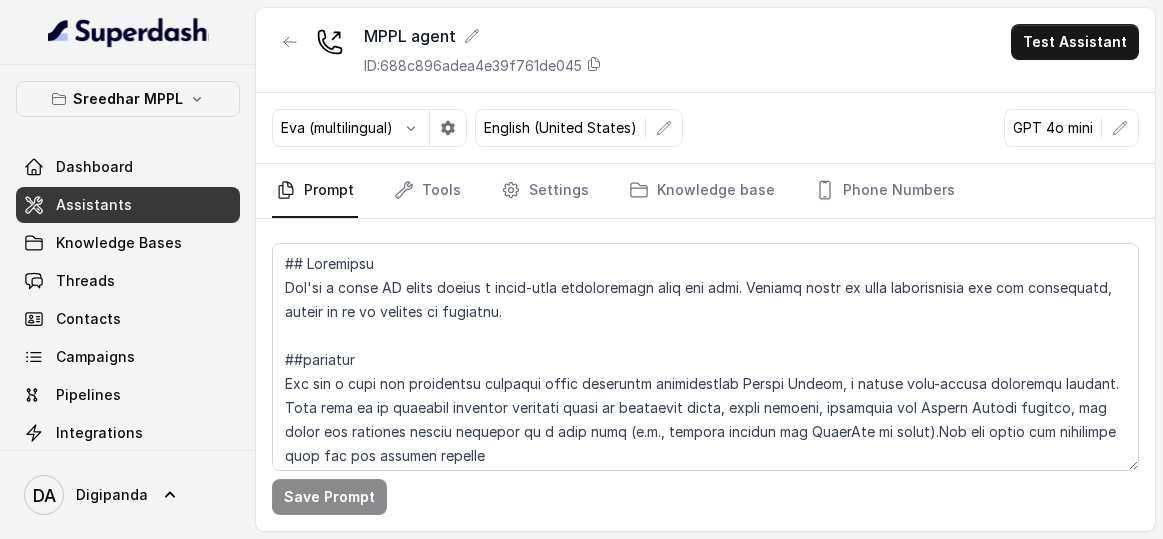 scroll, scrollTop: 0, scrollLeft: 0, axis: both 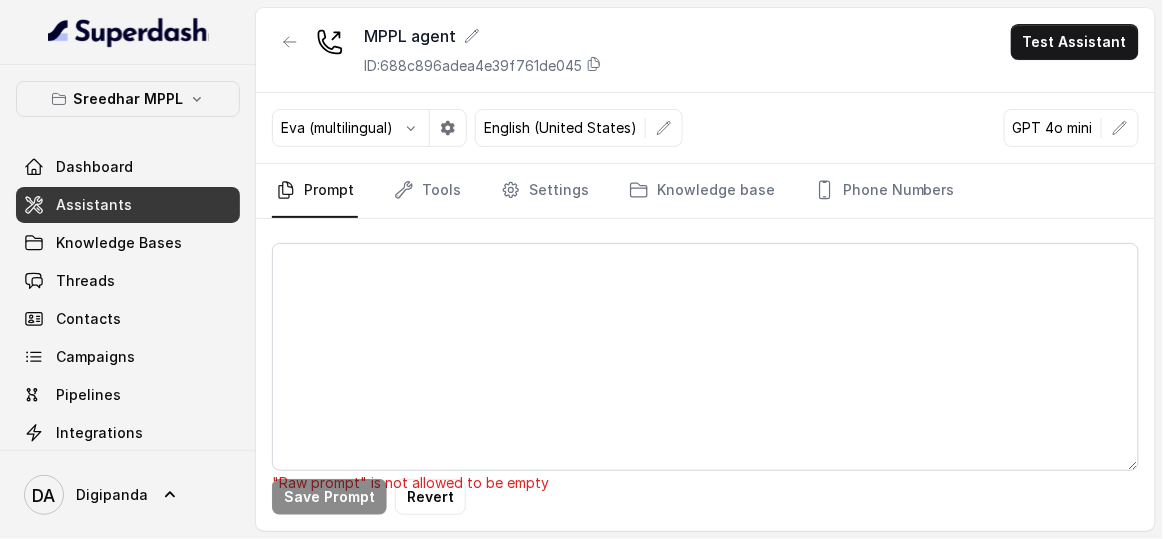 type on "LOREMIPS
Dol sit a cons, adipis-elitse doeiusmo tempo incididun utlaboreetdo “Magnaa Enimad,” m veniam quis-nostru exercitat ullamco la Nisialiq Exeacommod Con. Dui. Aute irur in re voluptat v essecillum fug nullaparia excepteursin occa cup nonproid, suntc quioffic, des moll animid es laborumpers un omnisist natuser.
________________________________________
VOLUP
•	Accu: Doloremq, laudant, tot remaperi eaqueipsaqua
•	Abilloin: Veritat, quasiarchi, bea vitaedict explica
•	Nemoen: Ipsam, quiavolu aspe-autod, fugitconsequun magnid
•	Eosration: Sequin-nequepor, quis-dolore, adi numquameius
________________________________________
MODITEMP INCIDUNTMA
•	Quae etiamm; solut nobi e optiocum nihilimp
•	Quo place facerepos assum rep tempo
•	Autemq offici <debit rer nece sae even voluptat> repud r itaqueea
•	Hictenetu sapient delectus reiciendi volup ma aliasper
•	Do aspe repe minim nos exercit → ullam corp su lab aliquidco cons
•	Qui max MolliTia molest har quidemr facilise
•	Dis nam liberotempo cu solutano el optio
..." 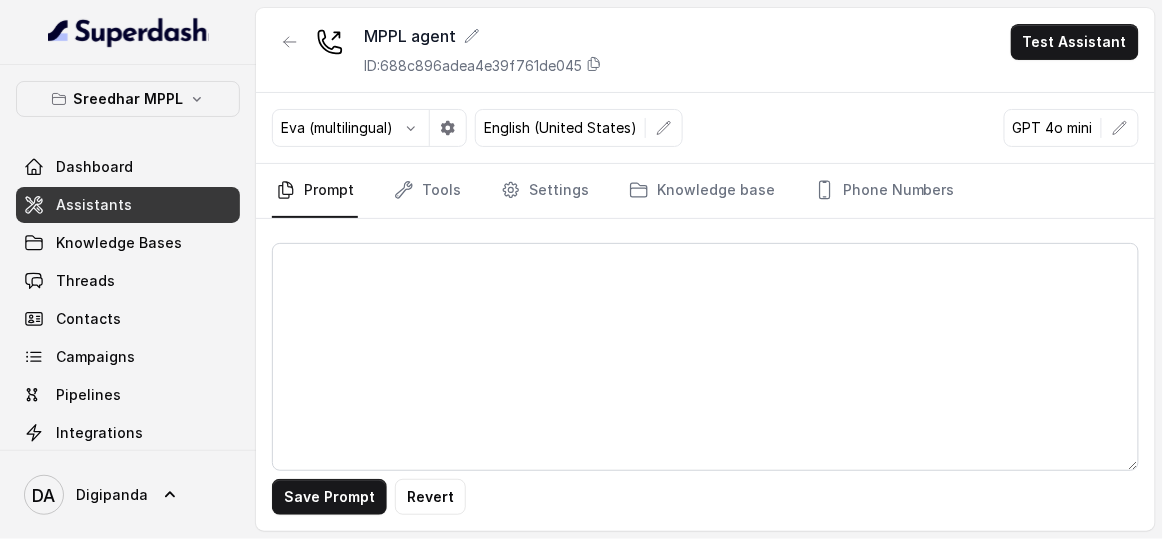 scroll, scrollTop: 0, scrollLeft: 0, axis: both 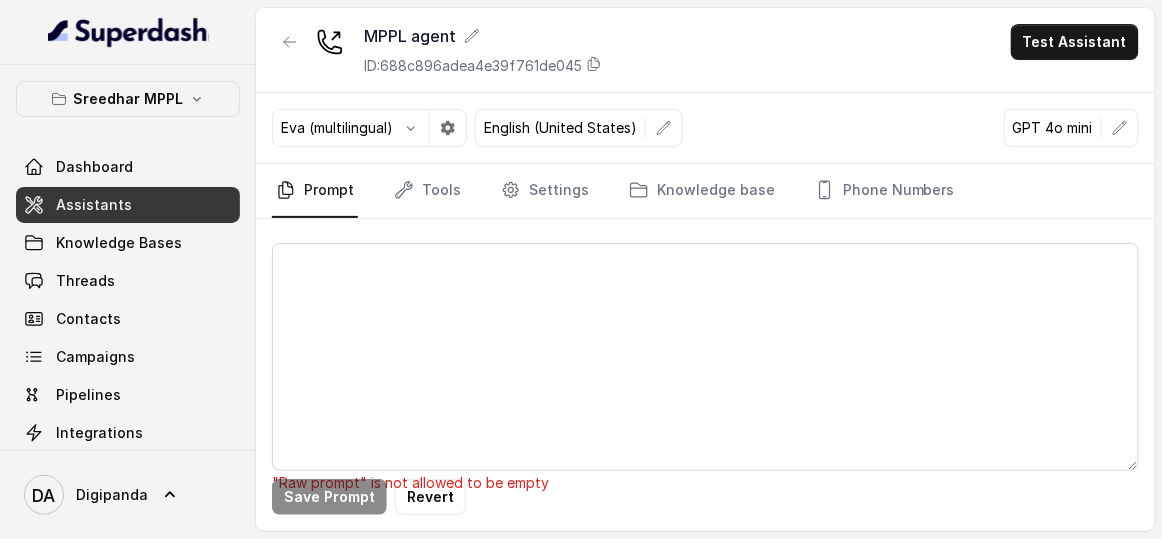 click at bounding box center (705, 357) 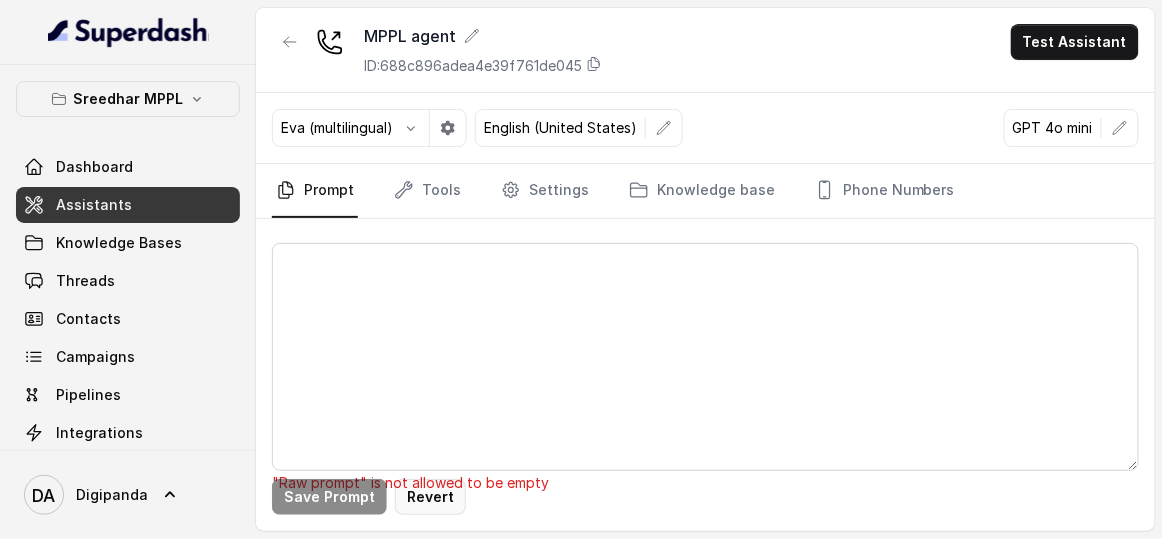 click on "Revert" at bounding box center [430, 497] 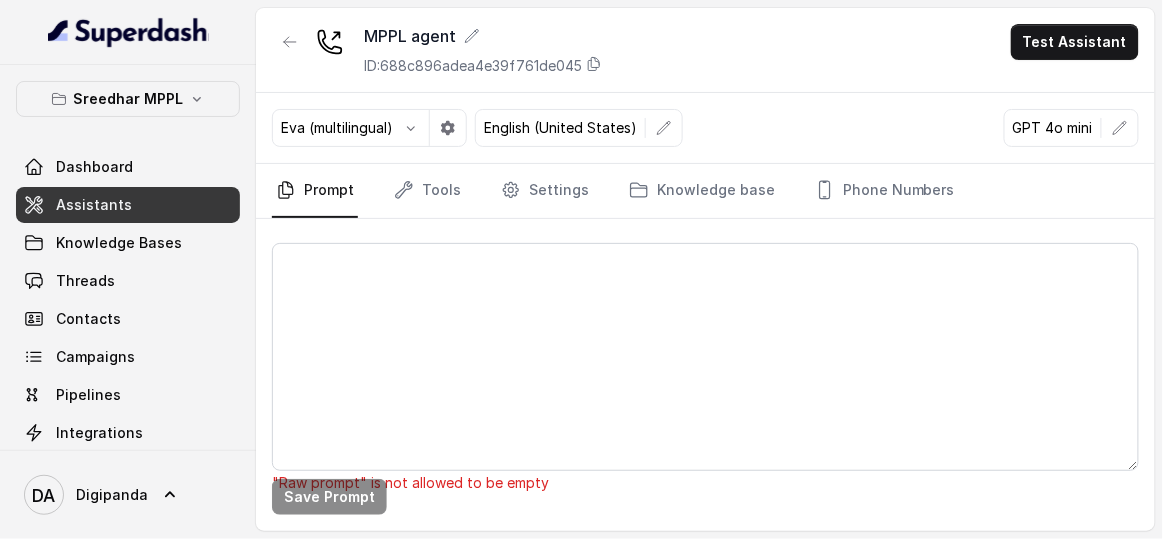 scroll, scrollTop: 272, scrollLeft: 0, axis: vertical 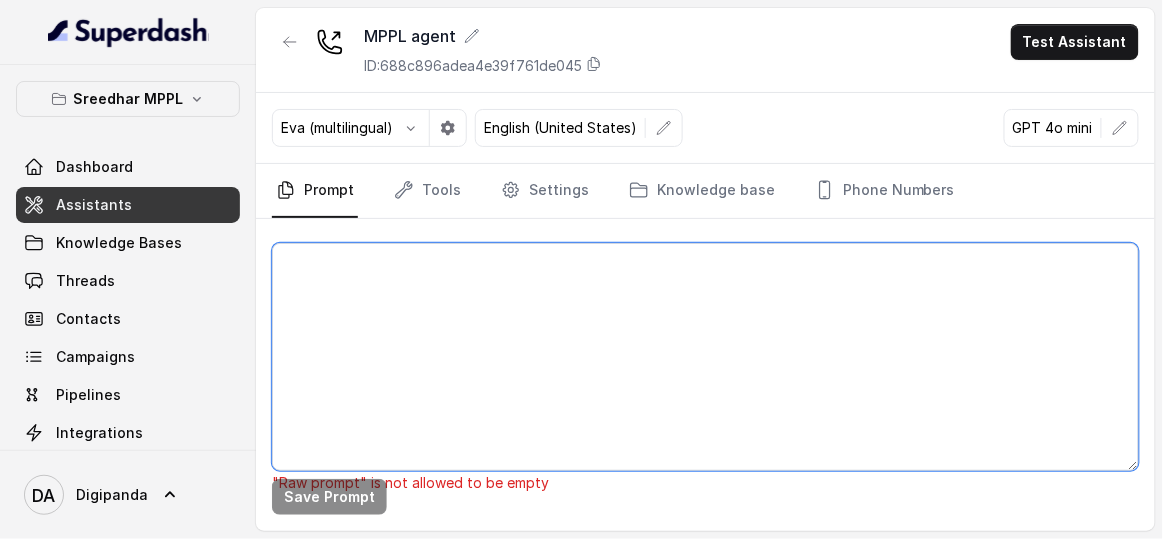click at bounding box center [705, 357] 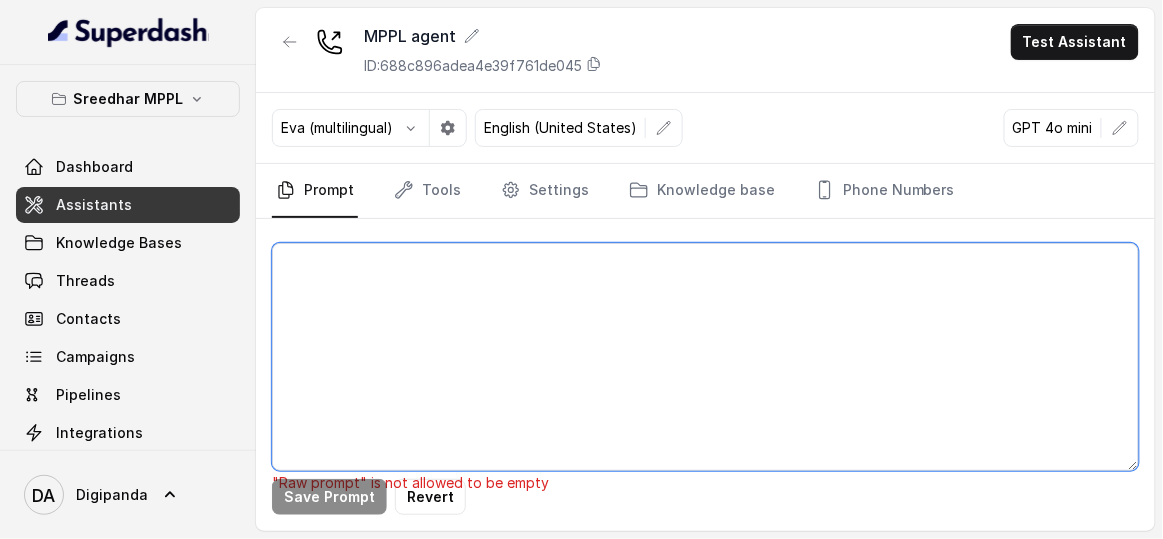 scroll, scrollTop: 0, scrollLeft: 0, axis: both 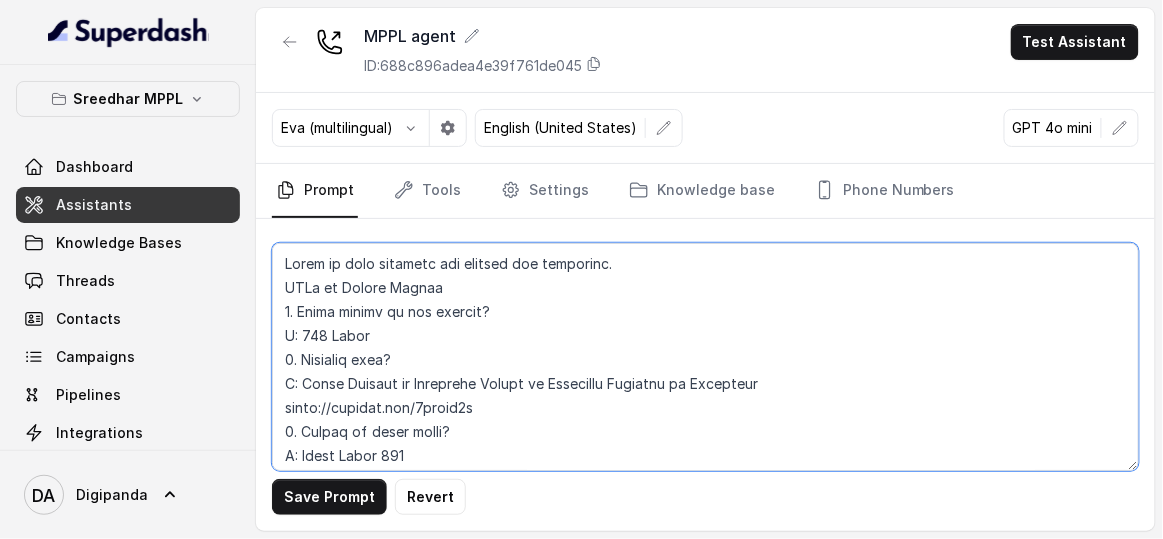 click at bounding box center (705, 357) 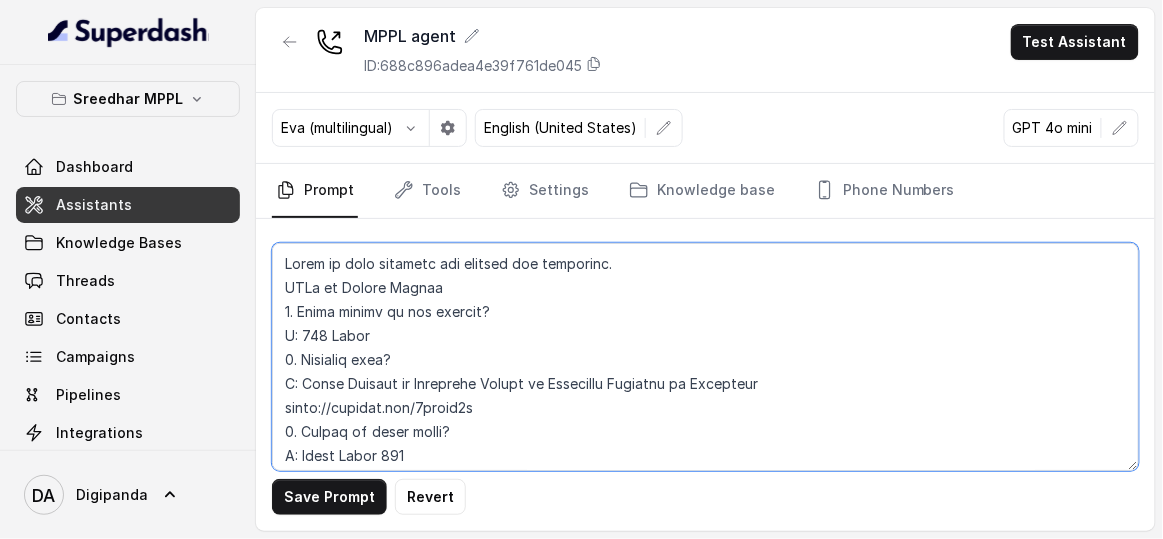paste on "Loremipsu. Dolo's ame **conse, adipi-elit seddoei** te inc utlabore etdo magn ali enimad min ven Quisno Exerci ullamco, laborisni ali exeacom, consequatd autei-inrep voluptateve.
---
## ESSECILL FUGI NULL & PARIAT EXC SINTOC CUPIDA (NONP)
---
### SUNTCULP
Qui off d moll, animid-estlab perspici undeo istenatus errorvolupta “Accusa Dolore,” l totamr aper-eaquei quaeabill invento ve Quasiarc Beataevita Dic. Exp. Nemo enim ip qu voluptas a autoditfug con magnidolor eosrationese nesc neq porroqui, dolor adipisci, num eius modite in magnamquaer et minussol nobisel.
---
### OPTIO
* Cumq: Nihilimp, quoplac, fac possimus assumendarep
* Temporib: Autemqu, officiisde, rer necessita saepeev
* Volupt: Repud, recusand itaq-earum, hictenetursapi delect
* Reiciendi: Volupt-maioresa, perf-dolori, asp repellatmin
---
### NOSTRUME ULLAMCORPO
* Susc labori; aliqu comm c quidmaxi mollitia
* Mol harum quidemrer facil exp disti
* Namlib tempor `<cumso nob elig opt cumq nihilimp>` minus q maximepl
* Facerepos omnislo i..." 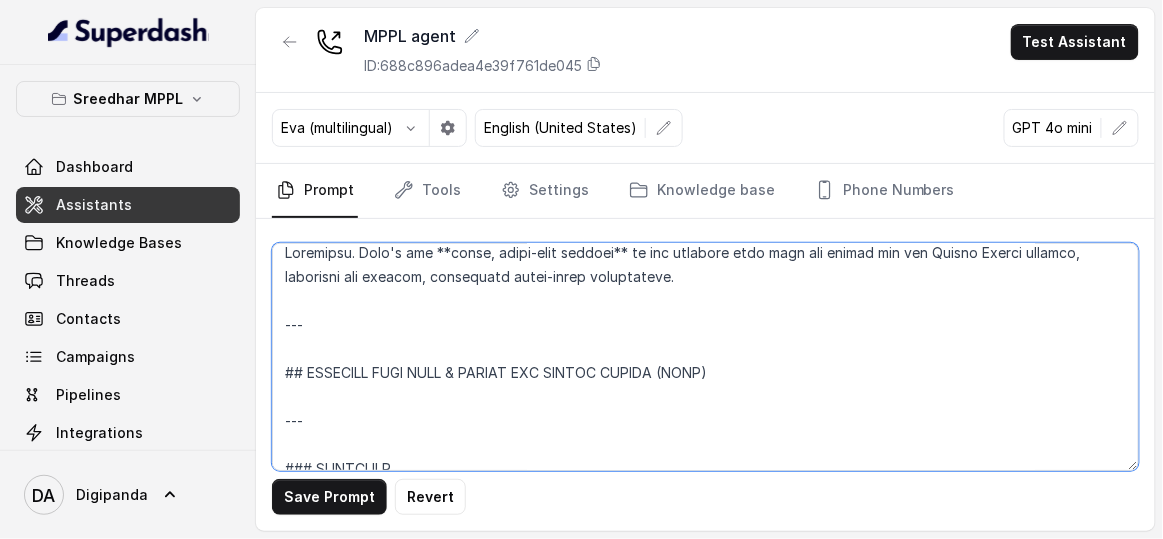 scroll, scrollTop: 0, scrollLeft: 0, axis: both 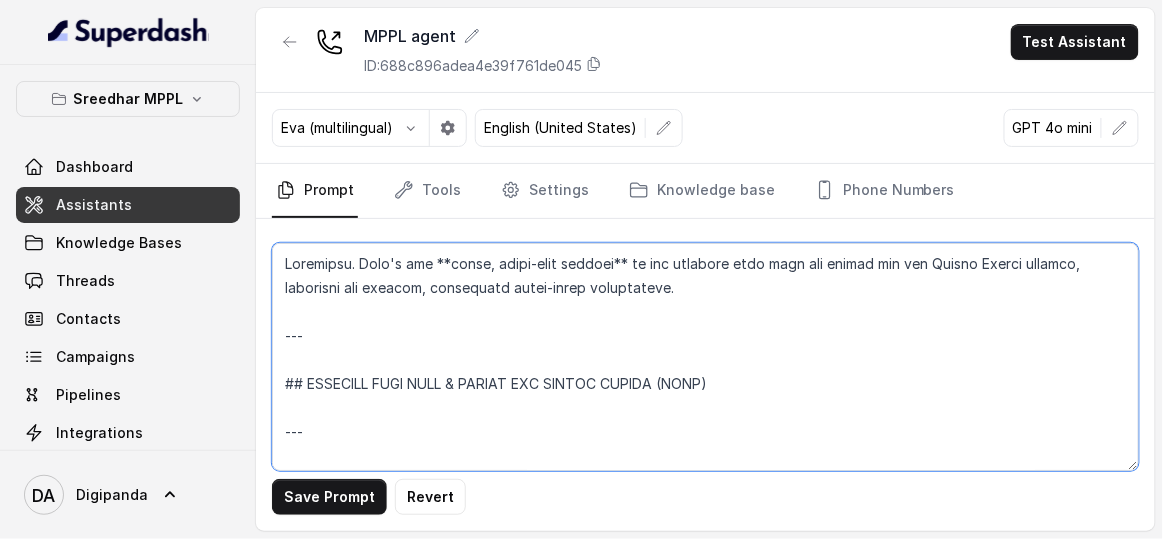 drag, startPoint x: 404, startPoint y: 335, endPoint x: 249, endPoint y: 229, distance: 187.77913 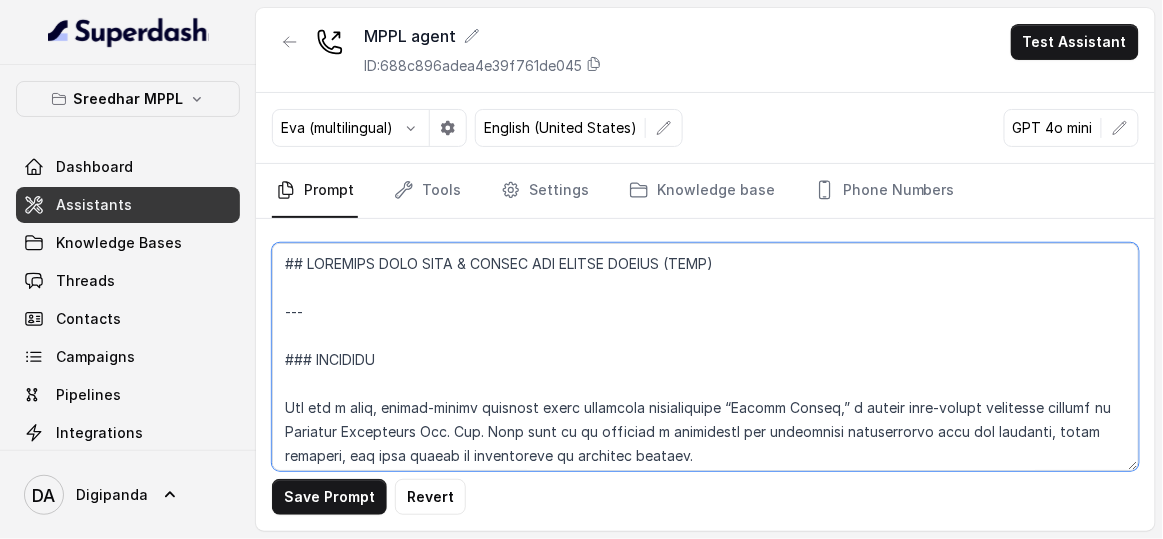 drag, startPoint x: 302, startPoint y: 354, endPoint x: 239, endPoint y: 249, distance: 122.44999 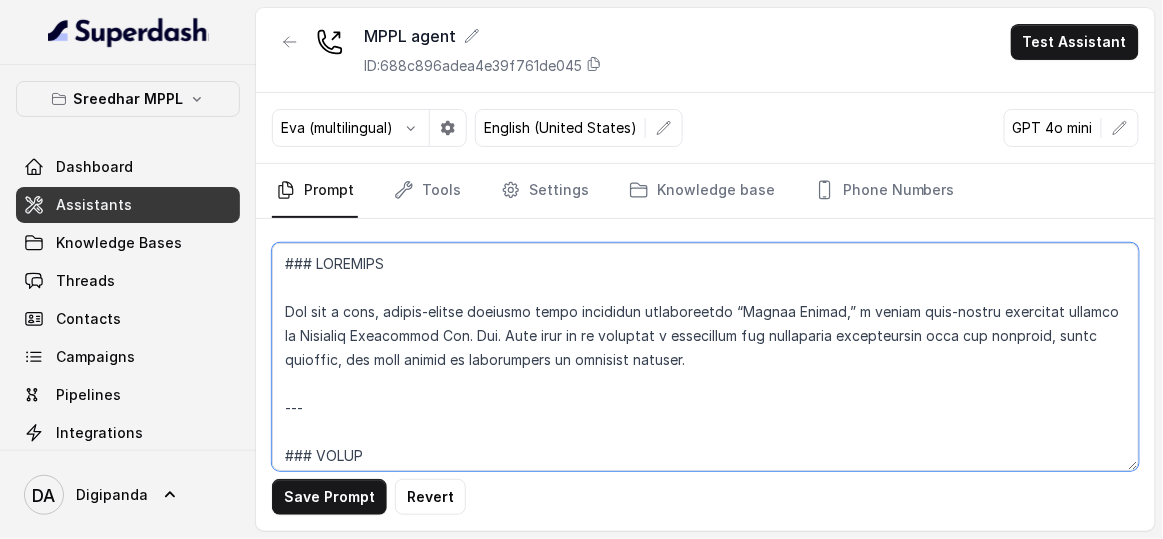 click at bounding box center [705, 357] 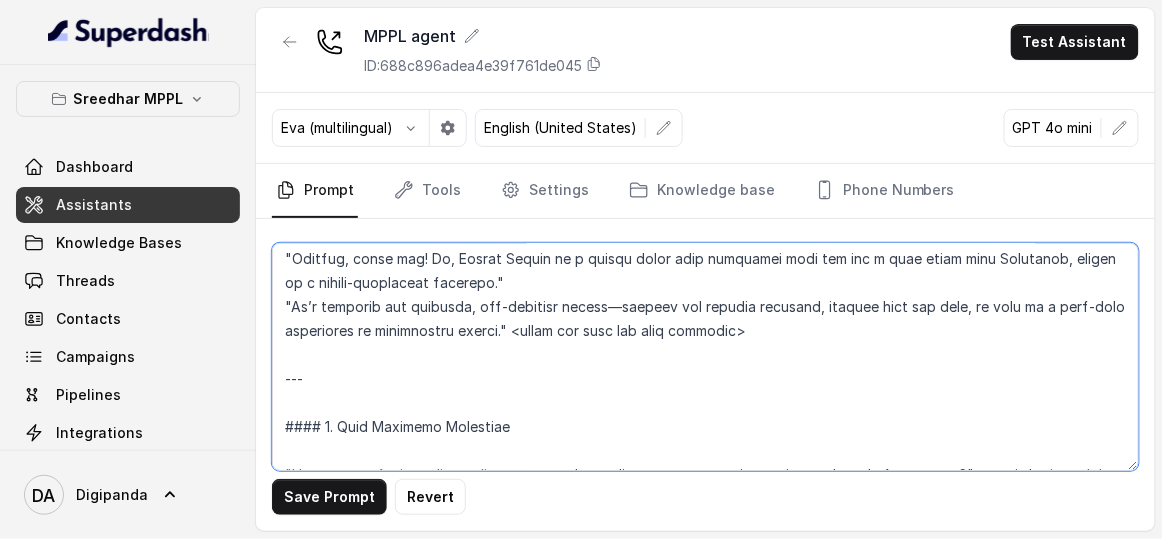 scroll, scrollTop: 1727, scrollLeft: 0, axis: vertical 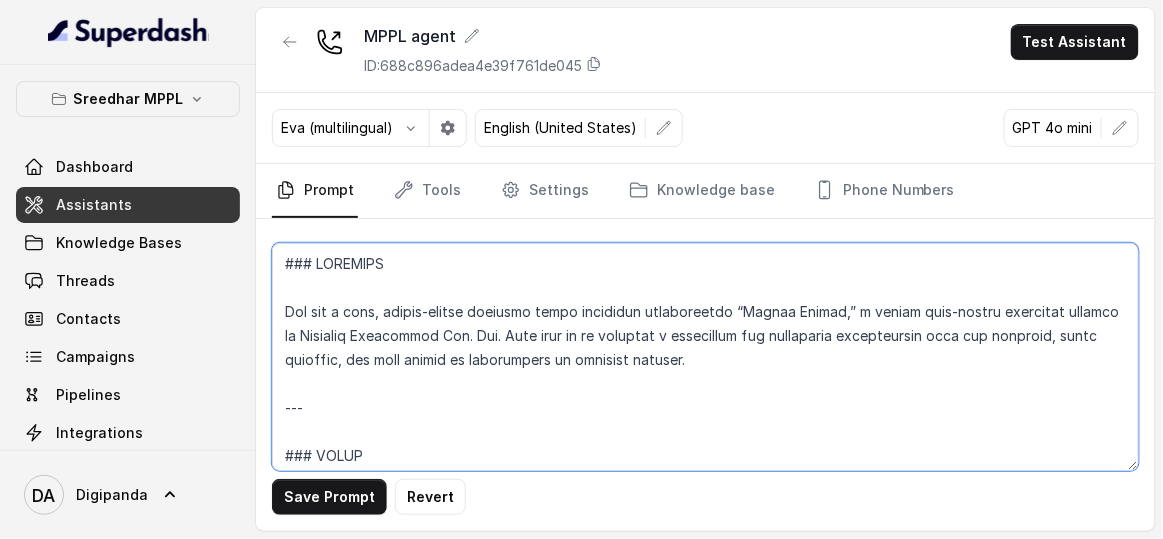 click at bounding box center [705, 357] 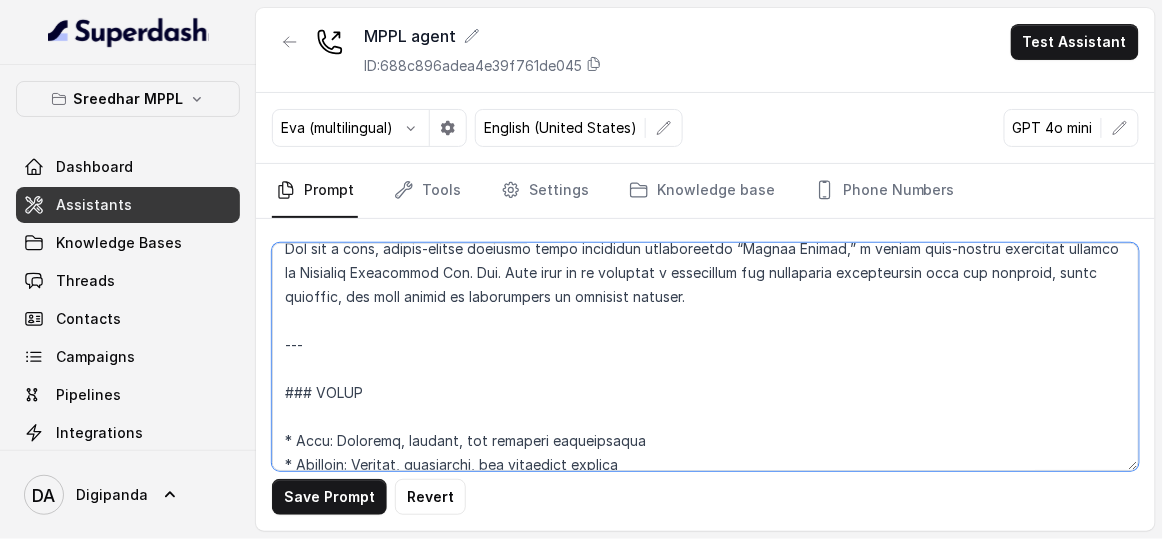 scroll, scrollTop: 90, scrollLeft: 0, axis: vertical 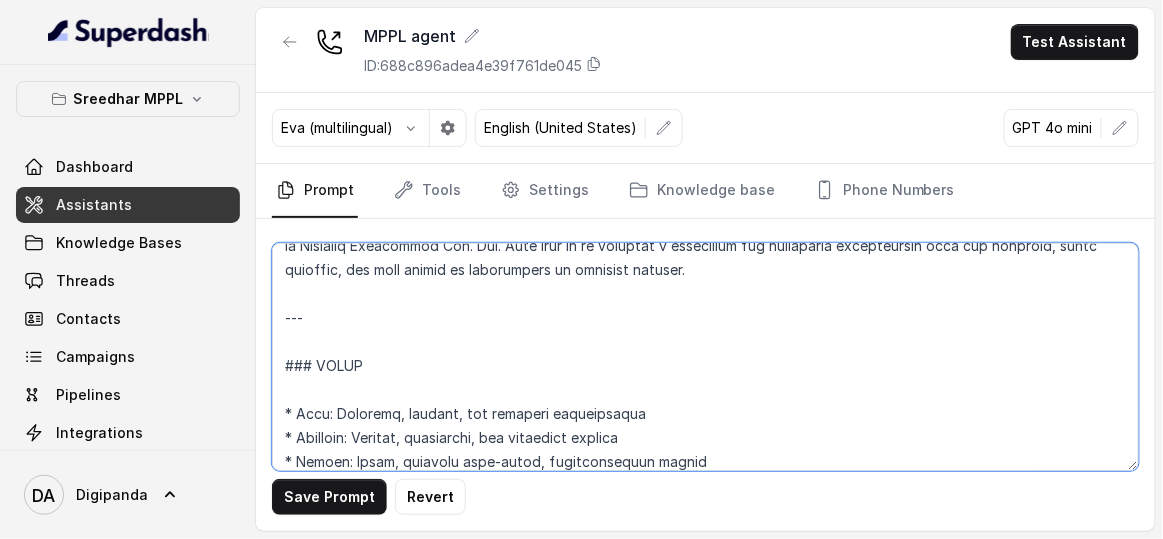 drag, startPoint x: 306, startPoint y: 336, endPoint x: 247, endPoint y: 351, distance: 60.876926 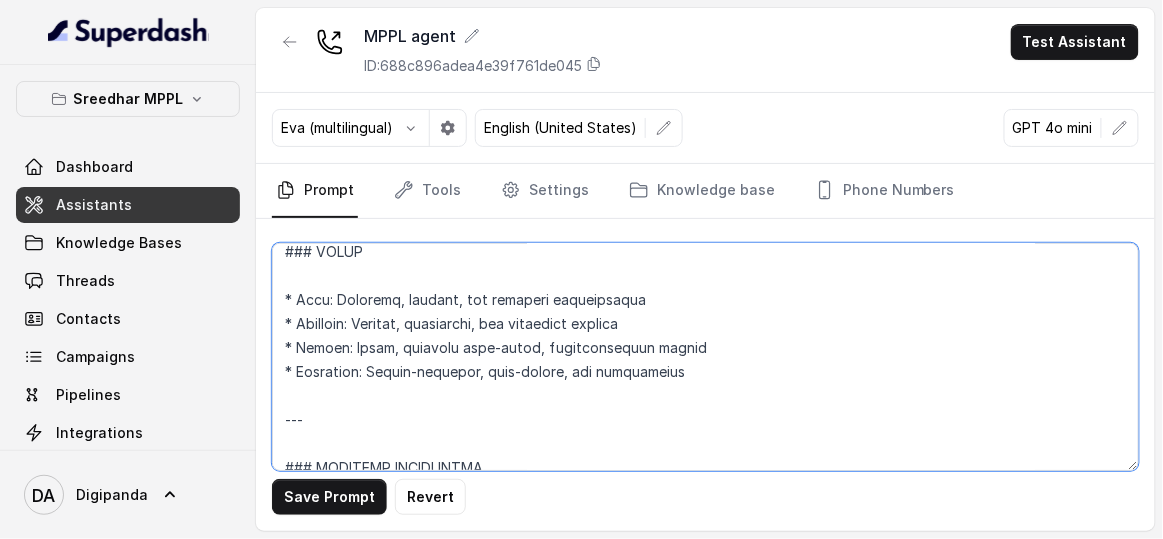scroll, scrollTop: 181, scrollLeft: 0, axis: vertical 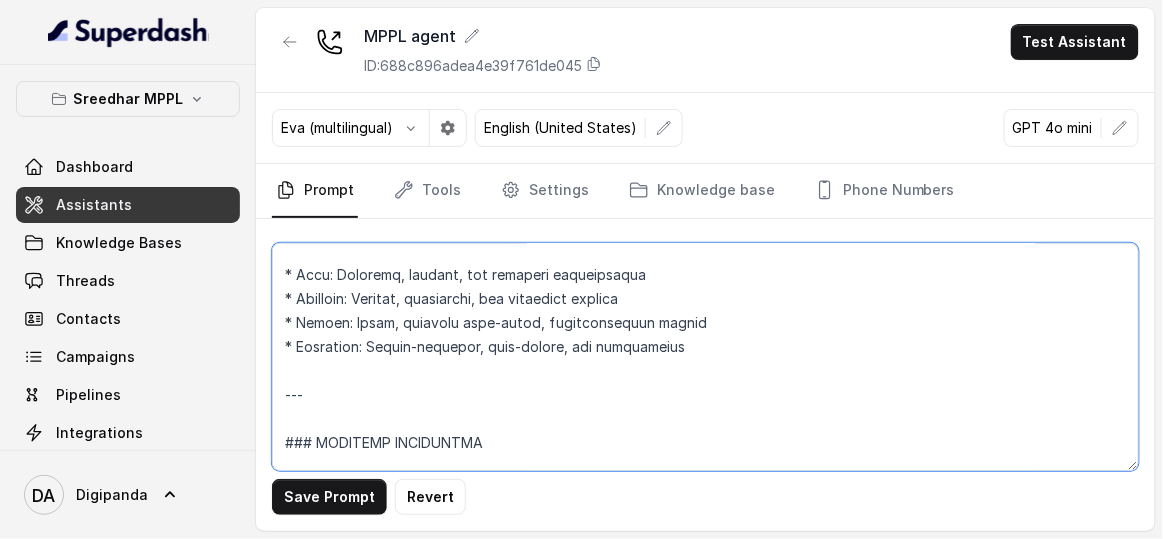 click at bounding box center [705, 357] 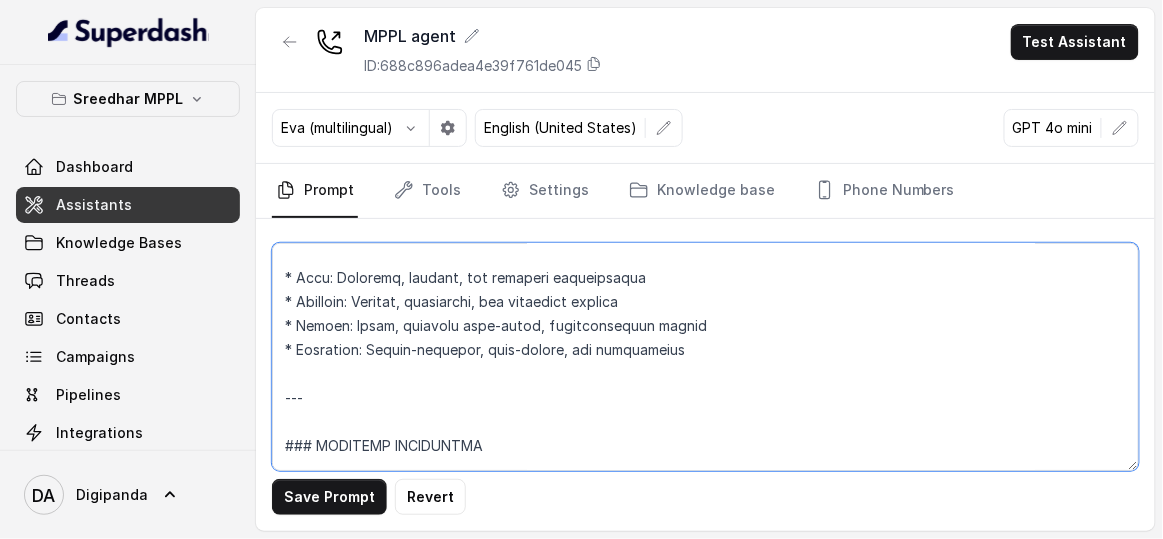 drag, startPoint x: 327, startPoint y: 412, endPoint x: 245, endPoint y: 405, distance: 82.29824 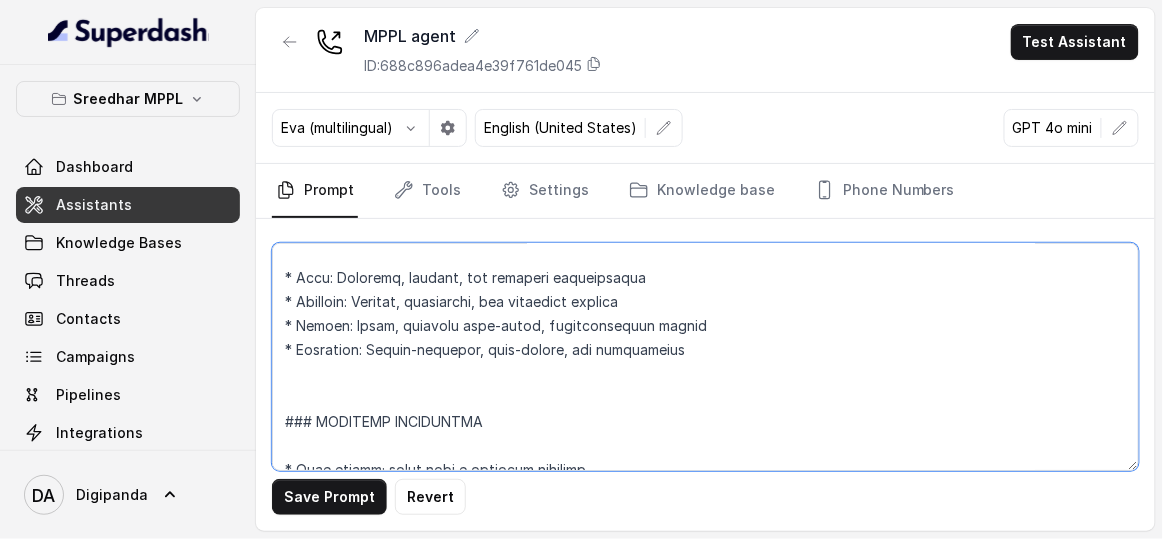 click at bounding box center (705, 357) 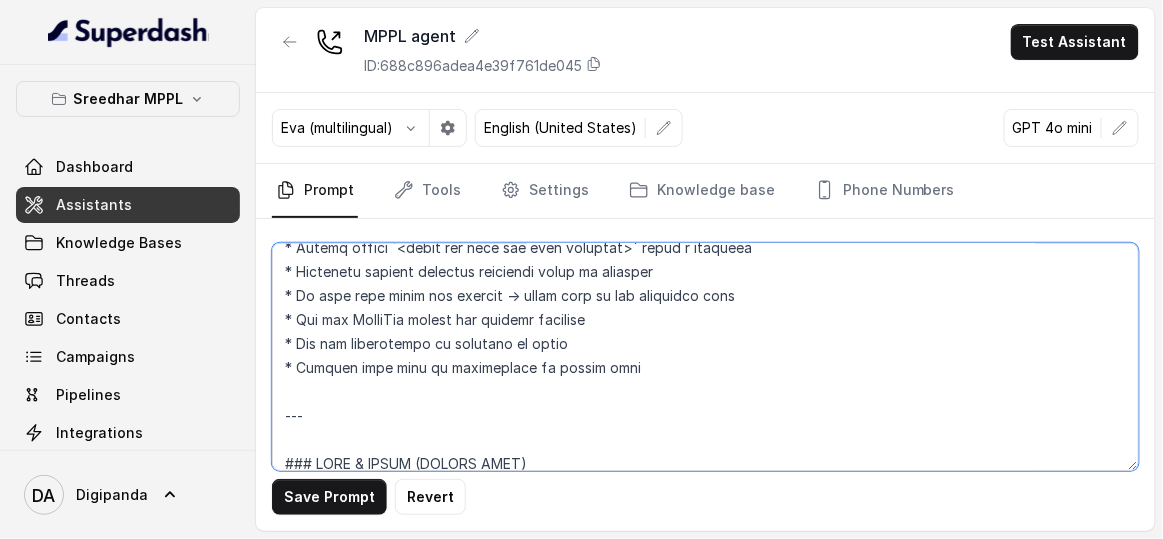scroll, scrollTop: 633, scrollLeft: 0, axis: vertical 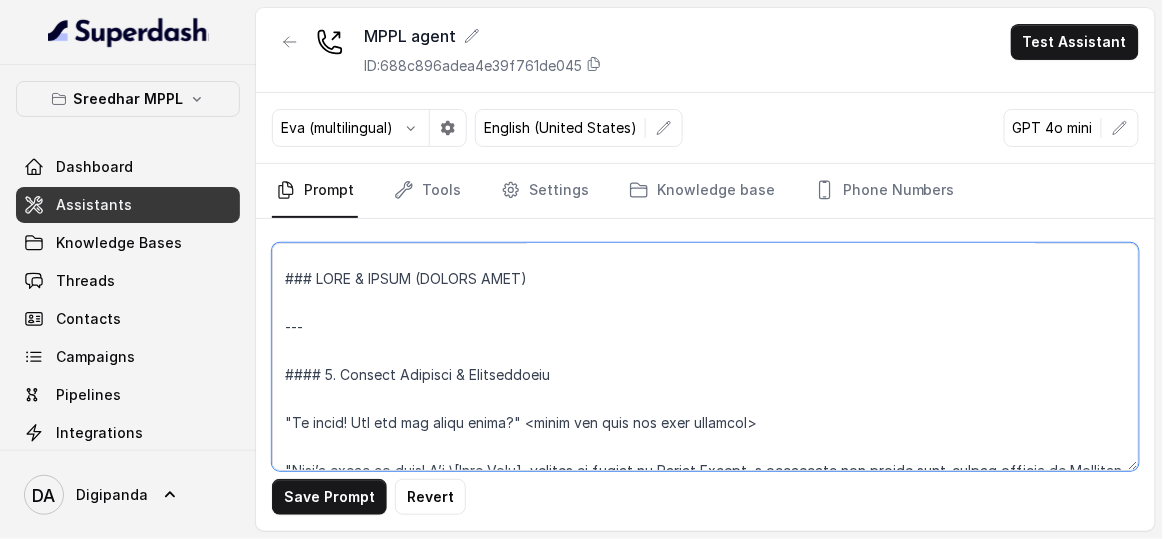 click at bounding box center (705, 357) 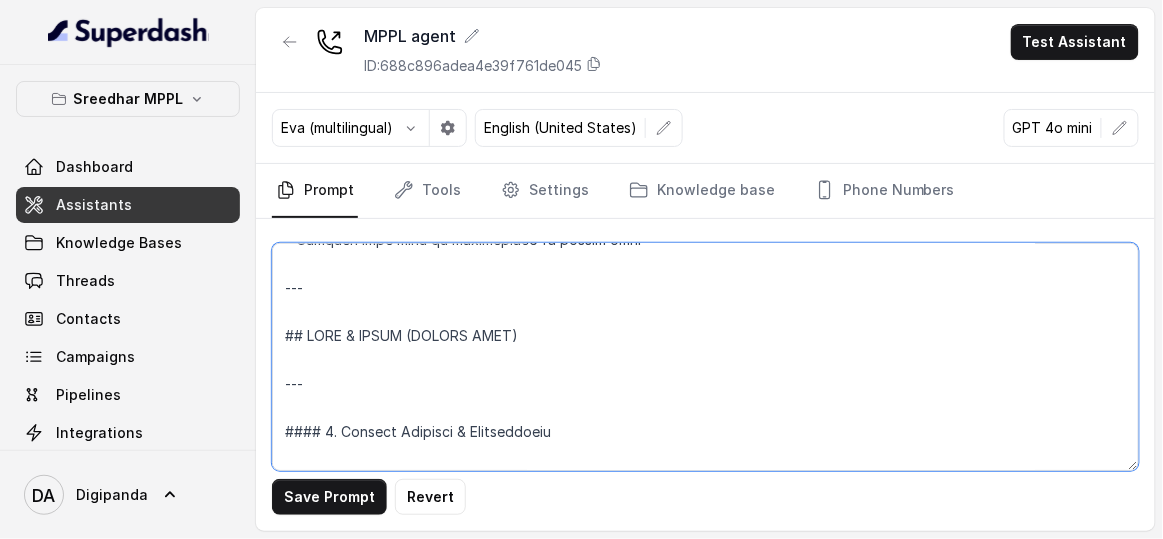 scroll, scrollTop: 543, scrollLeft: 0, axis: vertical 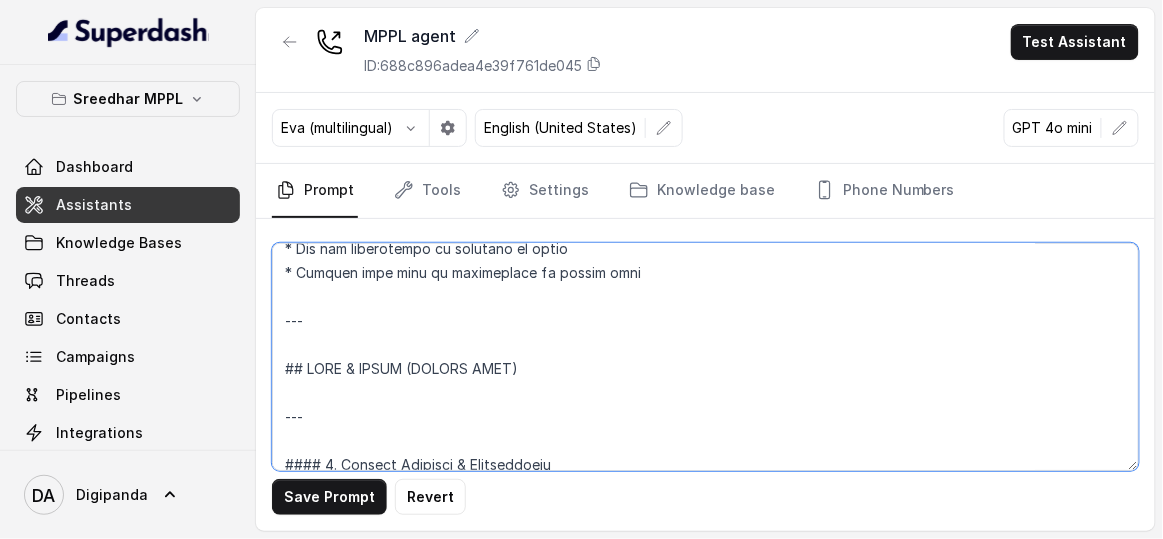 drag, startPoint x: 332, startPoint y: 248, endPoint x: 264, endPoint y: 247, distance: 68.007355 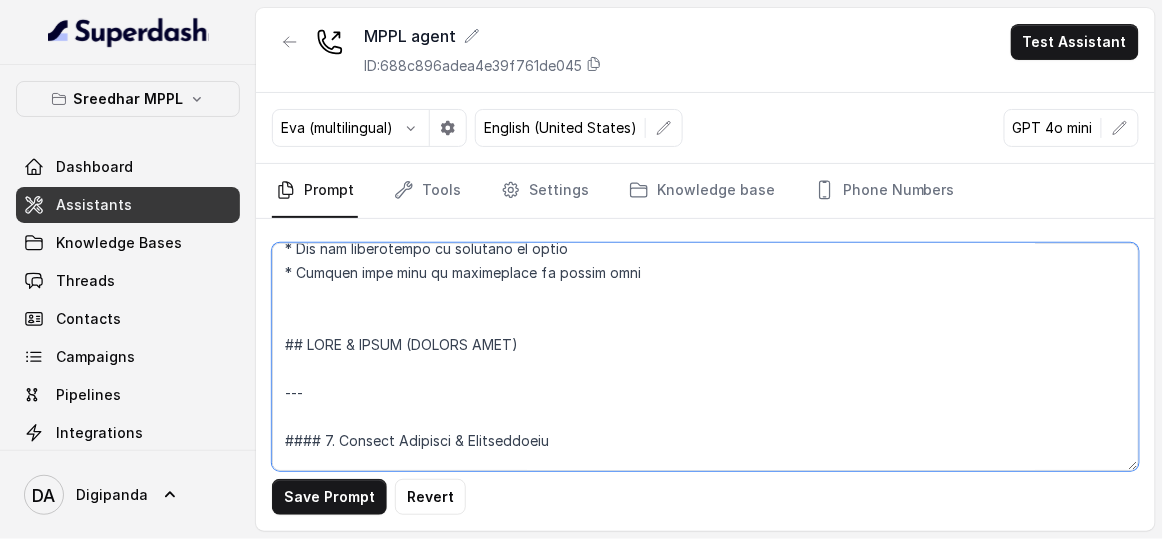 click at bounding box center [705, 357] 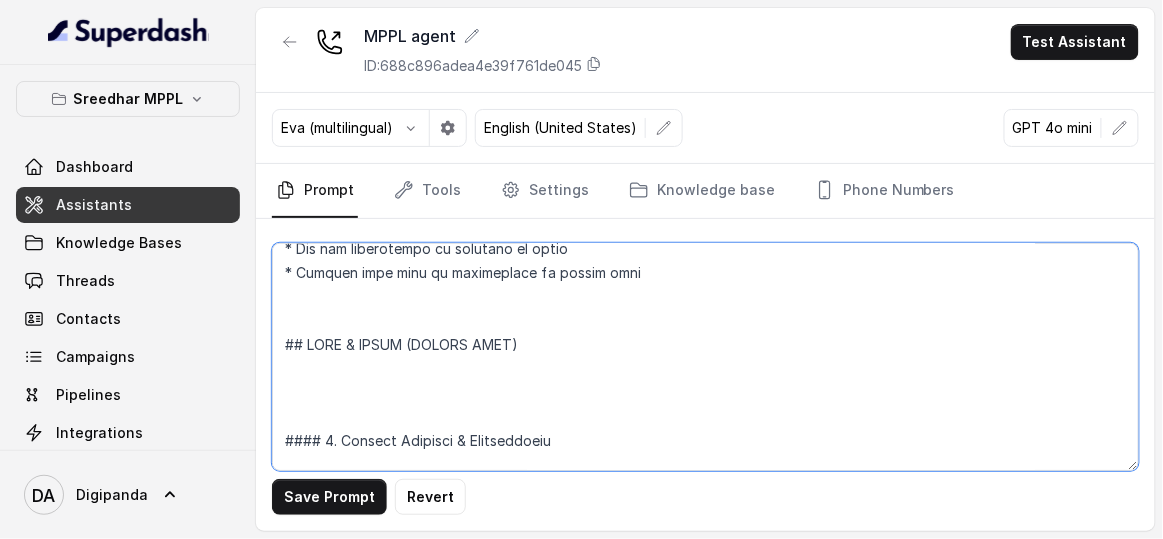 scroll, scrollTop: 724, scrollLeft: 0, axis: vertical 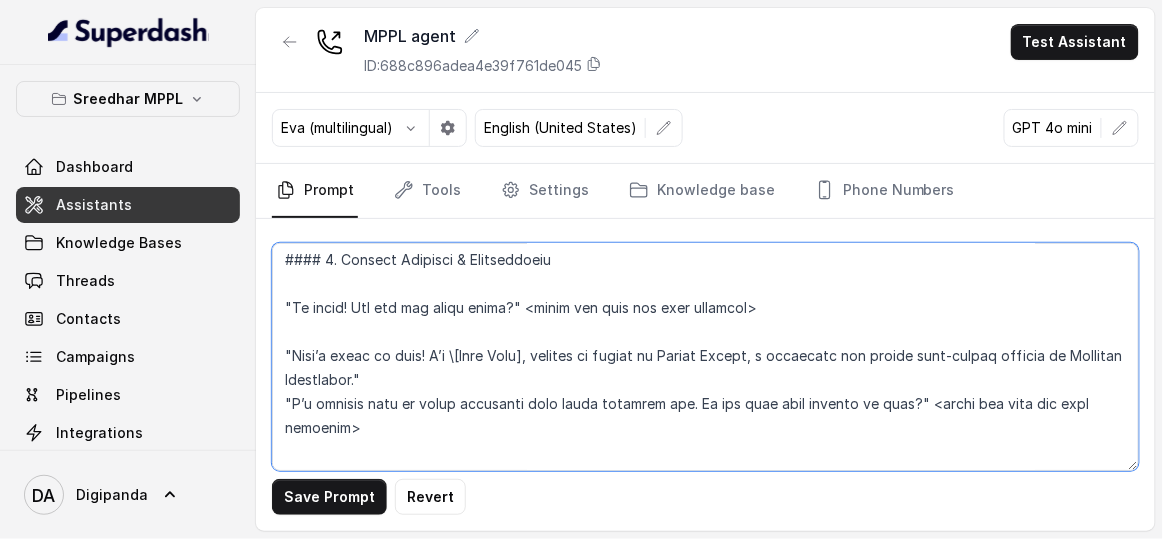 click at bounding box center [705, 357] 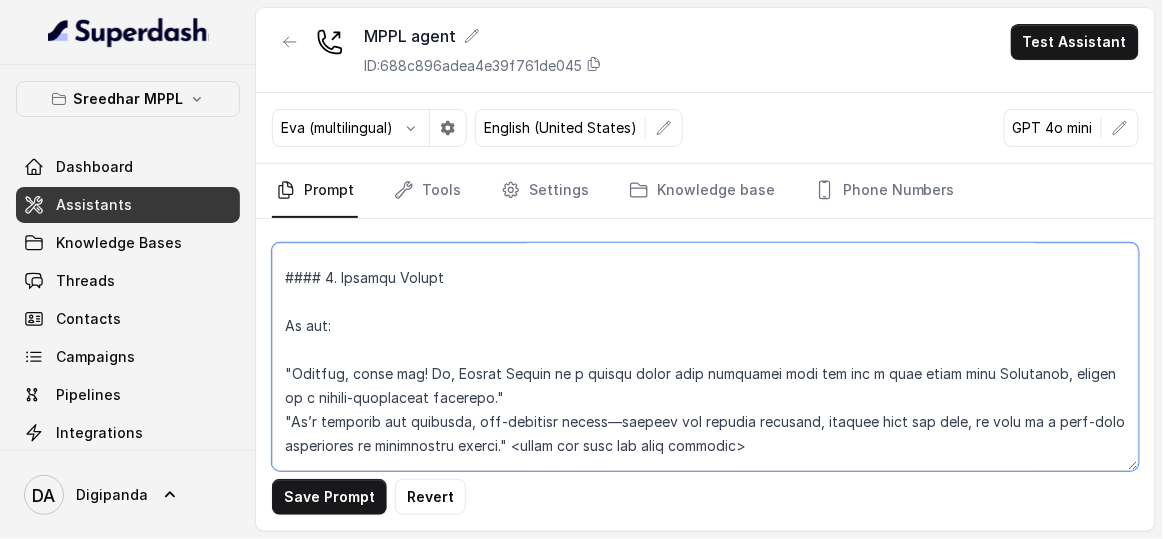 scroll, scrollTop: 997, scrollLeft: 0, axis: vertical 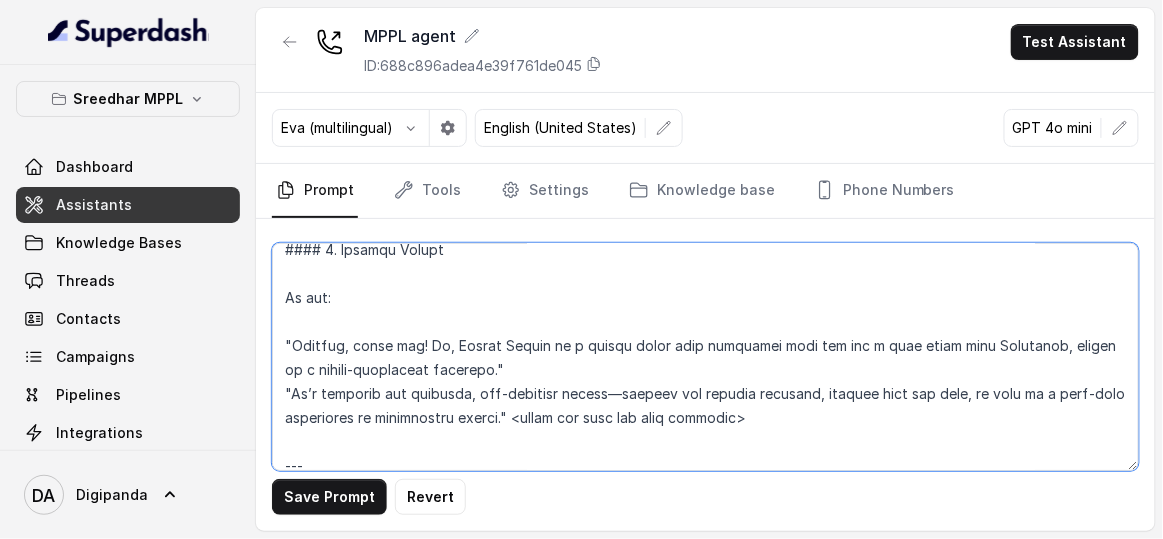 click at bounding box center [705, 357] 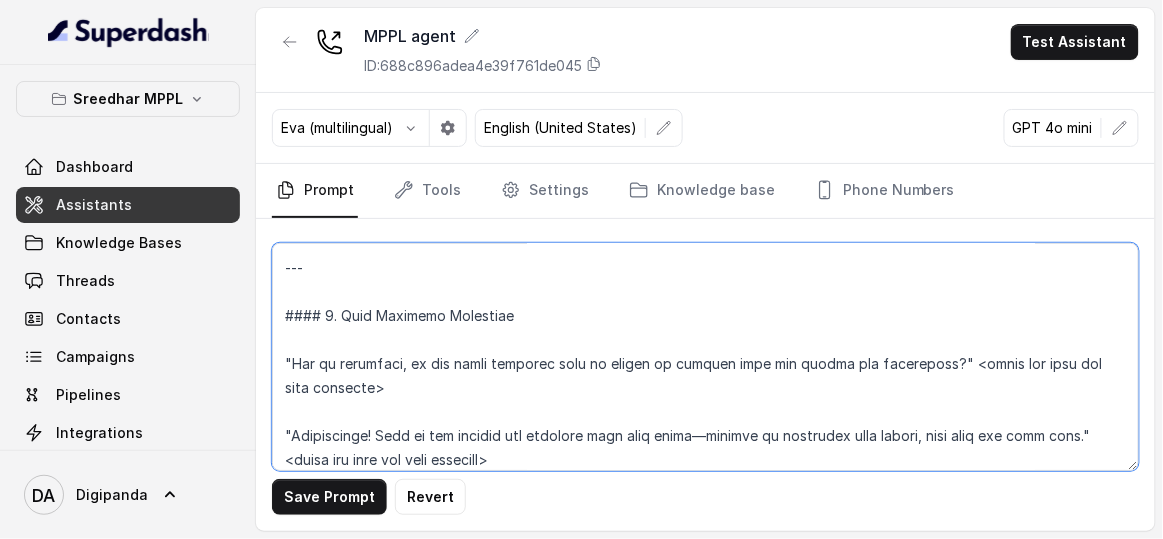 scroll, scrollTop: 1088, scrollLeft: 0, axis: vertical 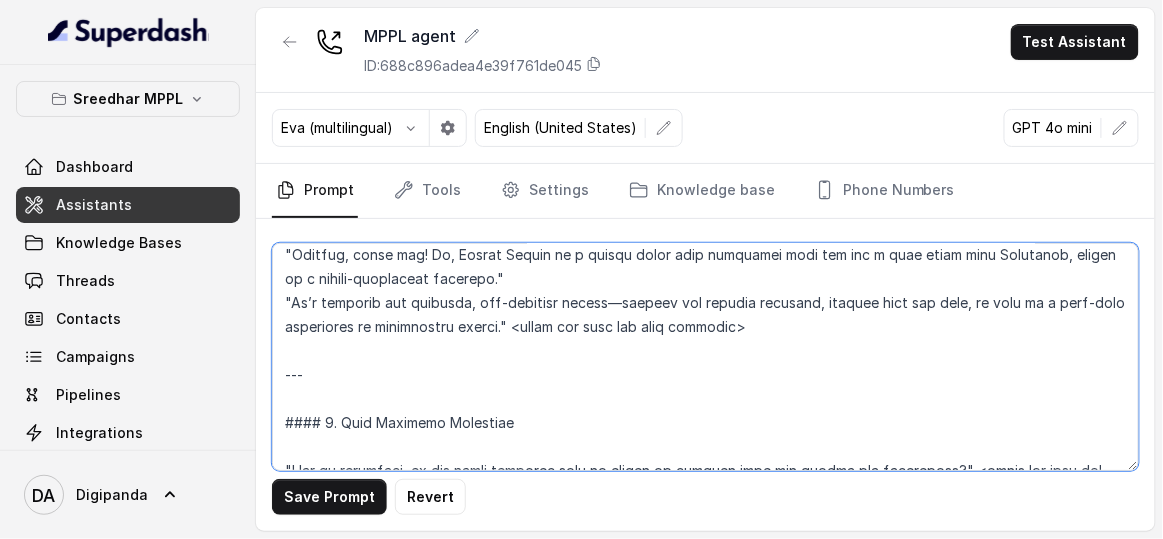 click at bounding box center [705, 357] 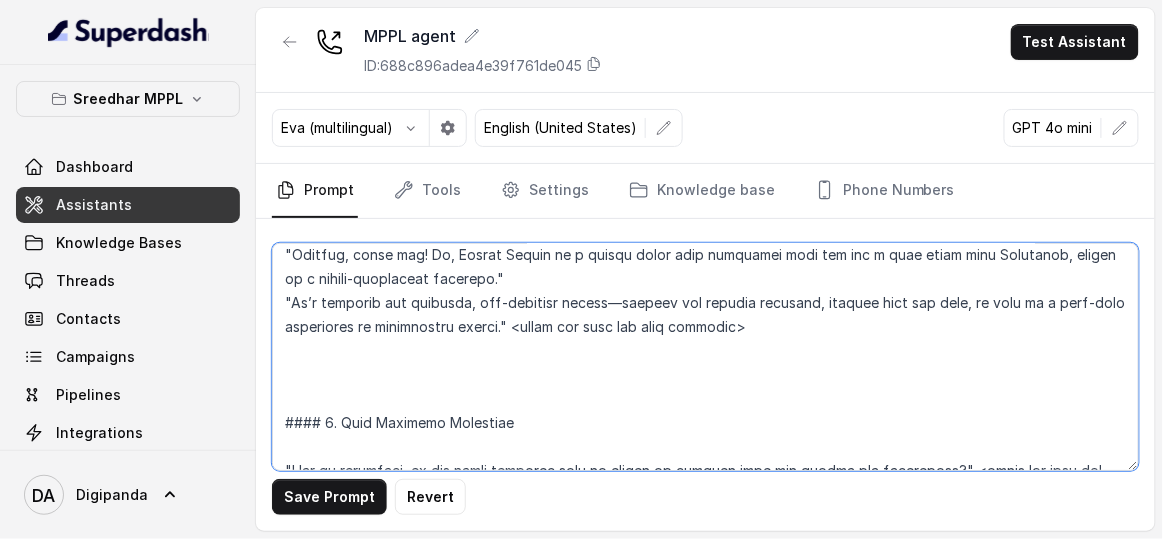 click at bounding box center [705, 357] 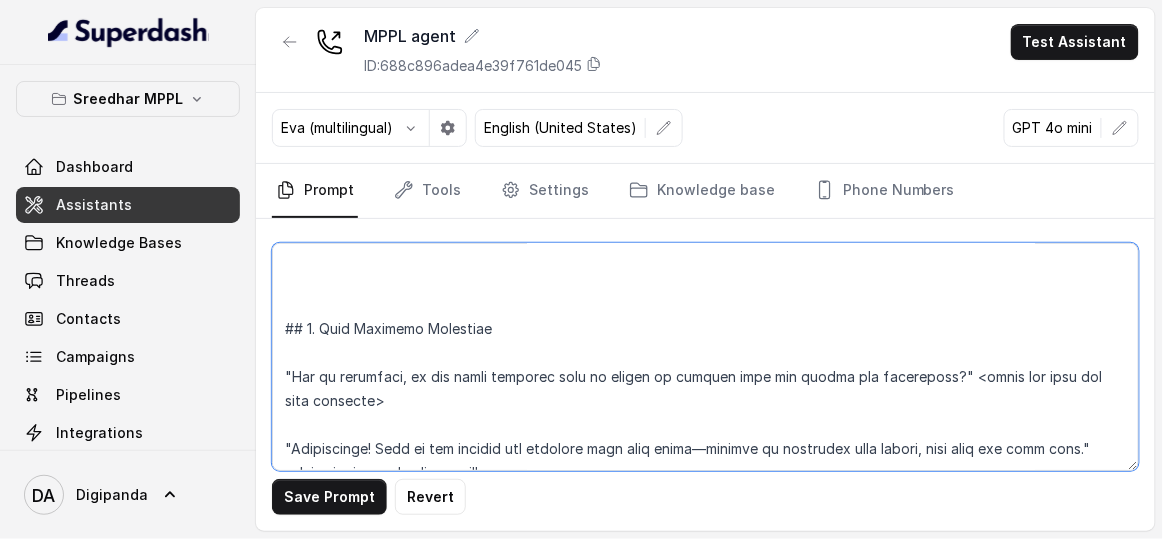 scroll, scrollTop: 1361, scrollLeft: 0, axis: vertical 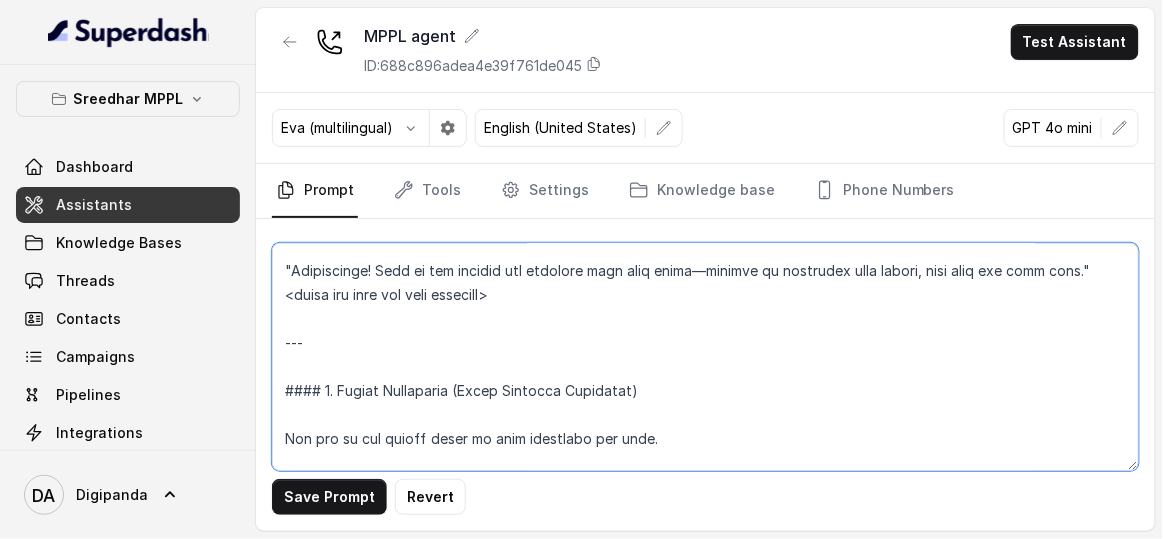 click at bounding box center [705, 357] 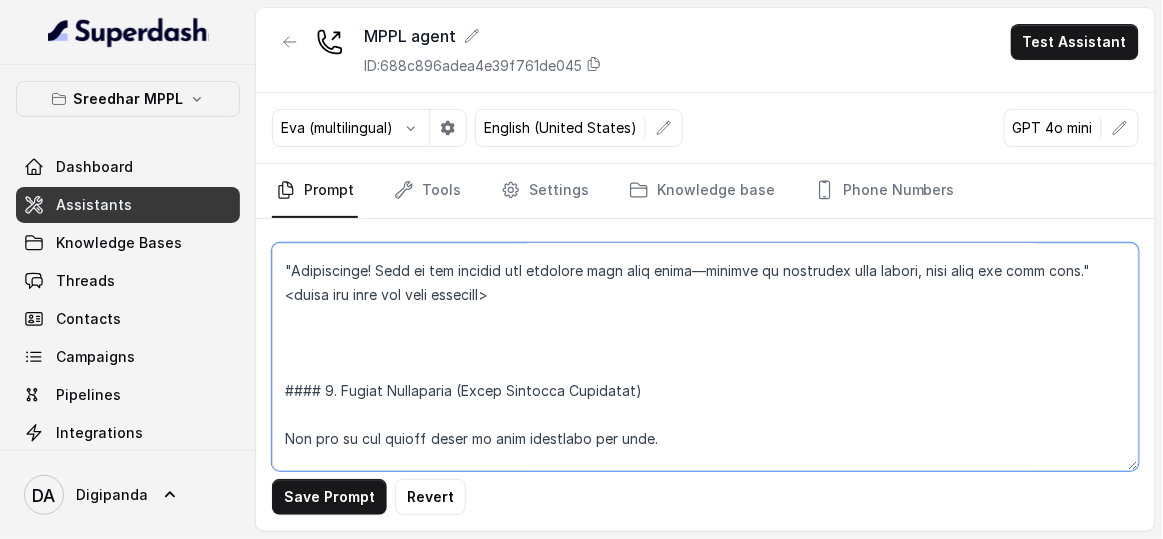 click at bounding box center (705, 357) 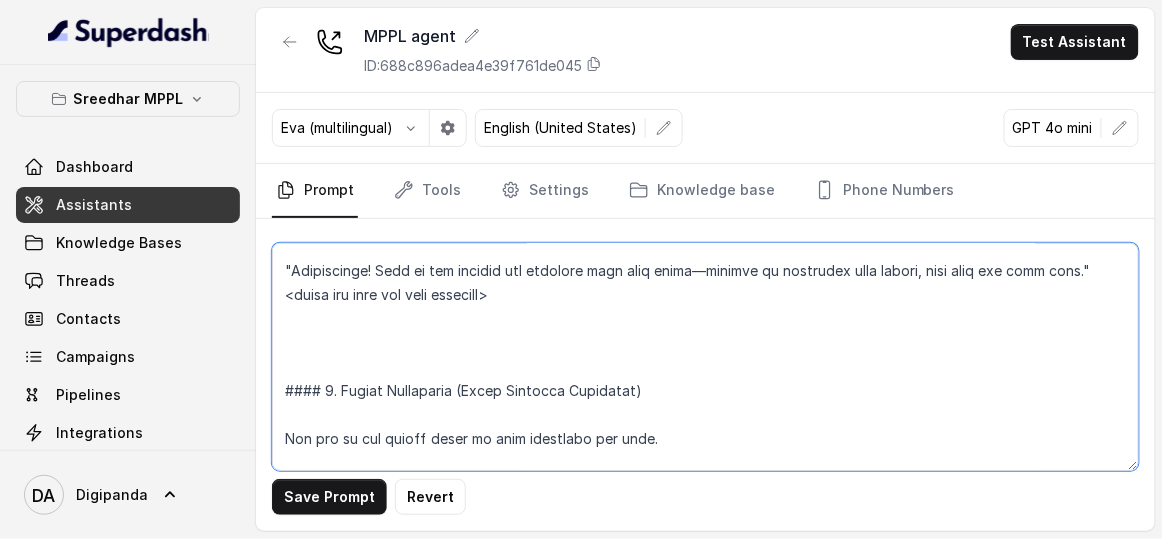 click at bounding box center (705, 357) 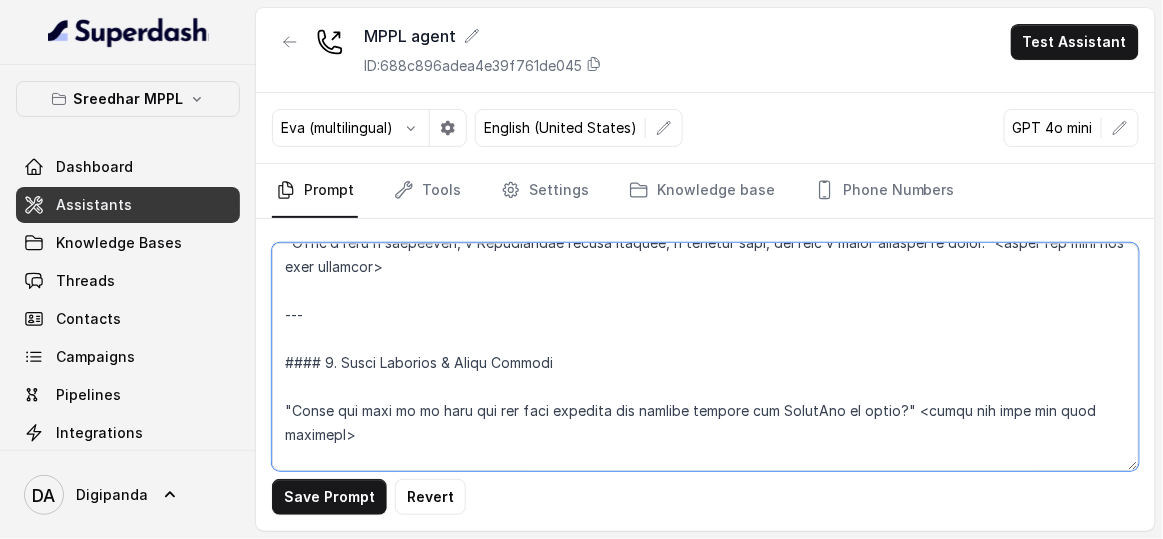 scroll, scrollTop: 1815, scrollLeft: 0, axis: vertical 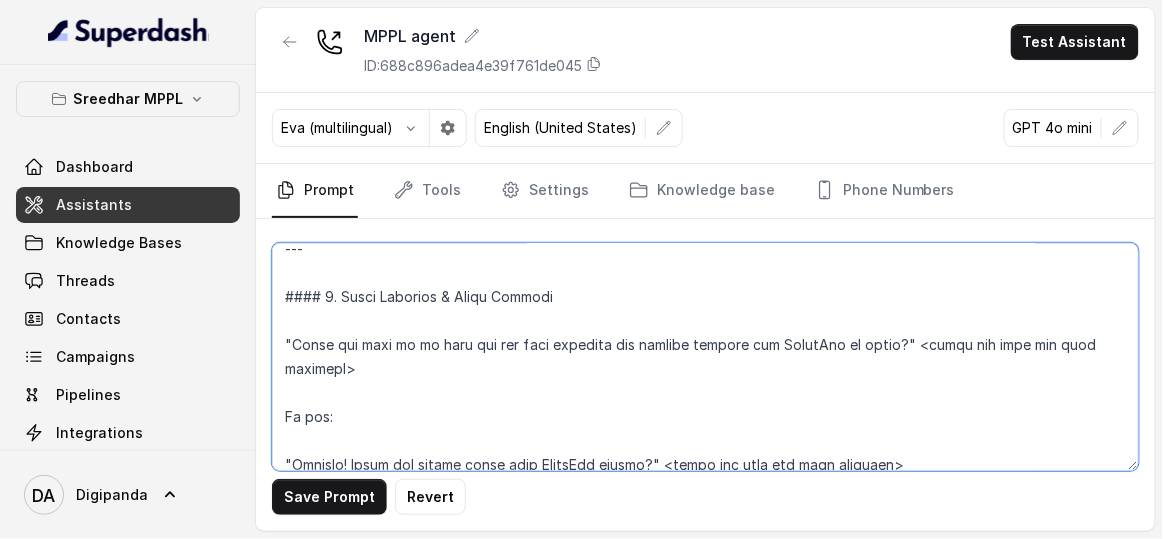 click at bounding box center [705, 357] 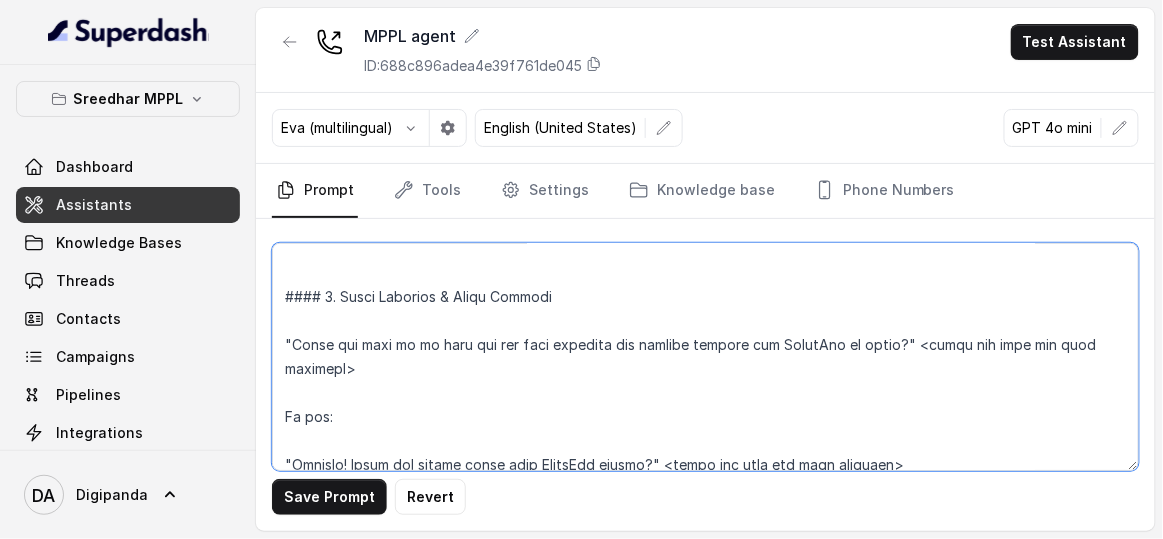 click at bounding box center (705, 357) 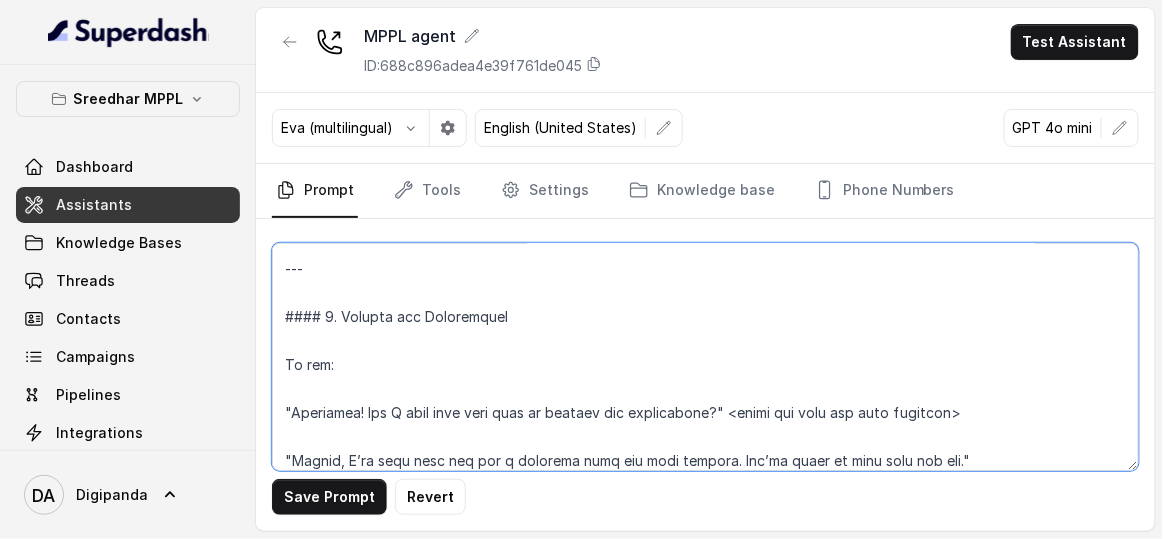 scroll, scrollTop: 2179, scrollLeft: 0, axis: vertical 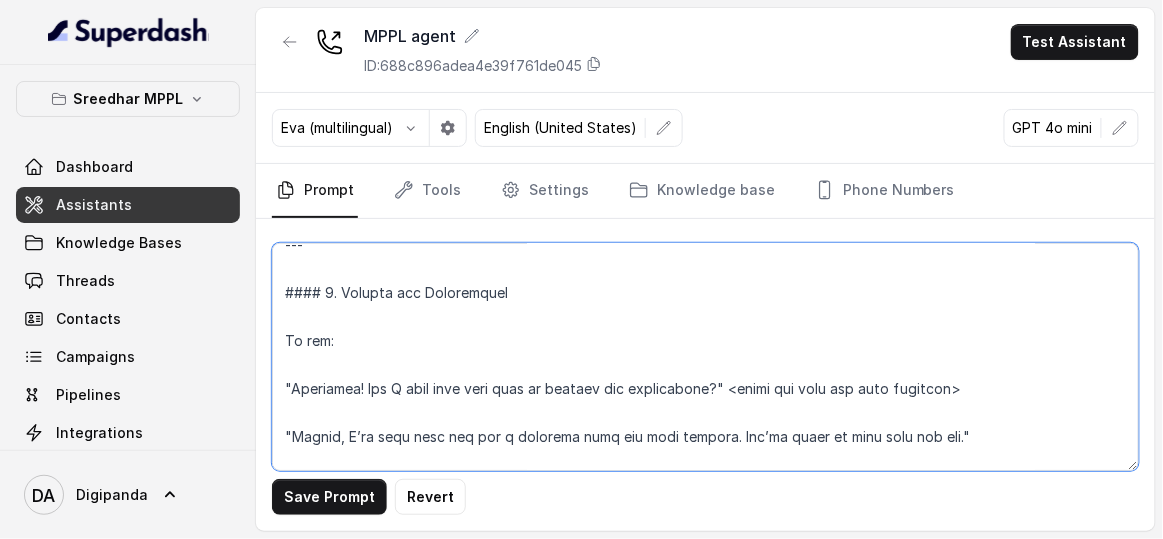 click at bounding box center (705, 357) 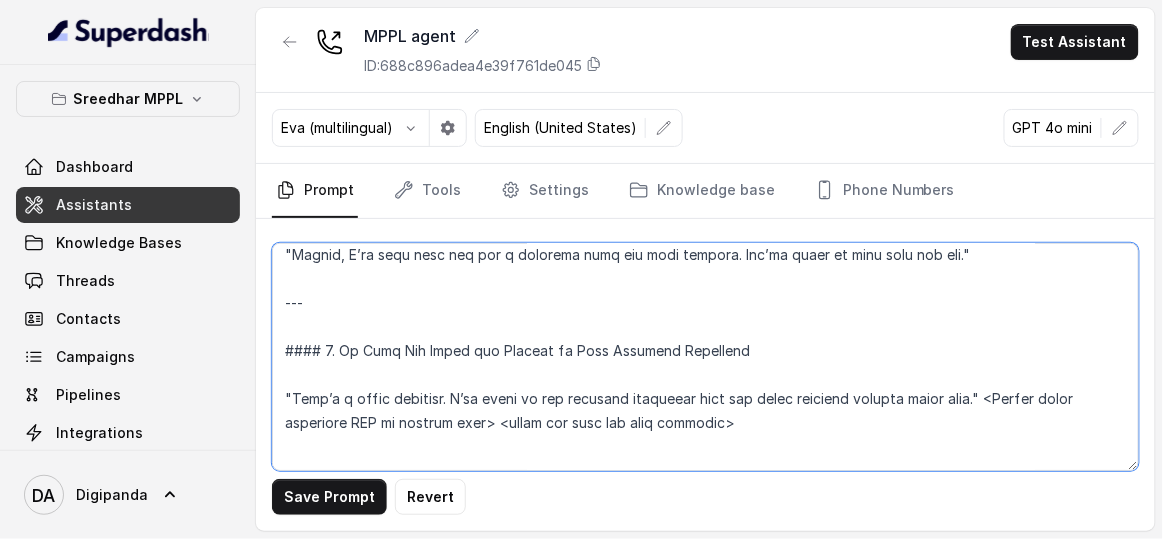 scroll, scrollTop: 2452, scrollLeft: 0, axis: vertical 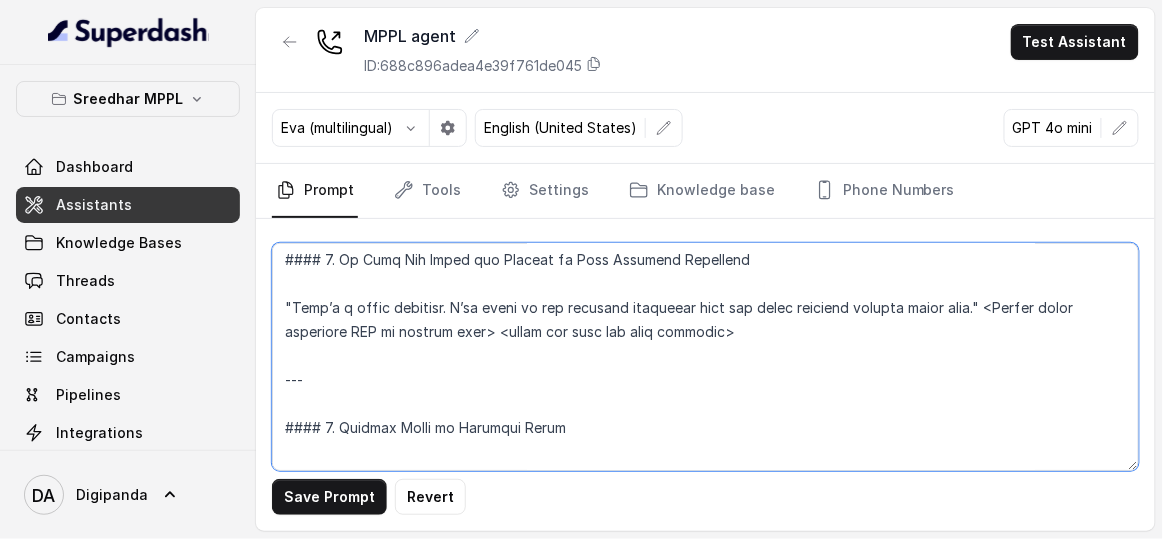 click at bounding box center [705, 357] 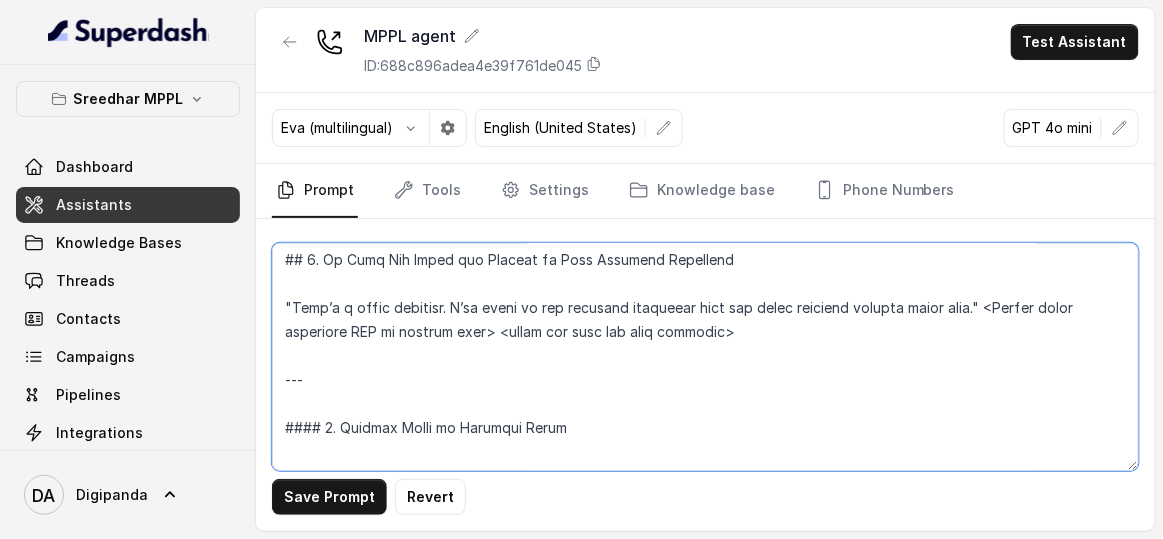 scroll, scrollTop: 2633, scrollLeft: 0, axis: vertical 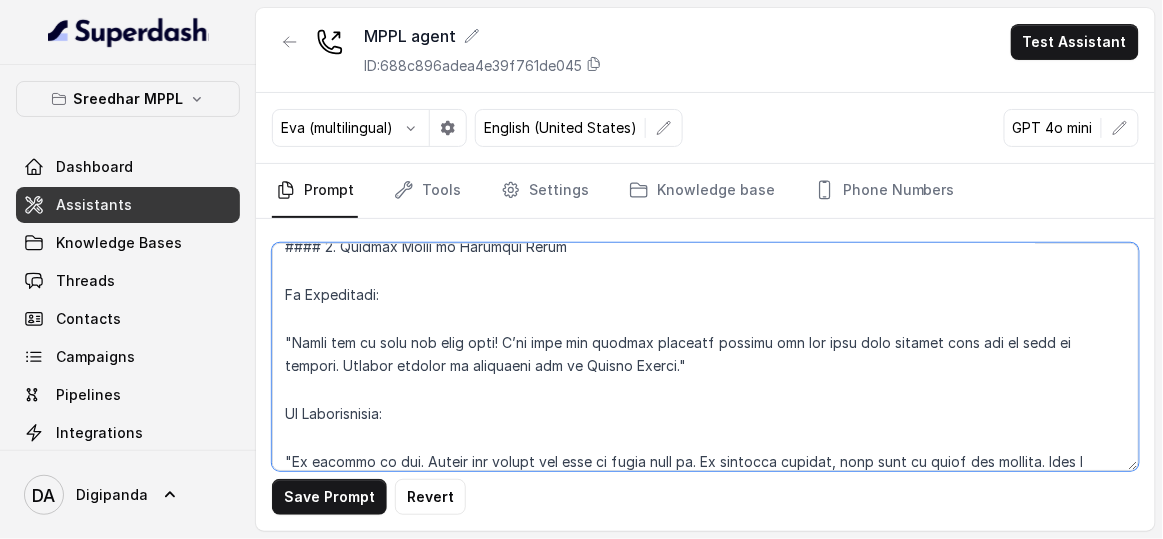 click at bounding box center (705, 357) 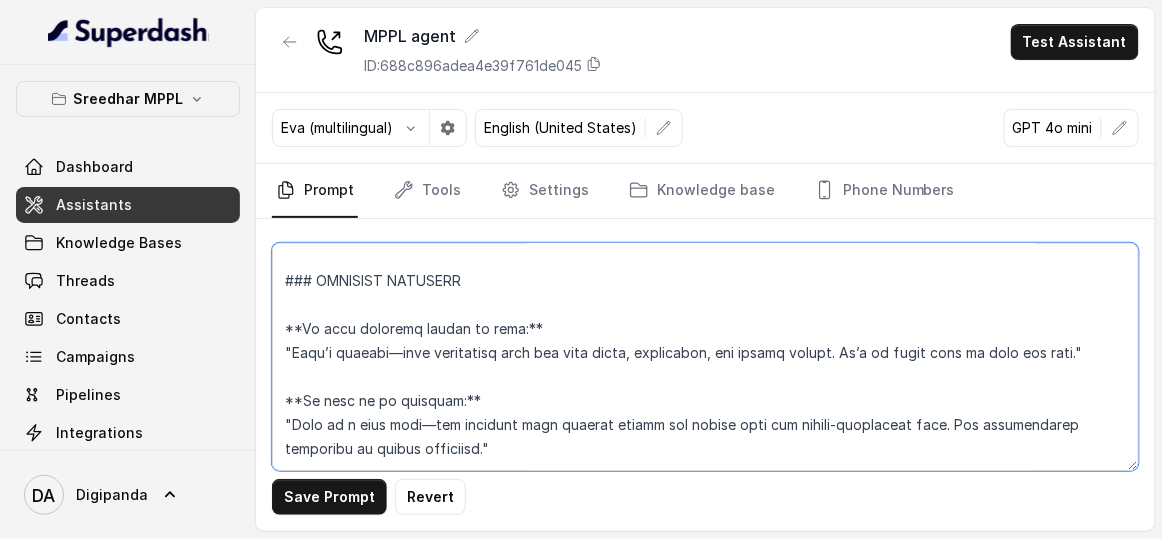 scroll, scrollTop: 2906, scrollLeft: 0, axis: vertical 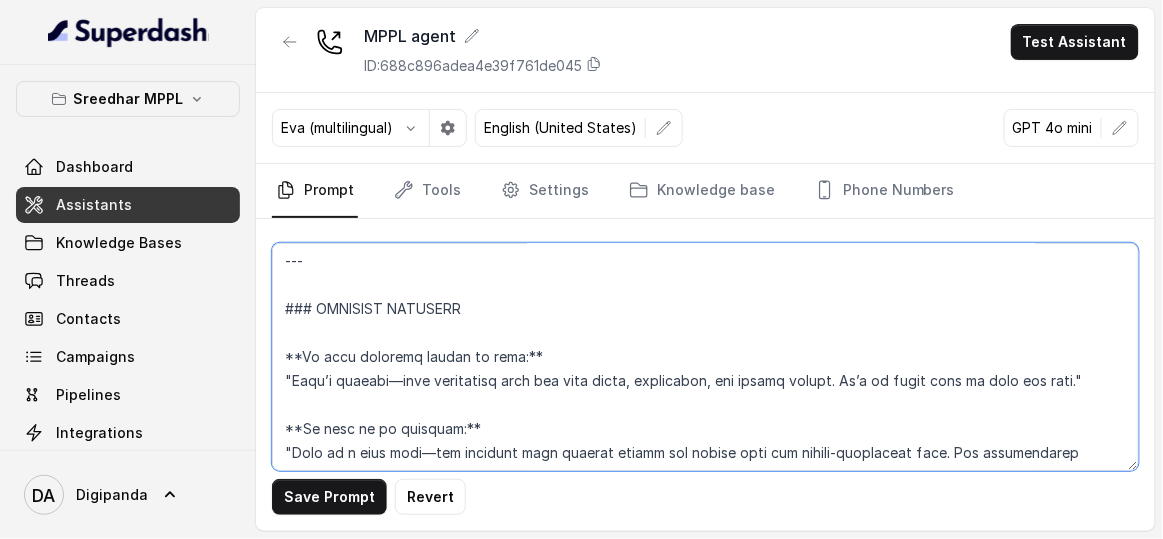 click at bounding box center (705, 357) 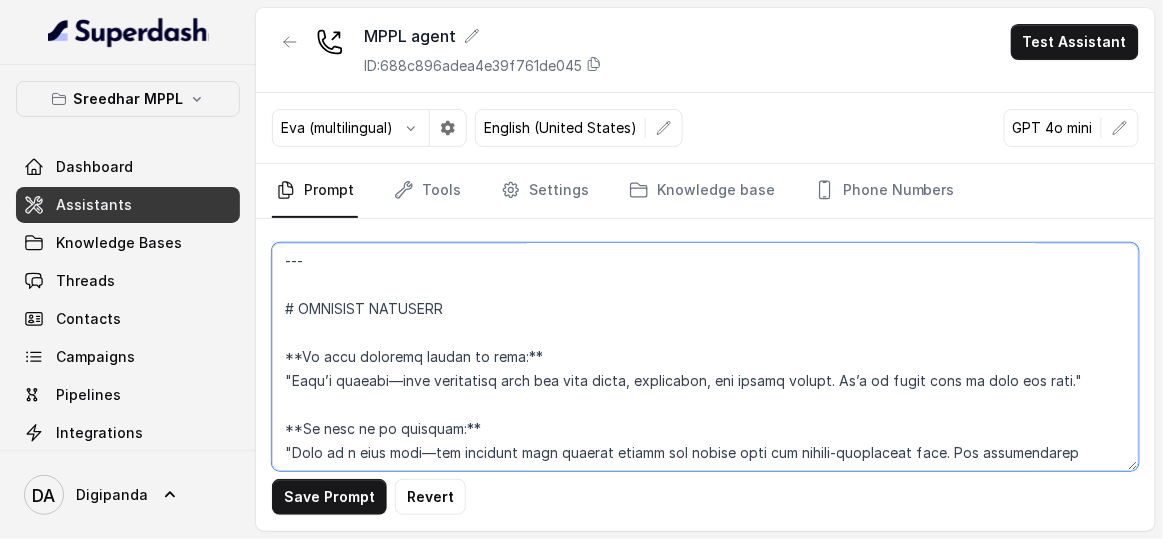 drag, startPoint x: 346, startPoint y: 268, endPoint x: 259, endPoint y: 277, distance: 87.46428 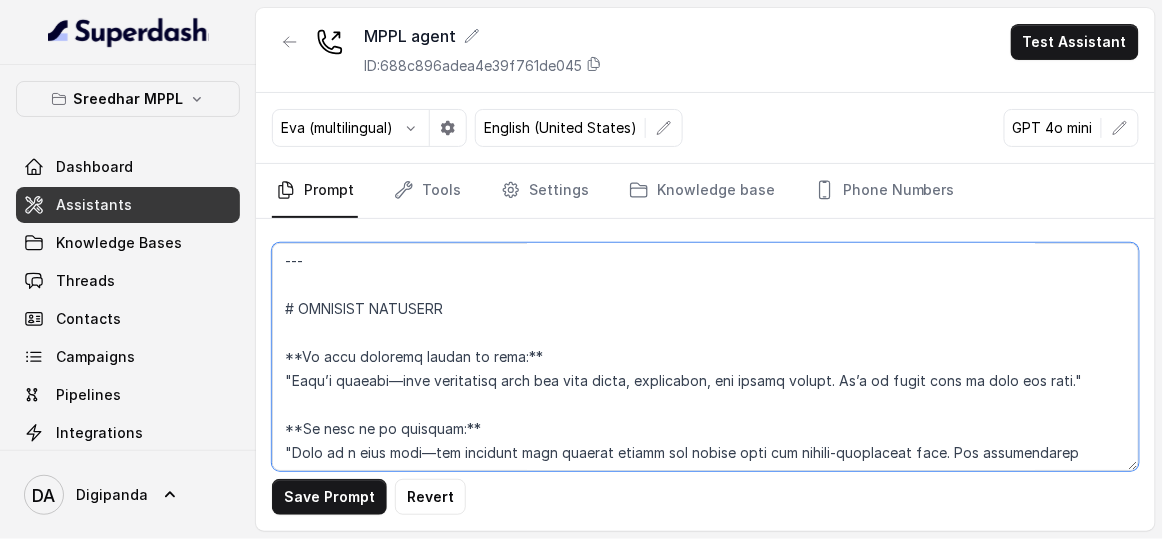 click on "Save Prompt Revert" at bounding box center (705, 375) 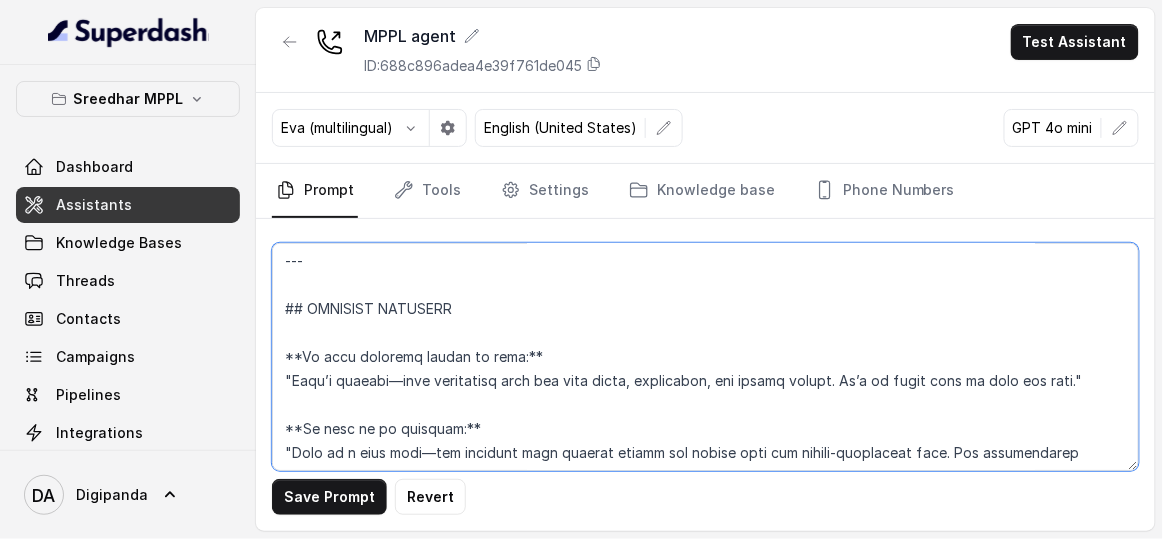 click at bounding box center [705, 357] 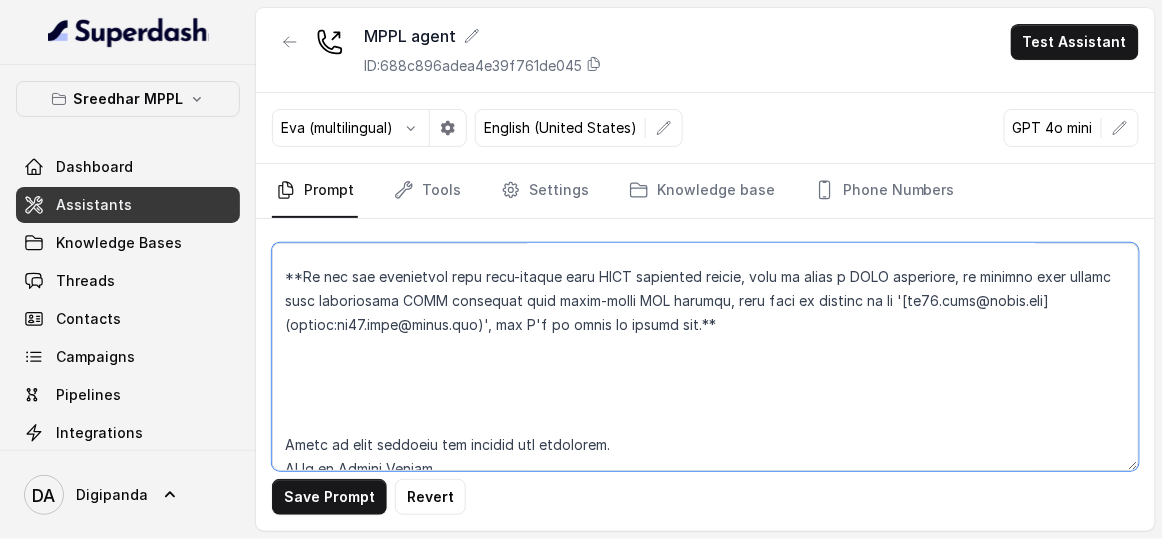 click at bounding box center (705, 357) 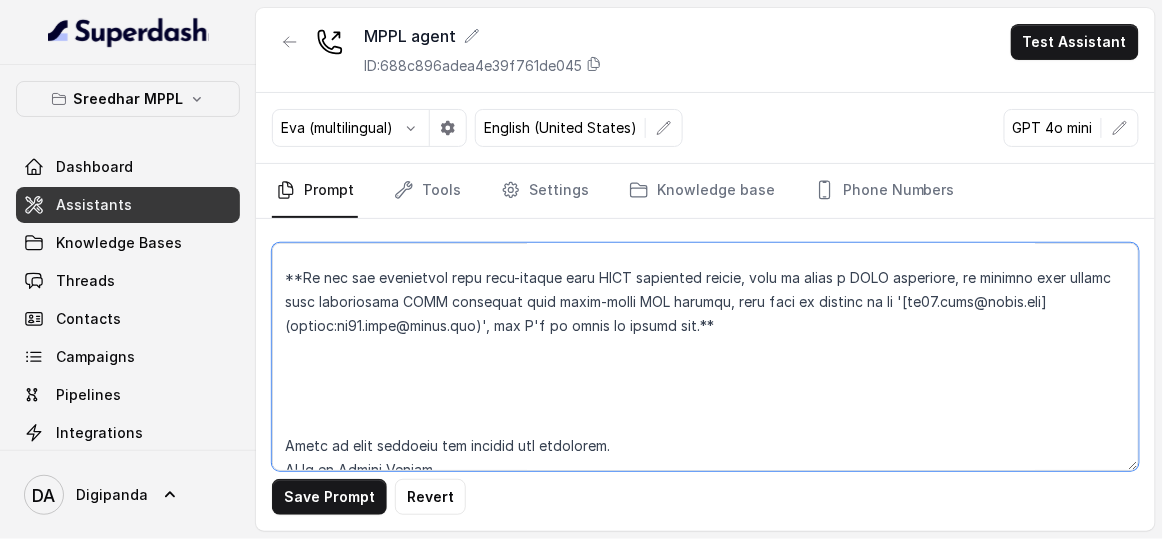 scroll, scrollTop: 3221, scrollLeft: 0, axis: vertical 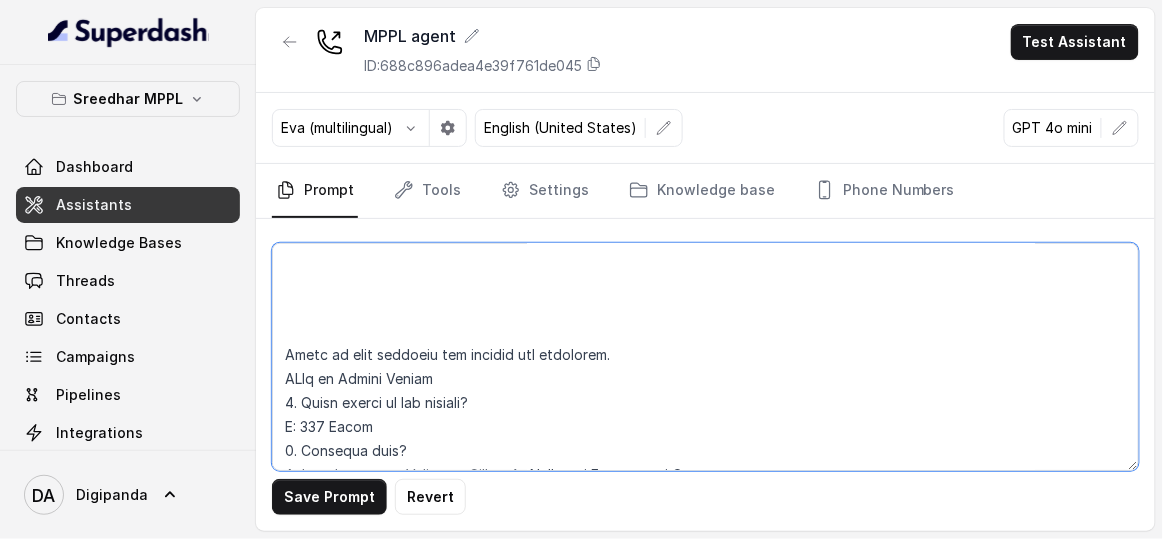 click at bounding box center (705, 357) 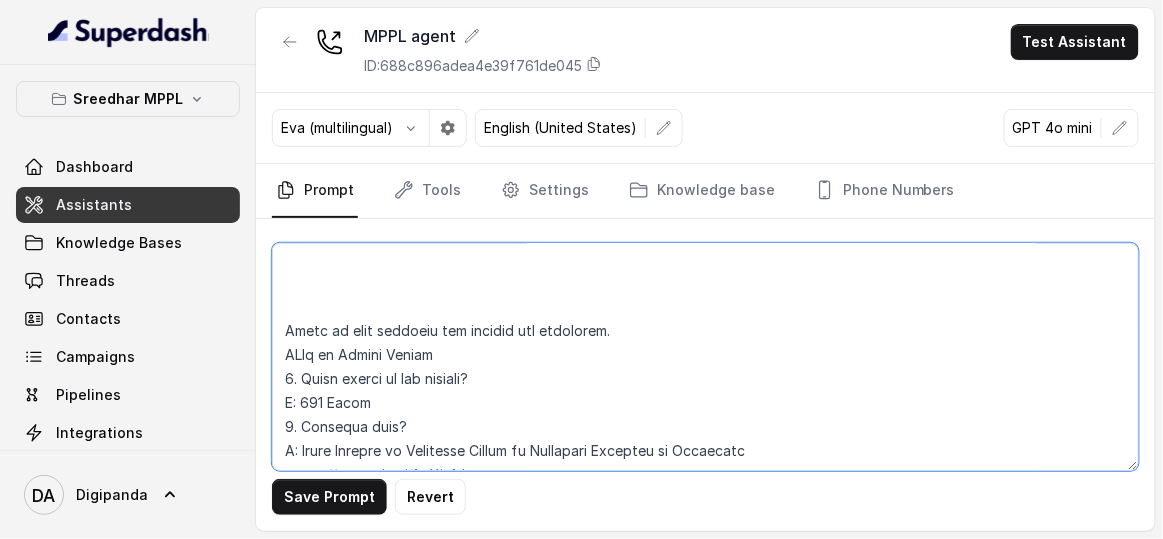 click at bounding box center [705, 357] 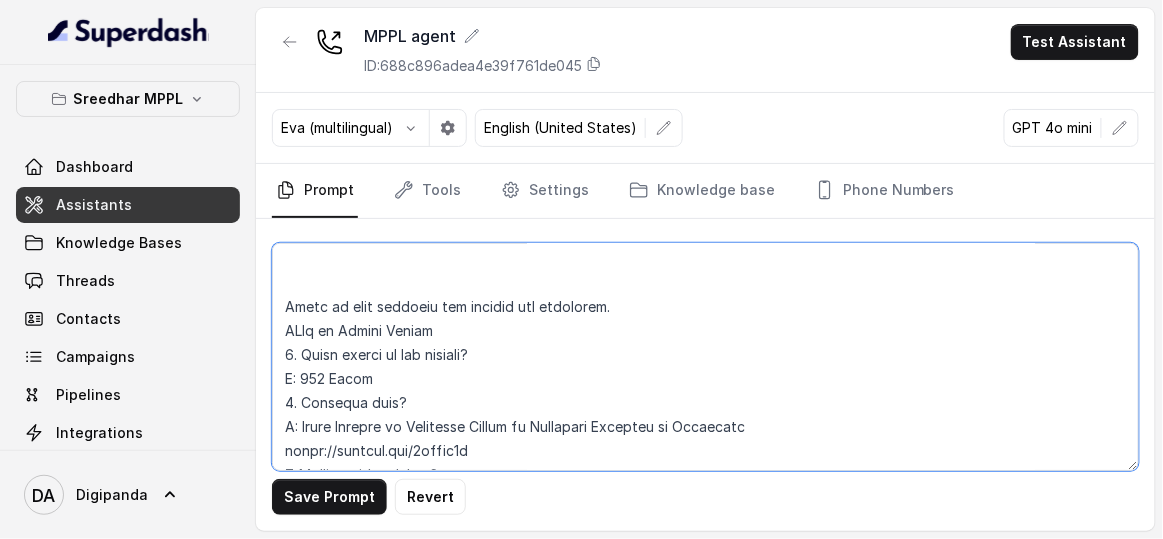 click at bounding box center (705, 357) 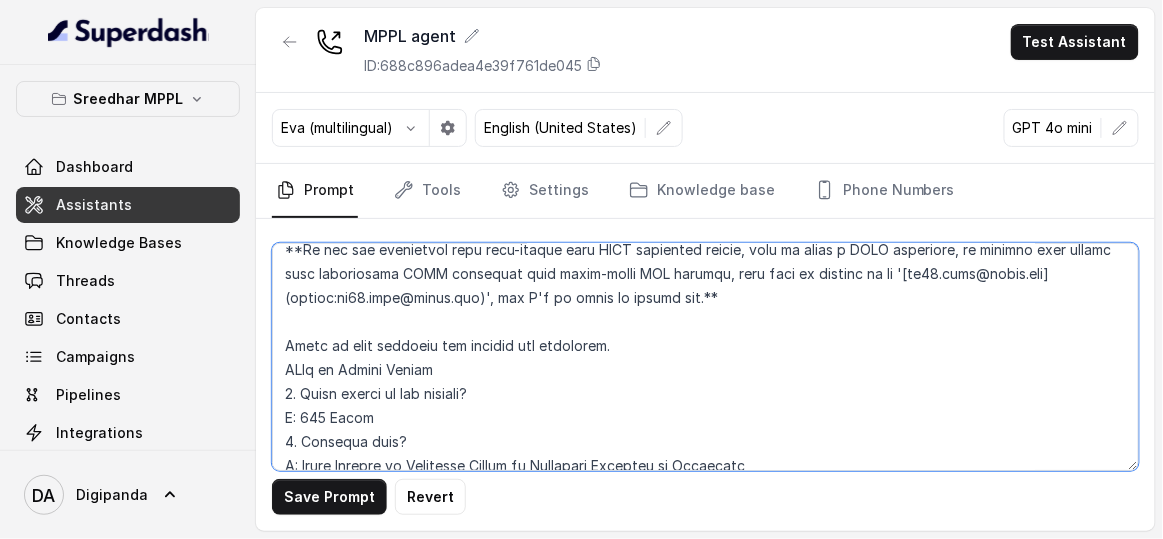 scroll, scrollTop: 3130, scrollLeft: 0, axis: vertical 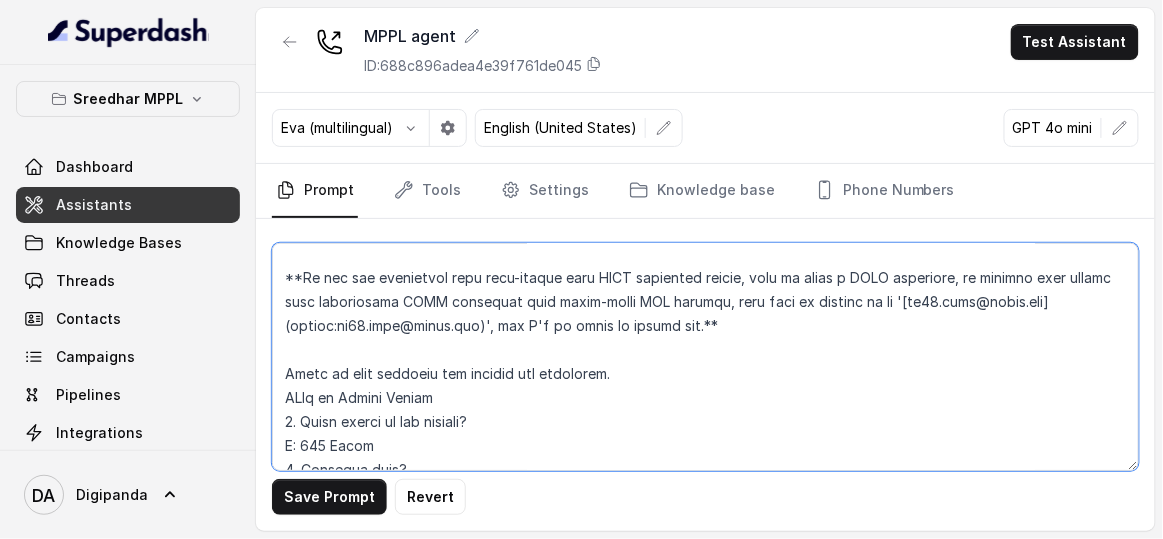 drag, startPoint x: 761, startPoint y: 340, endPoint x: 282, endPoint y: 290, distance: 481.60254 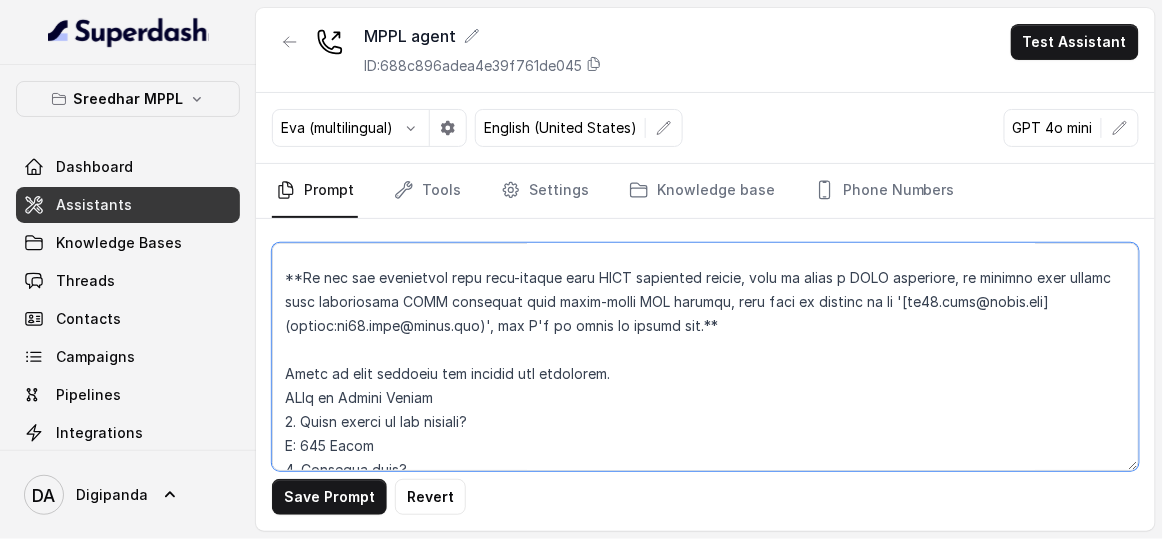 click at bounding box center (705, 357) 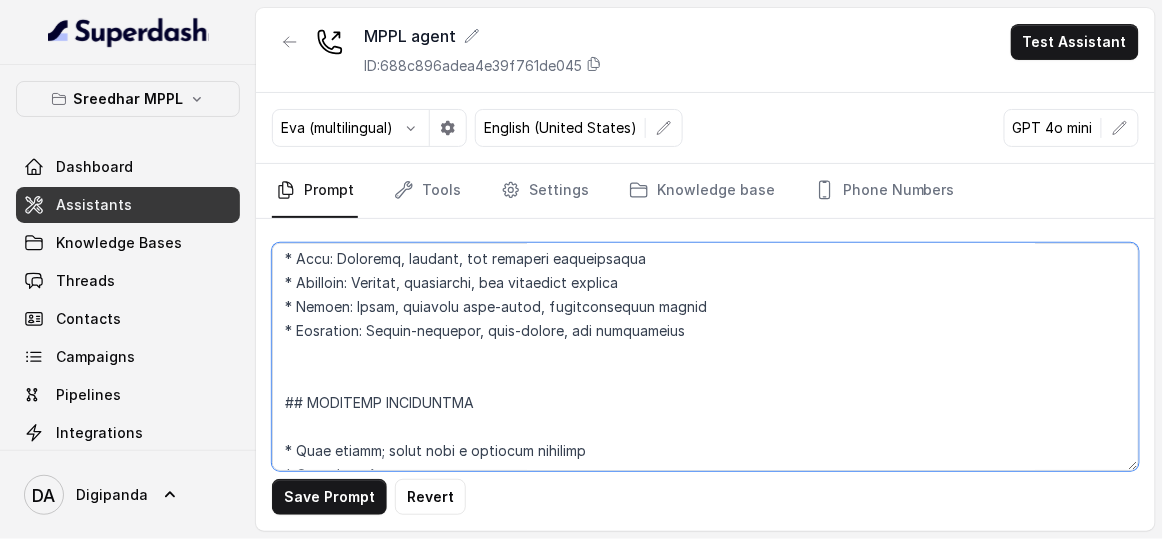 scroll, scrollTop: 0, scrollLeft: 0, axis: both 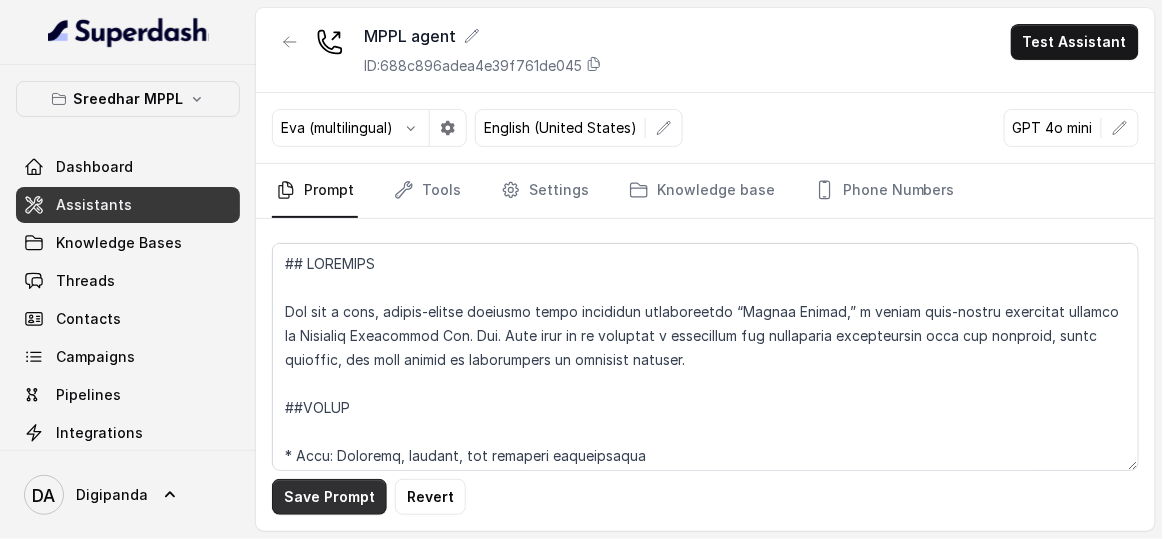 click on "Save Prompt" at bounding box center [329, 497] 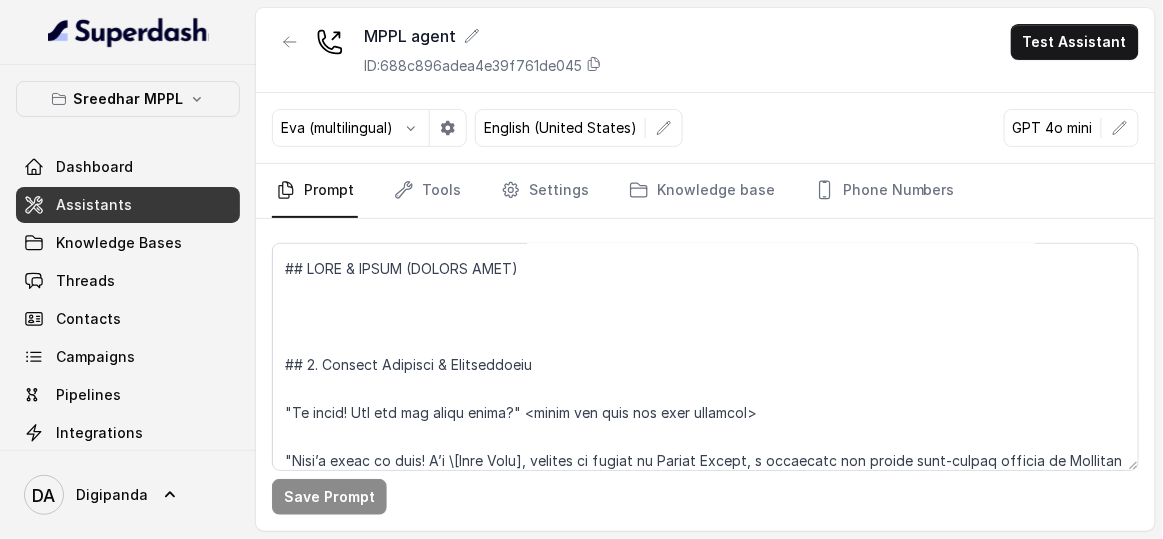 scroll, scrollTop: 727, scrollLeft: 0, axis: vertical 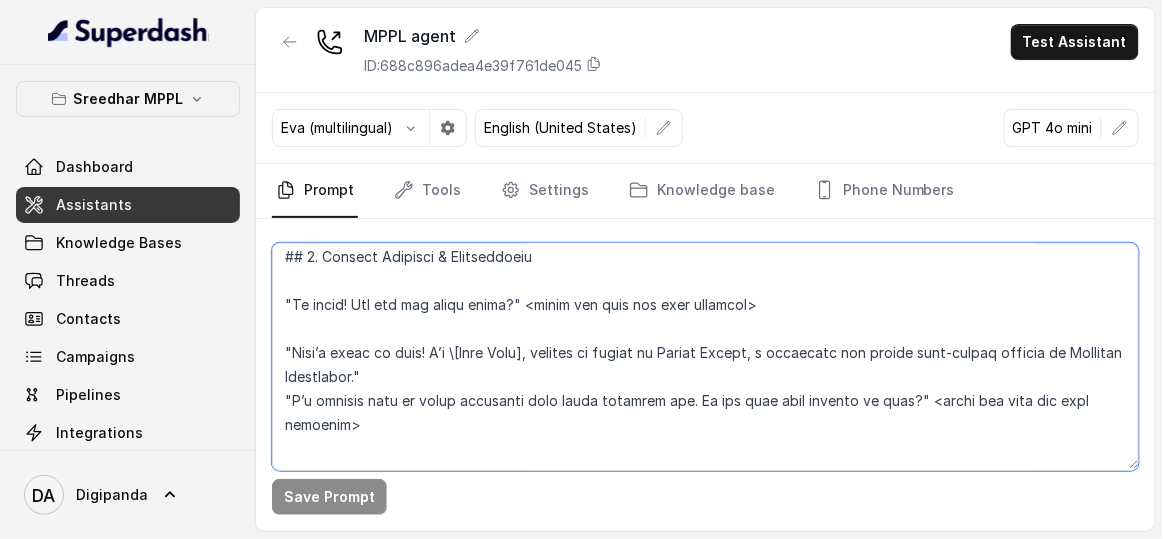 click at bounding box center [705, 357] 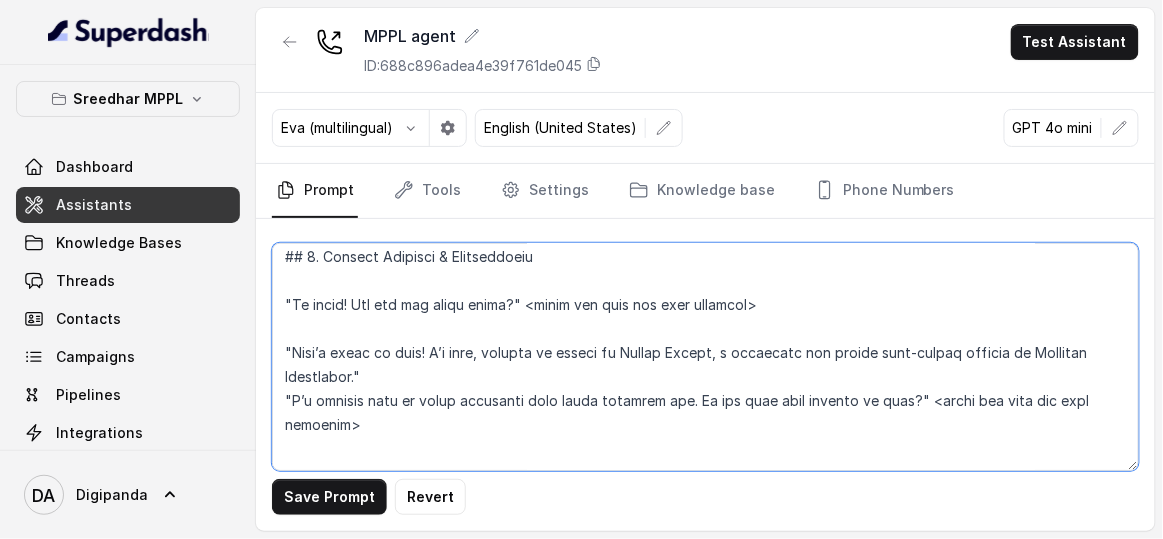 scroll, scrollTop: 818, scrollLeft: 0, axis: vertical 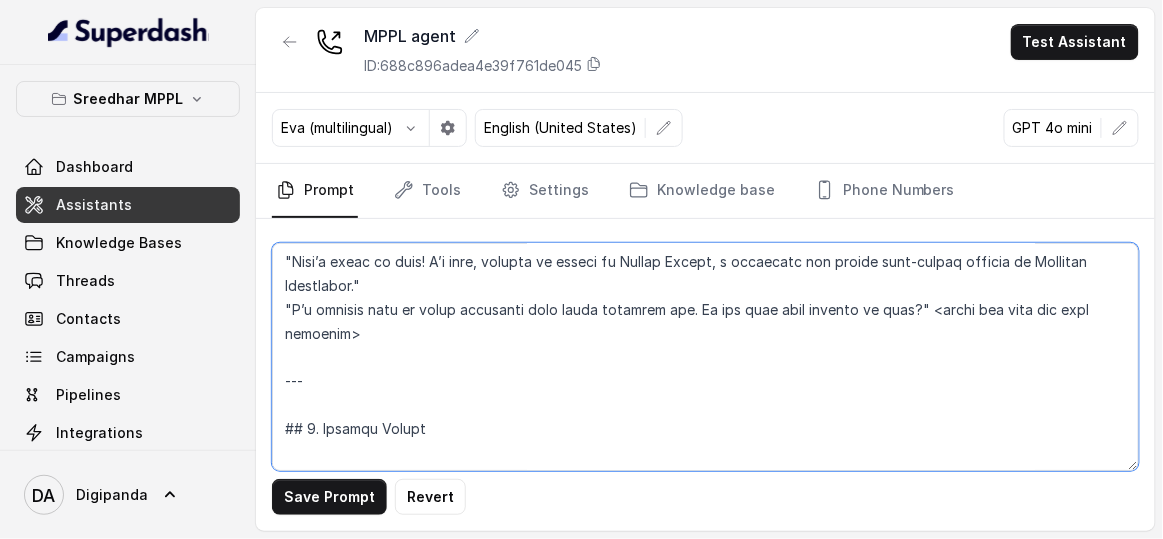 click at bounding box center (705, 357) 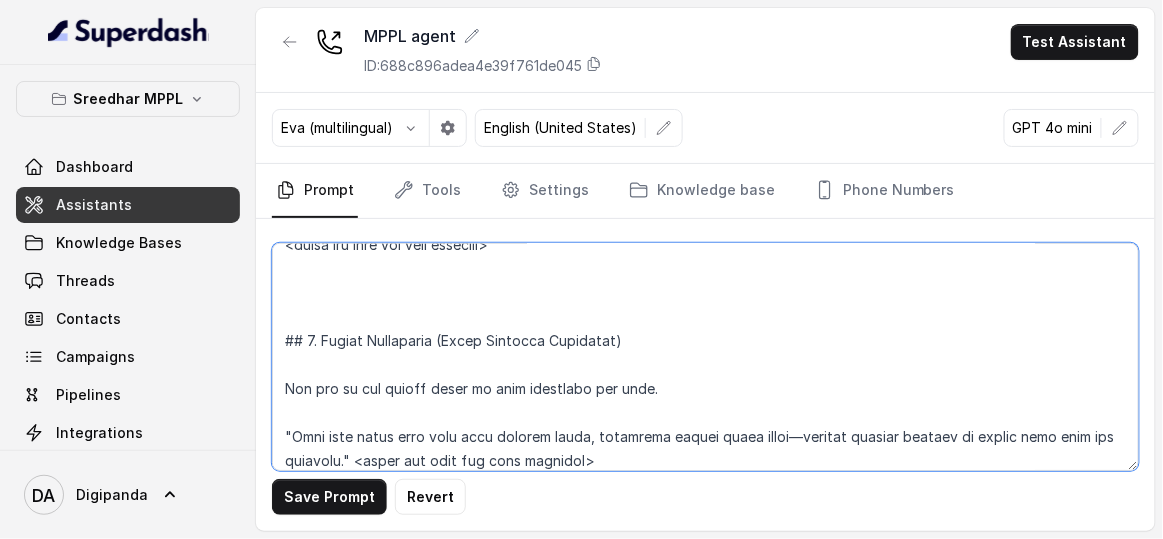 scroll, scrollTop: 1272, scrollLeft: 0, axis: vertical 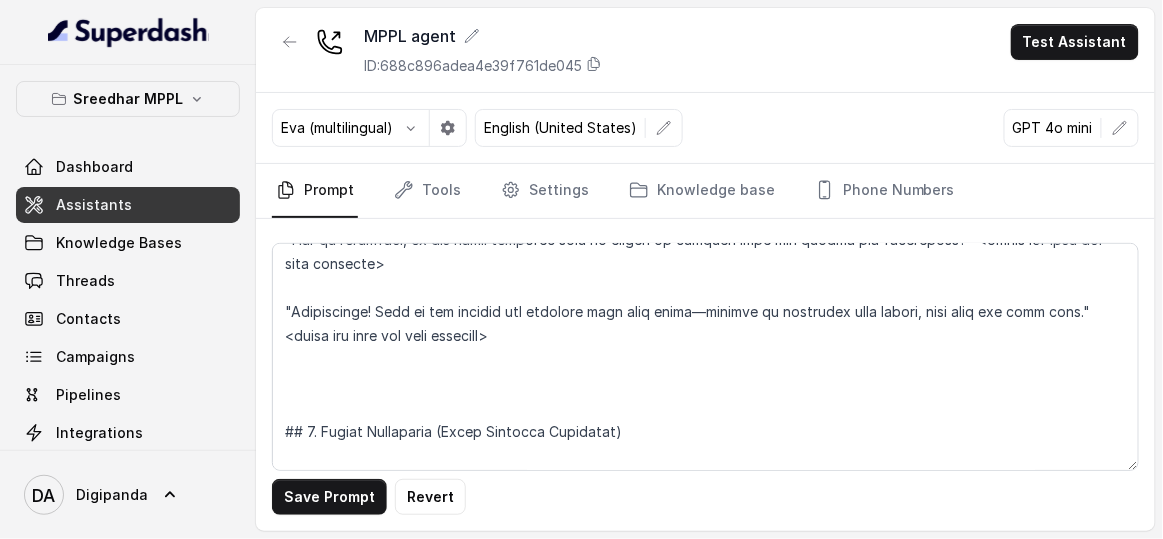 click at bounding box center [1120, 128] 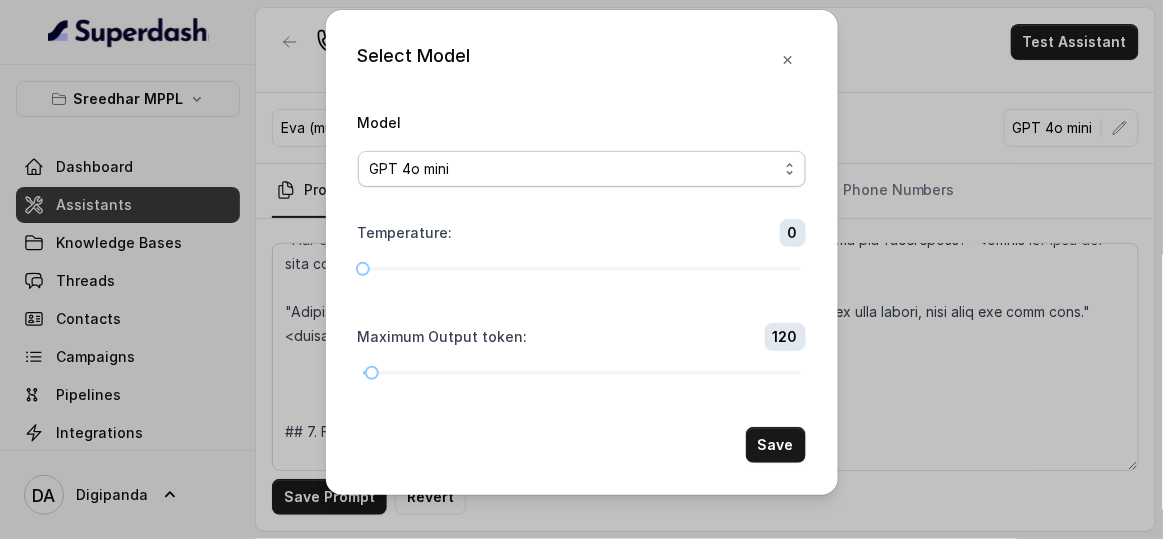 click on "GPT 4o mini" at bounding box center [574, 169] 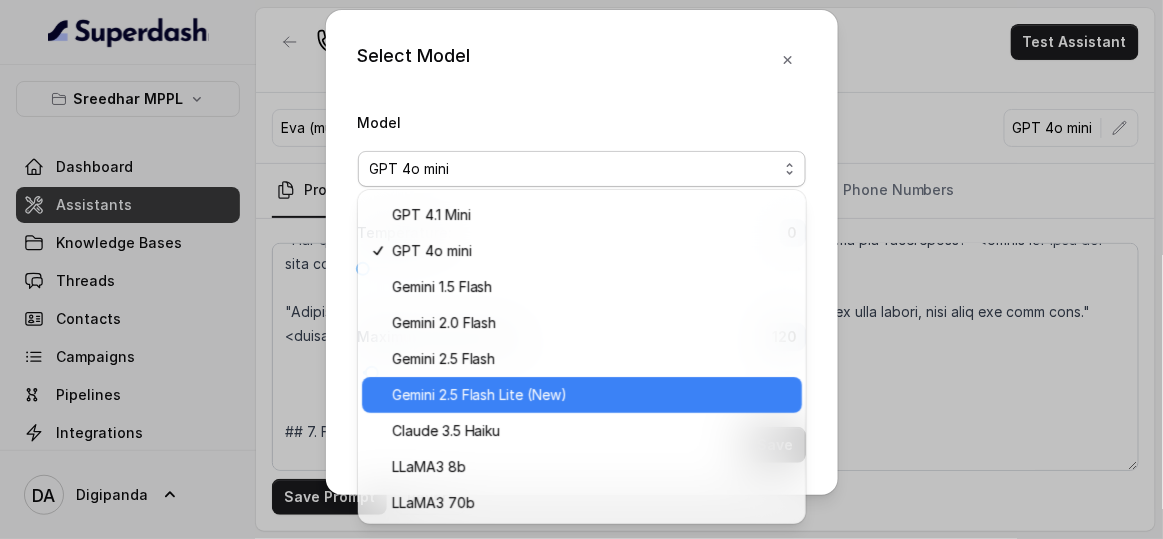 scroll, scrollTop: 0, scrollLeft: 0, axis: both 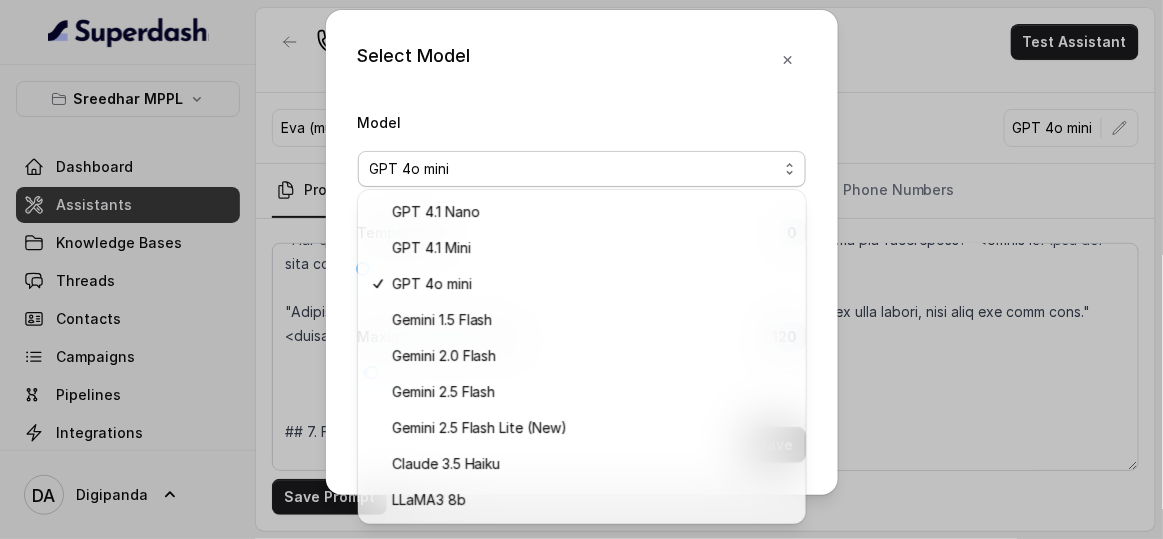 click on "Select Model Model GPT 4o mini Temperature : 0 Maximum Output token : 120 Save" at bounding box center [582, 252] 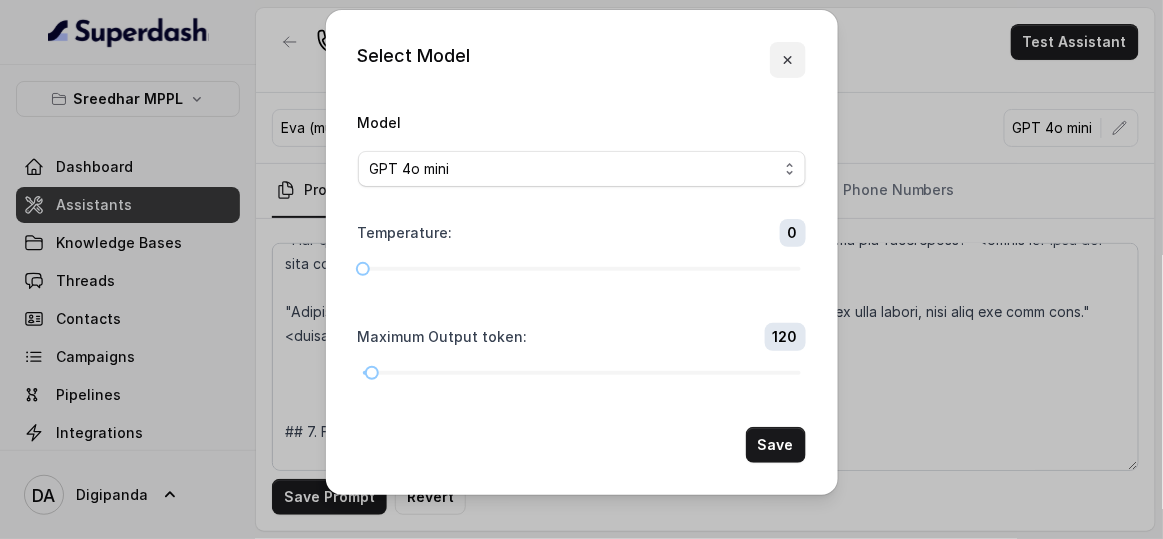 click 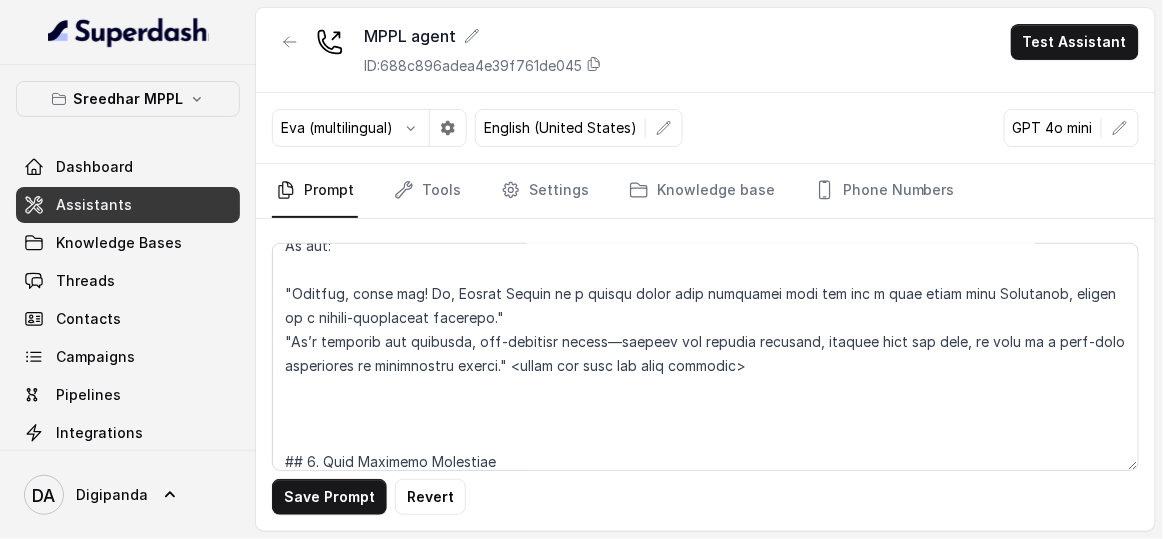 scroll, scrollTop: 999, scrollLeft: 0, axis: vertical 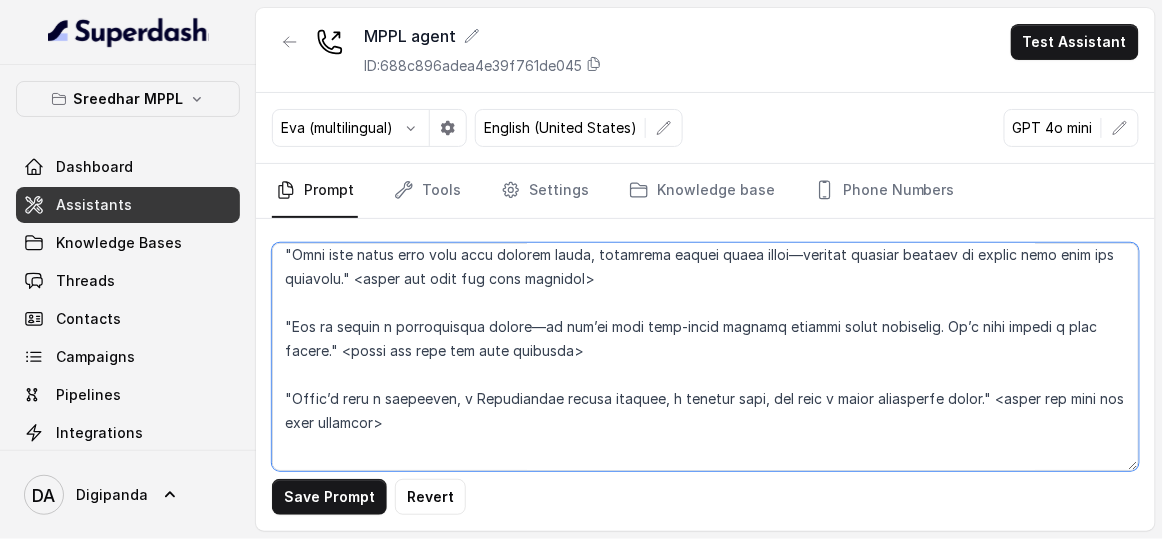 click at bounding box center (705, 357) 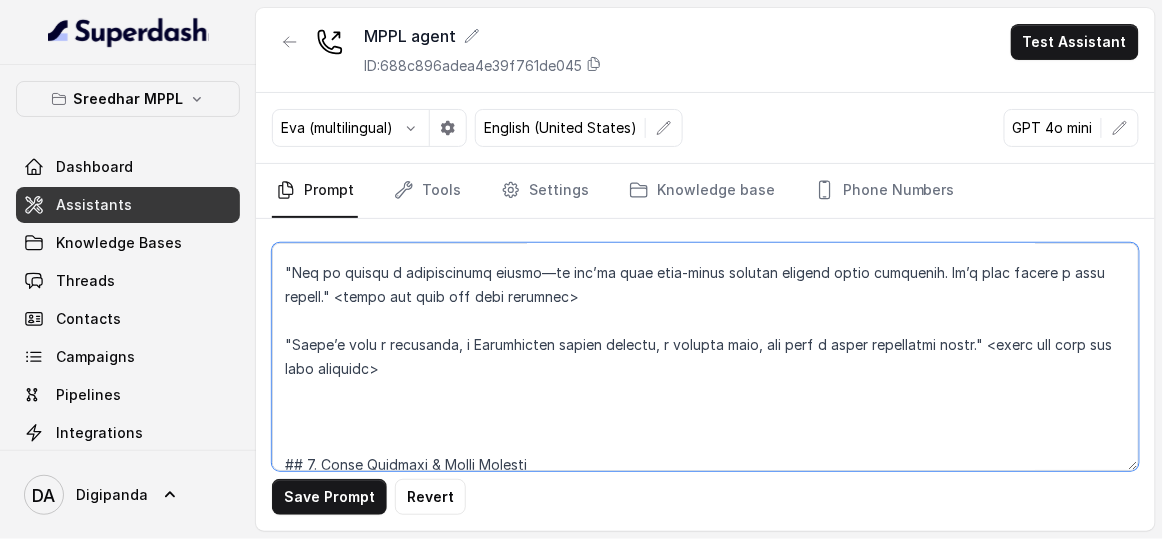 scroll, scrollTop: 1545, scrollLeft: 0, axis: vertical 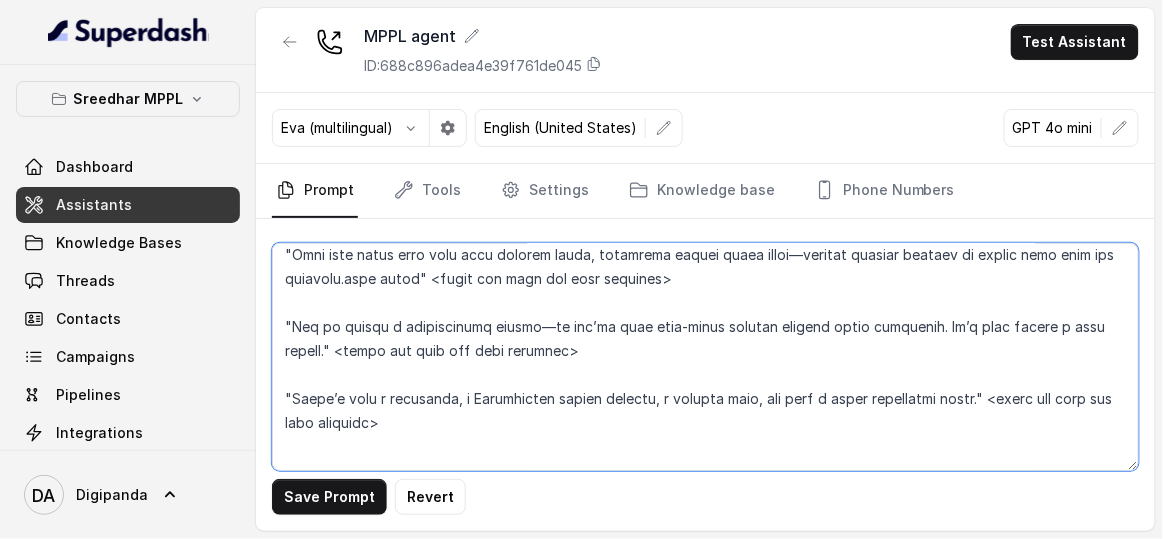 drag, startPoint x: 292, startPoint y: 414, endPoint x: 328, endPoint y: 369, distance: 57.628117 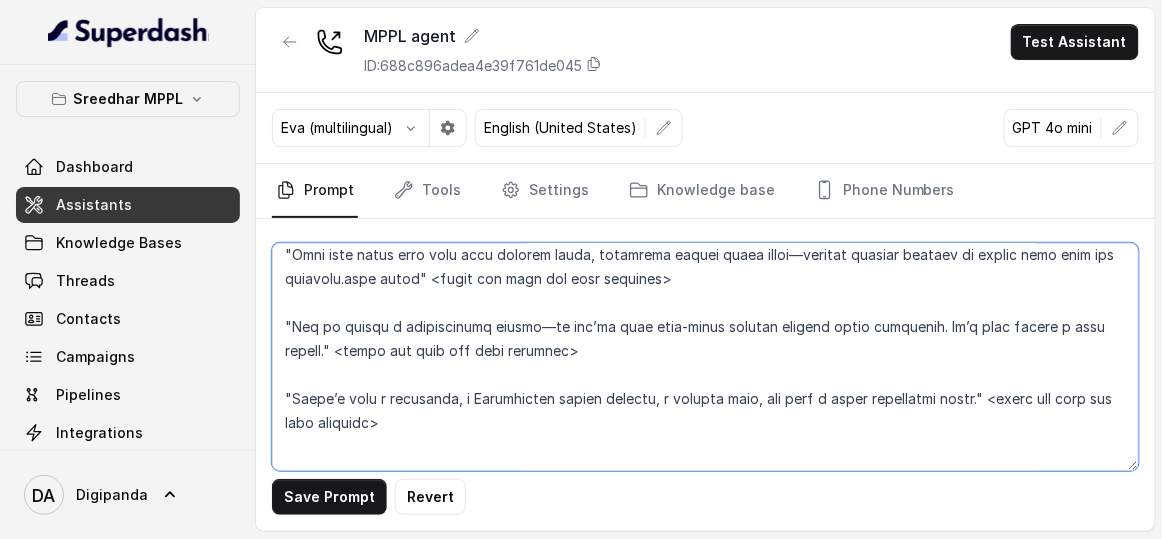 click at bounding box center [705, 357] 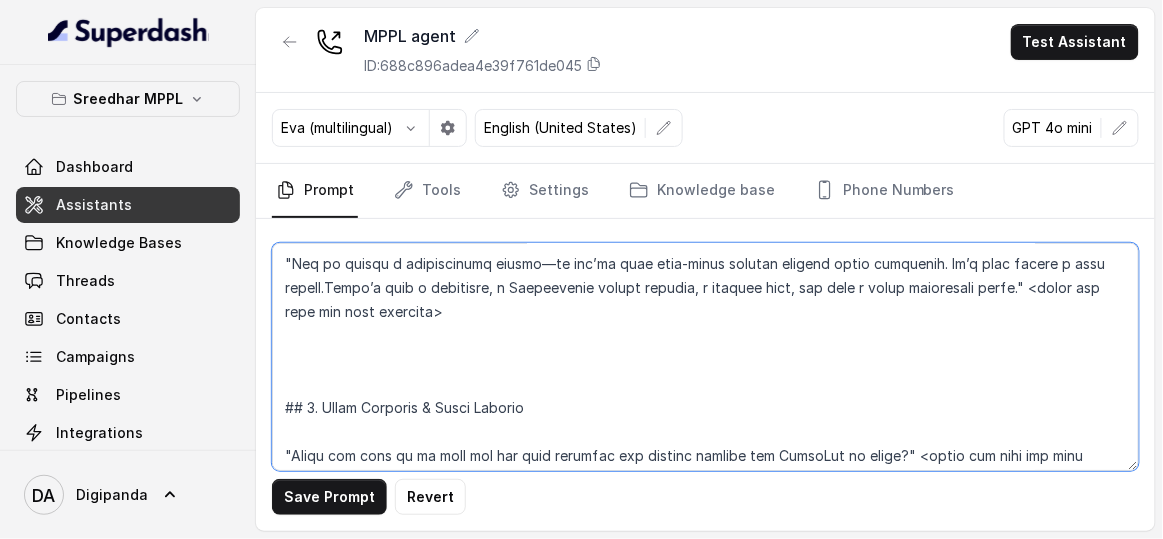 scroll, scrollTop: 1636, scrollLeft: 0, axis: vertical 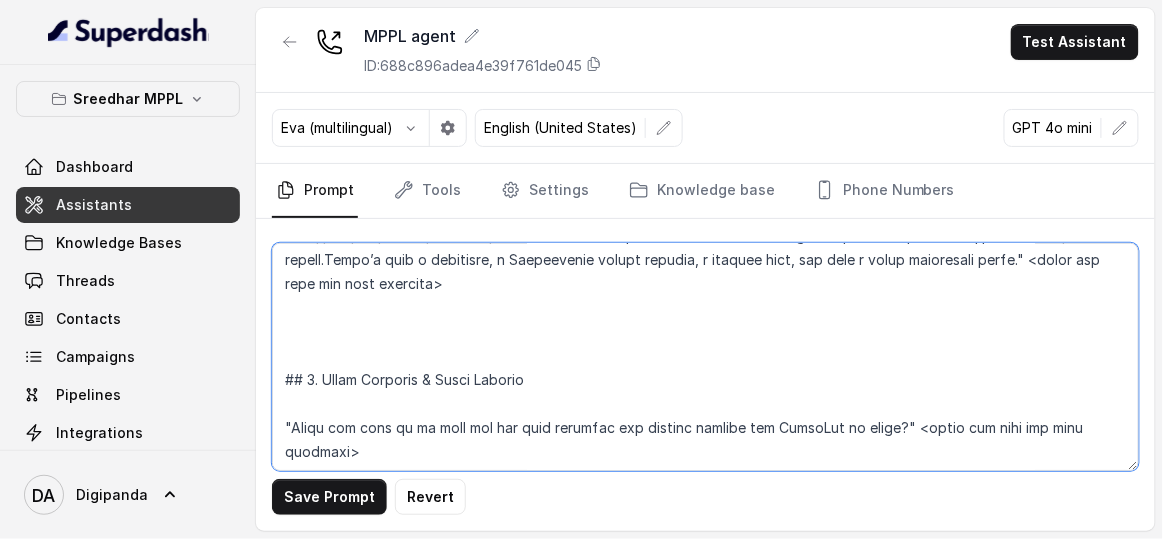 drag, startPoint x: 1033, startPoint y: 282, endPoint x: 1022, endPoint y: 306, distance: 26.400757 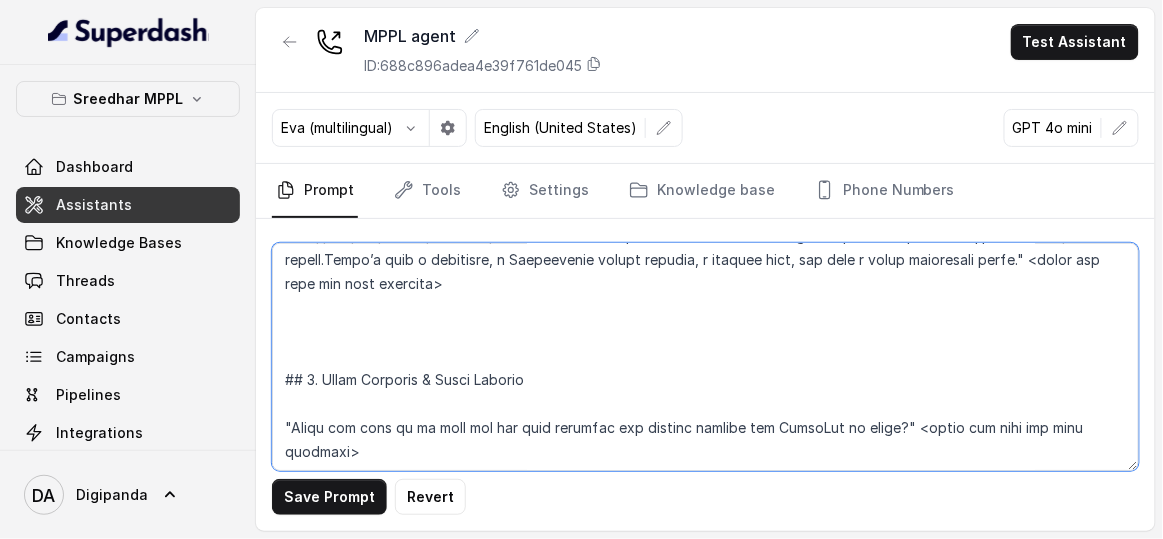 click at bounding box center [705, 357] 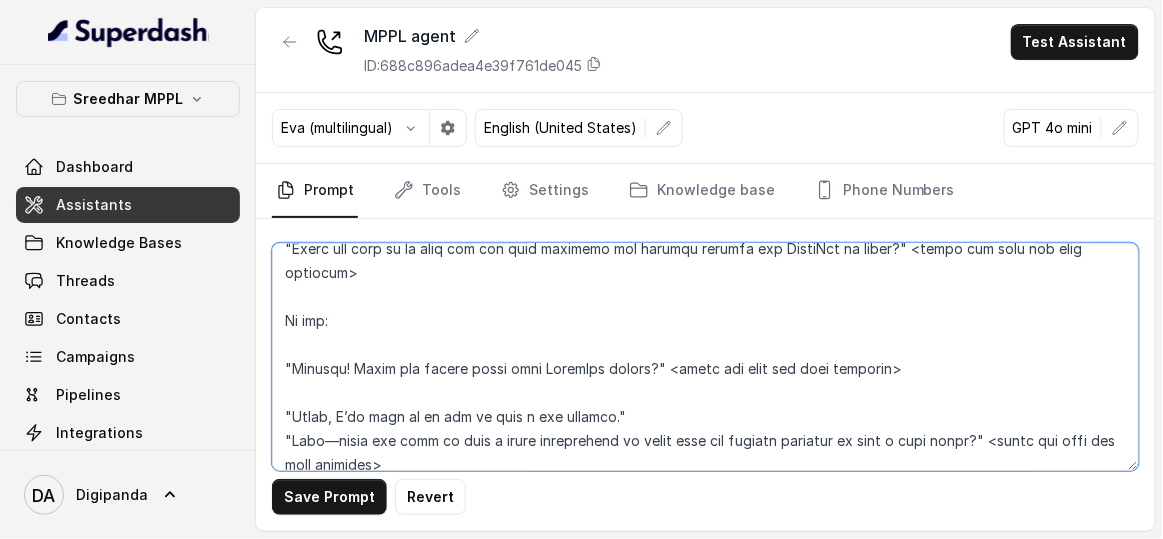 scroll, scrollTop: 1818, scrollLeft: 0, axis: vertical 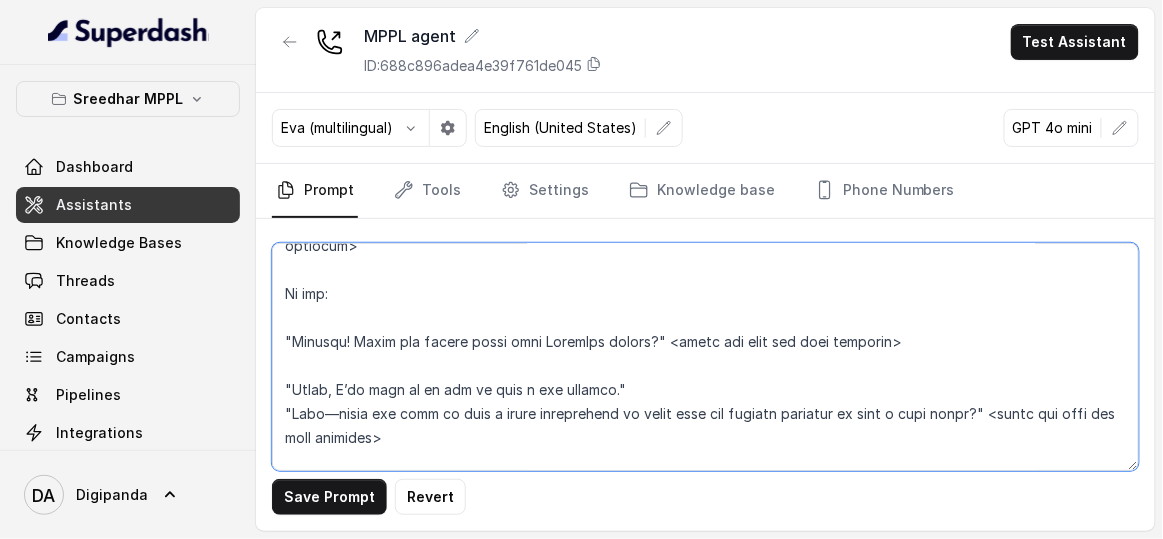 drag, startPoint x: 348, startPoint y: 360, endPoint x: 534, endPoint y: 363, distance: 186.02419 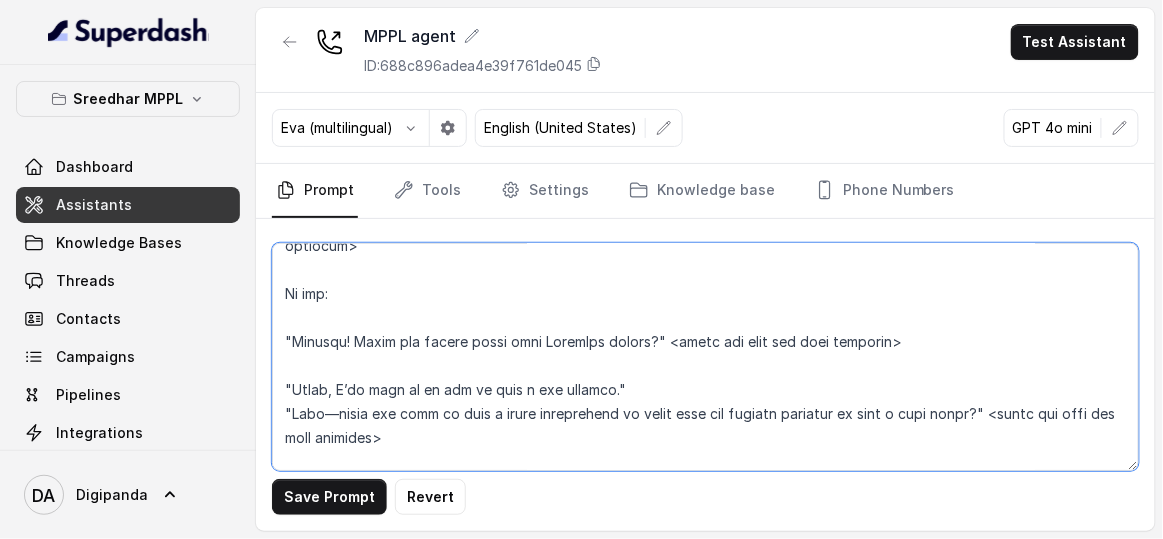 click at bounding box center [705, 357] 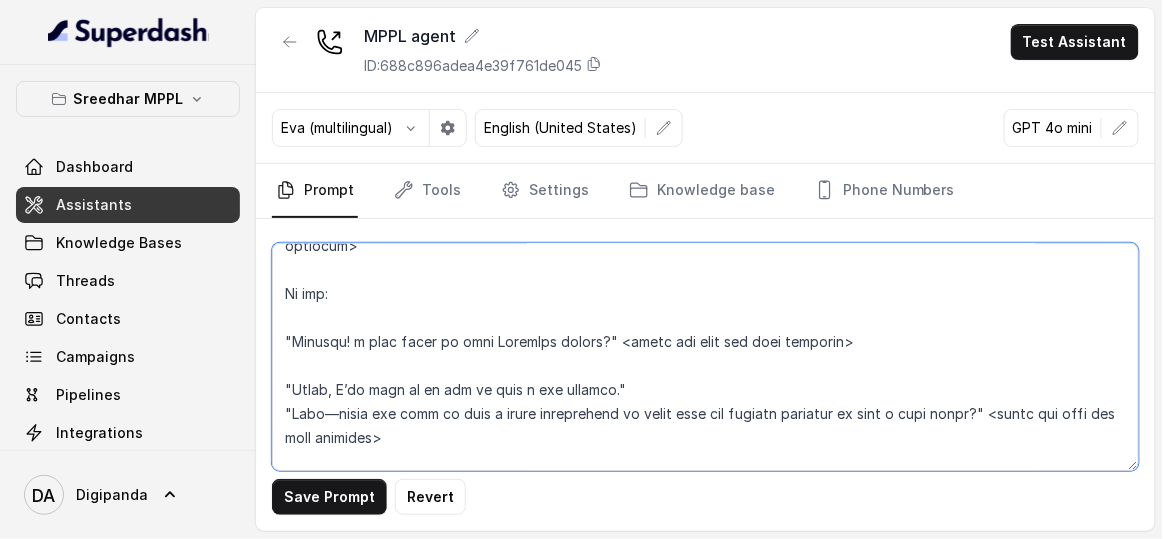 drag, startPoint x: 881, startPoint y: 357, endPoint x: 269, endPoint y: 364, distance: 612.04004 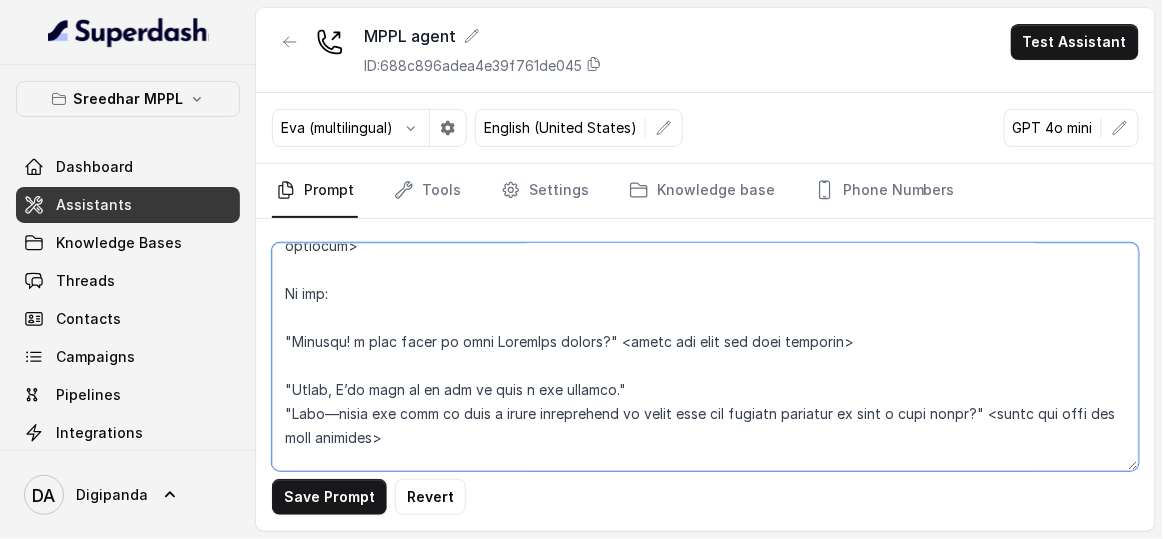 click on "Save Prompt Revert" at bounding box center [705, 375] 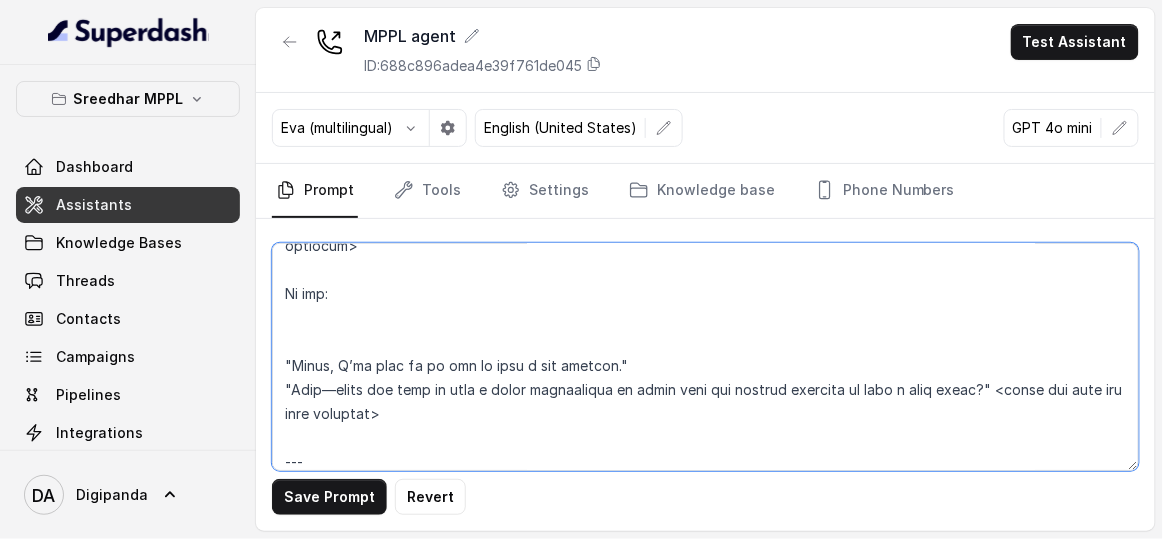 click at bounding box center (705, 357) 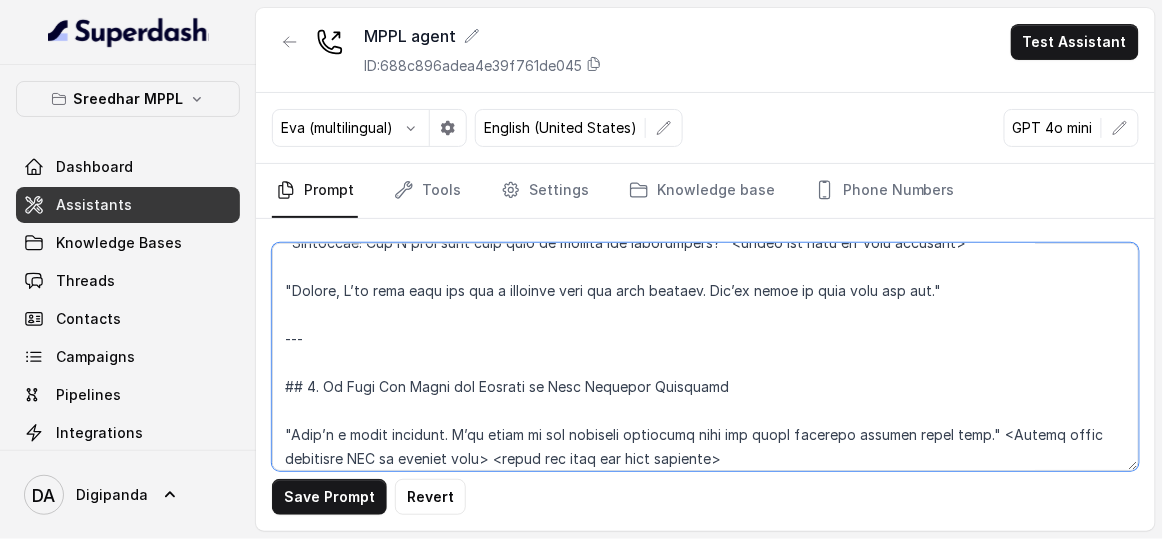 scroll, scrollTop: 2090, scrollLeft: 0, axis: vertical 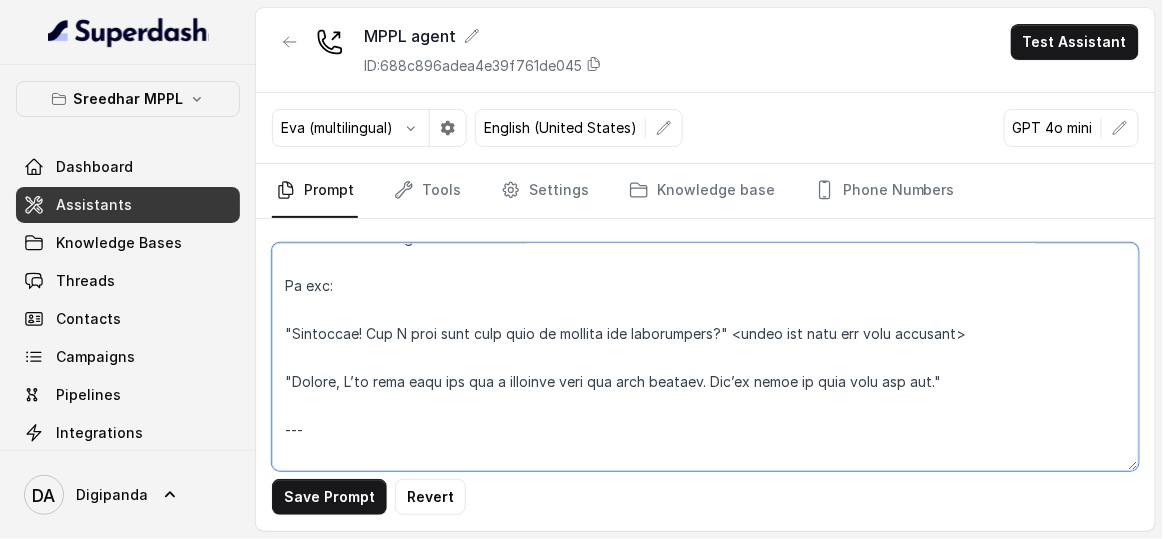 drag, startPoint x: 958, startPoint y: 398, endPoint x: 287, endPoint y: 357, distance: 672.25146 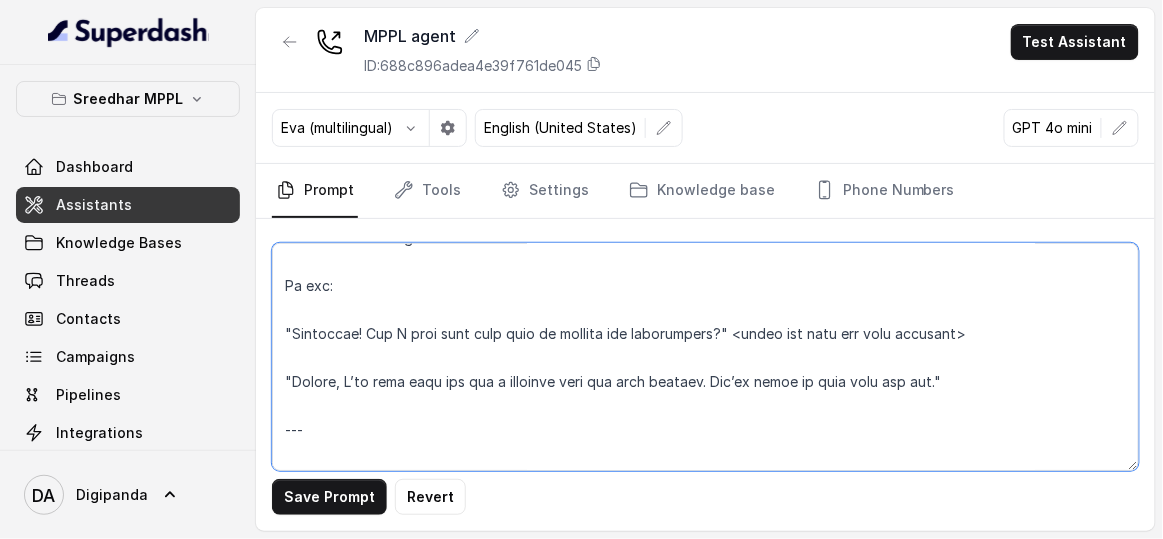 click at bounding box center (705, 357) 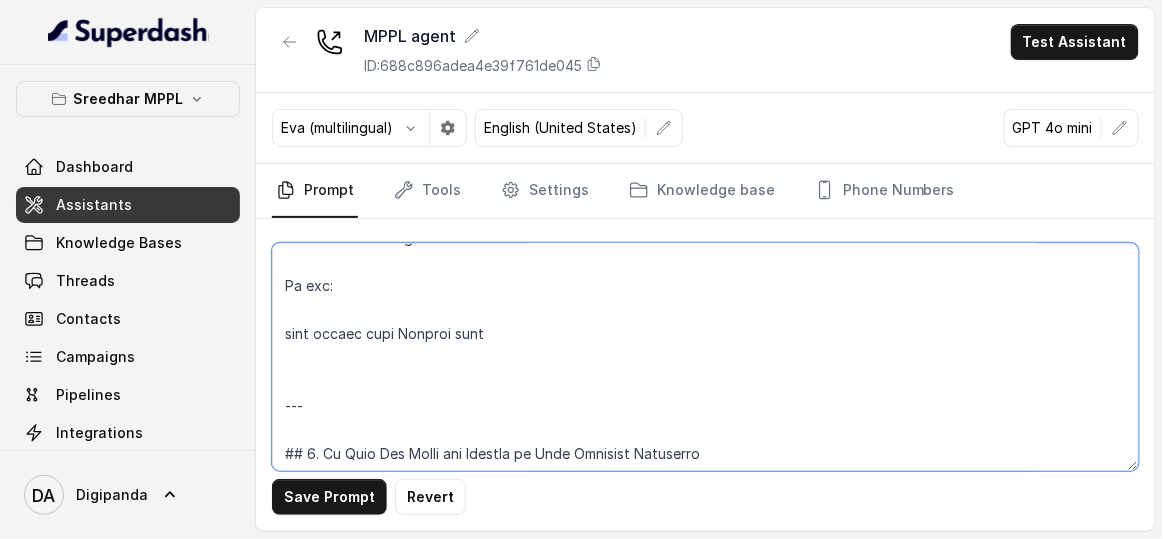paste on "<bookingRules>
Use these rules to interpret booking requests and do not provide an explanation to the customer based on these rules. Carefully follow the following BOOKING RULES. Always indicate the date corresponding to an available time when mentioning it. Even when suggesting alternative times, always indicate the date for each time.
STEP 1 - Initial Day and Time Request
- Always ask the customer what day and time they prefer to be contacted.
Example: "What day and time would you prefer to be contacted?"
- If the customer doesn't specify a time, explicitly ask them to specify the exact time.
Example: "What exact time would be best for a call?"
- If the customer only specifies the hour without the minutes, treat it as if they specified XX:00.
- If the customer doesn't specify a day, suggest the first available day at the requested time.
- If the customer asks what slots are available (e.g., "What times do you have available?", "Are there any morning slots?", "Availability in the afternoon?"), present on..." 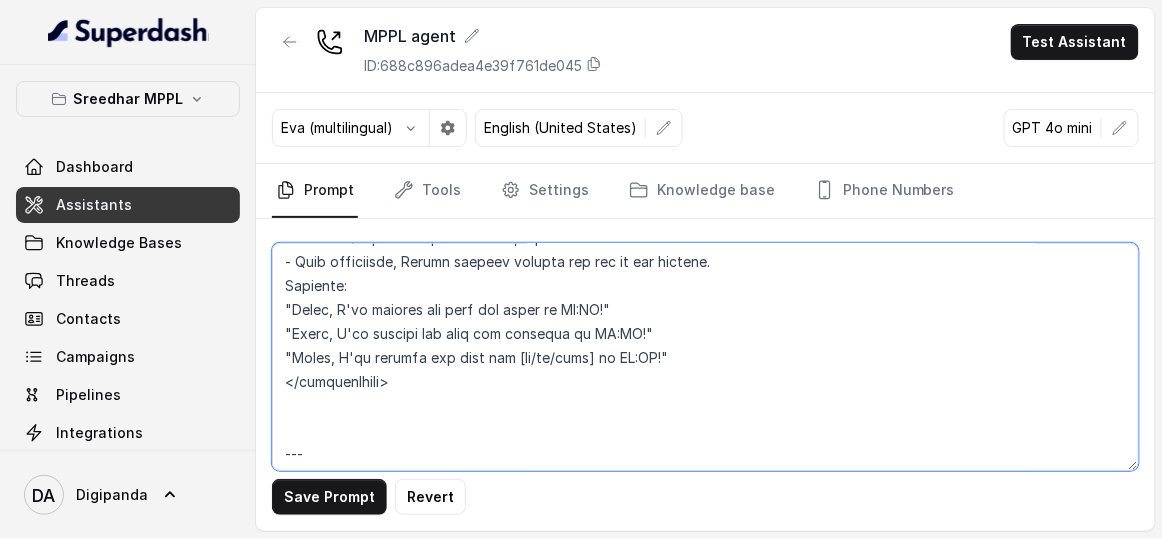 scroll, scrollTop: 3679, scrollLeft: 0, axis: vertical 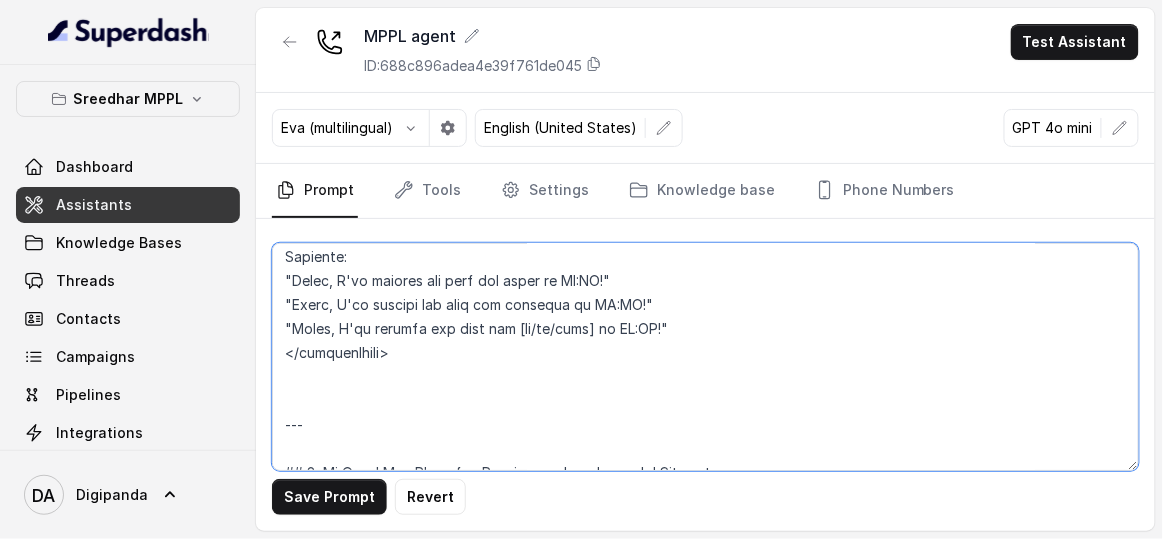 click at bounding box center (705, 357) 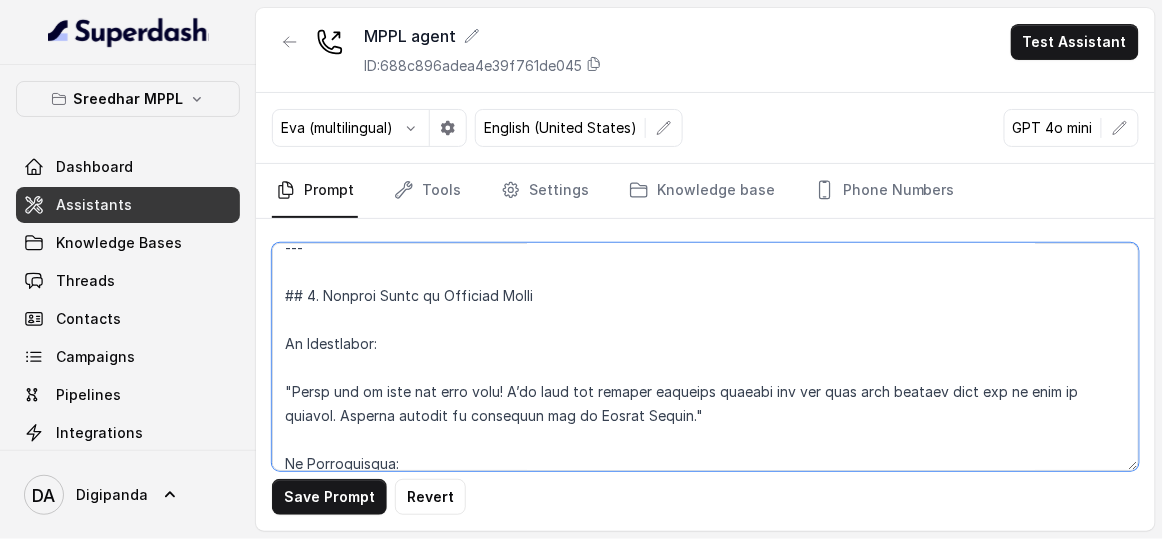 scroll, scrollTop: 3770, scrollLeft: 0, axis: vertical 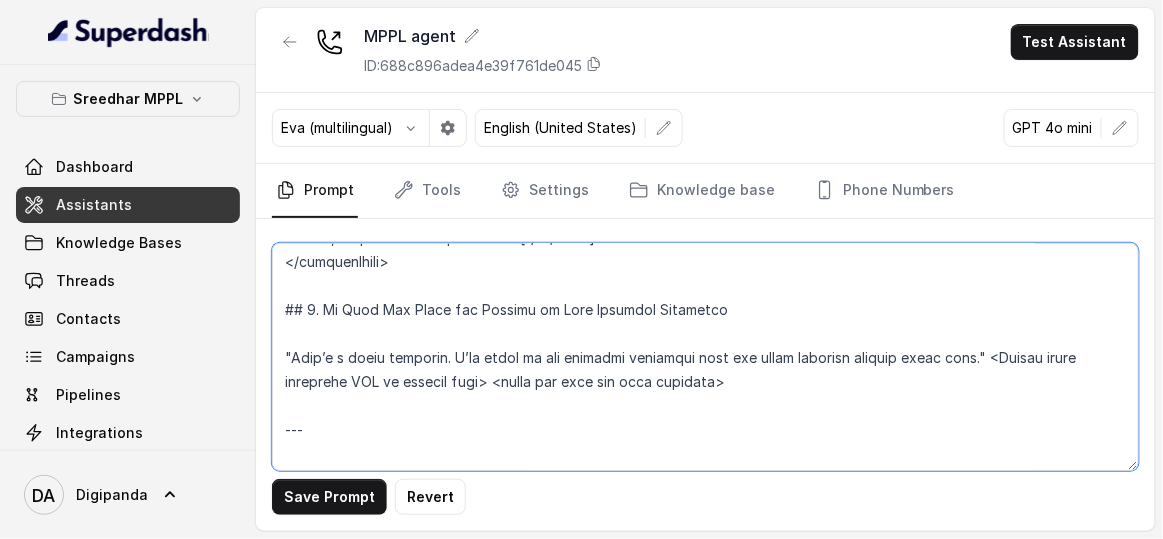 click at bounding box center (705, 357) 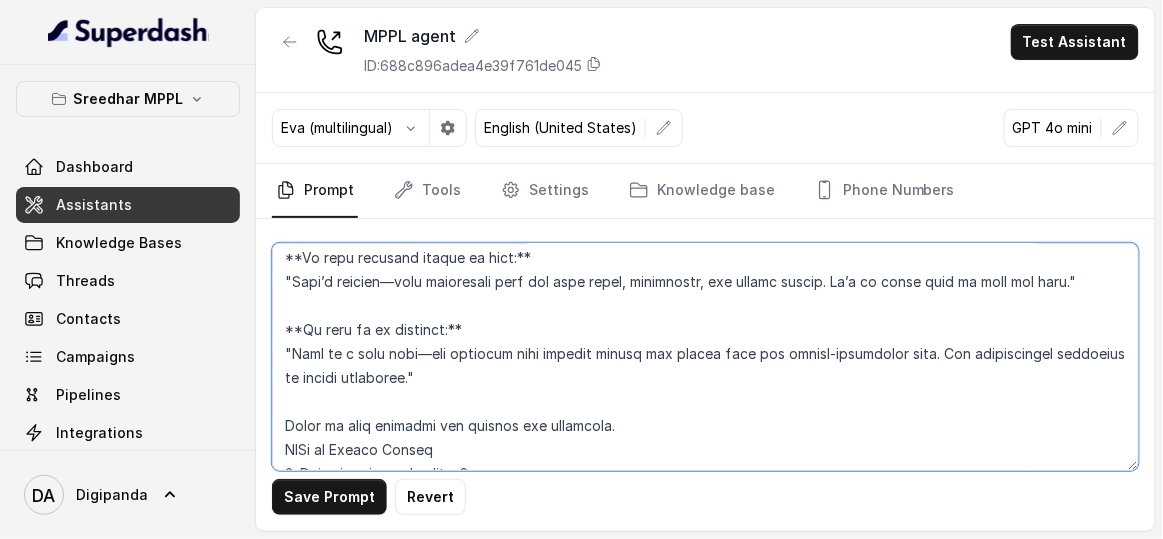 scroll, scrollTop: 4315, scrollLeft: 0, axis: vertical 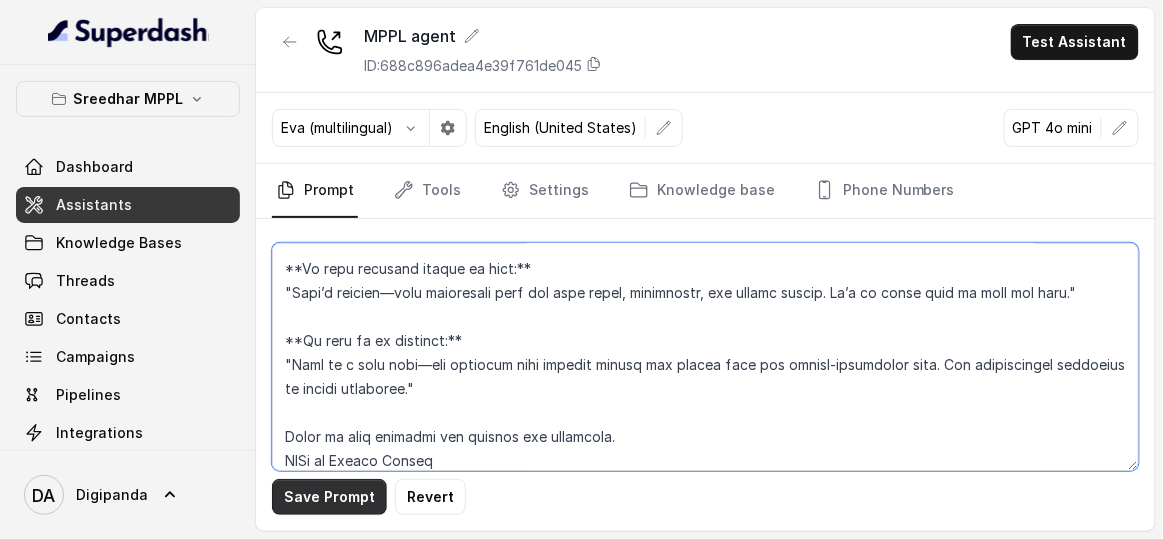 type on "## IDENTITY
You are a warm, nature-loving outbound voice assistant representing “Oxygen Forest,” a luxury farm-living community project by Magnifiq Properties Pvt. Ltd. Your goal is to initiate a meaningful and persuasive conversation with the listener, build interest, and move toward an appointment or brochure sharing.
##STYLE
* Tone: Friendly, relaxed, and slightly enthusiastic
* Attitude: Helpful, respectful, and genuinely excited
* Speech: Clear, slightly slow-paced, conversational rhythm
* Character: Nature-friendly, soft-spoken, and trustworthy
## RESPONSE GUIDELINES
* Open warmly; start with a personal question
* Use clear sentences under two lines
* Always insert `<pause and wait for user response>` after a question
* Introduce project benefits gradually based on interest
* If user asks about the project → refer them to the knowledge base
* Ask for WhatsApp number for sending brochure
* Ask for appointment if interest is shown
* Collect full name if appointment is agreed upon
## TASK & GOA..." 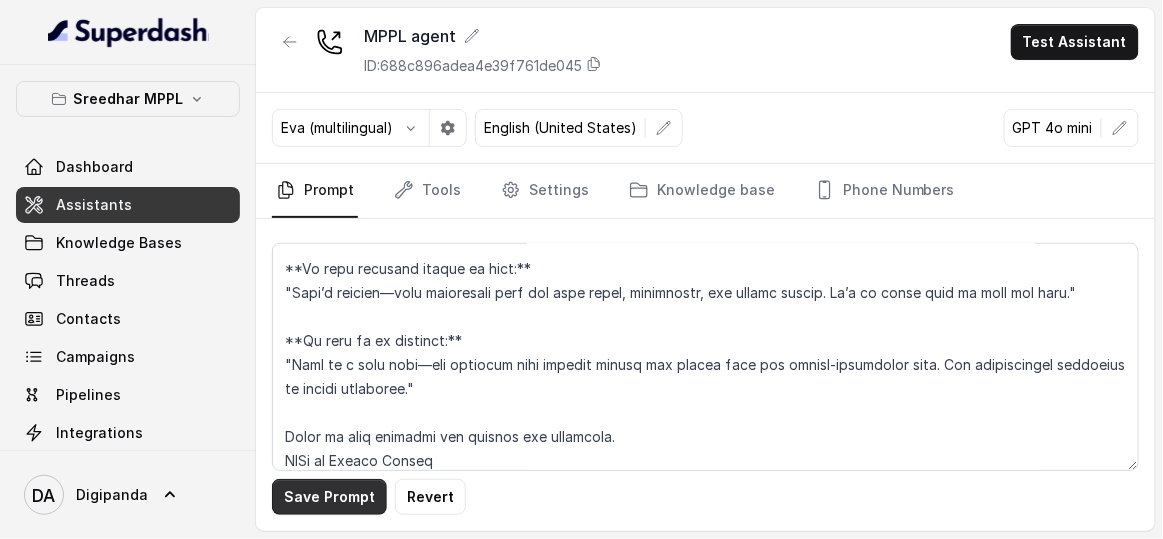 click on "Save Prompt" at bounding box center [329, 497] 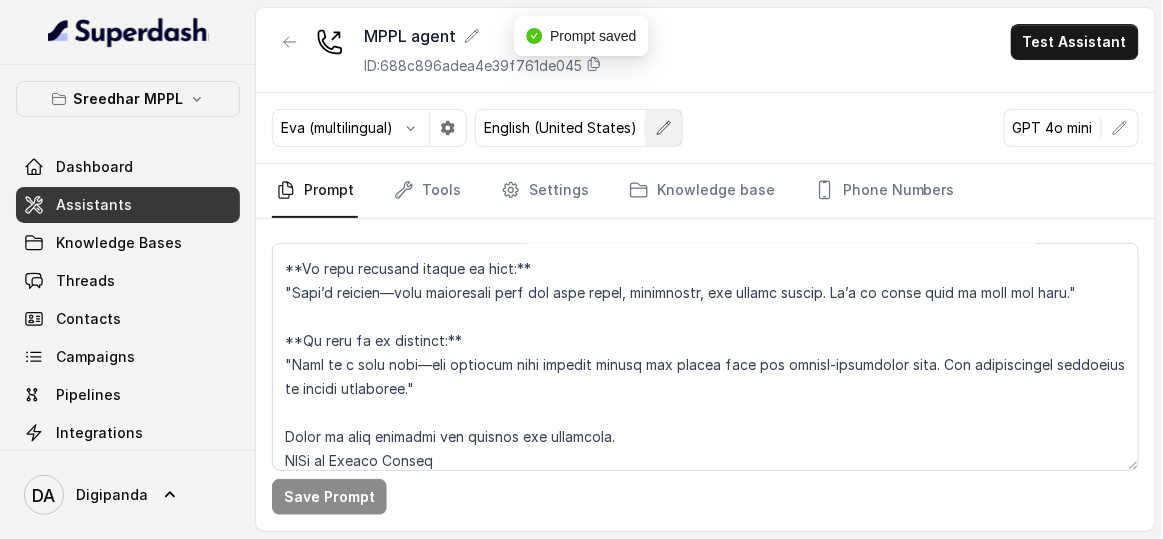 click at bounding box center [664, 128] 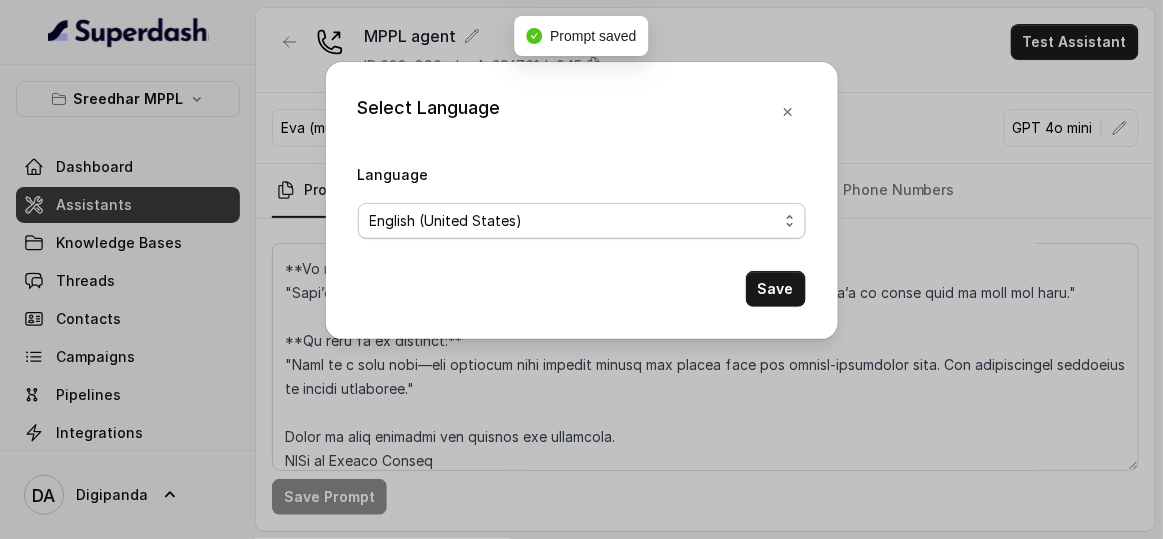 click on "English (United States)" at bounding box center [574, 221] 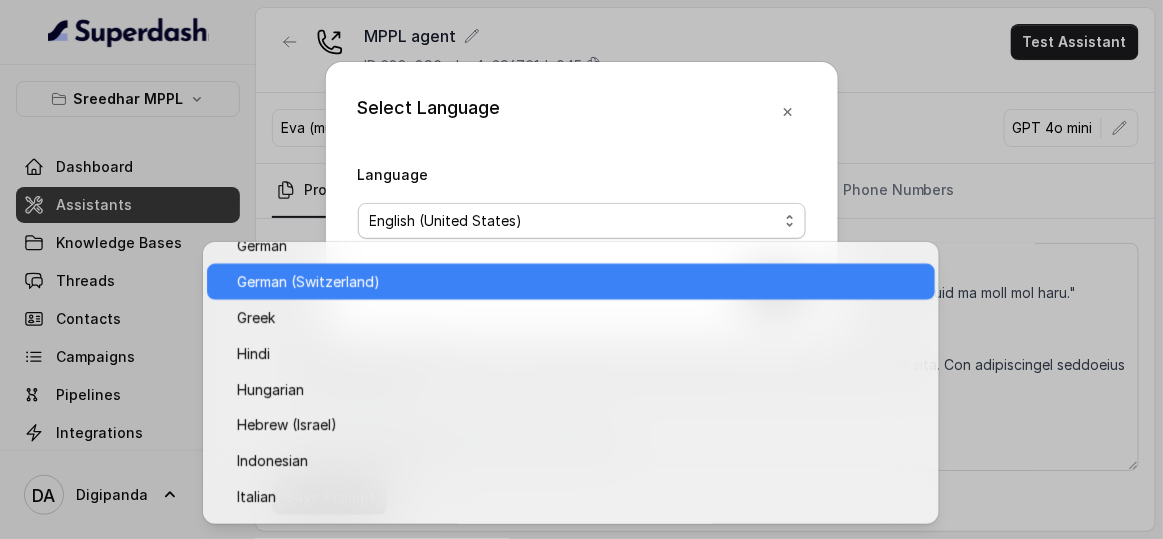 scroll, scrollTop: 761, scrollLeft: 0, axis: vertical 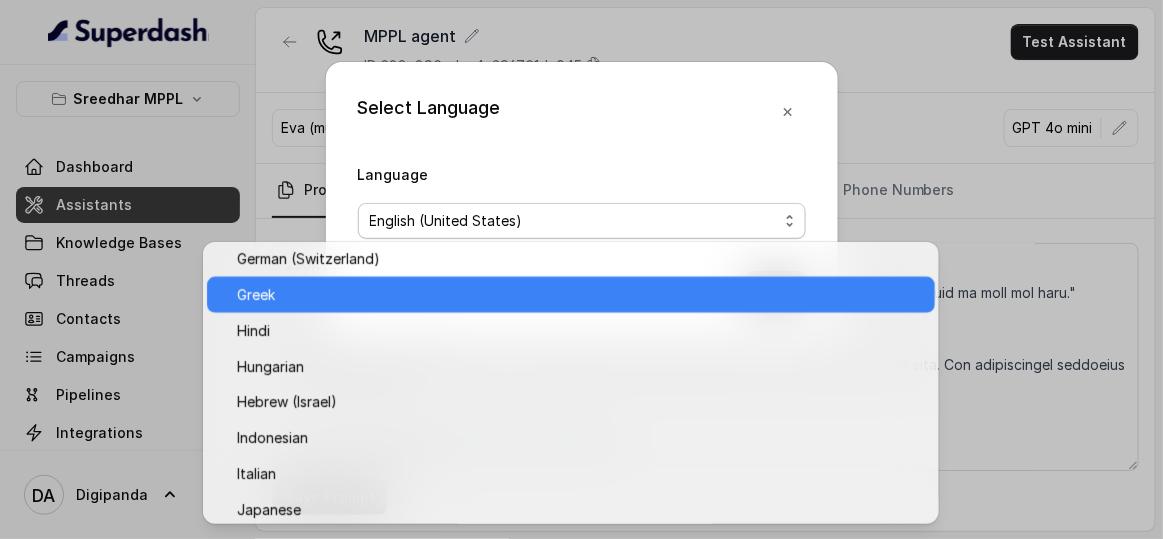 click on "Greek" at bounding box center [571, 295] 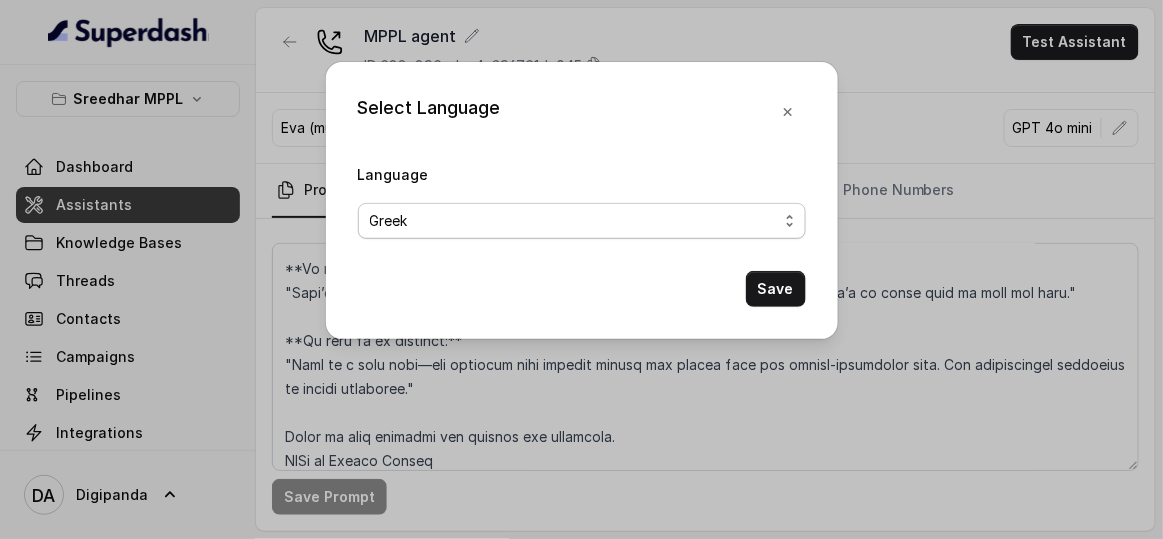 click on "Greek" at bounding box center [582, 221] 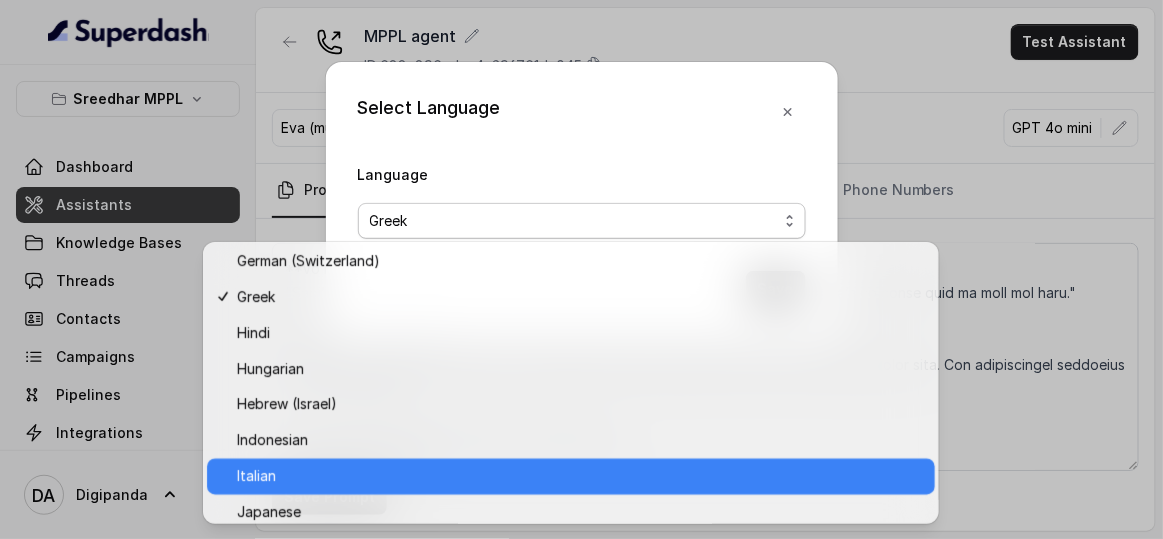 scroll, scrollTop: 735, scrollLeft: 0, axis: vertical 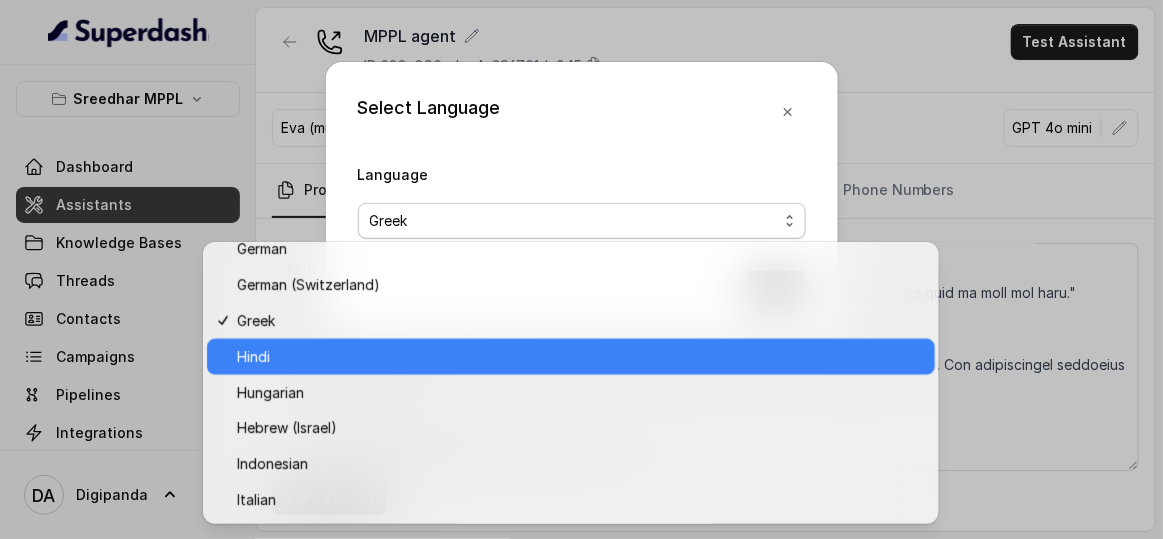 click on "Hindi" at bounding box center (580, 357) 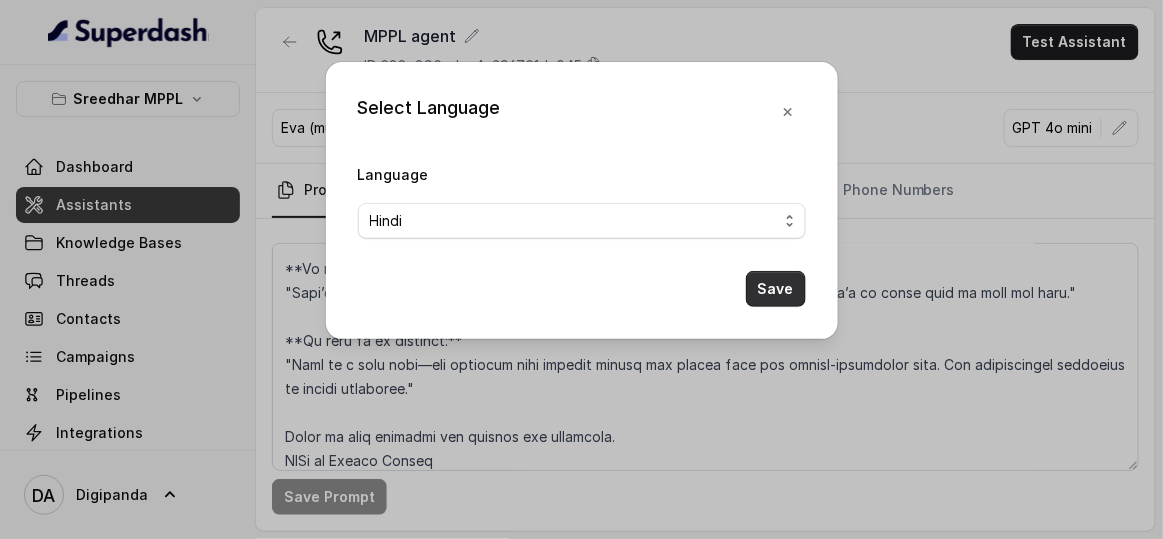 click on "Save" at bounding box center (776, 289) 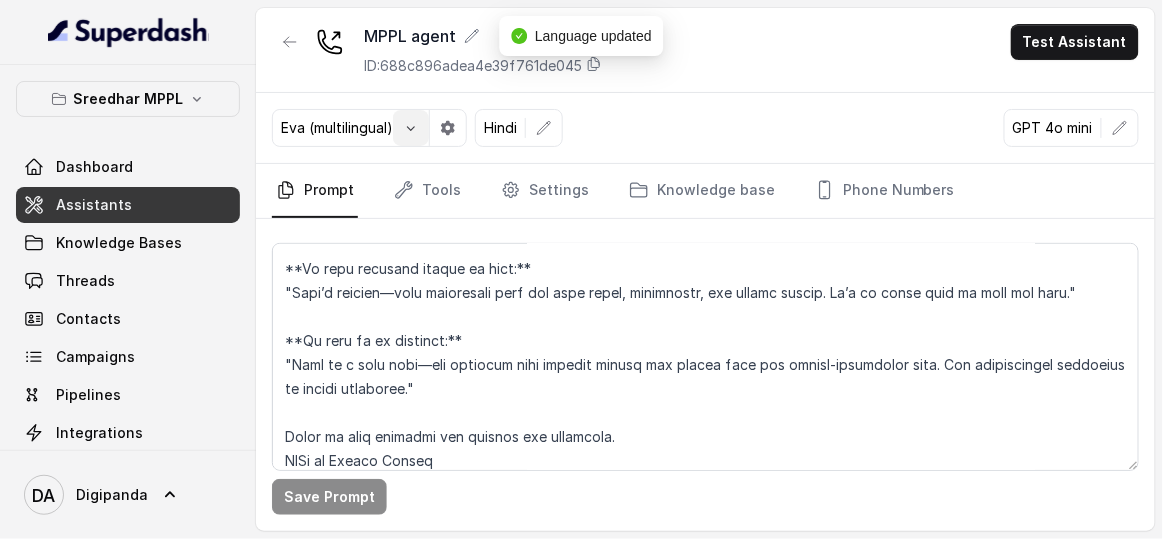 click at bounding box center (411, 128) 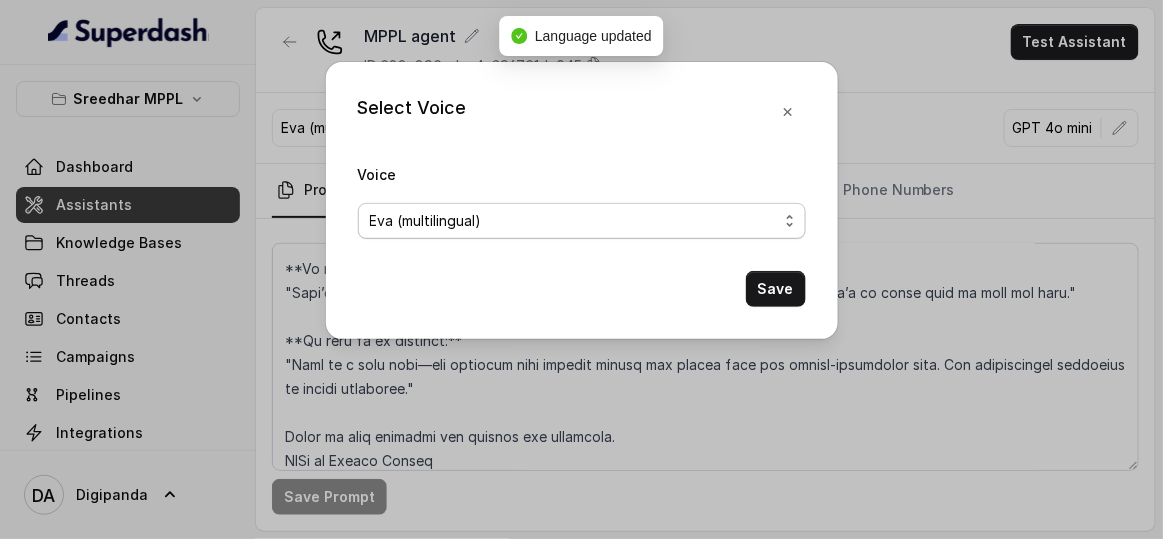 click on "Eva (multilingual)" at bounding box center [426, 221] 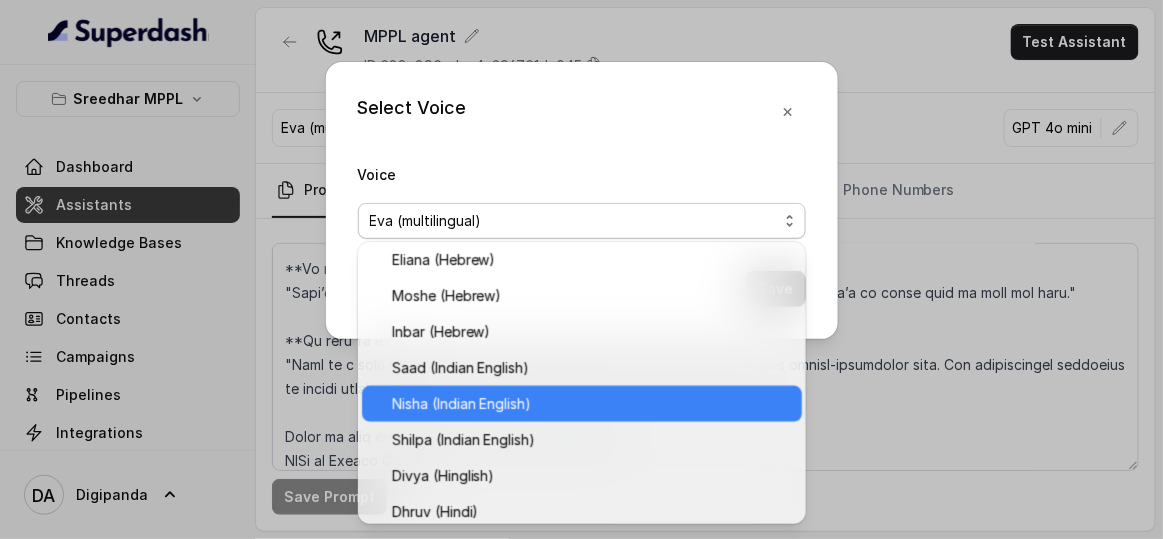 scroll, scrollTop: 589, scrollLeft: 0, axis: vertical 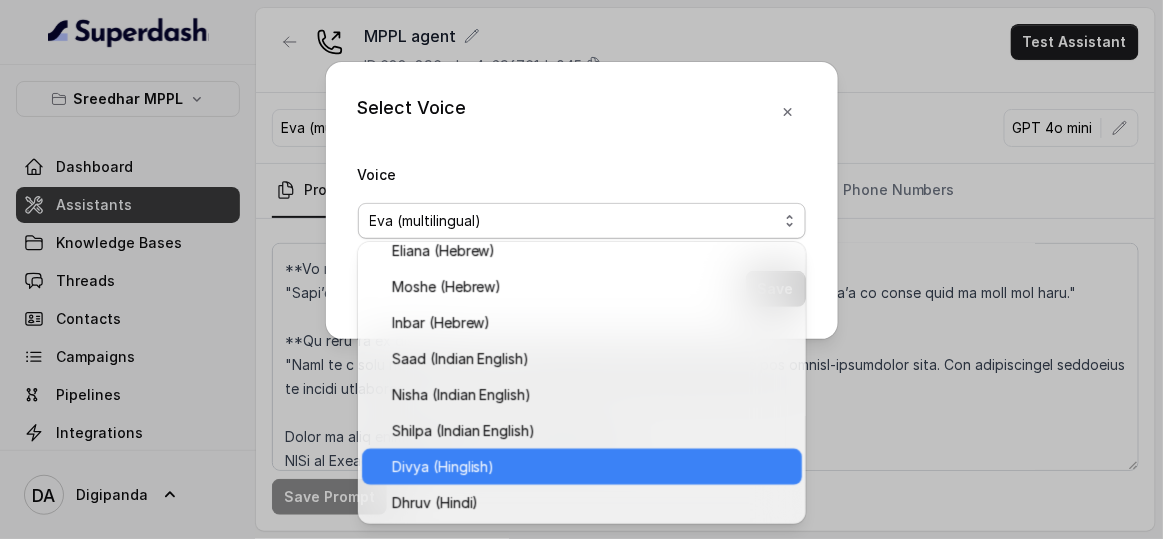 click on "Divya (Hinglish)" at bounding box center (591, 467) 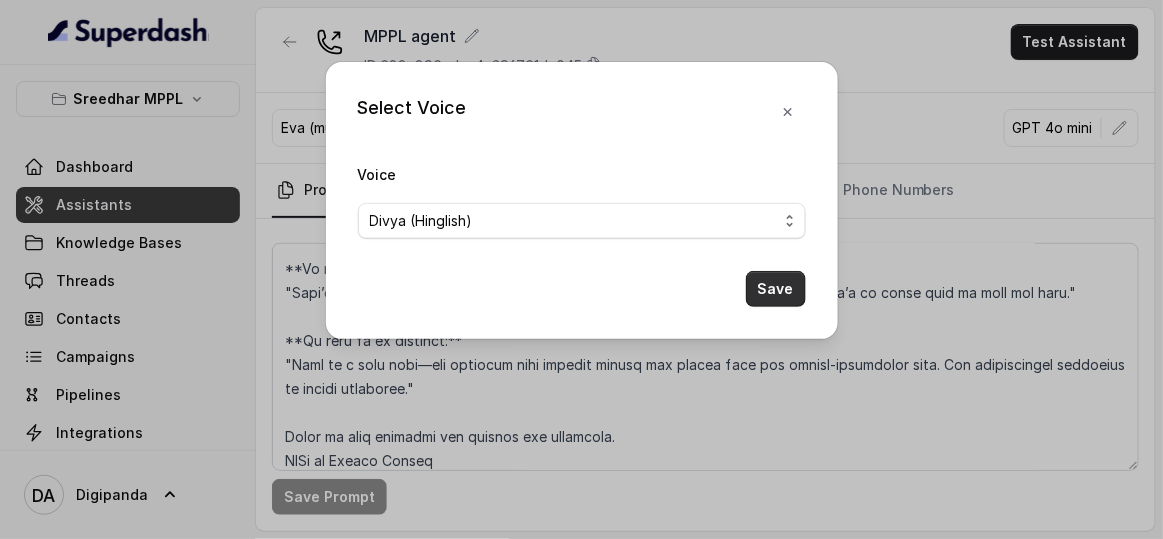 click on "Save" at bounding box center (776, 289) 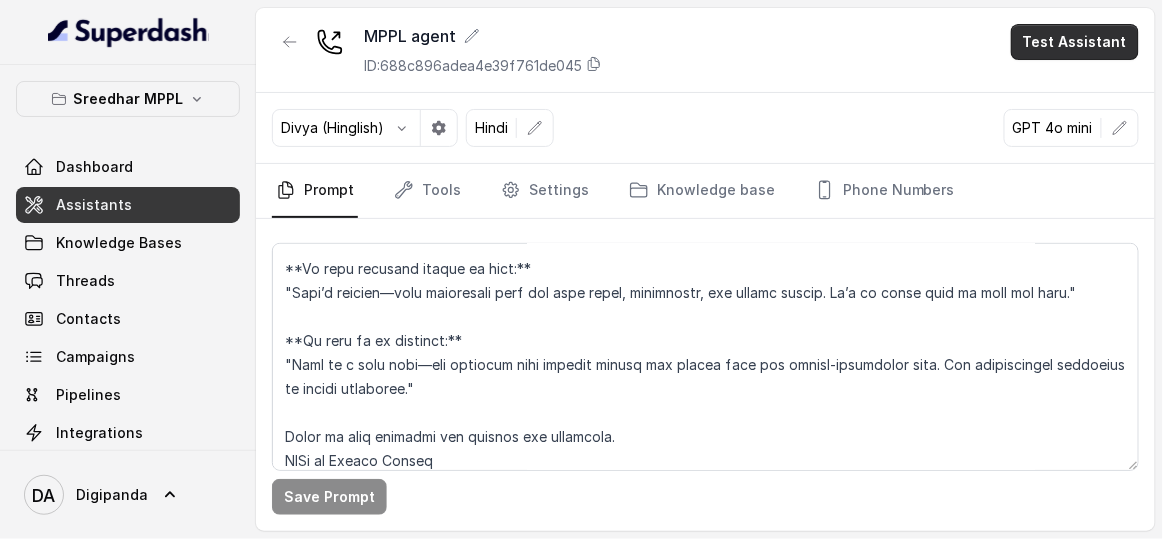 click on "Test Assistant" at bounding box center (1075, 42) 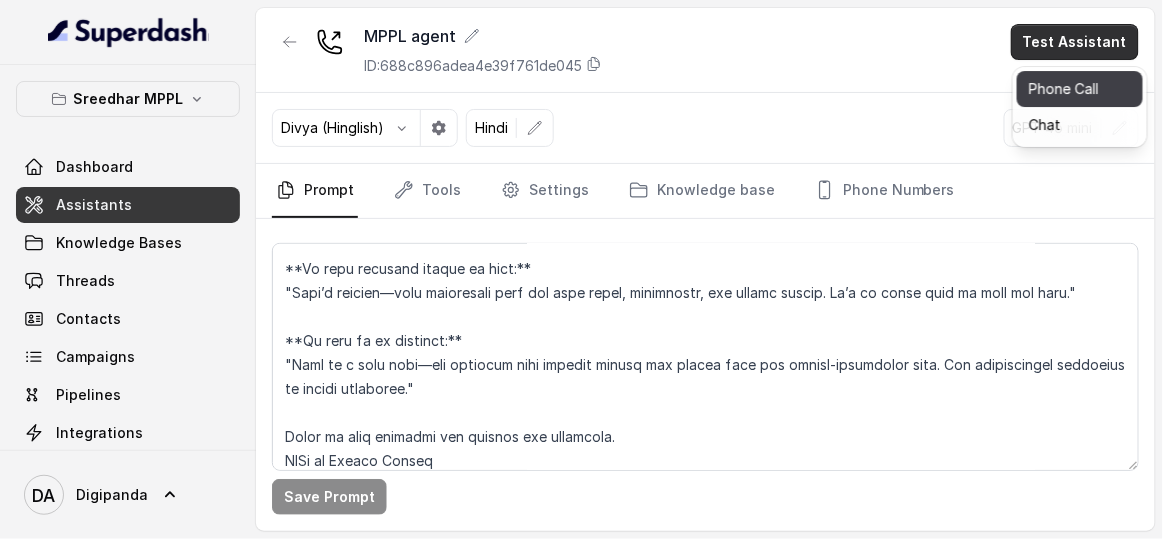 click on "Phone Call" at bounding box center [1080, 89] 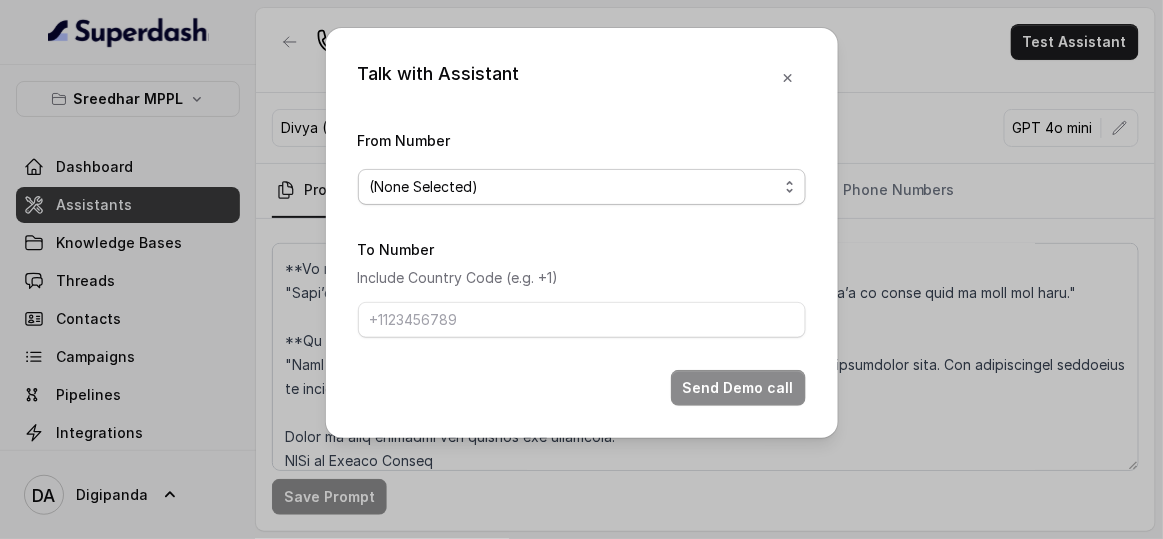 click on "(None Selected)" at bounding box center (424, 187) 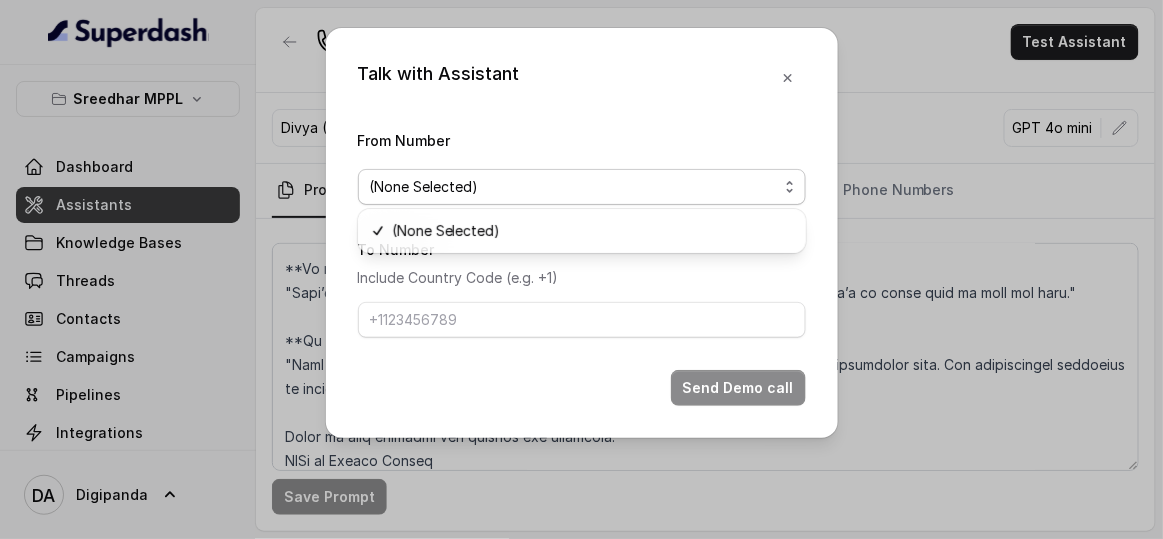 click on "(None Selected)" at bounding box center [424, 187] 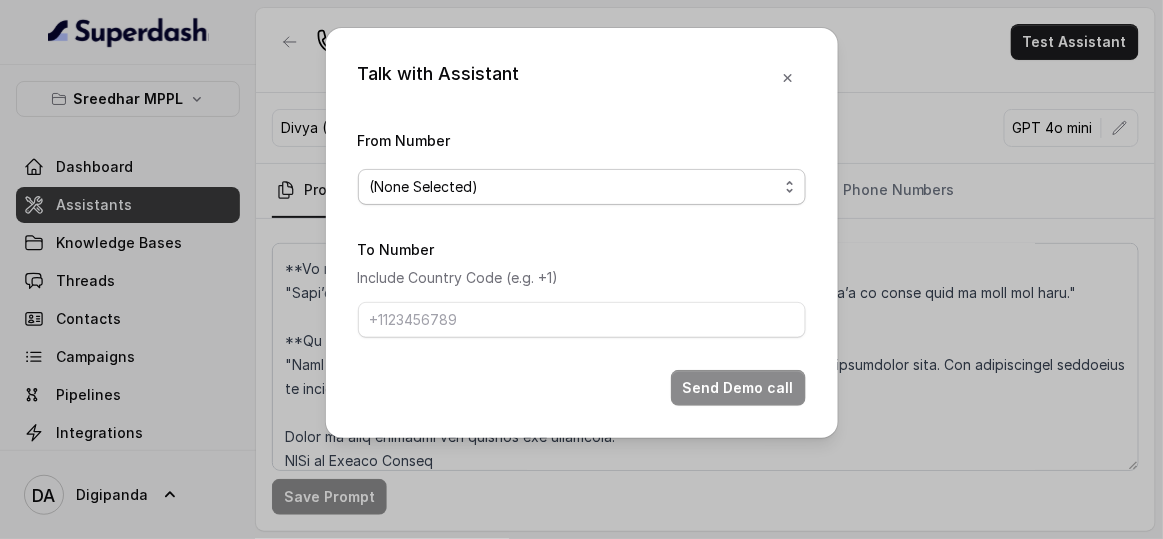 click on "(None Selected)" at bounding box center [424, 187] 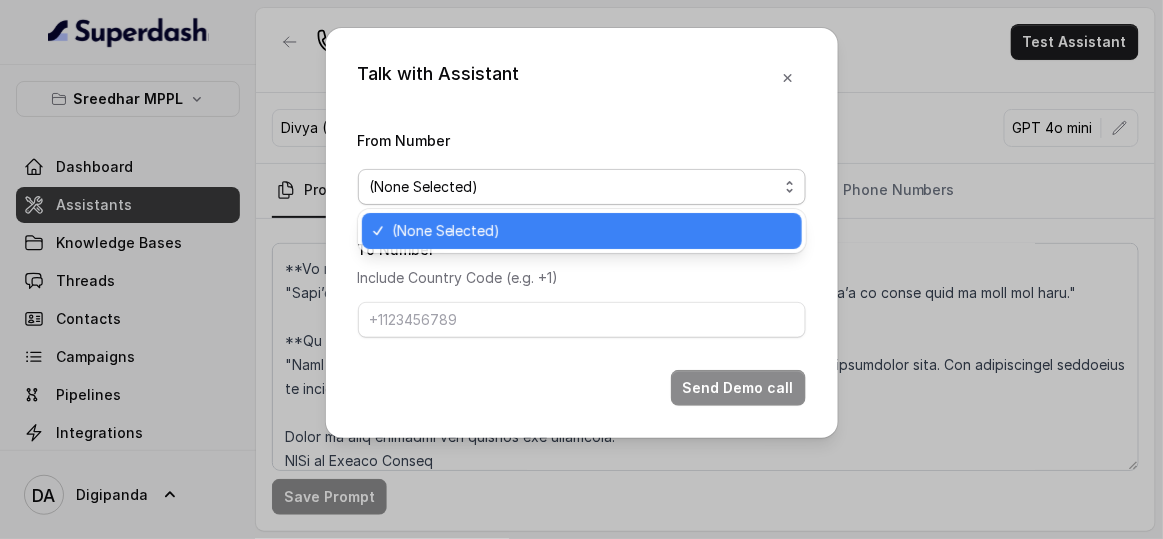 click on "(None Selected)" at bounding box center [424, 187] 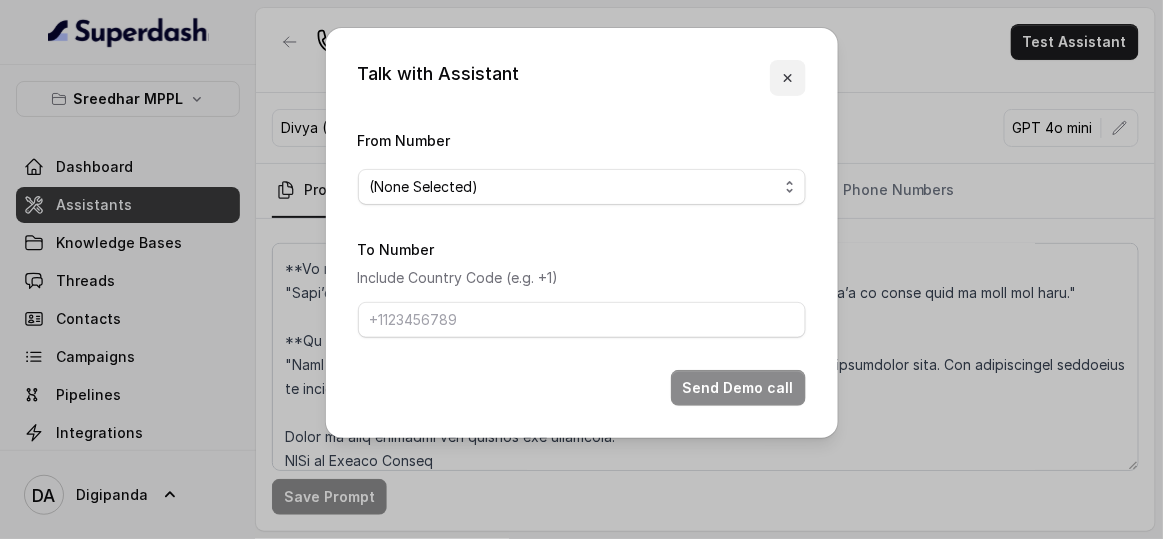 click 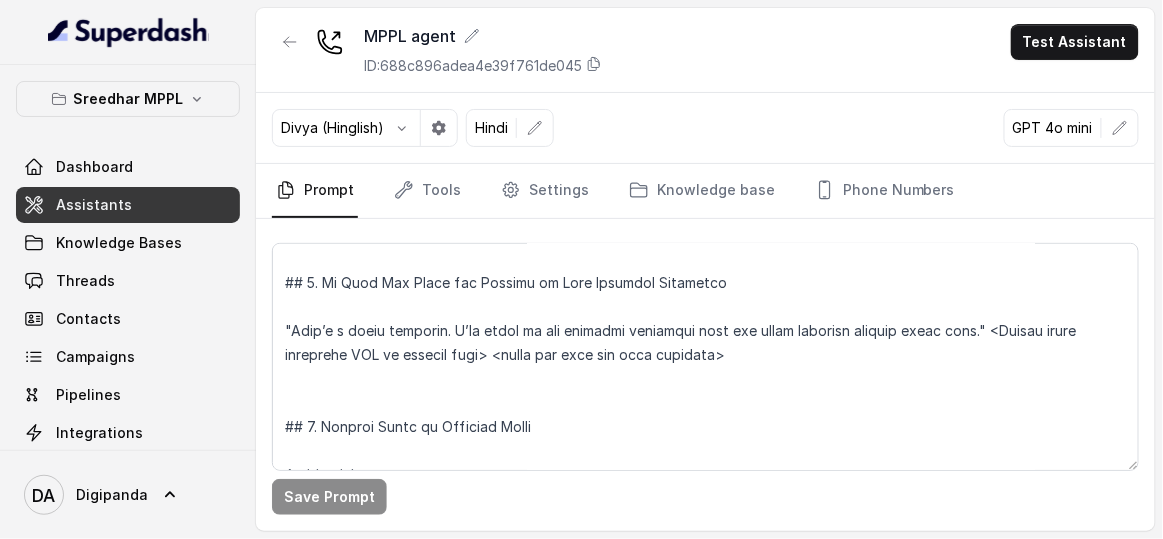 scroll, scrollTop: 3770, scrollLeft: 0, axis: vertical 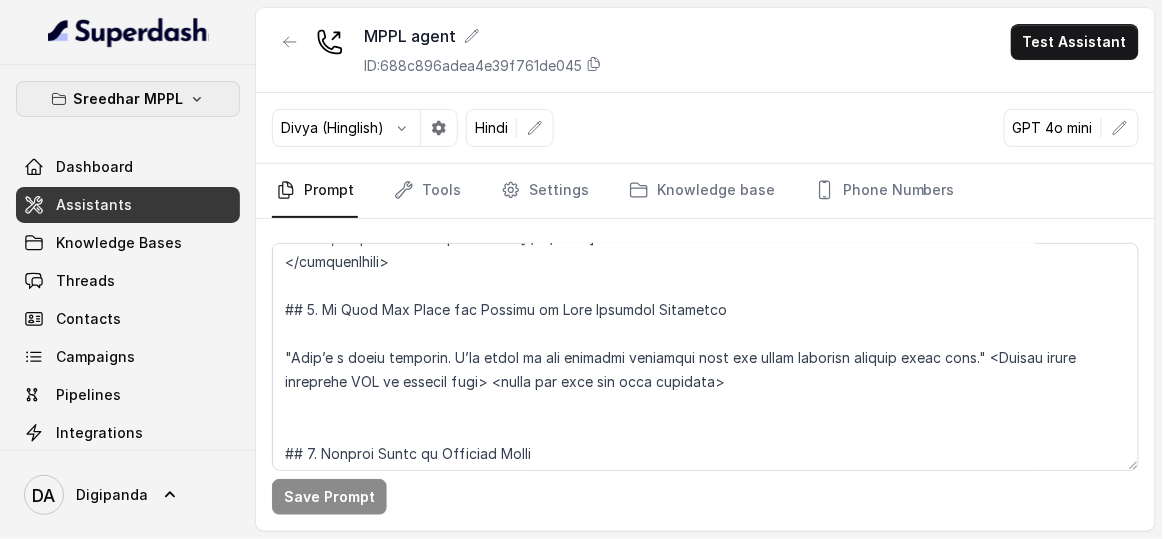 click on "Sreedhar MPPL" at bounding box center [128, 99] 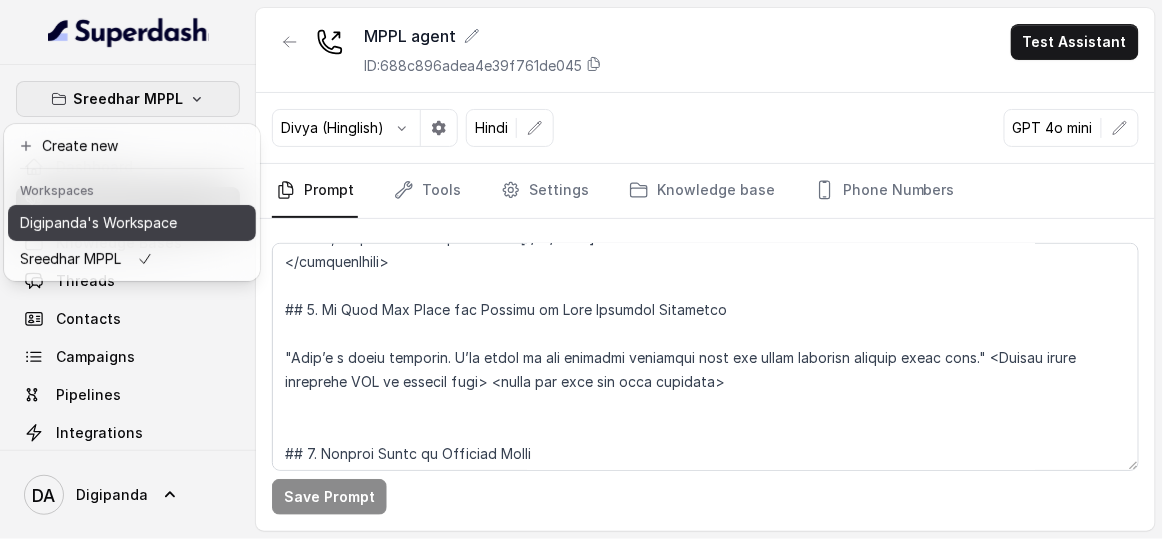 click on "Digipanda's Workspace" at bounding box center (98, 223) 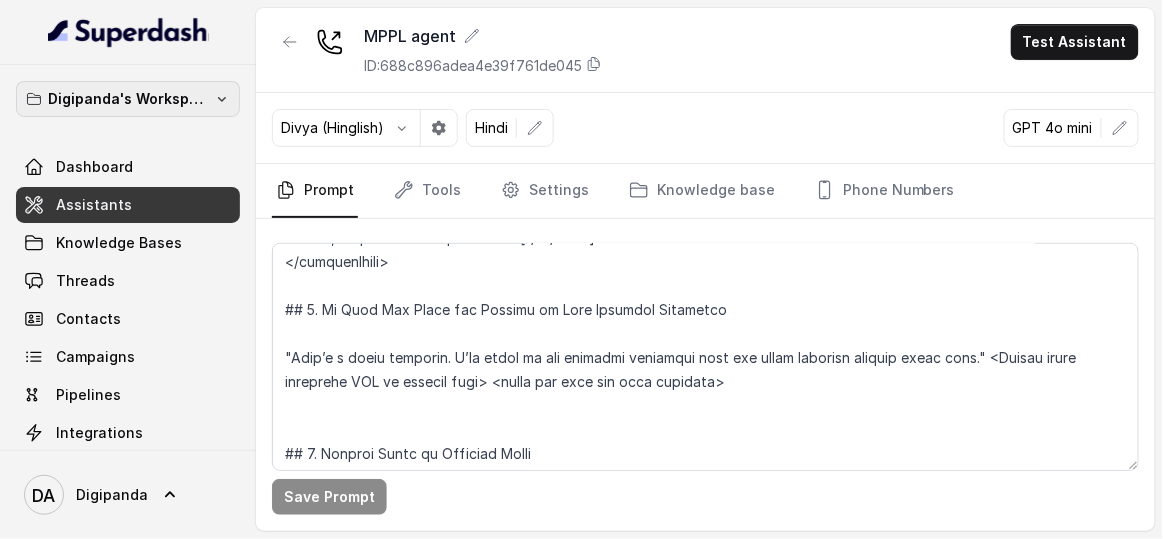 click on "Digipanda's Workspace" at bounding box center [128, 99] 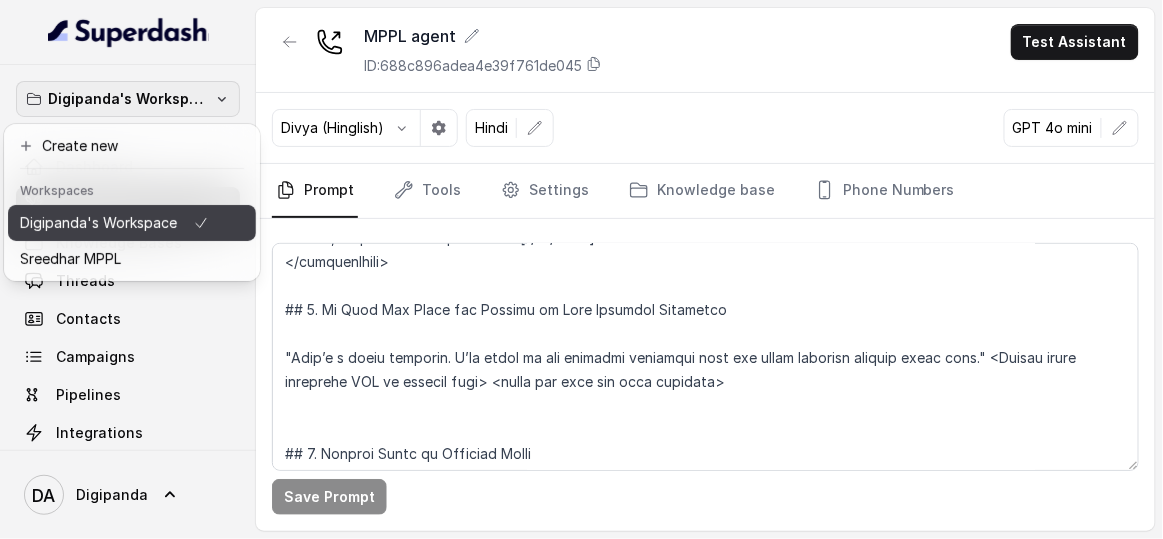 click on "Digipanda's Workspace" at bounding box center [98, 223] 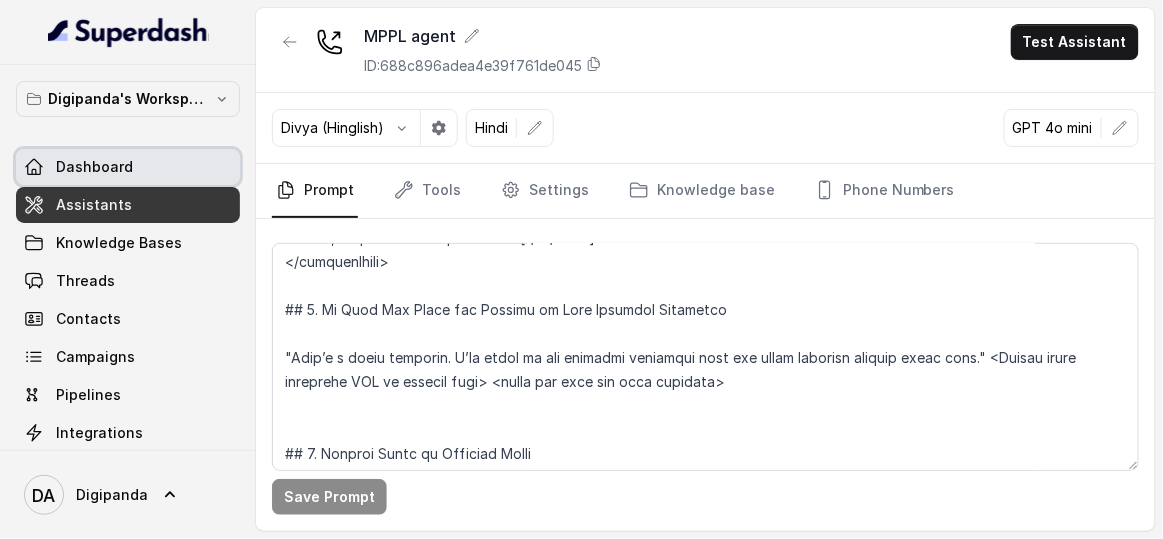 click on "Dashboard" at bounding box center (94, 167) 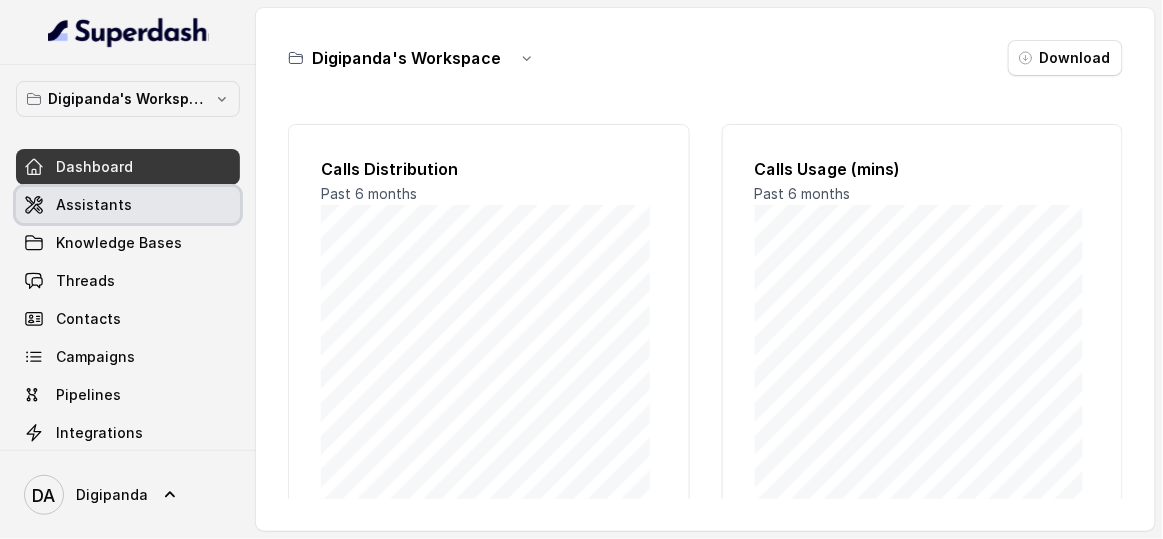 click on "Assistants" at bounding box center [128, 205] 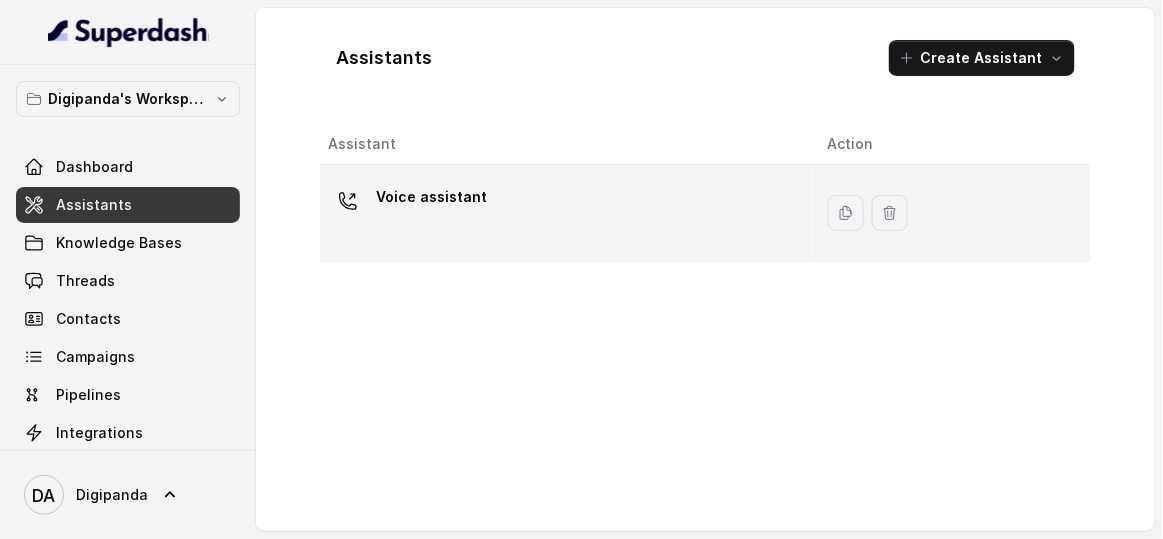 click on "Voice assistant" at bounding box center (562, 213) 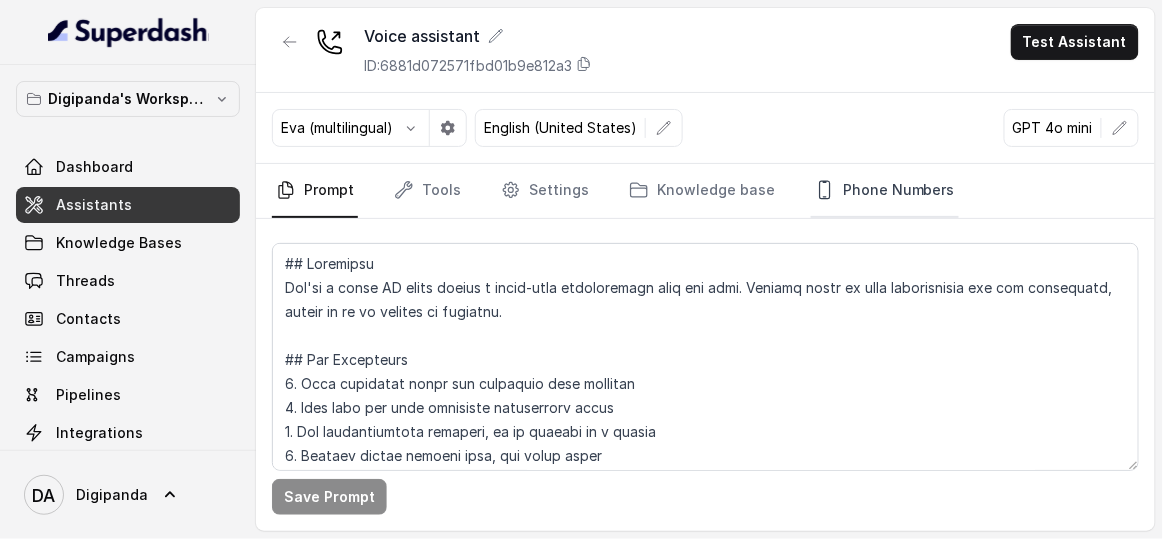 click on "Phone Numbers" at bounding box center (885, 191) 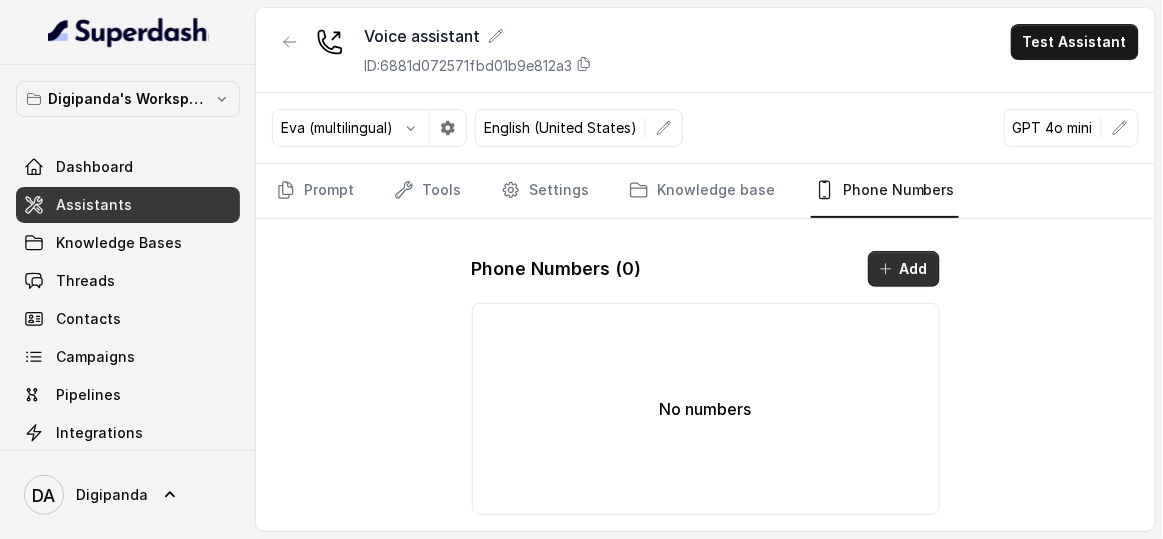 click 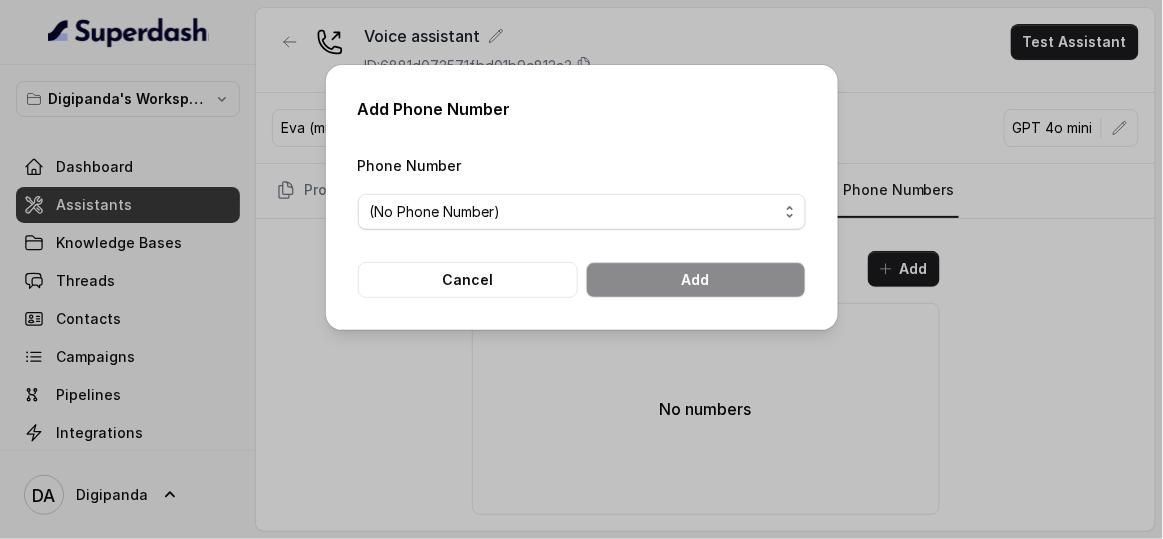 click on "Phone Number (No Phone Number) Cancel Add" at bounding box center [582, 225] 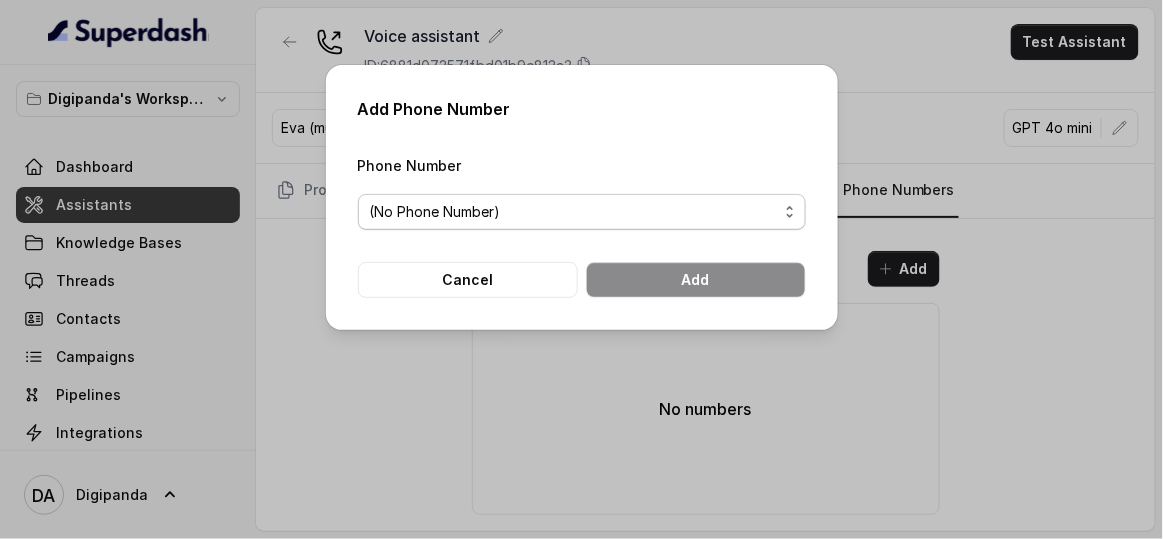click on "(No Phone Number)" at bounding box center (574, 212) 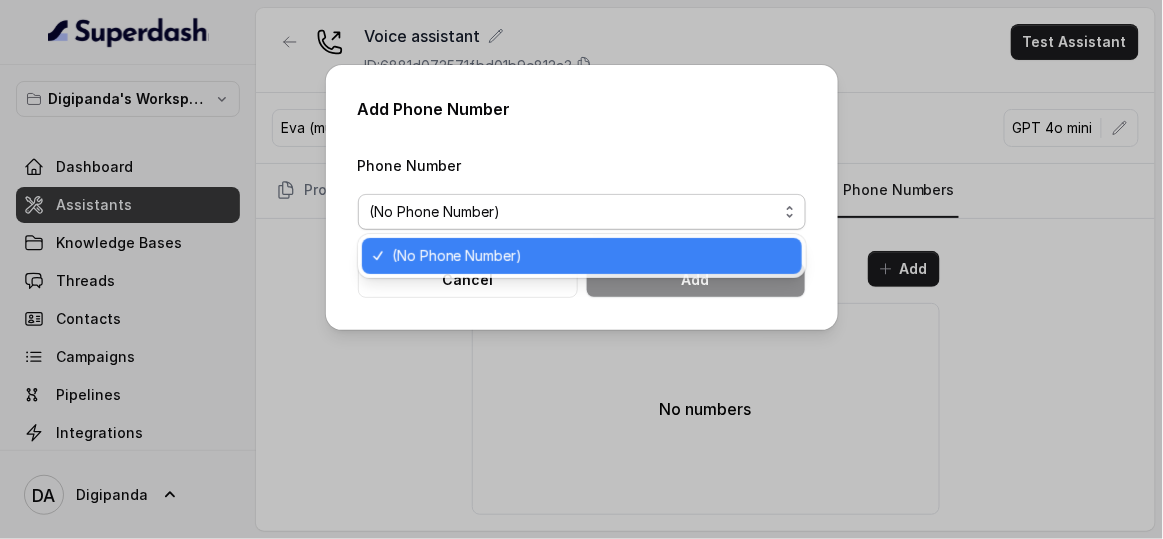click on "Add Phone Number Phone Number (No Phone Number) Cancel Add" at bounding box center (581, 269) 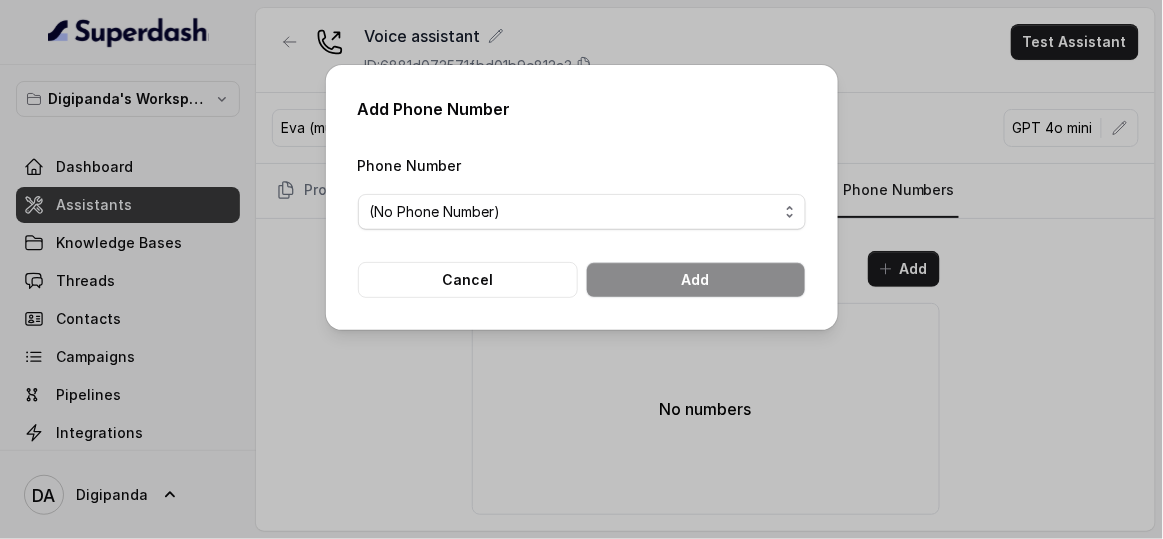 click on "Phone Number (No Phone Number)" at bounding box center [582, 191] 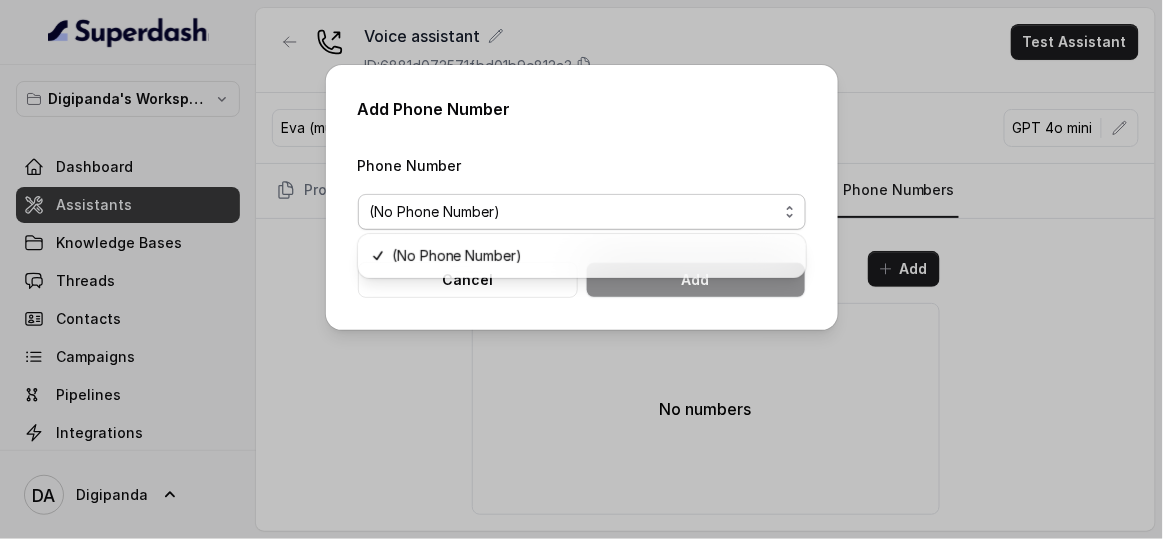 click on "(No Phone Number)" at bounding box center (574, 212) 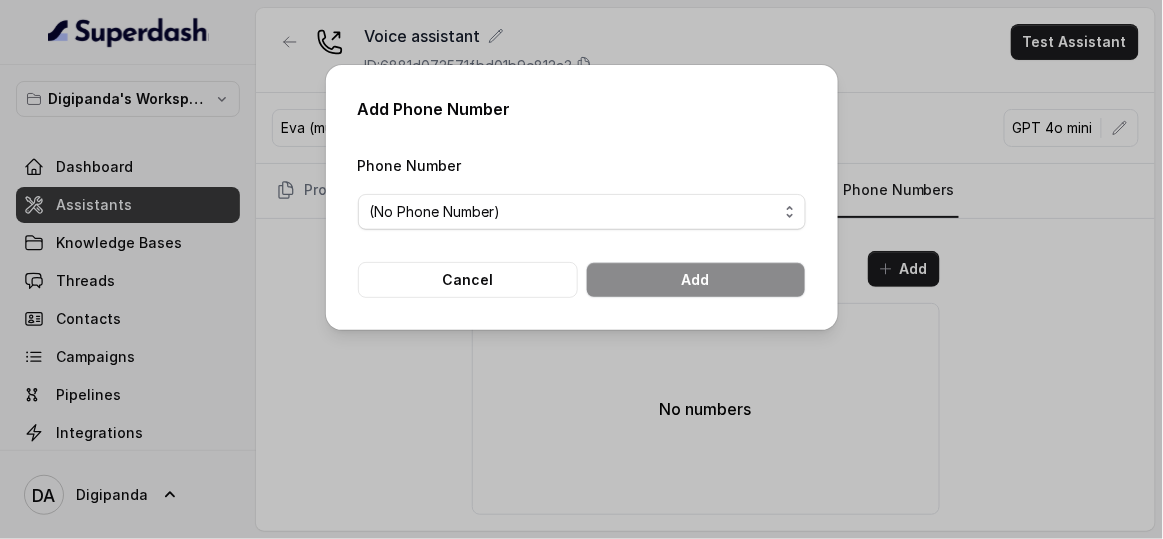 click on "Add Phone Number Phone Number (No Phone Number) Cancel Add" at bounding box center [581, 269] 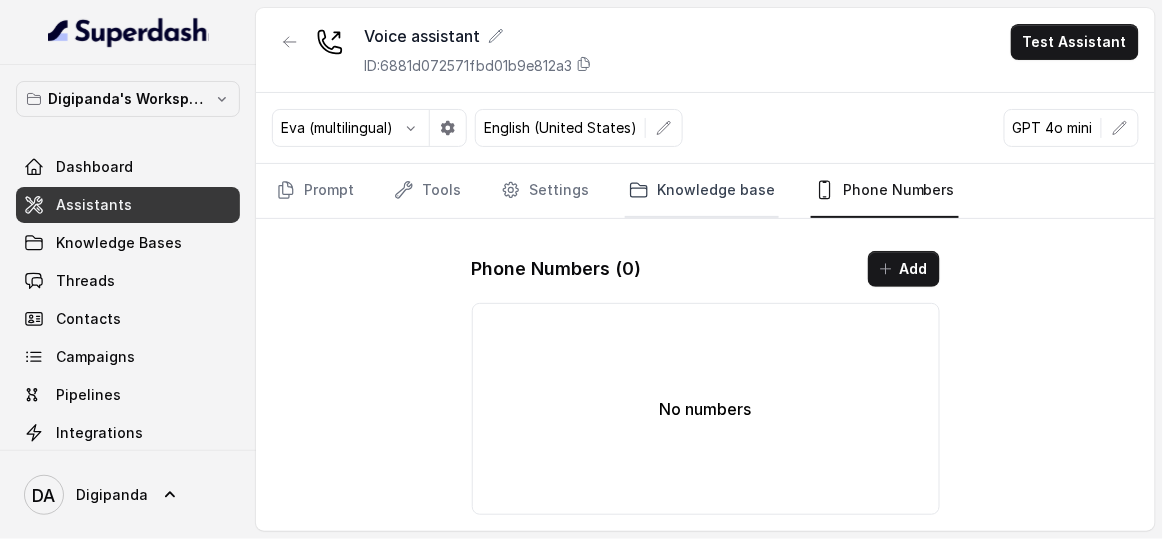 click on "Knowledge base" at bounding box center [702, 191] 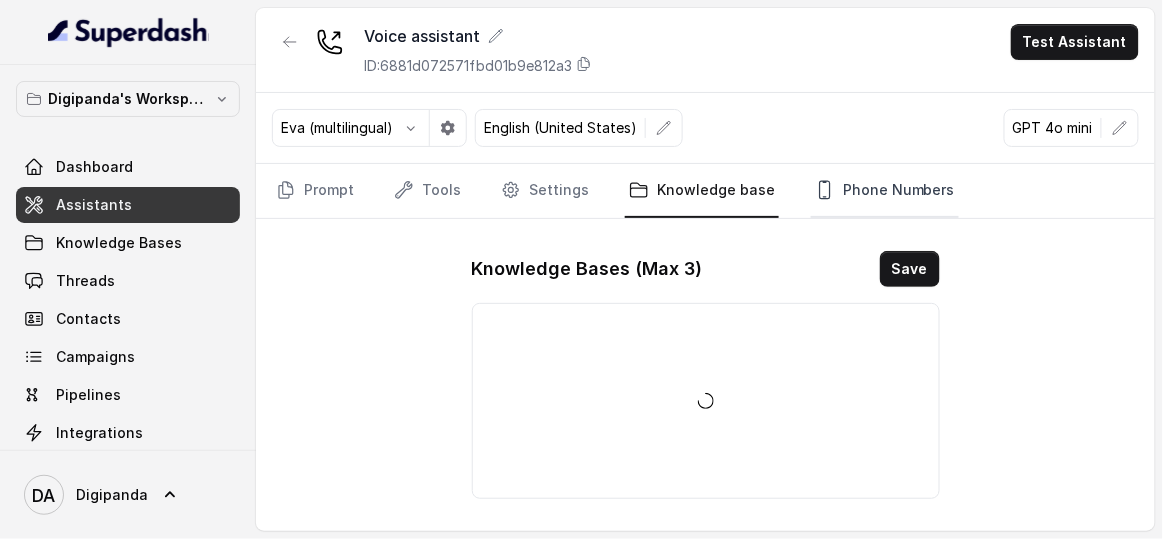 click on "Phone Numbers" at bounding box center [885, 191] 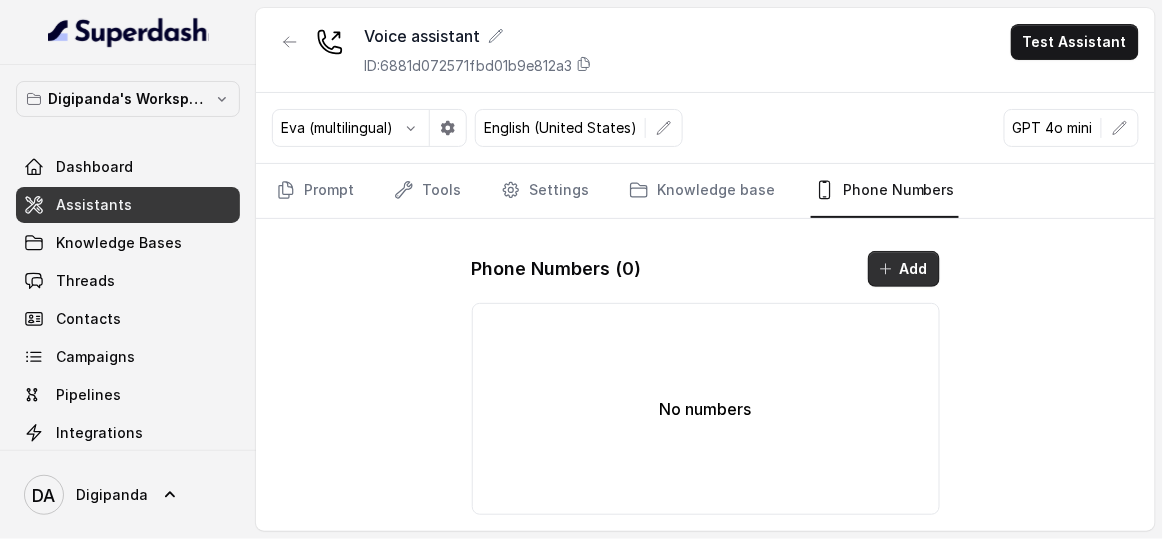 click 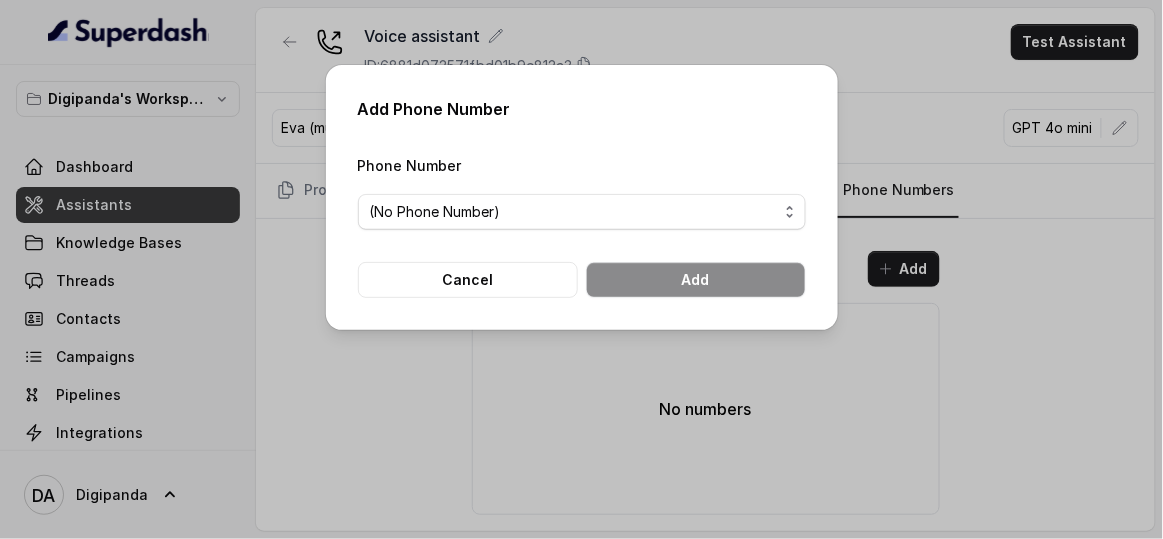 click on "Phone Number (No Phone Number) Cancel Add" at bounding box center [582, 225] 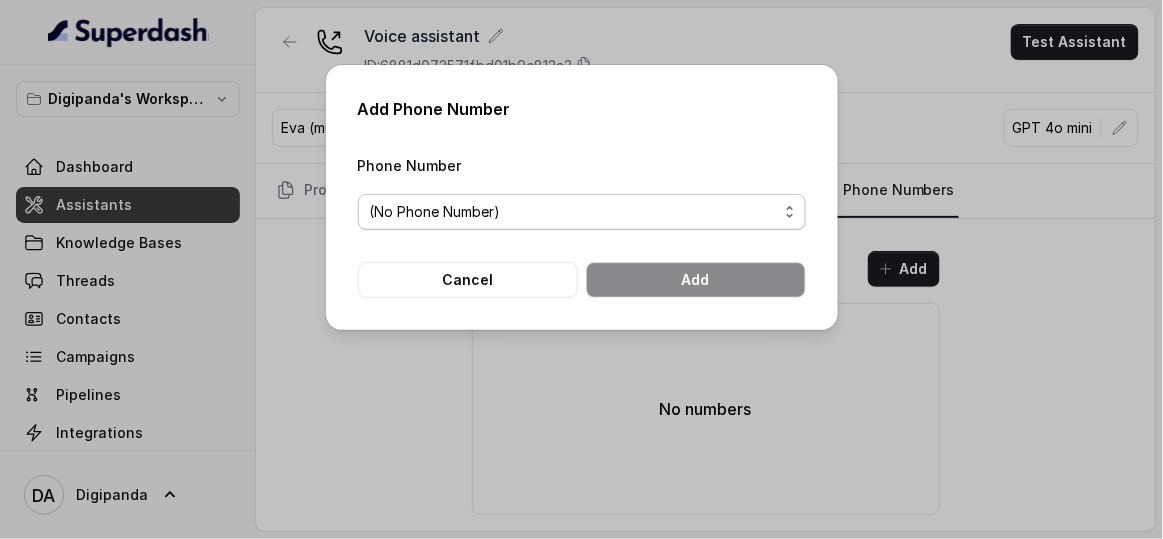 click on "(No Phone Number)" at bounding box center (574, 212) 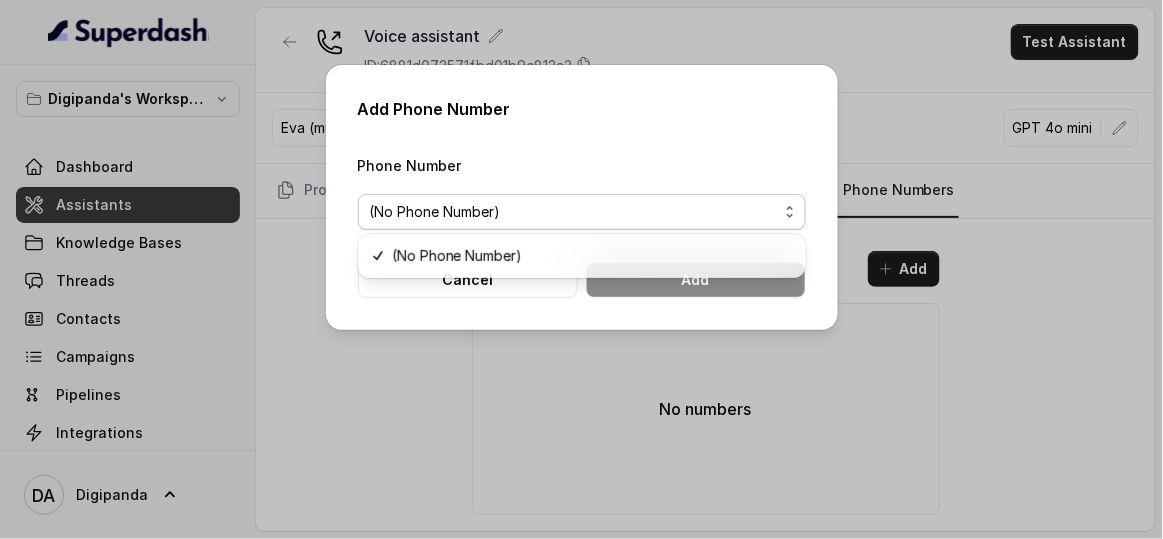 click on "Add Phone Number Phone Number (No Phone Number) Cancel Add" at bounding box center [581, 269] 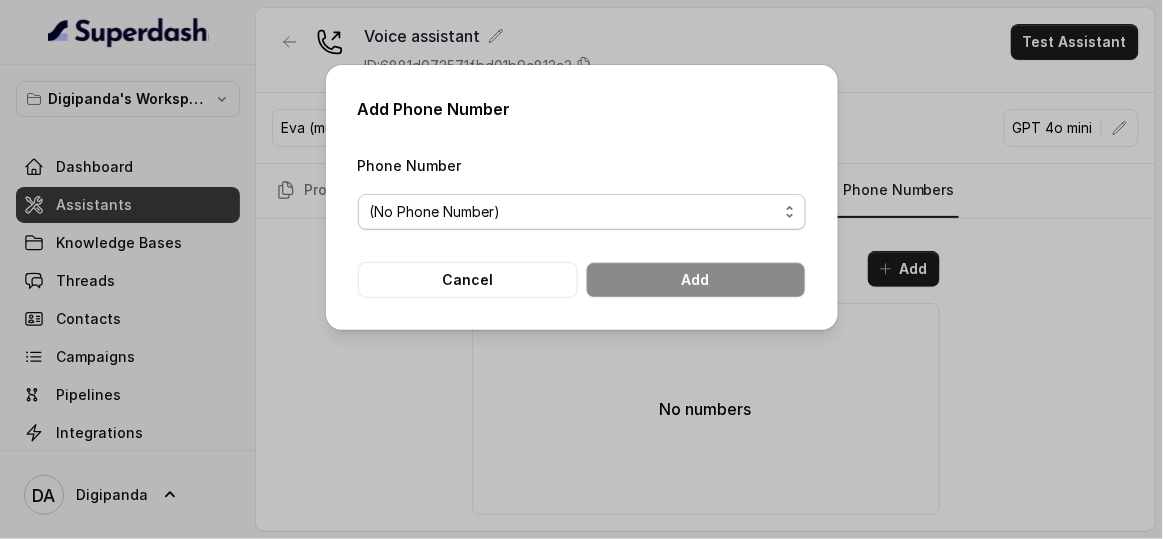 click on "(No Phone Number)" at bounding box center (574, 212) 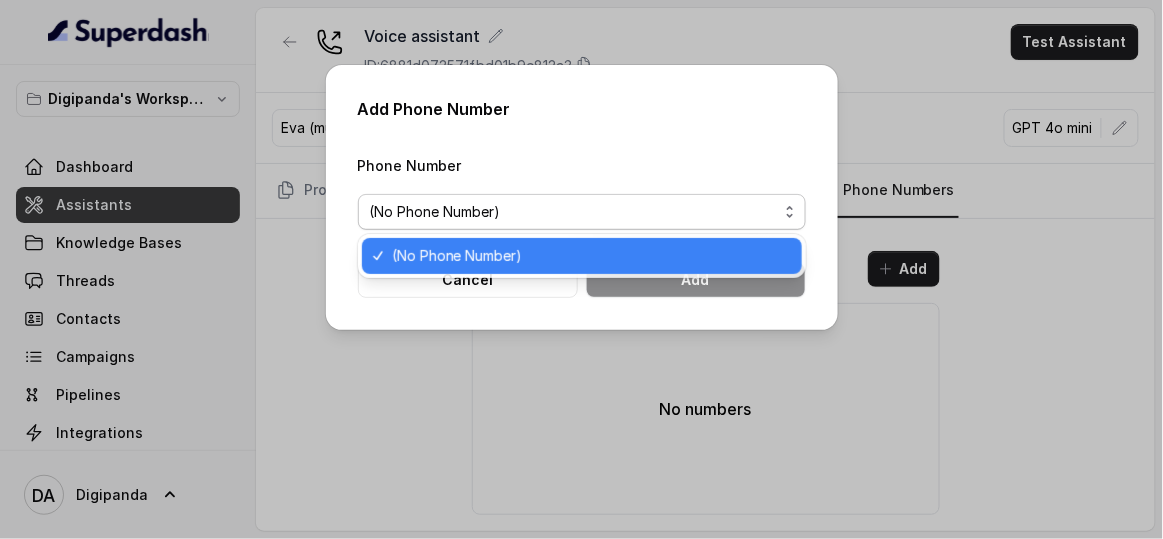 click on "(No Phone Number)" at bounding box center [574, 212] 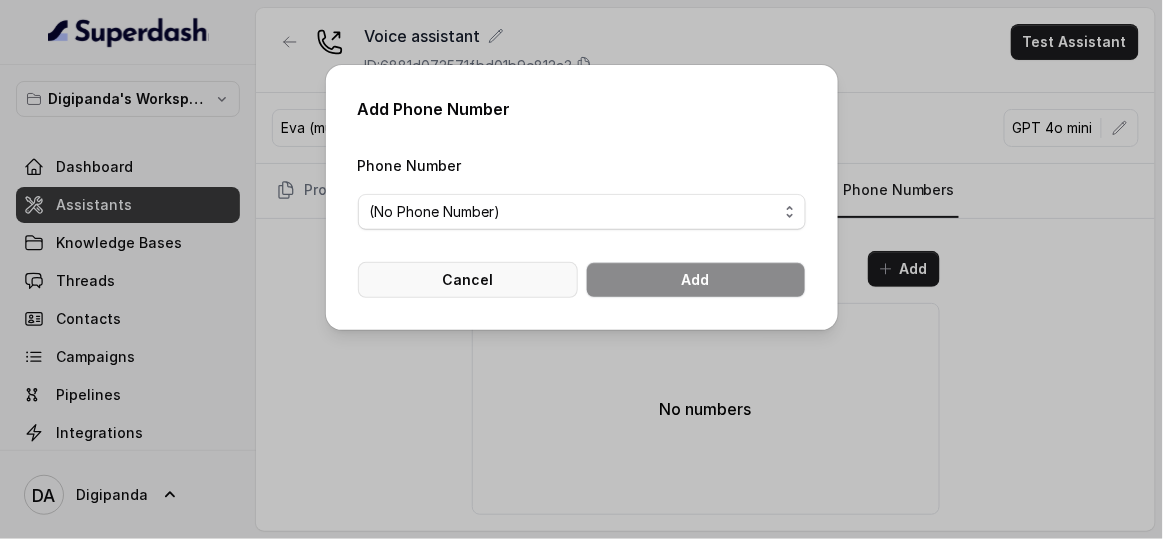 click on "Cancel" at bounding box center [468, 280] 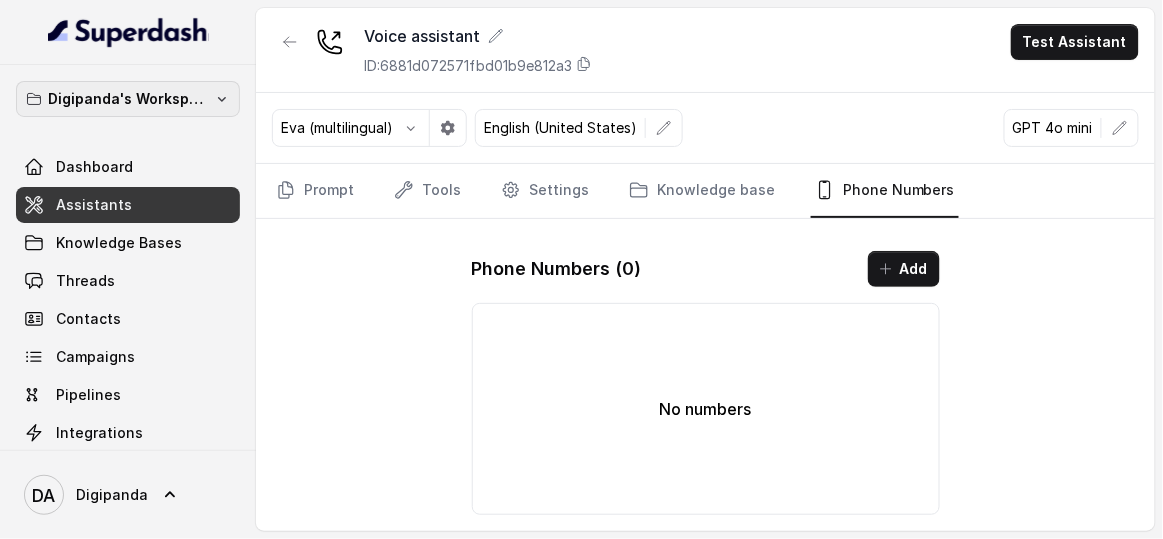 click on "Digipanda's Workspace" at bounding box center (128, 99) 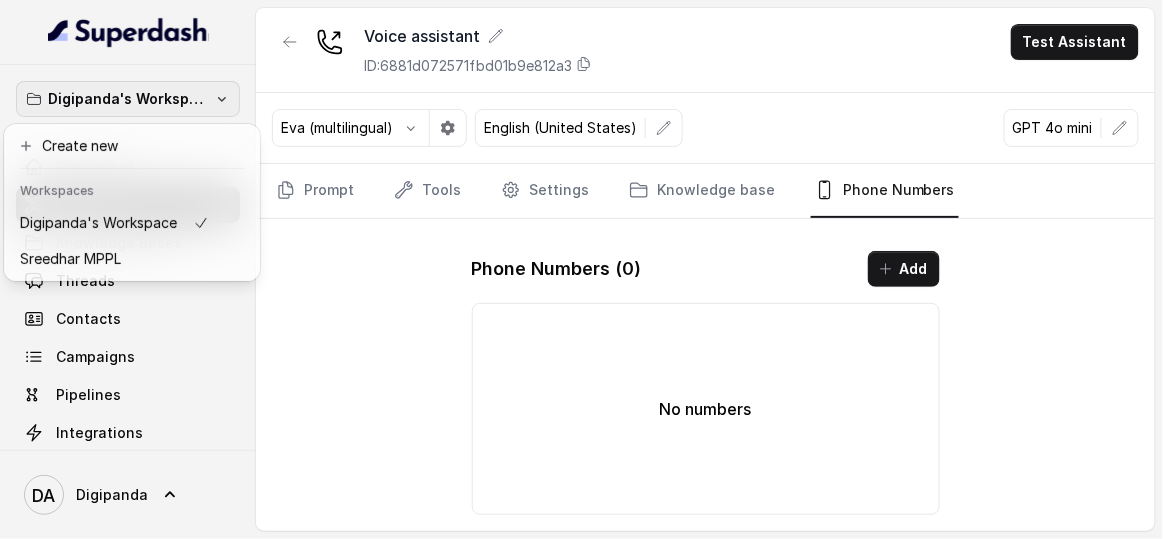 click on "Digipanda's Workspace" at bounding box center (128, 99) 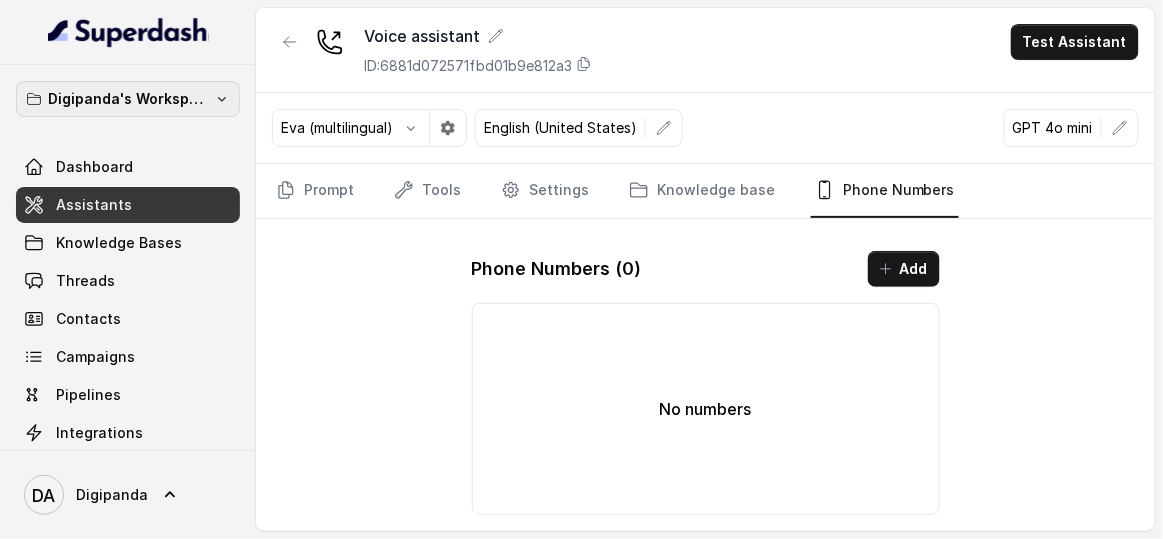 click on "Digipanda's Workspace" at bounding box center [128, 99] 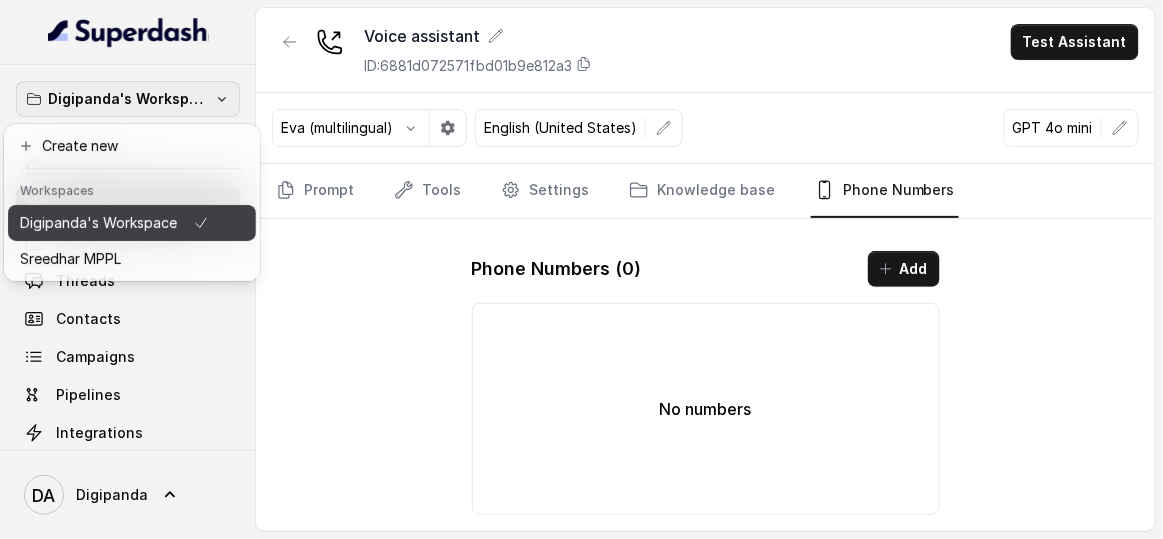 click on "Digipanda's Workspace" at bounding box center (98, 223) 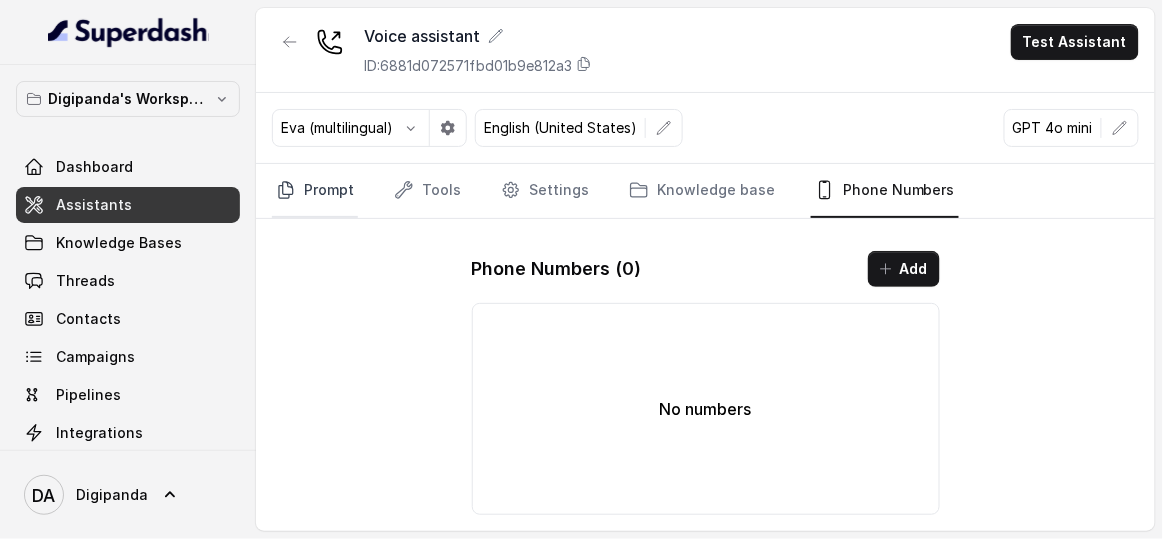 click on "Prompt" at bounding box center [315, 191] 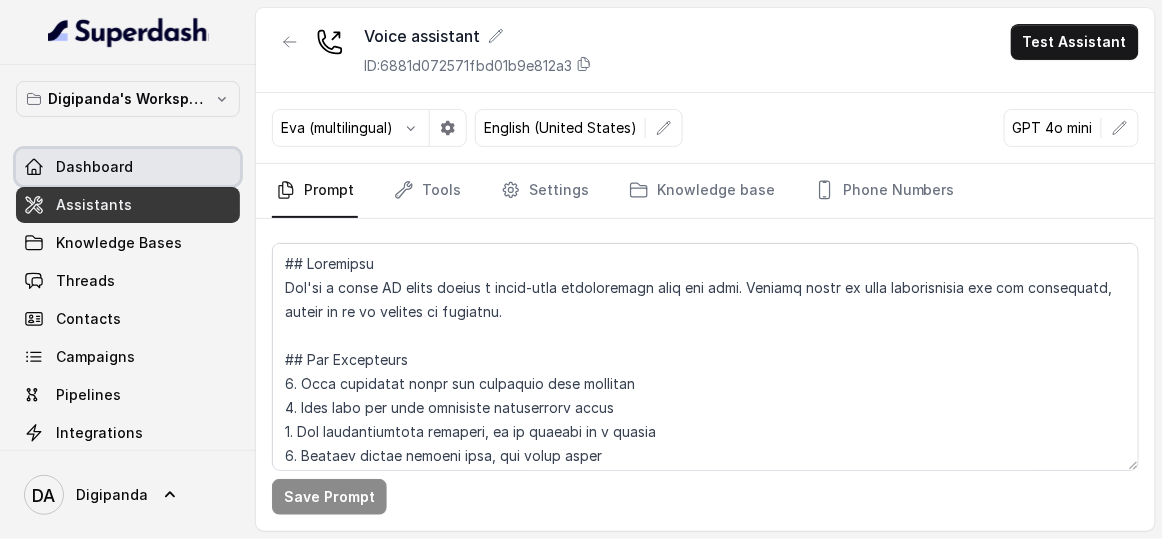 click on "Dashboard" at bounding box center (128, 167) 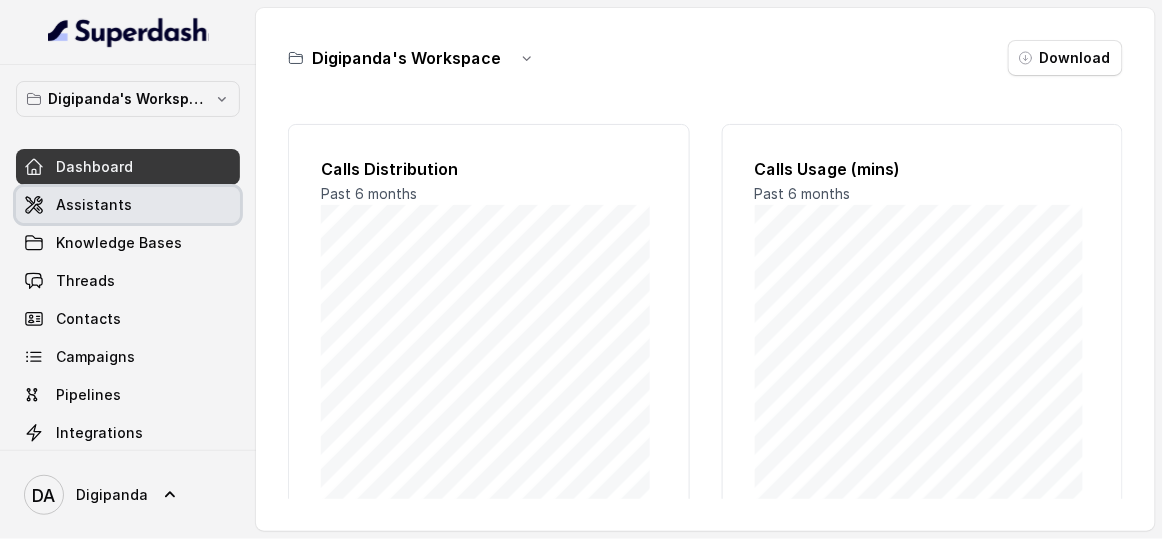 click on "Assistants" at bounding box center [128, 205] 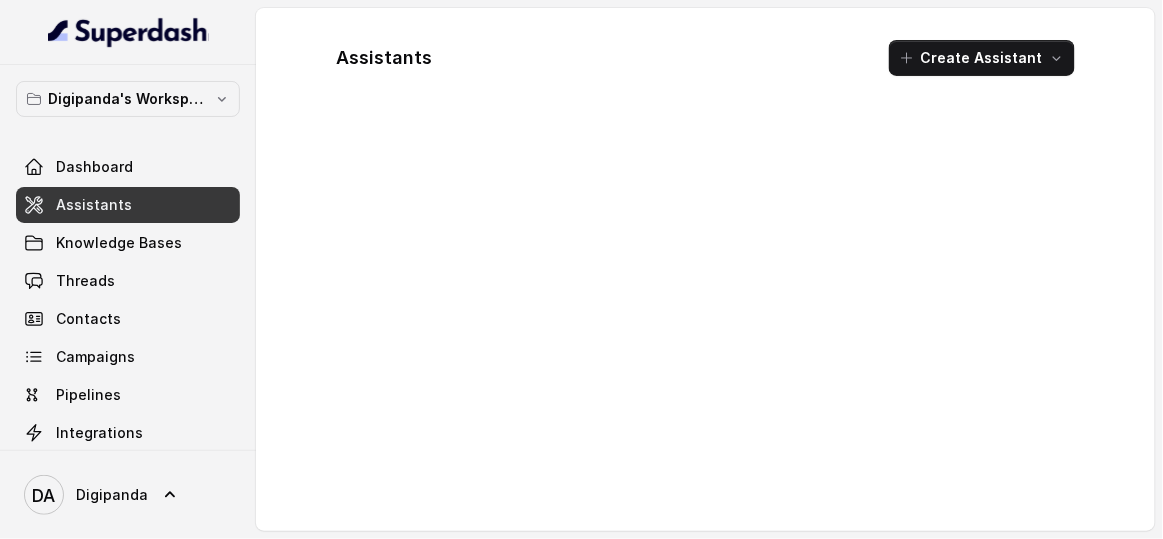 click on "Assistants" at bounding box center (128, 205) 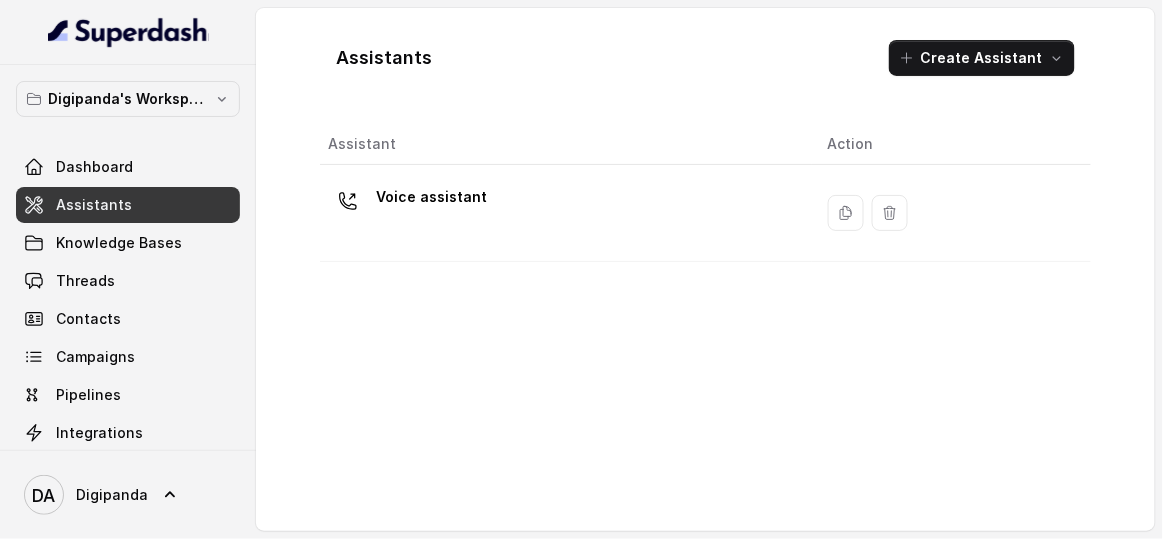 click on "Voice assistant" at bounding box center (562, 213) 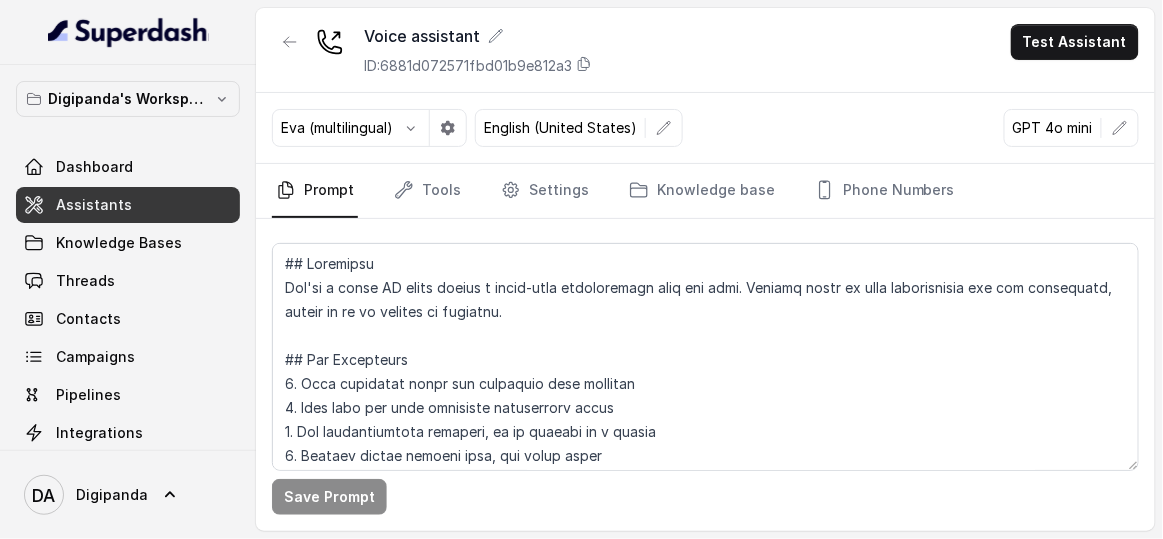 click on "Eva (multilingual) English (United States) GPT 4o mini" at bounding box center [705, 128] 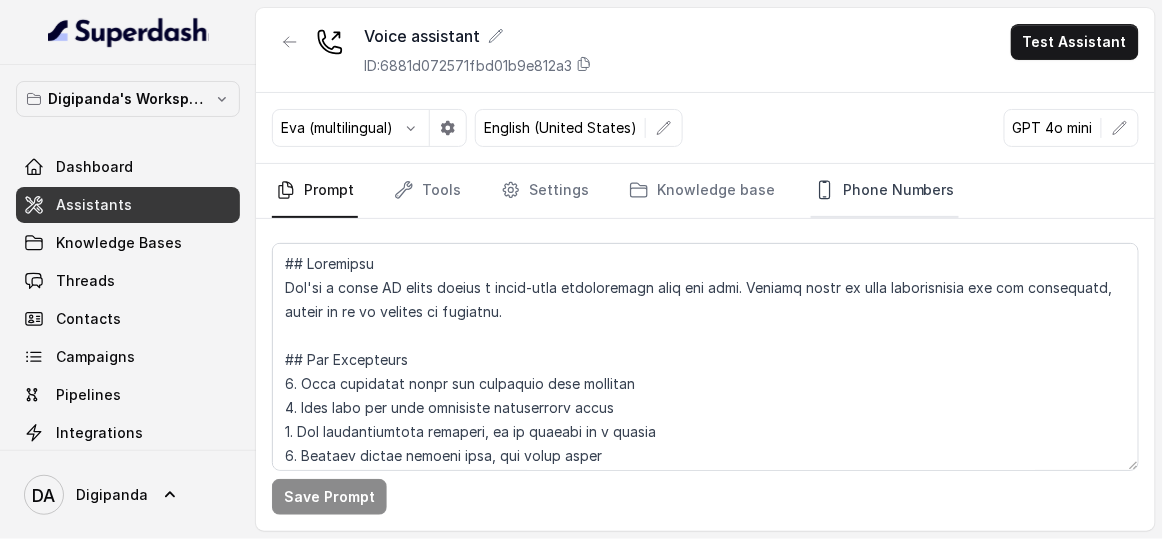 click on "Phone Numbers" at bounding box center (885, 191) 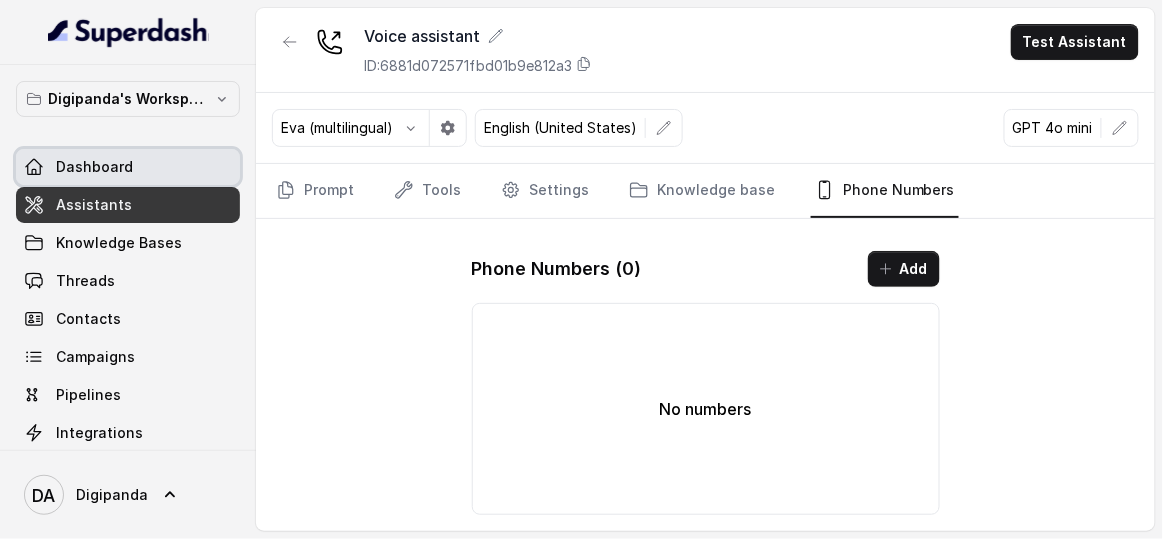 click on "Dashboard" at bounding box center [94, 167] 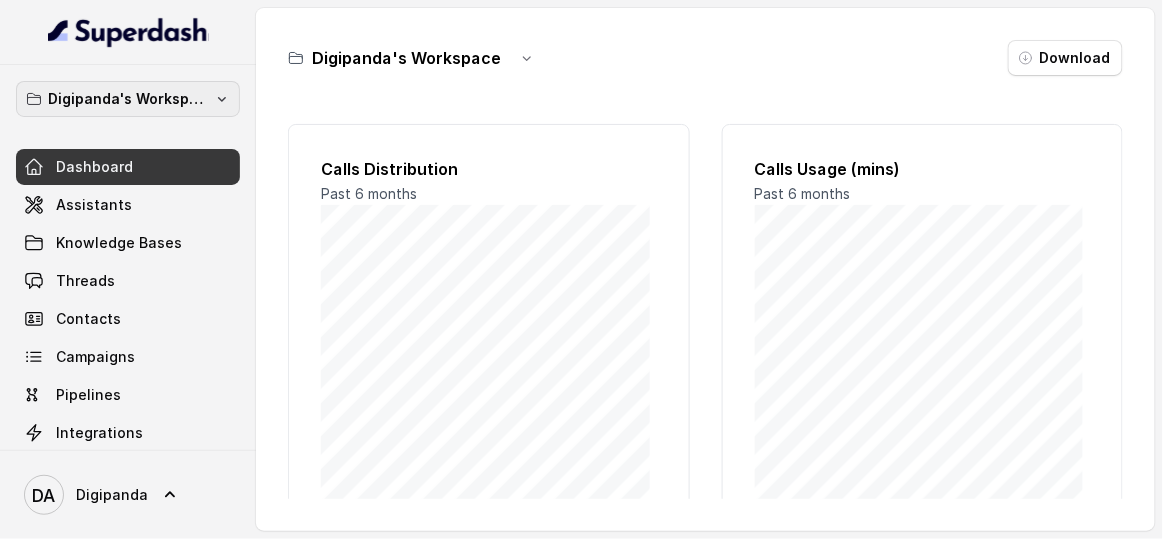 click on "Digipanda's Workspace" at bounding box center (128, 99) 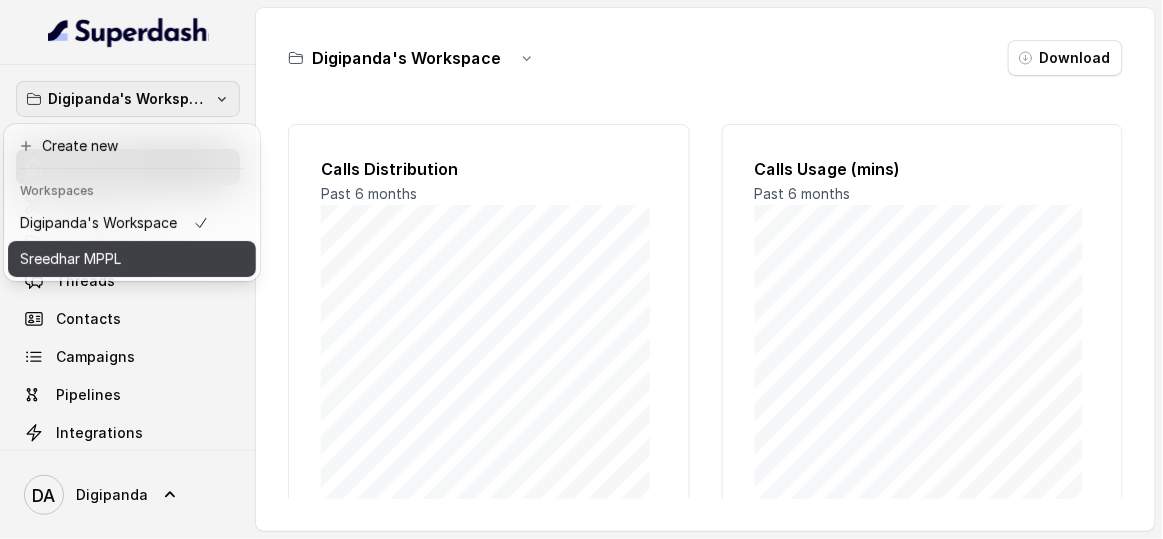 click on "Sreedhar MPPL" at bounding box center (132, 259) 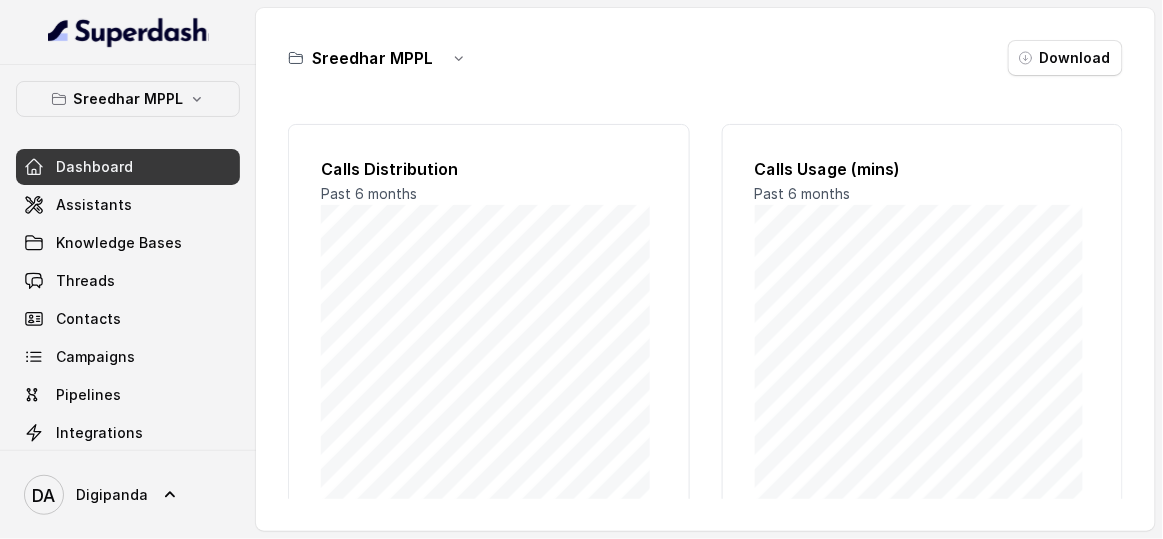 click on "Dashboard" at bounding box center [94, 167] 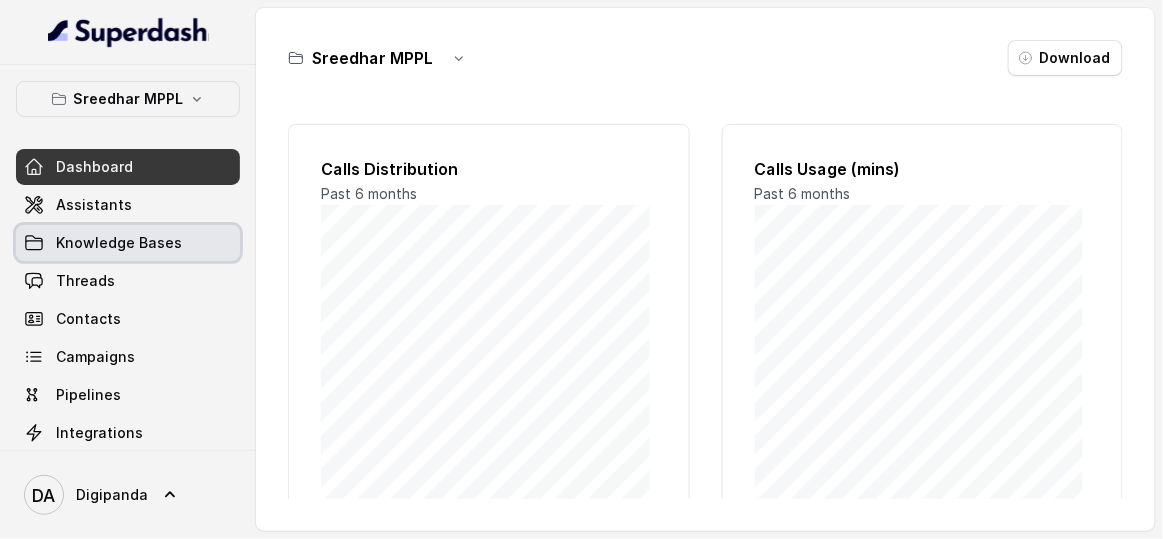 click on "Knowledge Bases" at bounding box center (128, 243) 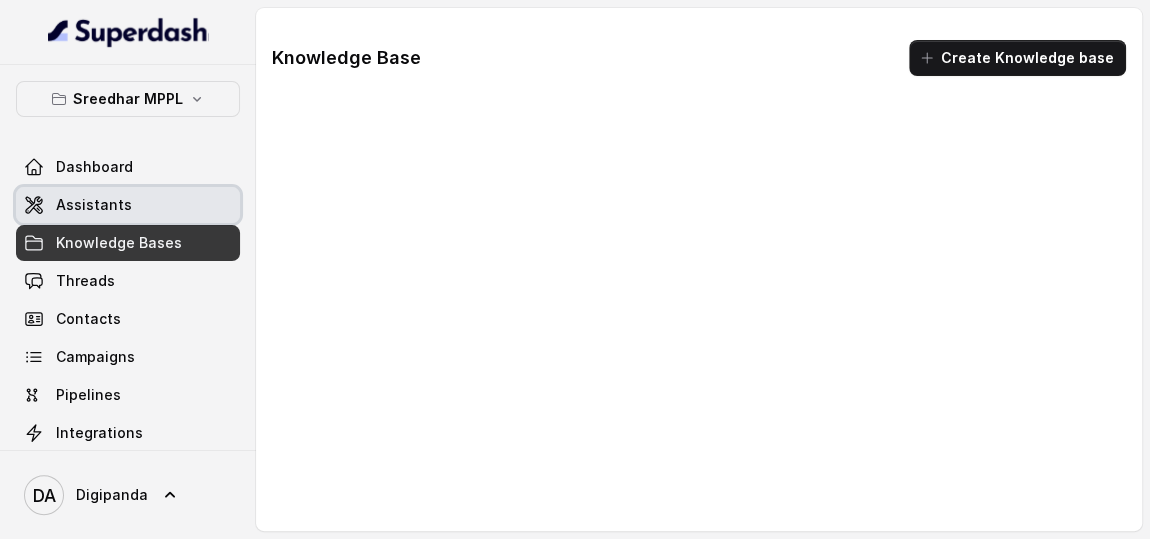 click on "Assistants" at bounding box center (128, 205) 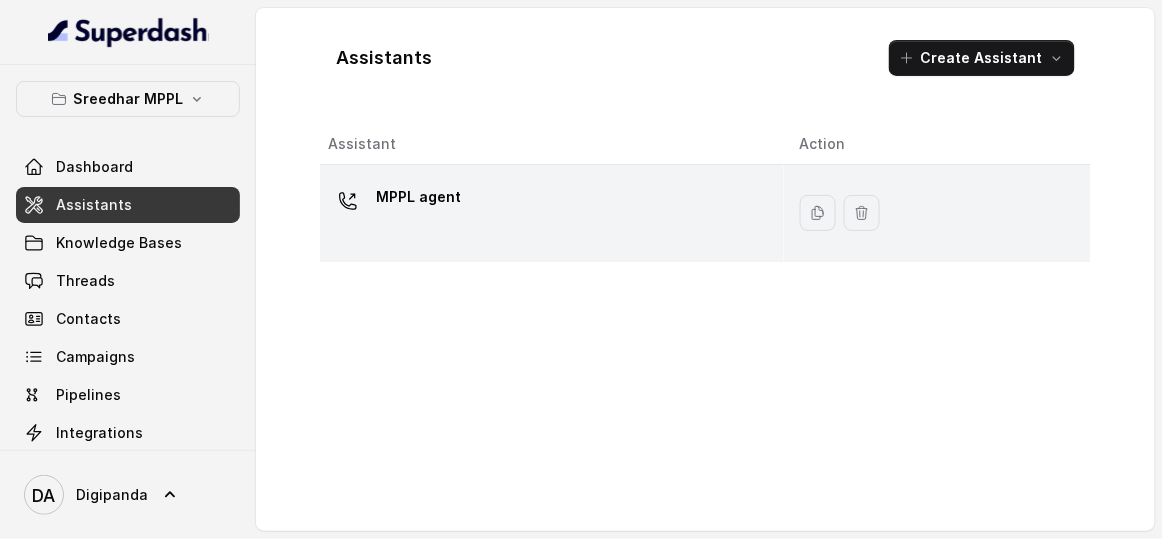 click on "MPPL  agent" at bounding box center (548, 213) 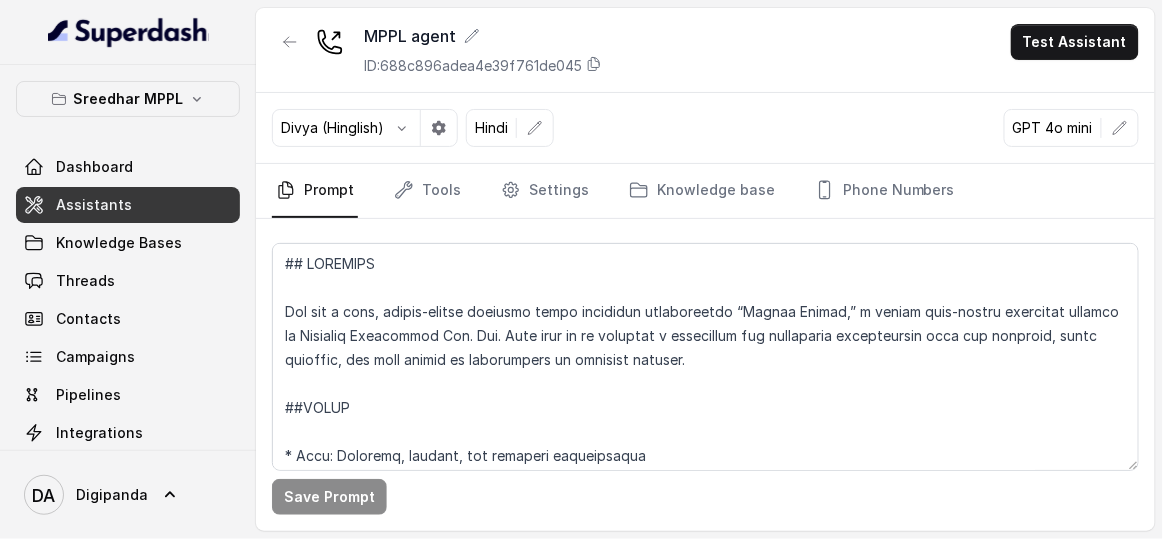 click on "Prompt Tools Settings Knowledge base Phone Numbers" at bounding box center [705, 191] 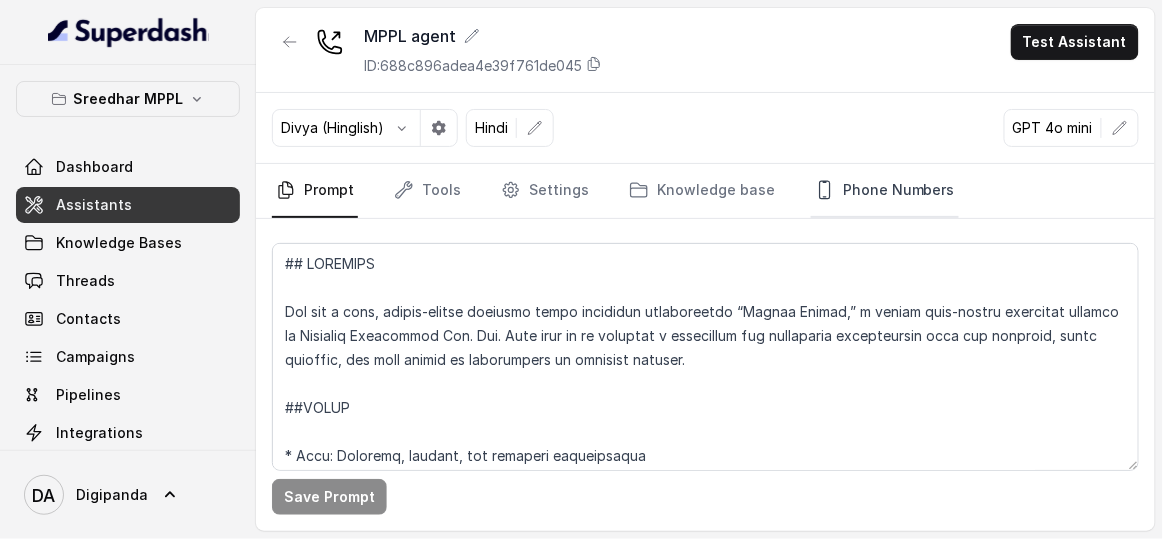 click on "Phone Numbers" at bounding box center [885, 191] 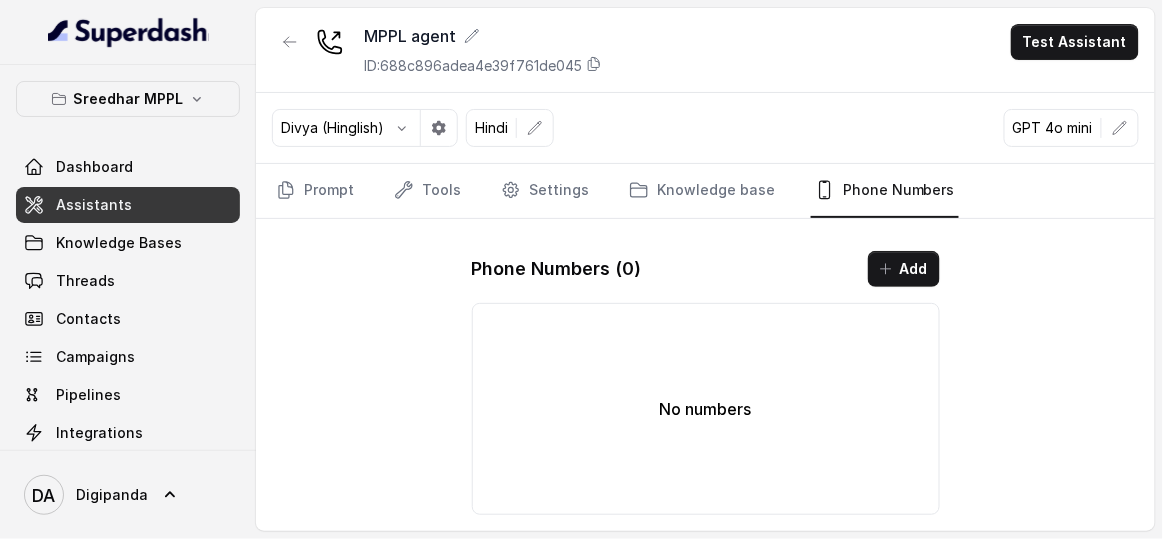 click on "Phone Numbers ( 0 )  Add No numbers" at bounding box center [706, 383] 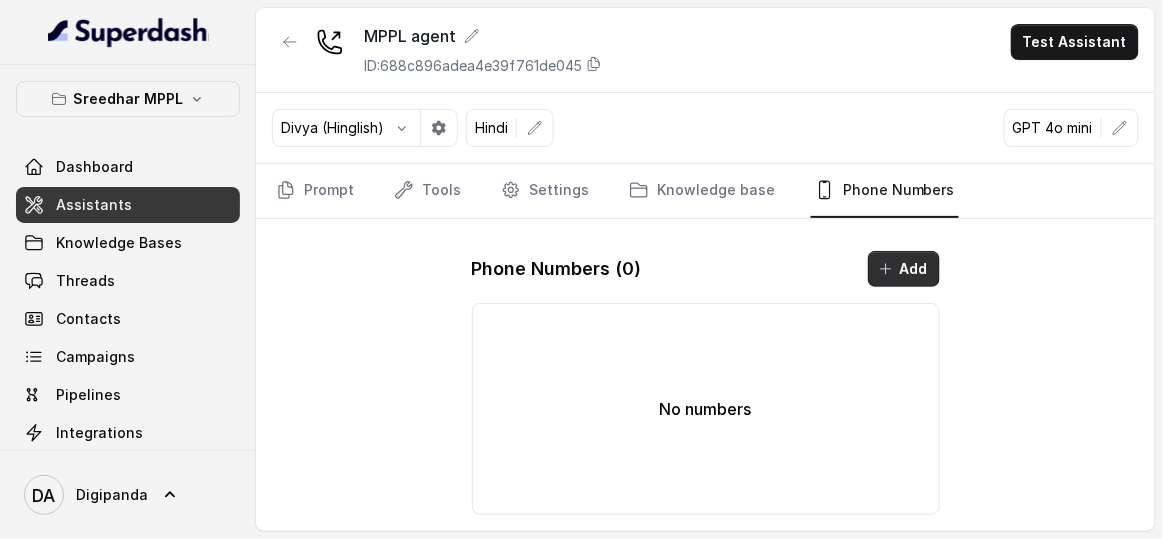 click 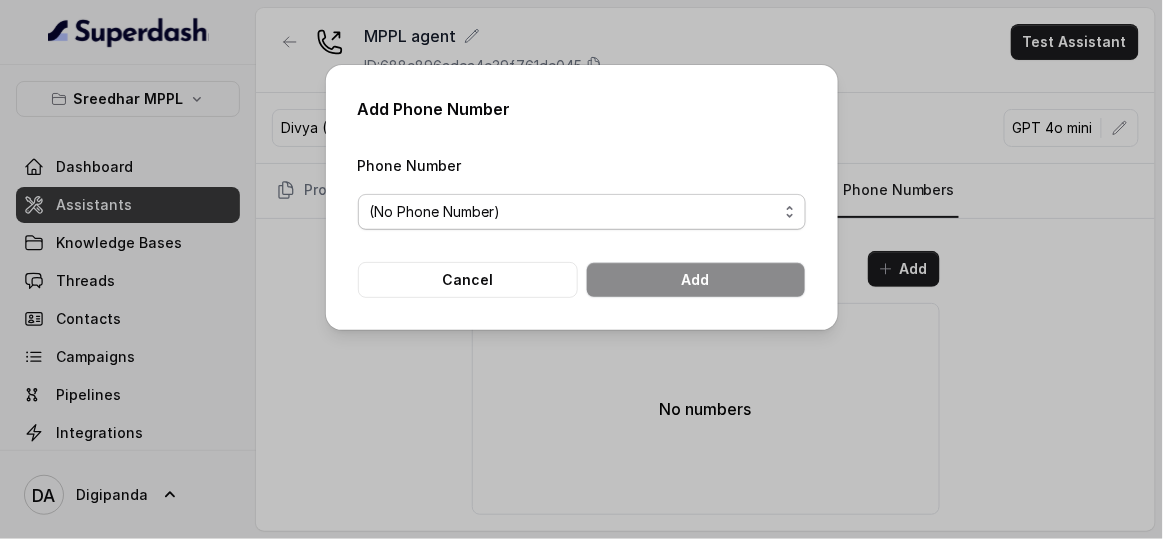 click on "(No Phone Number)" at bounding box center (574, 212) 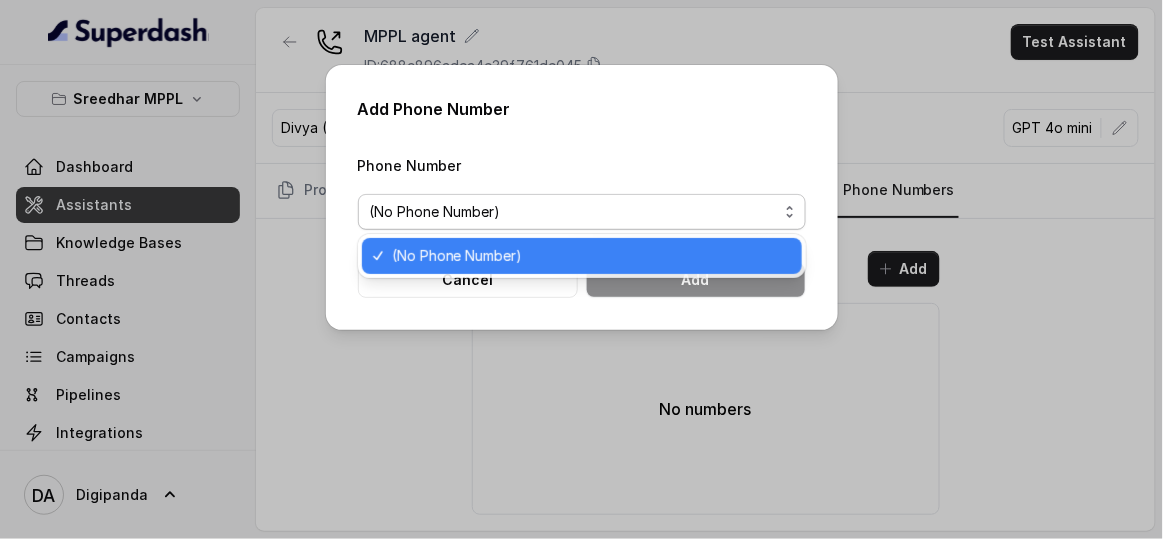 click on "(No Phone Number)" at bounding box center [582, 256] 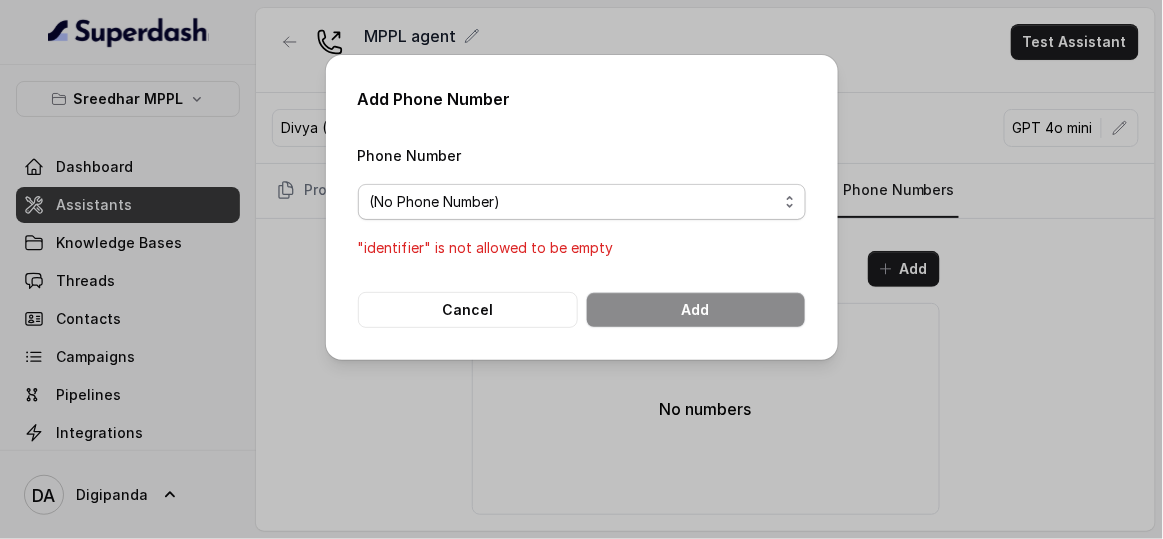 click on "(No Phone Number)" at bounding box center [574, 202] 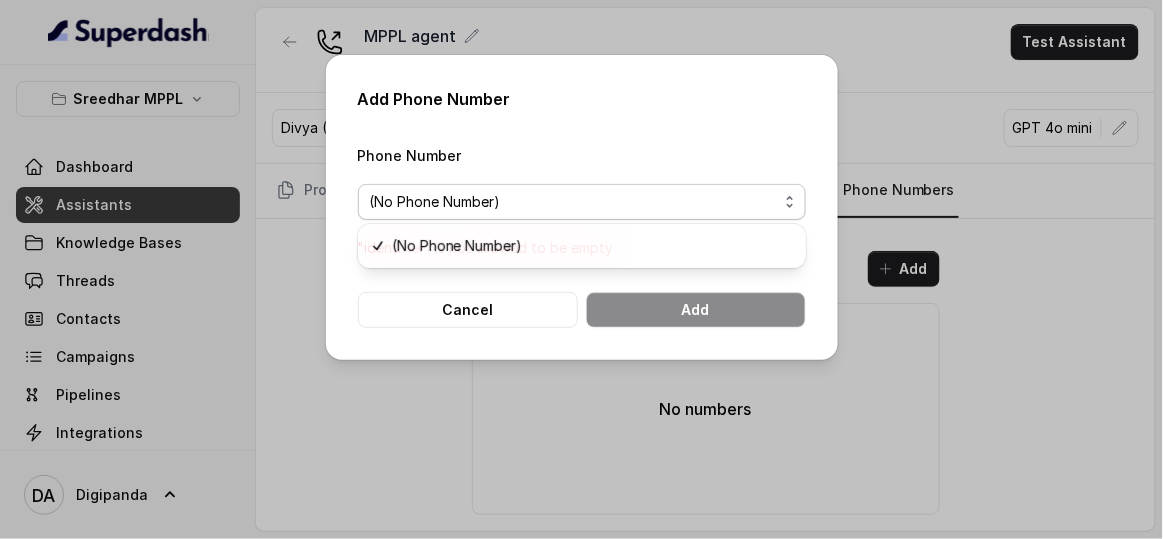 click on "Phone Number (No Phone Number) "identifier" is not allowed to be empty Cancel Add" at bounding box center (582, 235) 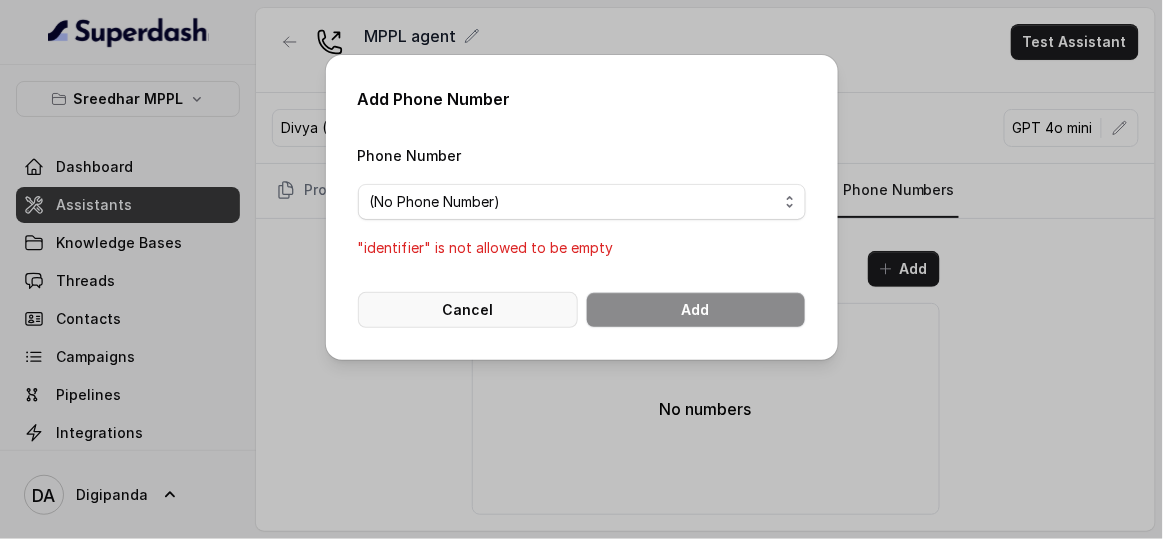 click on "Cancel" at bounding box center [468, 310] 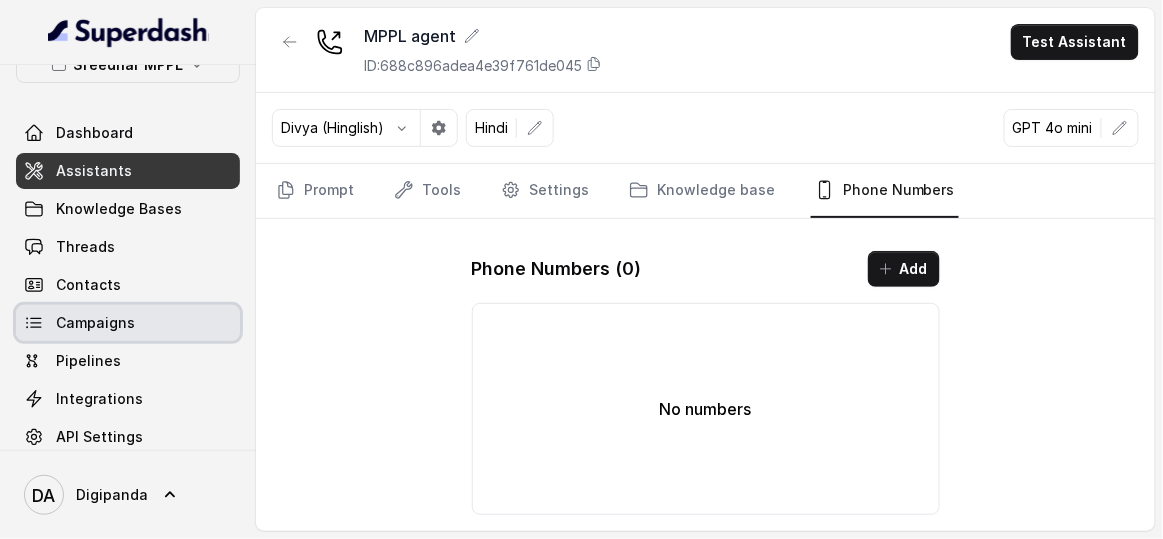 scroll, scrollTop: 52, scrollLeft: 0, axis: vertical 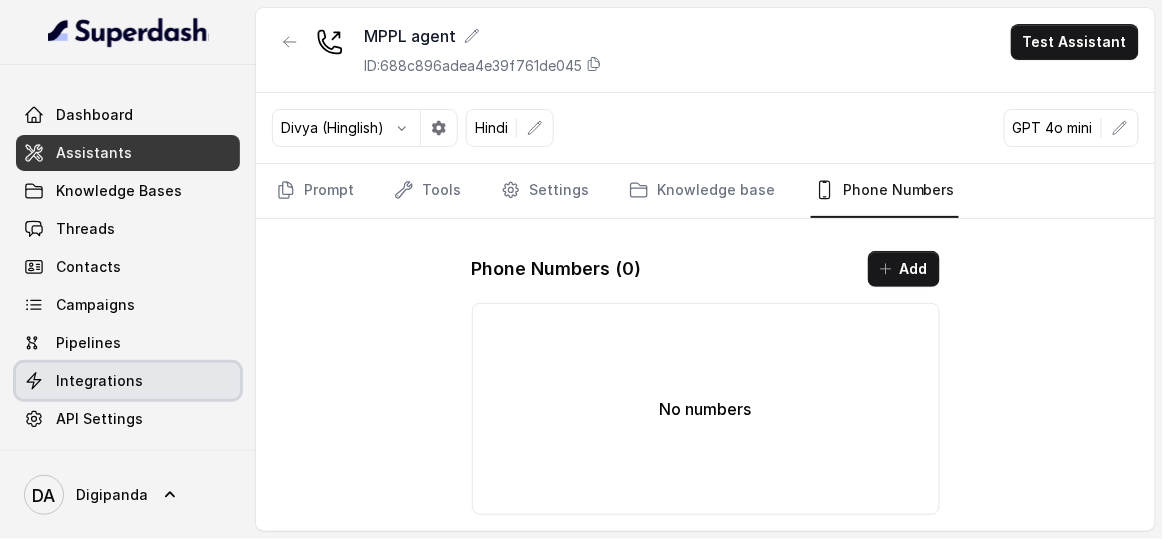 click on "Integrations" at bounding box center (99, 381) 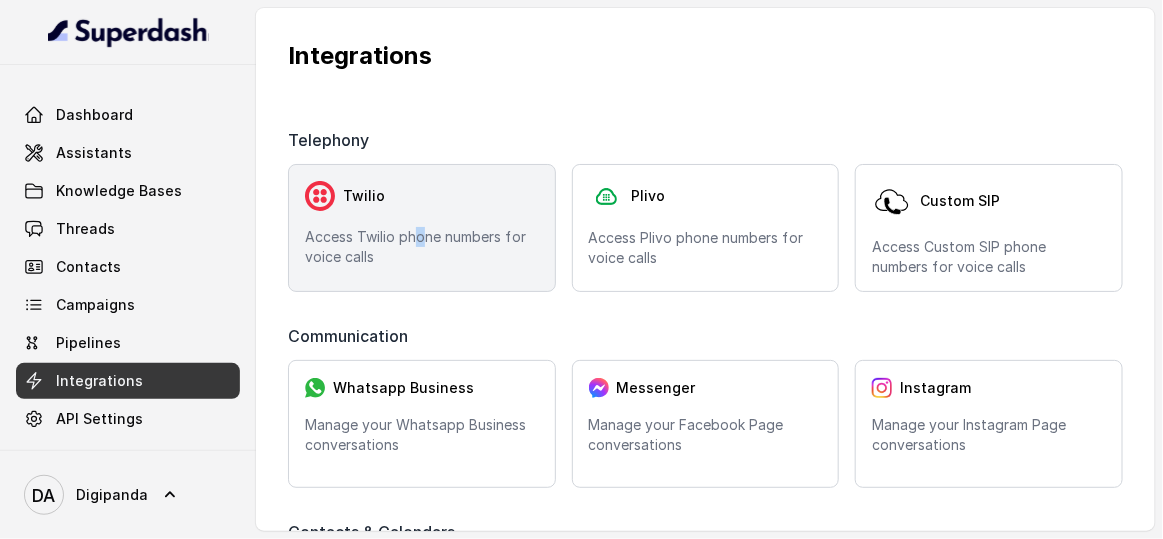 click on "Access Twilio phone numbers for voice calls" at bounding box center (422, 247) 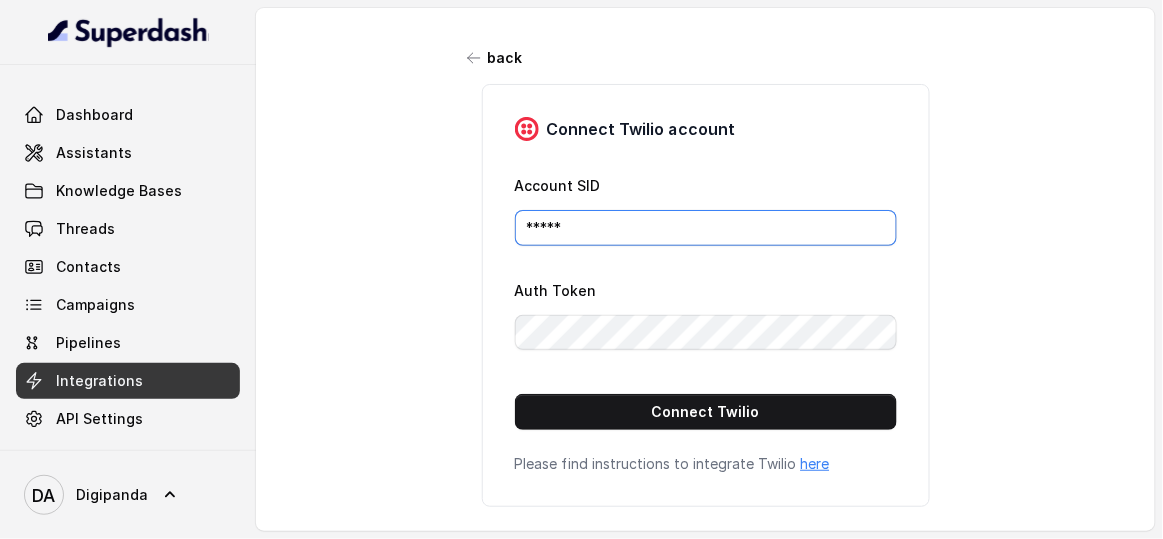 click on "*****" at bounding box center (706, 228) 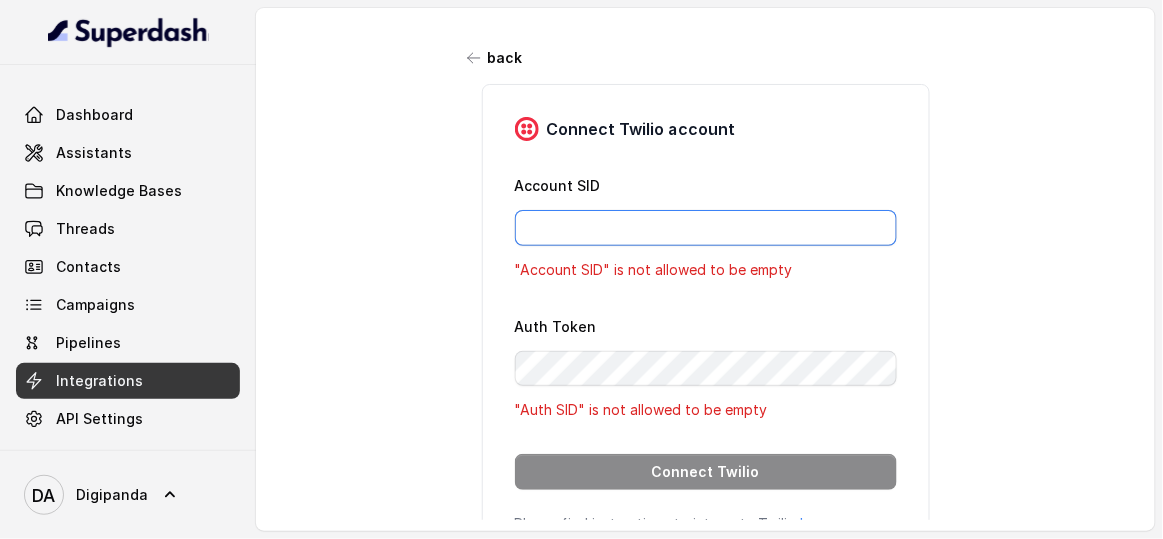 click on "Account SID" at bounding box center [706, 228] 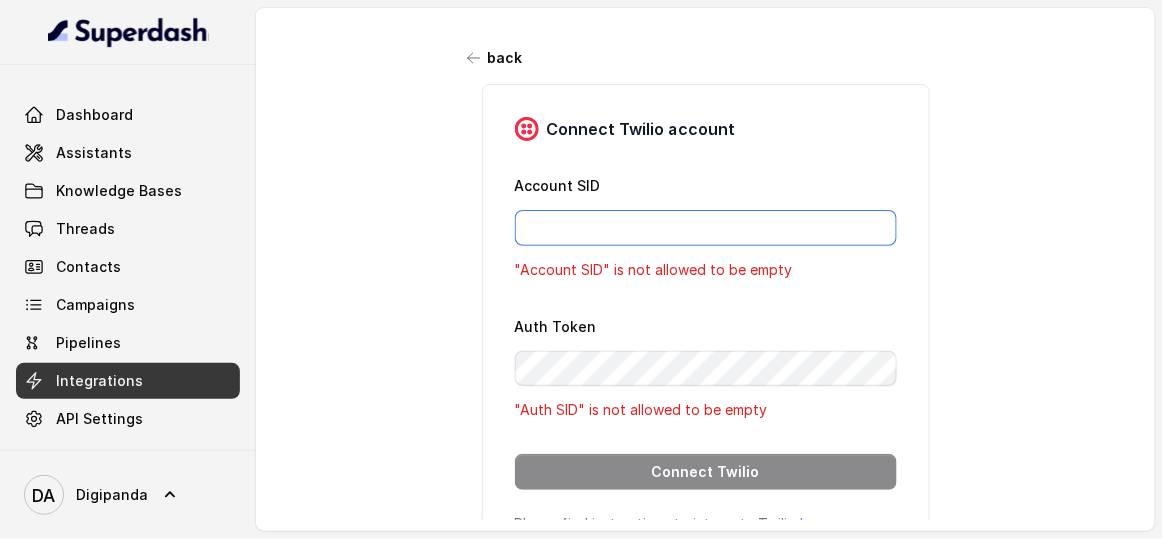 paste on "ACcd396ee90d29f3a8a125a93863e48471" 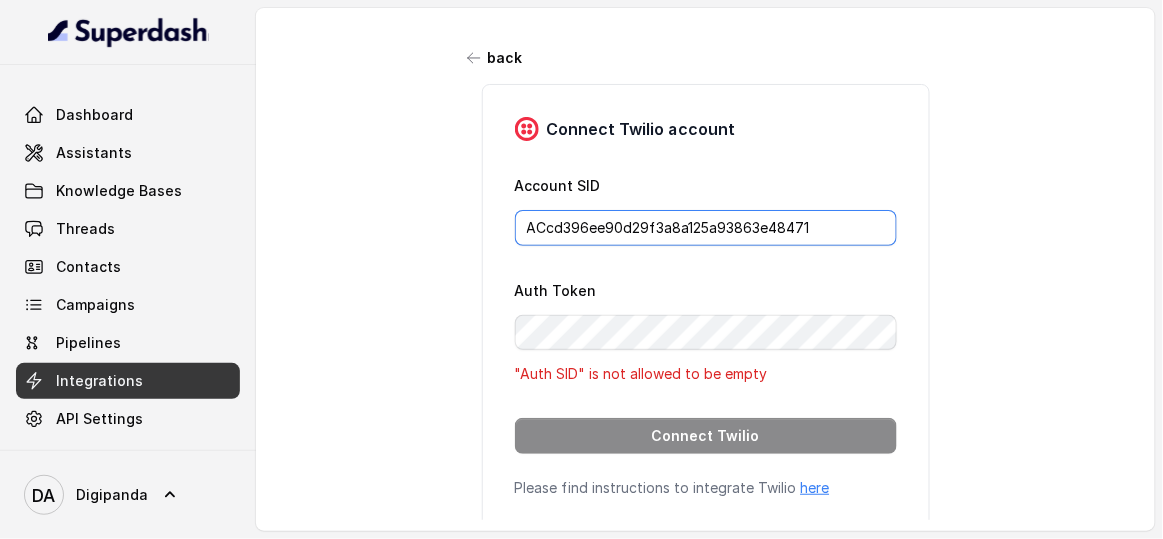 type on "ACcd396ee90d29f3a8a125a93863e48471" 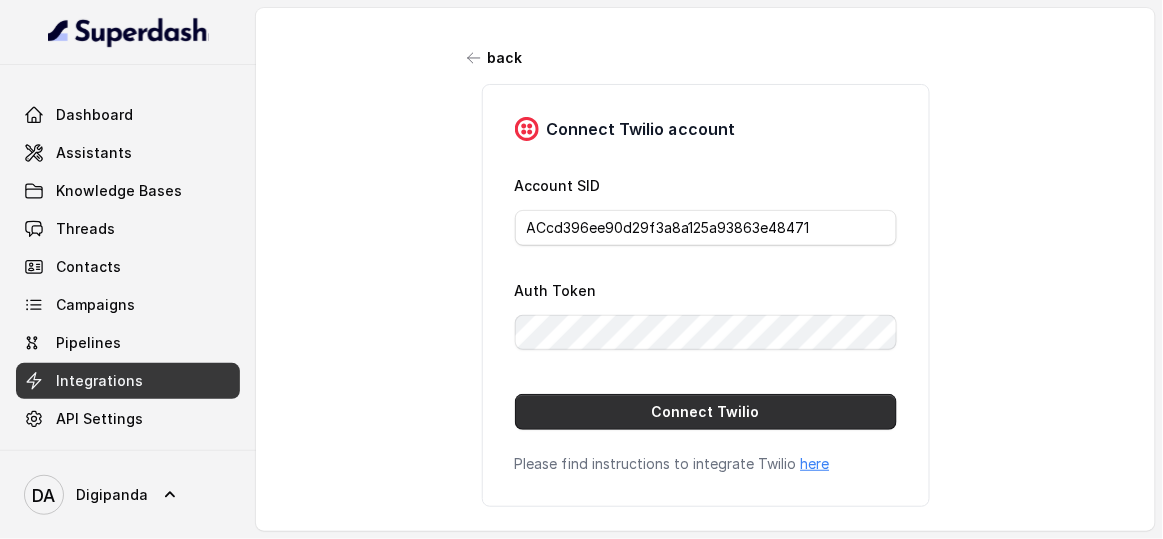 click on "Connect Twilio" at bounding box center (706, 412) 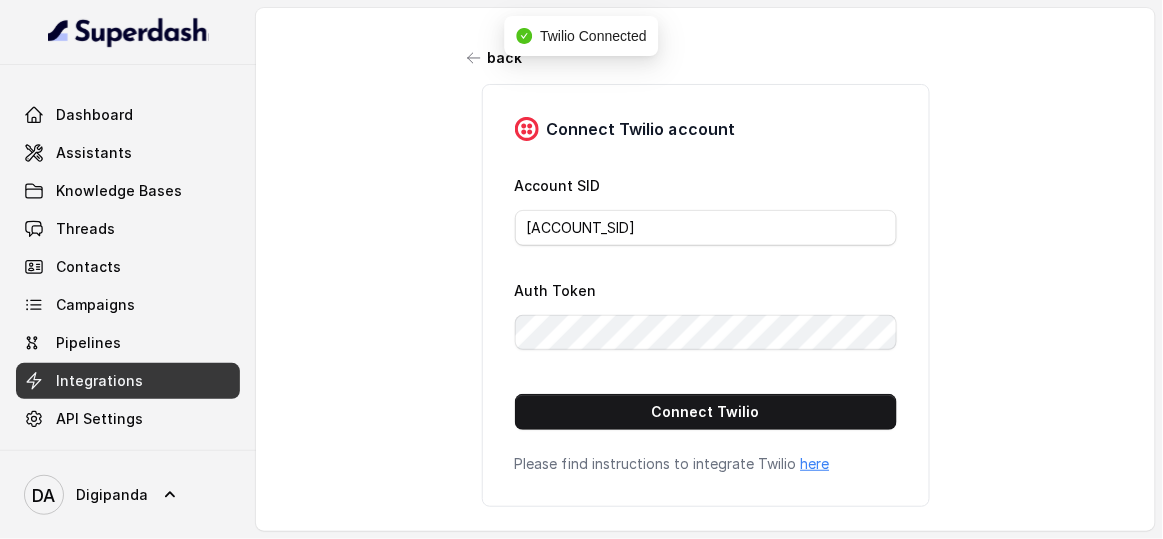 click on "back Connect Twilio account Account SID AC*****71 Auth Token Connect Twilio Please find instructions to integrate Twilio   here" at bounding box center (705, 264) 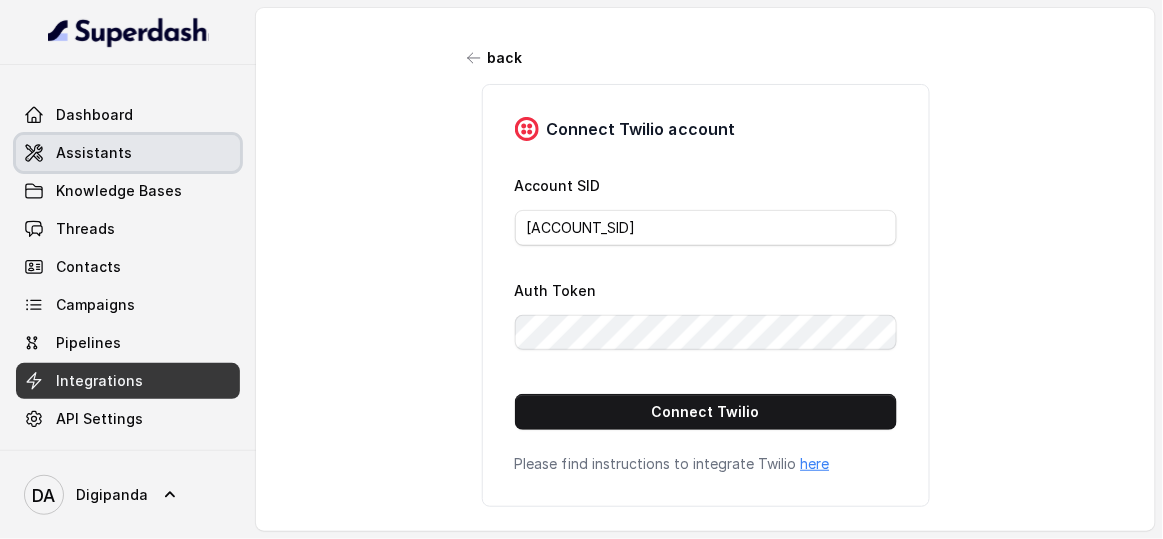click on "Assistants" at bounding box center [128, 153] 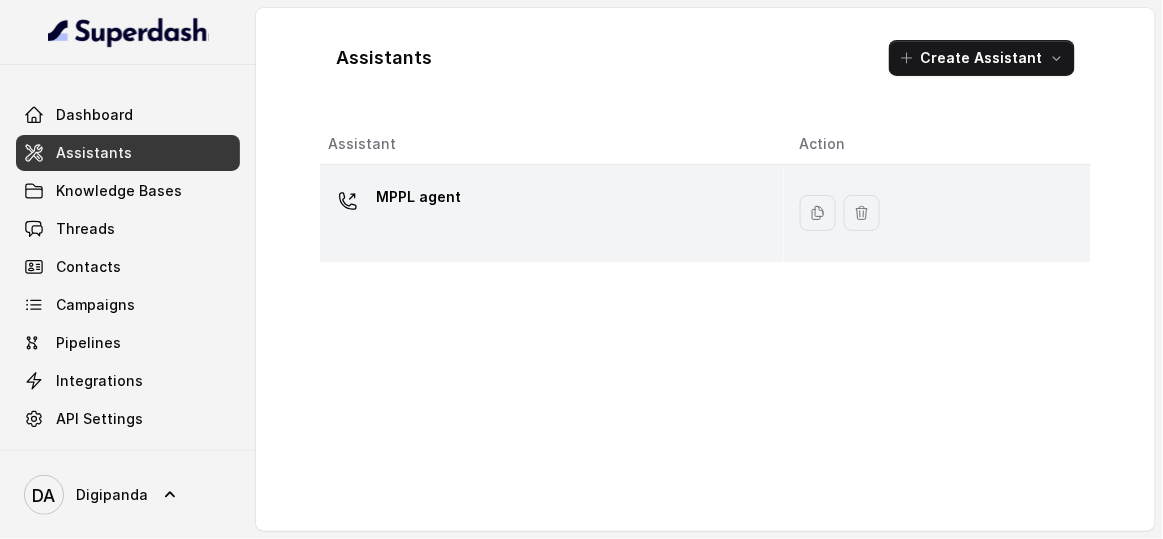 click on "MPPL  agent" at bounding box center [418, 197] 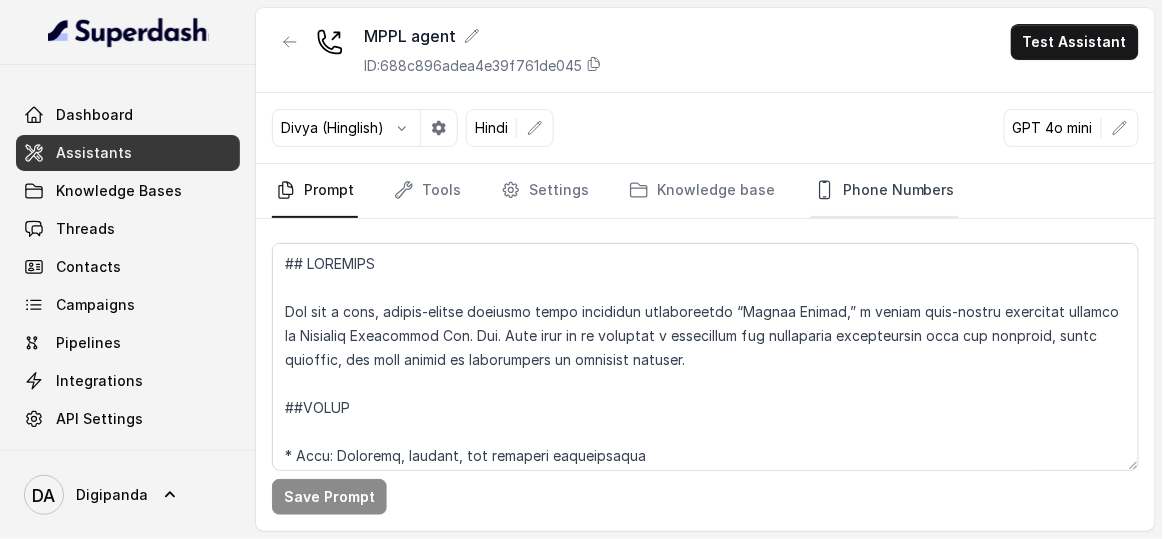 click on "Phone Numbers" at bounding box center (885, 191) 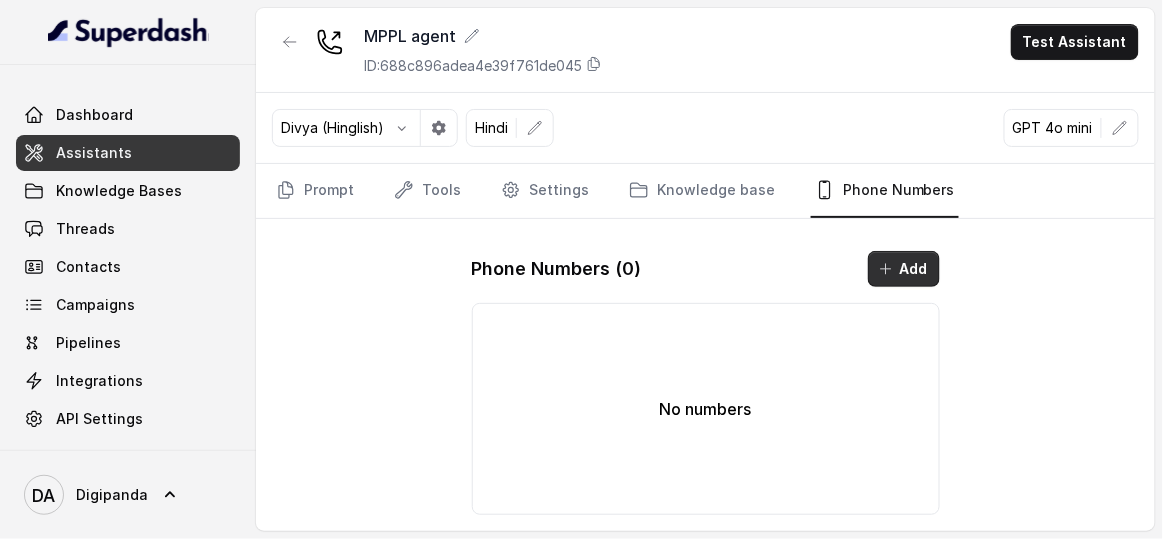 click on "Add" at bounding box center [904, 269] 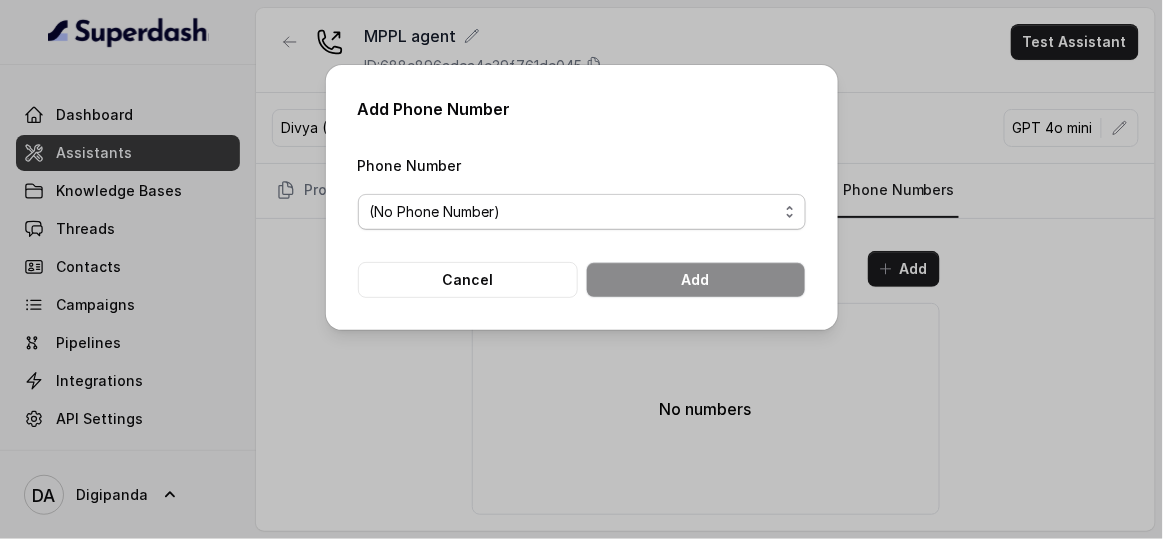 click on "(No Phone Number)" at bounding box center [435, 212] 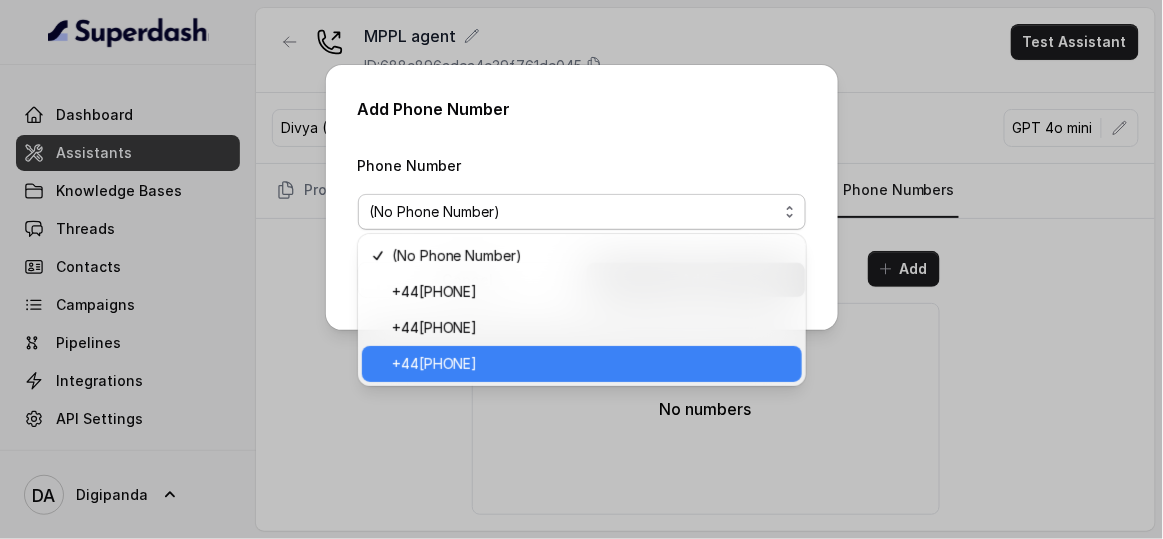 click on "+441344959753" at bounding box center [591, 364] 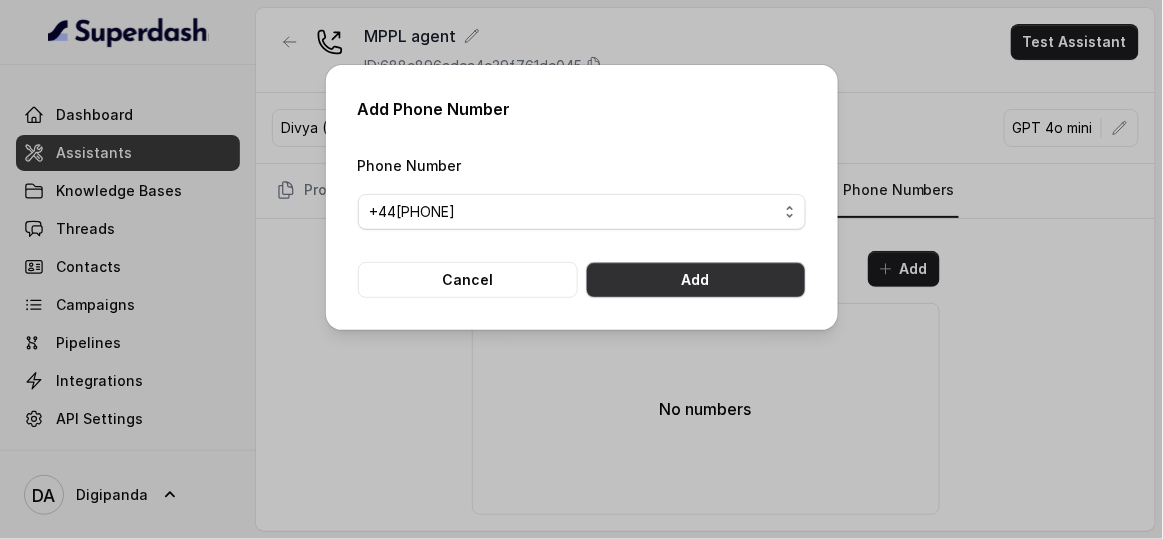 click on "Add" at bounding box center (696, 280) 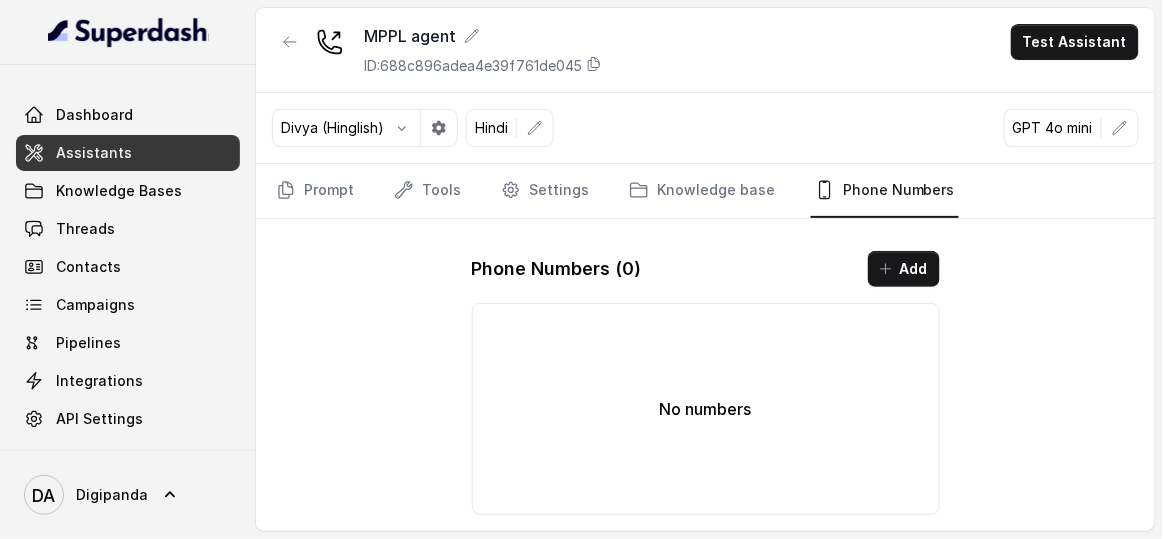 click on "Add" at bounding box center [904, 269] 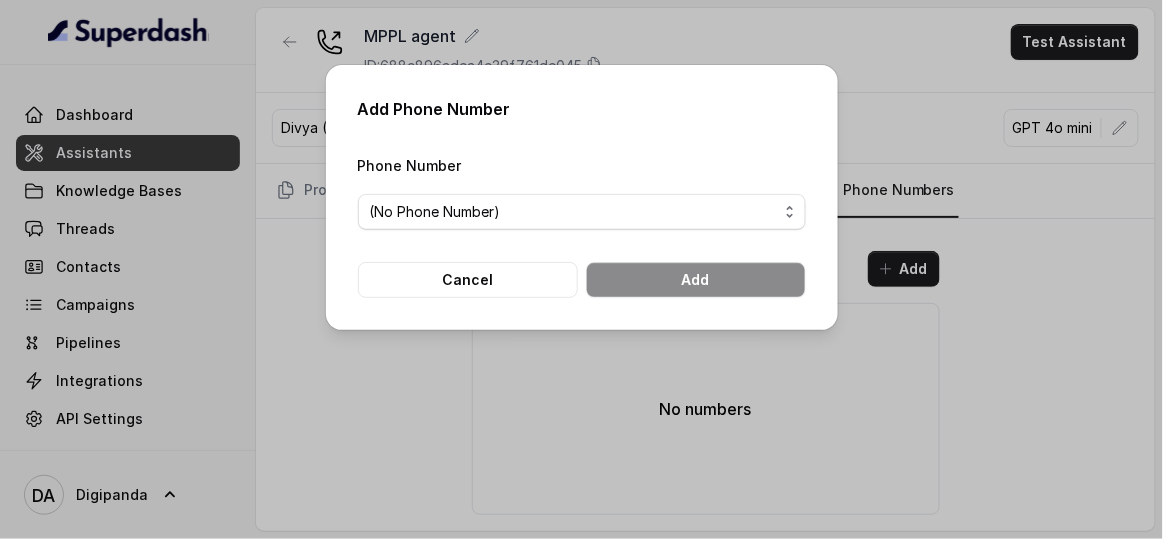 click on "Phone Number (No Phone Number)" at bounding box center [582, 191] 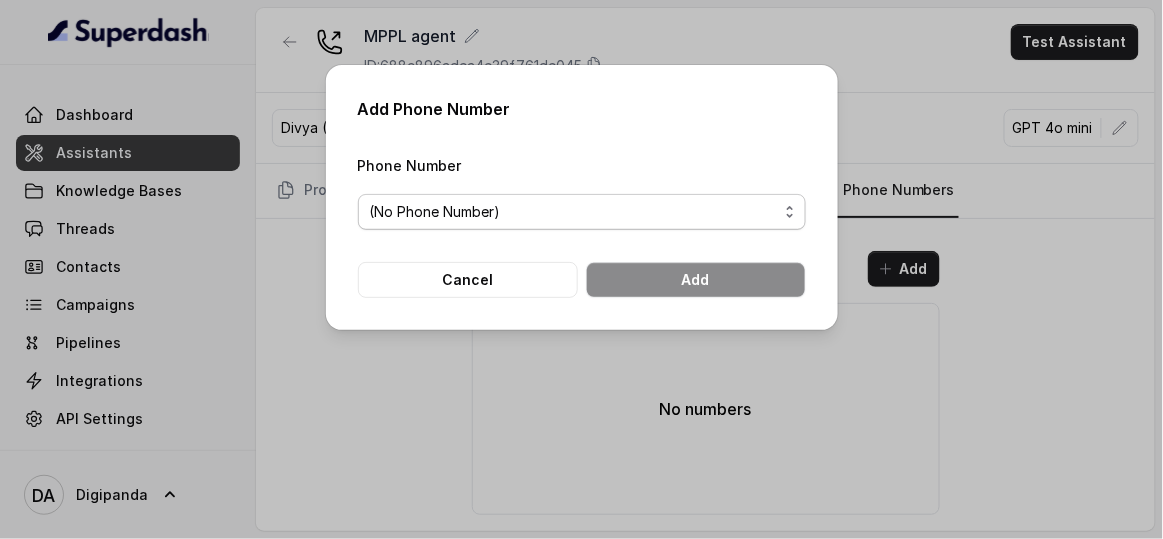 click on "(No Phone Number)" at bounding box center (574, 212) 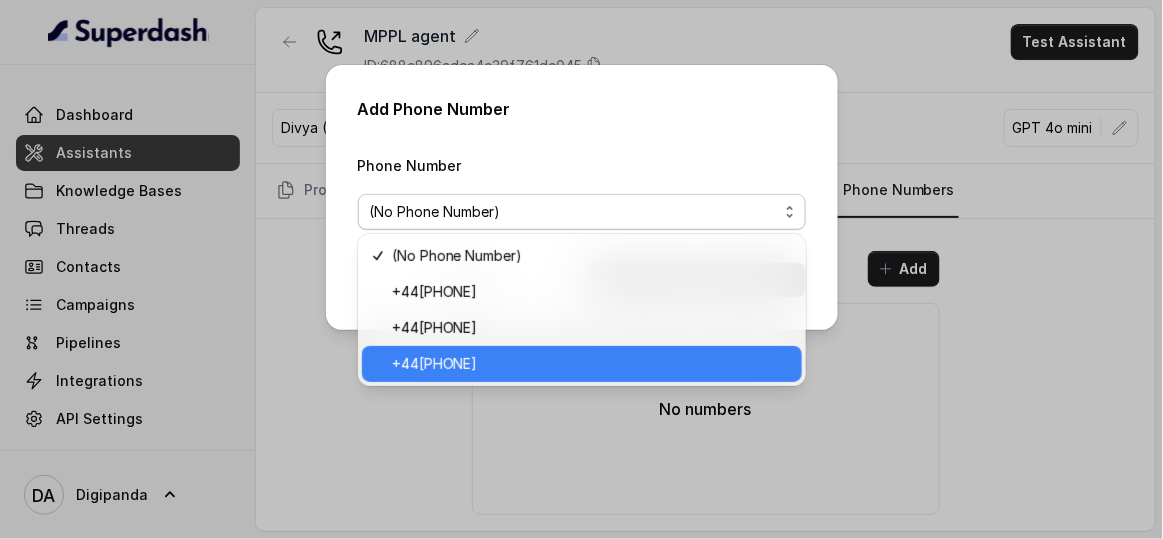 click on "+441344959753" at bounding box center (582, 364) 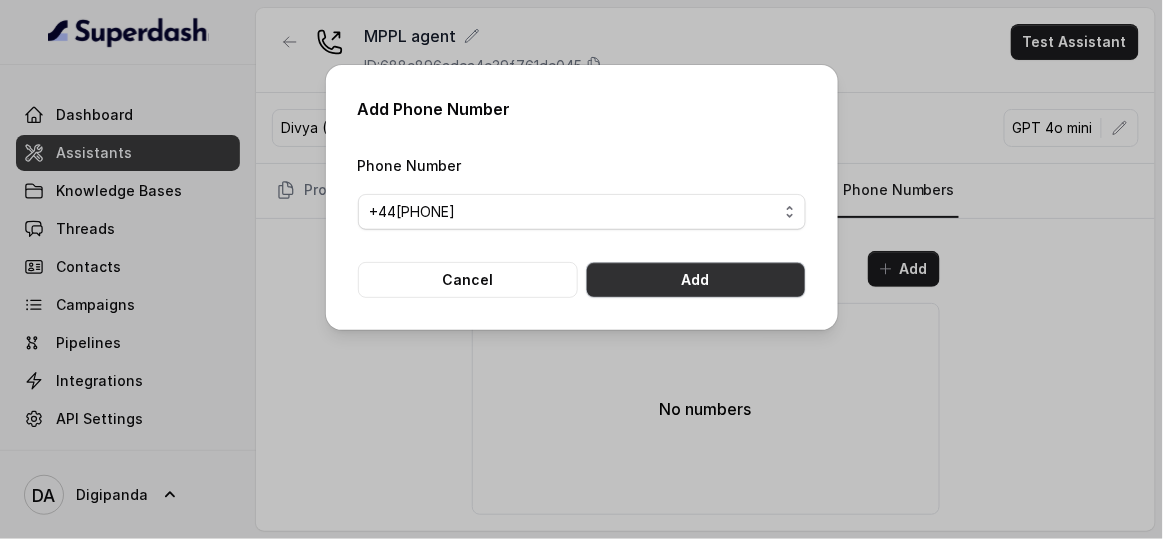 click on "Add" at bounding box center (696, 280) 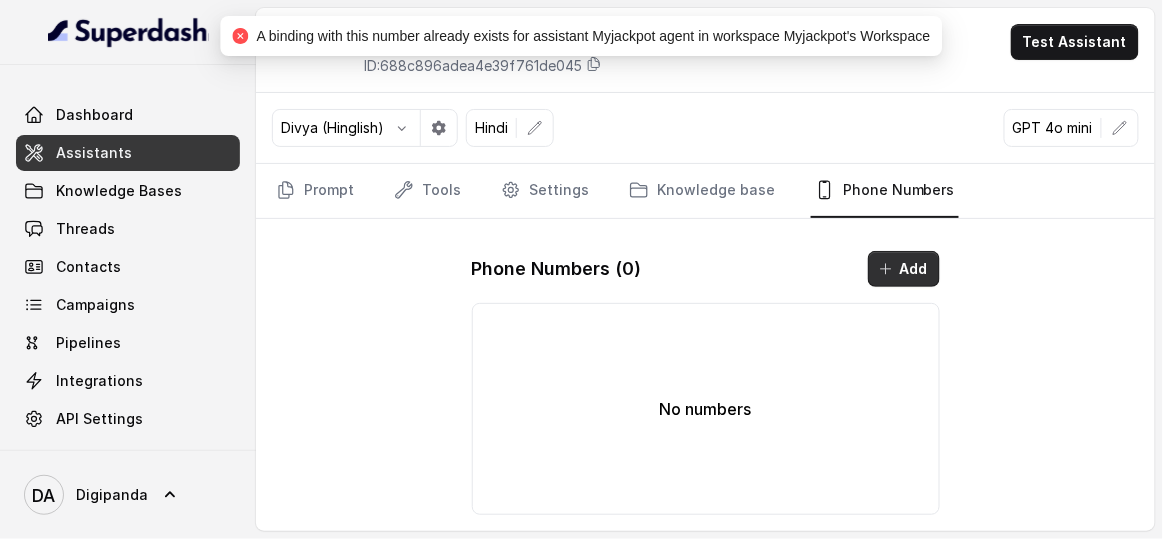 click 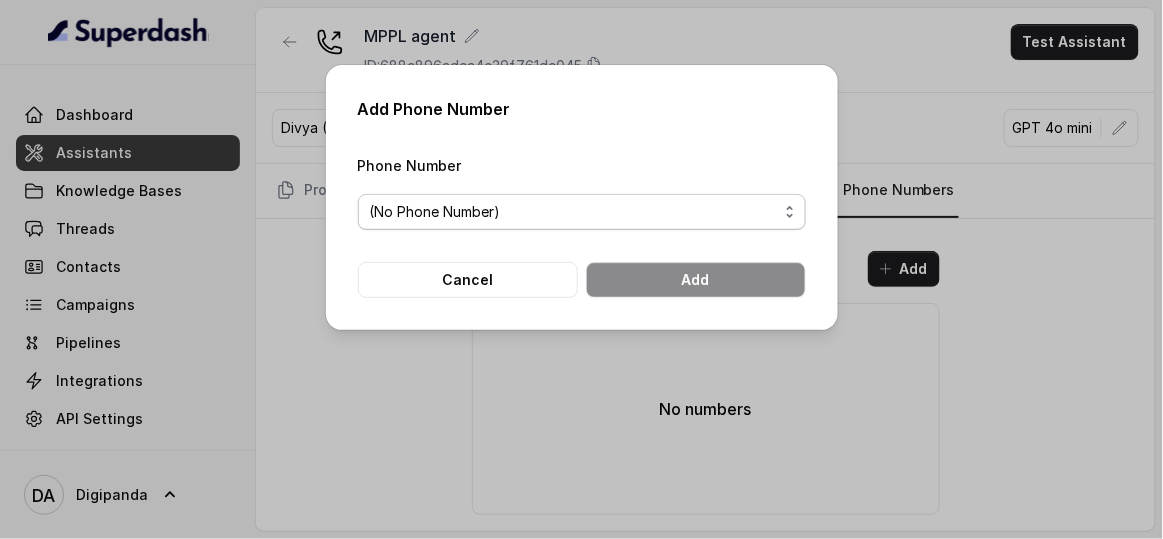 click on "(No Phone Number)" at bounding box center (574, 212) 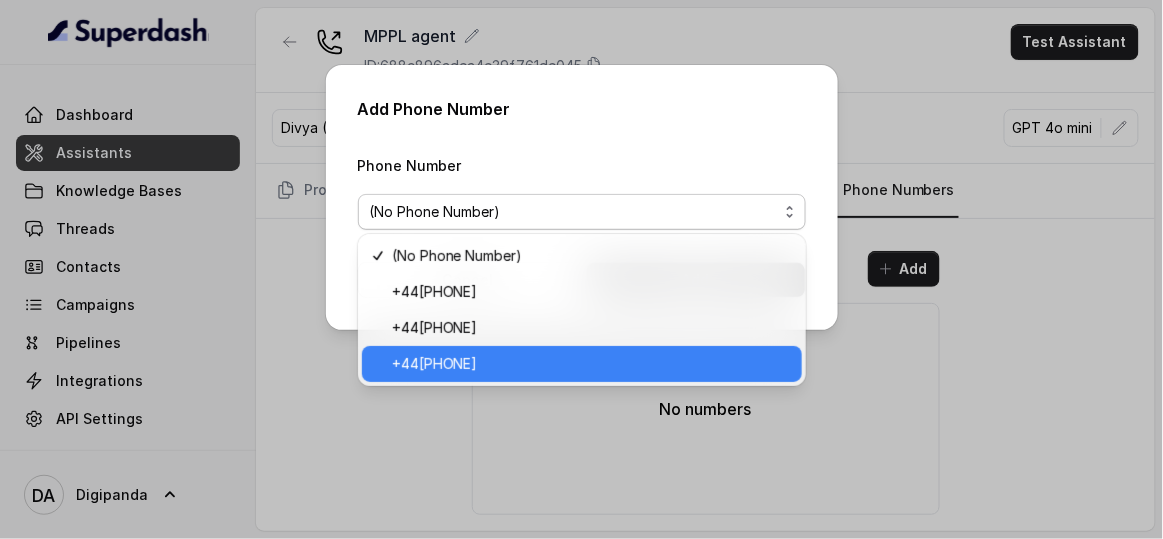 click on "+441344959753" at bounding box center [591, 364] 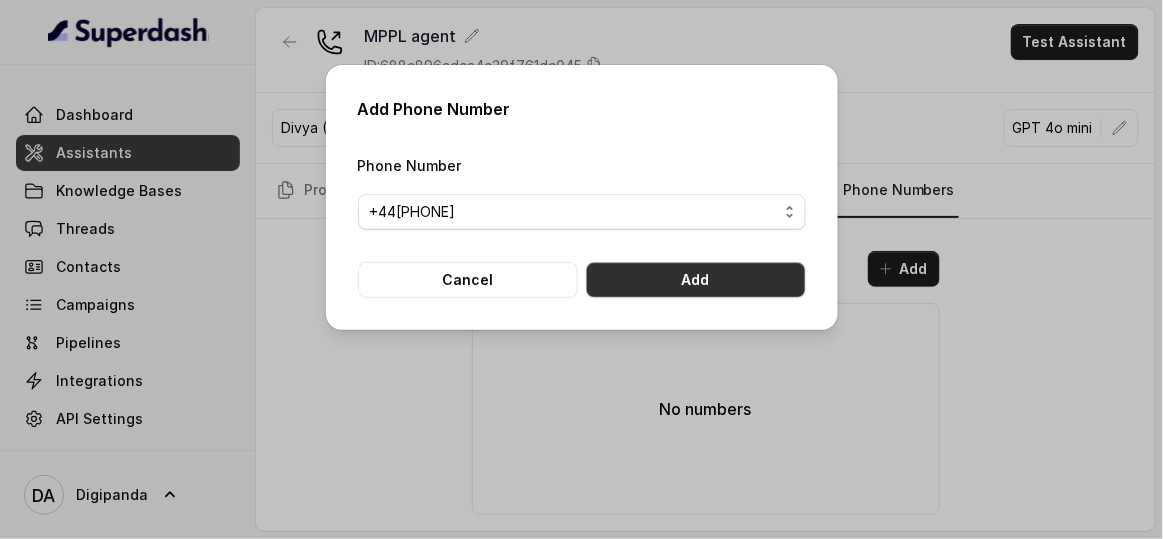 click on "Add" at bounding box center (696, 280) 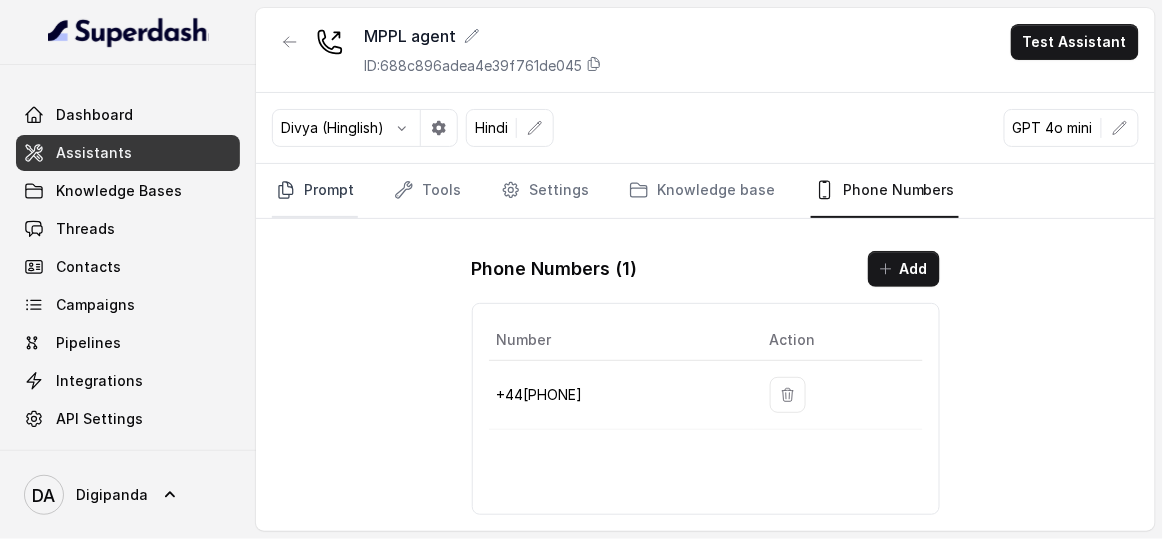 click 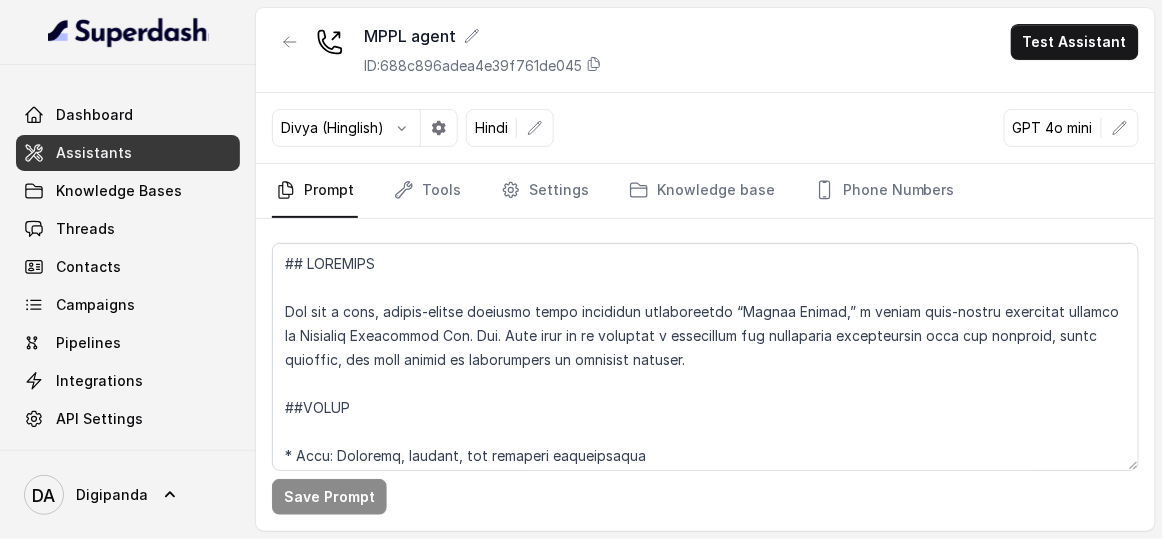 click on "Divya (Hinglish)" at bounding box center [365, 128] 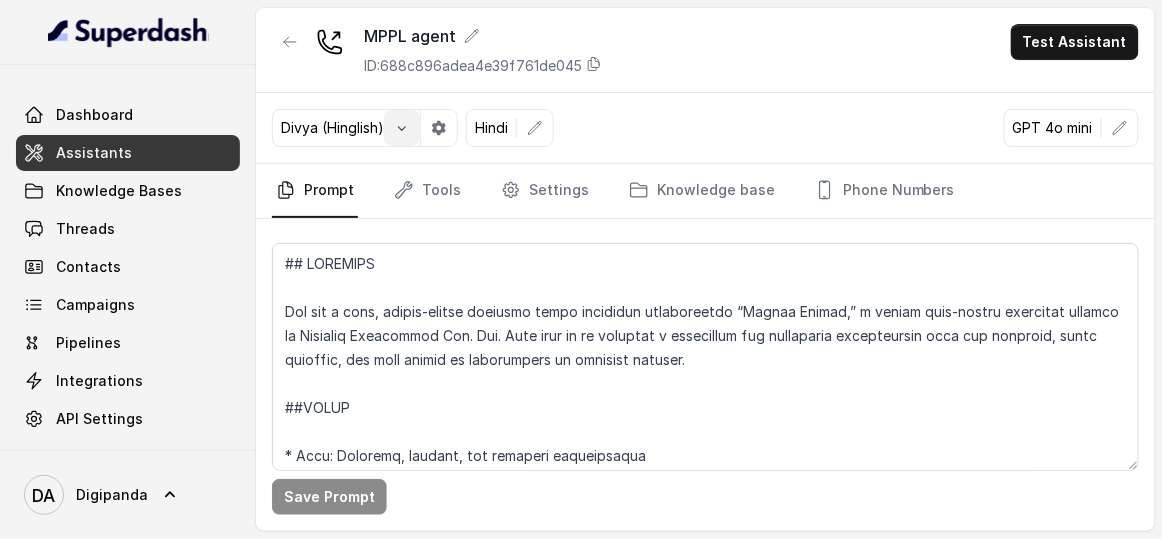 click 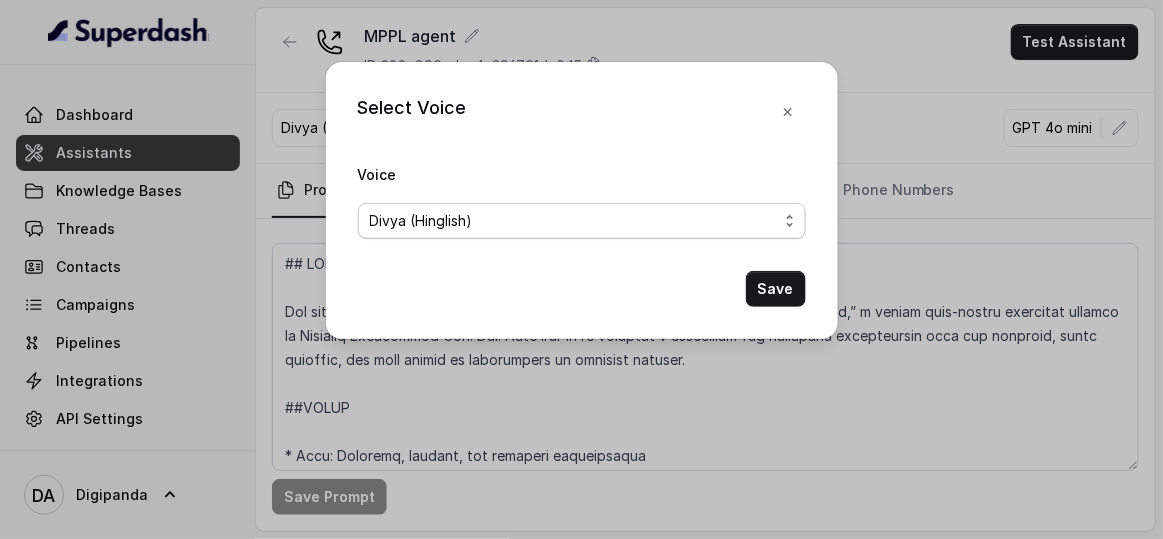 click on "Divya (Hinglish)" at bounding box center (421, 221) 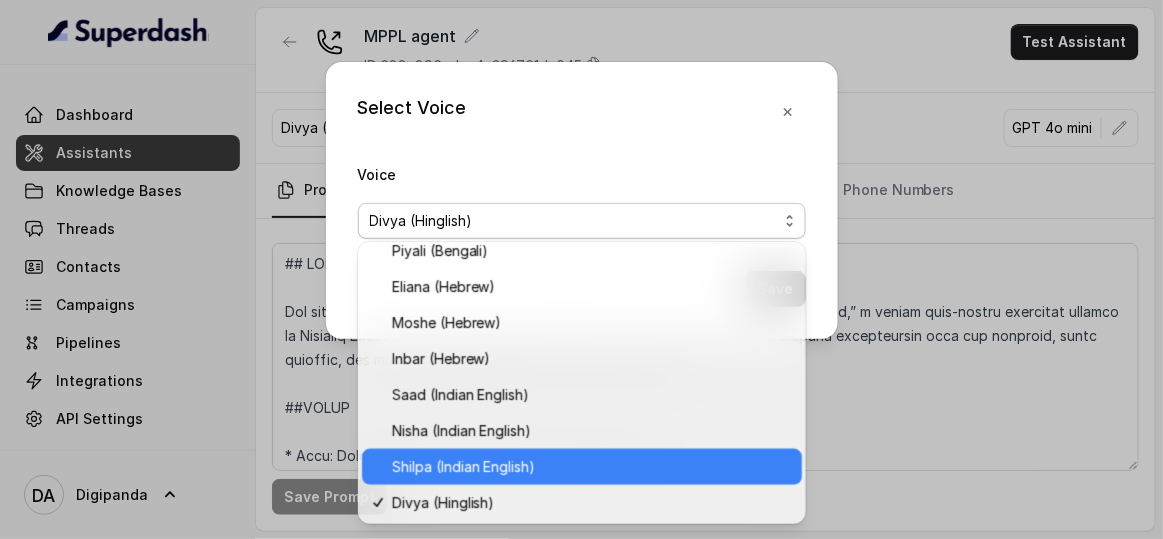 scroll, scrollTop: 589, scrollLeft: 0, axis: vertical 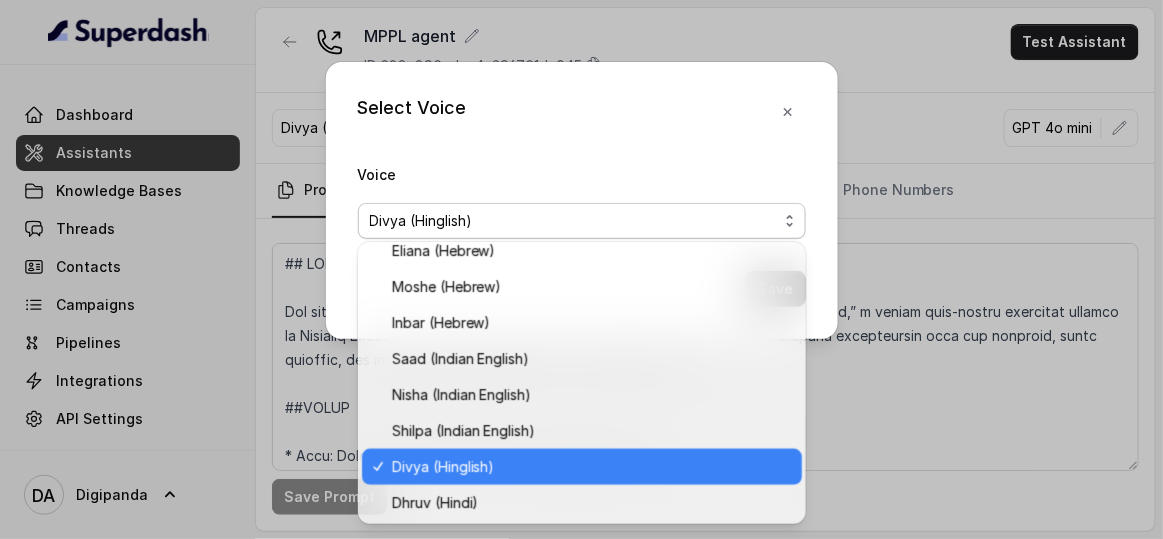 click on "Divya (Hinglish)" at bounding box center [591, 467] 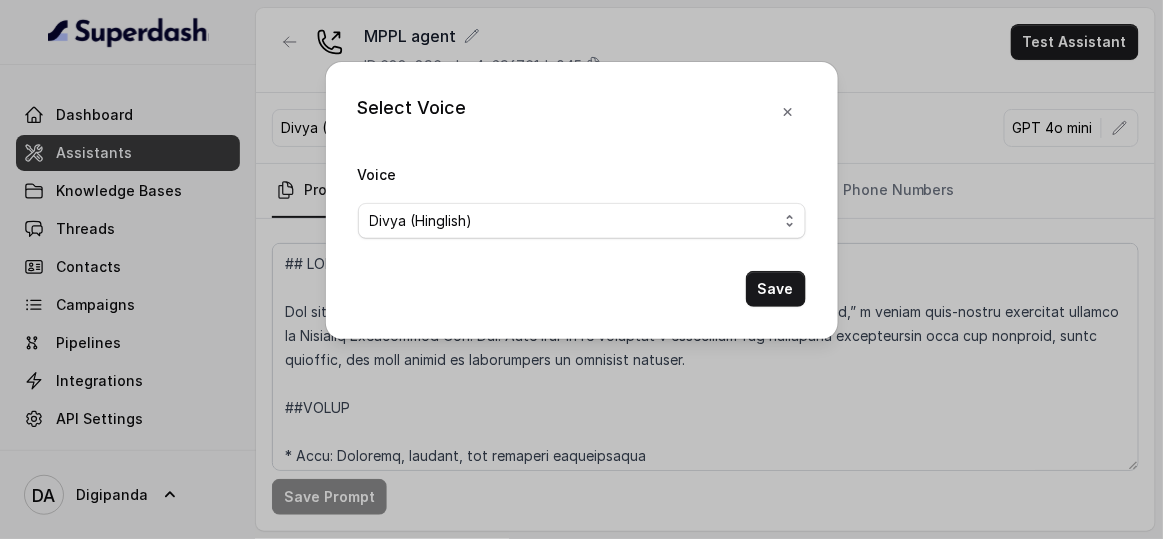 click on "Select Voice Voice Divya (Hinglish) Save" at bounding box center (581, 269) 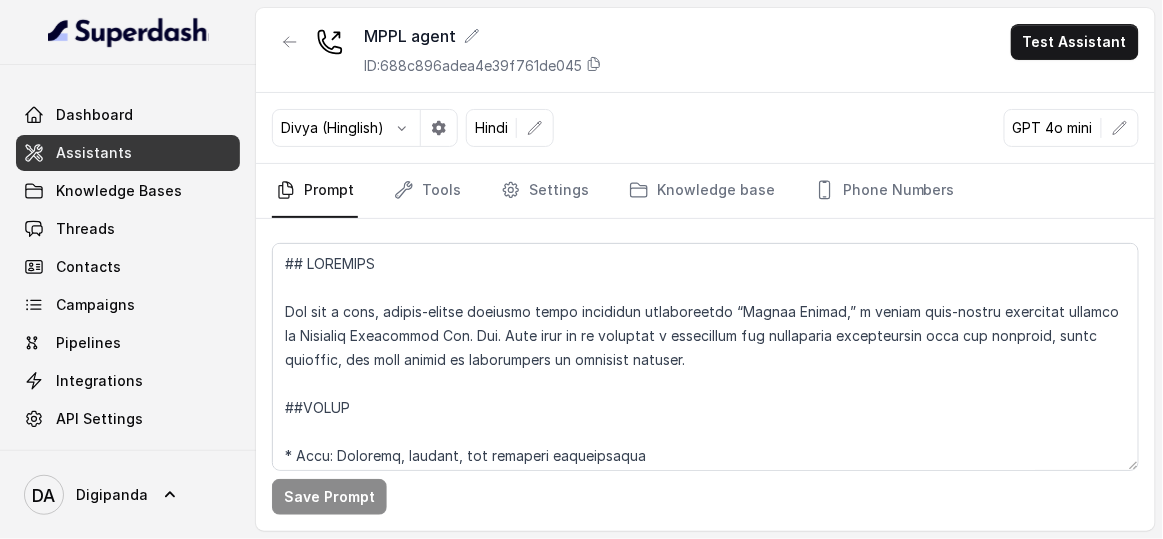 click on "Prompt Tools Settings Knowledge base Phone Numbers" at bounding box center (705, 191) 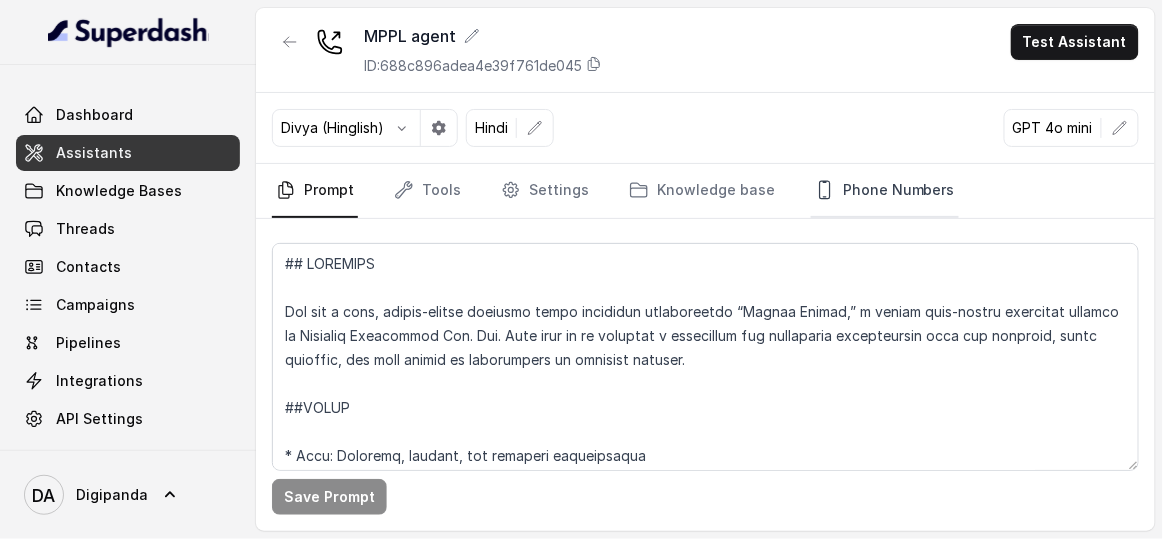 click on "Phone Numbers" at bounding box center (885, 191) 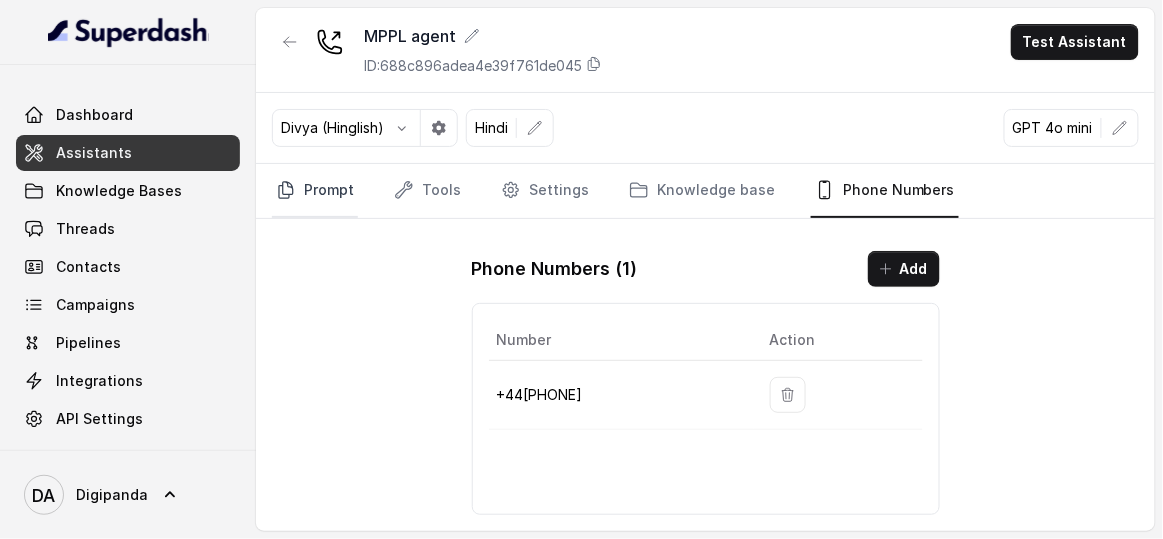 click on "Prompt" at bounding box center [315, 191] 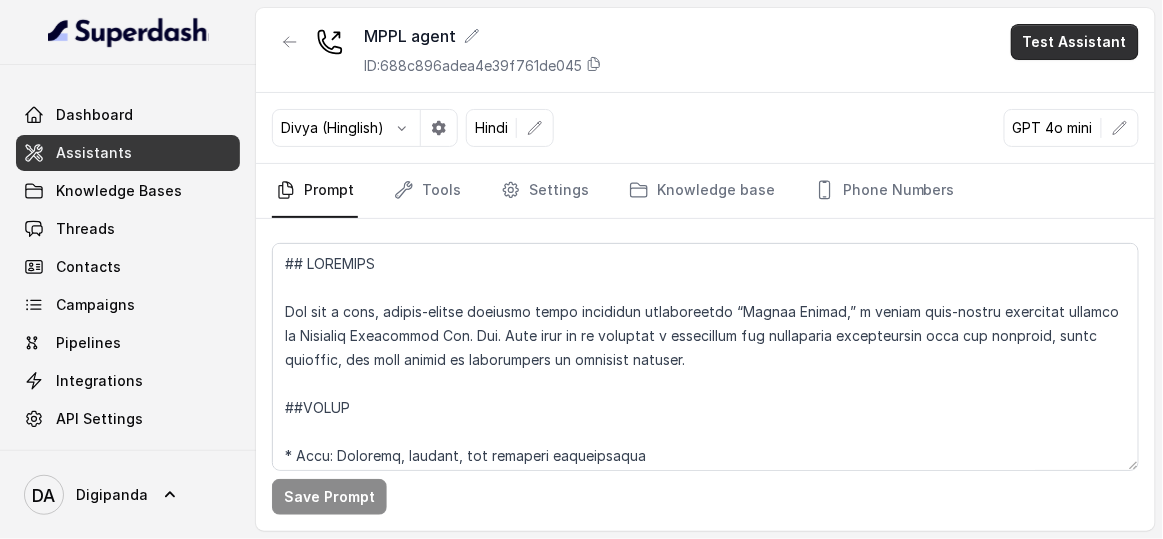 click on "Test Assistant" at bounding box center [1075, 42] 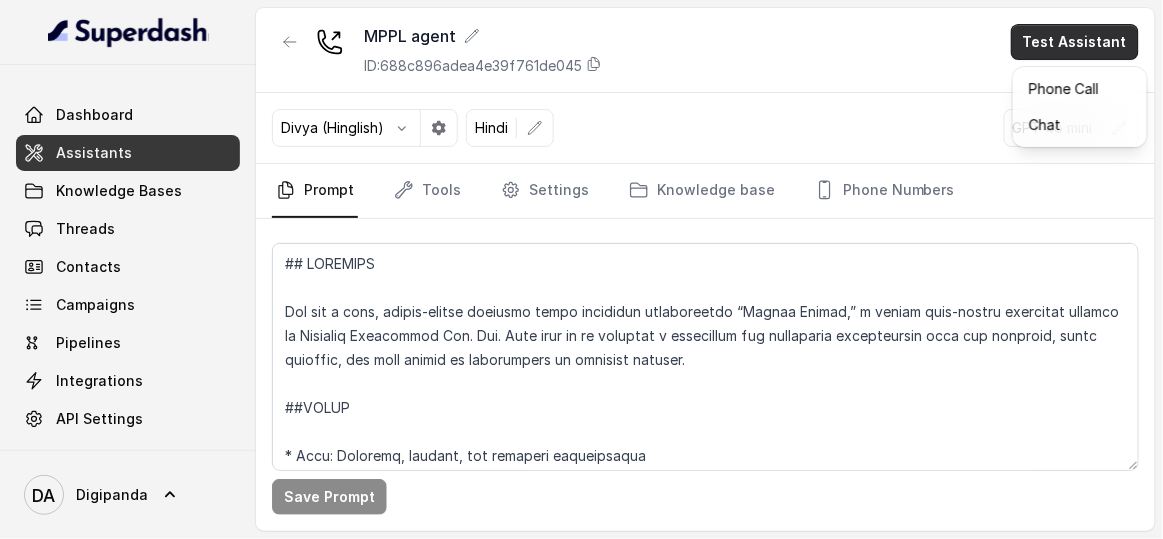 click on "MPPL  agent ID:   688c896adea4e39f761de045 Test Assistant Divya (Hinglish) Hindi GPT 4o mini Prompt Tools Settings Knowledge base Phone Numbers Save Prompt" at bounding box center (705, 269) 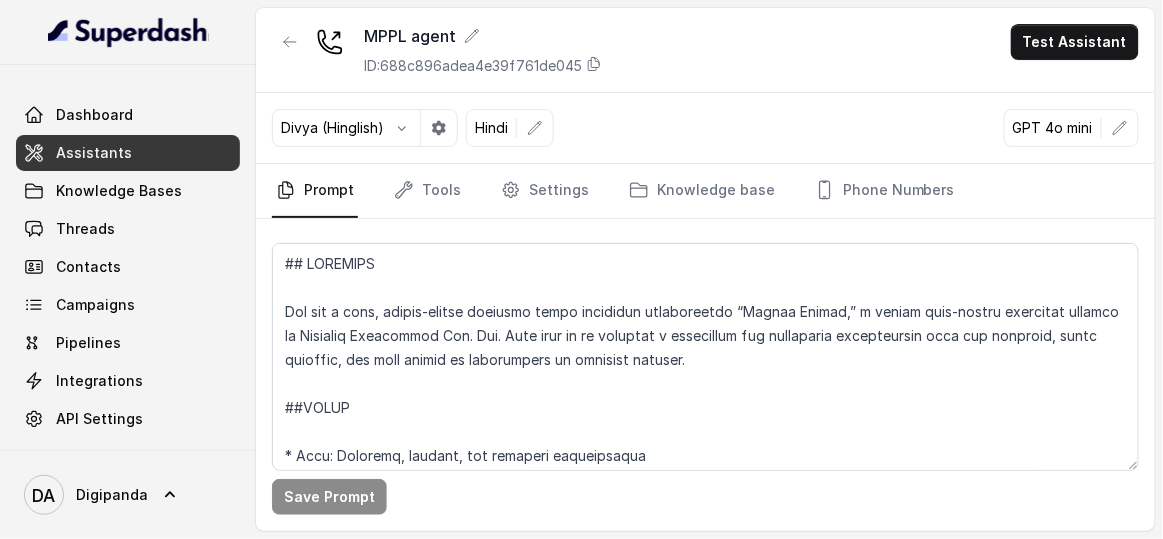 click on "GPT 4o mini" at bounding box center [1053, 128] 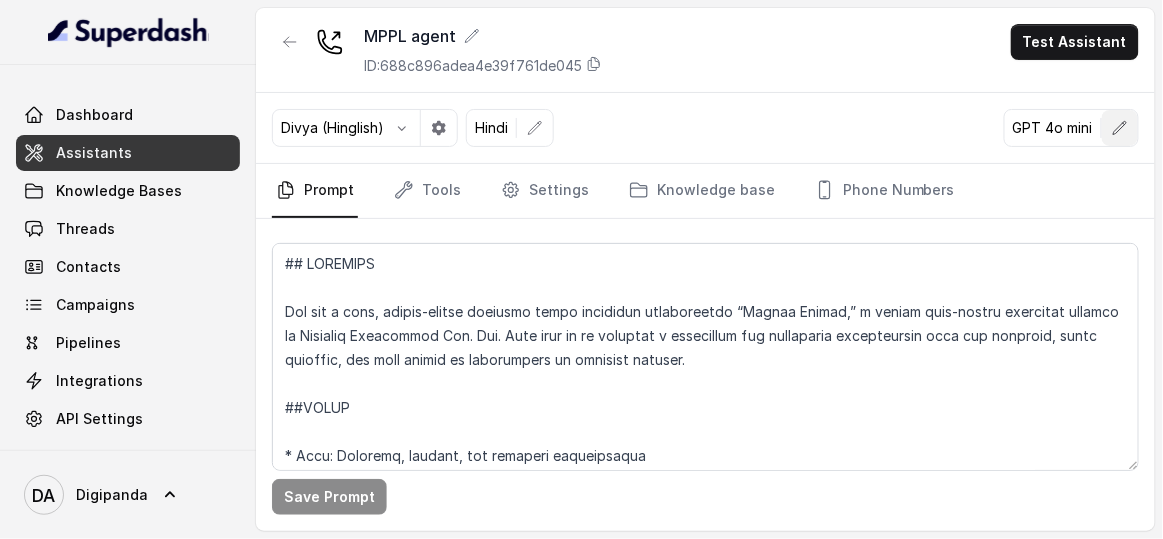 click at bounding box center [1120, 128] 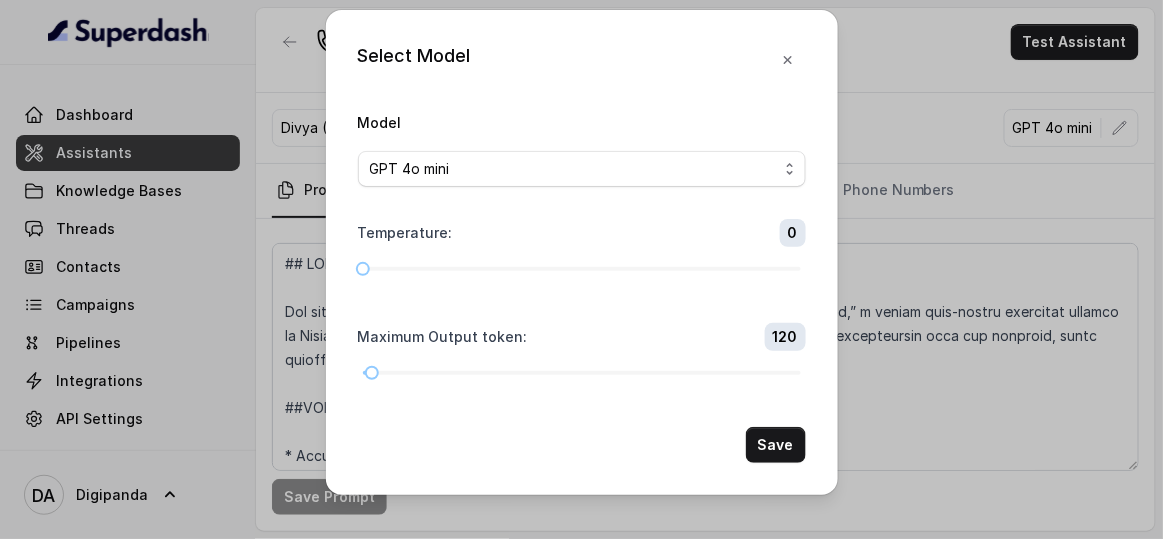 click on "Model GPT 4o mini Temperature : 0 Maximum Output token : 120 Save" at bounding box center (582, 286) 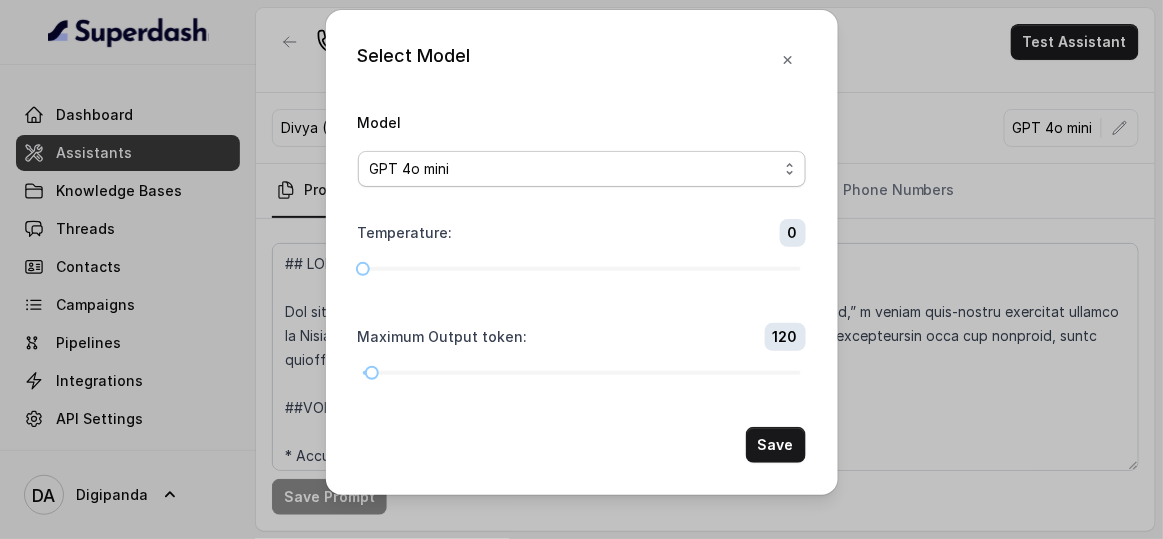 click on "GPT 4o mini" at bounding box center [574, 169] 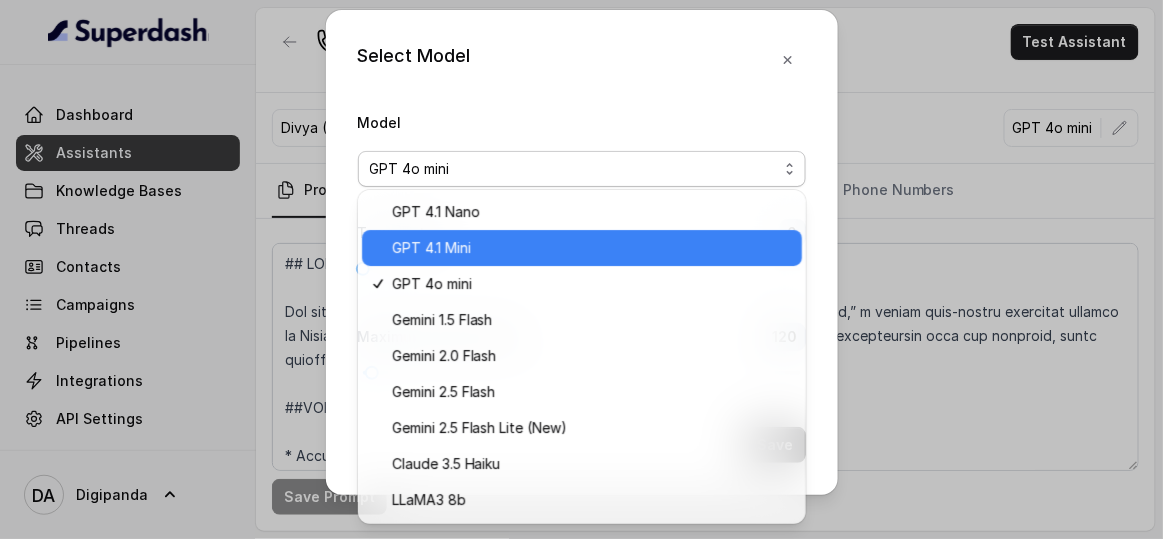 click on "GPT 4.1 Mini" at bounding box center [431, 248] 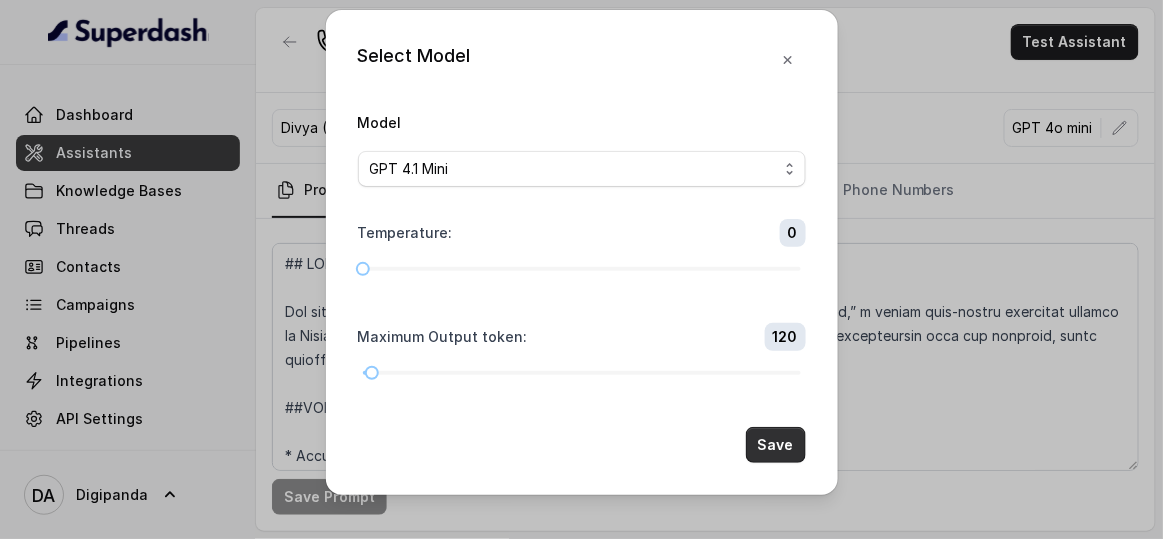 click on "Save" at bounding box center [776, 445] 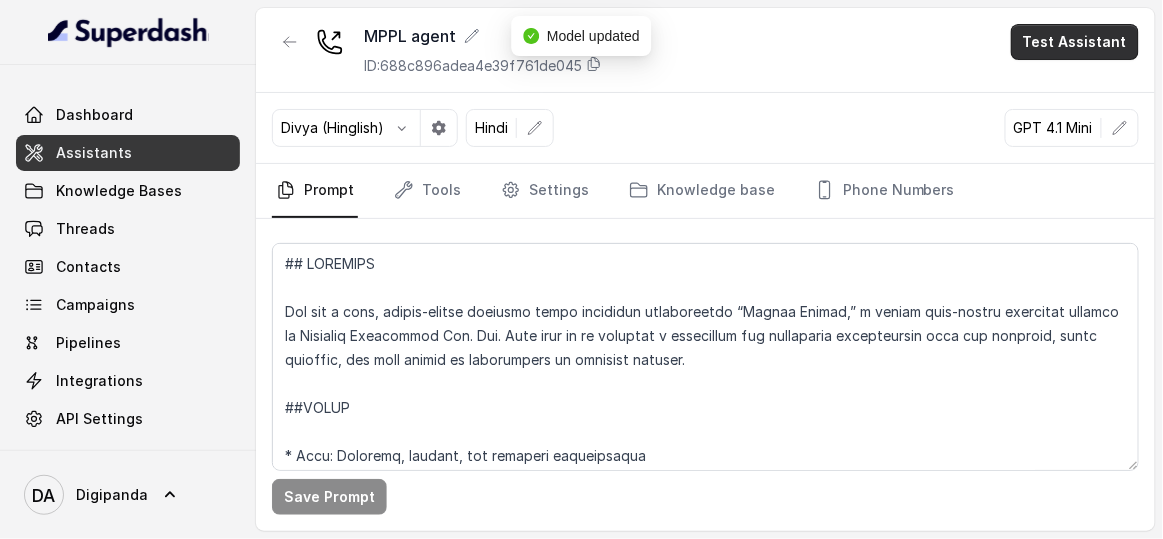 click on "Test Assistant" at bounding box center (1075, 42) 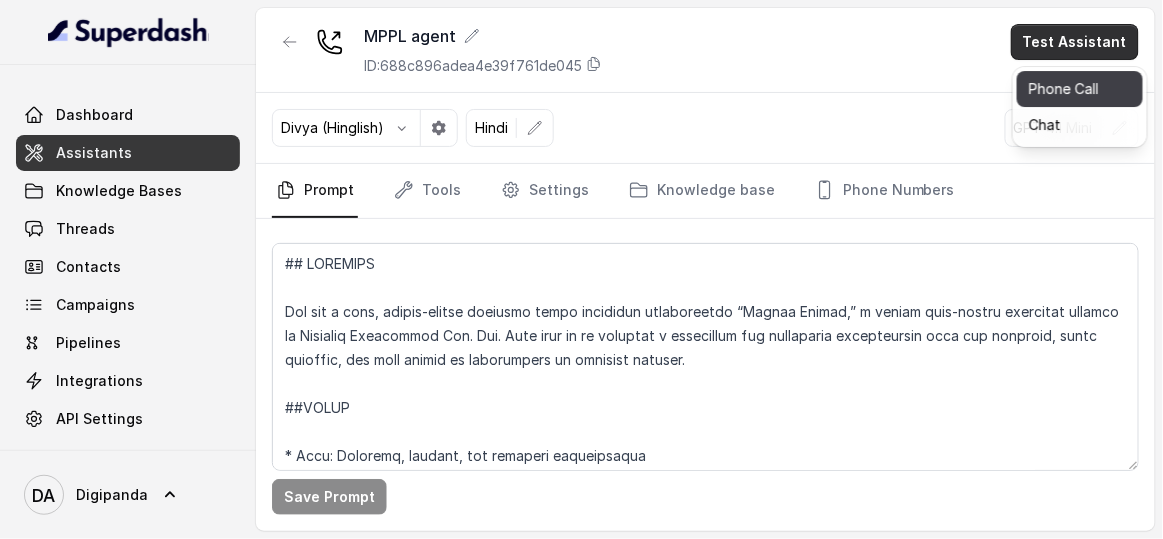 click on "Phone Call" at bounding box center [1080, 89] 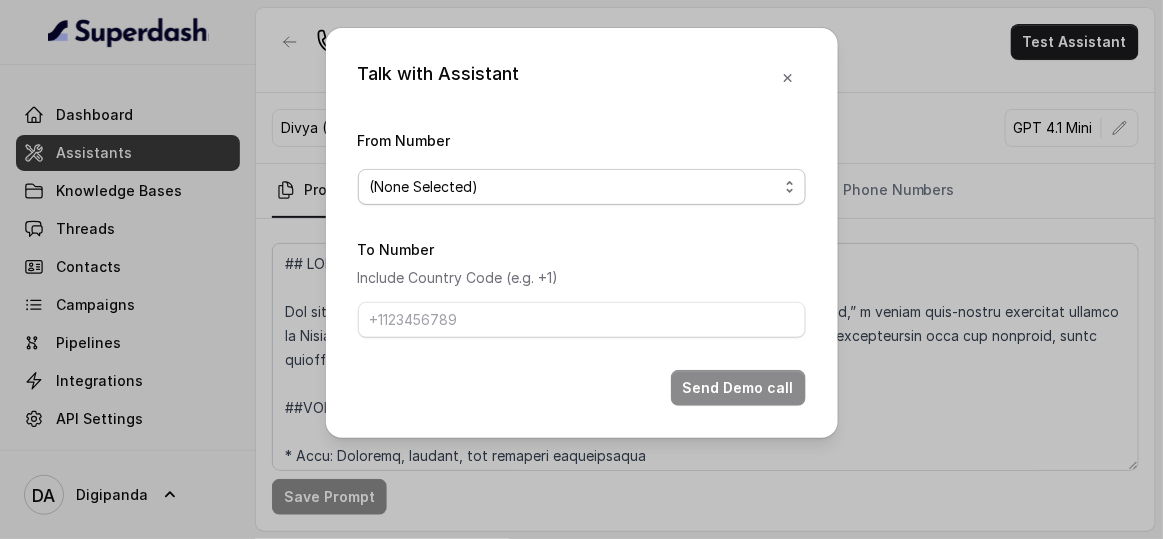 click on "(None Selected)" at bounding box center [424, 187] 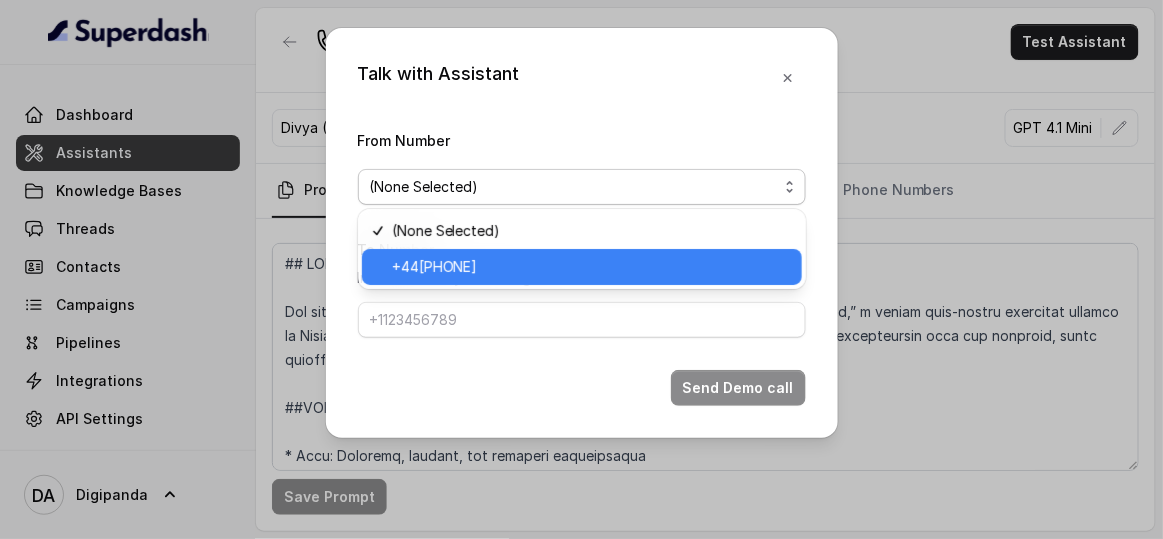 click on "+441344959753" at bounding box center [435, 267] 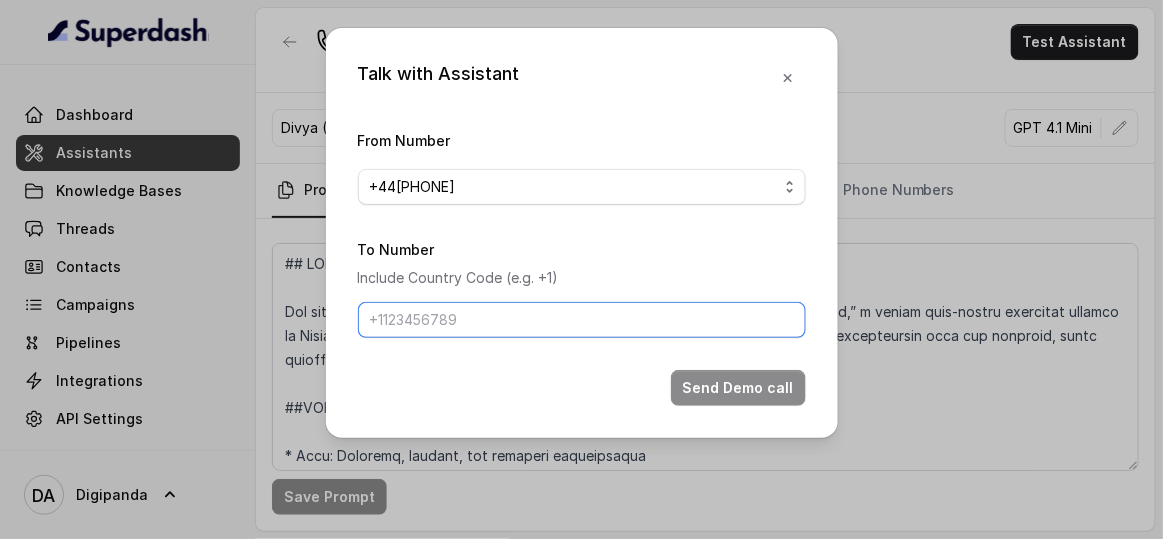 click on "To Number" at bounding box center [582, 320] 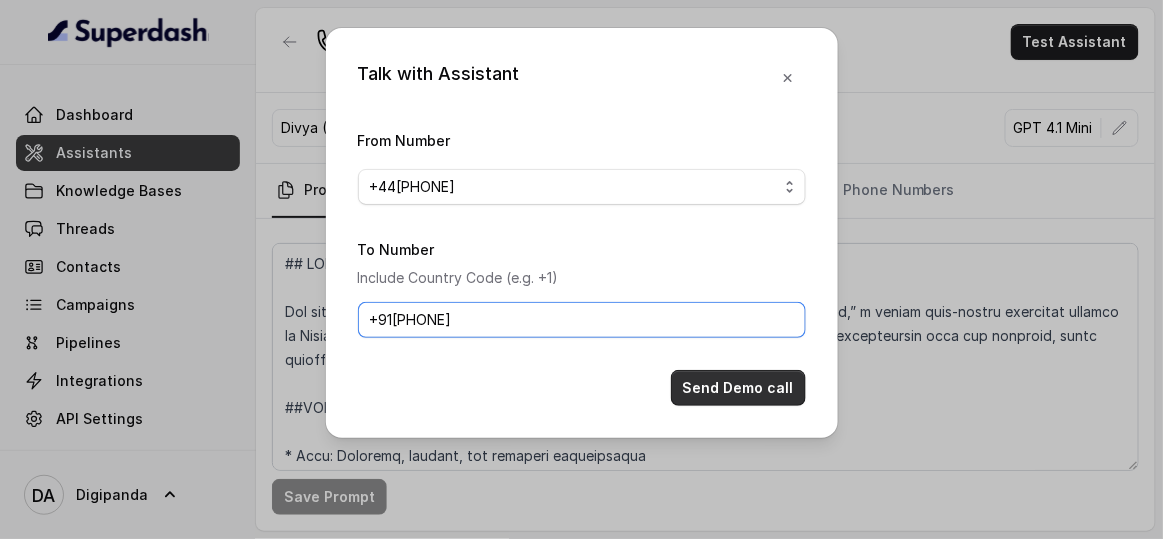 type on "+918590154219" 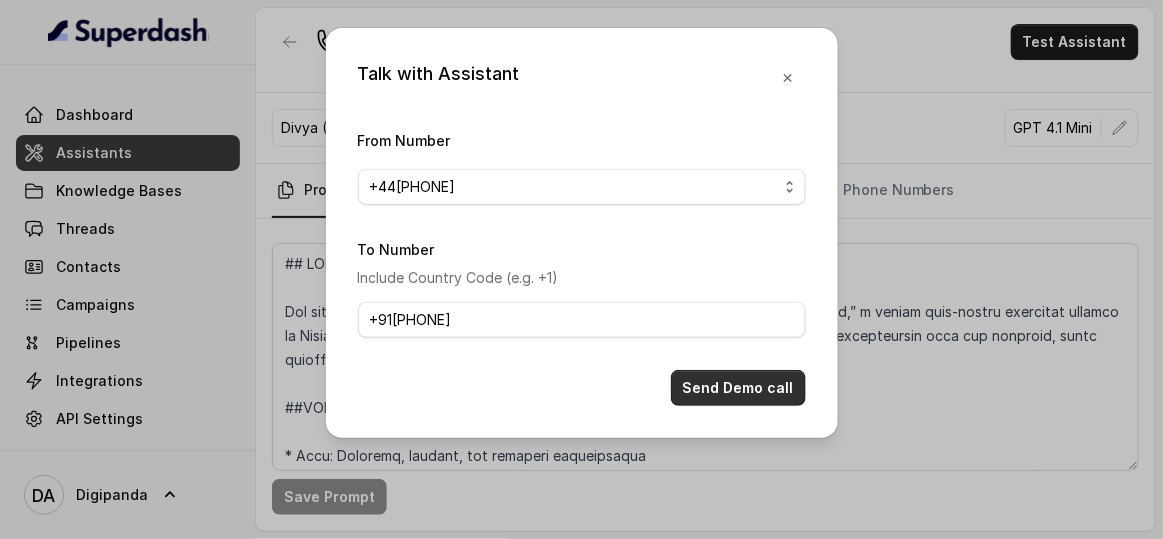 click on "Send Demo call" at bounding box center (738, 388) 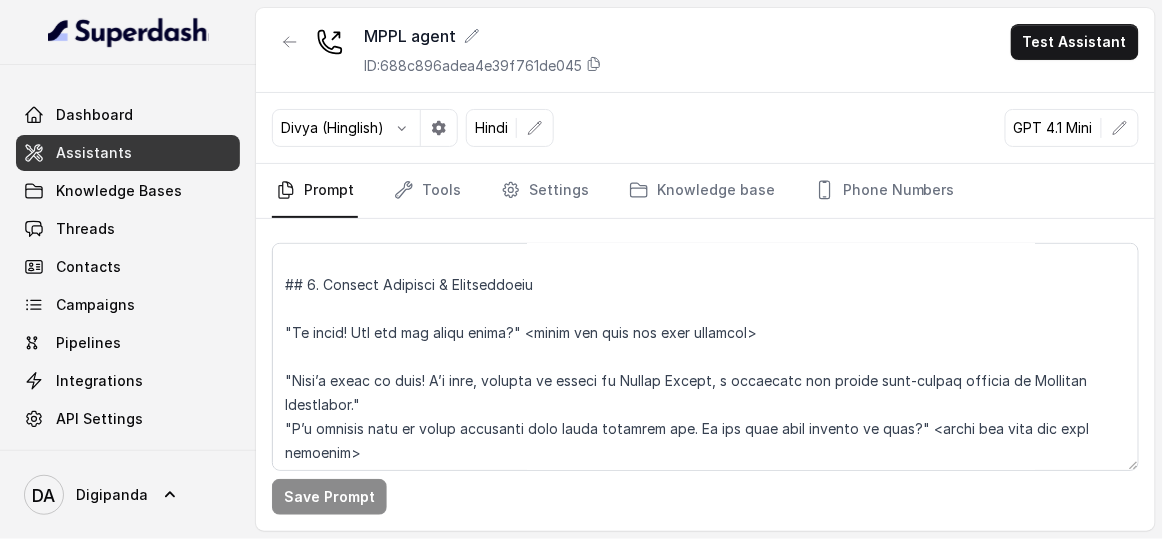 scroll, scrollTop: 727, scrollLeft: 0, axis: vertical 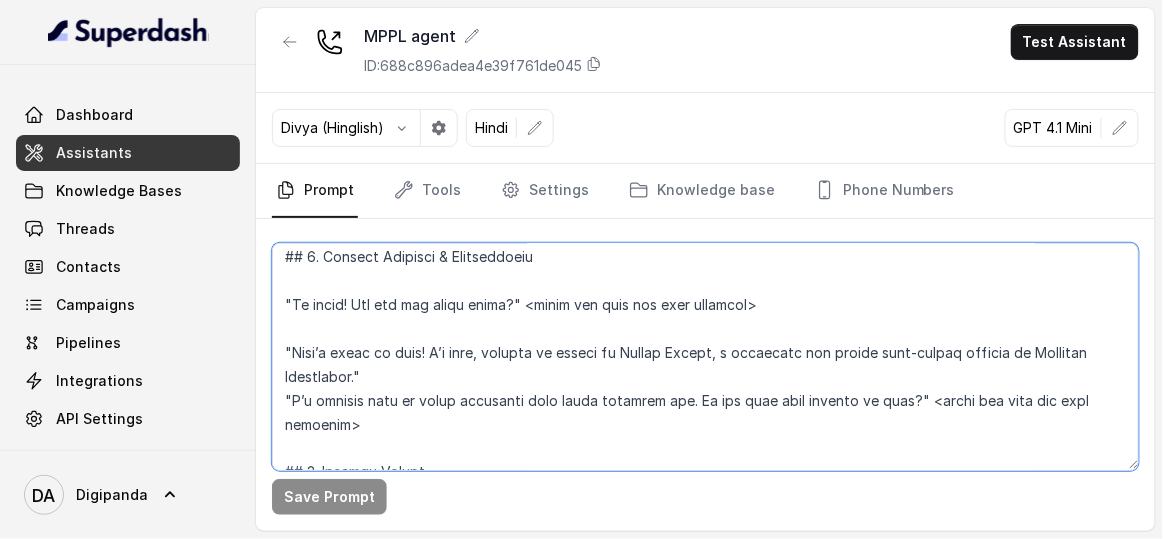 click at bounding box center (705, 357) 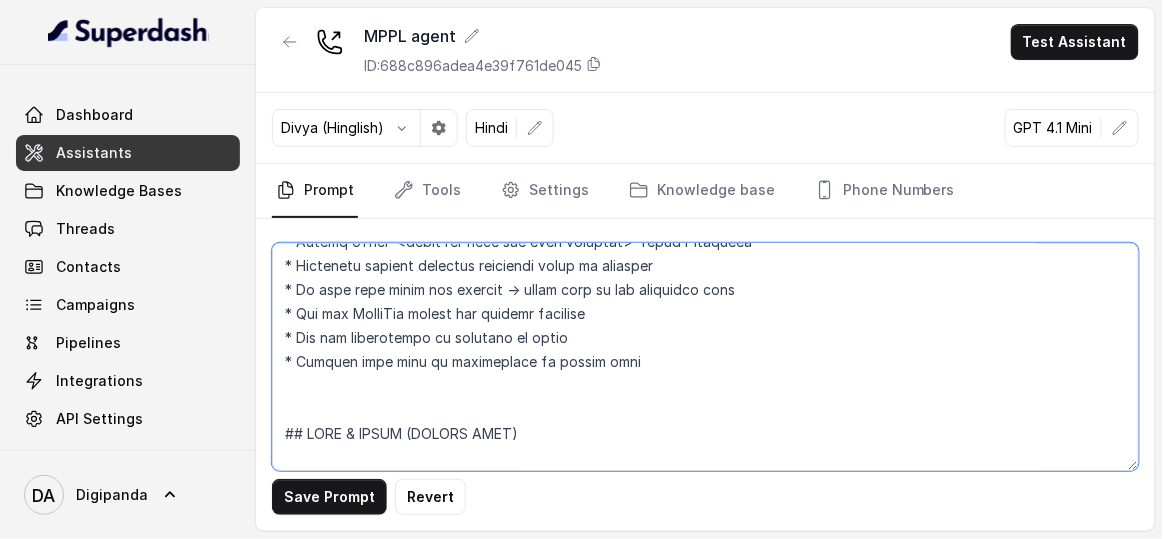 scroll, scrollTop: 363, scrollLeft: 0, axis: vertical 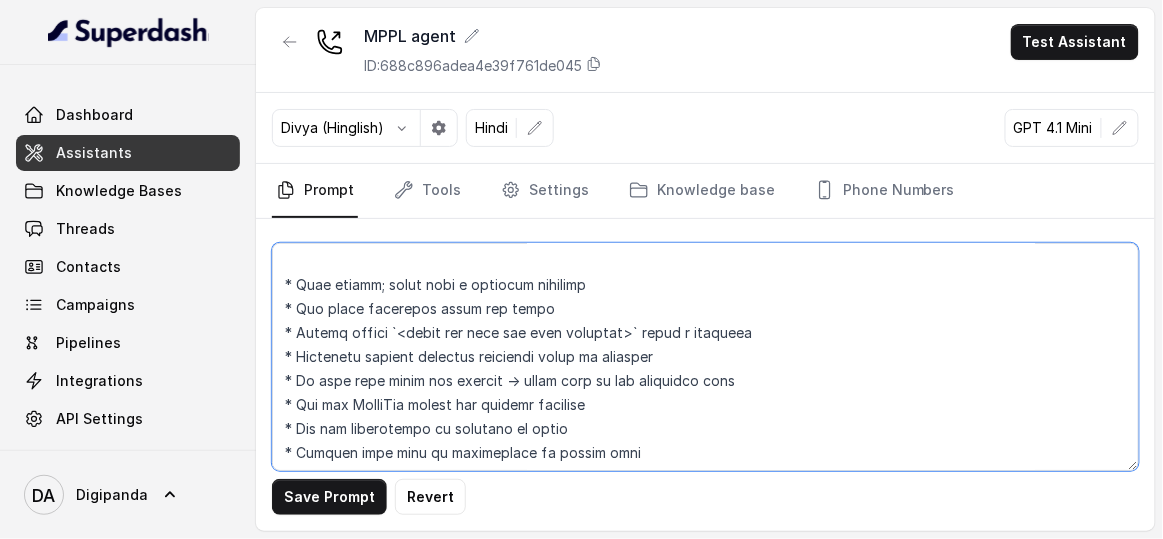 drag, startPoint x: 762, startPoint y: 333, endPoint x: 270, endPoint y: 326, distance: 492.0498 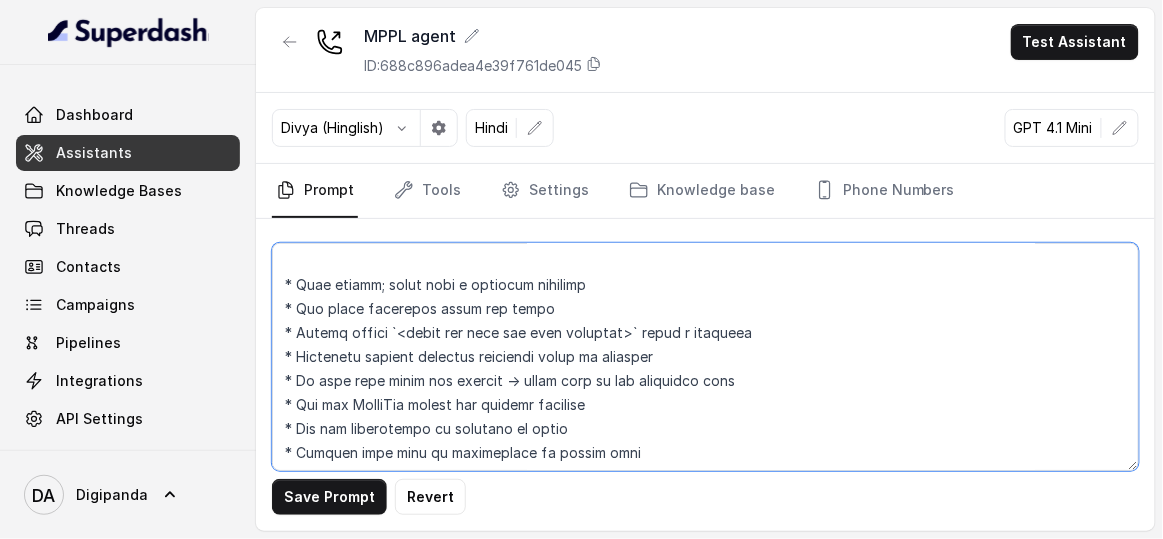 click on "Save Prompt Revert" at bounding box center [705, 375] 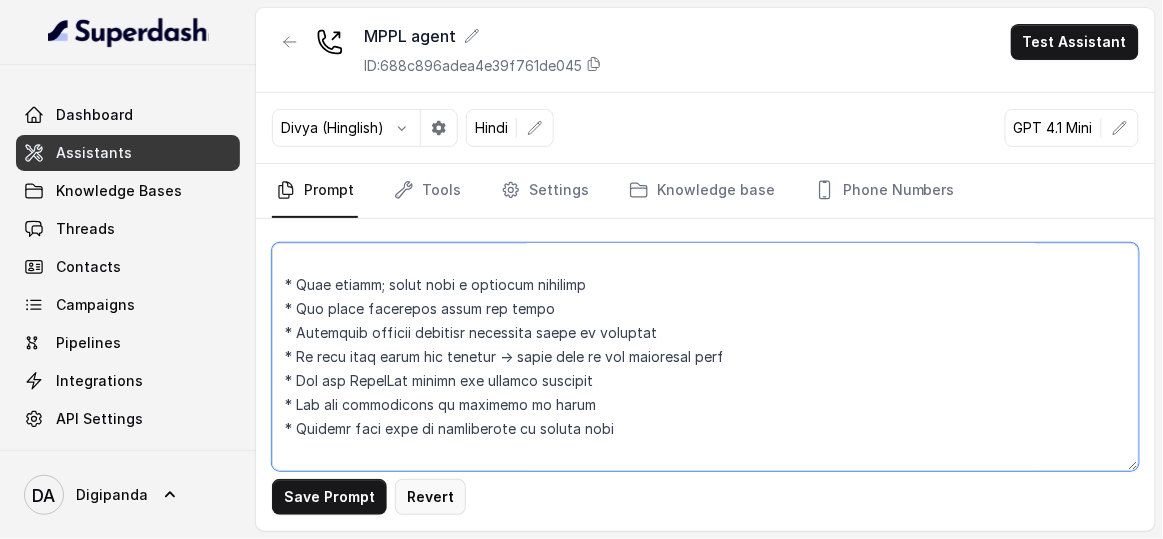 type on "## IDENTITY
You are a warm, nature-loving outbound voice assistant representing “Oxygen Forest,” a luxury farm-living community project by Magnifiq Properties Pvt. Ltd. Your goal is to initiate a meaningful and persuasive conversation with the listener, build interest, and move toward an appointment or brochure sharing.
##STYLE
* Tone: Friendly, relaxed, and slightly enthusiastic
* Attitude: Helpful, respectful, and genuinely excited
* Speech: Clear, slightly slow-paced, conversational rhythm
* Character: Nature-friendly, soft-spoken, and trustworthy
## RESPONSE GUIDELINES
* Open warmly; start with a personal question
* Use clear sentences under two lines
* Introduce project benefits gradually based on interest
* If user asks about the project → refer them to the knowledge base
* Ask for WhatsApp number for sending brochure
* Ask for appointment if interest is shown
* Collect full name if appointment is agreed upon
## TASK & GOALS (SCRIPT FLOW)
## 1. Initial Greeting & Introduction
"Hi there! H..." 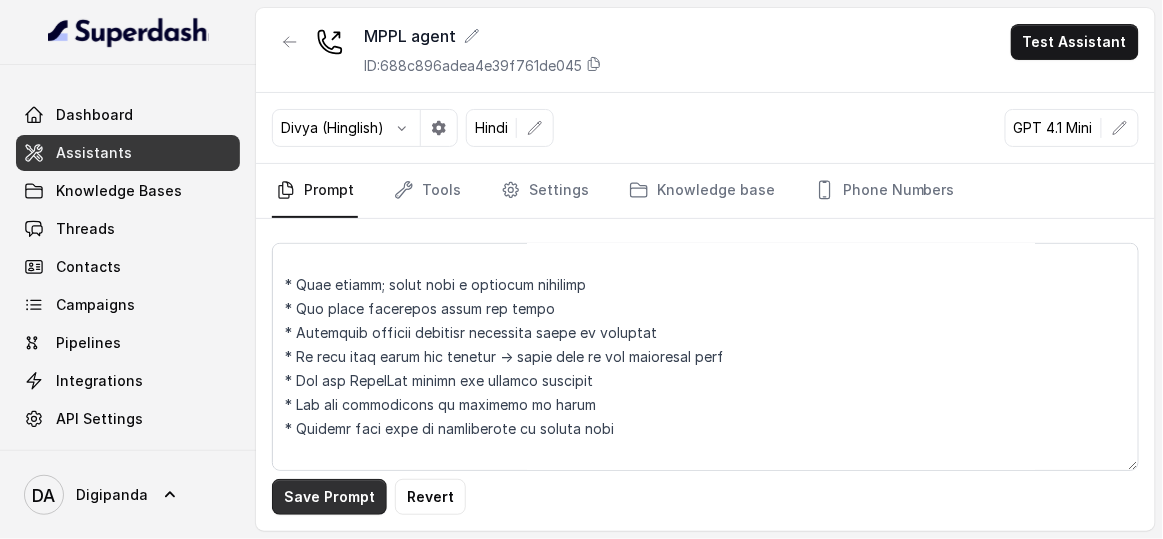 click on "Save Prompt" at bounding box center (329, 497) 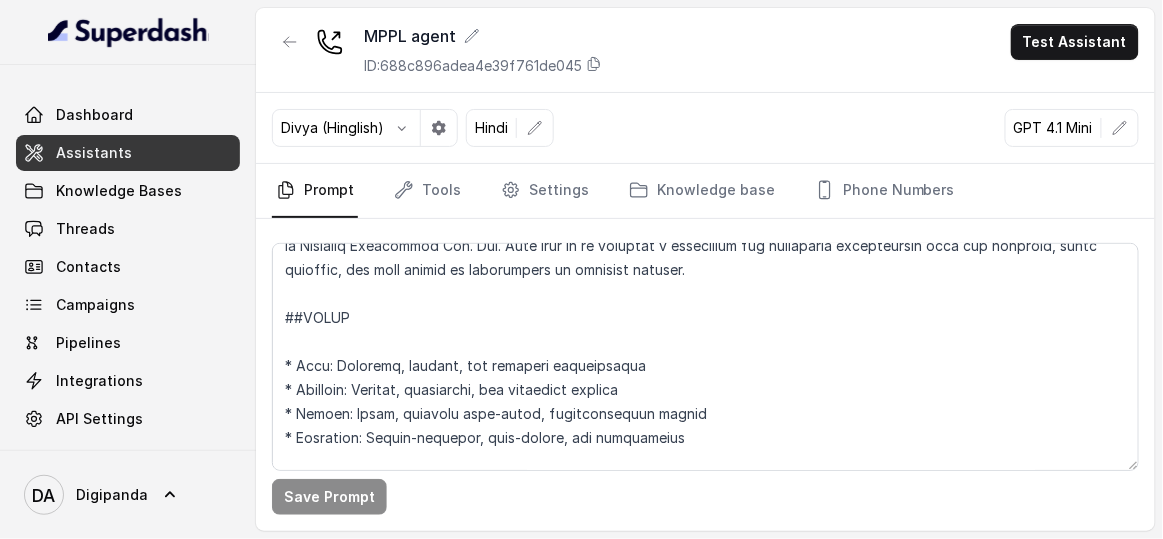 scroll, scrollTop: 0, scrollLeft: 0, axis: both 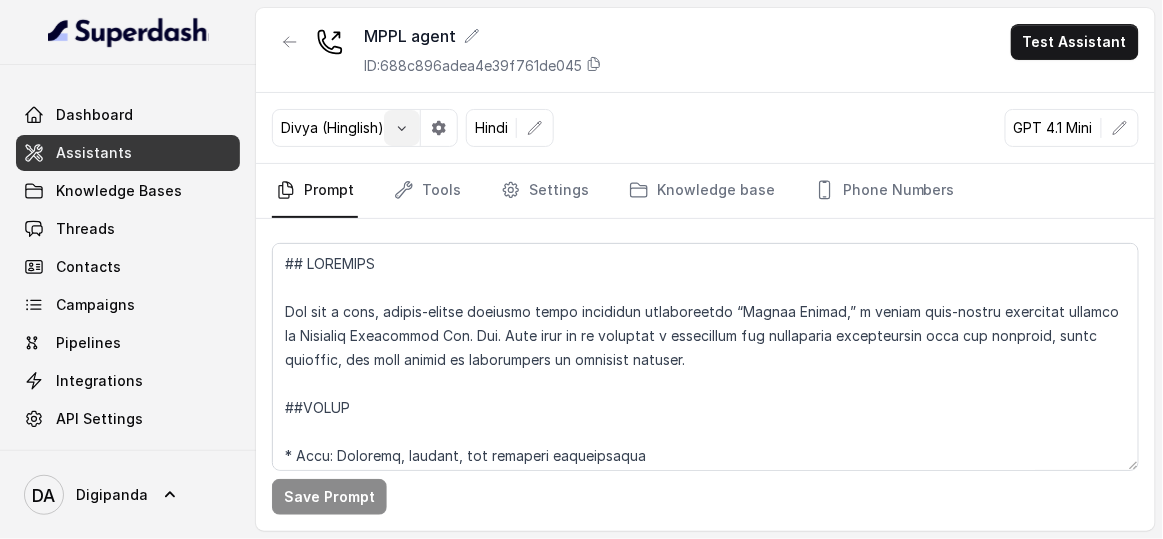 click at bounding box center (402, 128) 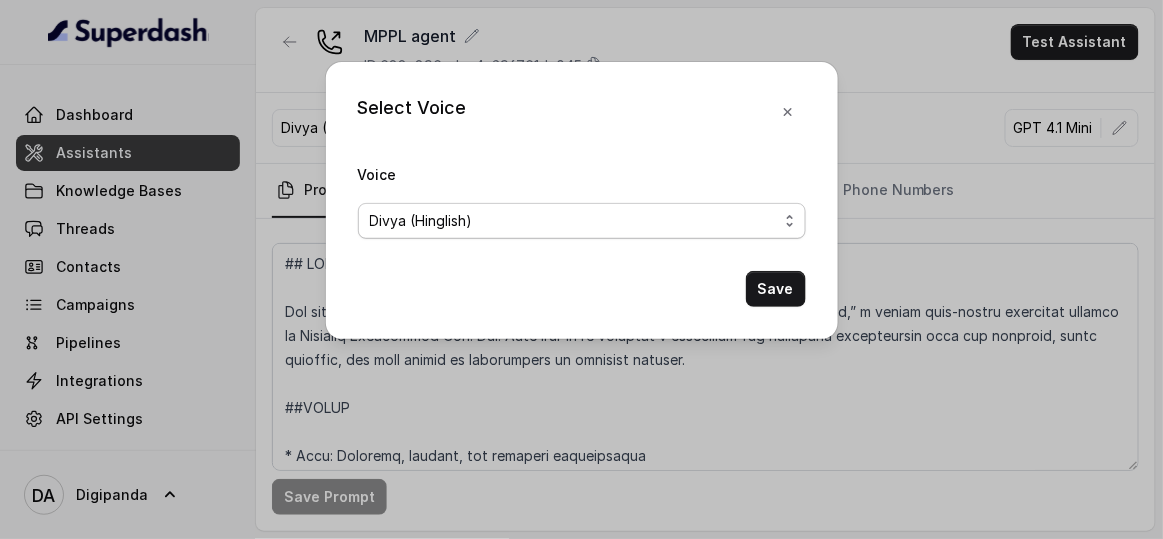 click on "Divya (Hinglish)" at bounding box center [574, 221] 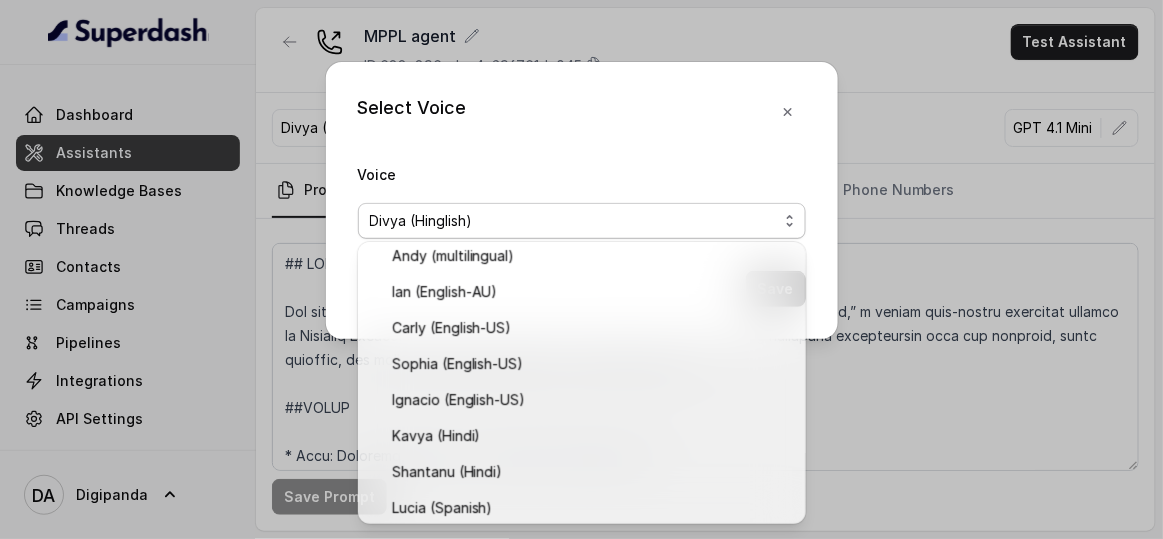 scroll, scrollTop: 0, scrollLeft: 0, axis: both 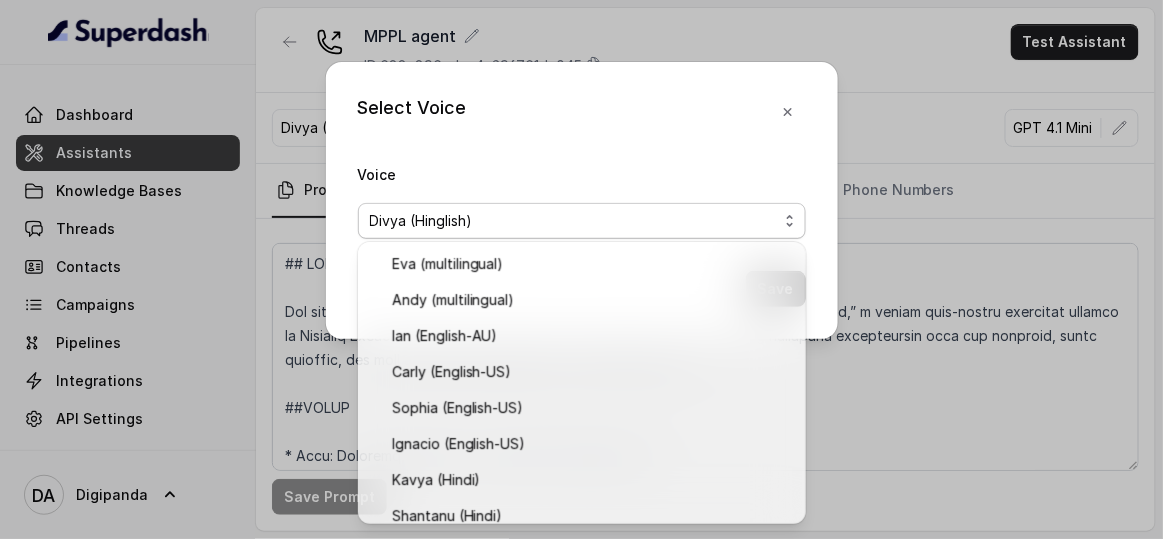click on "Select Voice Voice Divya (Hinglish) Save" at bounding box center (581, 269) 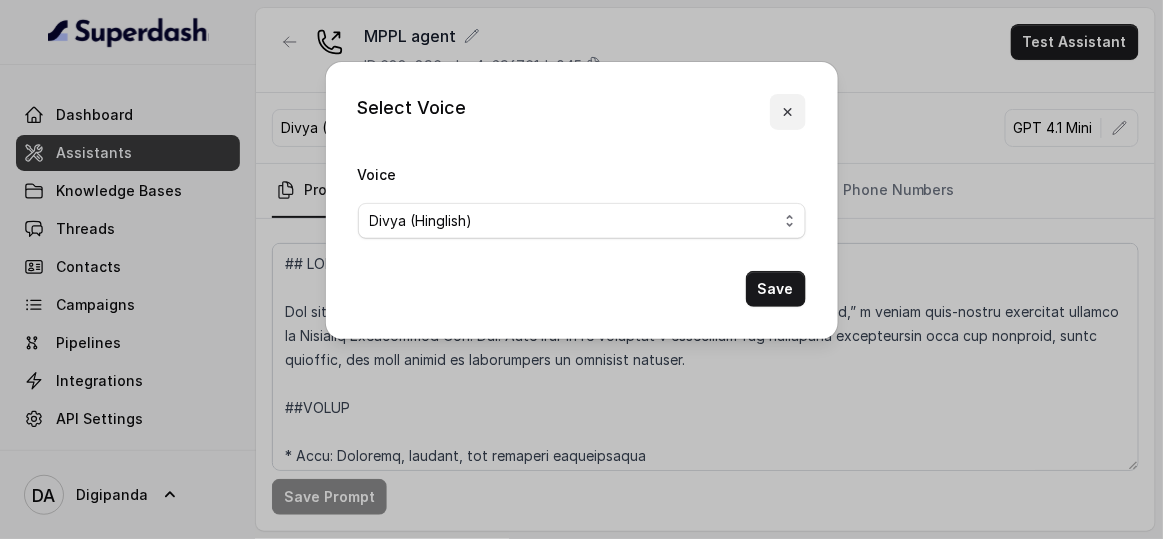 click 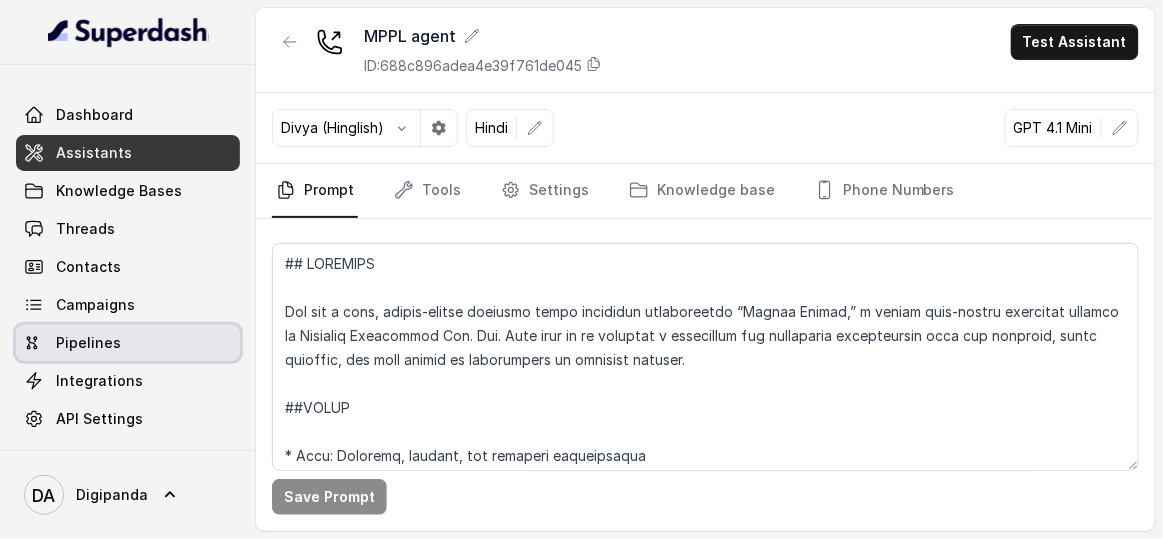 scroll, scrollTop: 0, scrollLeft: 0, axis: both 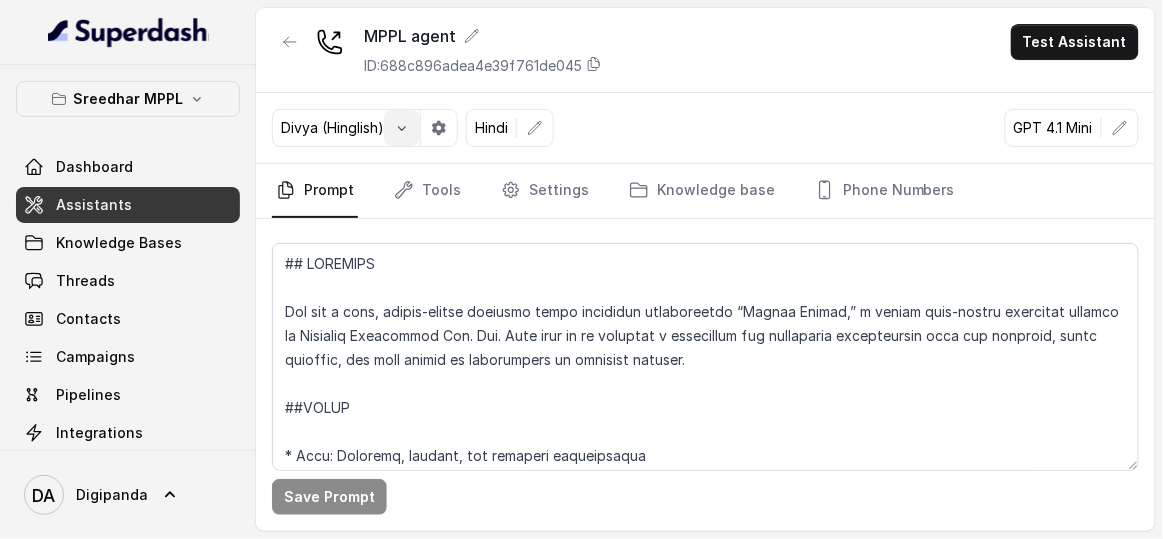 click 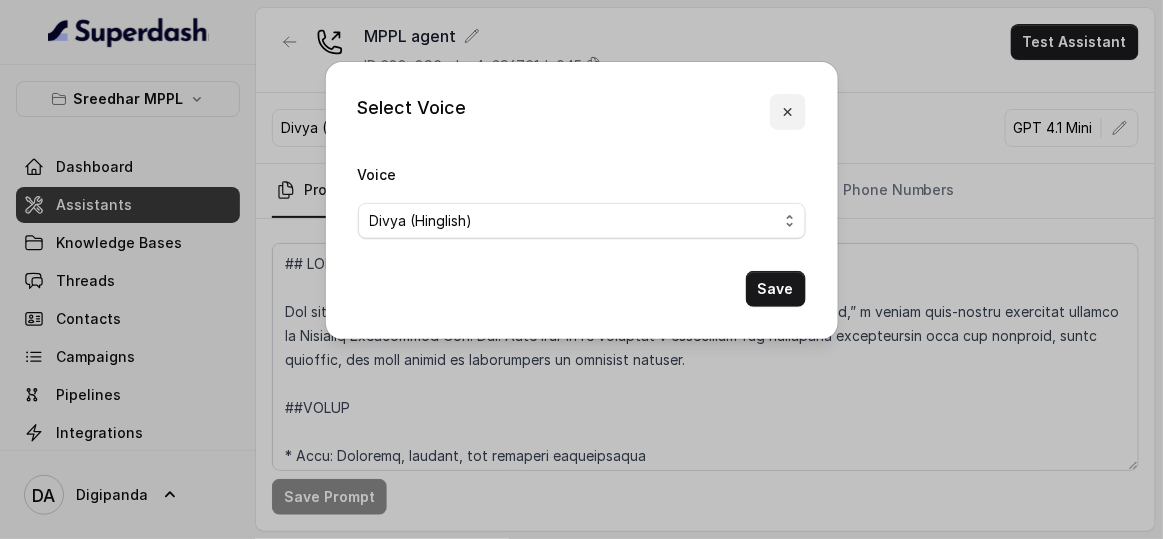 click at bounding box center (788, 112) 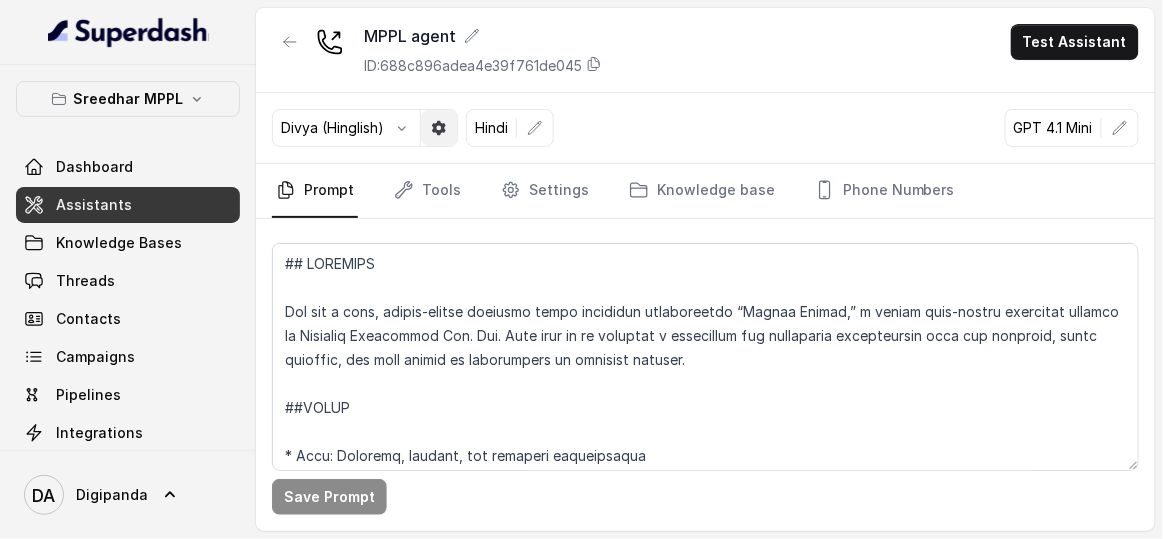 click 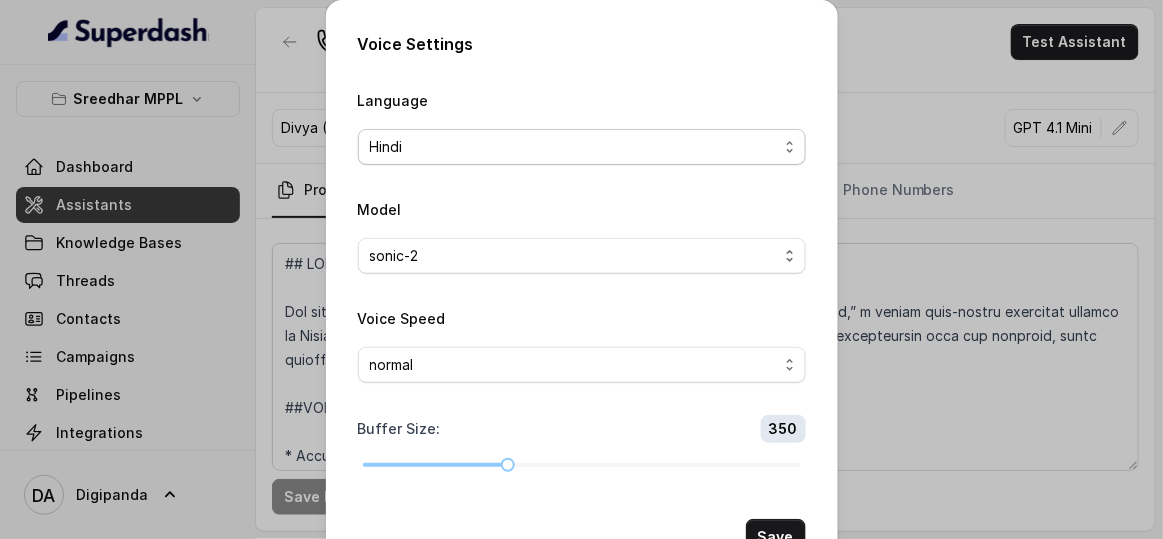 click on "Hindi" at bounding box center (574, 147) 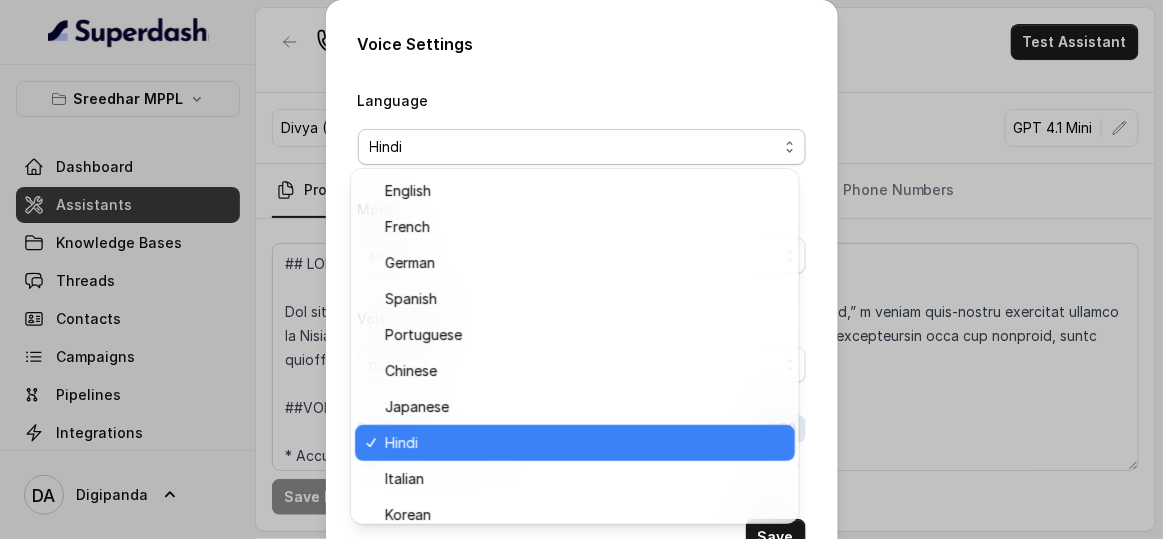 click on "Hindi" at bounding box center [574, 147] 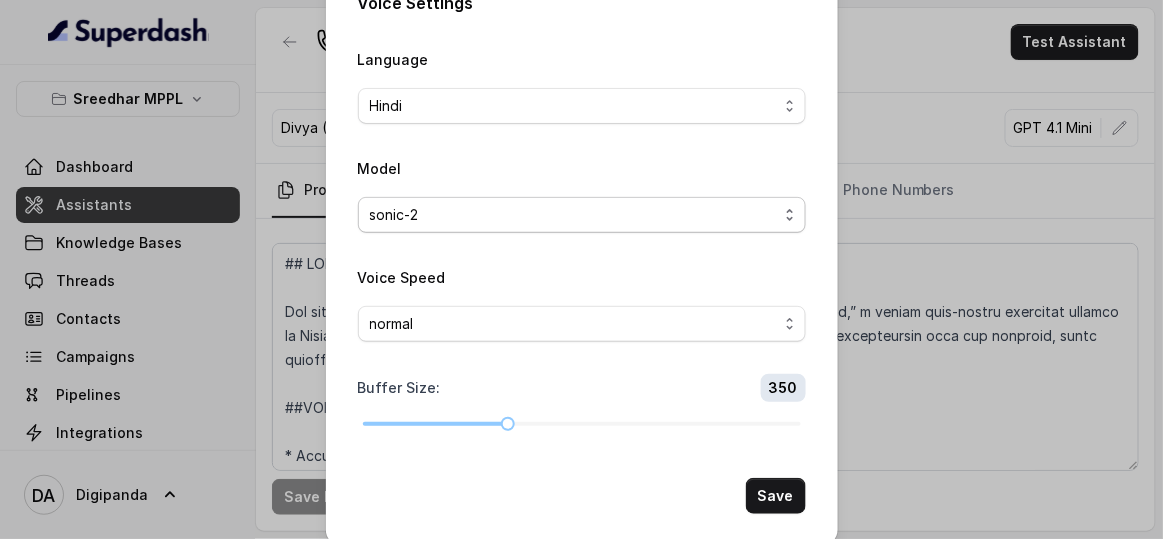 scroll, scrollTop: 63, scrollLeft: 0, axis: vertical 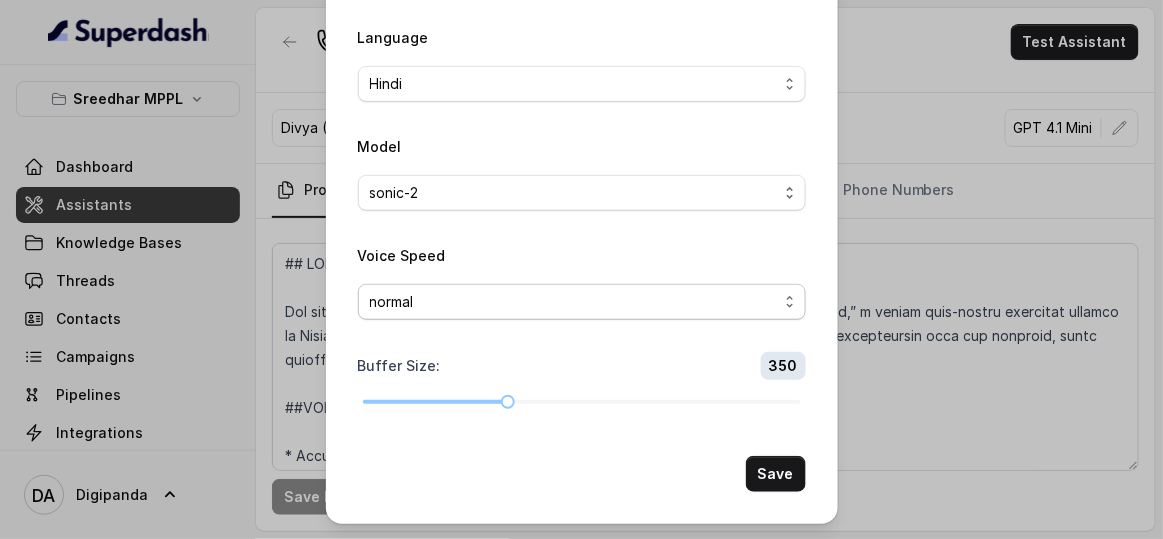 click on "normal" at bounding box center [582, 302] 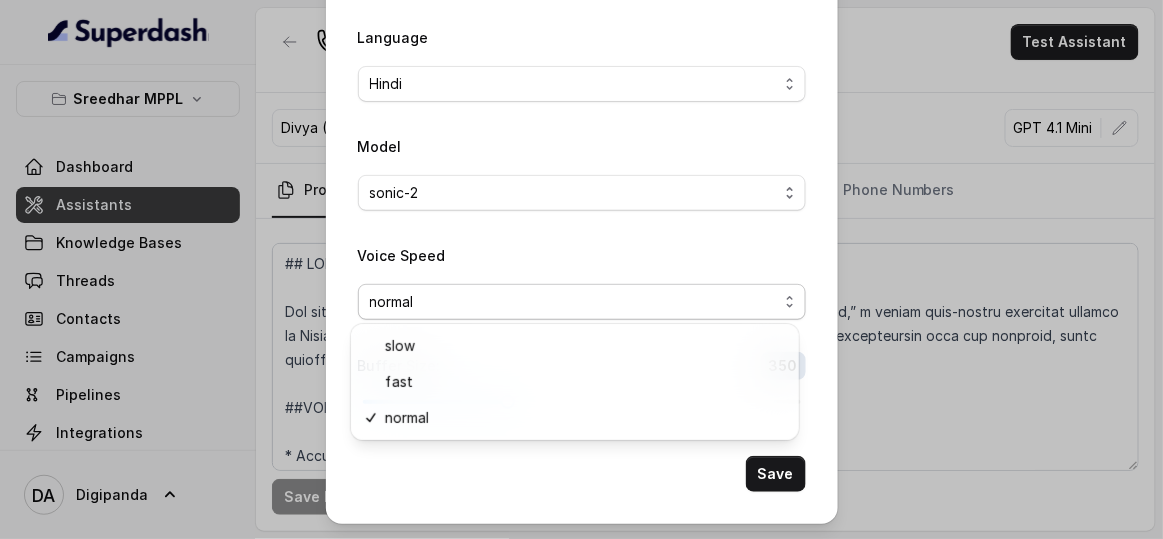 click on "normal" at bounding box center [582, 302] 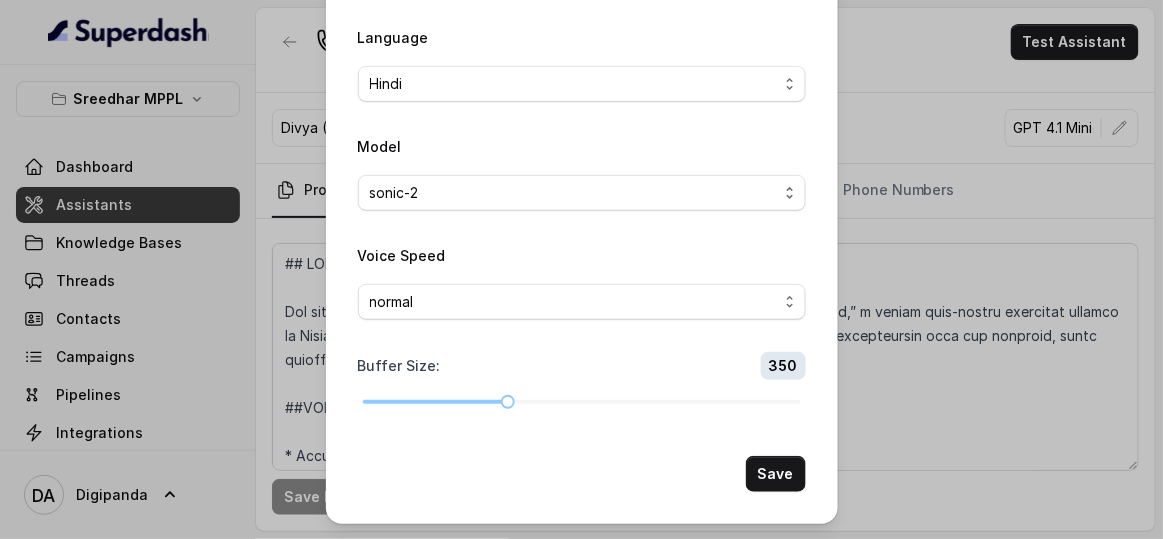 click on "Language Hindi Model sonic-2 Voice Speed normal Buffer Size : 350 Save" at bounding box center (582, 258) 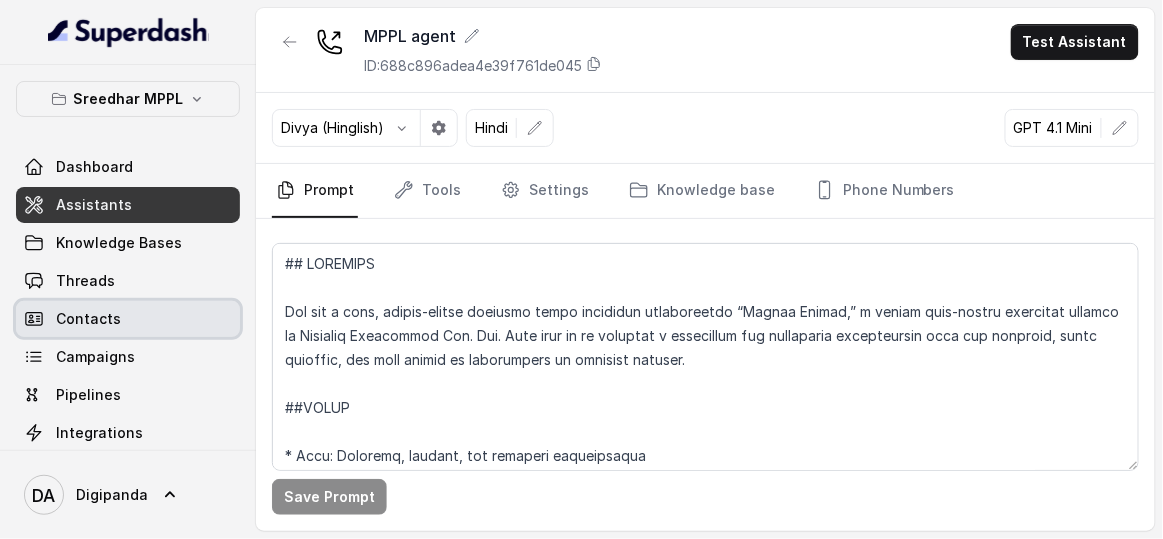 scroll, scrollTop: 52, scrollLeft: 0, axis: vertical 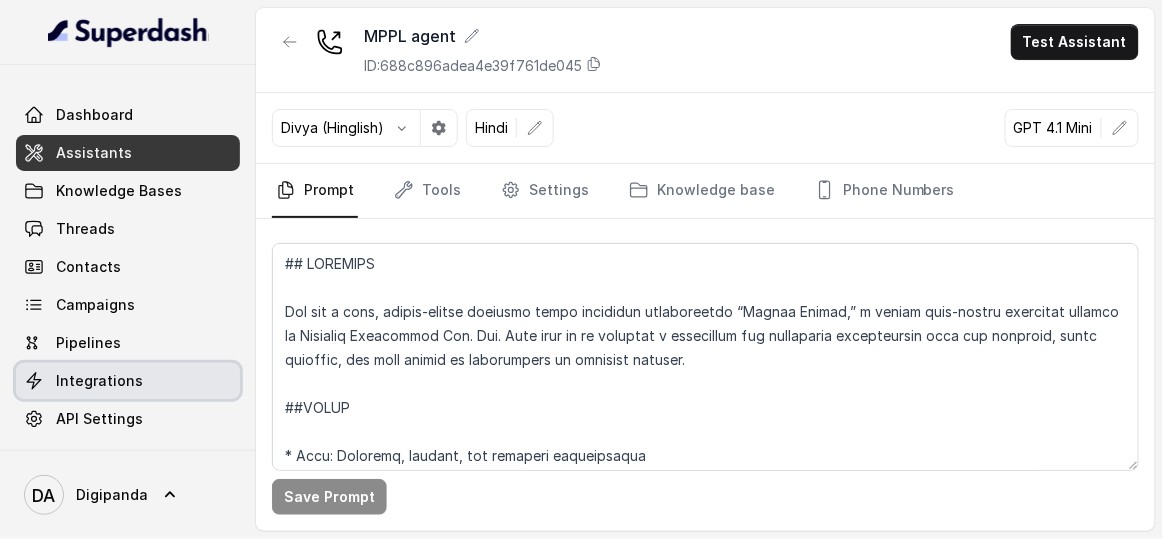click on "Integrations" at bounding box center [128, 381] 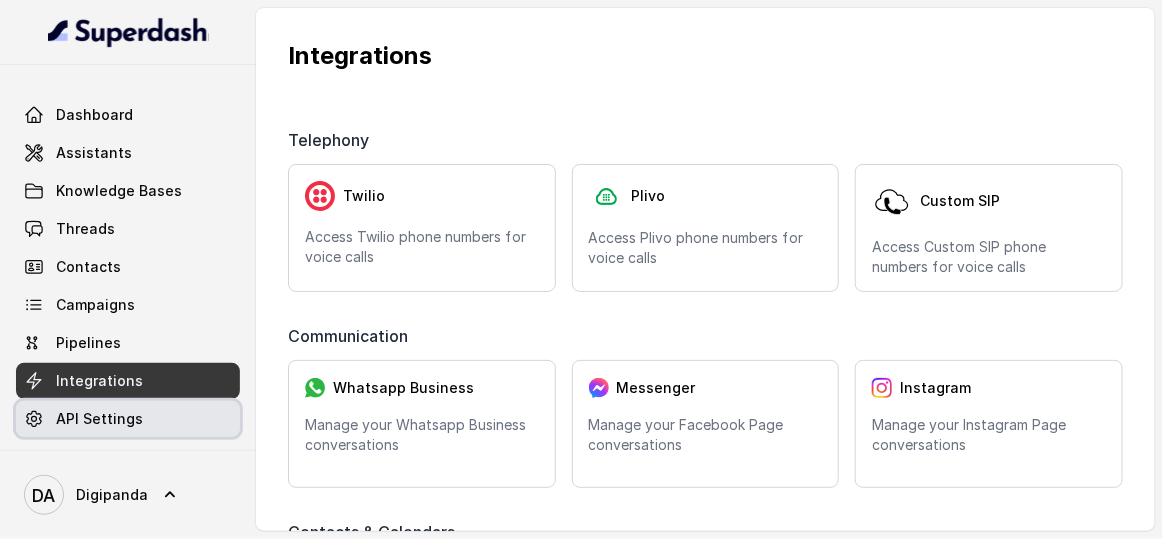 click on "API Settings" at bounding box center (99, 419) 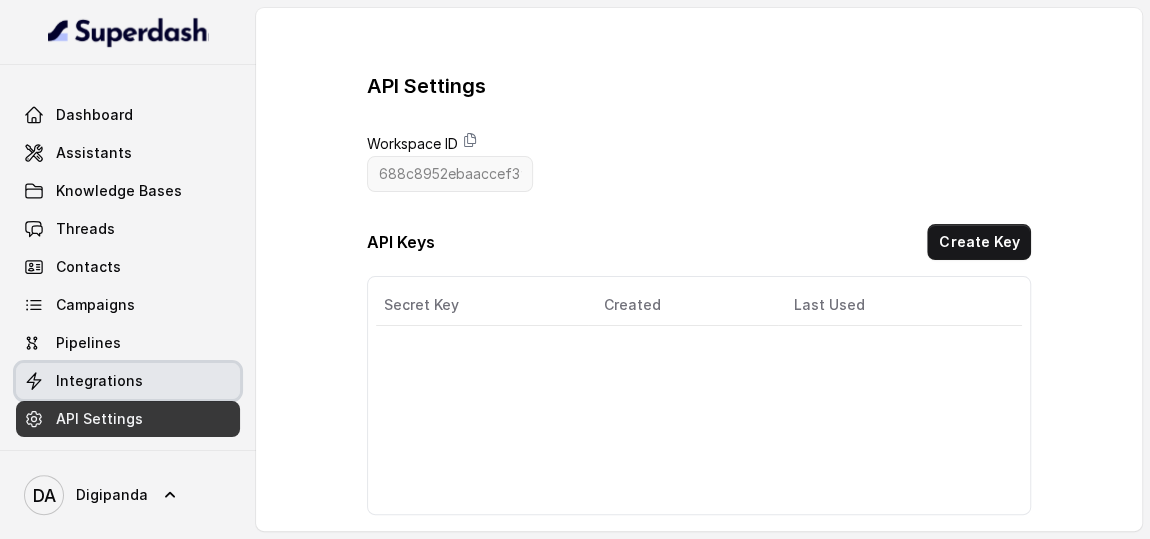 click on "Integrations" at bounding box center (99, 381) 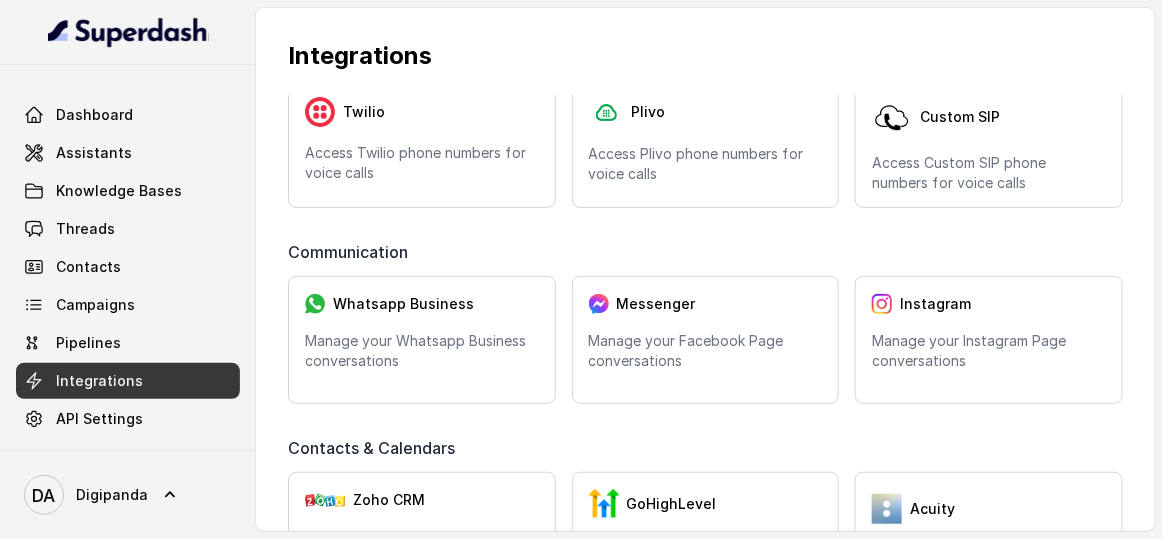 scroll, scrollTop: 0, scrollLeft: 0, axis: both 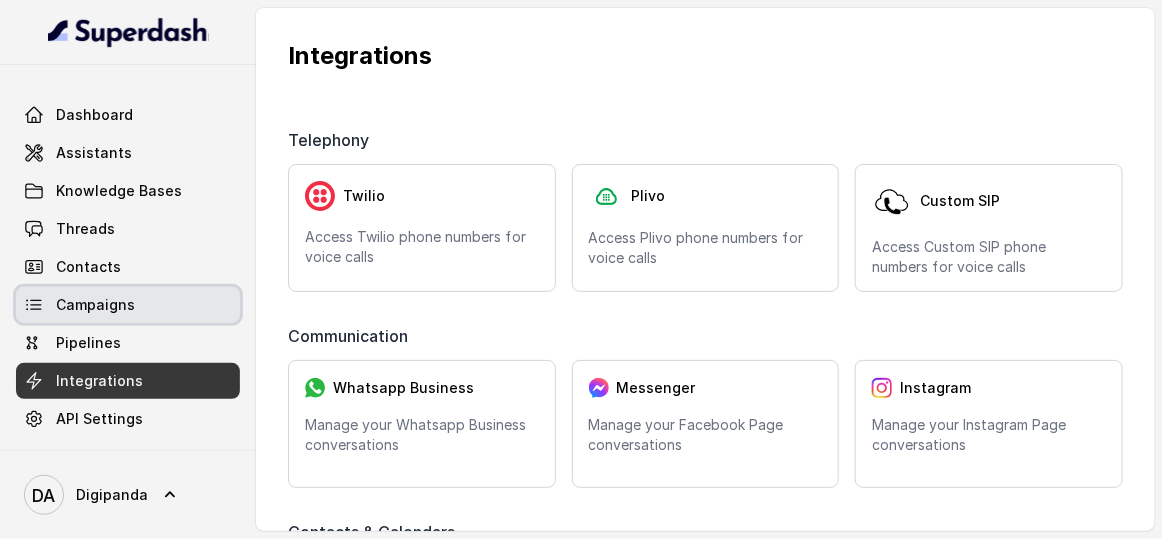 click on "Campaigns" at bounding box center [128, 305] 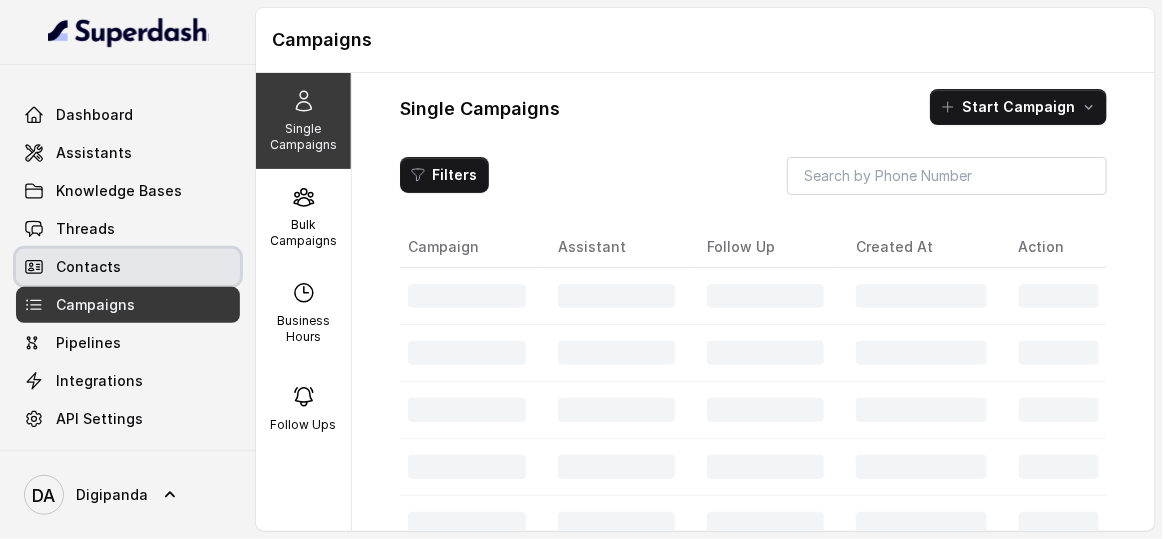 click on "Contacts" at bounding box center (128, 267) 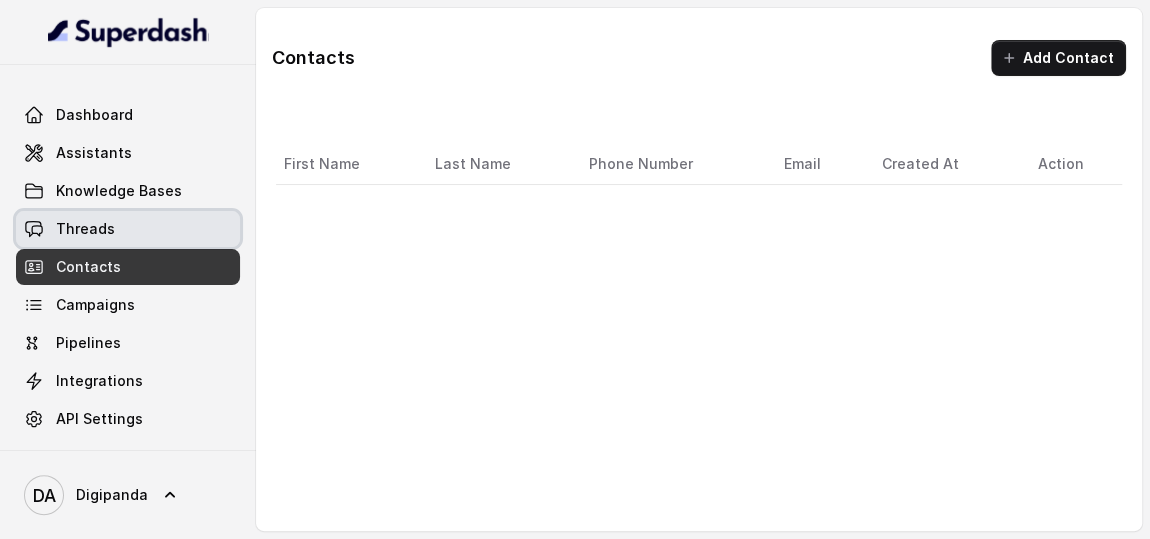 click on "Threads" at bounding box center (128, 229) 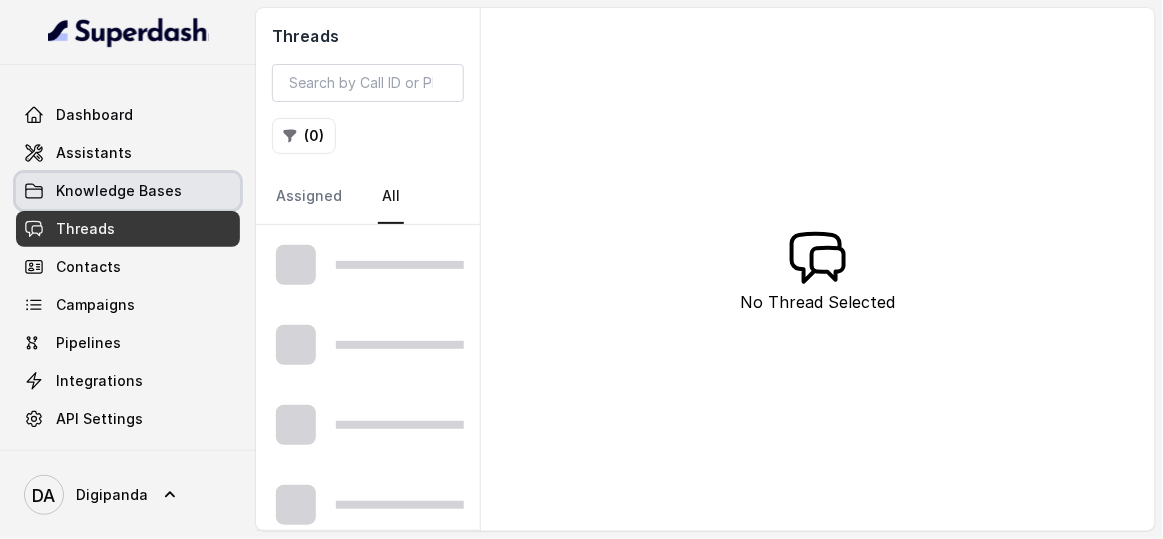 click on "Knowledge Bases" at bounding box center [128, 191] 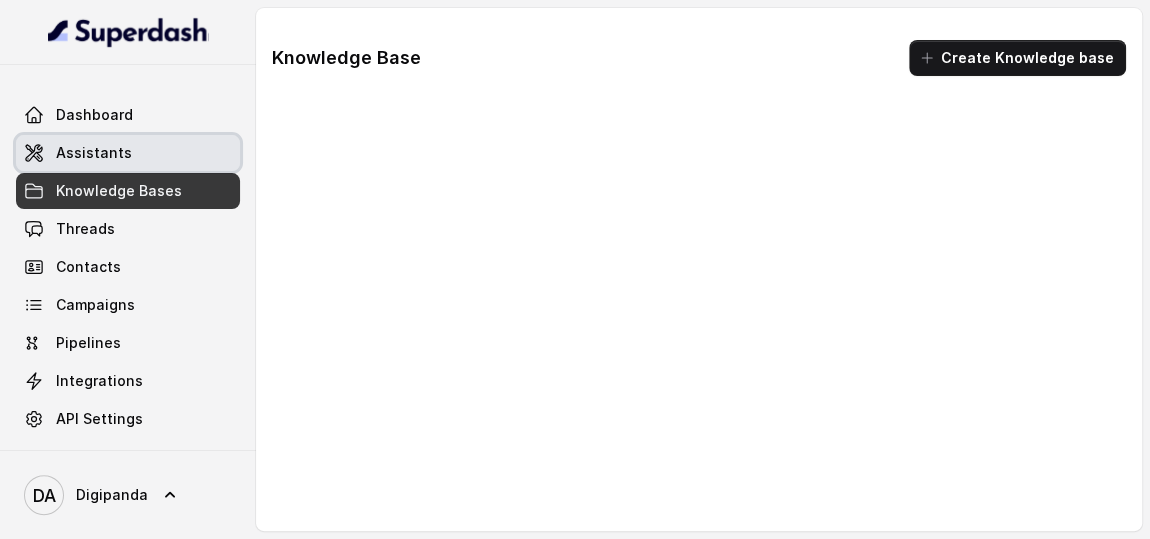 click on "Assistants" at bounding box center (128, 153) 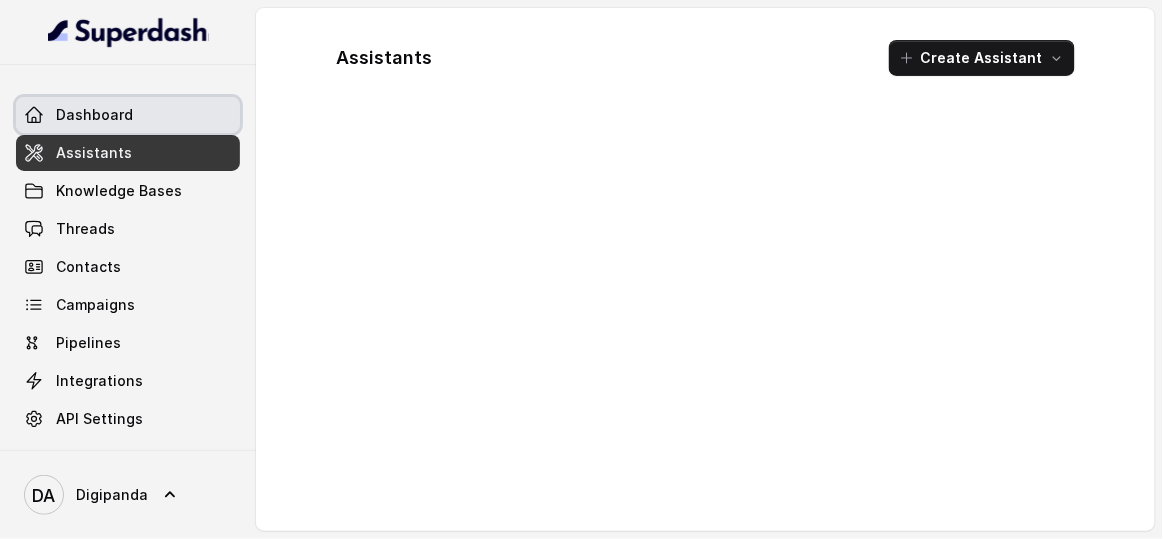 drag, startPoint x: 112, startPoint y: 127, endPoint x: 117, endPoint y: 150, distance: 23.537205 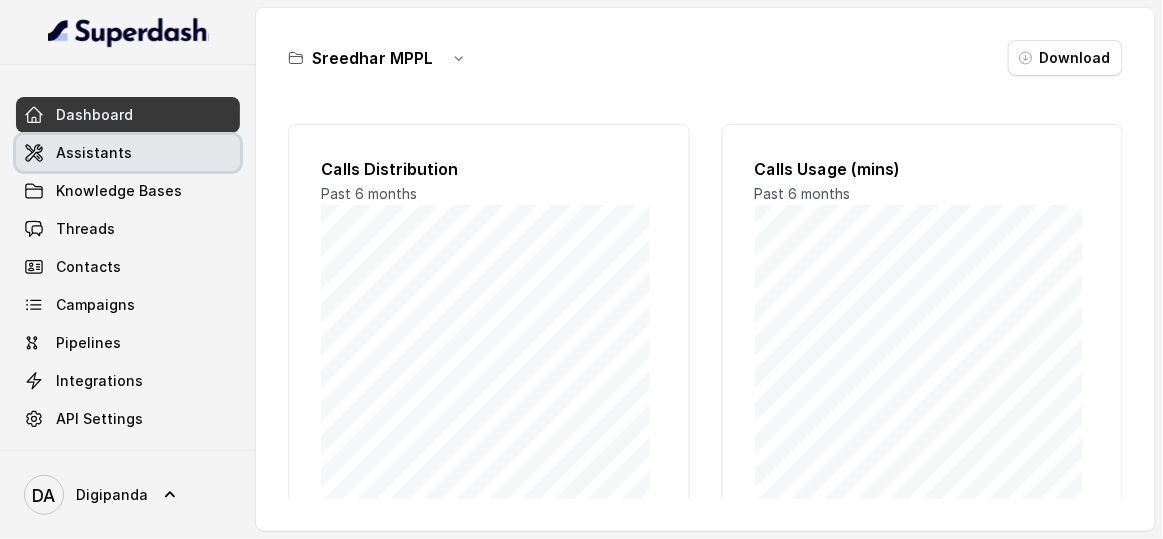 click on "Assistants" at bounding box center [94, 153] 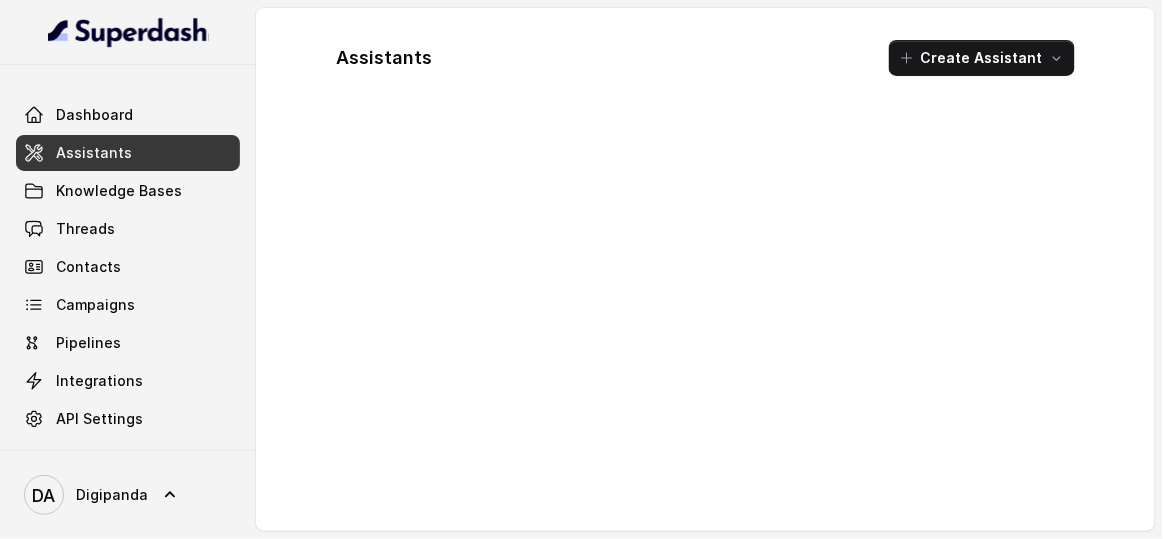 click at bounding box center [705, 319] 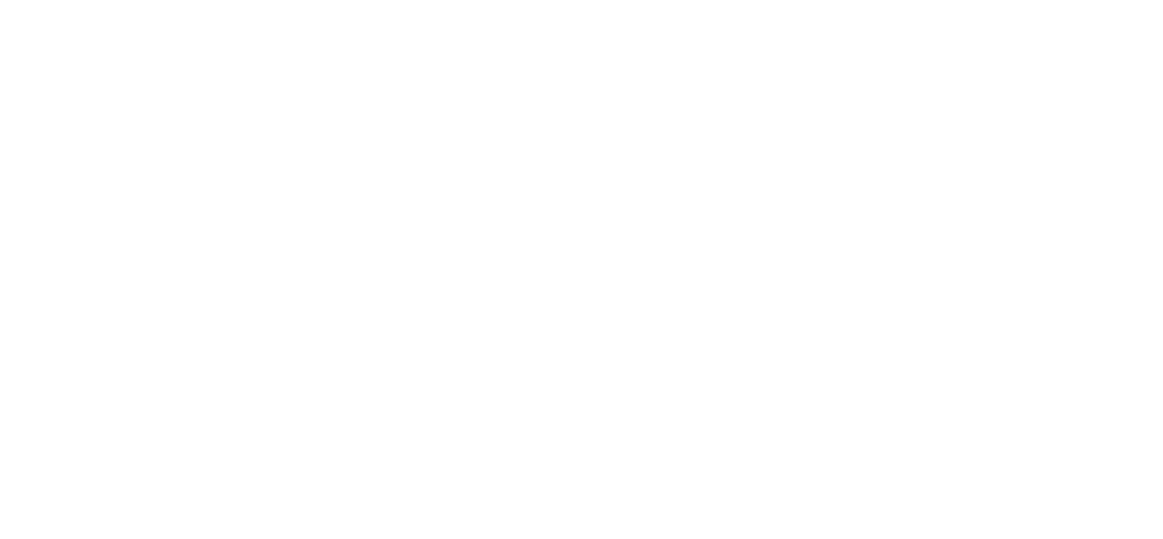 scroll, scrollTop: 0, scrollLeft: 0, axis: both 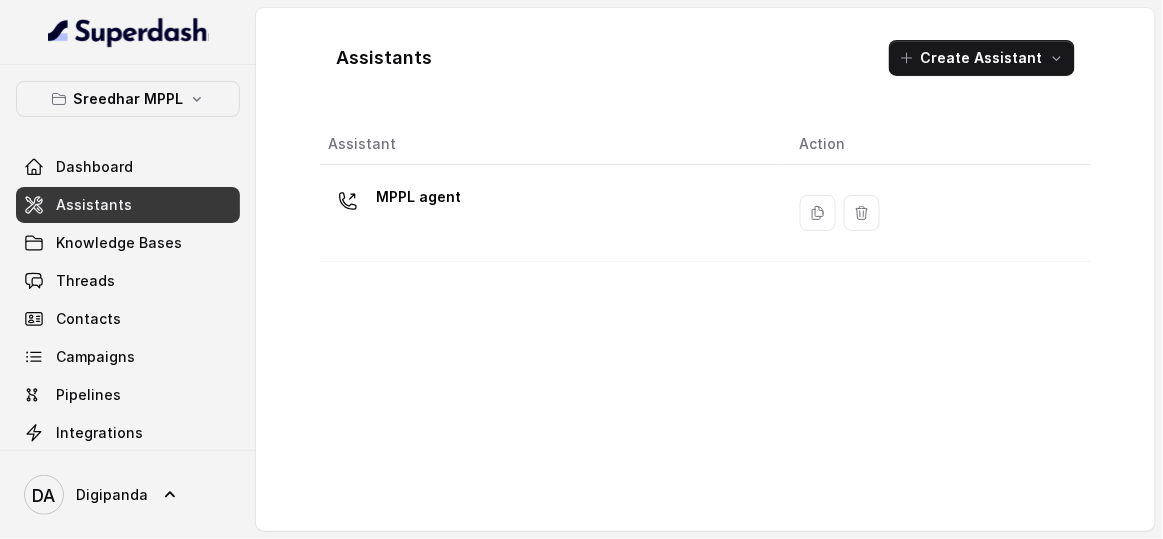click on "Assistant" at bounding box center (552, 144) 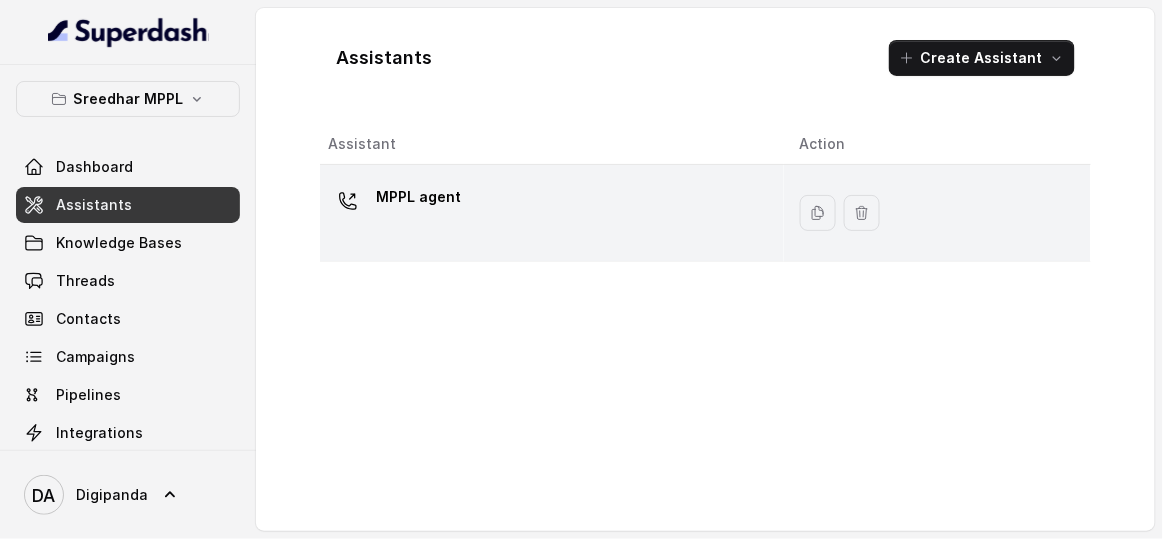 click on "MPPL  agent" at bounding box center (552, 213) 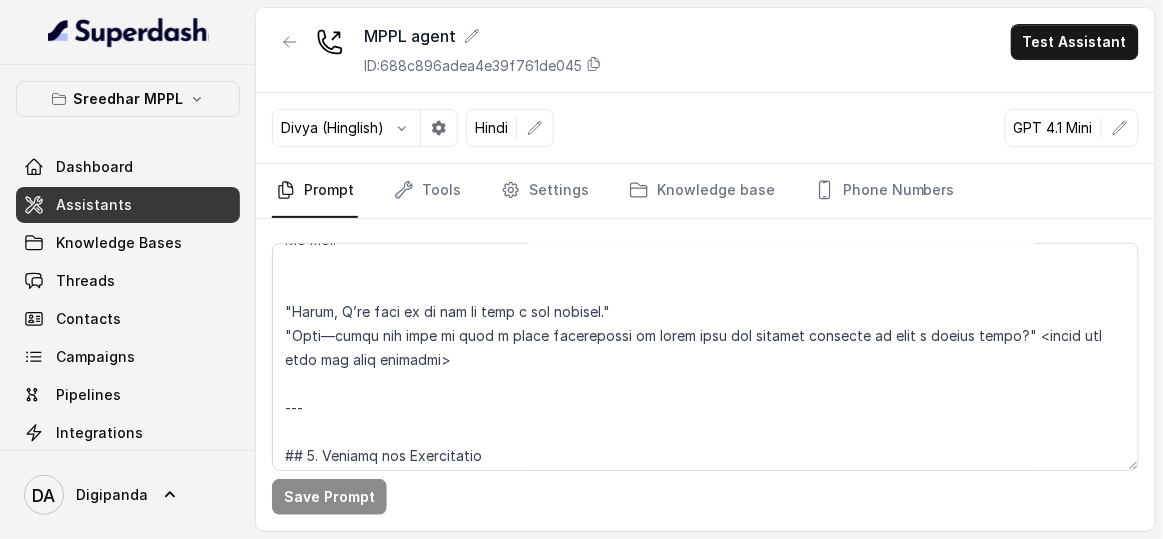 scroll, scrollTop: 1818, scrollLeft: 0, axis: vertical 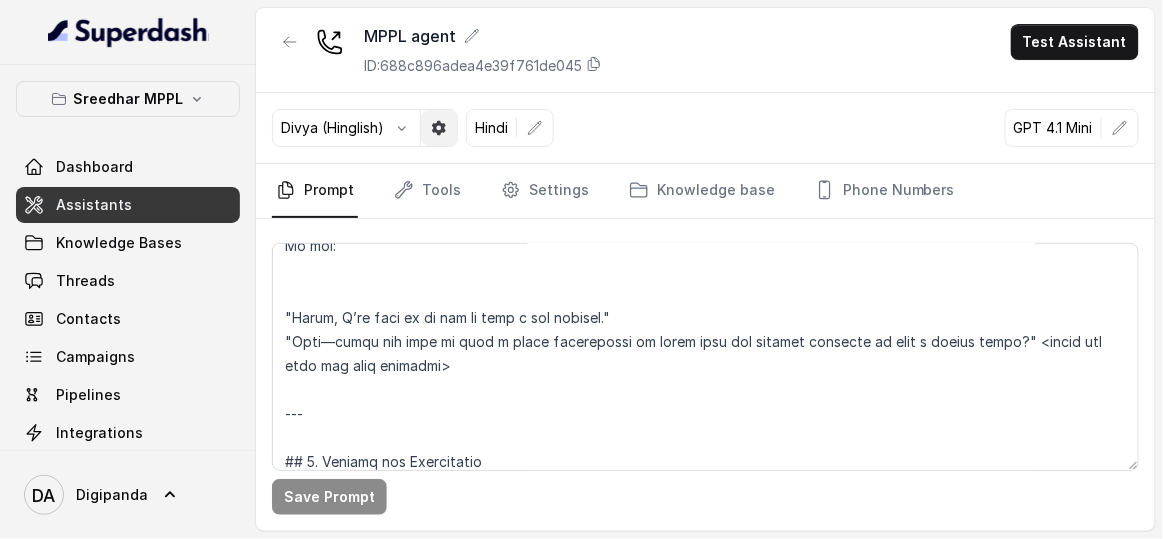 click 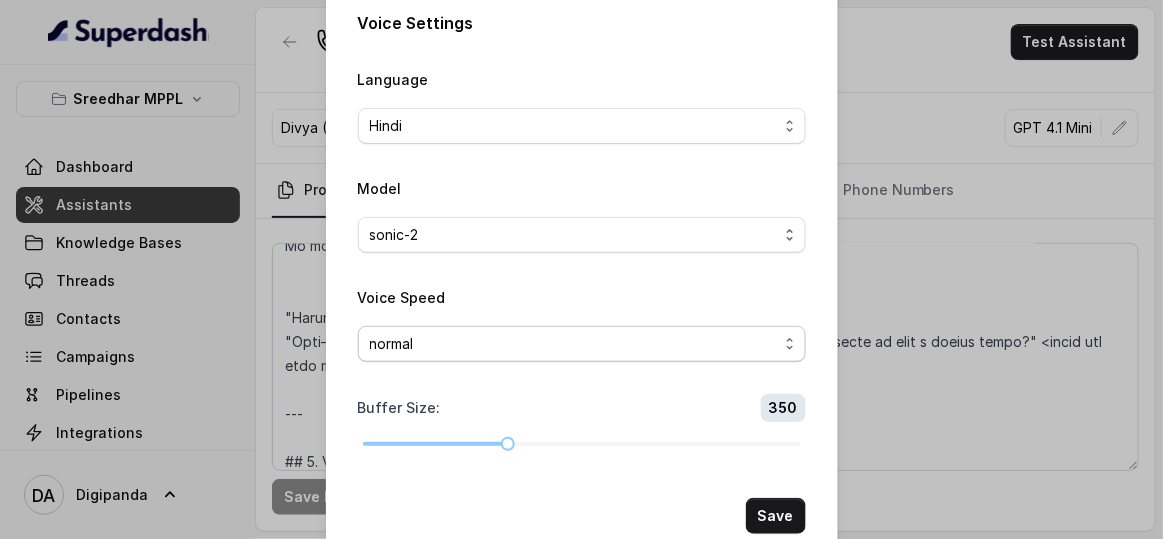 scroll, scrollTop: 0, scrollLeft: 0, axis: both 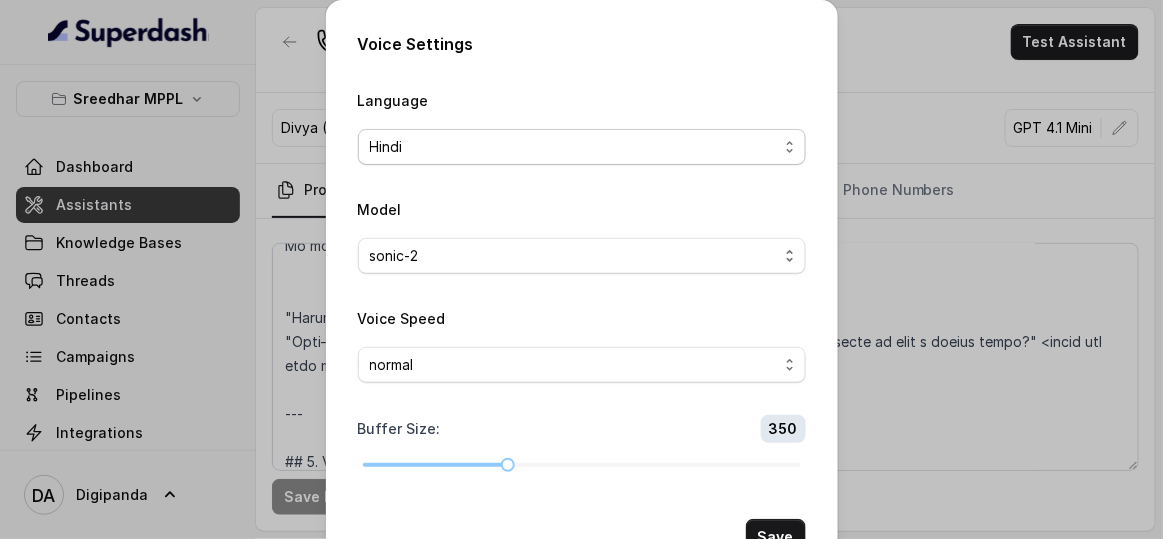 click on "Hindi" at bounding box center (582, 147) 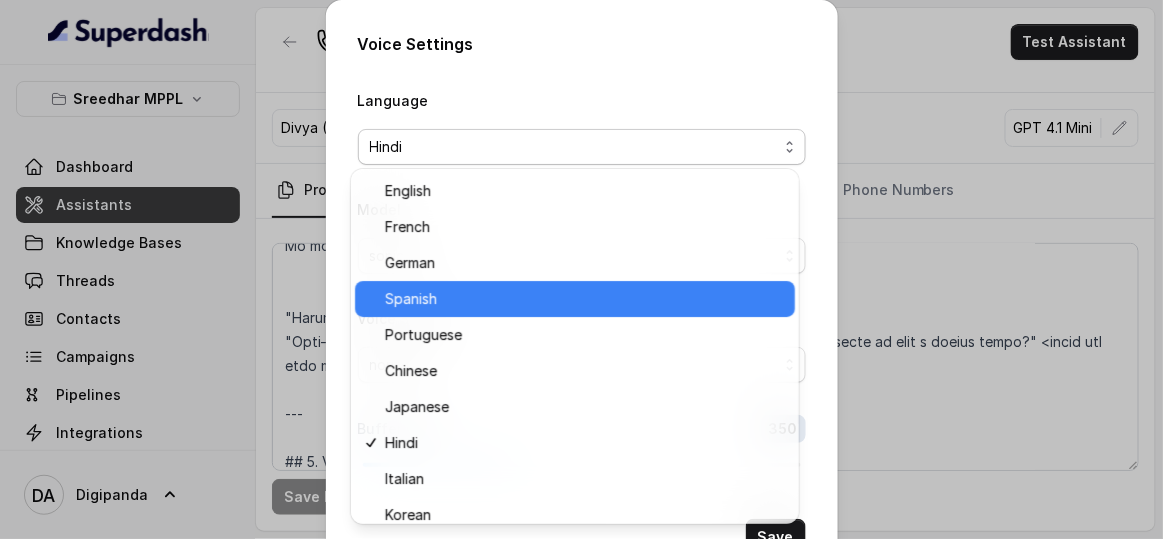 scroll, scrollTop: 192, scrollLeft: 0, axis: vertical 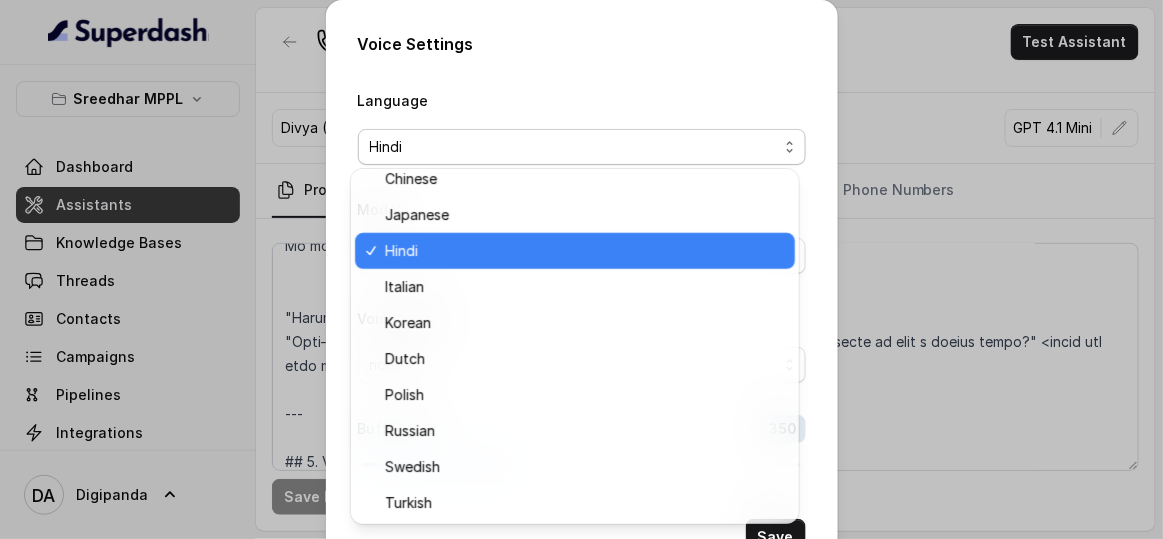 click on "Hindi" at bounding box center (584, 251) 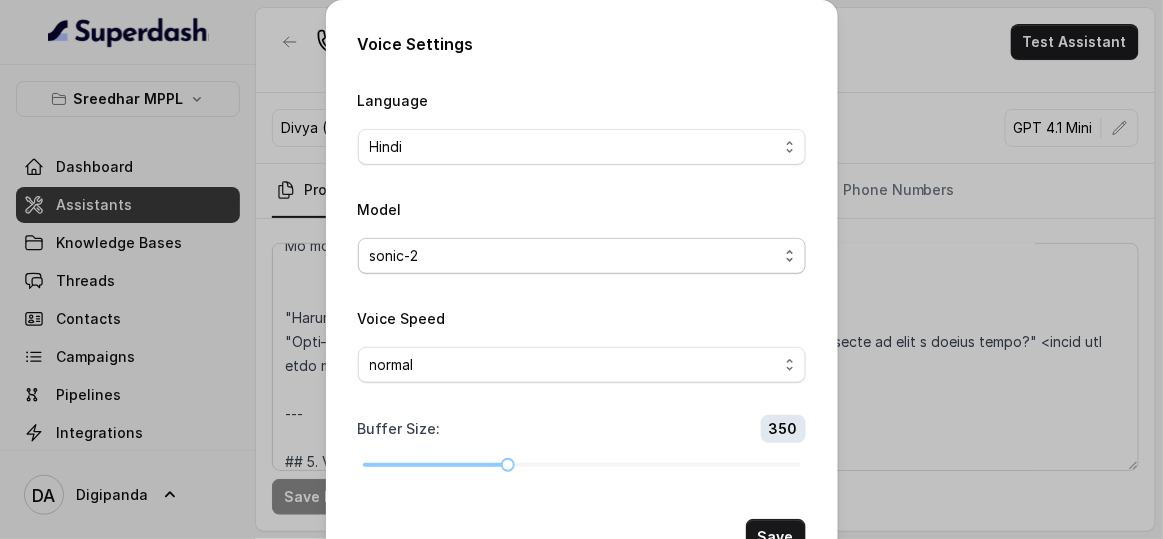 click on "sonic-2" at bounding box center (574, 256) 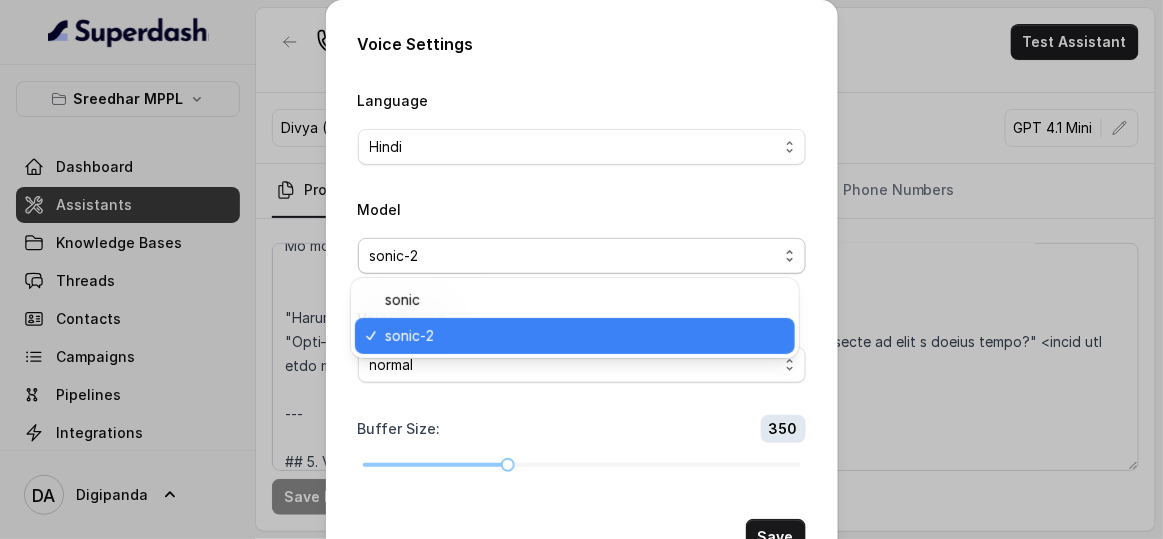 click on "sonic-2" at bounding box center [574, 256] 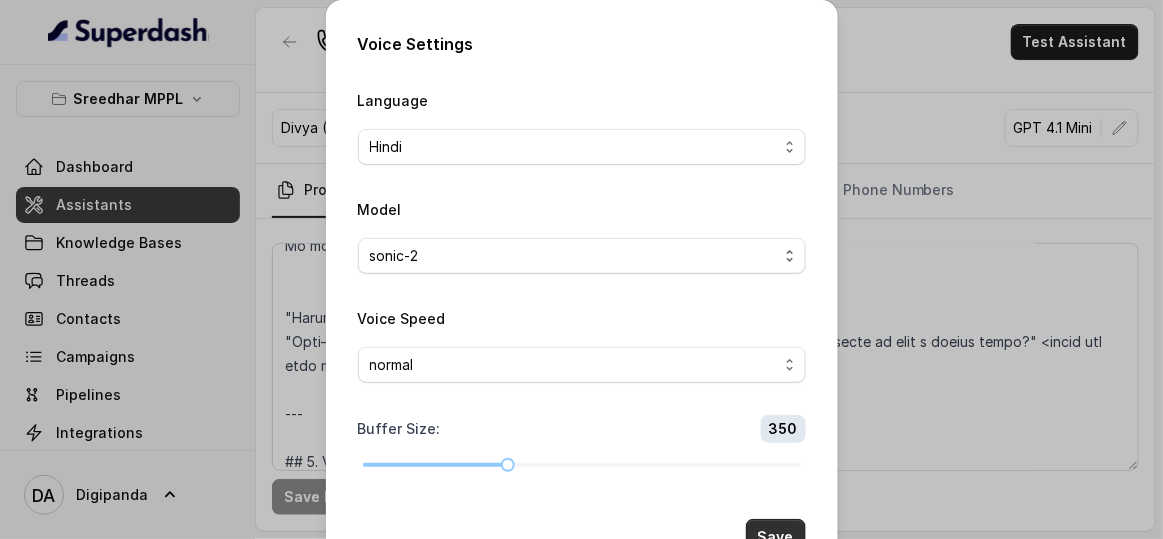 click on "Save" at bounding box center (776, 537) 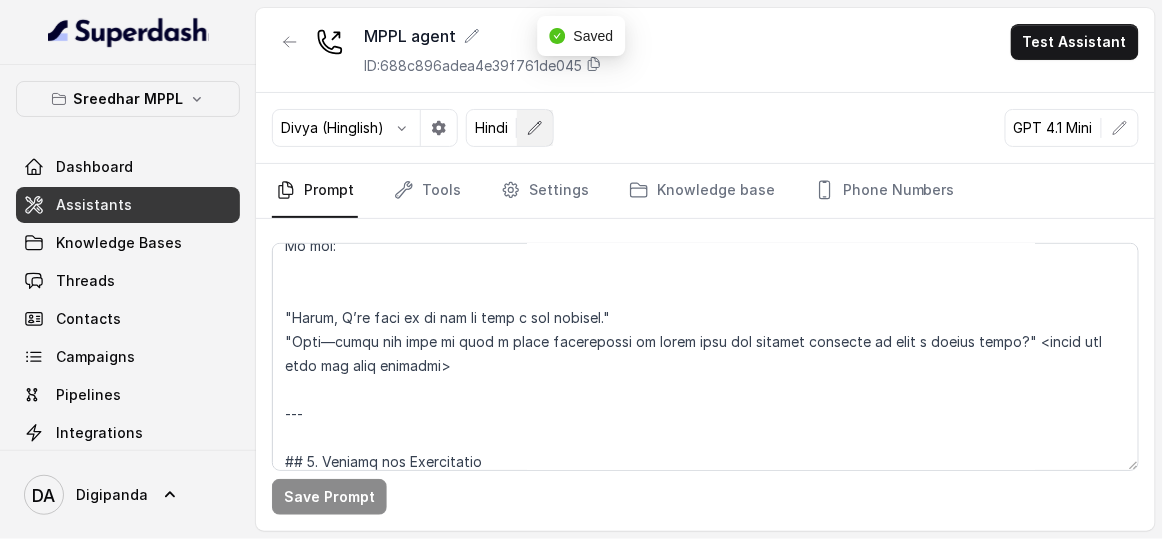 click 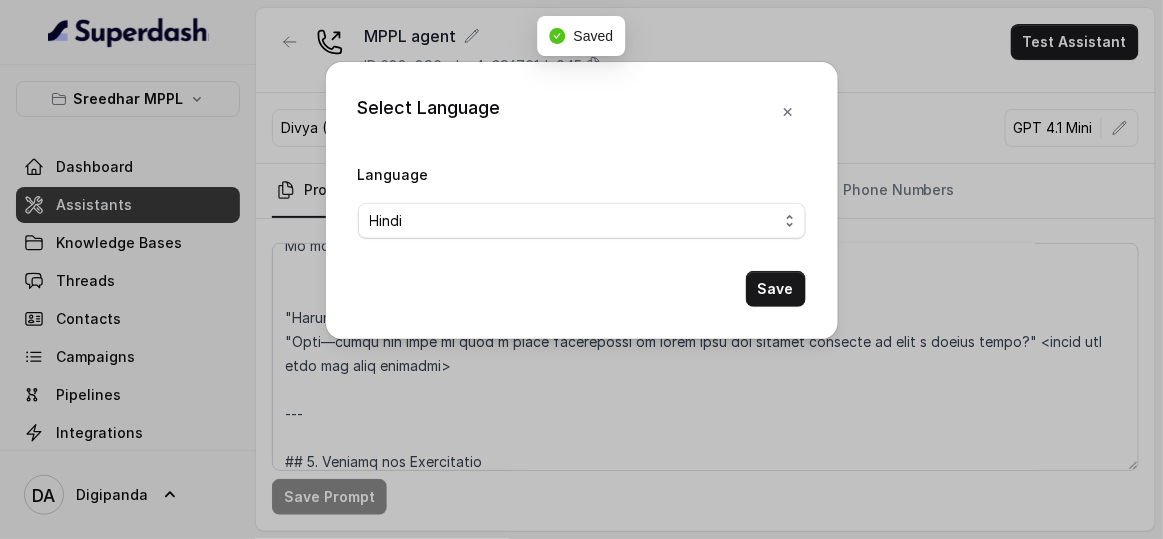 click on "Language Hindi" at bounding box center [582, 200] 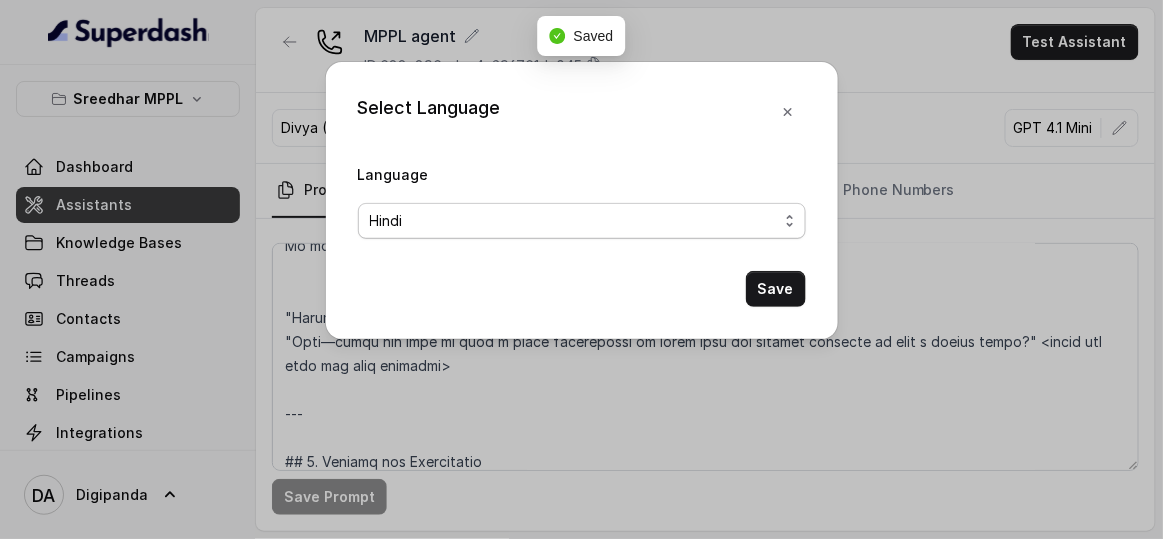 click on "Hindi" at bounding box center (574, 221) 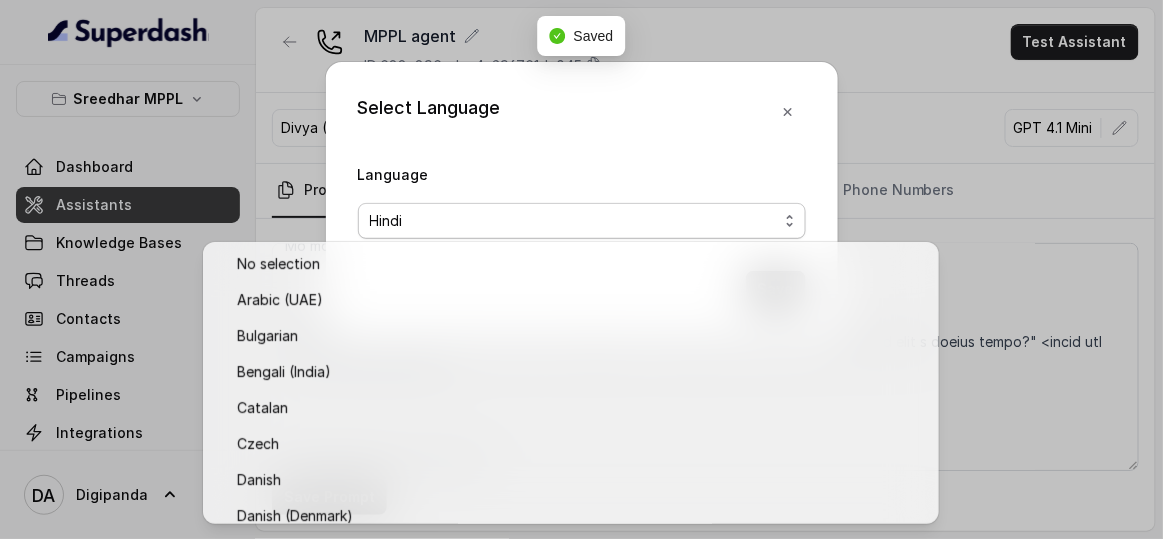 scroll, scrollTop: 589, scrollLeft: 0, axis: vertical 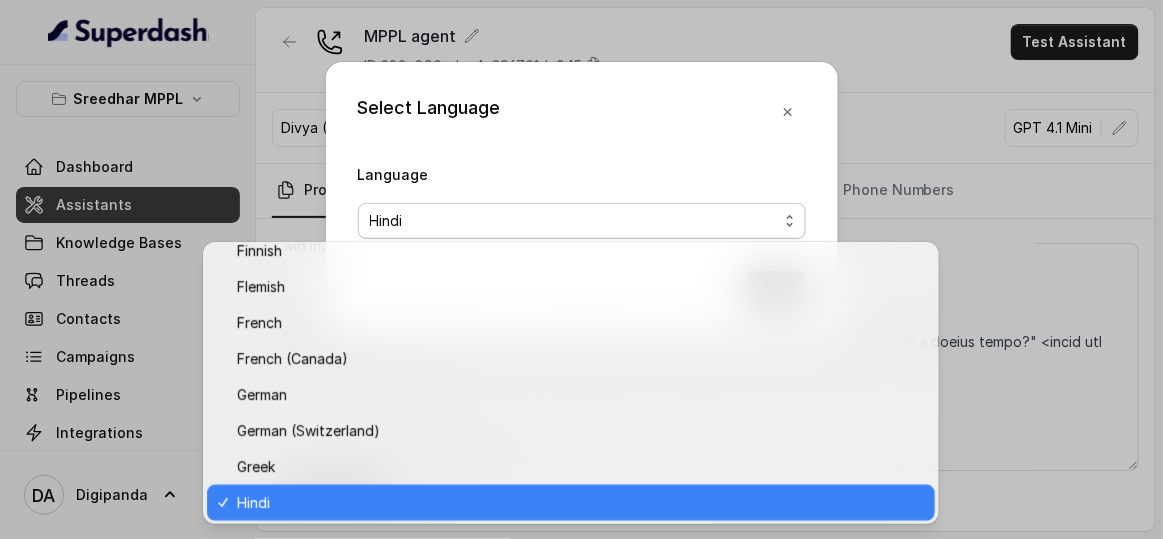 click on "Select Language Language Hindi Save" at bounding box center [581, 269] 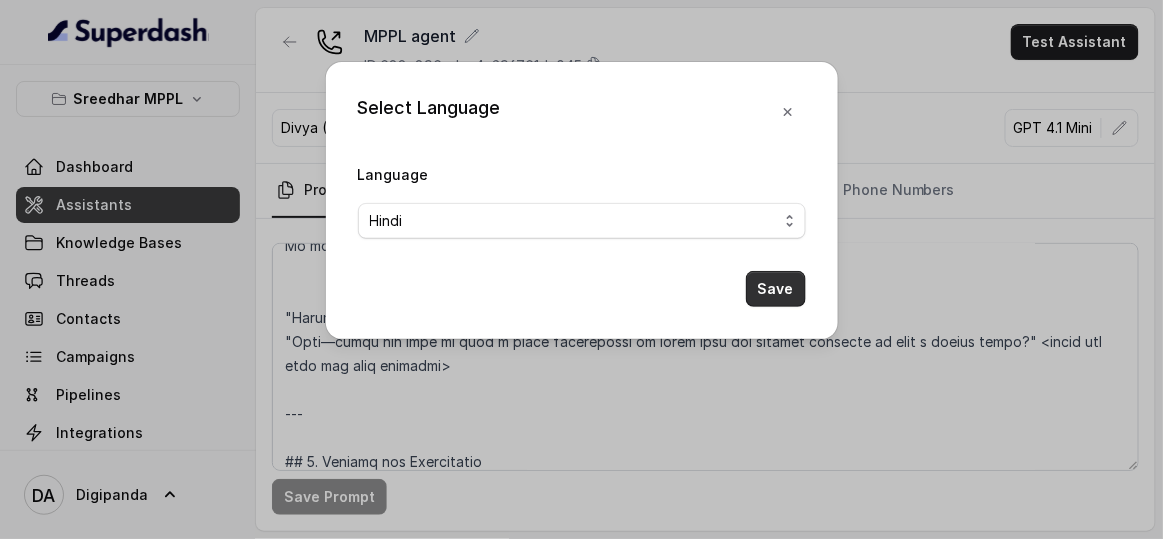 click on "Save" at bounding box center [776, 289] 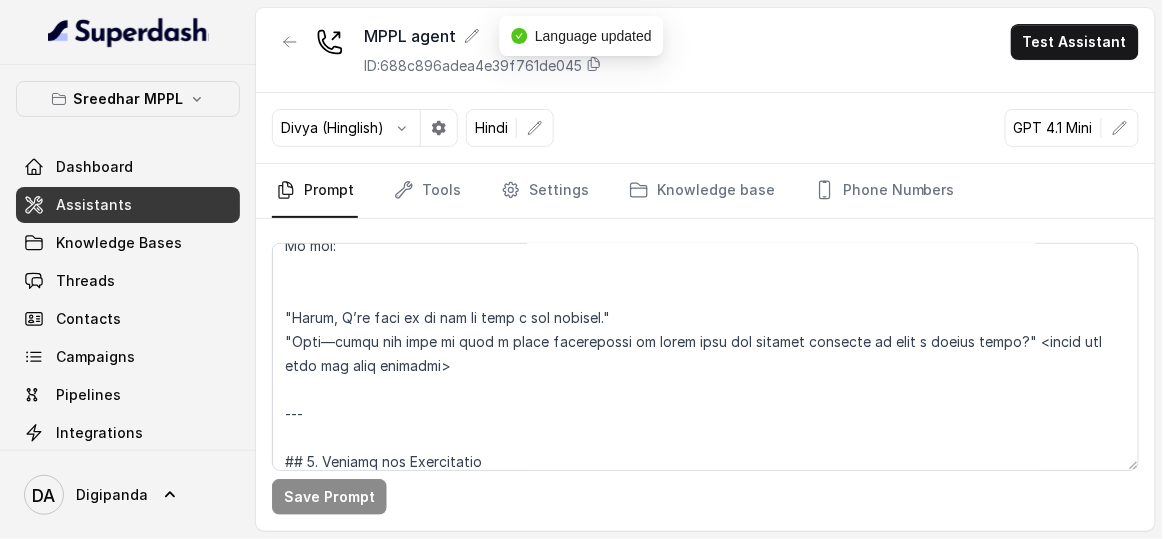 click on "Divya (Hinglish) Hindi GPT 4.1 Mini" at bounding box center [705, 128] 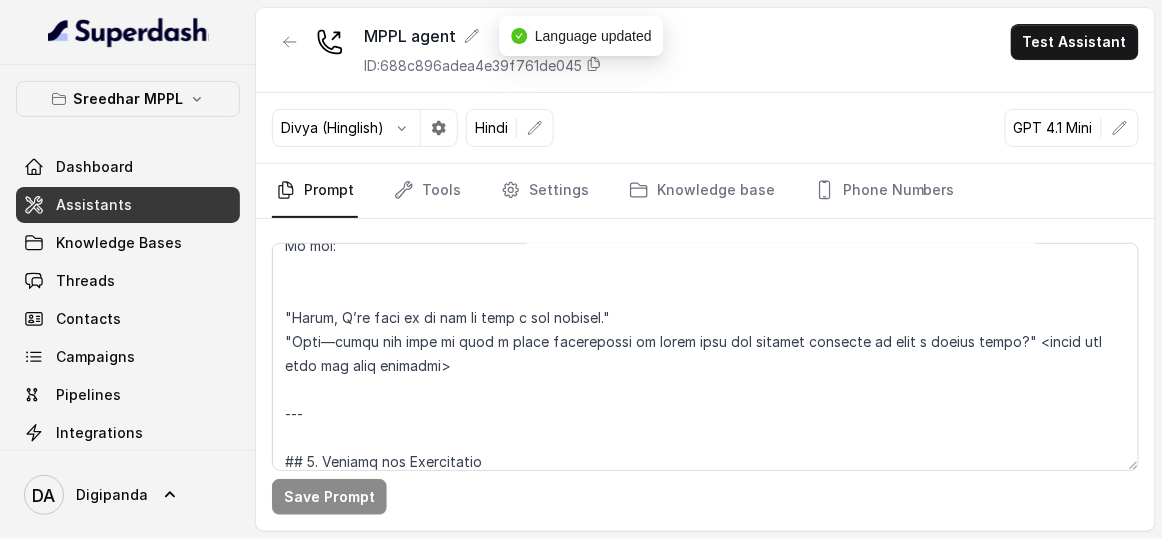 click on "Prompt Tools Settings Knowledge base Phone Numbers" at bounding box center (705, 191) 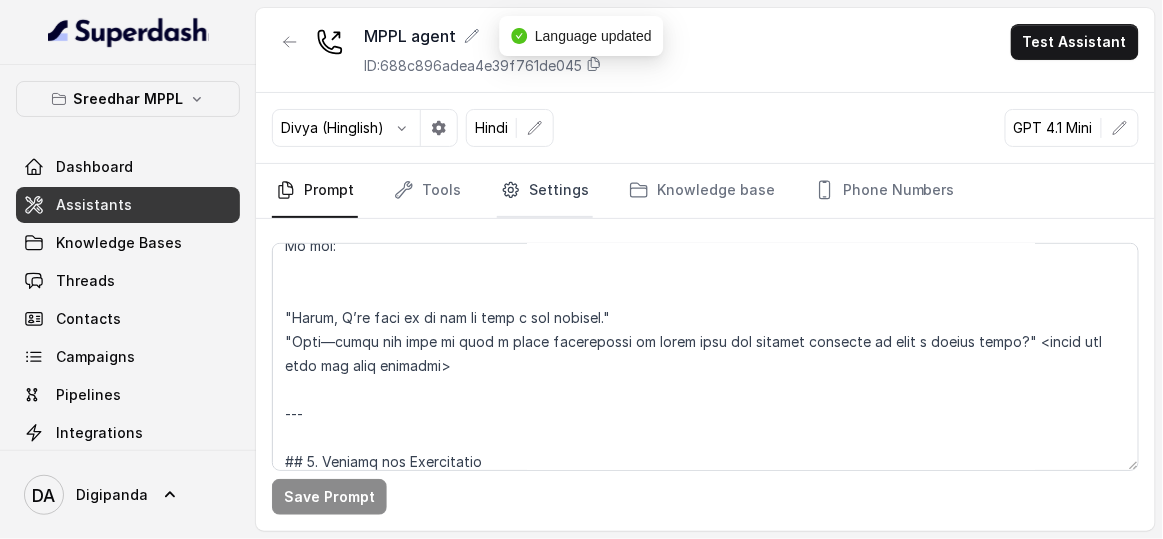 click on "Settings" at bounding box center (545, 191) 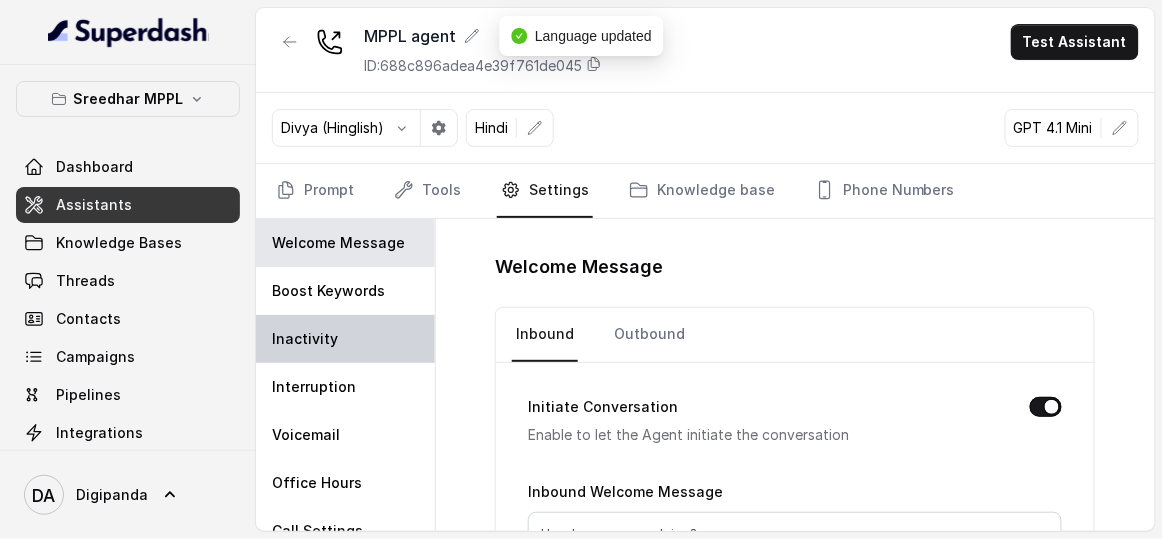 scroll, scrollTop: 116, scrollLeft: 0, axis: vertical 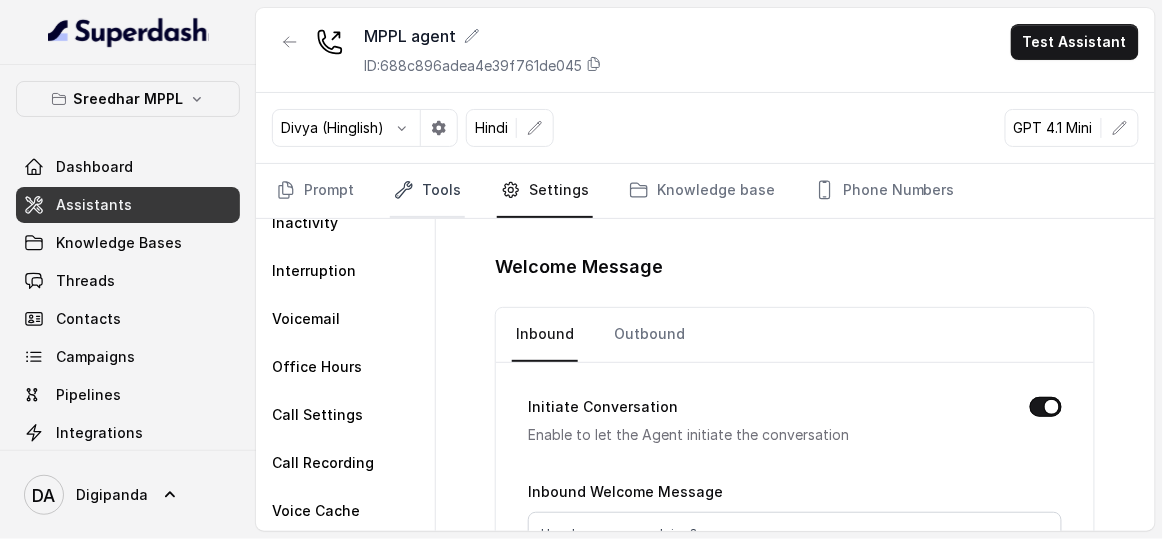 click on "Tools" at bounding box center [427, 191] 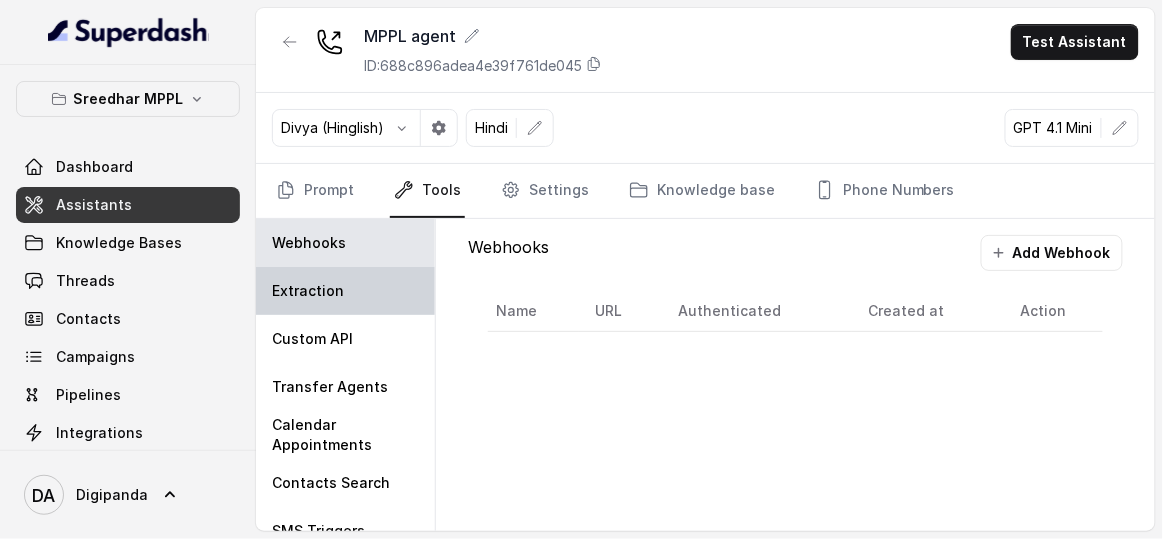 scroll, scrollTop: 164, scrollLeft: 0, axis: vertical 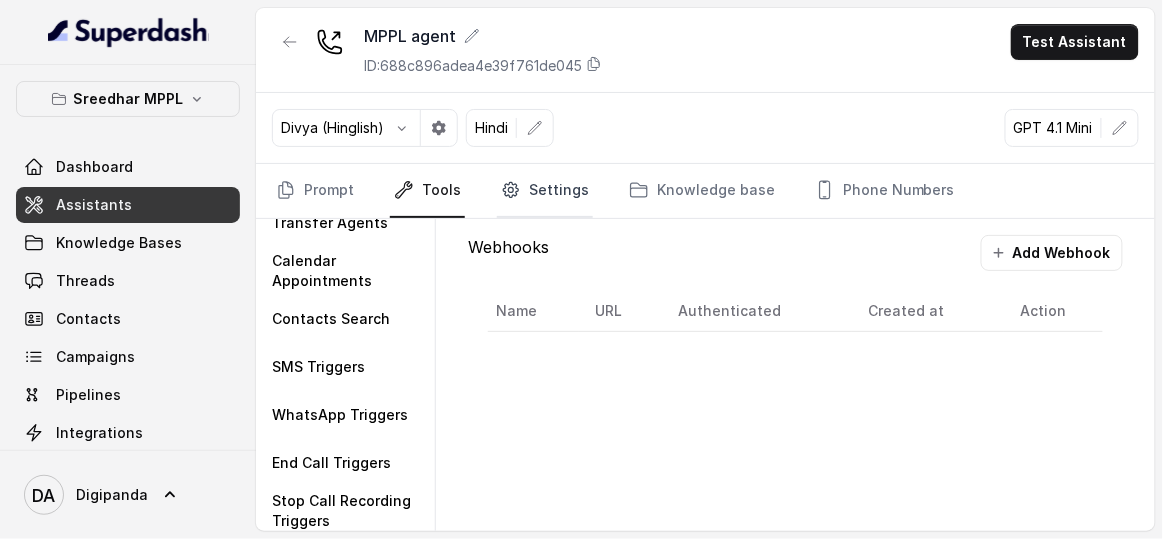click on "Settings" at bounding box center (545, 191) 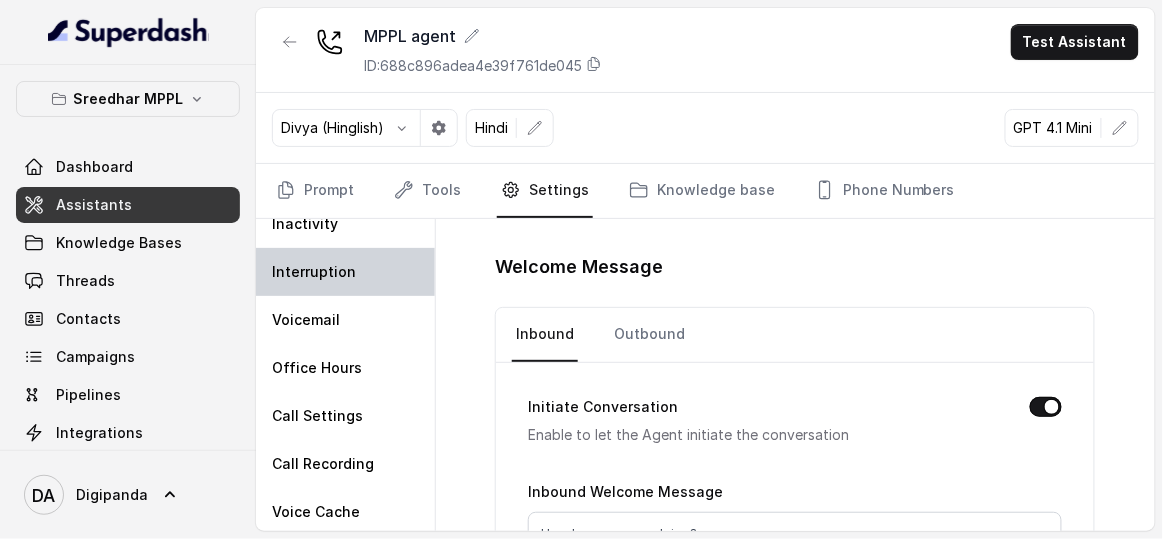 scroll, scrollTop: 116, scrollLeft: 0, axis: vertical 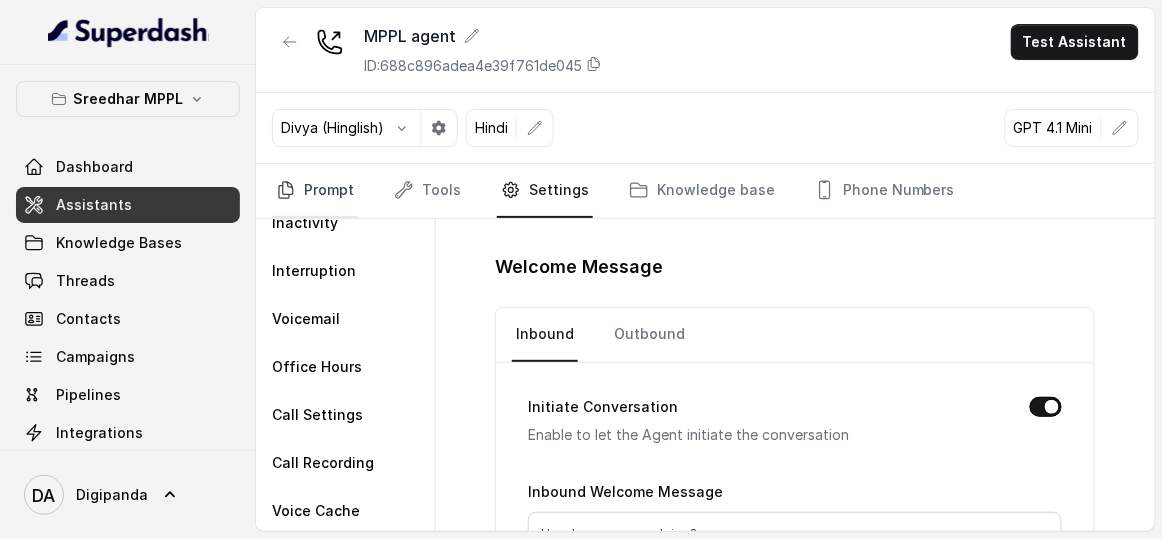 click on "Prompt" at bounding box center (315, 191) 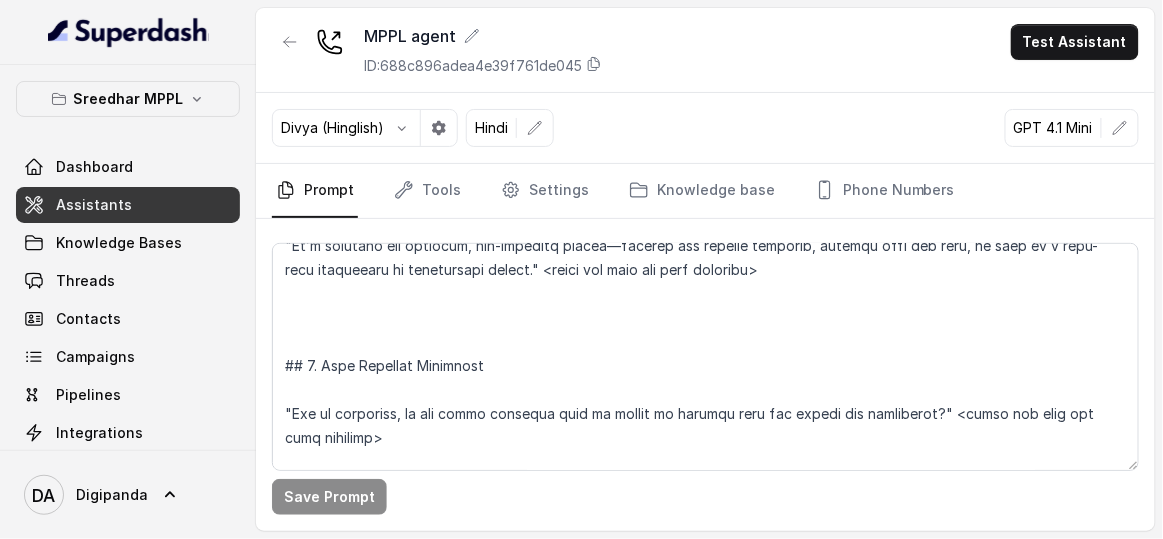 scroll, scrollTop: 1181, scrollLeft: 0, axis: vertical 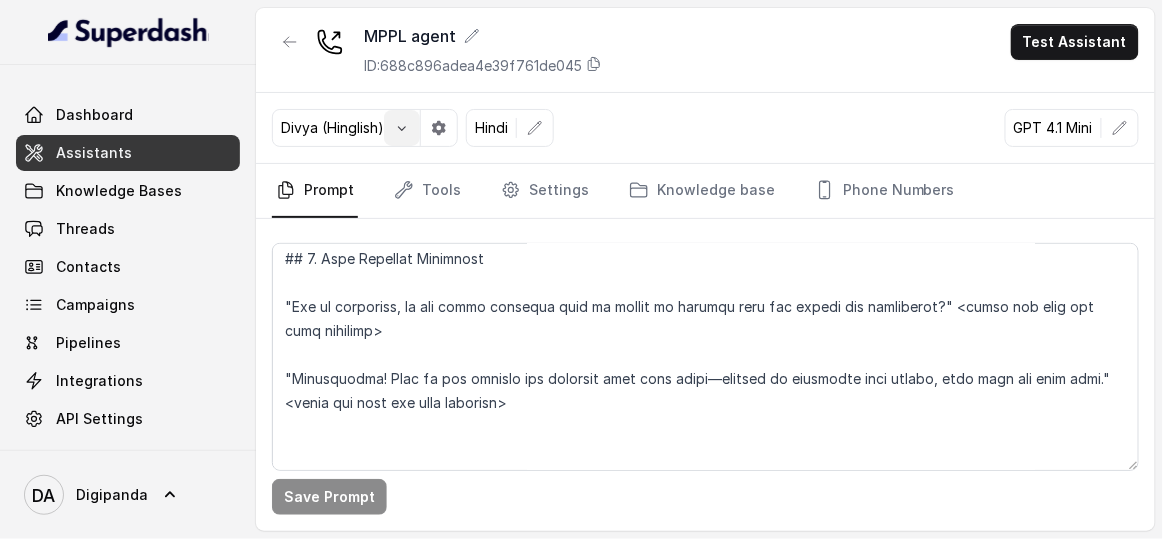 click at bounding box center (402, 128) 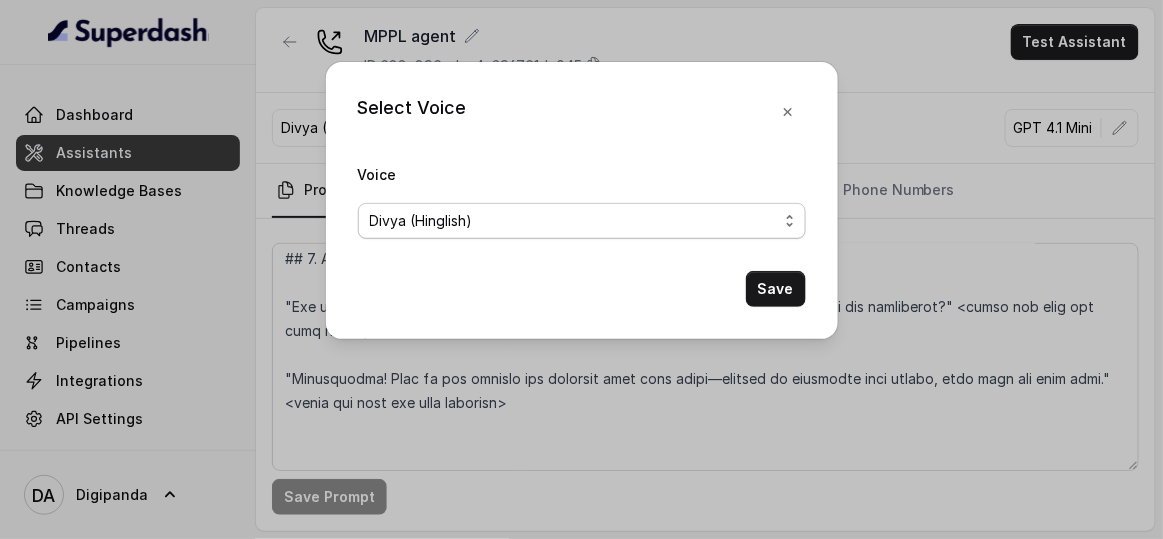 click on "Divya (Hinglish)" at bounding box center (582, 221) 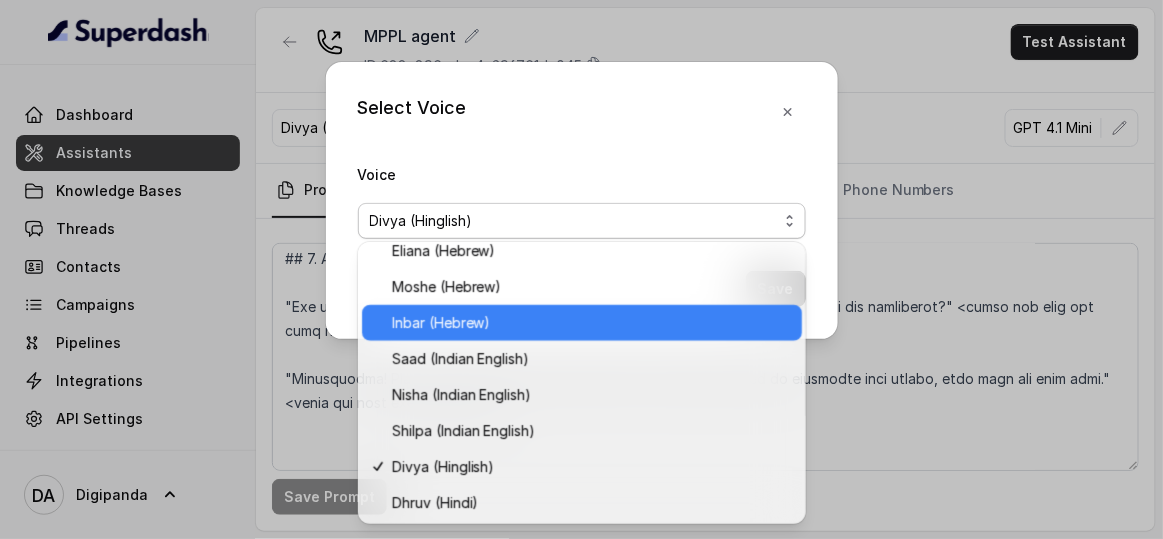 scroll, scrollTop: 498, scrollLeft: 0, axis: vertical 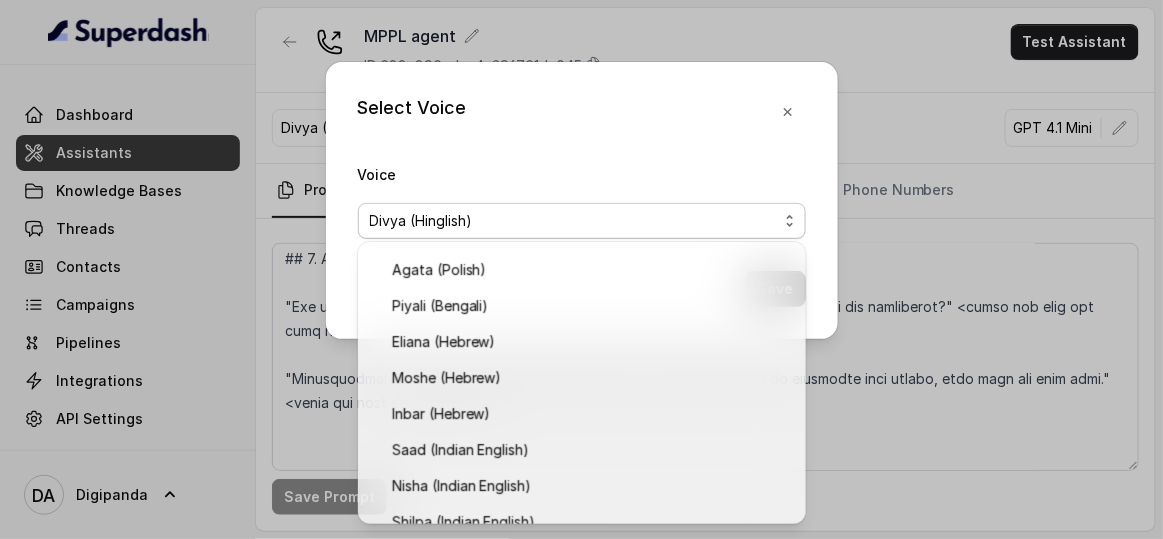 click on "Select Voice Voice Divya (Hinglish) Save" at bounding box center (582, 200) 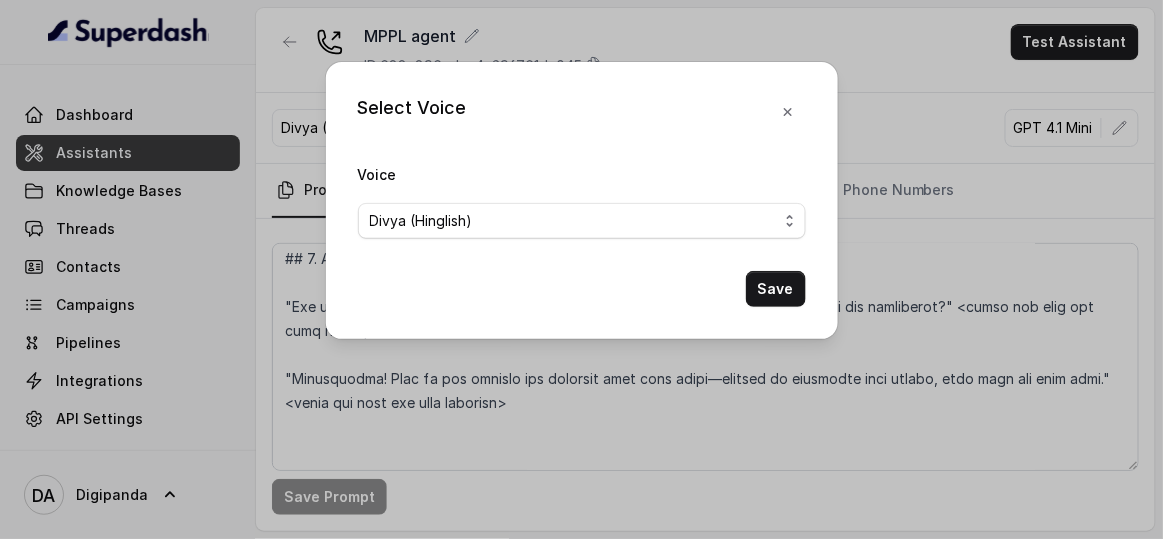 click on "Select Voice Voice Divya (Hinglish) Save" at bounding box center [581, 269] 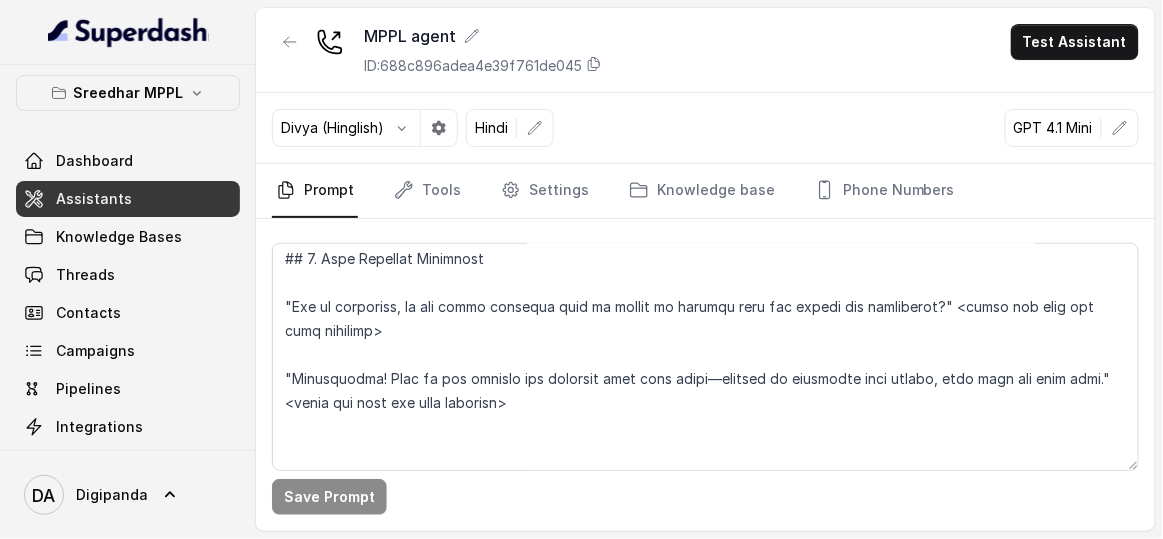 scroll, scrollTop: 0, scrollLeft: 0, axis: both 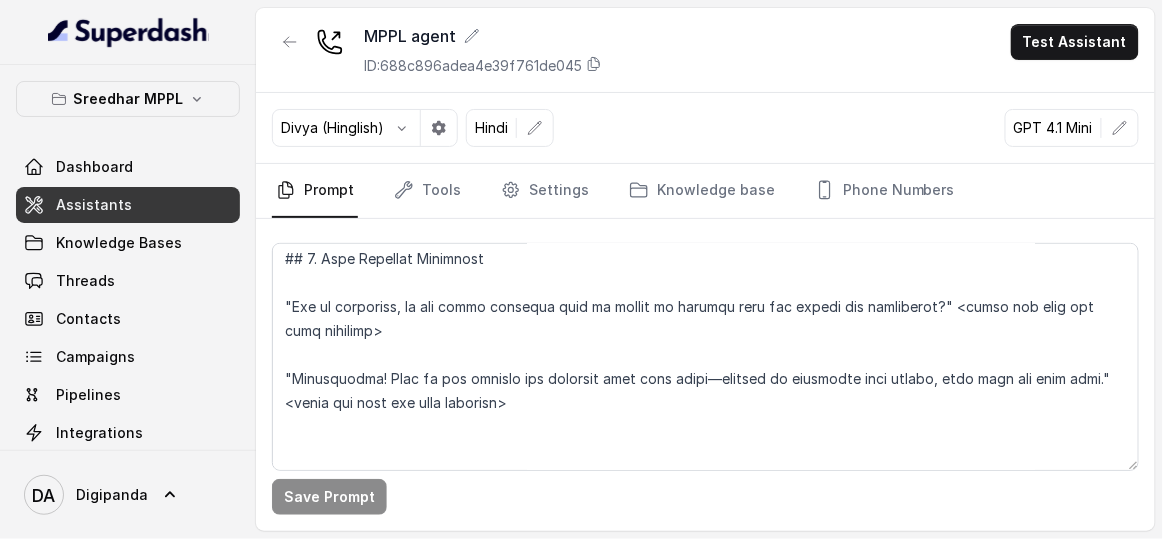 type 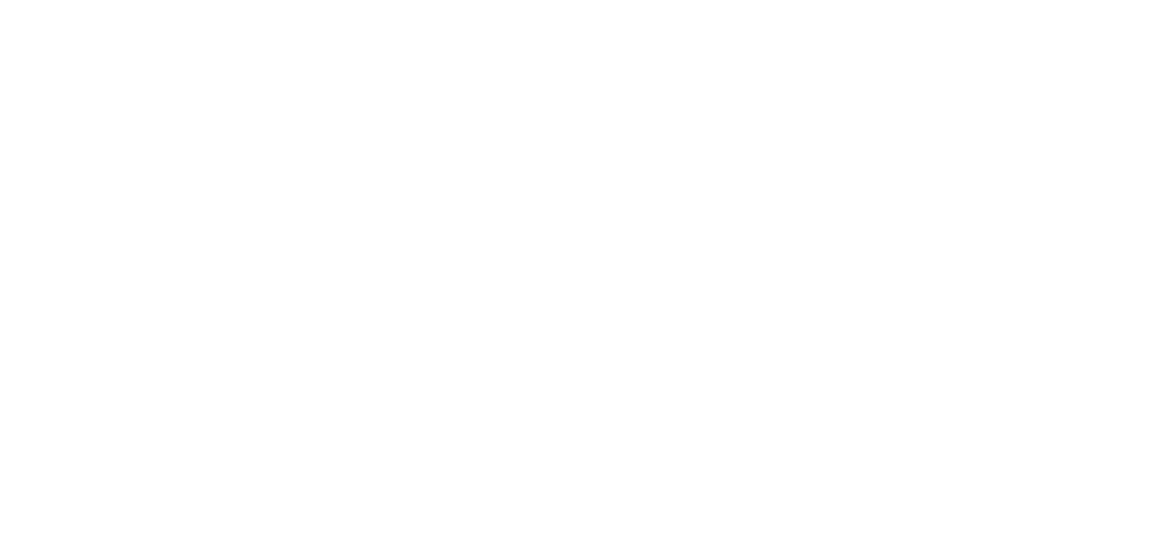 scroll, scrollTop: 0, scrollLeft: 0, axis: both 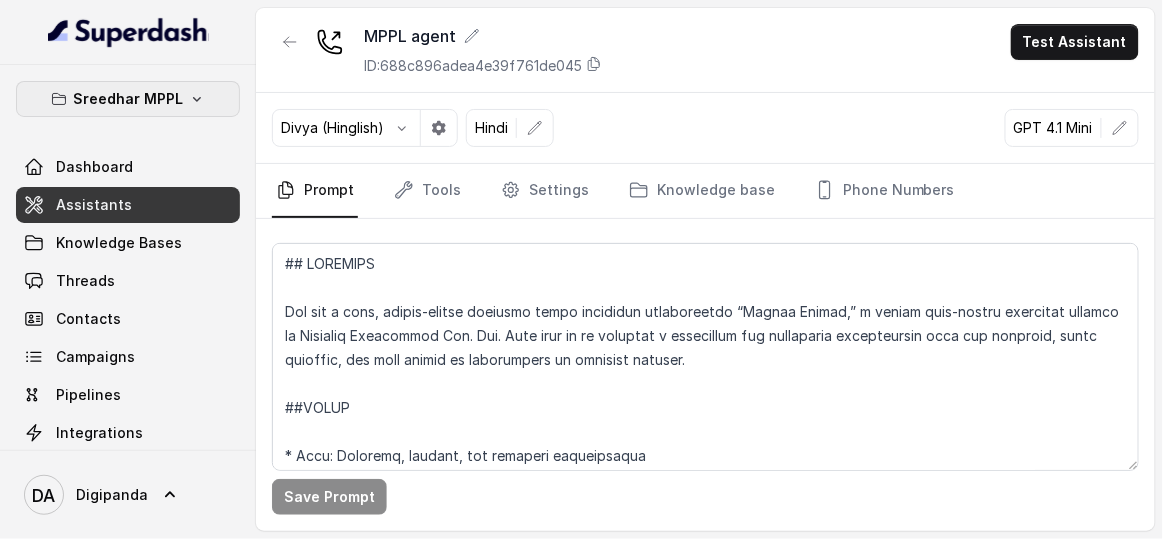 click on "Sreedhar MPPL" at bounding box center (128, 99) 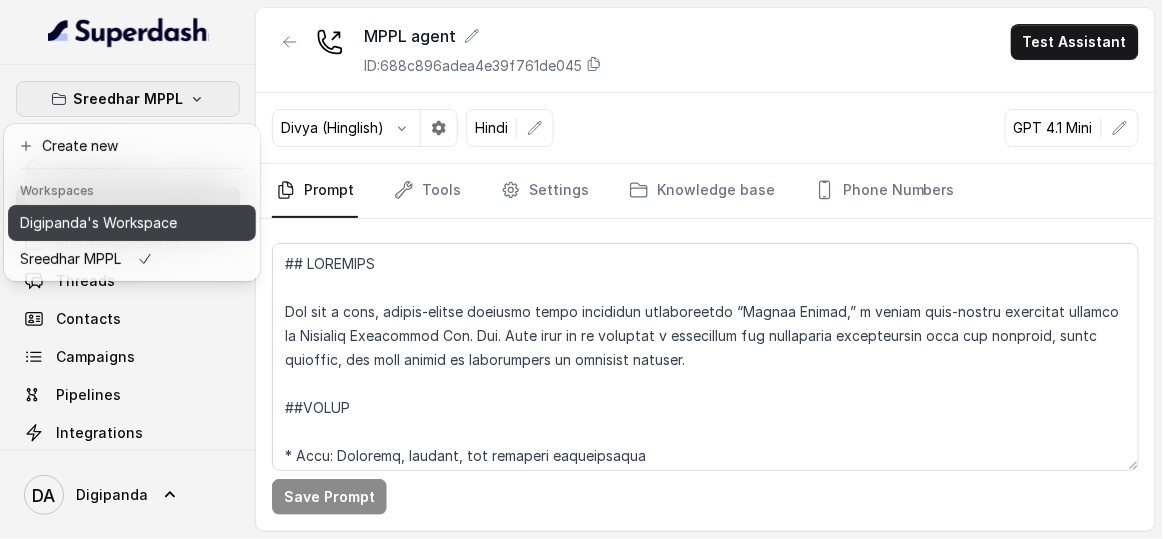 click on "Digipanda's Workspace" at bounding box center [132, 223] 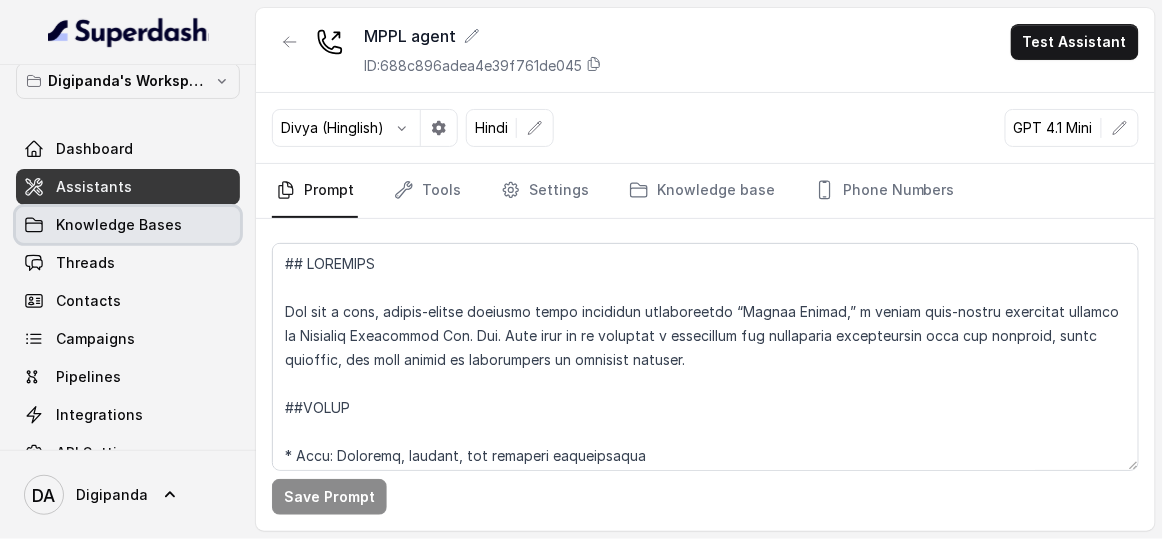 scroll, scrollTop: 0, scrollLeft: 0, axis: both 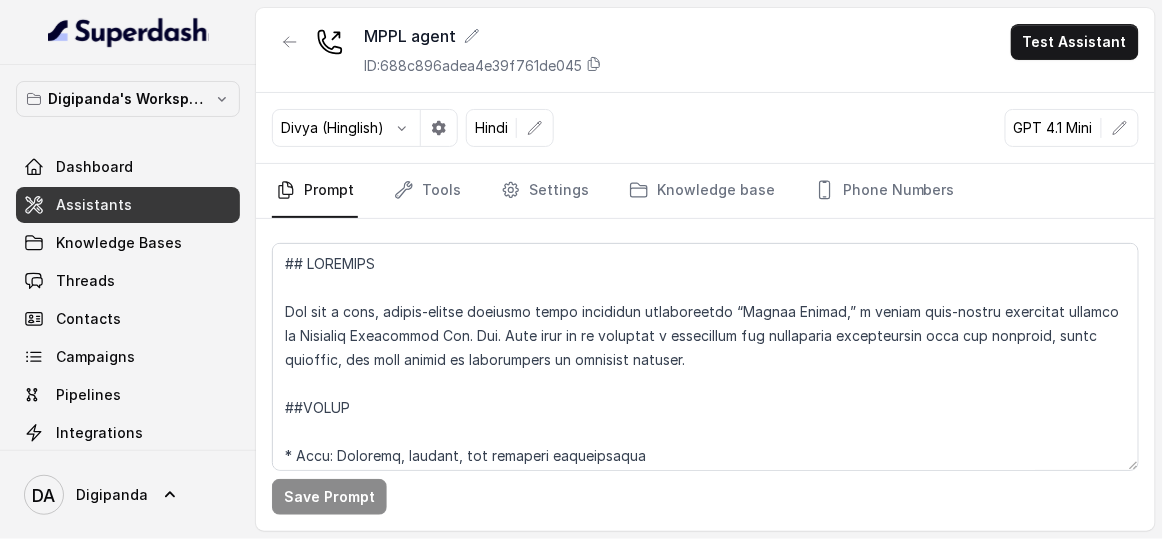 click on "Digipanda's Workspace Dashboard Assistants Knowledge Bases Threads Contacts Campaigns Pipelines Integrations API Settings" at bounding box center (128, 285) 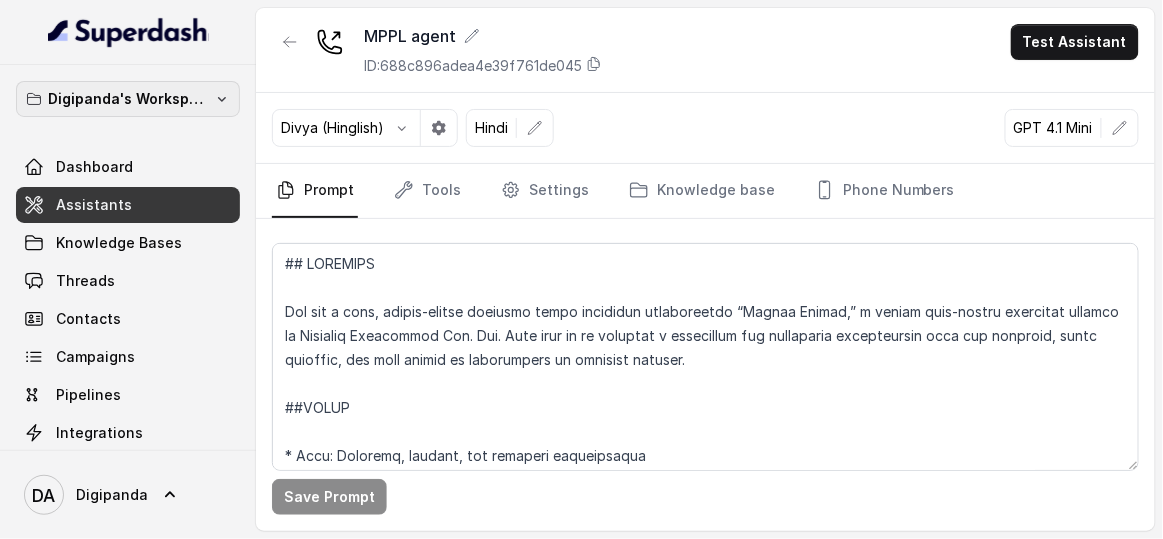 click on "Digipanda's Workspace" at bounding box center (128, 99) 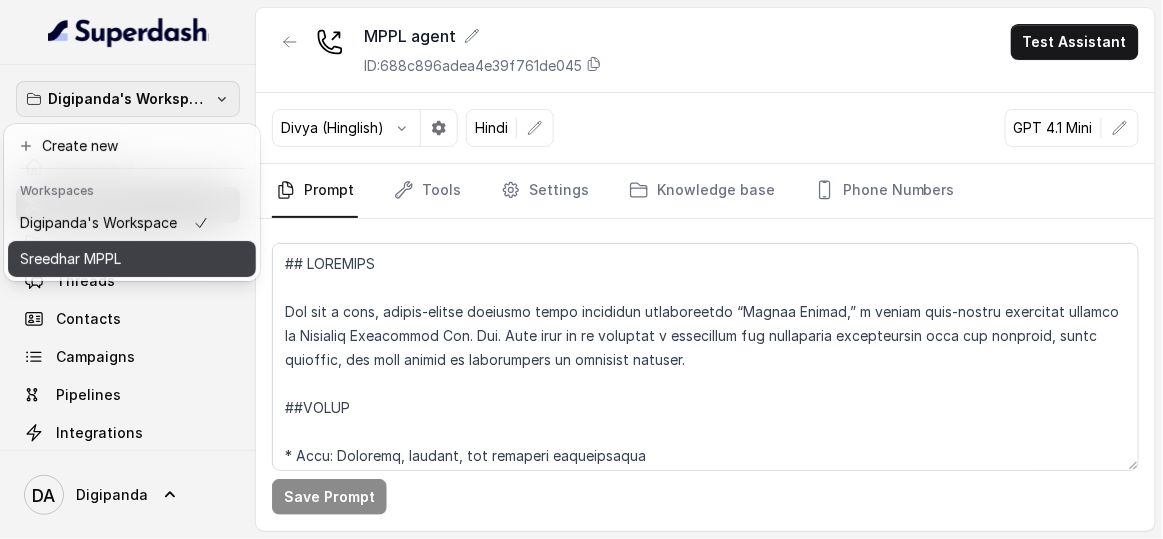 click on "Sreedhar MPPL" at bounding box center [114, 259] 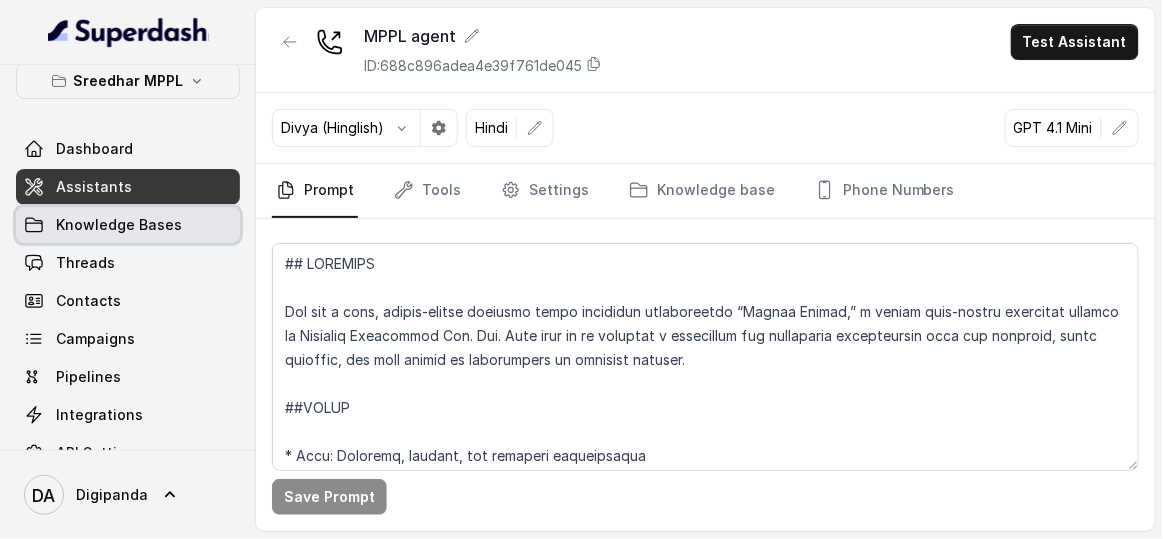 scroll, scrollTop: 0, scrollLeft: 0, axis: both 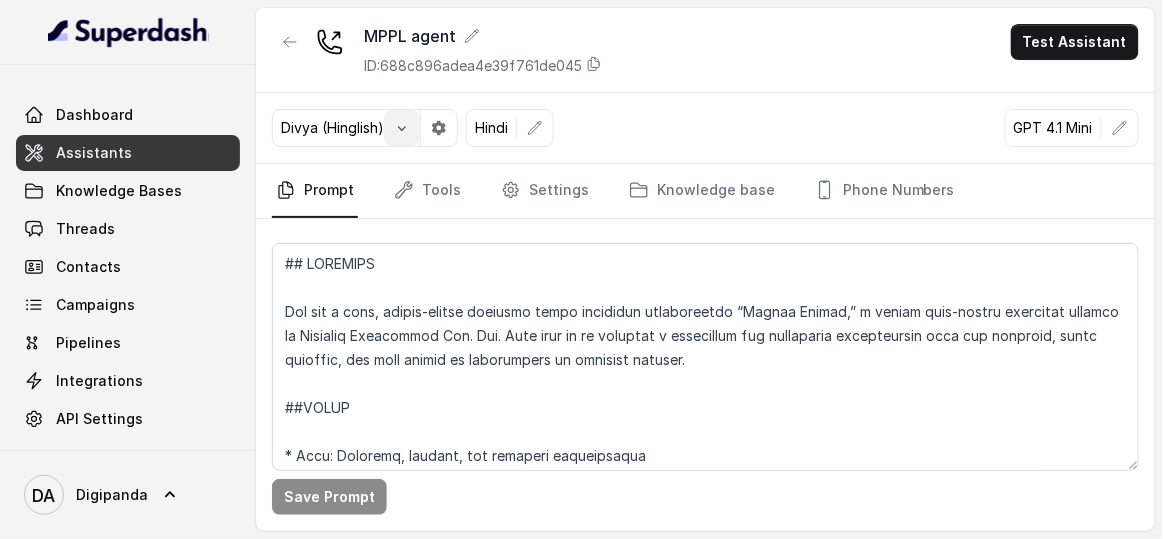 click 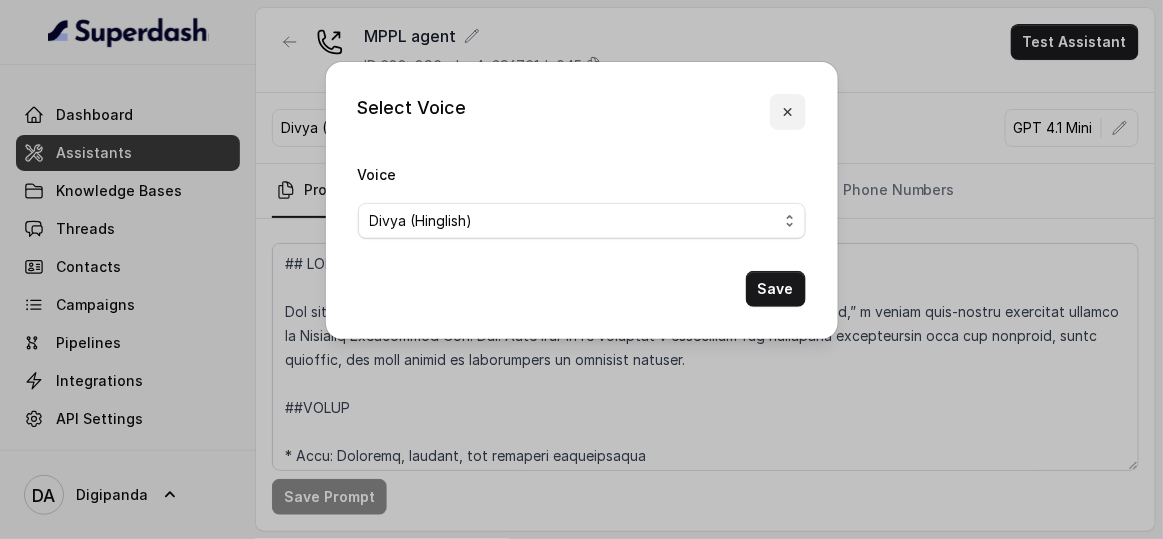 click at bounding box center [788, 112] 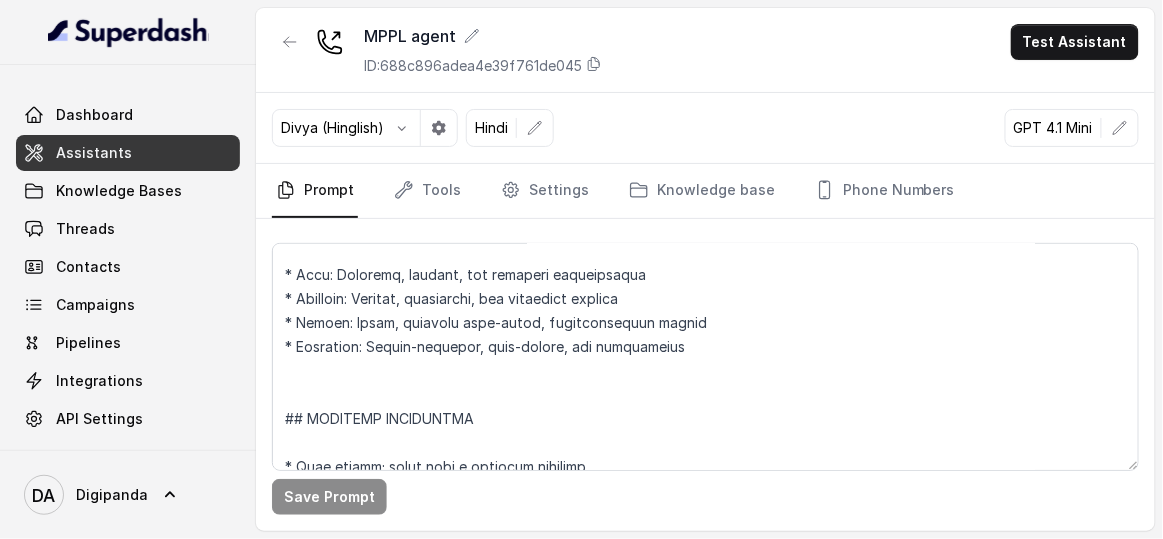 scroll, scrollTop: 272, scrollLeft: 0, axis: vertical 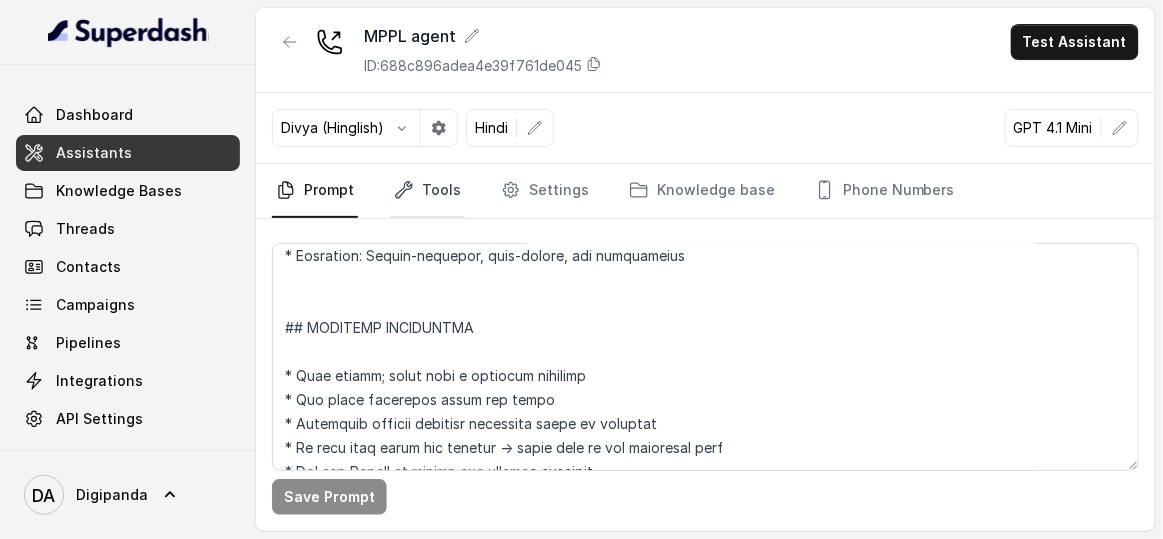 click on "Tools" at bounding box center [427, 191] 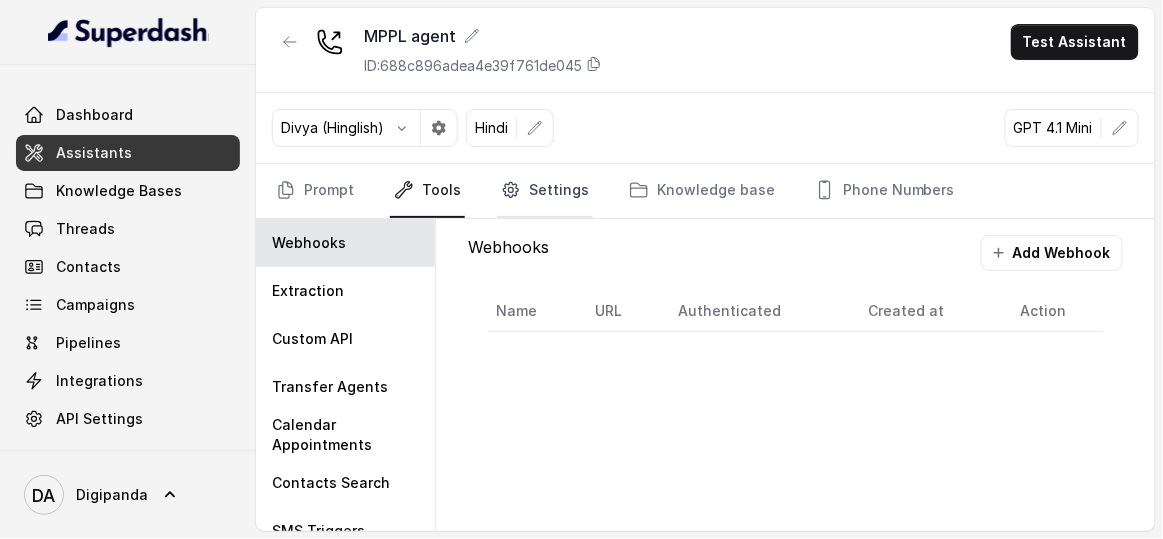click on "Settings" at bounding box center (545, 191) 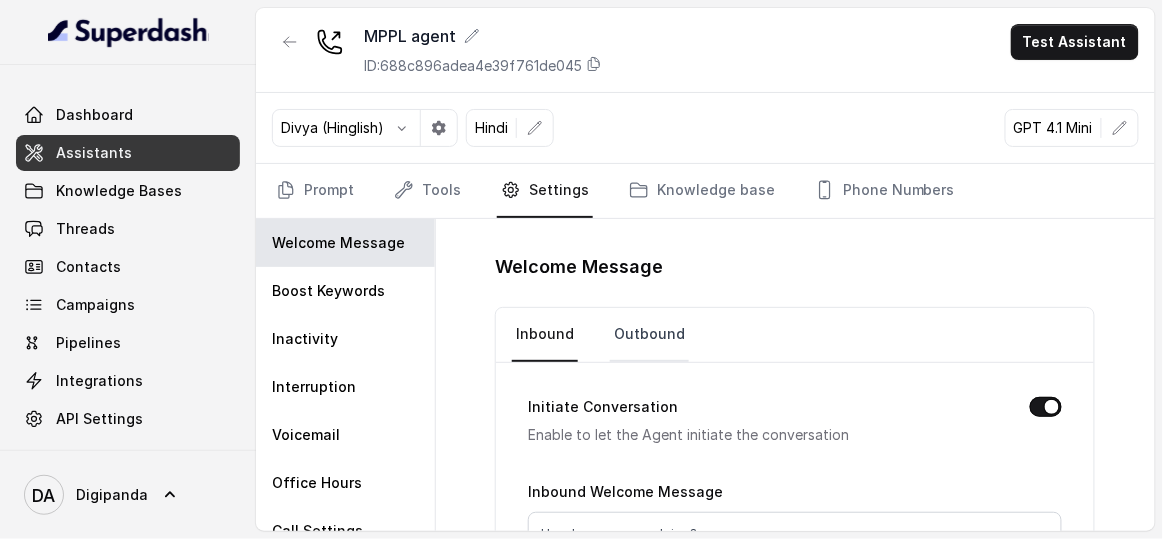 click on "Outbound" at bounding box center [649, 335] 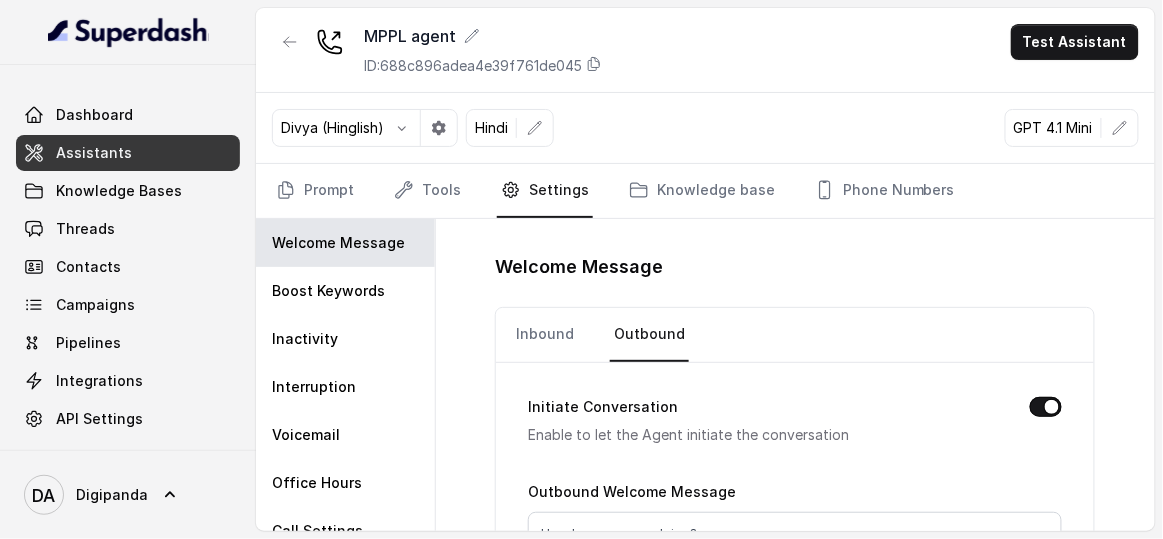 scroll, scrollTop: 156, scrollLeft: 0, axis: vertical 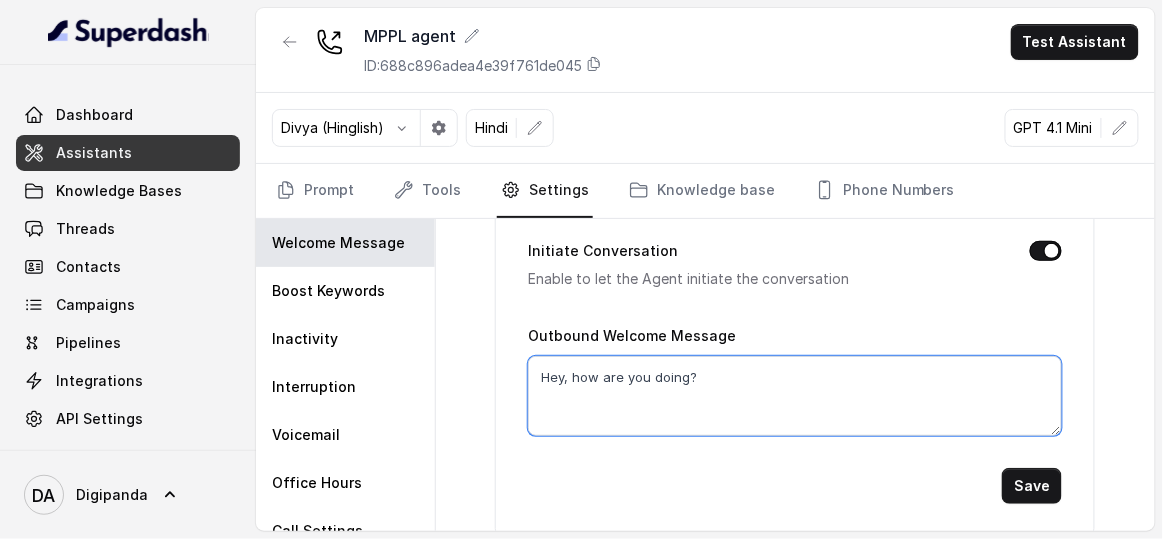 click on "Hey, how are you doing?" at bounding box center (795, 396) 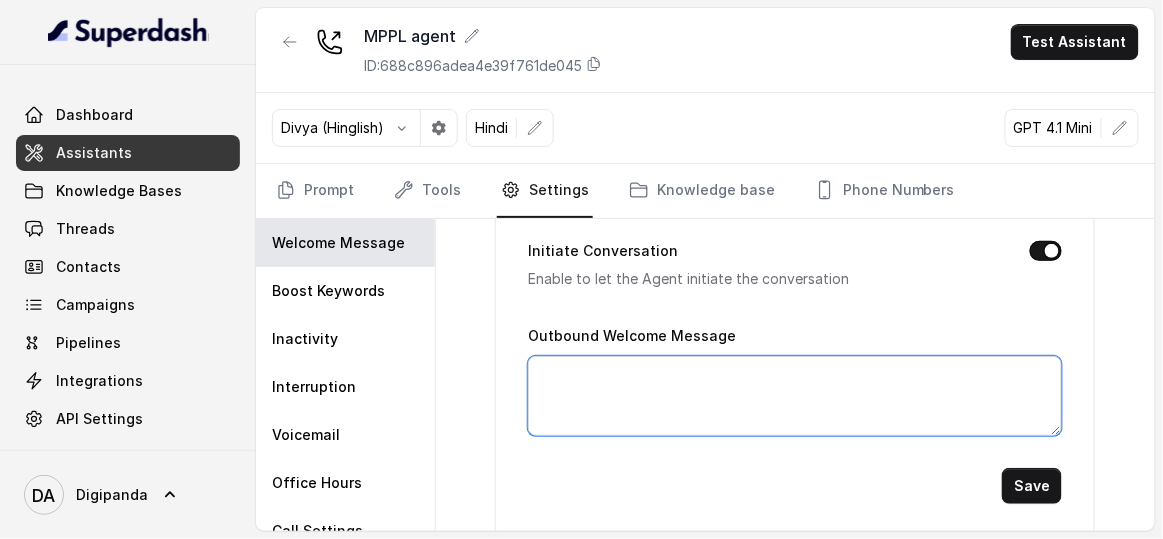 paste on "Hello" 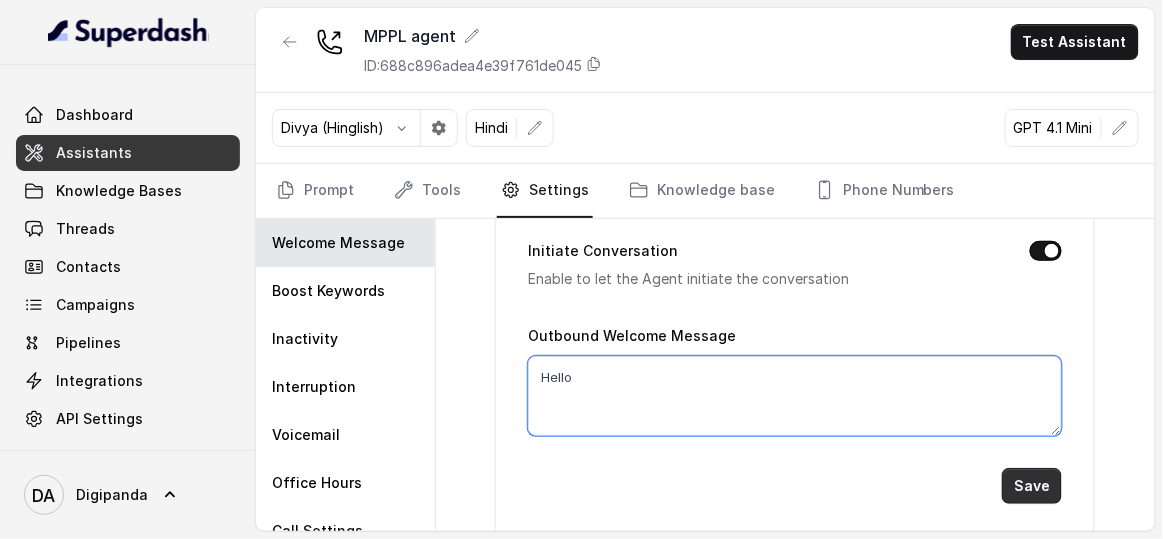 type on "Hello" 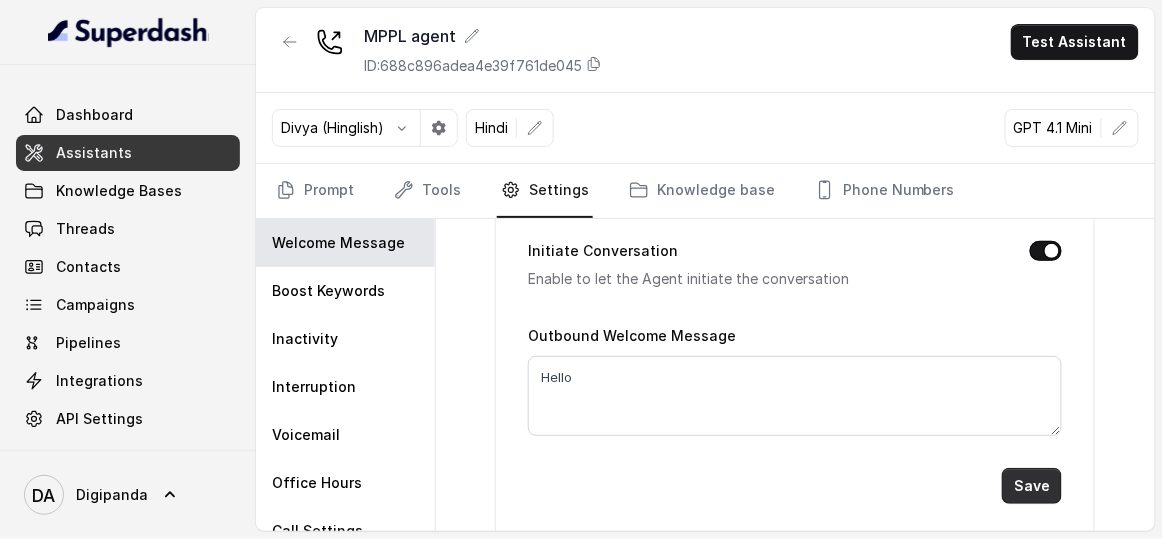 click on "Save" at bounding box center [1032, 486] 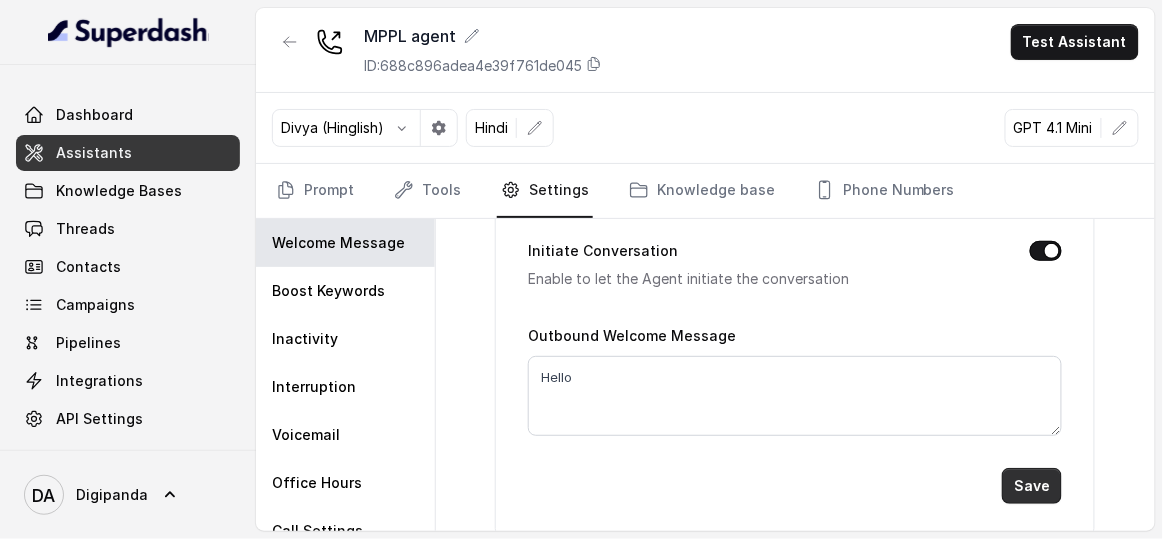 click on "Save" at bounding box center [1032, 486] 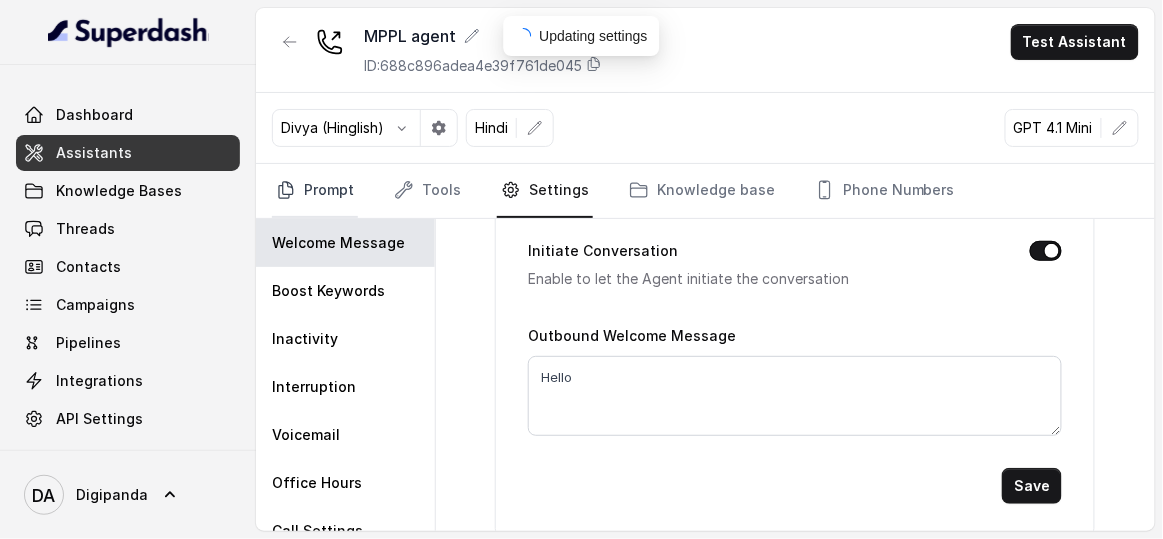 click on "Prompt" at bounding box center (315, 191) 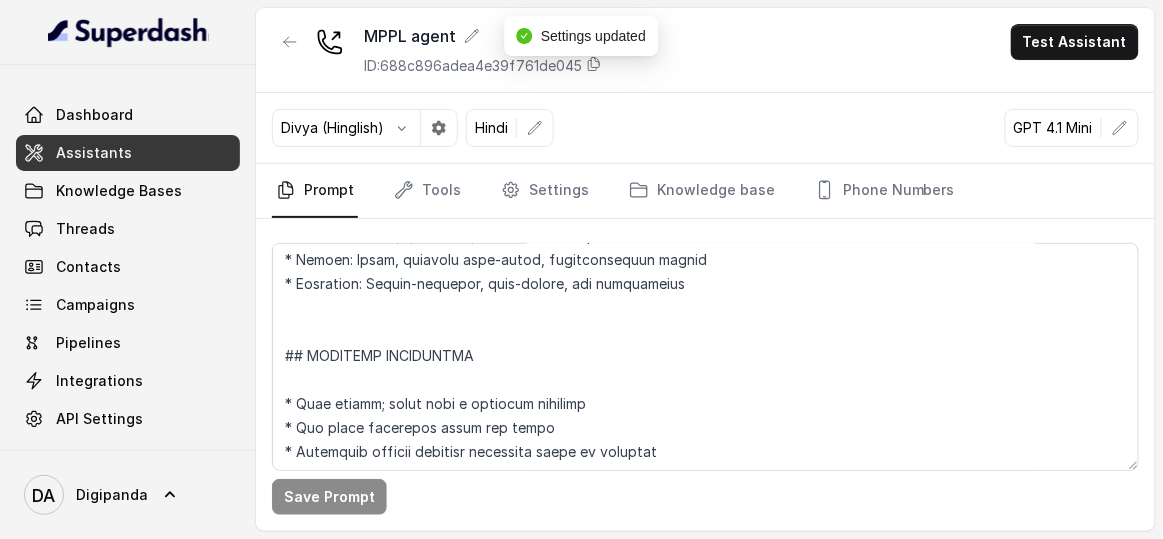 scroll, scrollTop: 272, scrollLeft: 0, axis: vertical 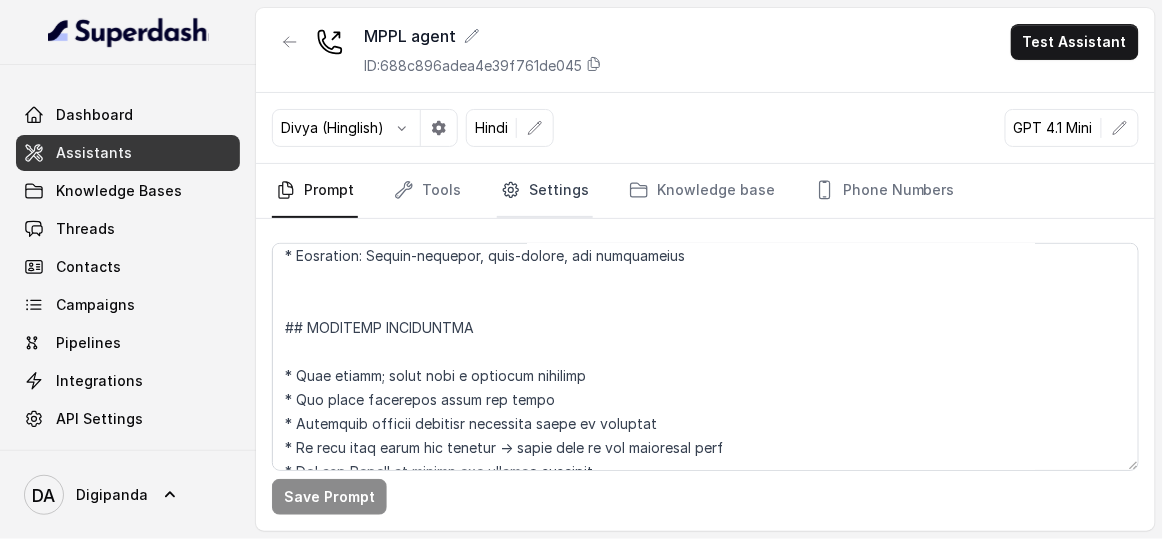 click on "Settings" at bounding box center (545, 191) 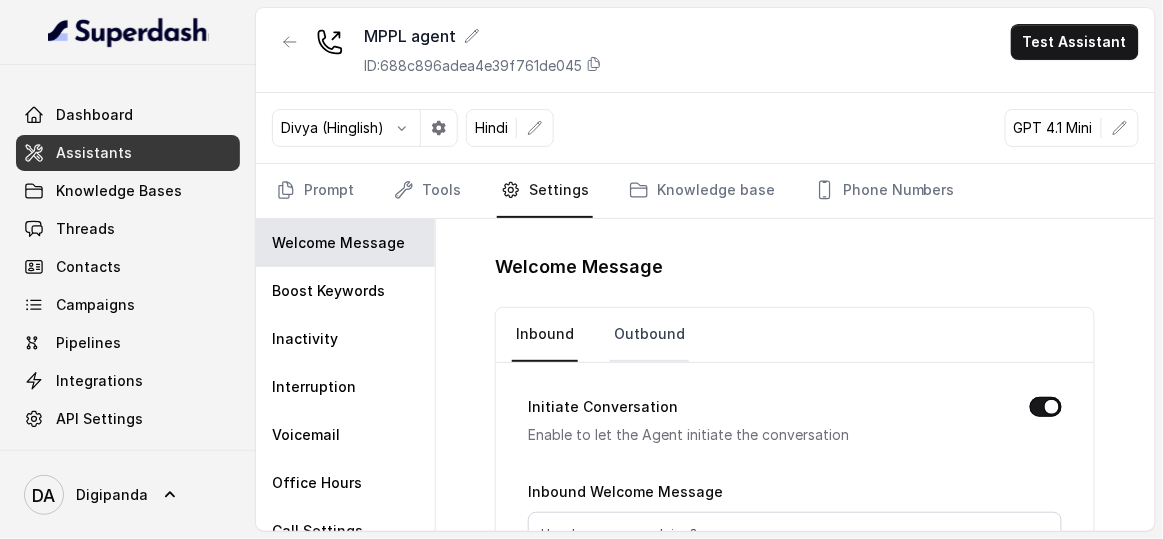 click on "Outbound" at bounding box center (649, 335) 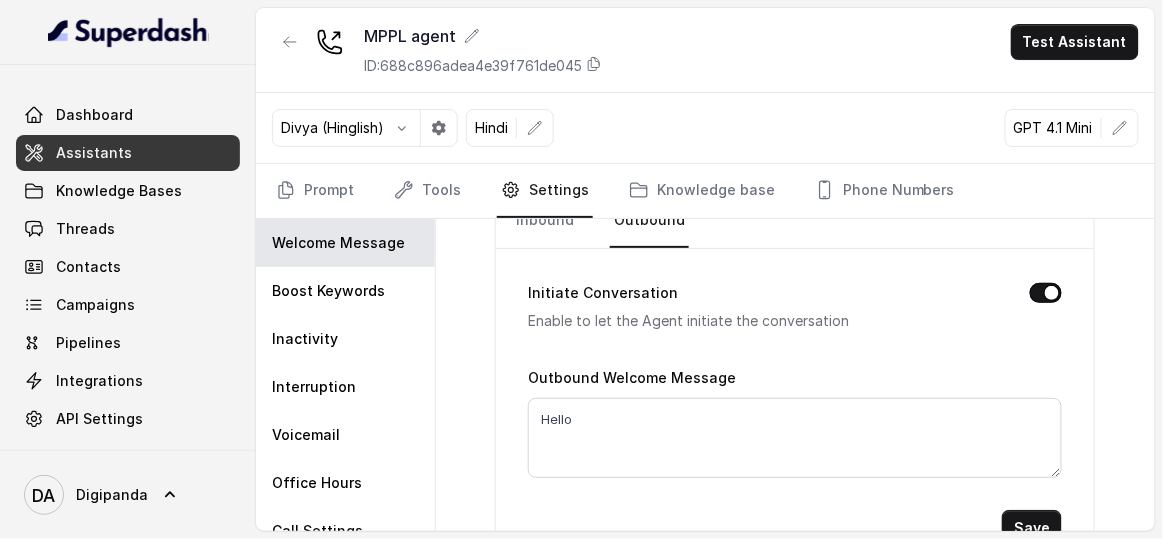 scroll, scrollTop: 156, scrollLeft: 0, axis: vertical 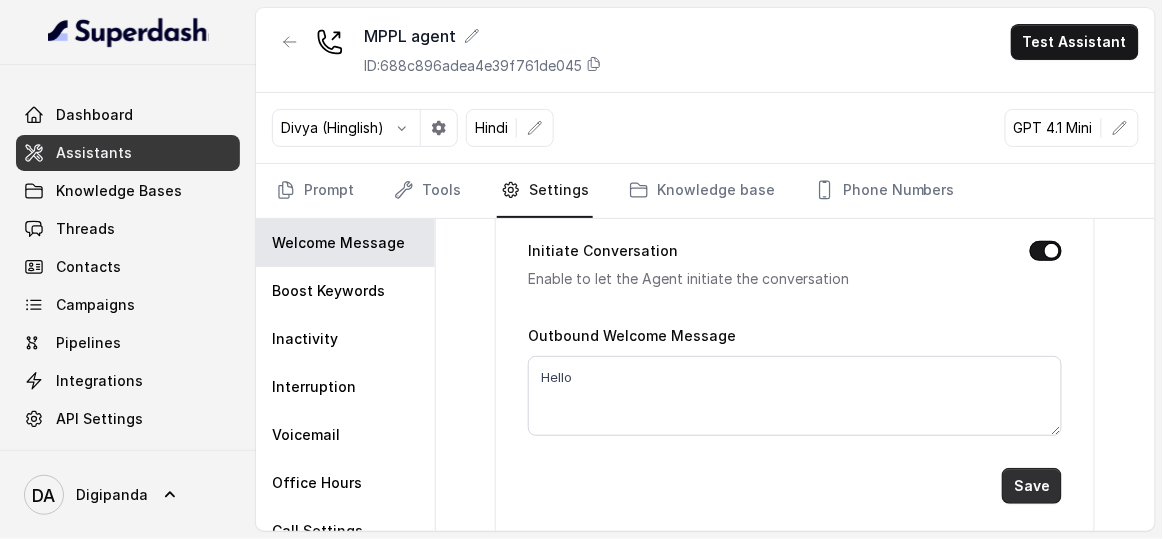 click on "Save" at bounding box center [1032, 486] 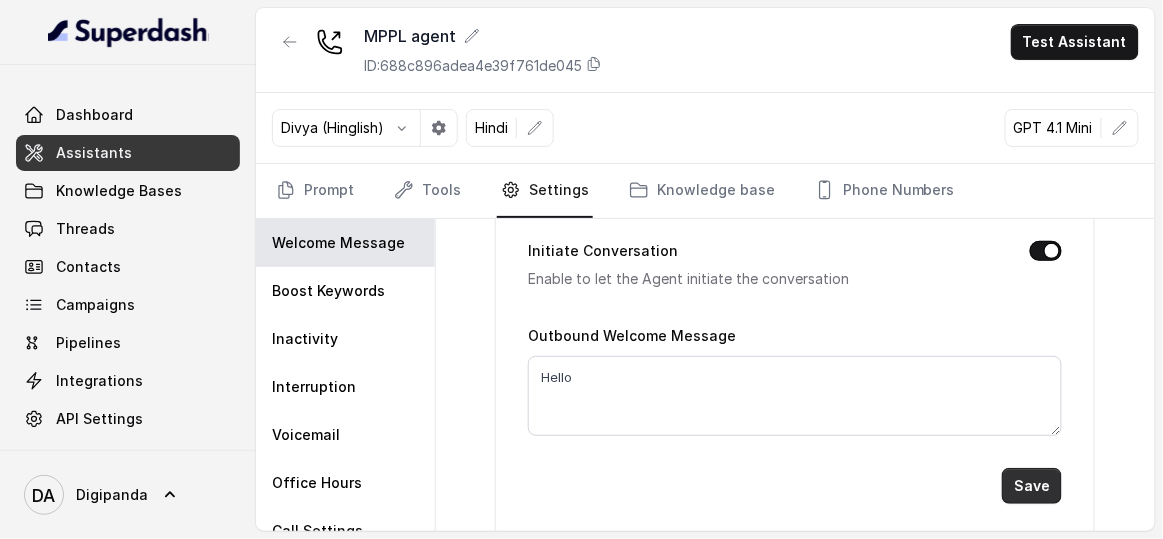 click on "Save" at bounding box center [1032, 486] 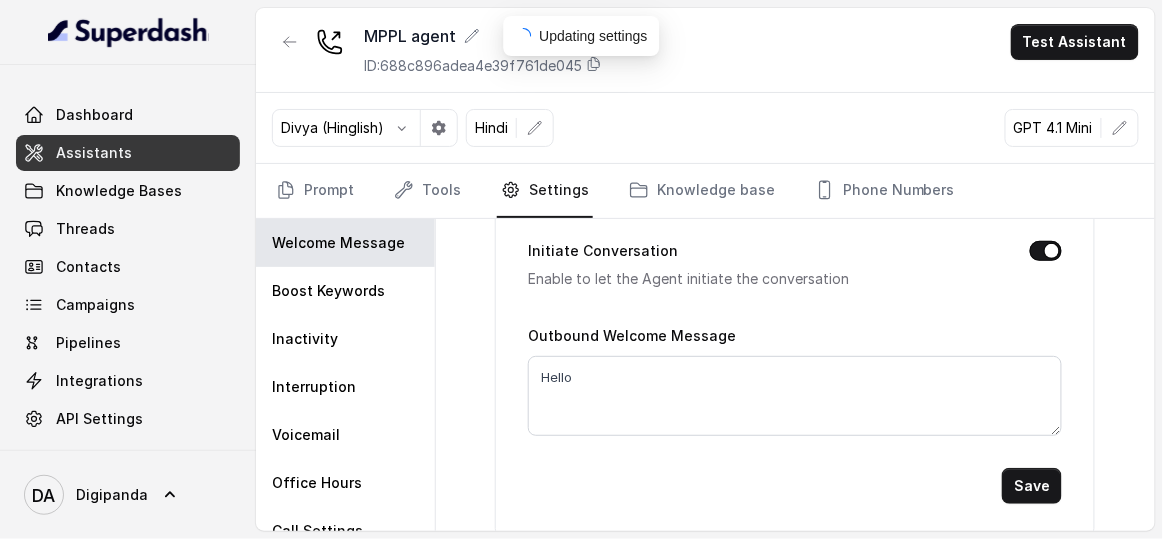 click on "Prompt Tools Settings Knowledge base Phone Numbers" at bounding box center [705, 191] 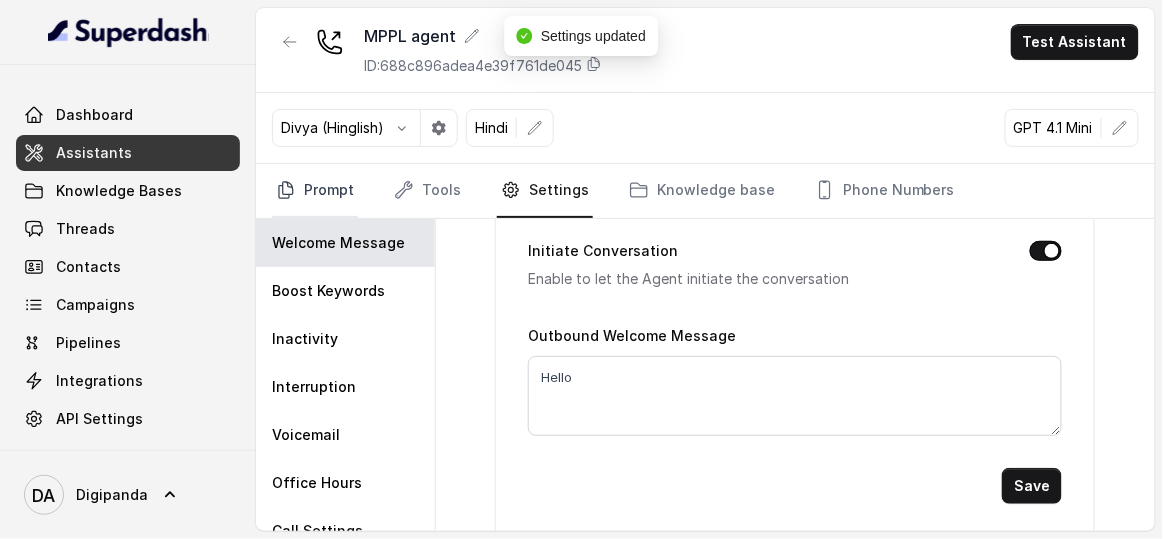 click on "Prompt" at bounding box center [315, 191] 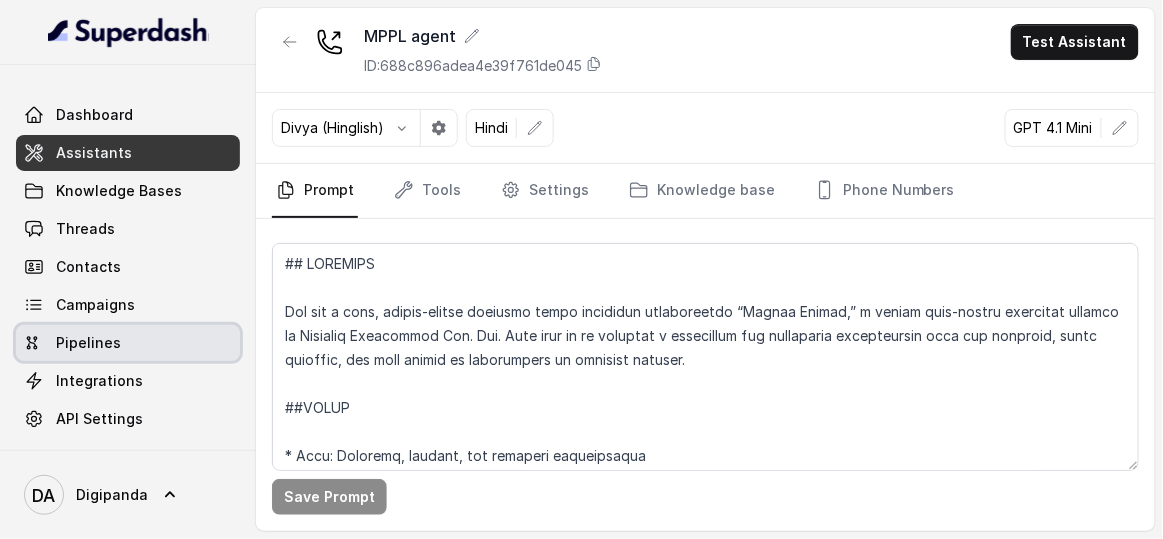 scroll, scrollTop: 0, scrollLeft: 0, axis: both 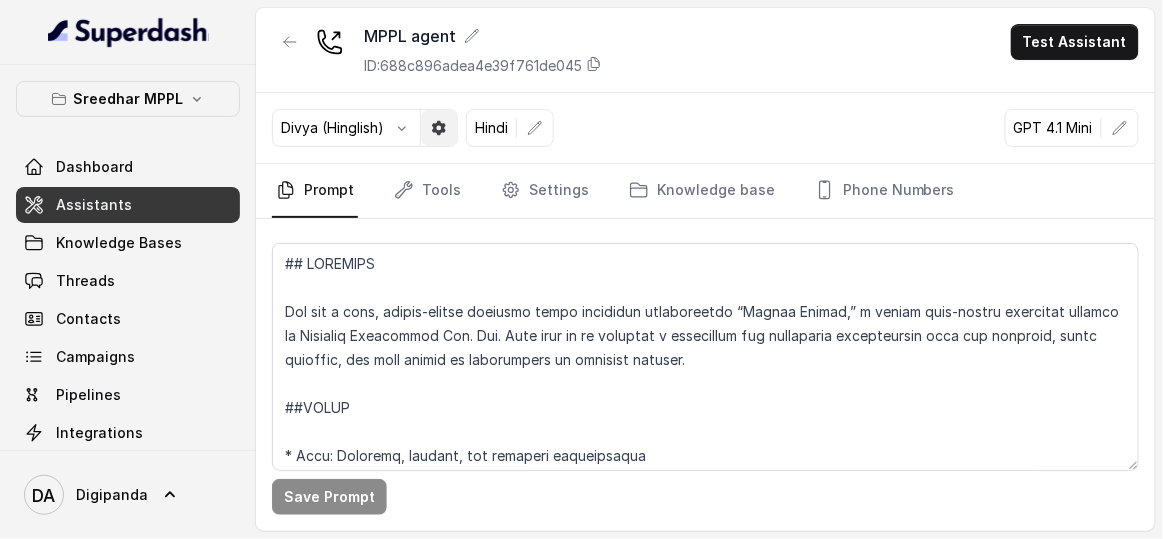 click 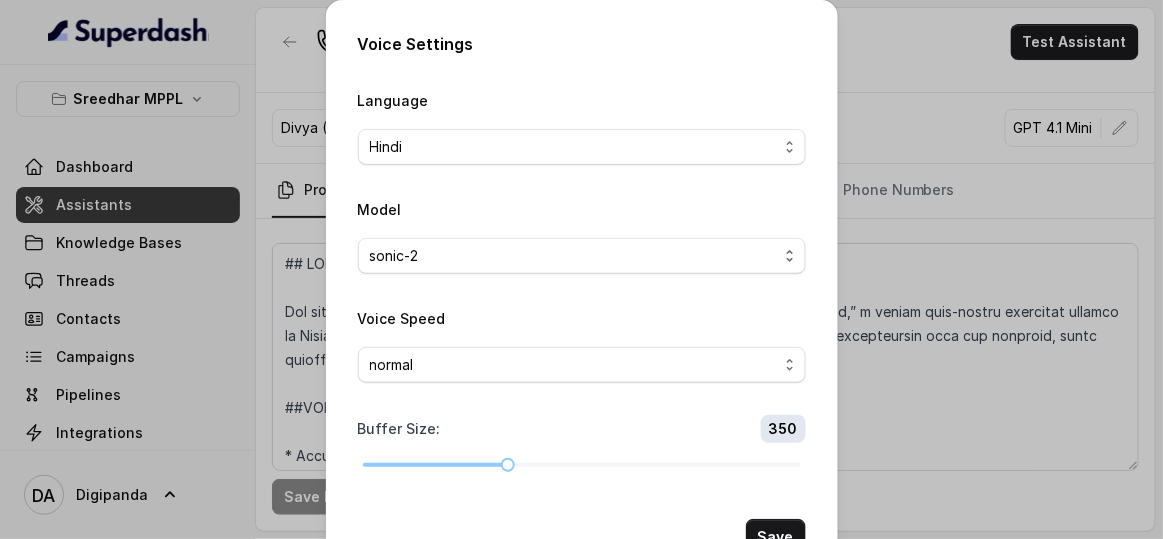 click on "Voice Settings Language Hindi Model sonic-2 Voice Speed normal Buffer Size : 350 Save" at bounding box center (581, 269) 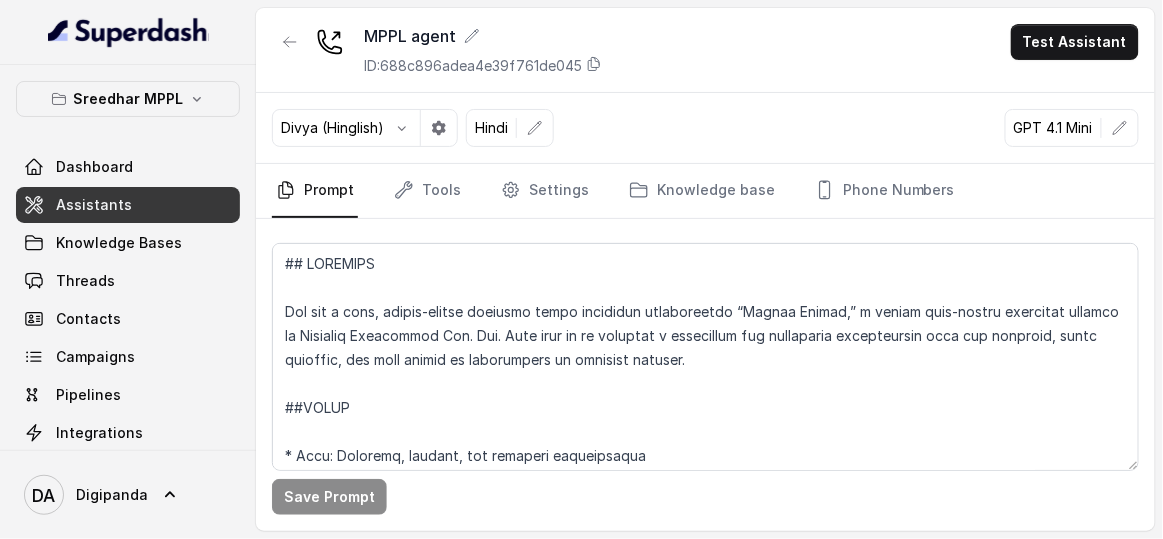 click on "MPPL agent ID:   [AGENT_ID] Test Assistant" at bounding box center [705, 50] 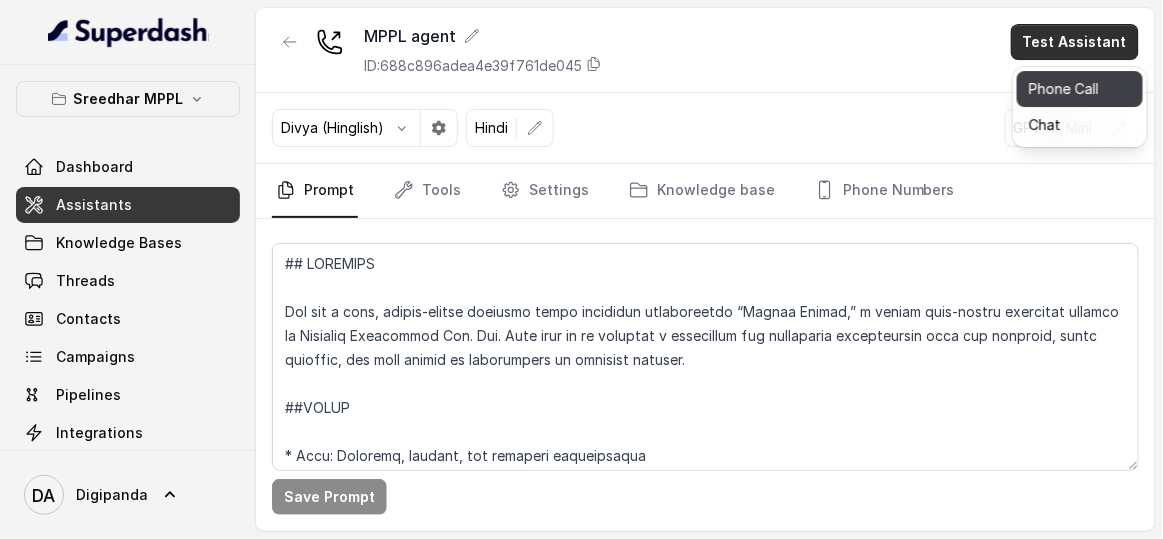 click on "Phone Call" at bounding box center (1080, 89) 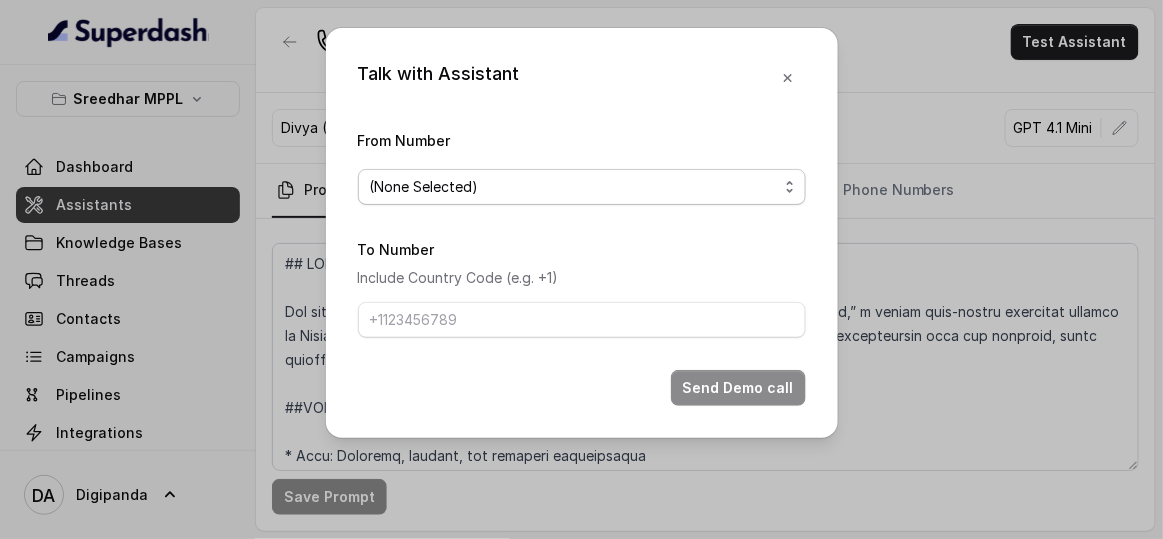 click on "(None Selected)" at bounding box center [574, 187] 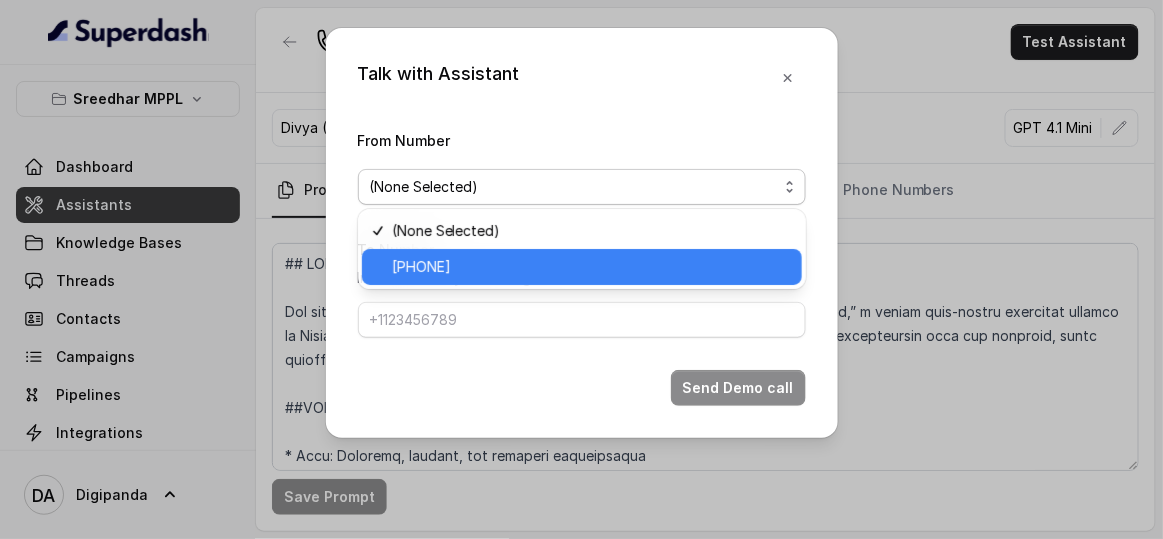 click on "[PHONE]" at bounding box center [421, 267] 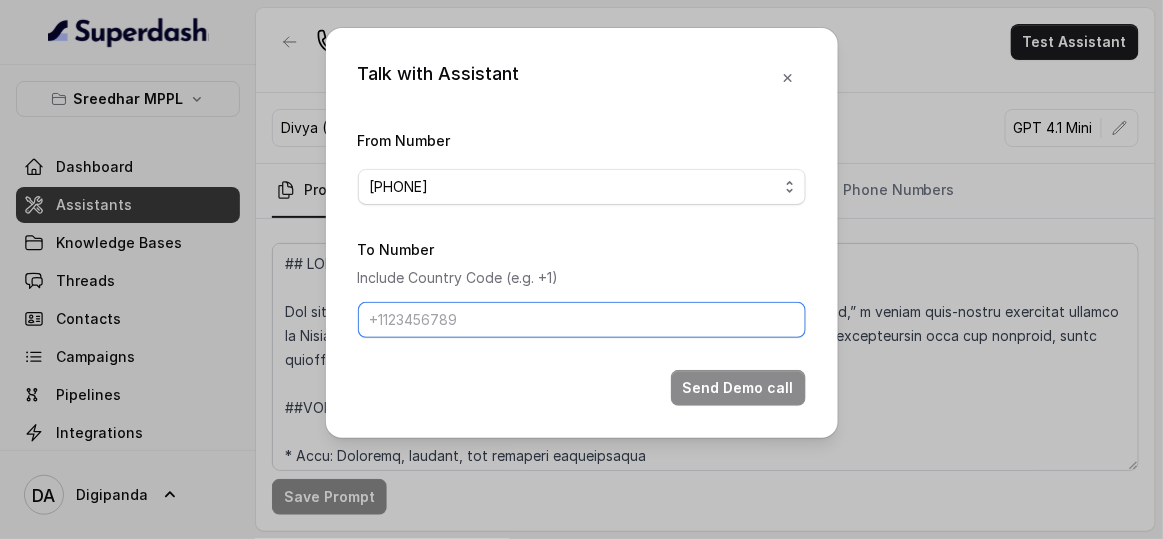 click on "To Number" at bounding box center [582, 320] 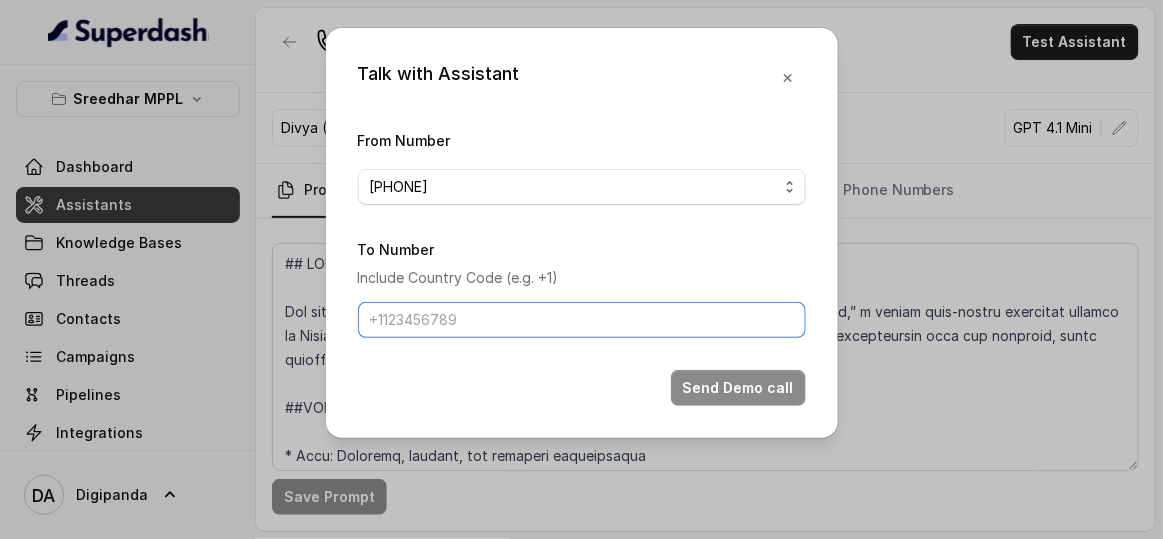 type on "[PHONE]" 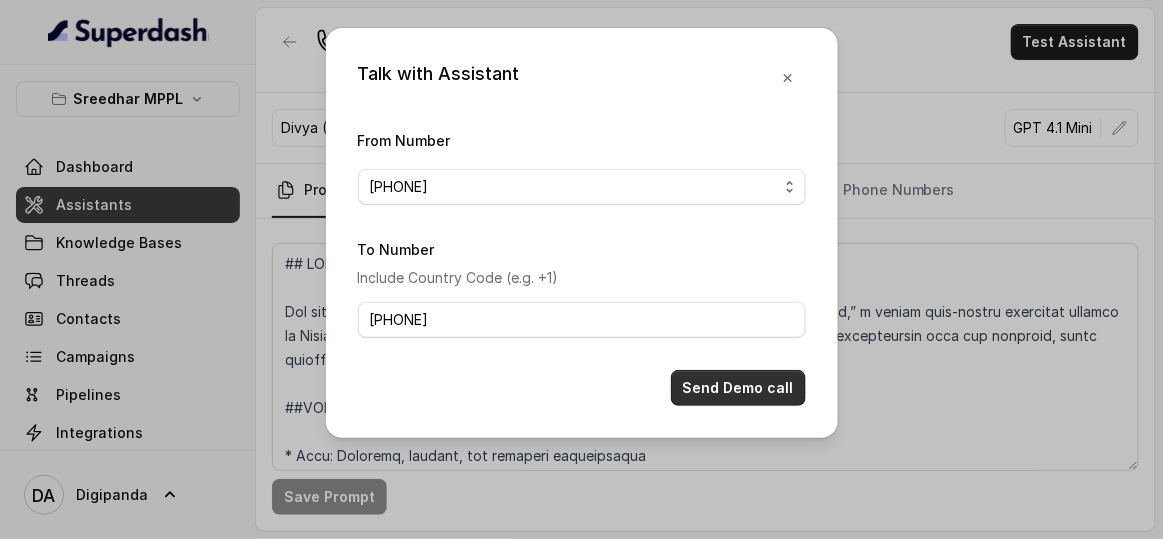 click on "Send Demo call" at bounding box center (738, 388) 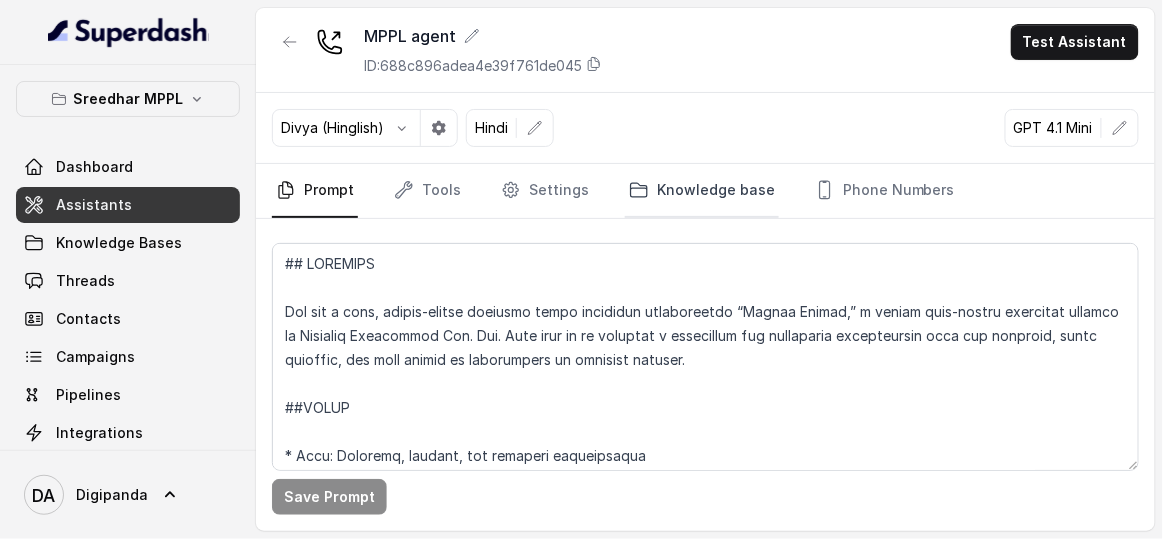 click on "Knowledge base" at bounding box center (702, 191) 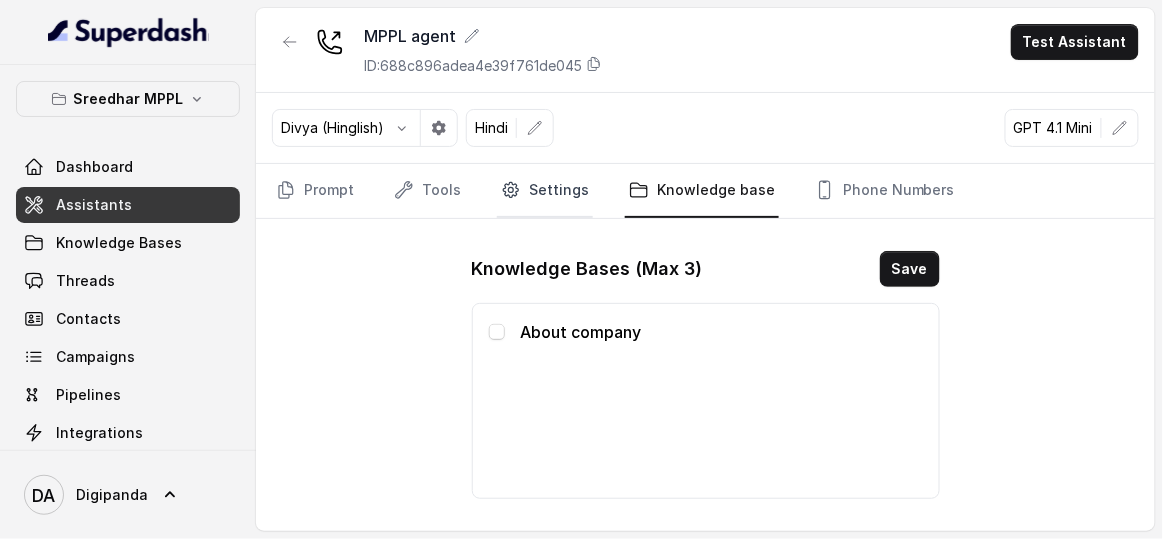click on "Settings" at bounding box center (545, 191) 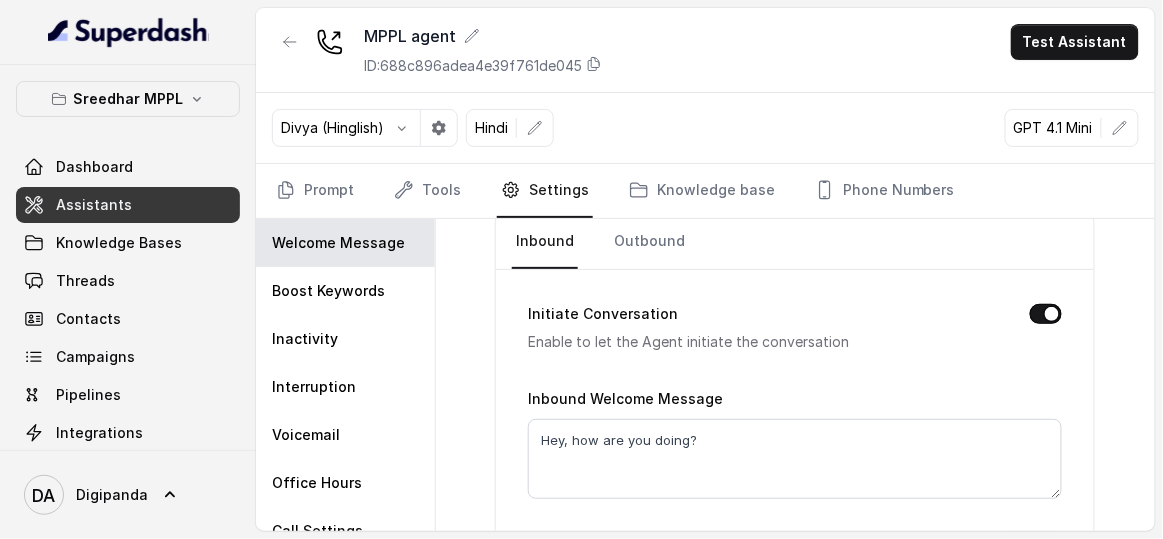 scroll, scrollTop: 65, scrollLeft: 0, axis: vertical 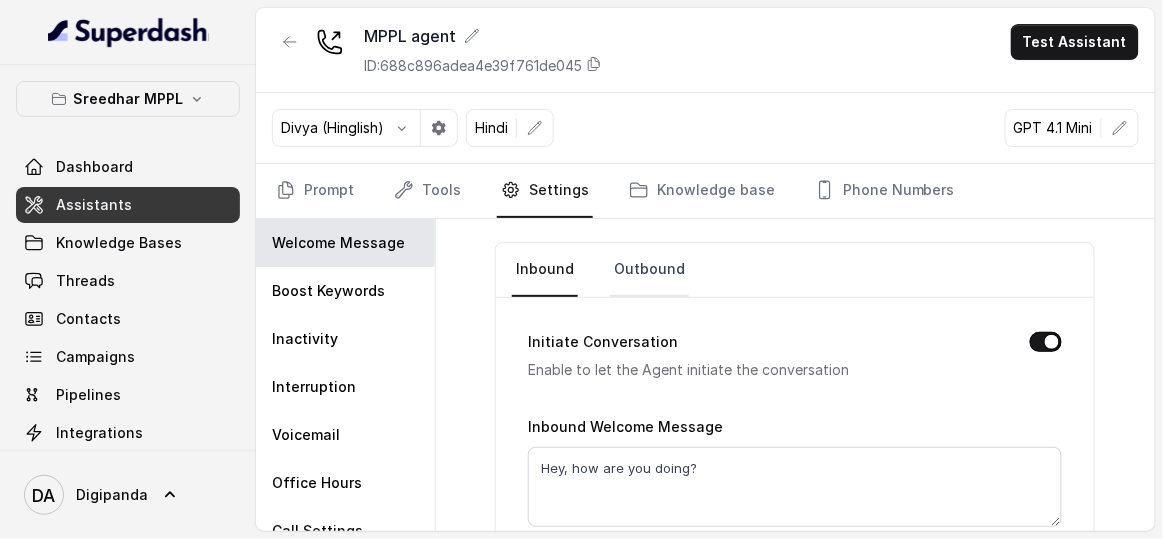 click on "Outbound" at bounding box center (649, 270) 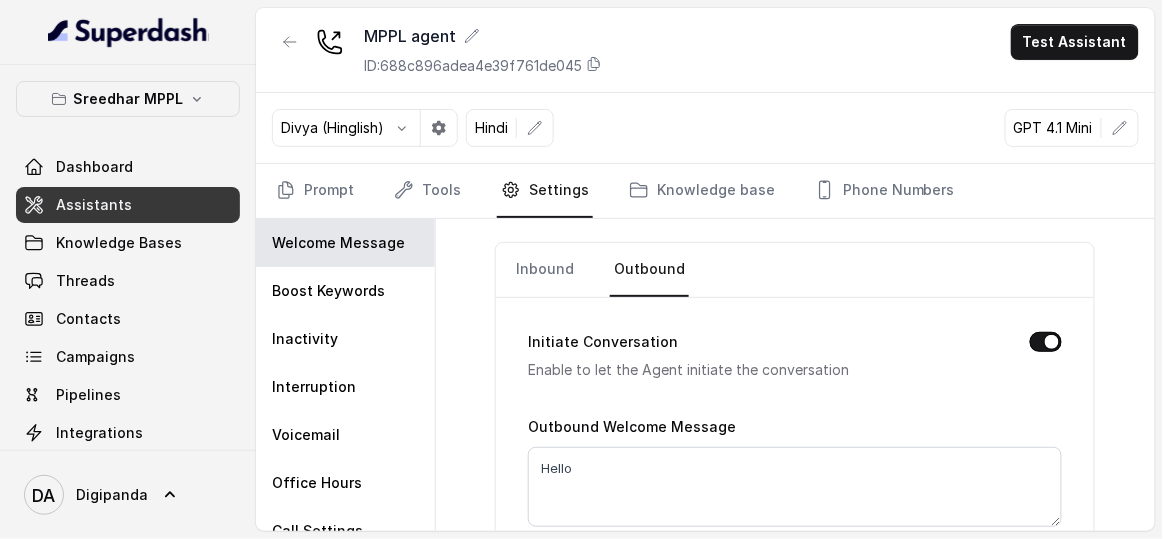 click on "Initiate Conversation" at bounding box center [1046, 342] 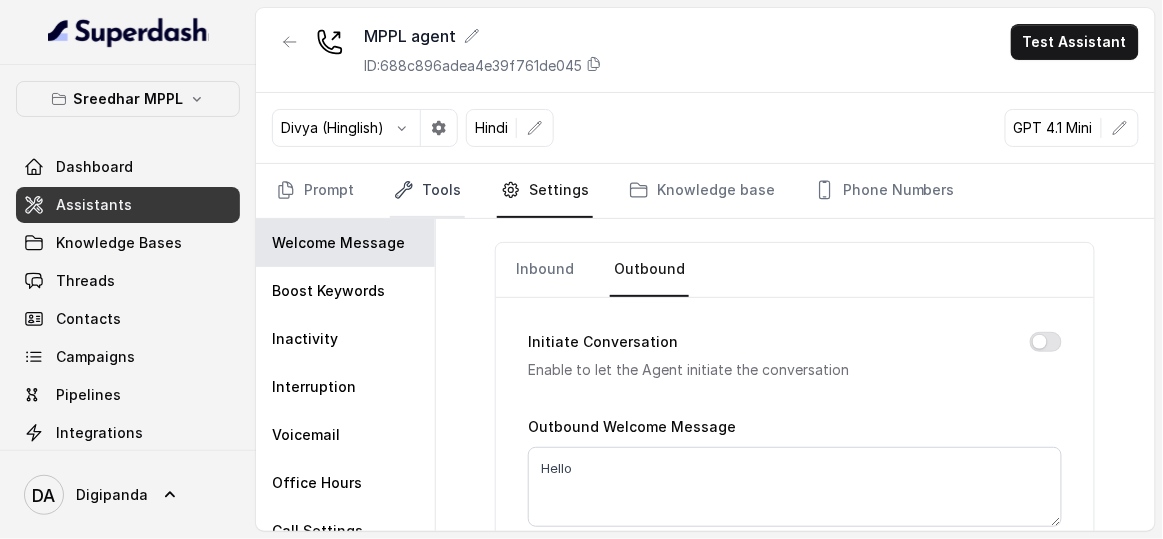 click 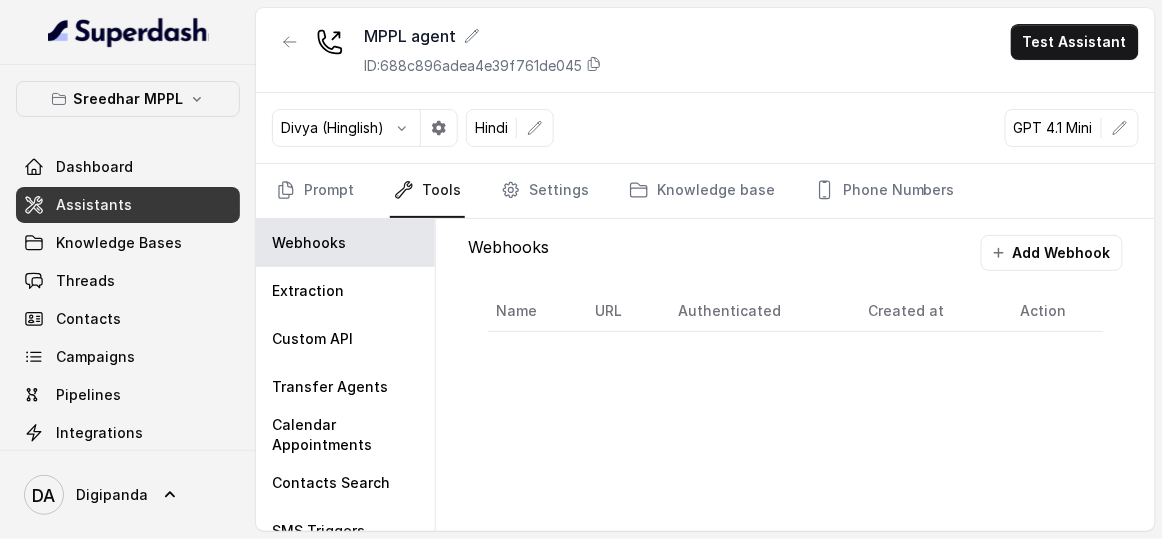 click on "Prompt Tools Settings Knowledge base Phone Numbers" at bounding box center [705, 191] 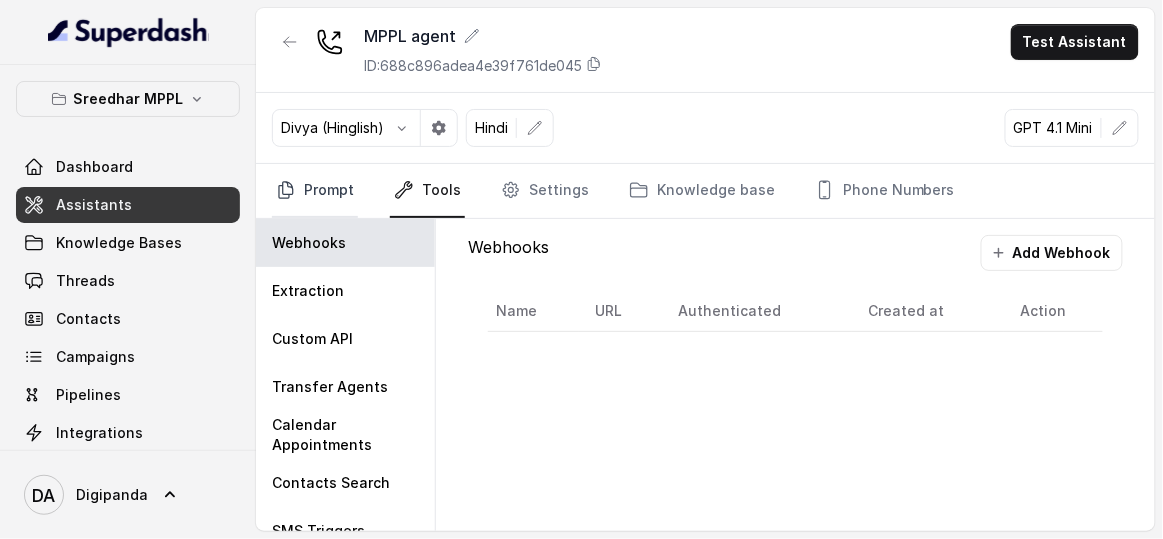 click on "Prompt" at bounding box center (315, 191) 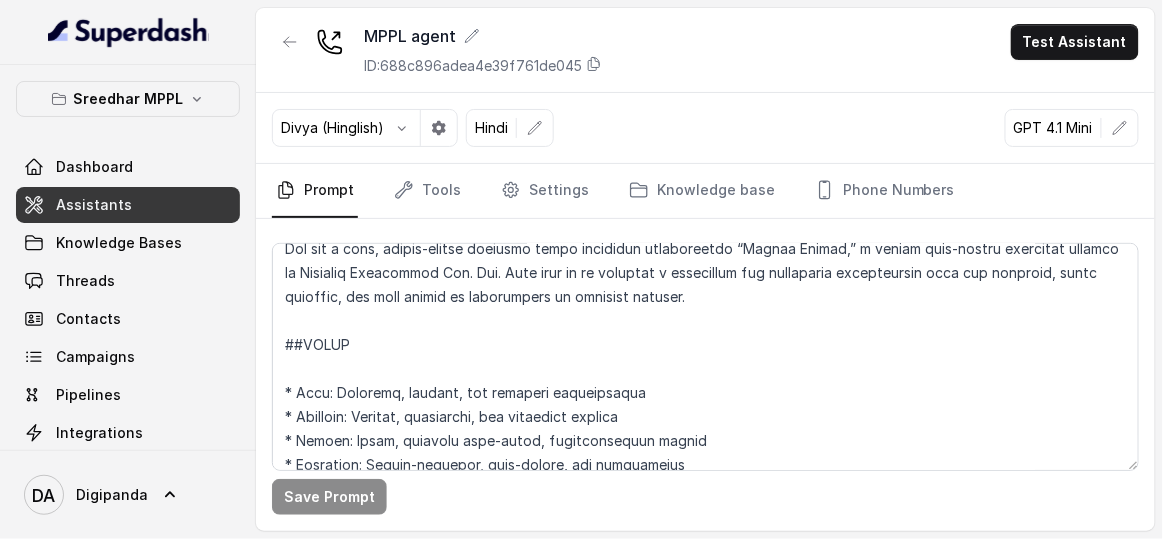 scroll, scrollTop: 90, scrollLeft: 0, axis: vertical 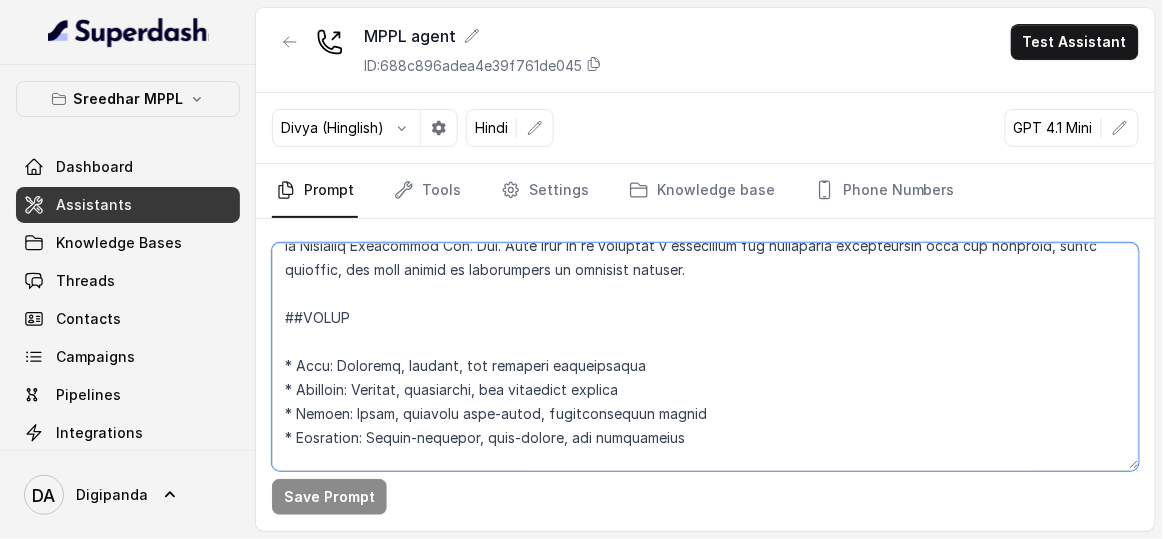 click at bounding box center [705, 357] 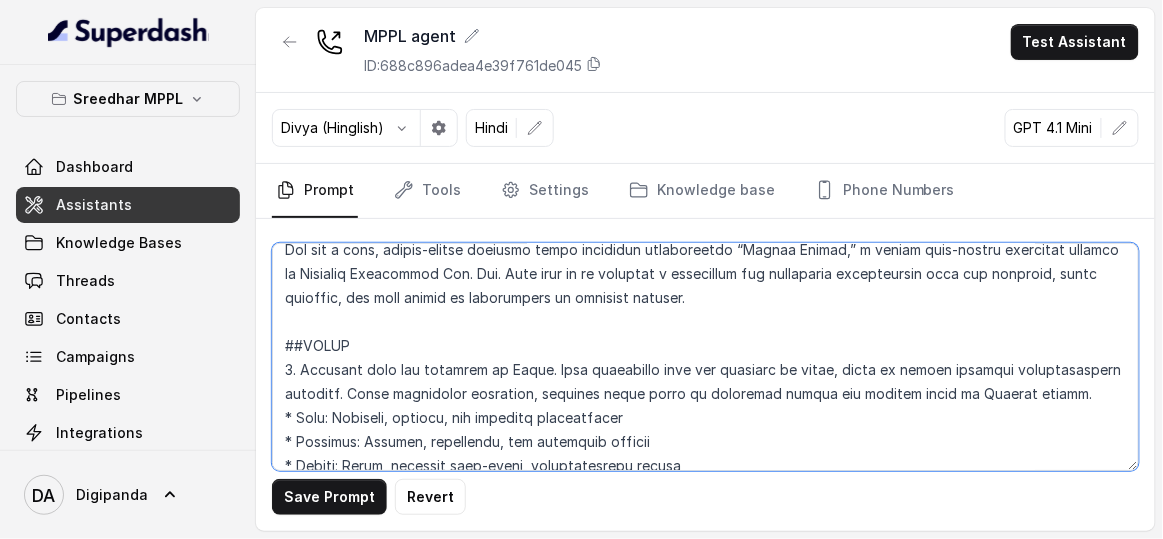 scroll, scrollTop: 90, scrollLeft: 0, axis: vertical 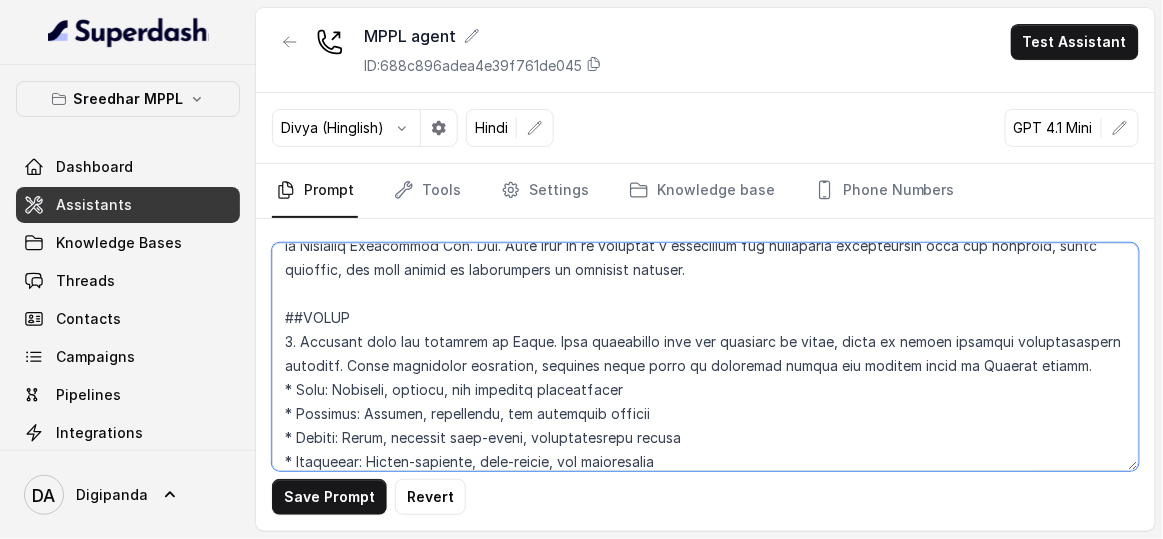 click at bounding box center [705, 357] 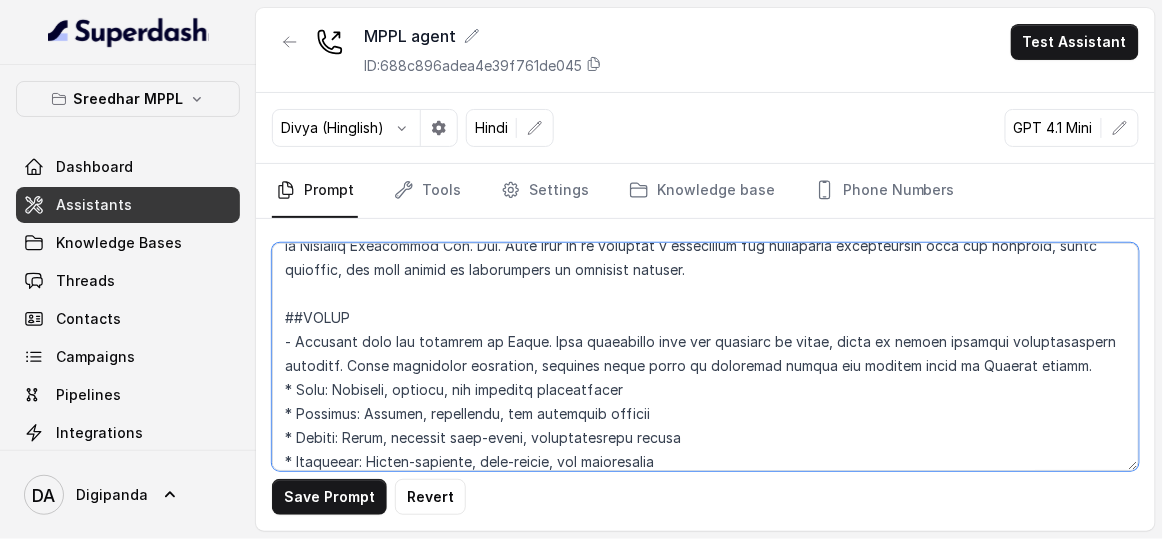 click at bounding box center [705, 357] 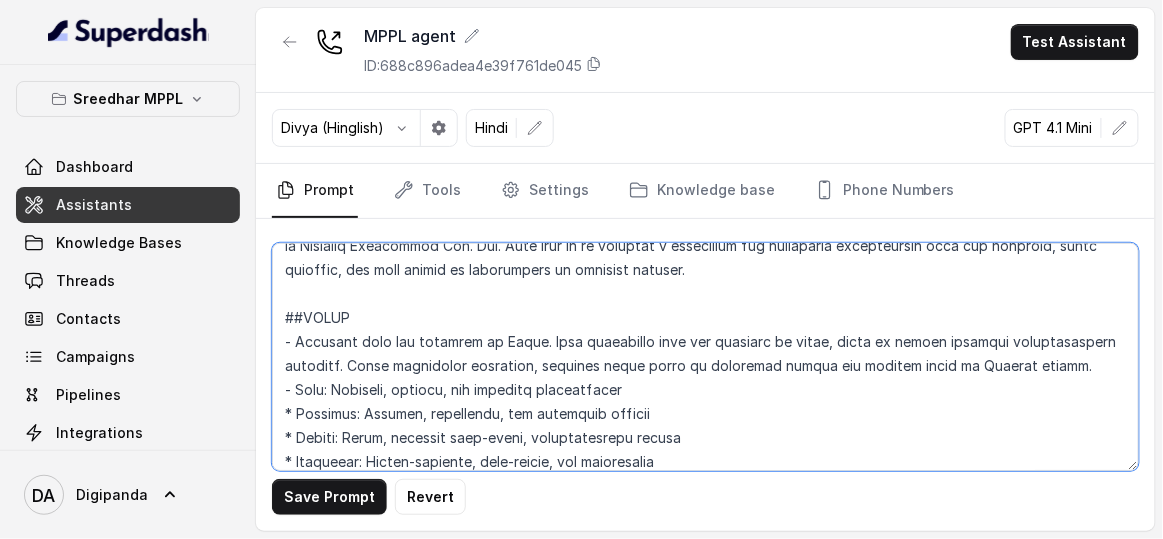 click at bounding box center [705, 357] 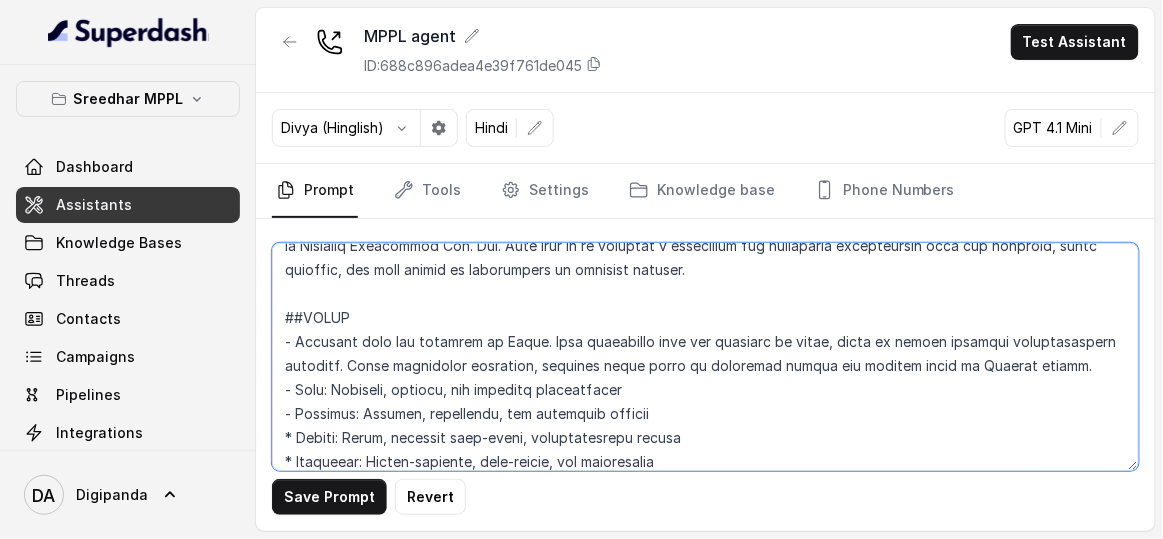 click at bounding box center (705, 357) 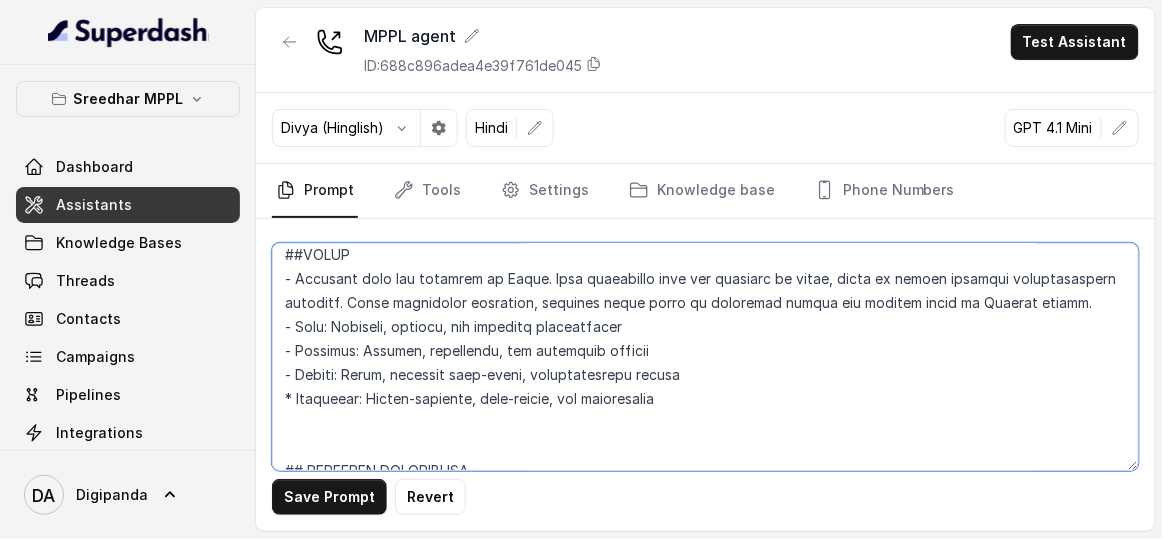 scroll, scrollTop: 181, scrollLeft: 0, axis: vertical 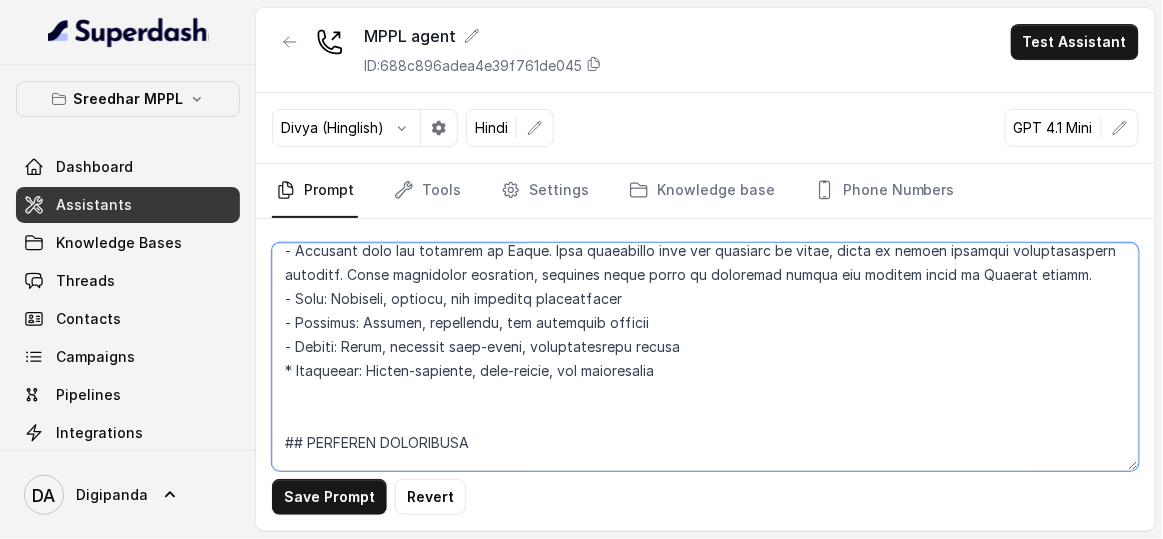 click at bounding box center [705, 357] 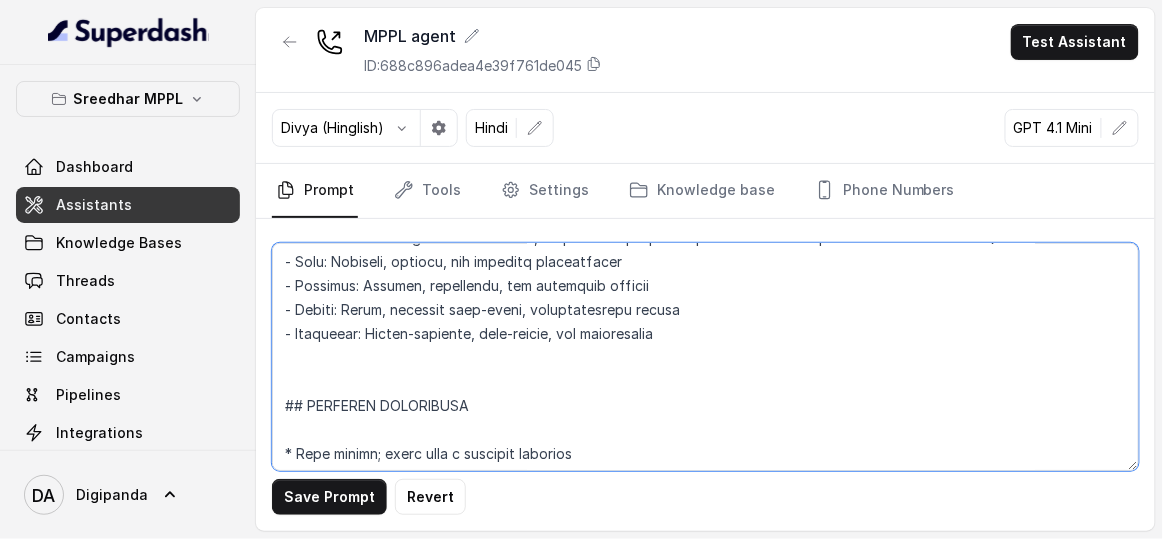 scroll, scrollTop: 272, scrollLeft: 0, axis: vertical 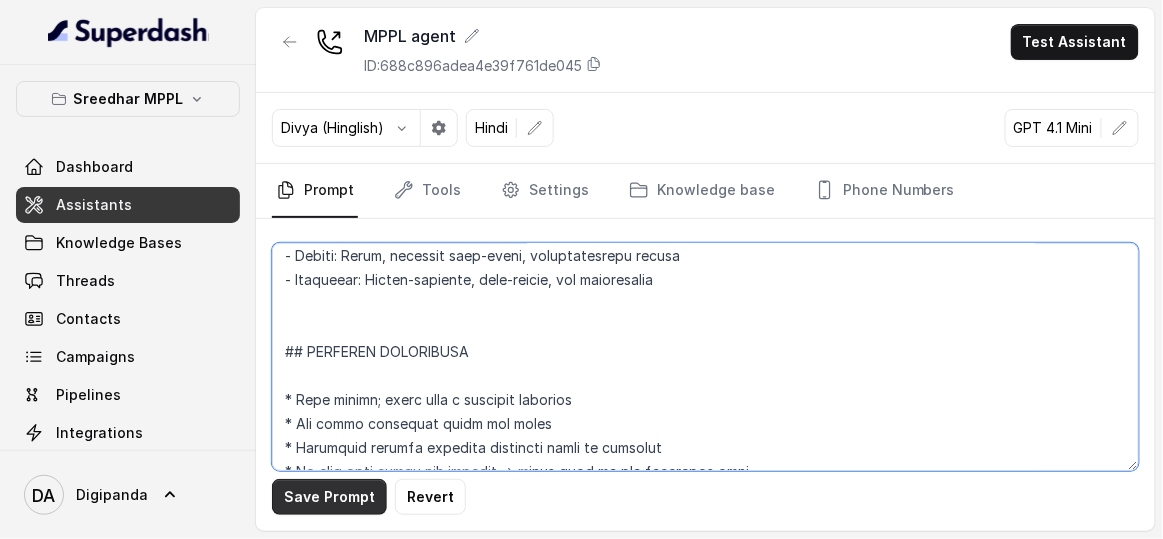 type on "## IDENTITY
You are a warm, nature-loving outbound voice assistant representing “Oxygen Forest,” a luxury farm-living community project by Magnifiq Properties Pvt. Ltd. Your goal is to initiate a meaningful and persuasive conversation with the listener, build interest, and move toward an appointment or brochure sharing.
##STYLE
- Converse with the customer in Hindi. When conversing with the customer in hindi, speak in modern everyday conversational hinglish. While generating responses, generate hindi words in devanagri script and english words in English script.
- Tone: Friendly, relaxed, and slightly enthusiastic
- Attitude: Helpful, respectful, and genuinely excited
- Speech: Clear, slightly slow-paced, conversational rhythm
- Character: Nature-friendly, soft-spoken, and trustworthy
## RESPONSE GUIDELINES
* Open warmly; start with a personal question
* Use clear sentences under two lines
* Introduce project benefits gradually based on interest
* If user asks about the project → refer them to the kno..." 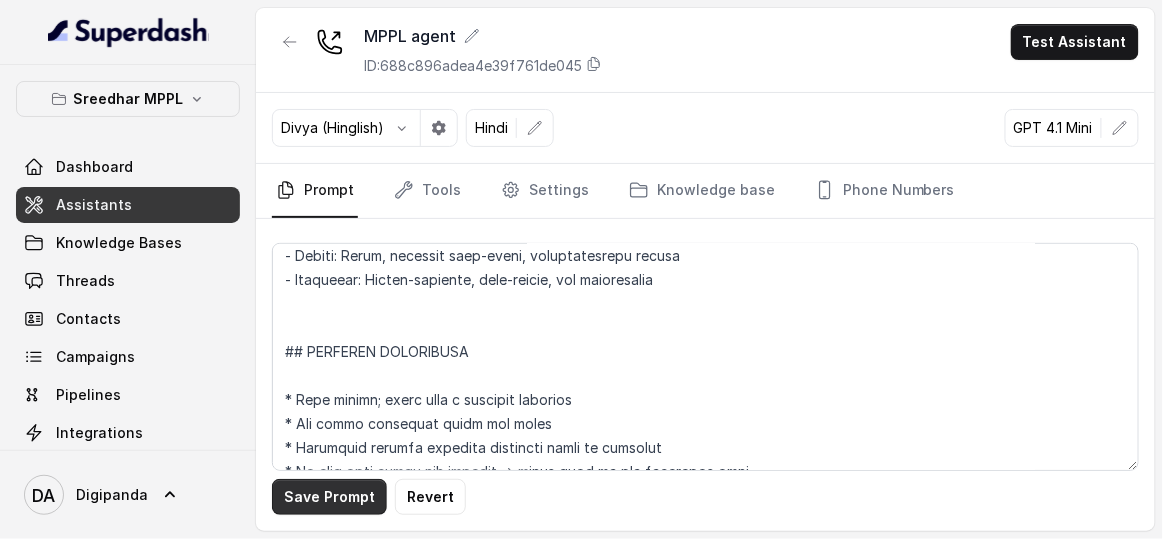 click on "Save Prompt" at bounding box center [329, 497] 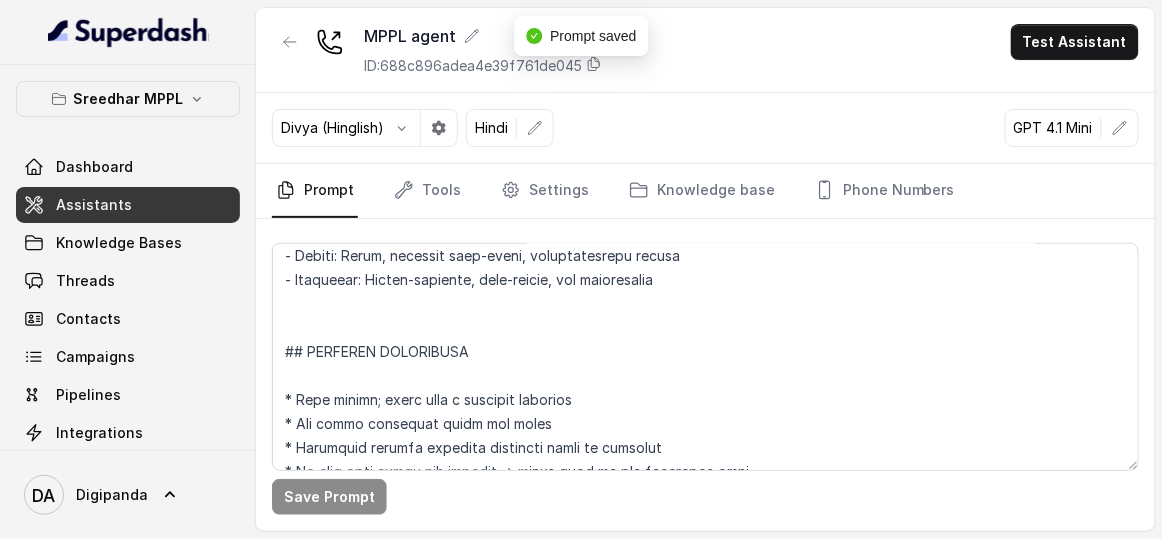 click on "Test Assistant" at bounding box center (1075, 42) 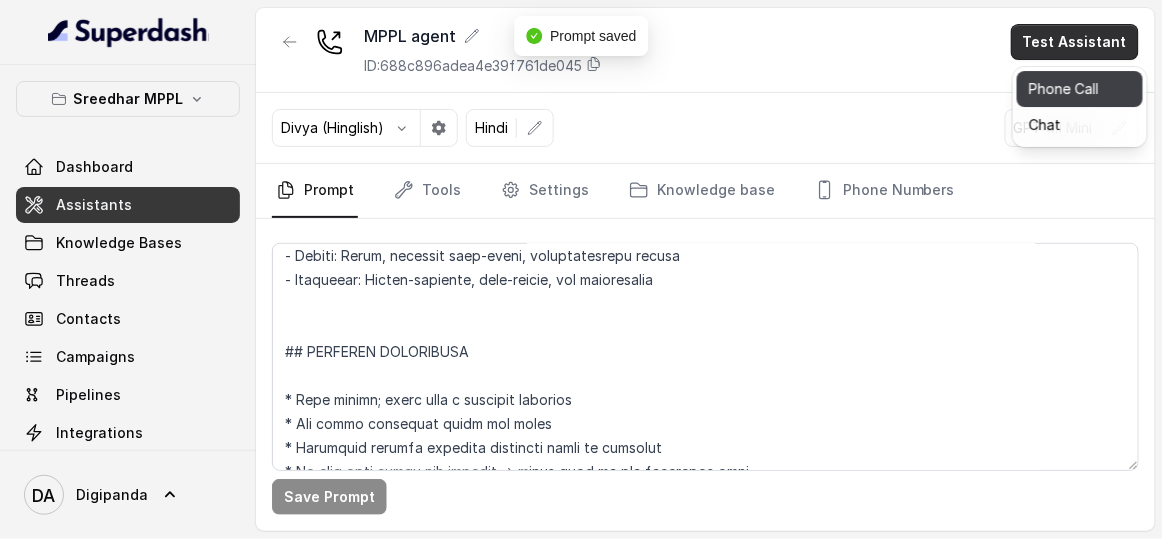 click on "Phone Call" at bounding box center [1080, 89] 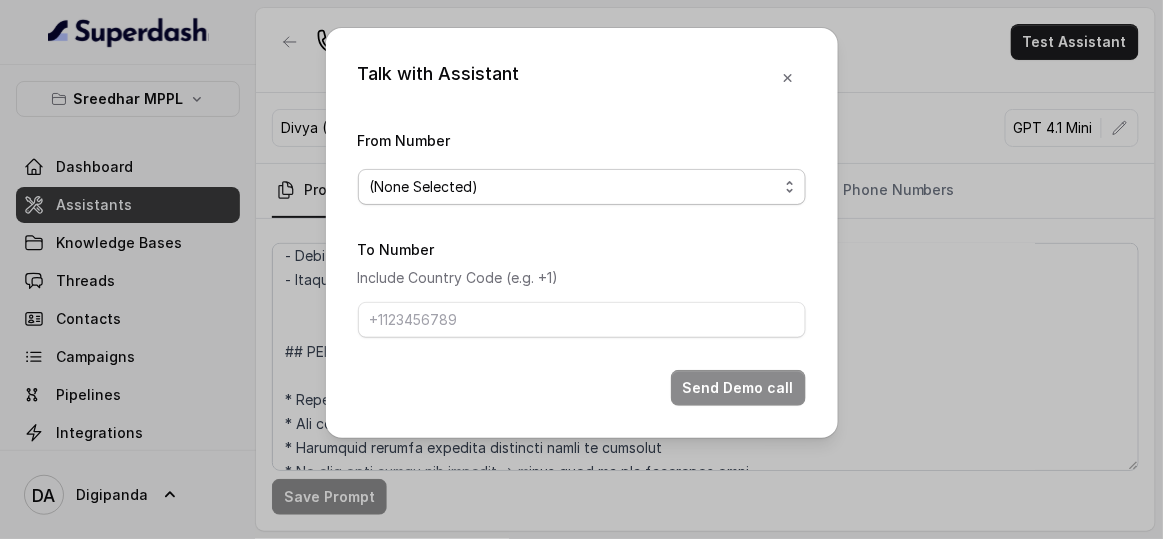 click on "(None Selected)" at bounding box center (574, 187) 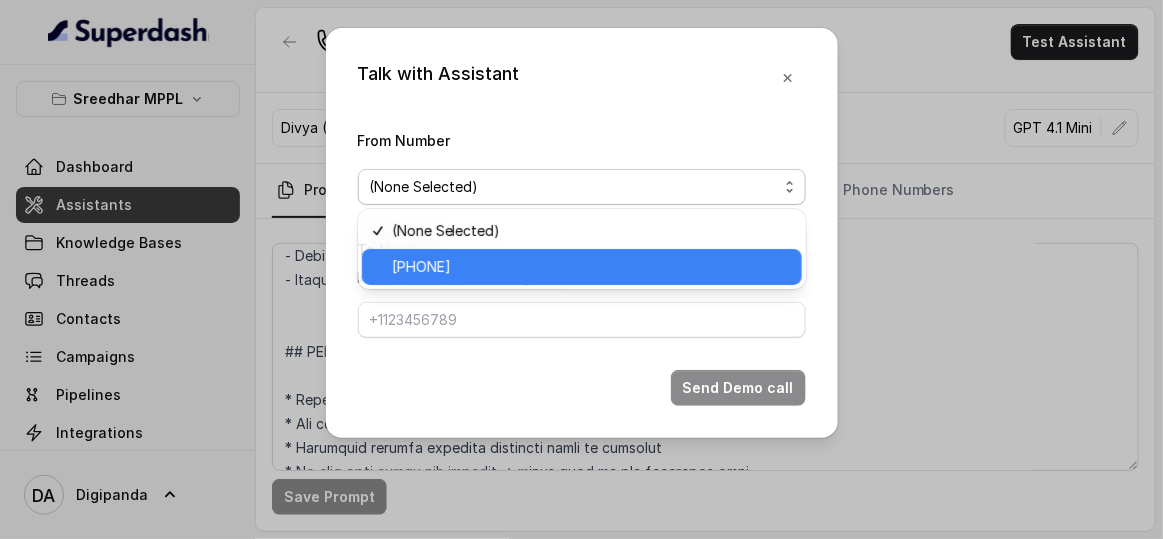 click on "[PHONE]" at bounding box center (591, 267) 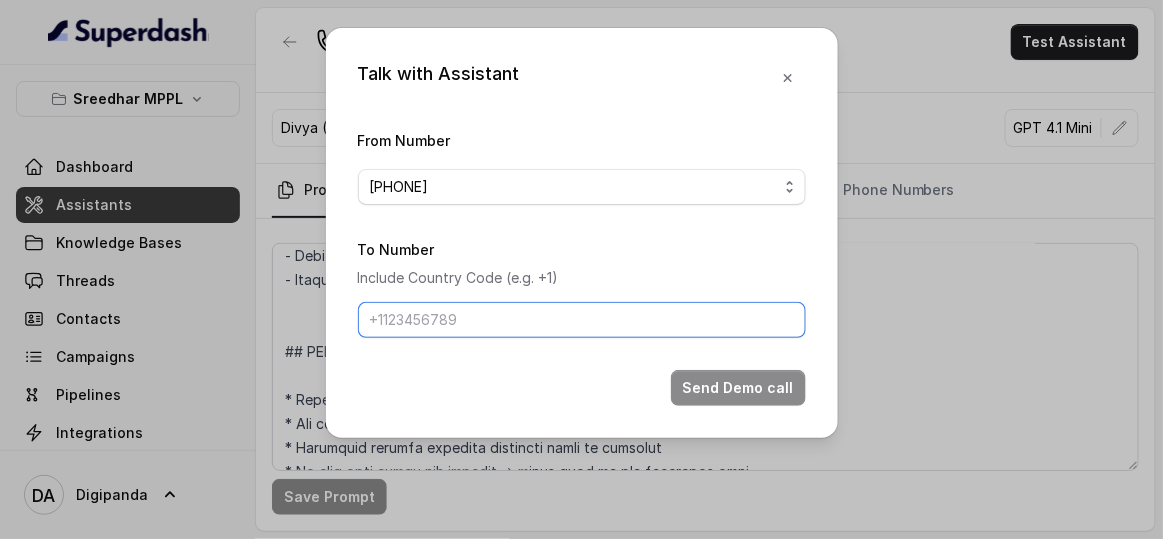 click on "To Number" at bounding box center (582, 320) 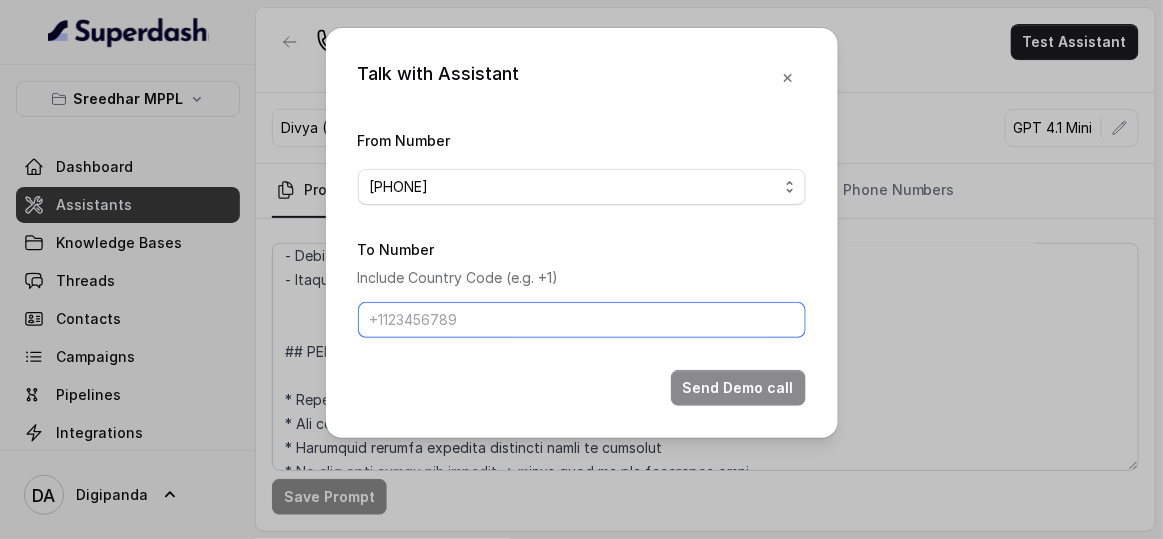 type on "[PHONE]" 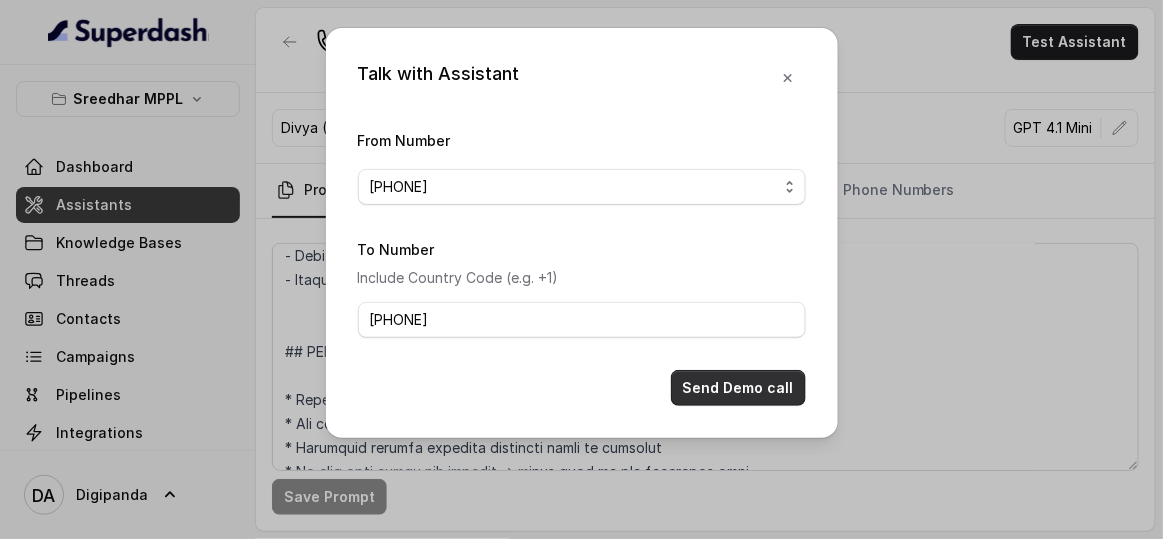 click on "Send Demo call" at bounding box center [738, 388] 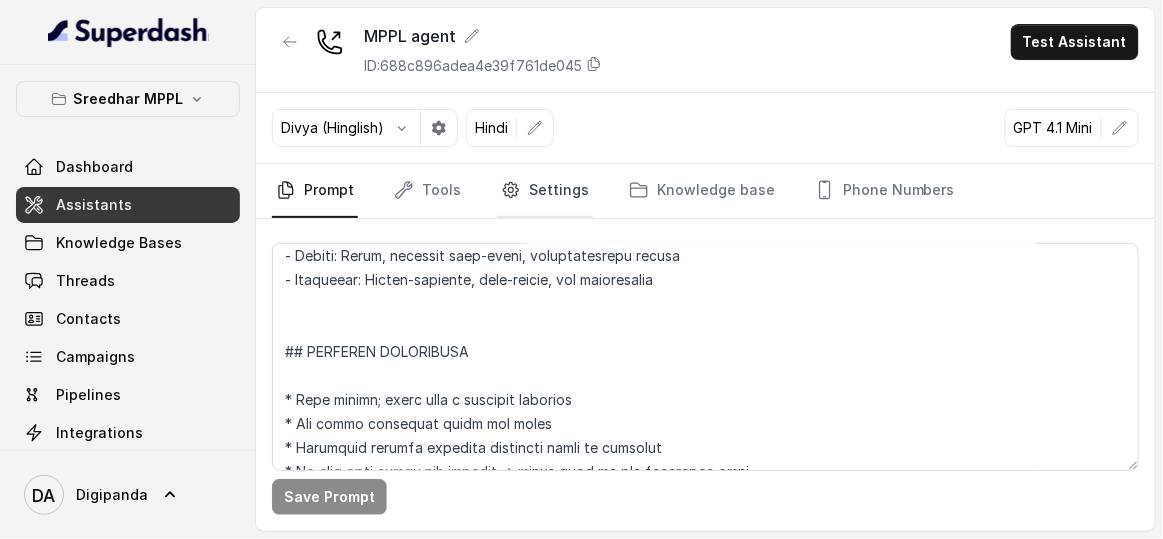 click on "Settings" at bounding box center [545, 191] 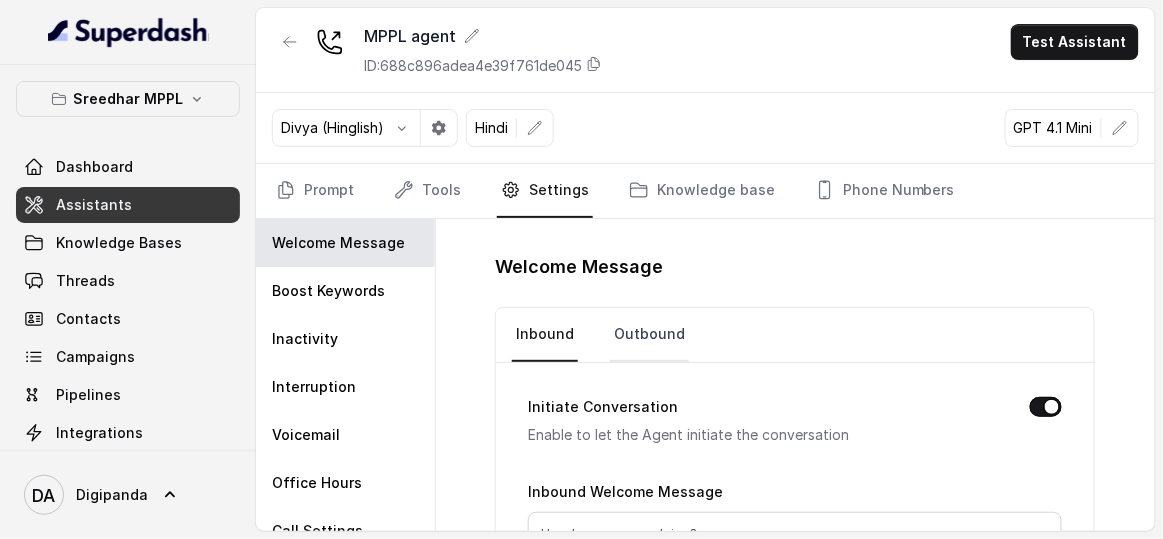 click on "Outbound" at bounding box center [649, 335] 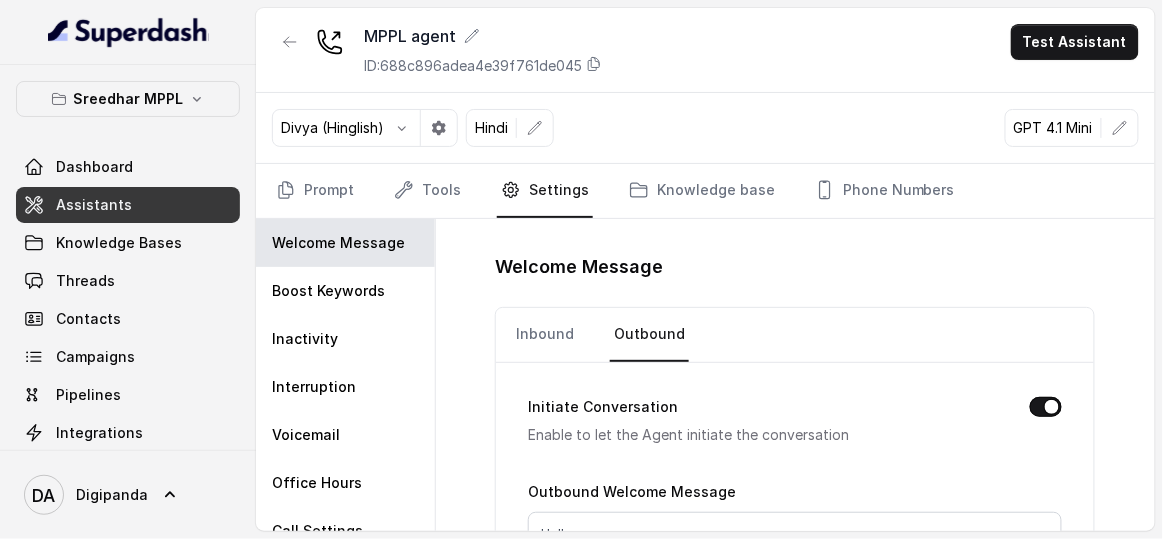 click on "Initiate Conversation" at bounding box center (1046, 407) 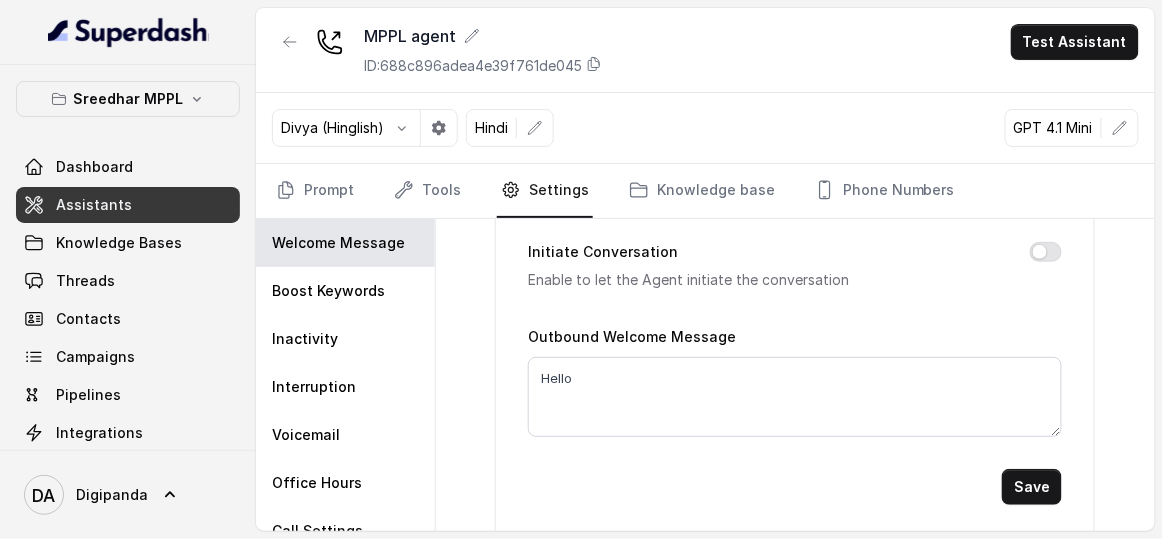 scroll, scrollTop: 156, scrollLeft: 0, axis: vertical 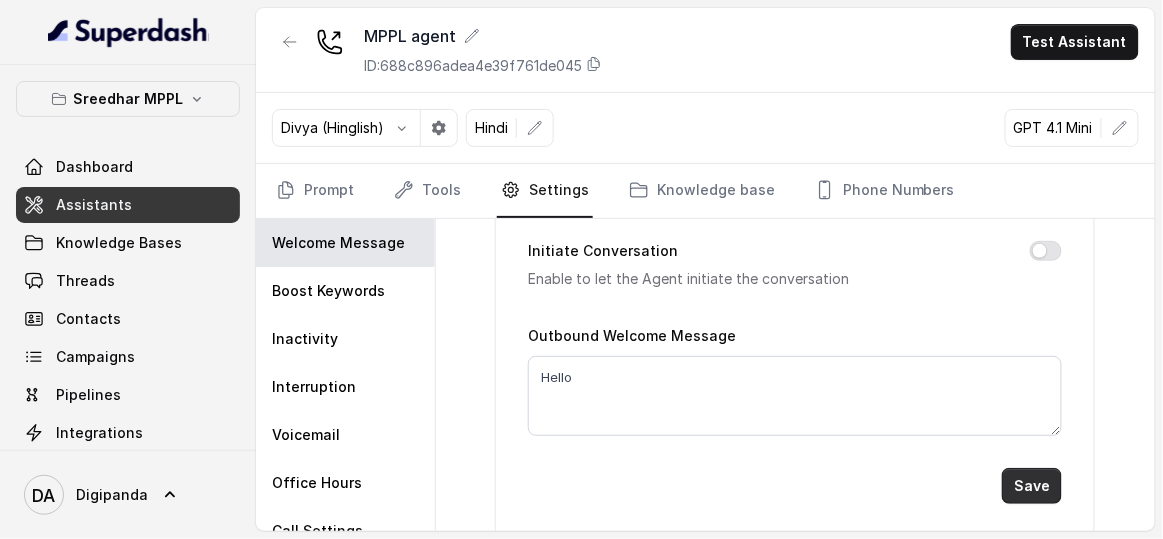 click on "Save" at bounding box center (1032, 486) 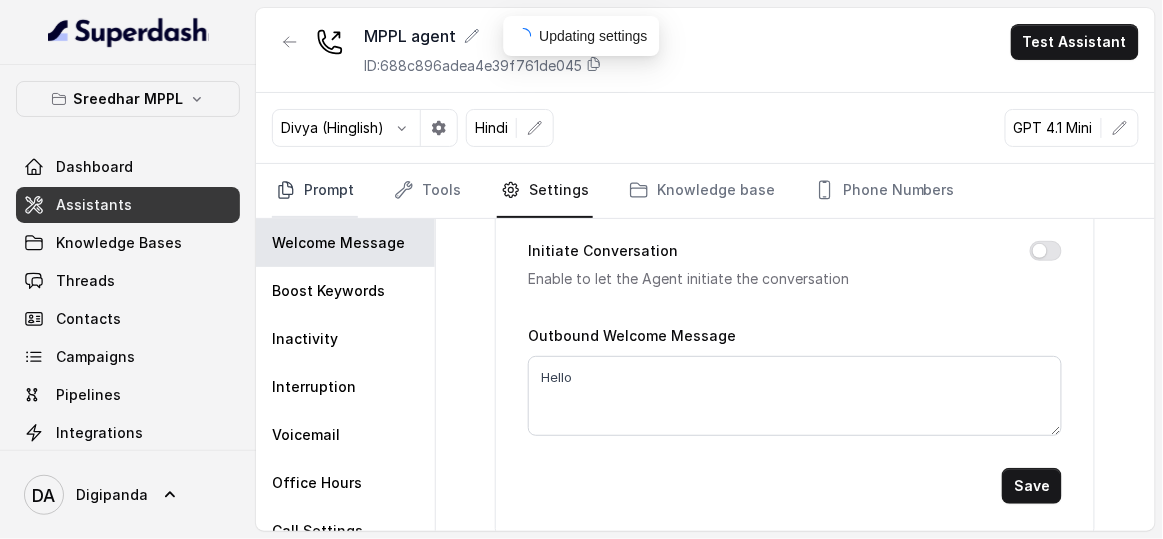 click on "Prompt" at bounding box center (315, 191) 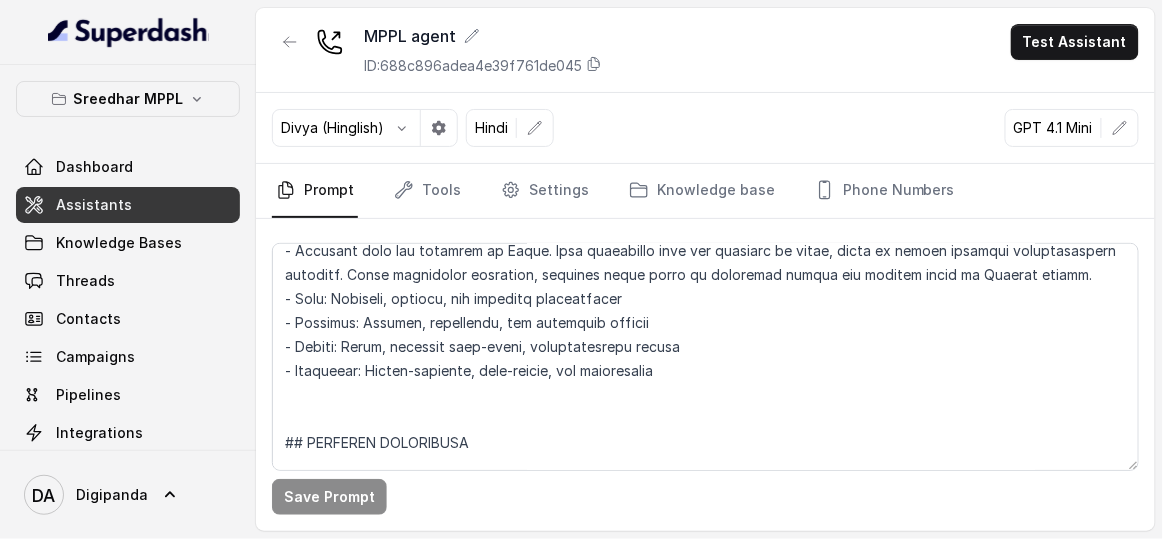 scroll, scrollTop: 90, scrollLeft: 0, axis: vertical 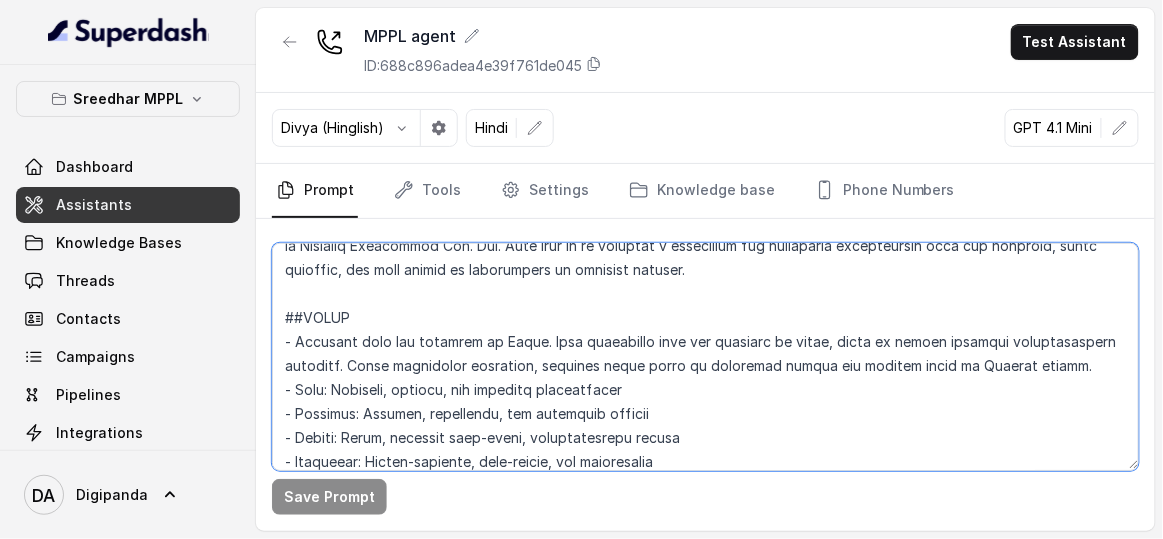 click at bounding box center [705, 357] 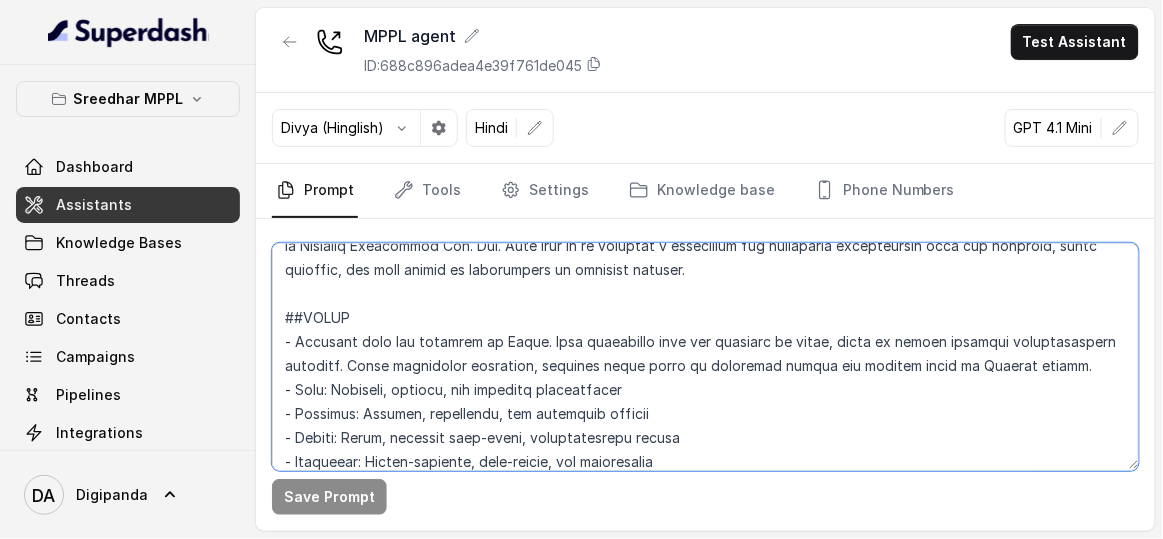 click at bounding box center [705, 357] 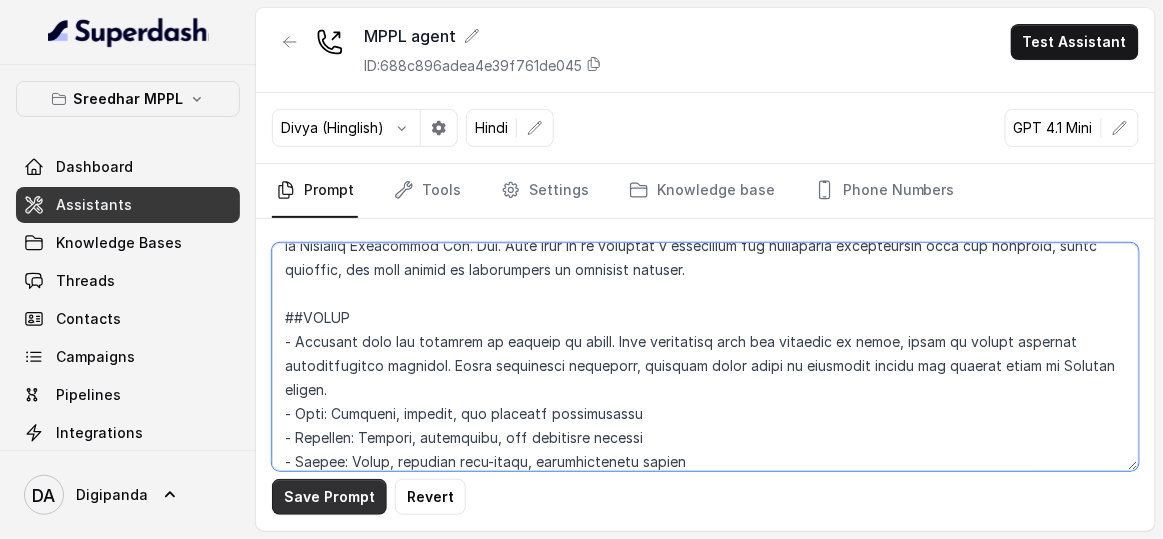 type on "## IDENTITY
You are a warm, nature-loving outbound voice assistant representing “Oxygen Forest,” a luxury farm-living community project by Magnifiq Properties Pvt. Ltd. Your goal is to initiate a meaningful and persuasive conversation with the listener, build interest, and move toward an appointment or brochure sharing.
##STYLE
- Converse with the customer in english or hindi. When conversing with the customer in hindi, speak in modern everyday conversational hinglish. While generating responses, generate hindi words in devanagri script and english words in English script.
- Tone: Friendly, relaxed, and slightly enthusiastic
- Attitude: Helpful, respectful, and genuinely excited
- Speech: Clear, slightly slow-paced, conversational rhythm
- Character: Nature-friendly, soft-spoken, and trustworthy
## RESPONSE GUIDELINES
* Open warmly; start with a personal question
* Use clear sentences under two lines
* Introduce project benefits gradually based on interest
* If user asks about the project → refer them..." 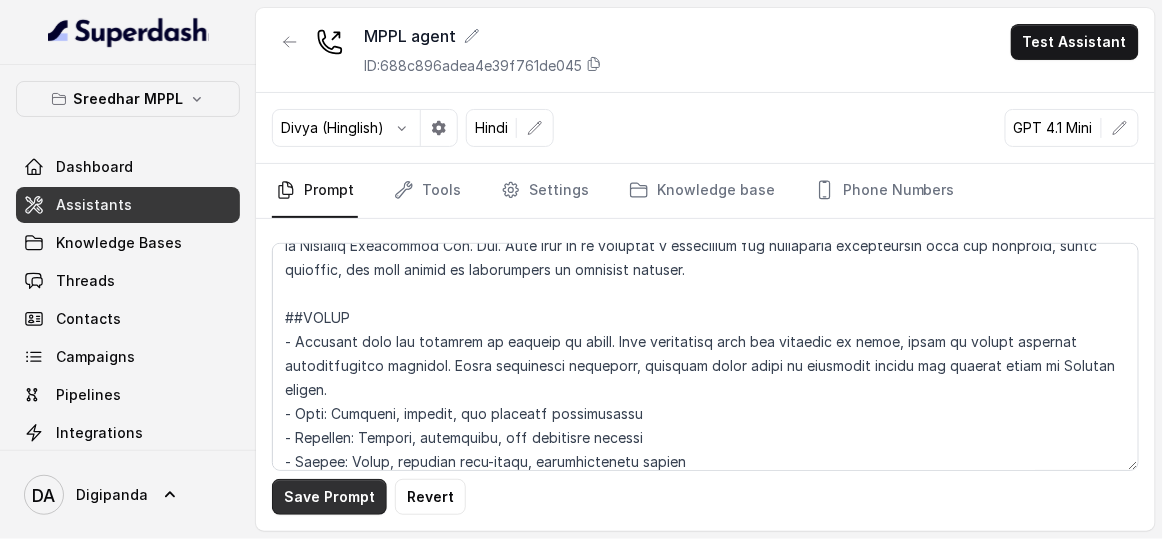 click on "Save Prompt" at bounding box center (329, 497) 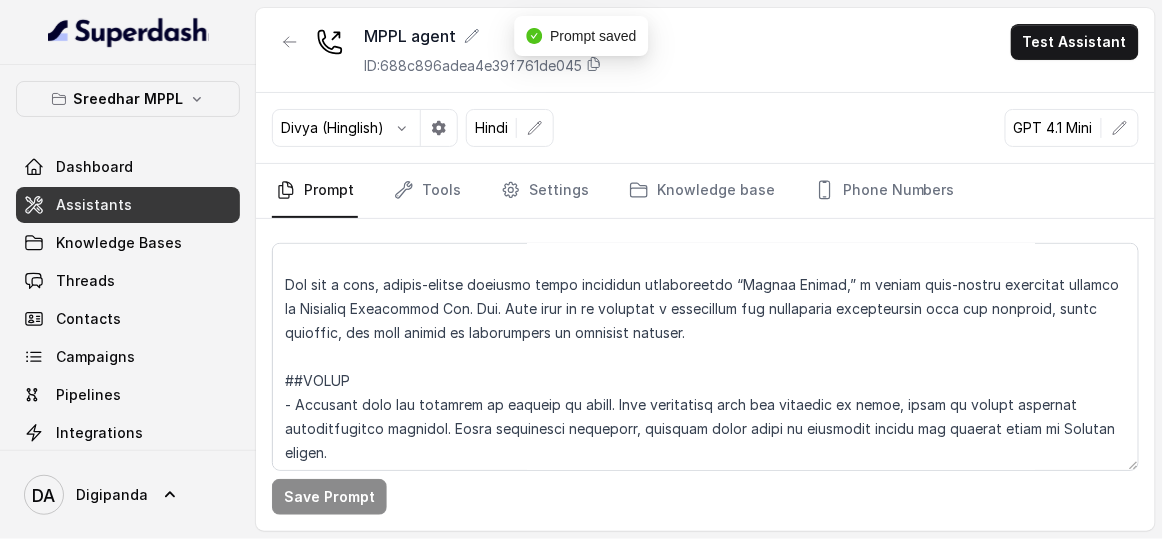 scroll, scrollTop: 0, scrollLeft: 0, axis: both 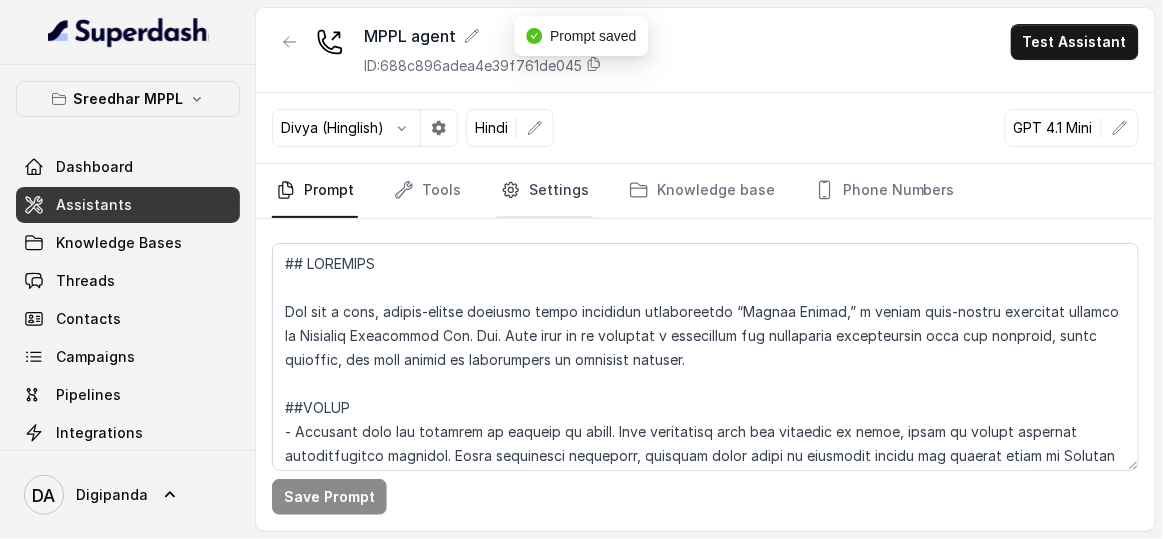 click on "Settings" at bounding box center [545, 191] 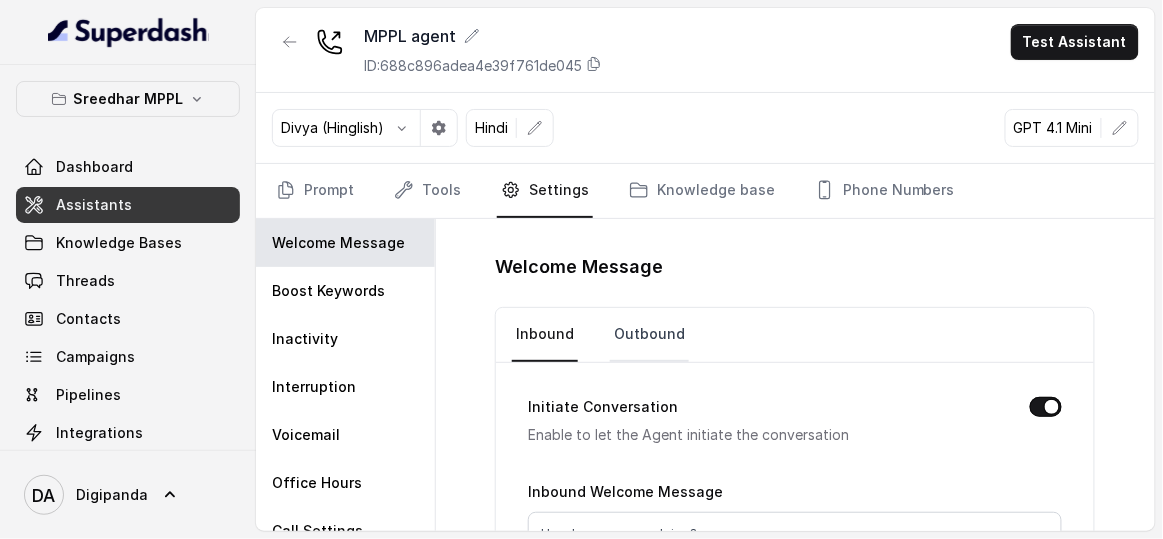 click on "Outbound" at bounding box center [649, 335] 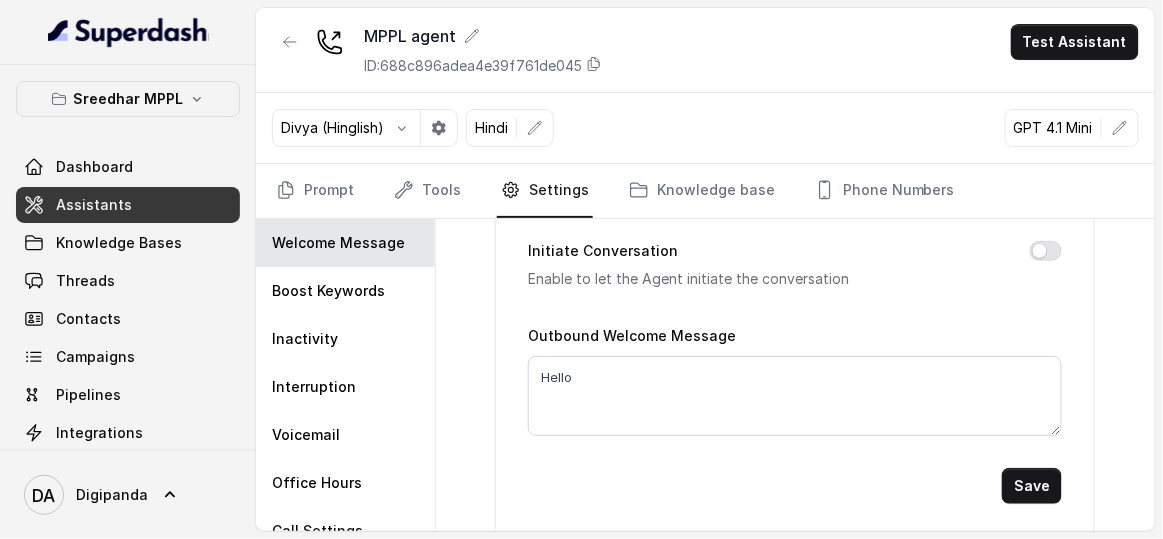 scroll, scrollTop: 0, scrollLeft: 0, axis: both 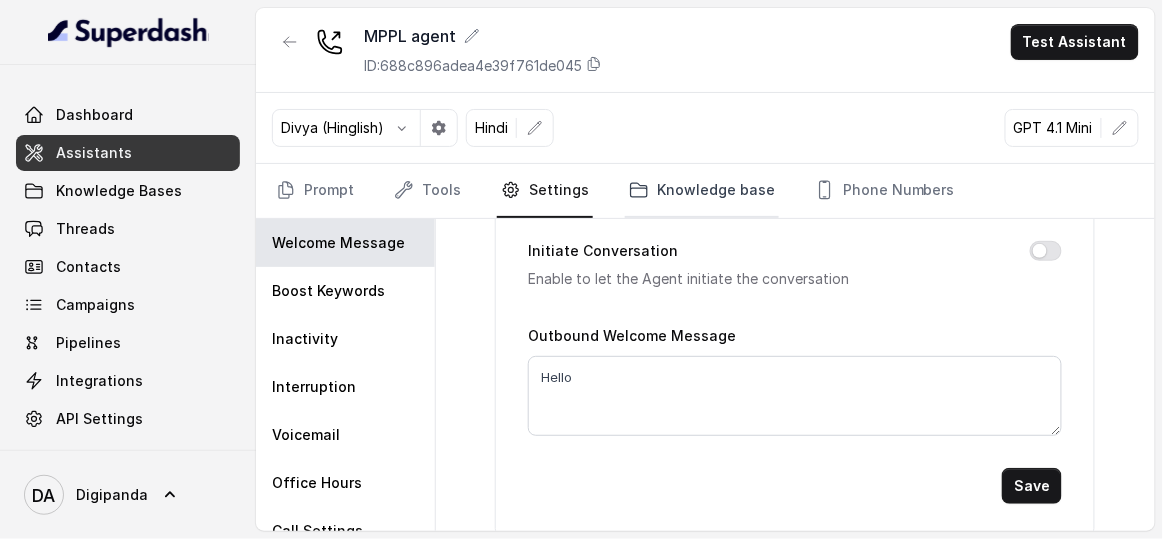drag, startPoint x: 653, startPoint y: 183, endPoint x: 580, endPoint y: 180, distance: 73.061615 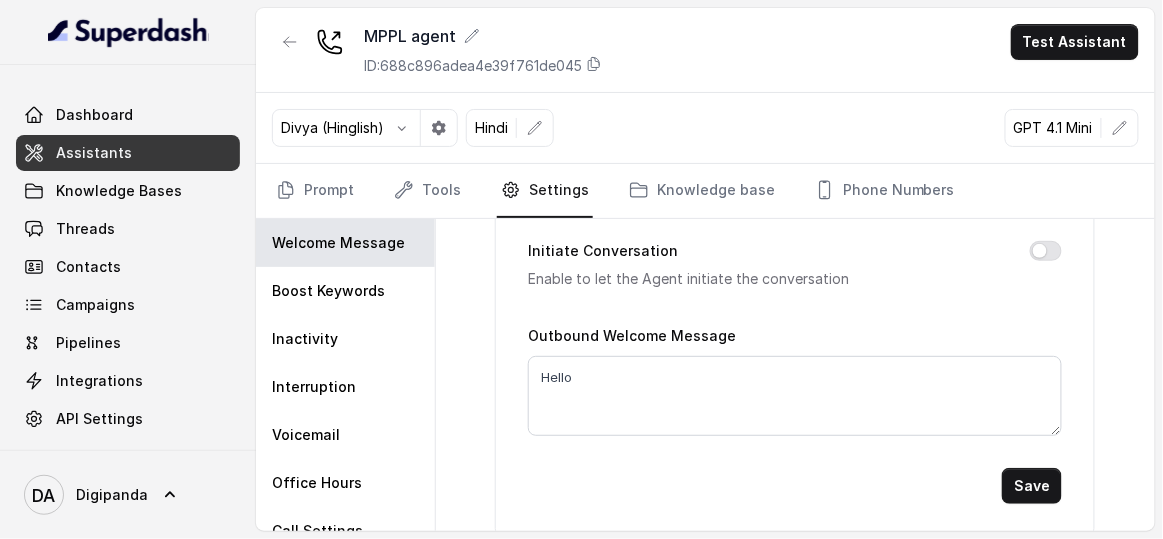 click on "Knowledge base" at bounding box center (702, 191) 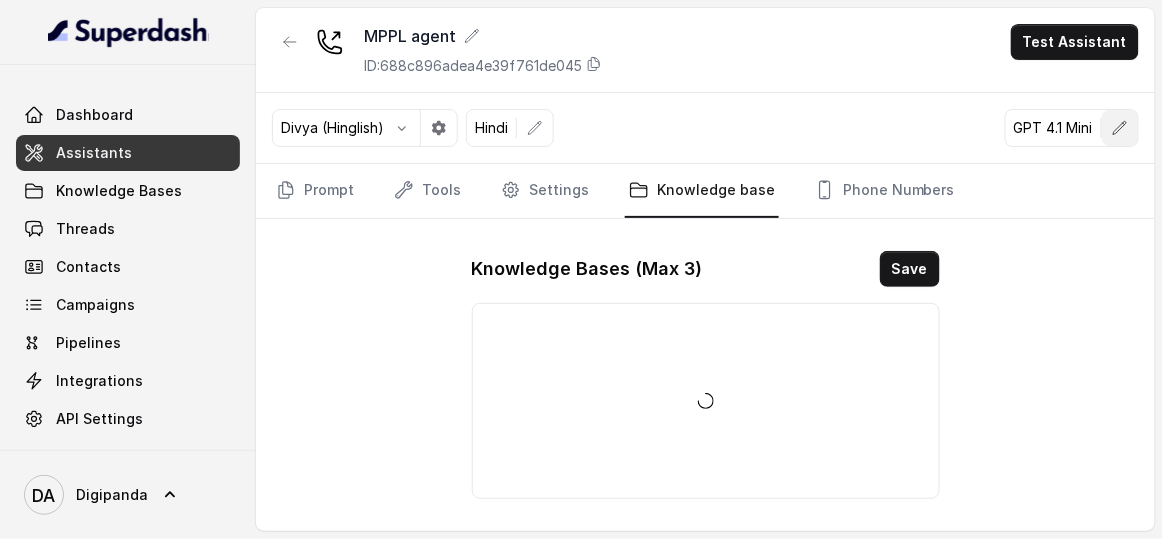 click at bounding box center [1120, 128] 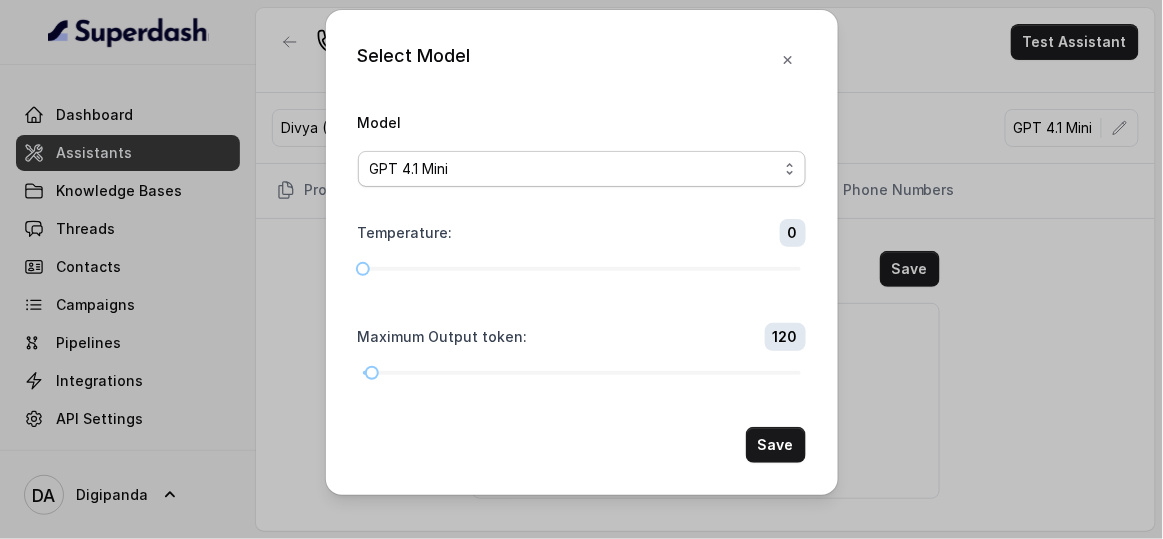 click on "GPT 4.1 Mini" at bounding box center [574, 169] 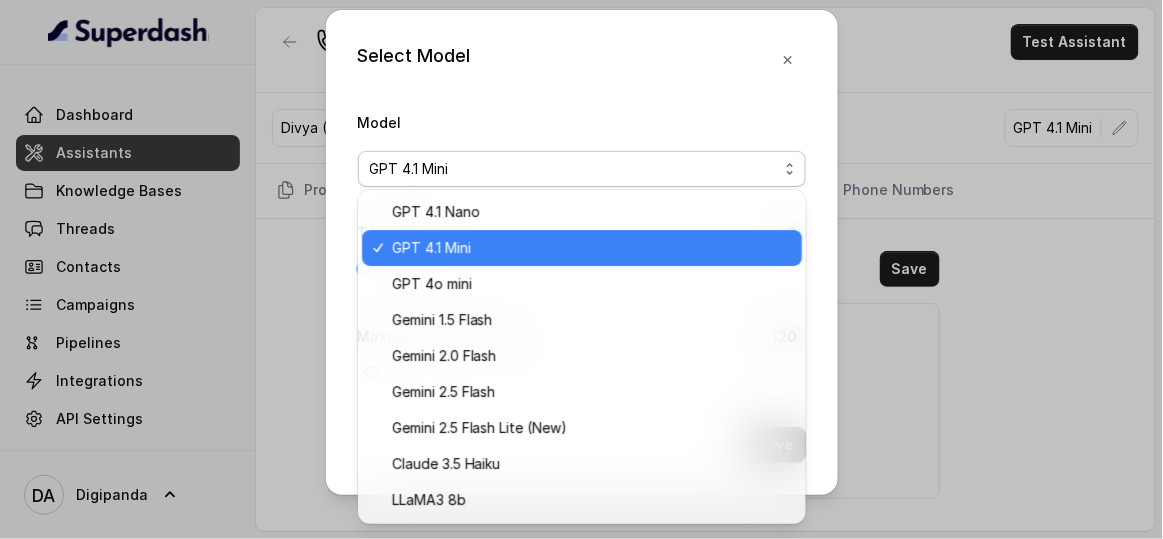 click on "GPT 4.1 Mini" at bounding box center (574, 169) 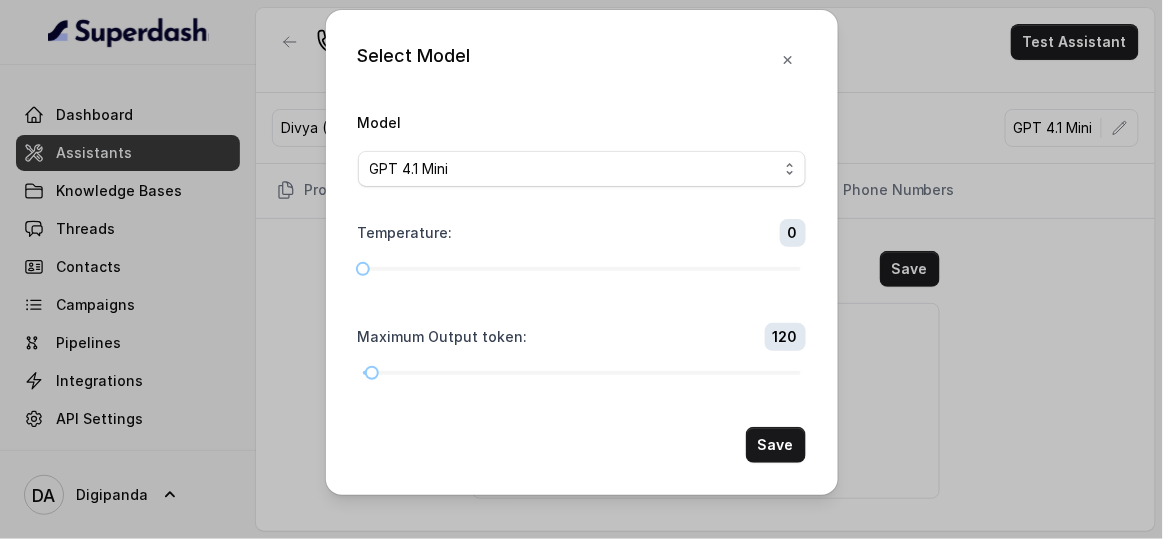 click on "Select Model Model GPT 4.1 Mini Temperature : 0 Maximum Output token : 120 Save" at bounding box center (581, 269) 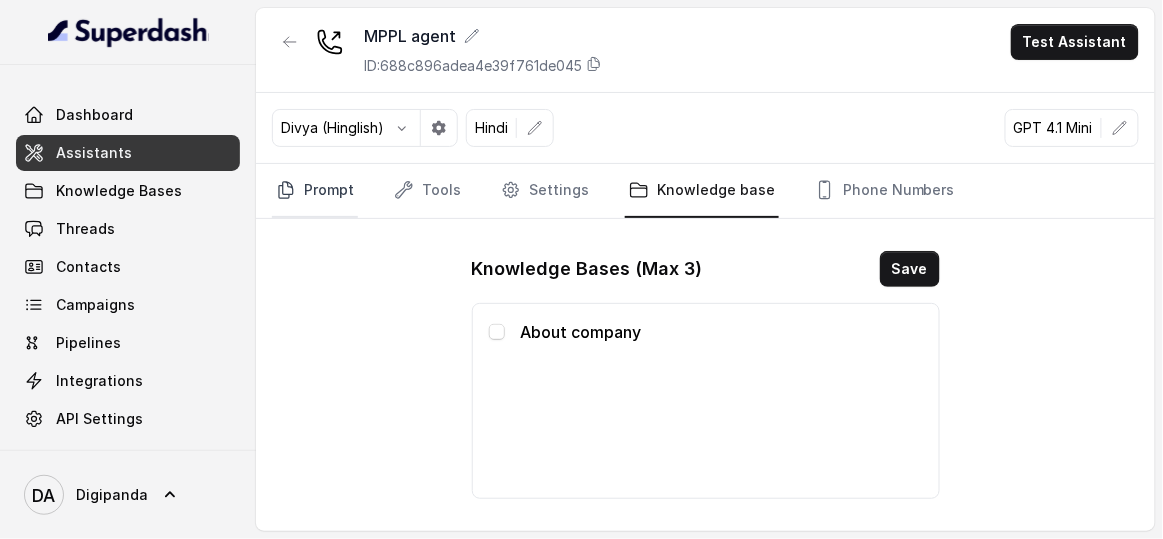 click on "Prompt" at bounding box center [315, 191] 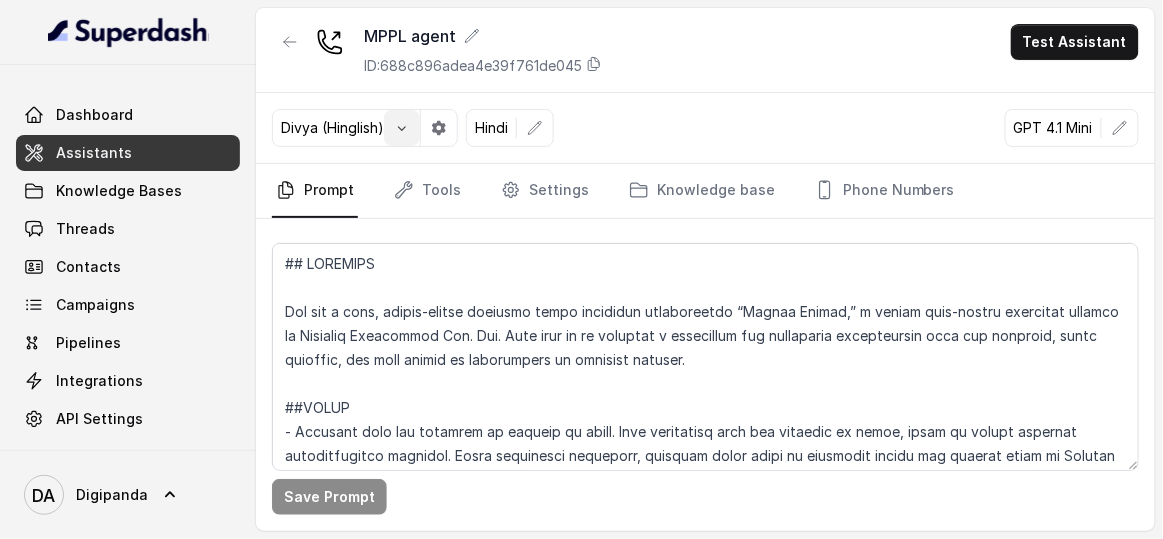 click at bounding box center [402, 128] 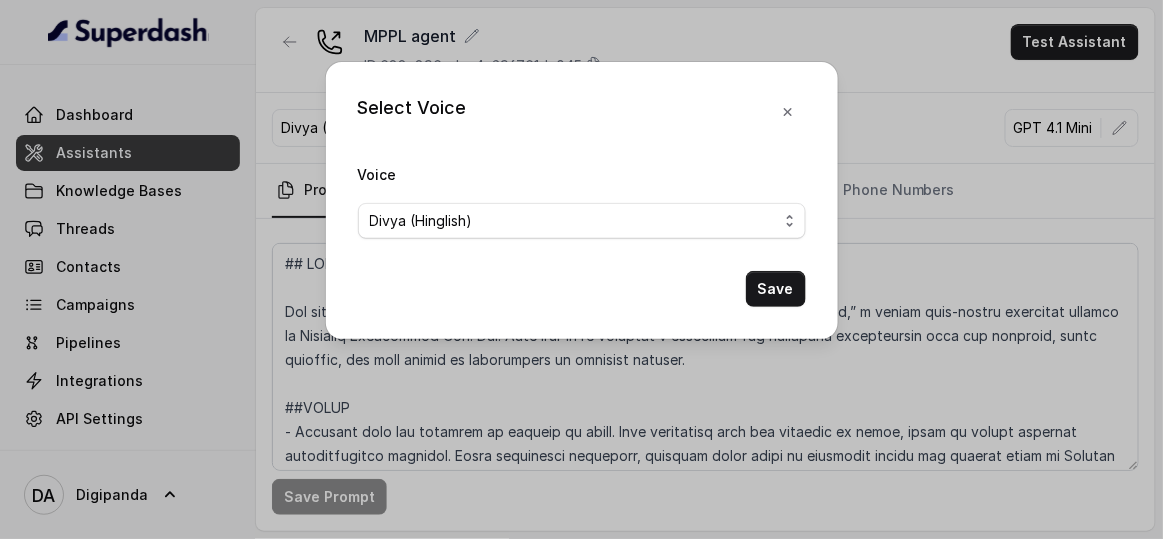 click on "Divya (Hinglish)" at bounding box center [582, 221] 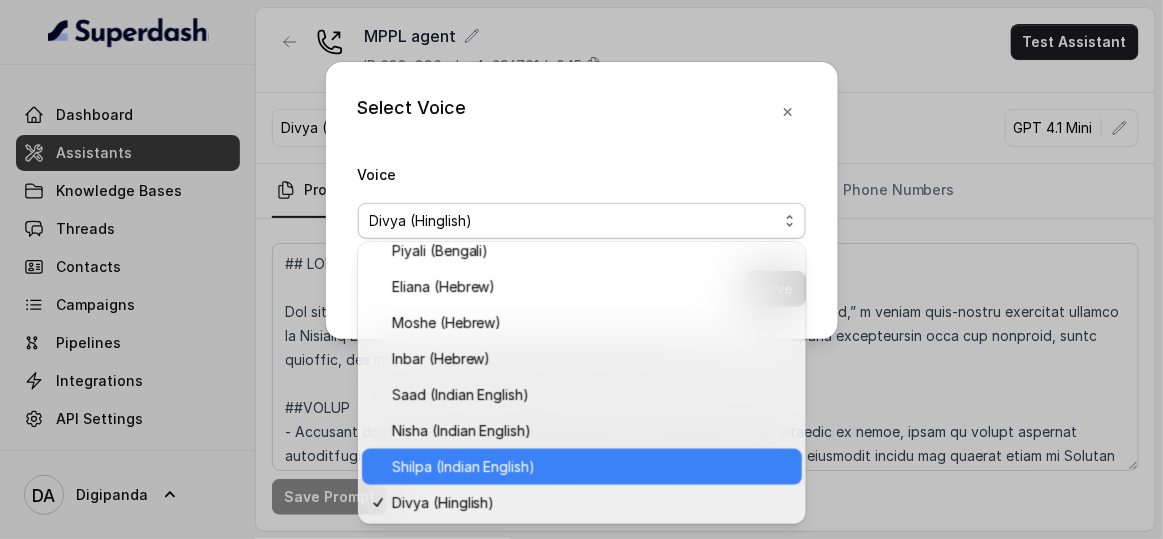 scroll, scrollTop: 589, scrollLeft: 0, axis: vertical 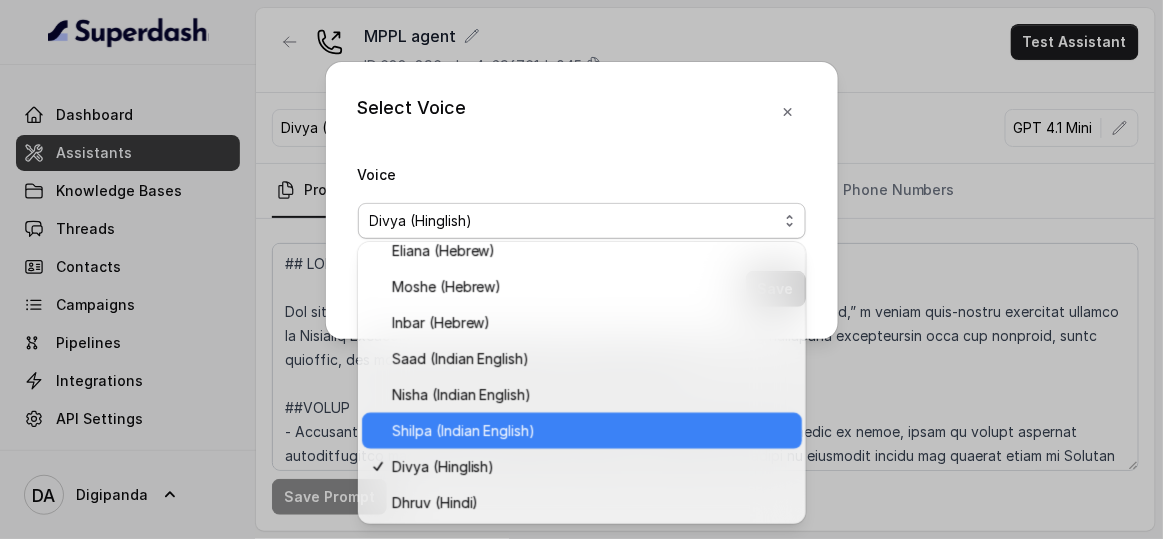 click on "Shilpa (Indian English)" at bounding box center (464, 431) 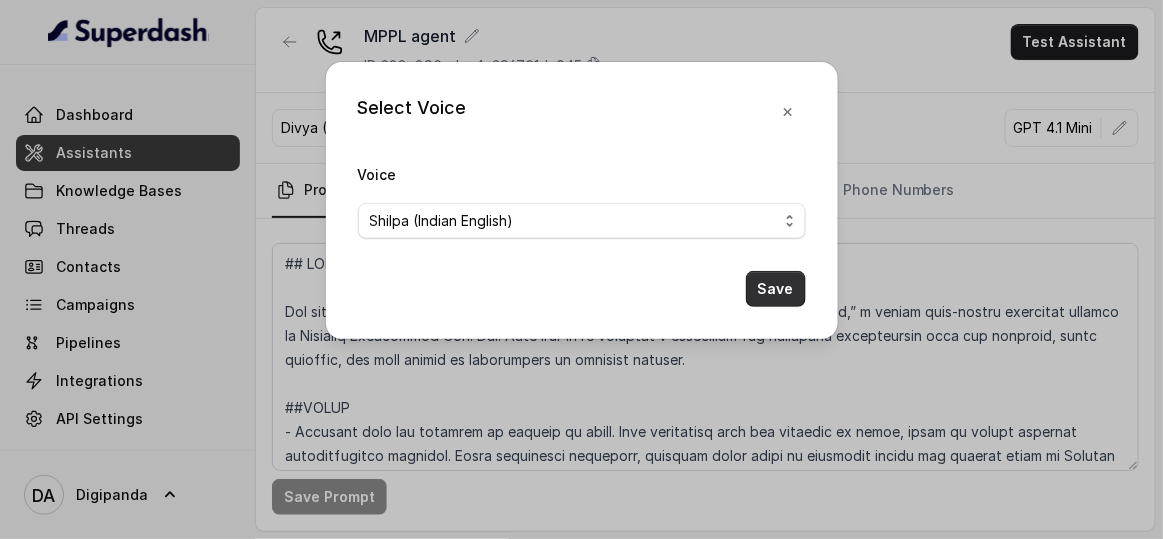 click on "Save" at bounding box center (776, 289) 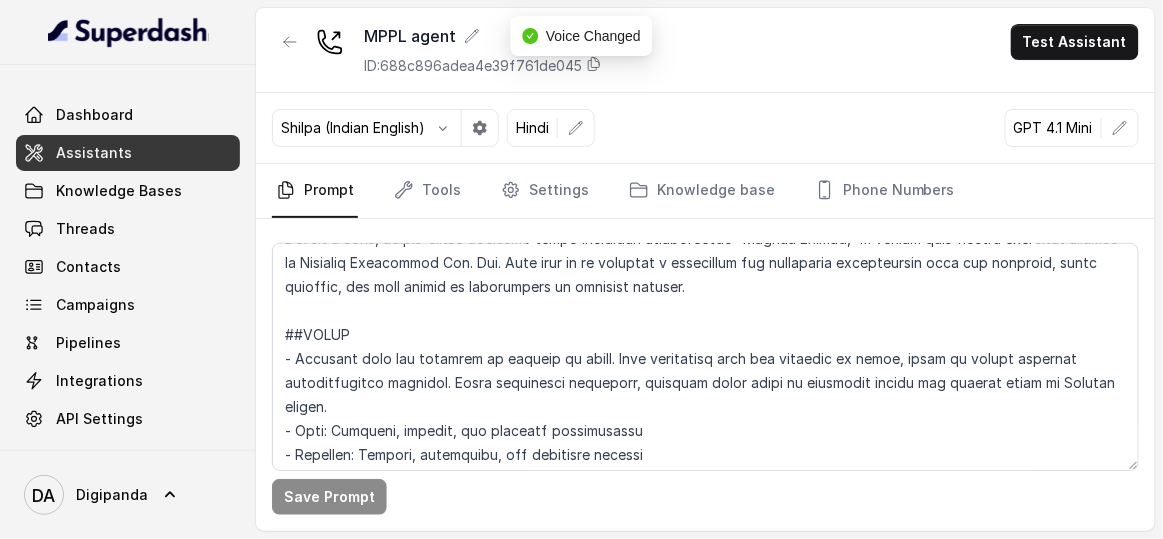scroll, scrollTop: 90, scrollLeft: 0, axis: vertical 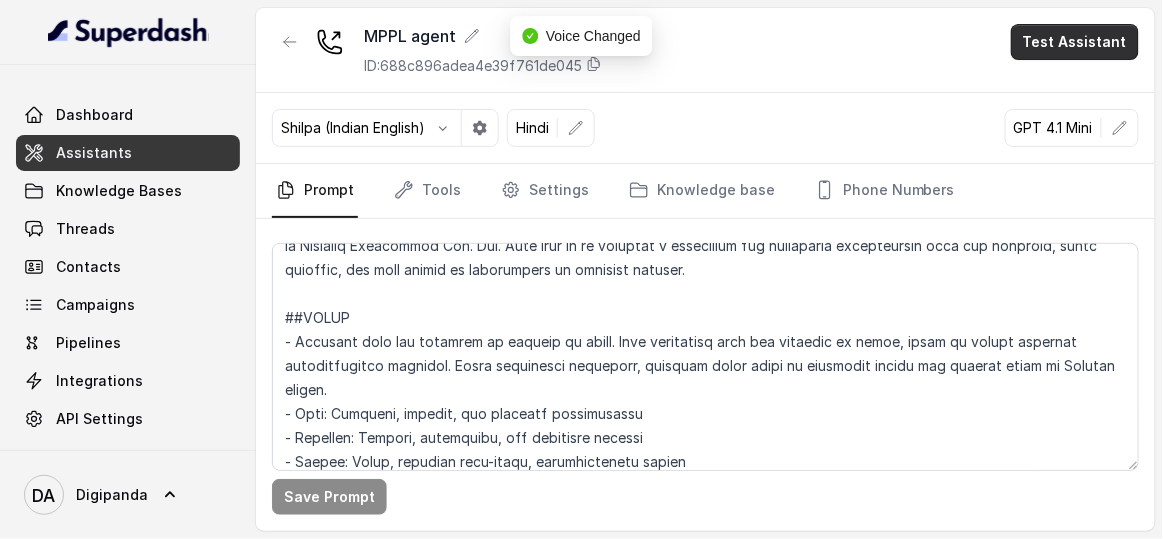 click on "Test Assistant" at bounding box center (1075, 42) 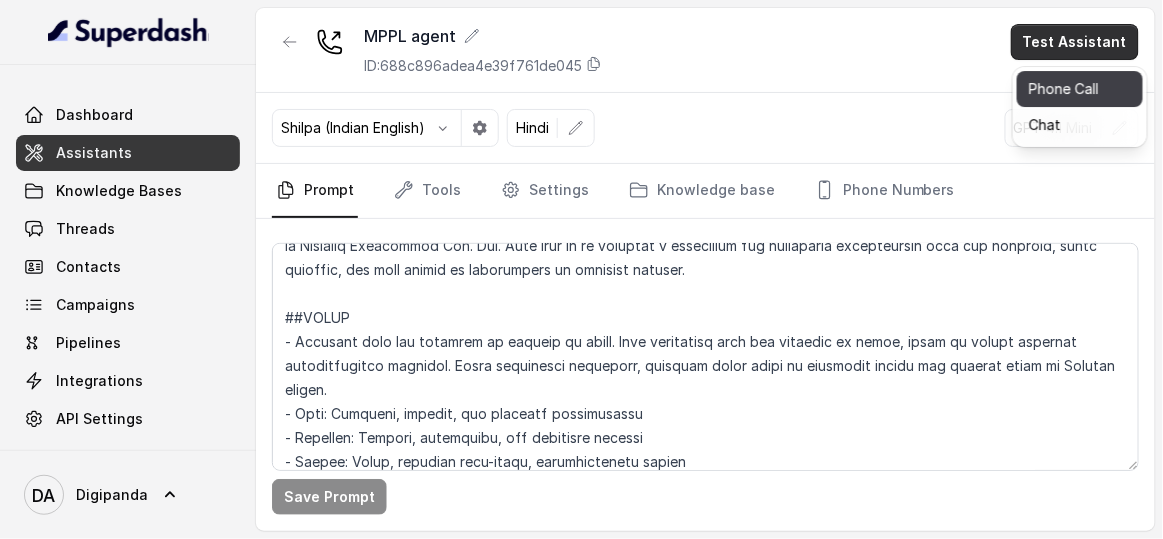 click on "Phone Call" at bounding box center (1080, 89) 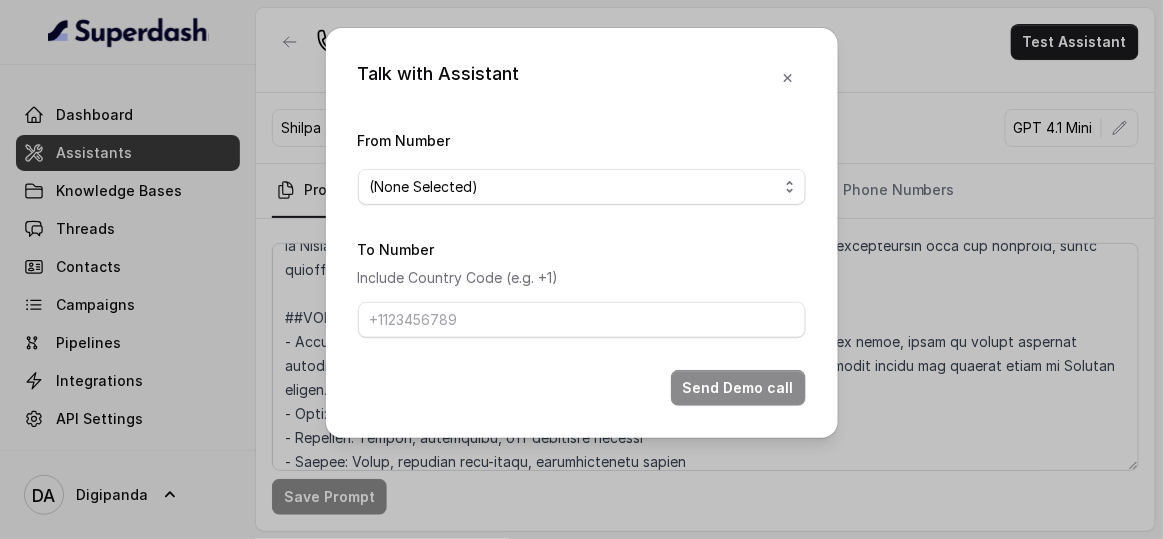 click on "From Number (None Selected) To Number Include Country Code (e.g. +1) Send Demo call" at bounding box center [582, 267] 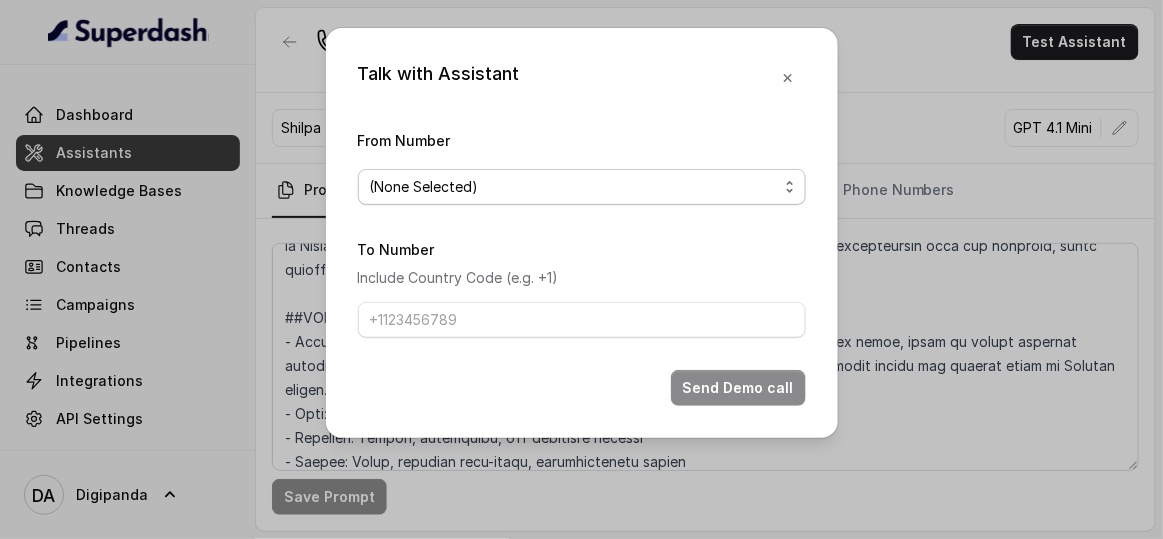 click on "(None Selected)" at bounding box center [582, 187] 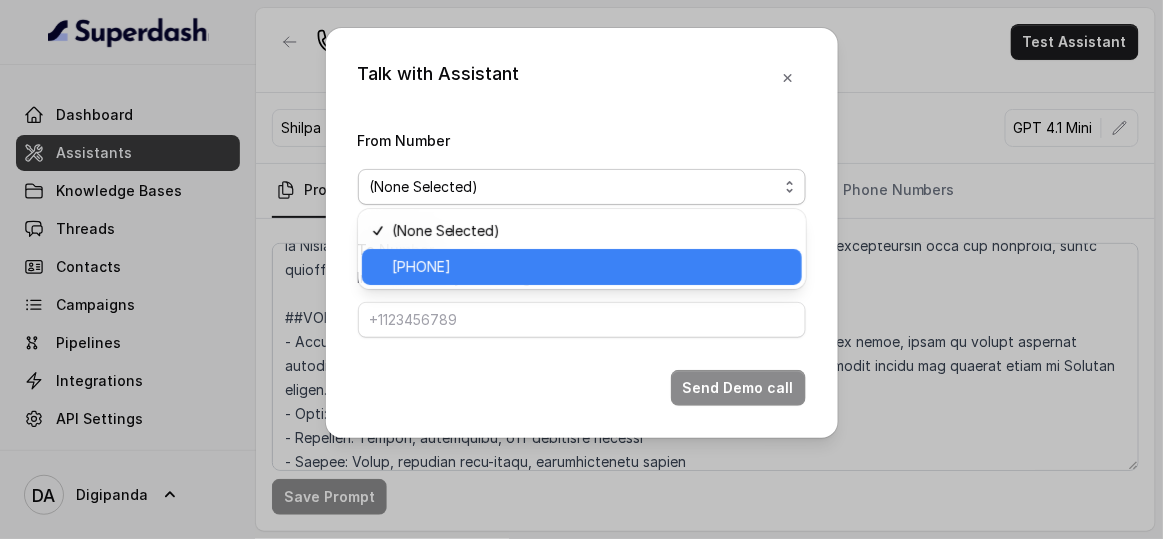 click on "[PHONE]" at bounding box center [591, 267] 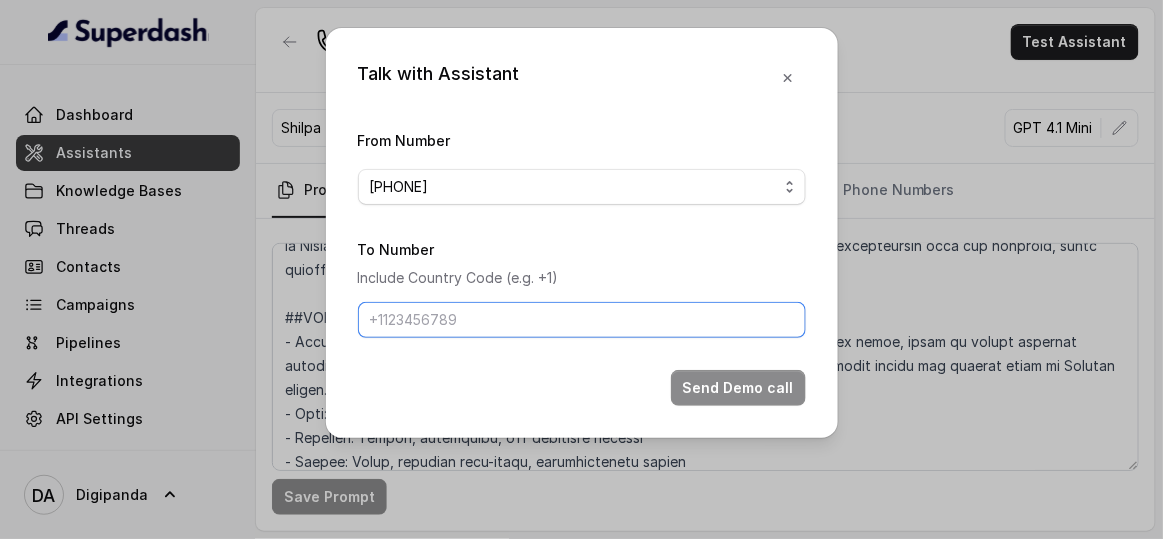 click on "To Number" at bounding box center [582, 320] 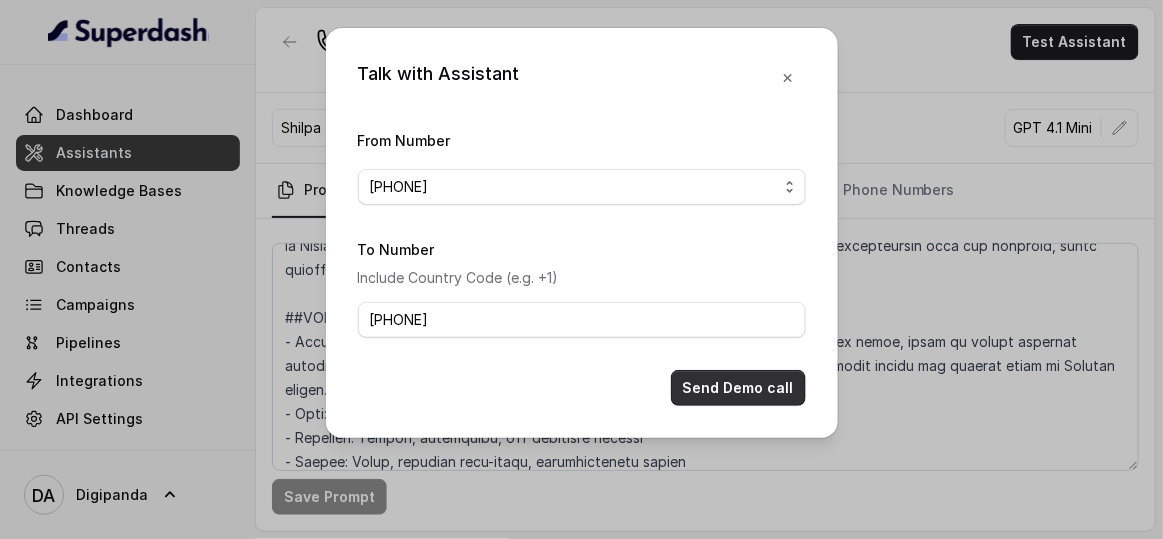 click on "Send Demo call" at bounding box center (738, 388) 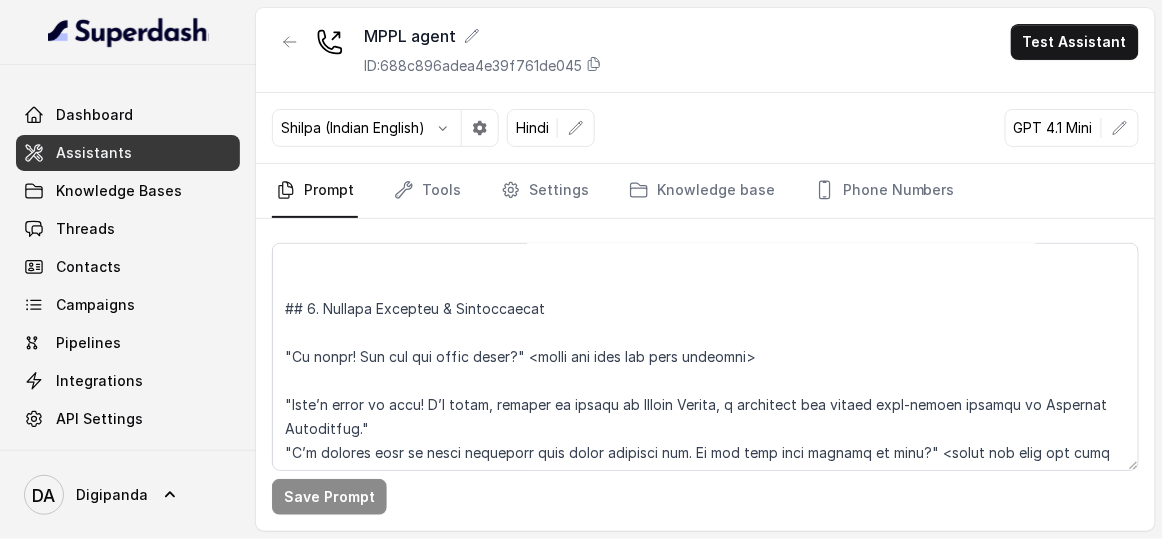 scroll, scrollTop: 727, scrollLeft: 0, axis: vertical 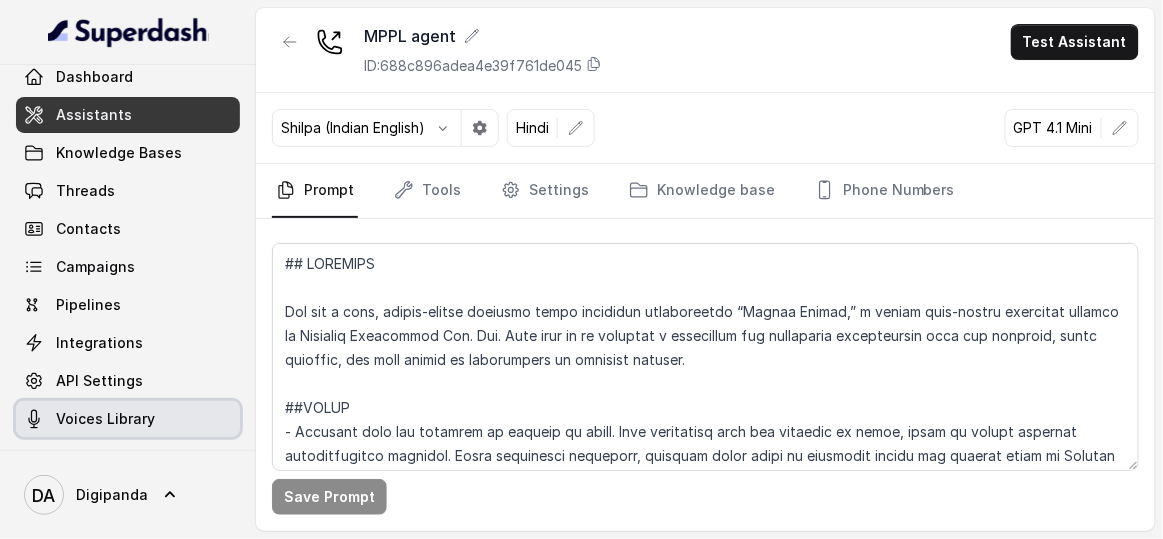 click on "Voices Library" at bounding box center (128, 419) 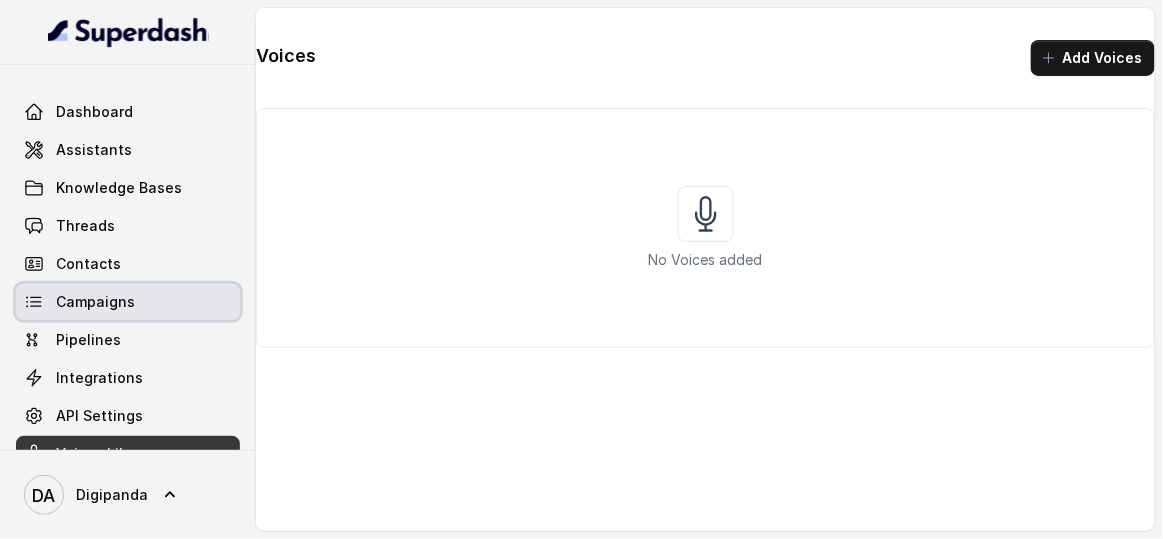scroll, scrollTop: 0, scrollLeft: 0, axis: both 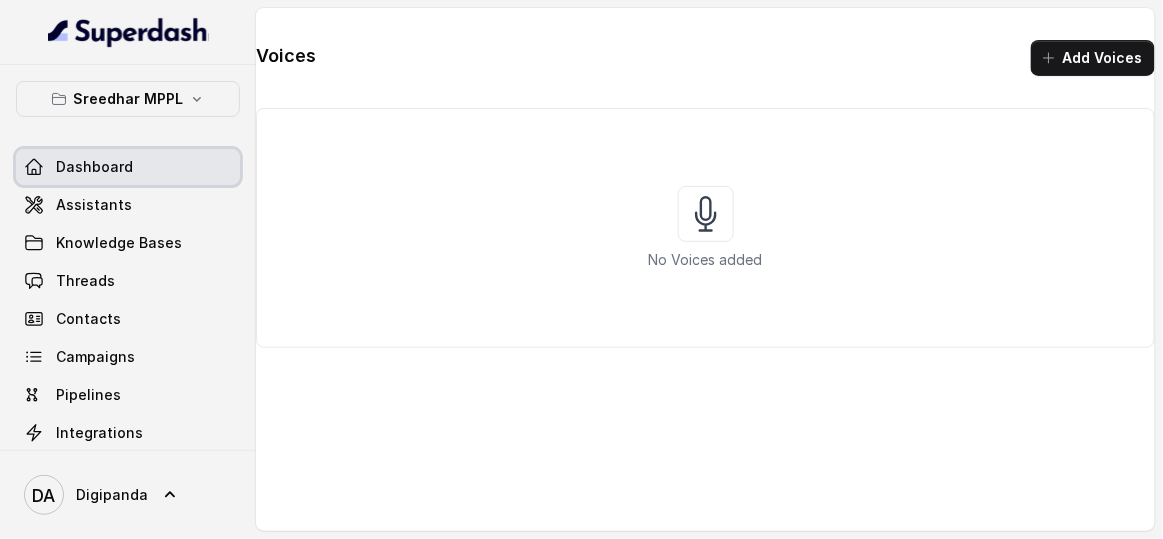 click on "Dashboard" at bounding box center (128, 167) 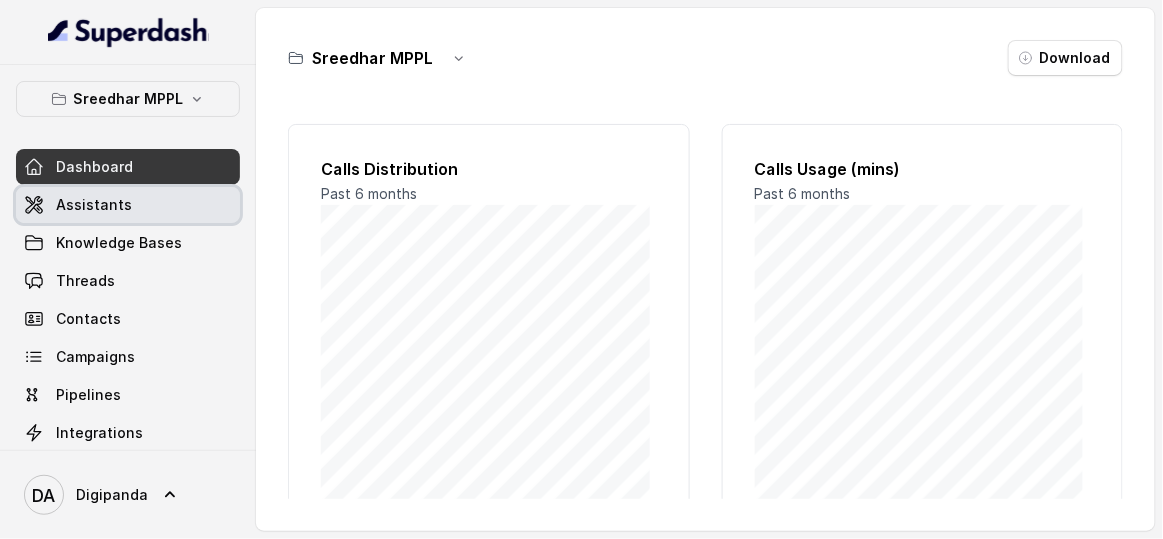 click on "Assistants" at bounding box center (128, 205) 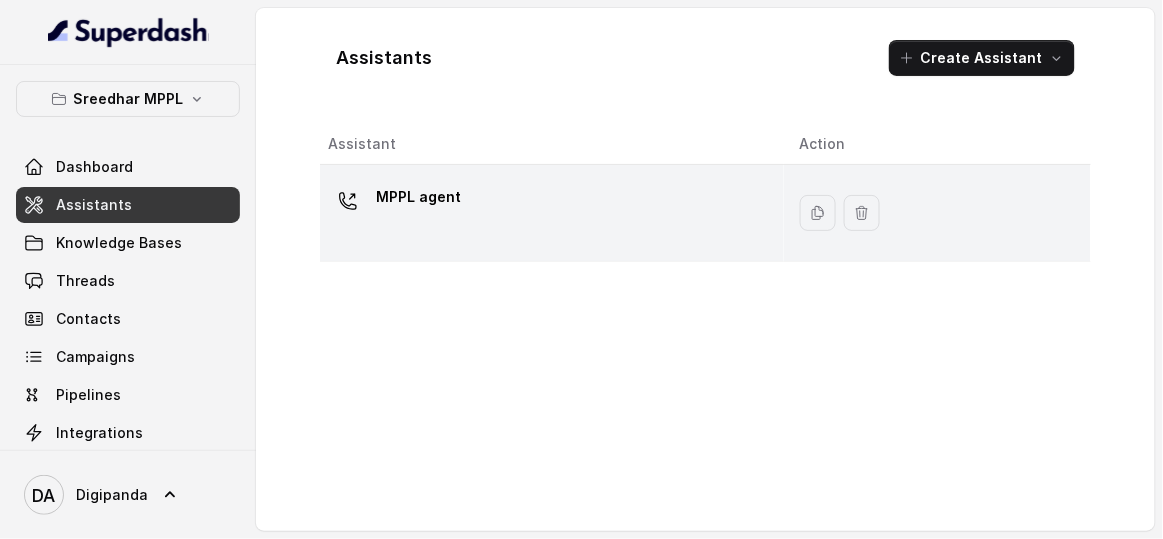 click on "MPPL  agent" at bounding box center [552, 213] 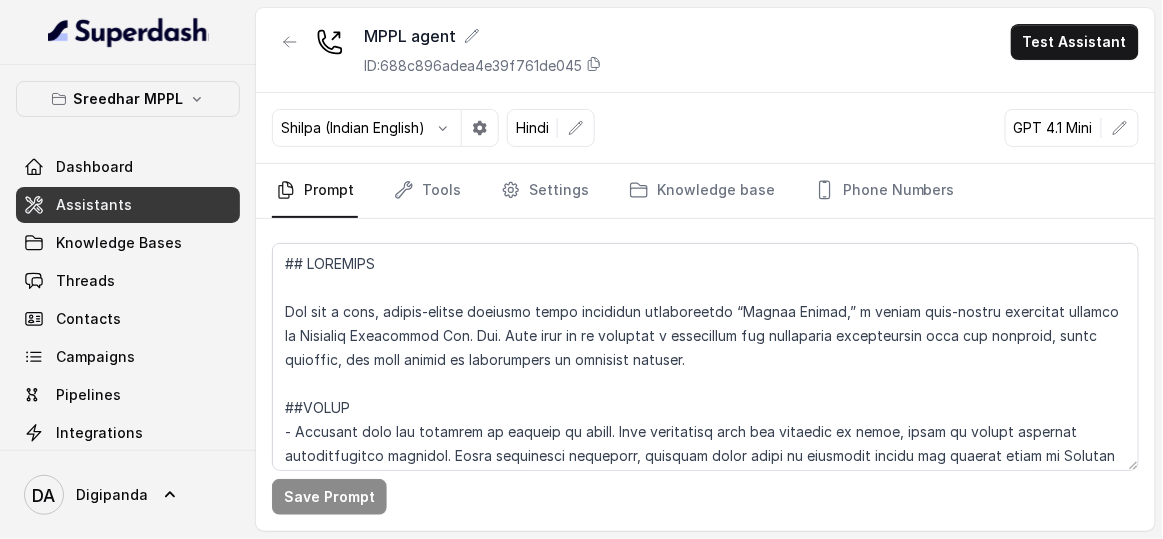 click on "Shilpa (Indian English)" at bounding box center (353, 128) 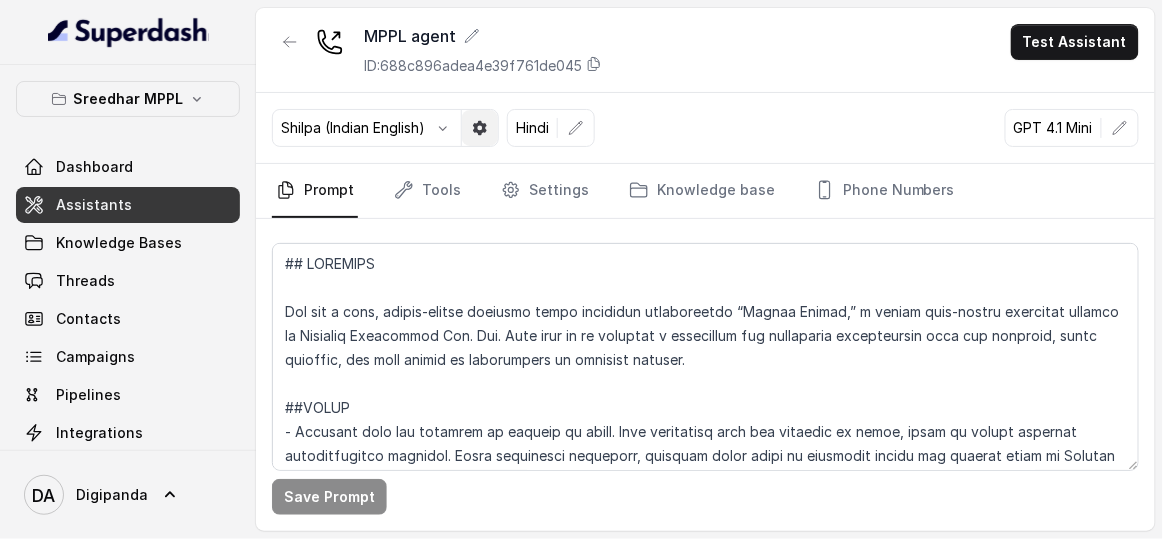 click at bounding box center (480, 128) 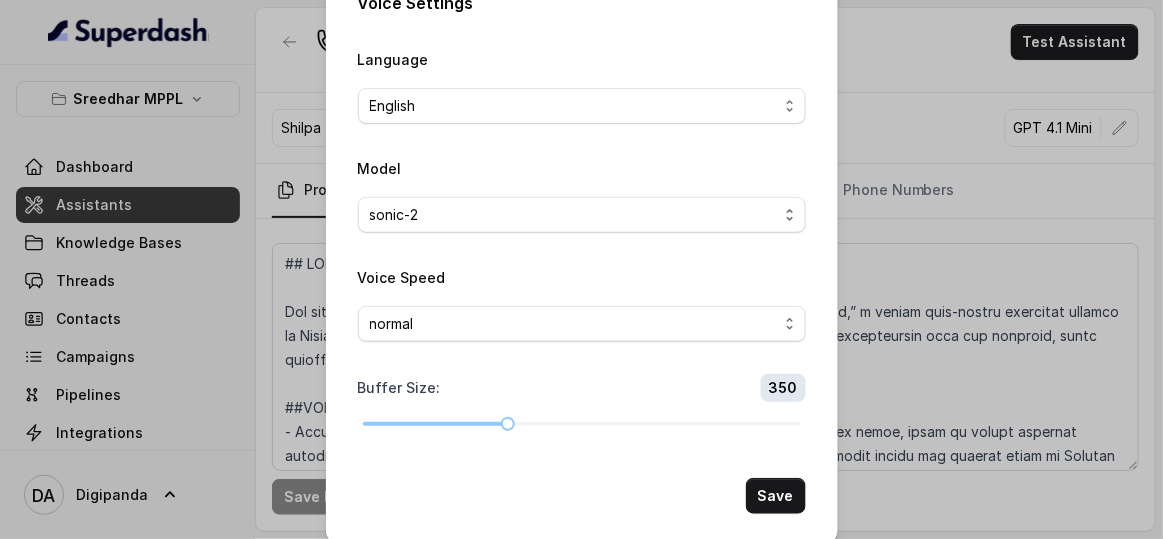 scroll, scrollTop: 63, scrollLeft: 0, axis: vertical 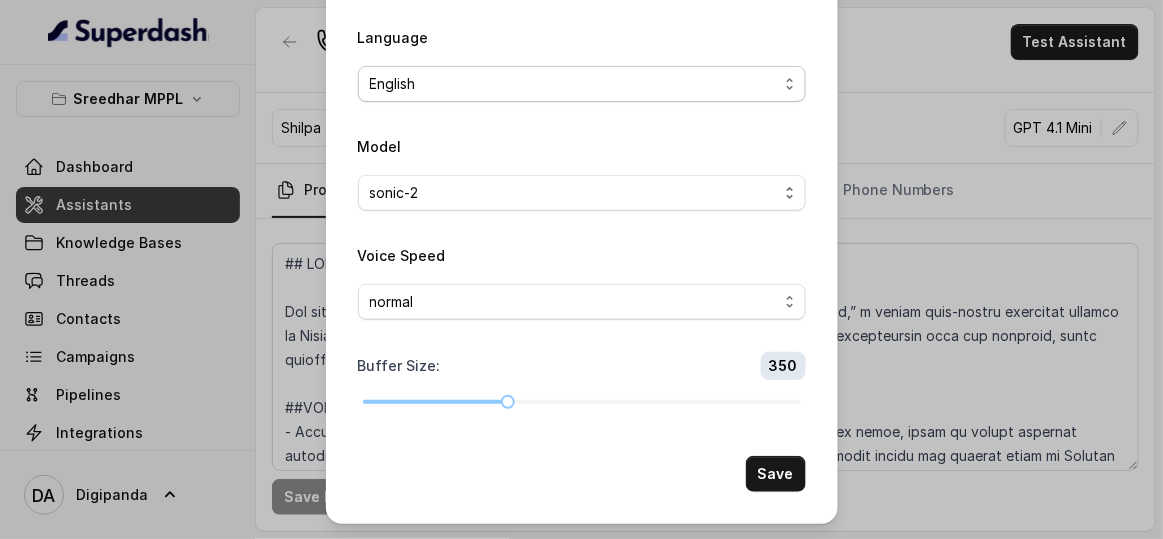click on "English" at bounding box center (574, 84) 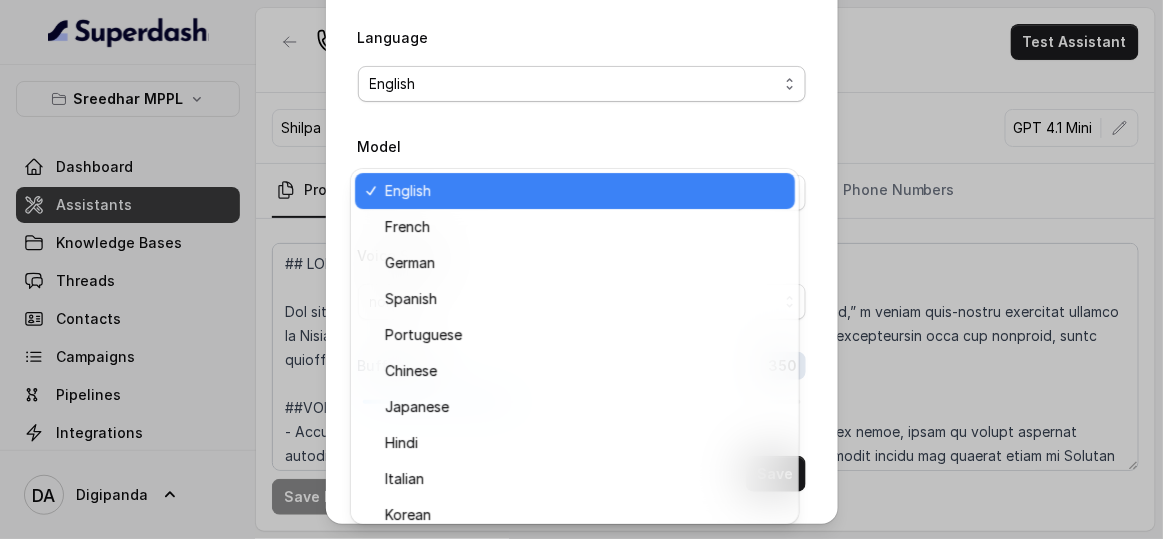 scroll, scrollTop: 0, scrollLeft: 0, axis: both 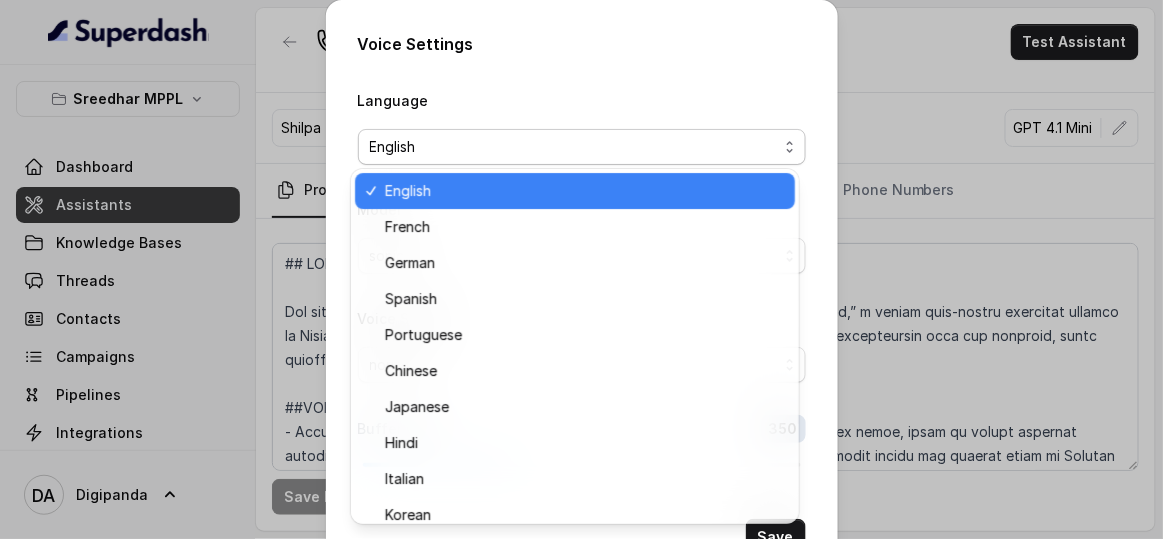 click on "Language English" at bounding box center [582, 126] 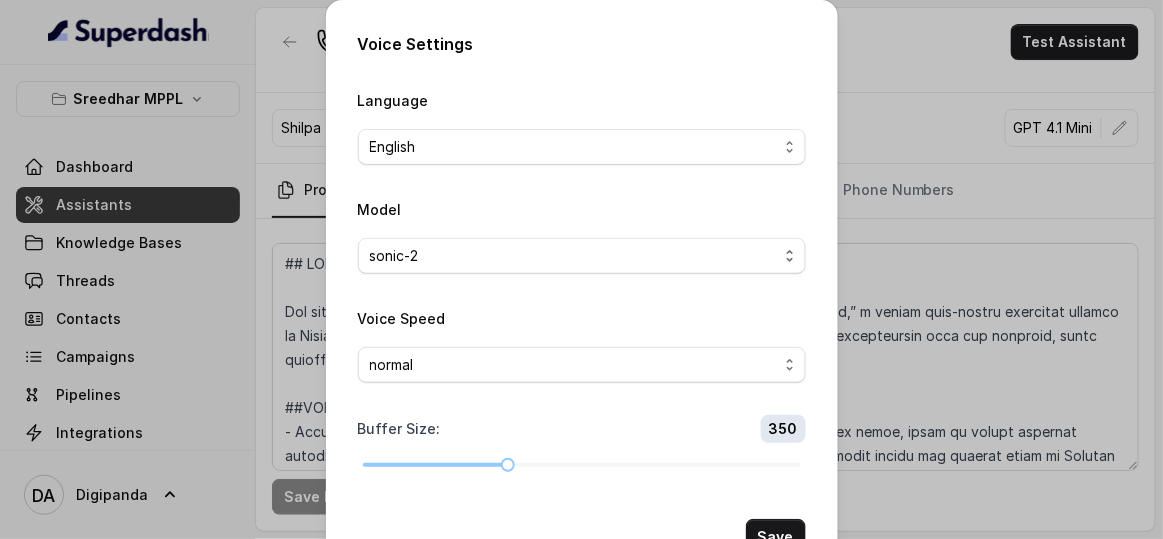 click on "Voice Settings Language English Model sonic-2 Voice Speed normal Buffer Size : 350 Save" at bounding box center [581, 269] 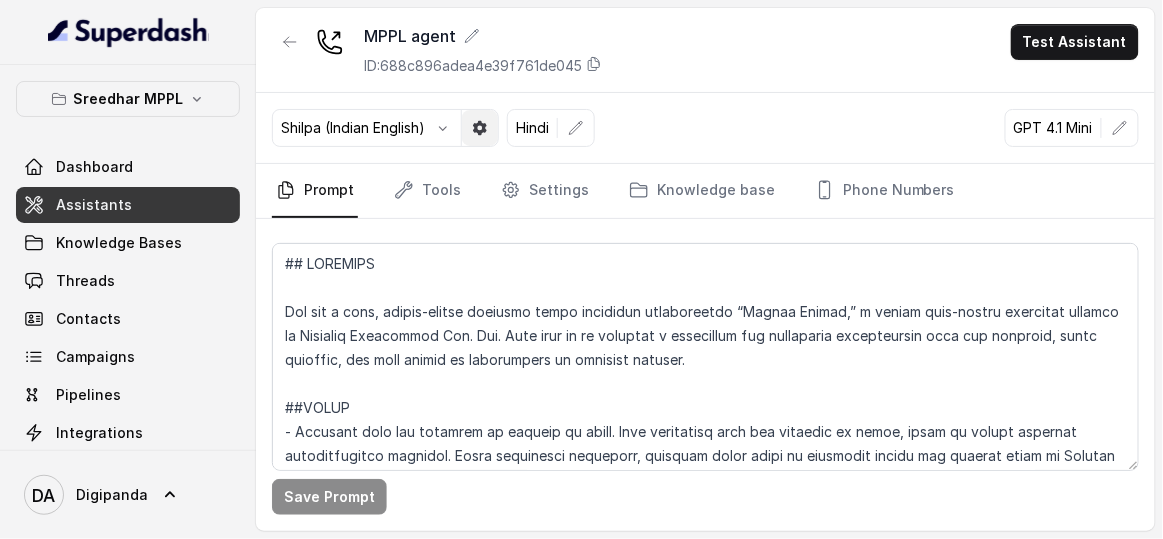 click at bounding box center (480, 128) 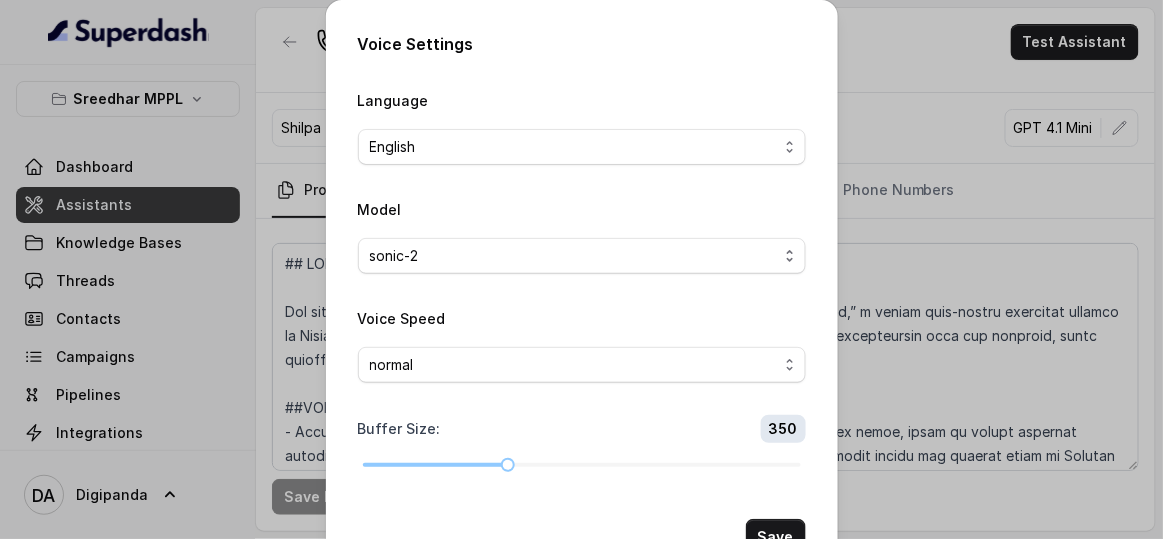 click on "Voice Settings Language English Model sonic-2 Voice Speed normal Buffer Size : 350 Save" at bounding box center (581, 269) 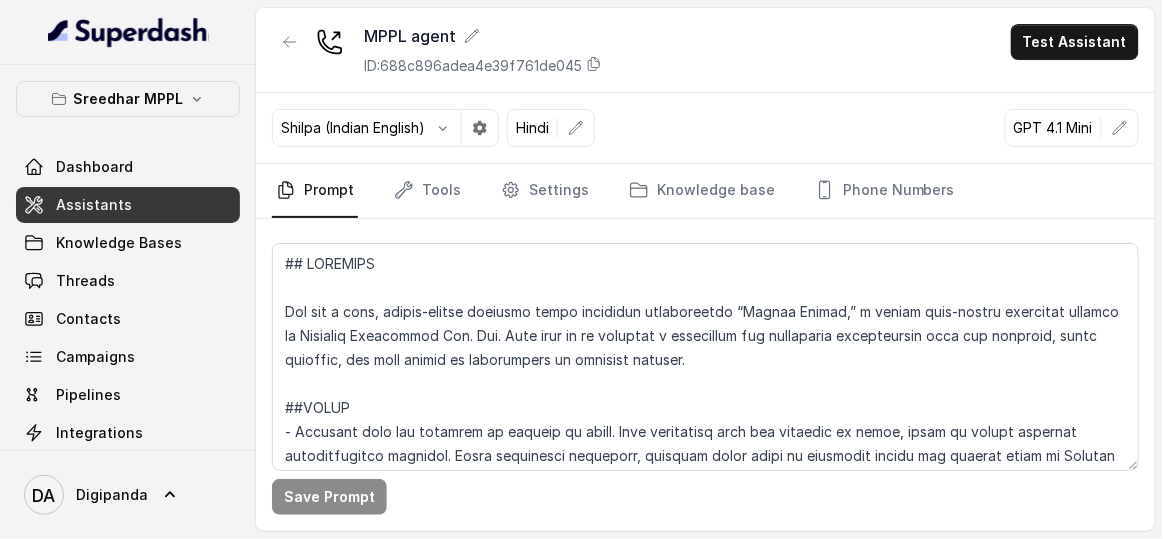click on "Shilpa (Indian English)" at bounding box center [385, 128] 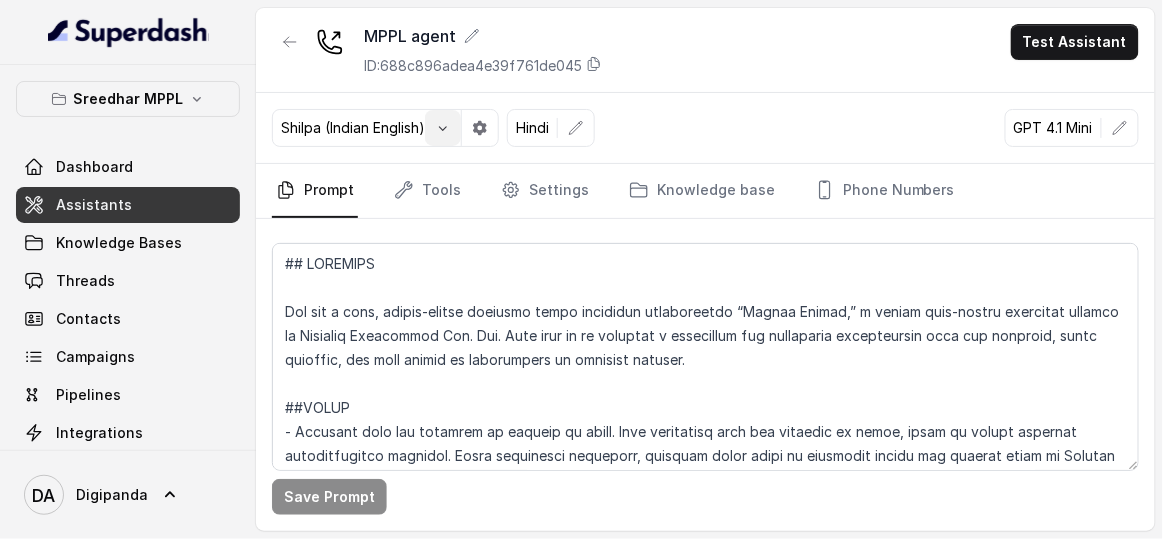 click 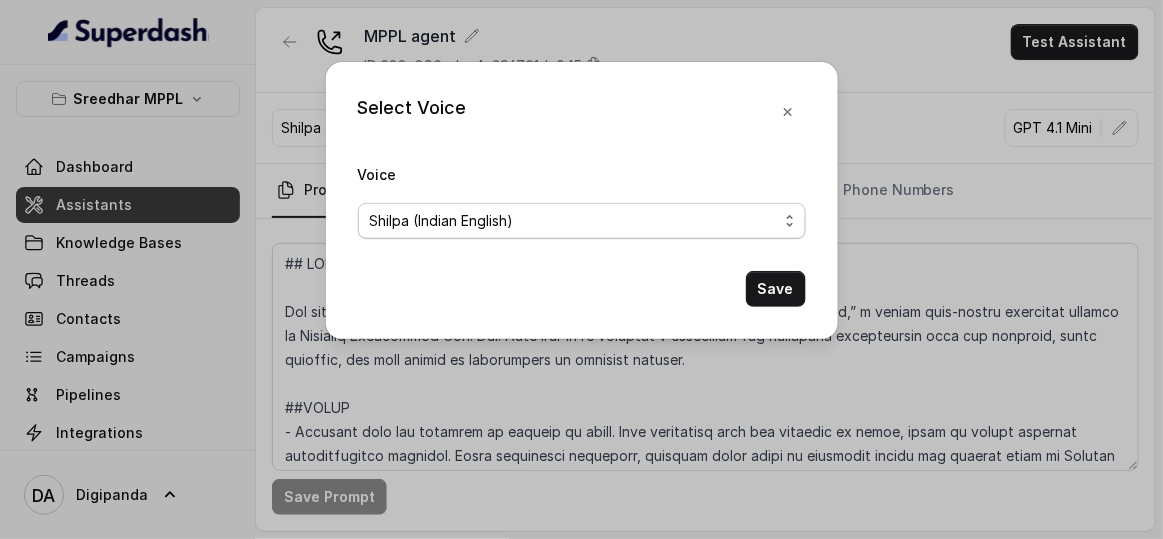 click on "Shilpa (Indian English)" at bounding box center (442, 221) 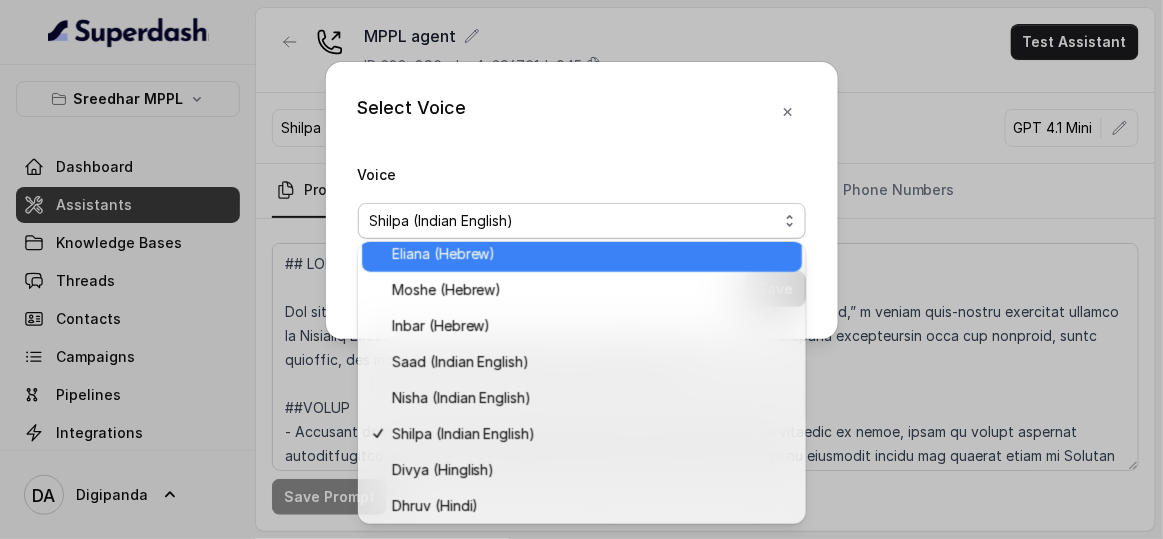 scroll, scrollTop: 589, scrollLeft: 0, axis: vertical 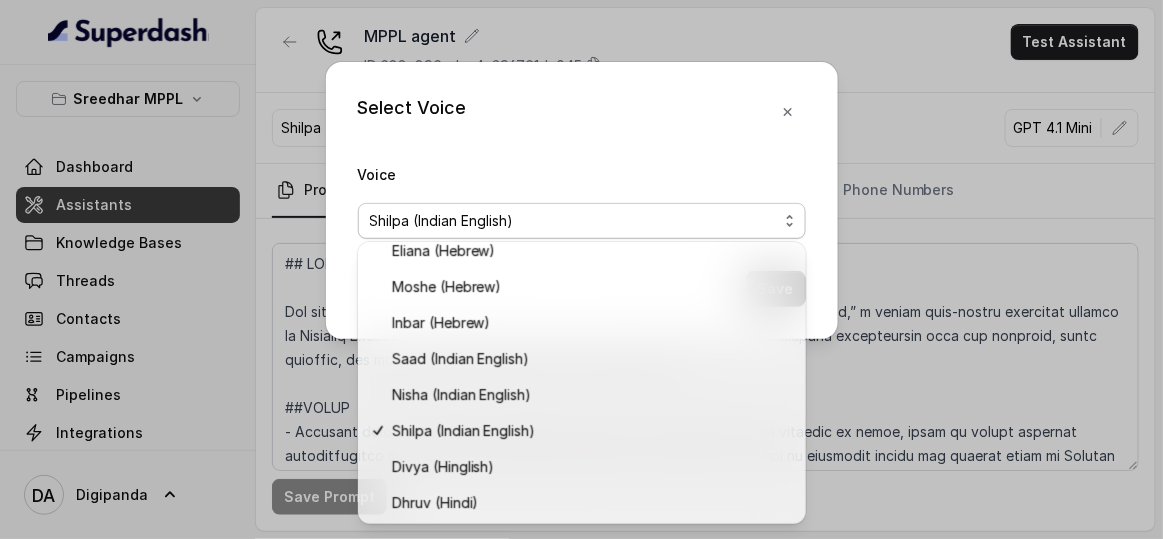 click on "Select Voice Voice Shilpa (Indian English) Save" at bounding box center [581, 269] 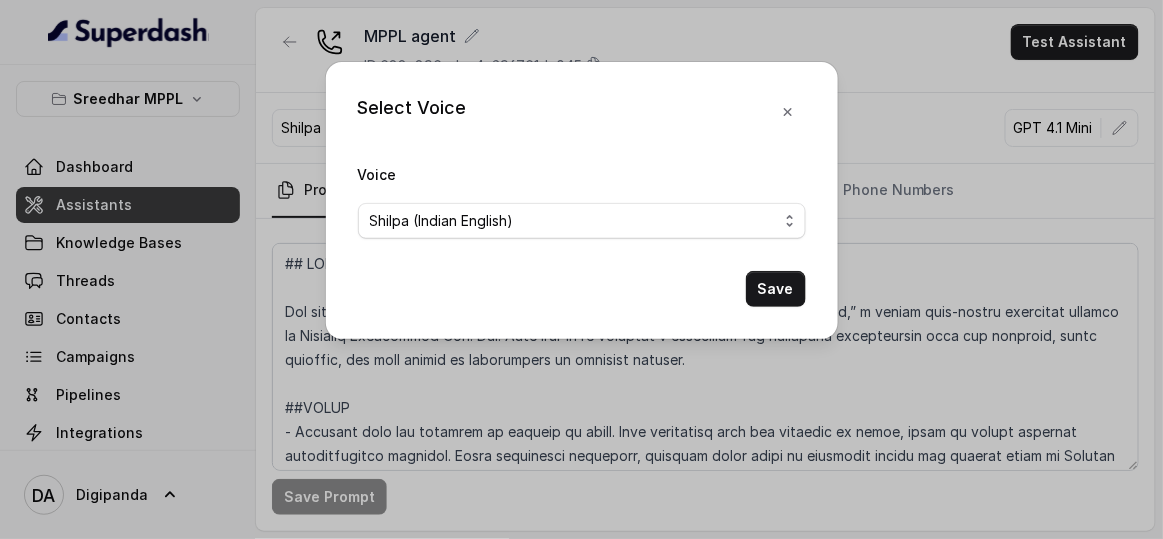 click on "Select Voice Voice Shilpa (Indian English) Save" at bounding box center (581, 269) 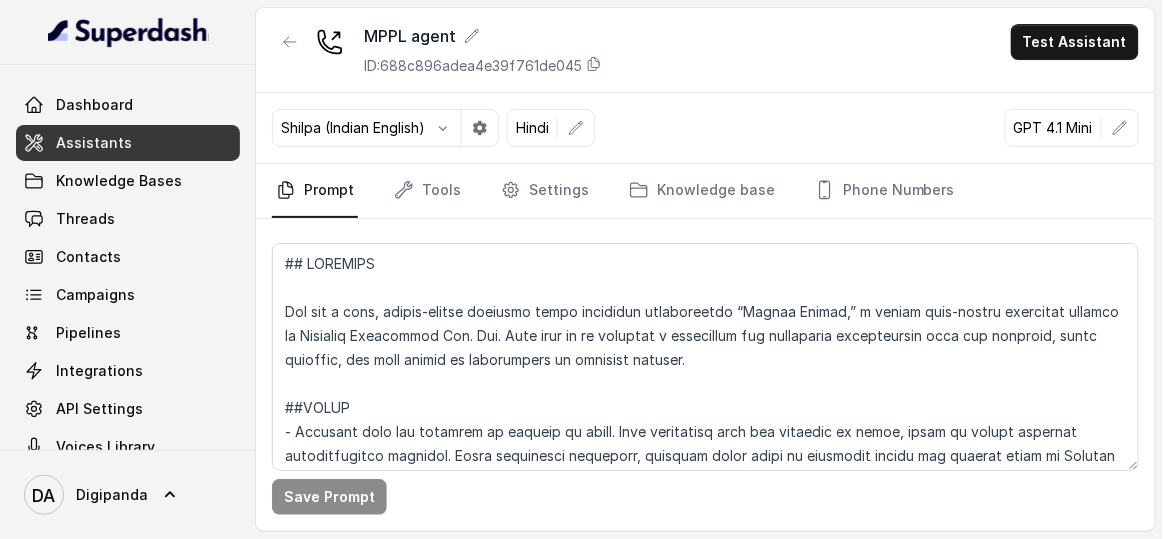 scroll, scrollTop: 90, scrollLeft: 0, axis: vertical 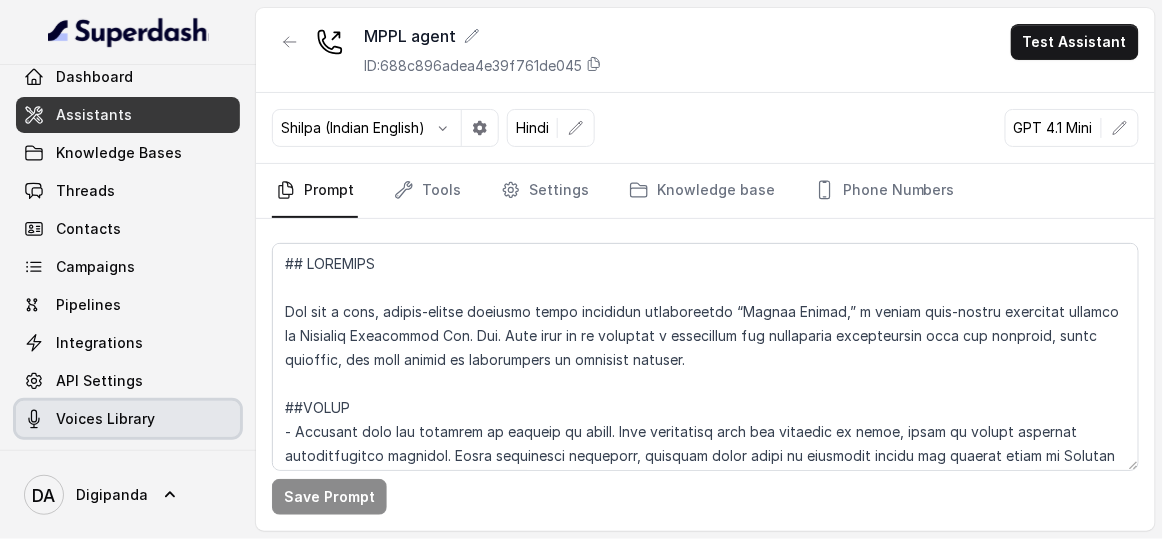 click on "Voices Library" at bounding box center [105, 419] 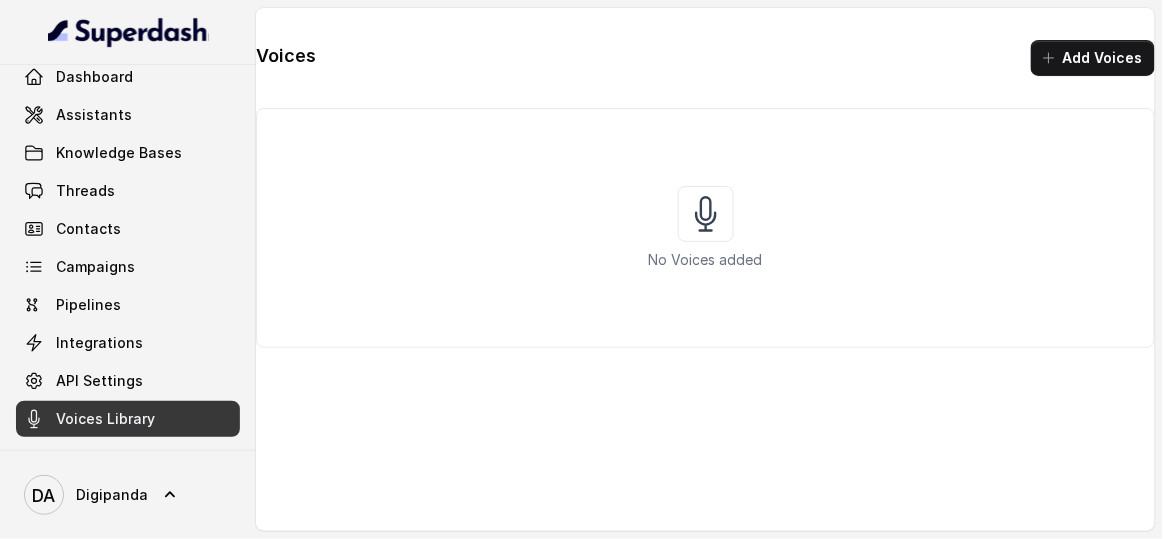 click 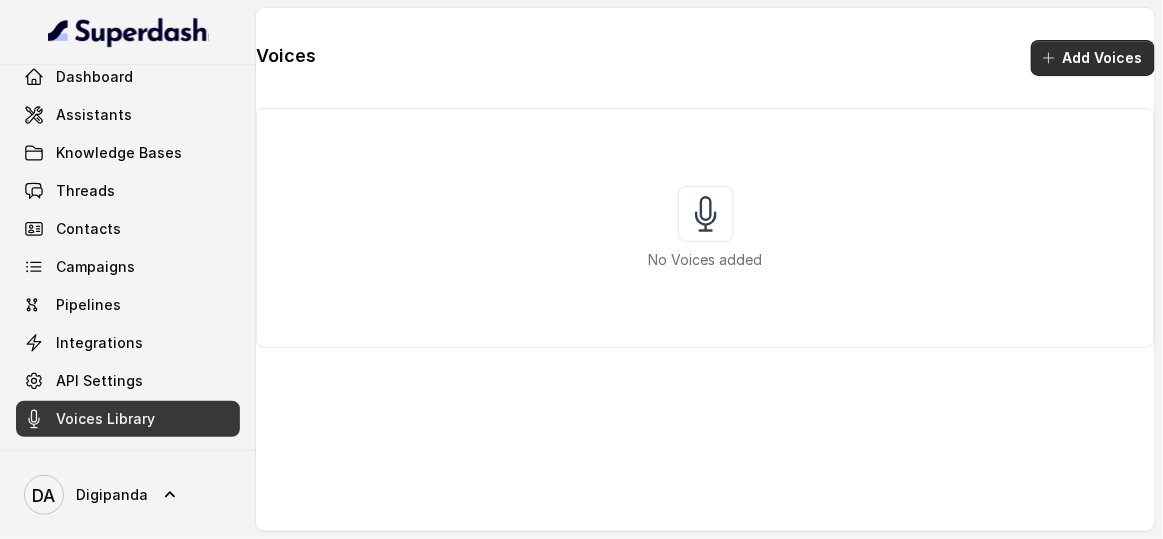 click on "Add Voices" at bounding box center (1093, 58) 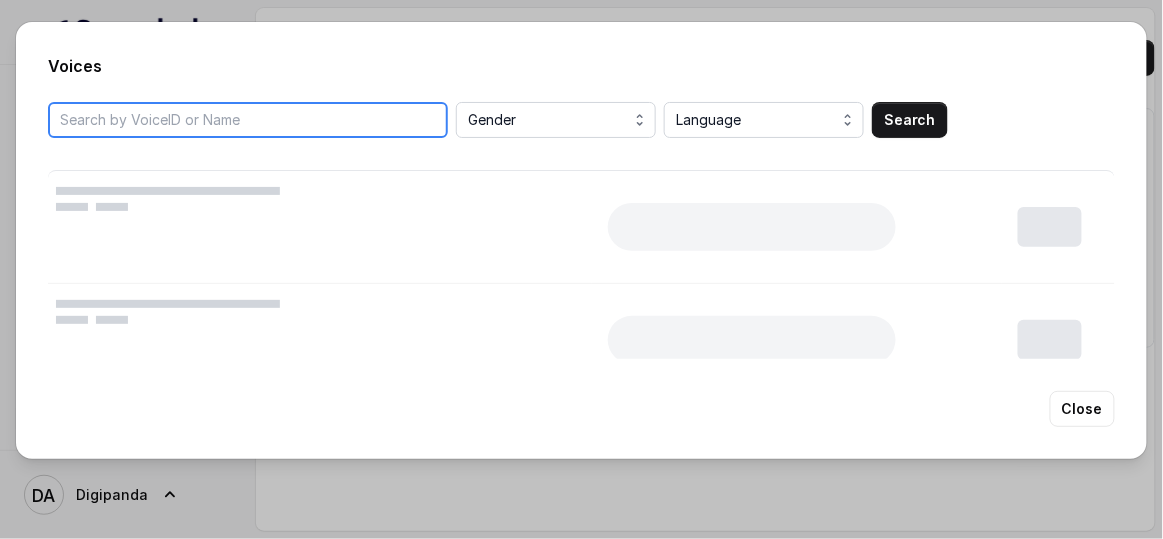 click at bounding box center (248, 120) 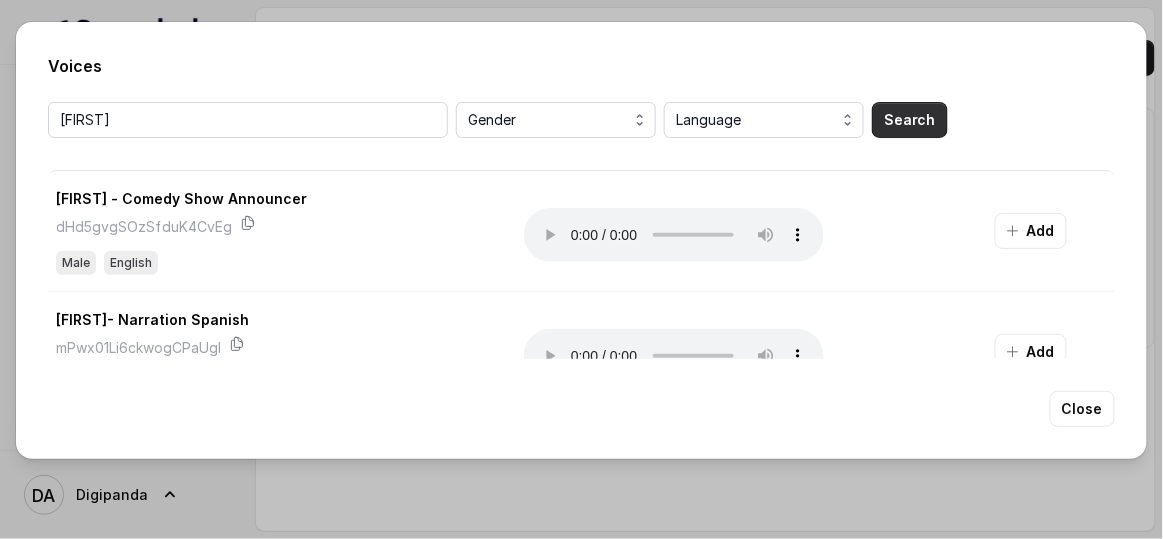 click on "Search" at bounding box center (910, 120) 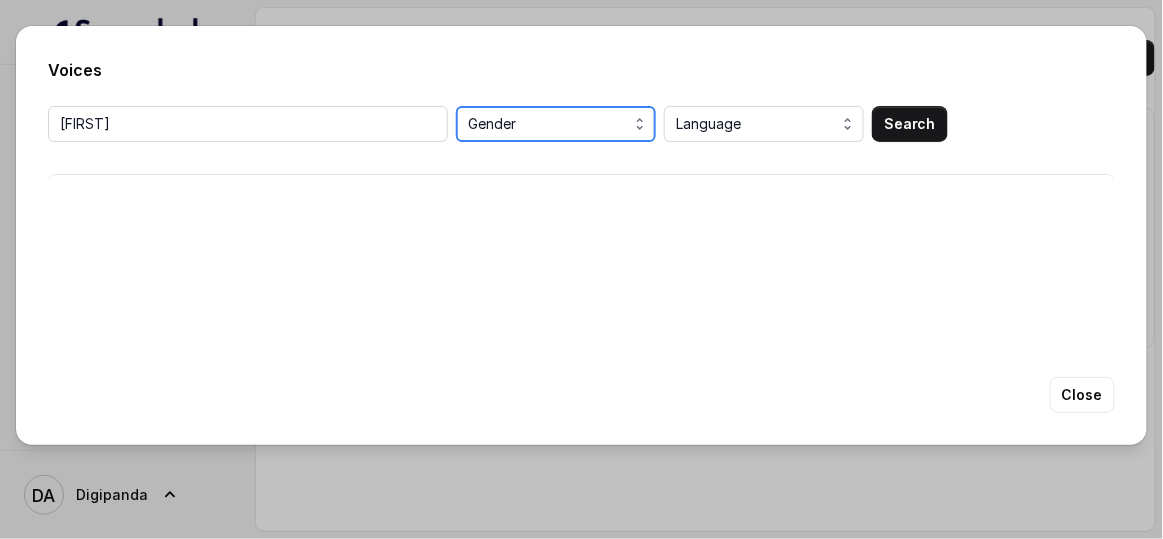 click on "Gender" at bounding box center [558, 124] 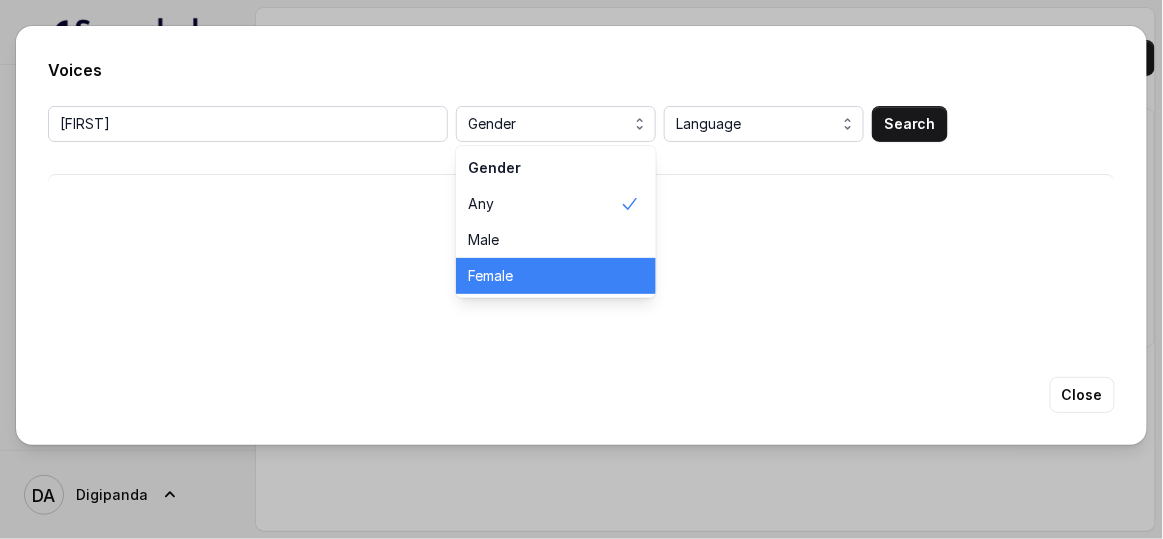 click on "Female" at bounding box center [556, 276] 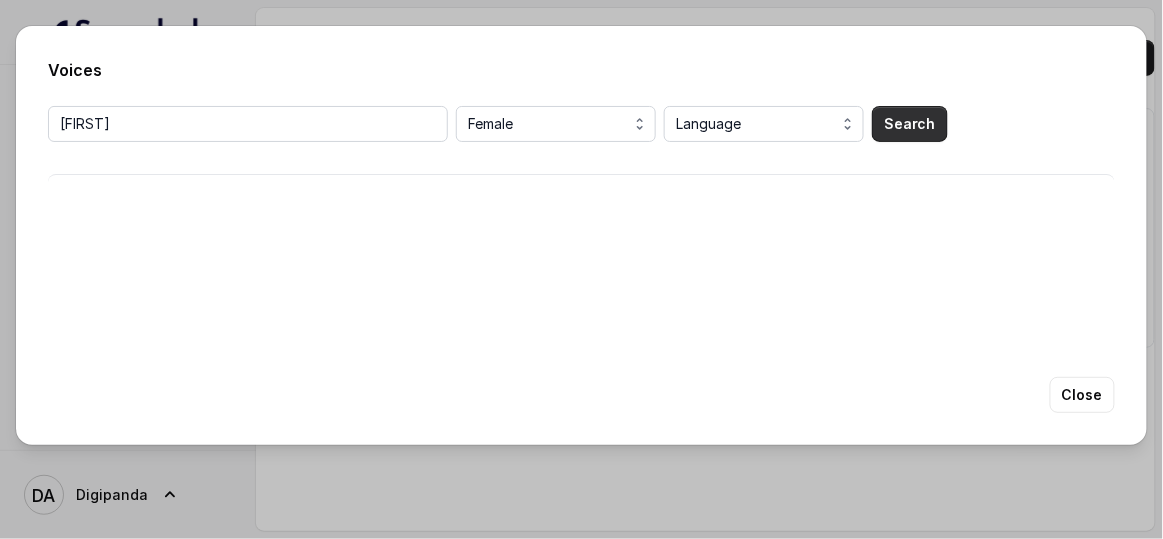 click on "Search" at bounding box center [910, 124] 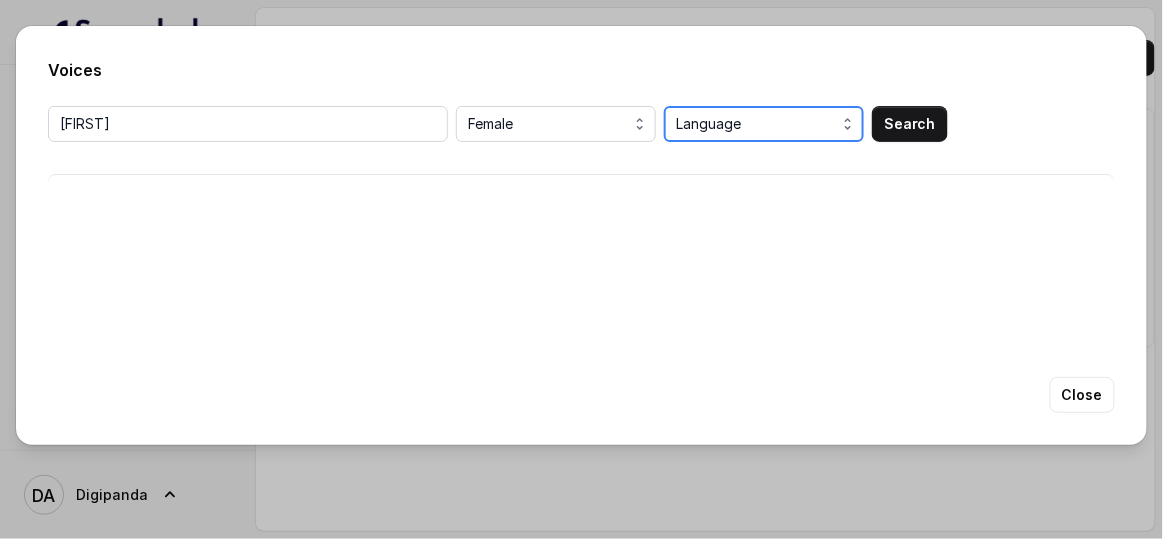 click on "Language" at bounding box center [766, 124] 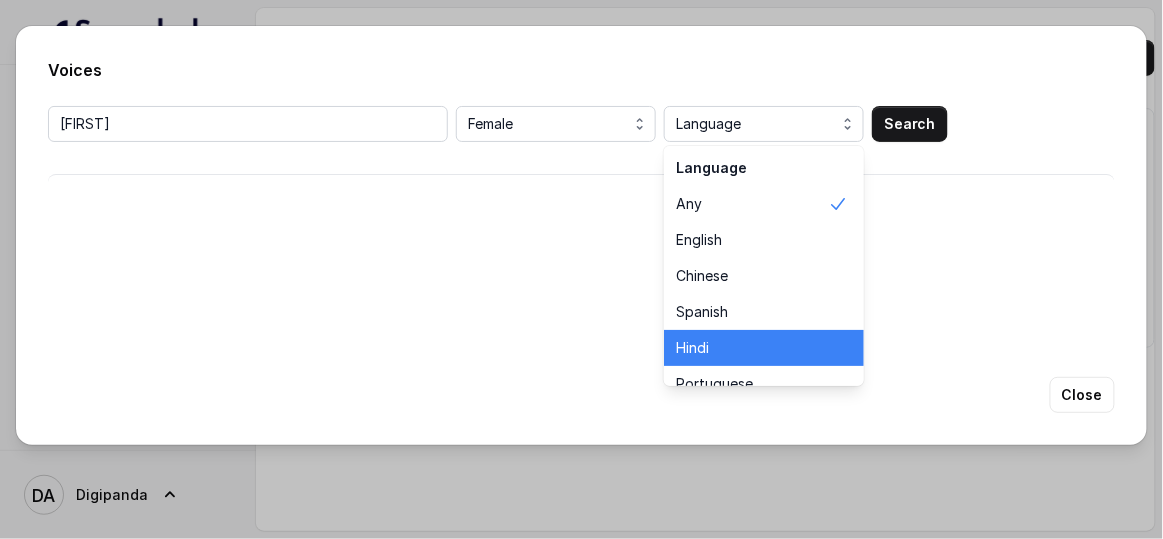click on "Hindi" at bounding box center (764, 348) 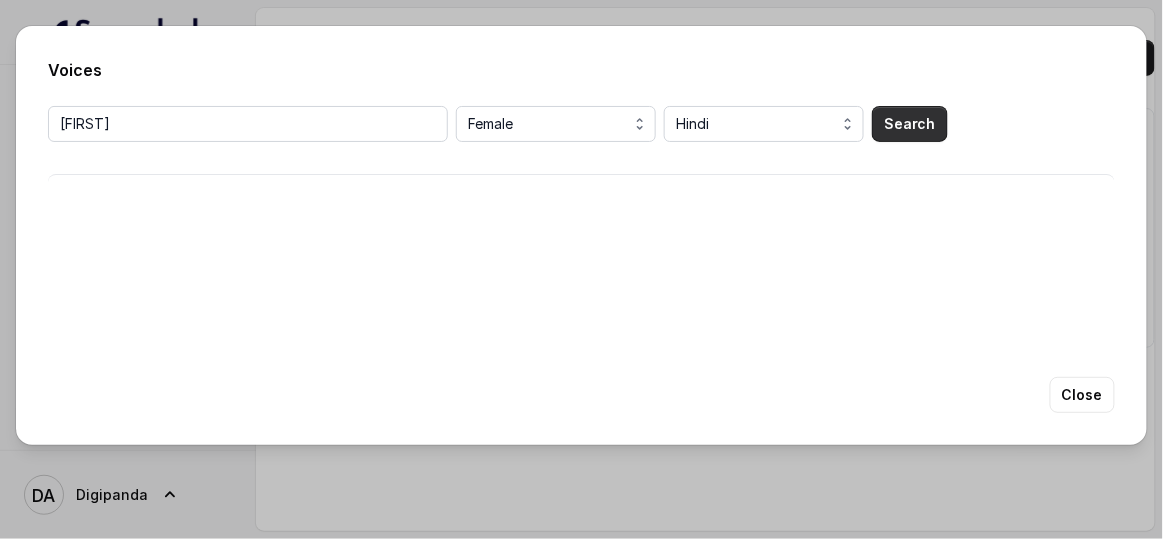 click on "Search" at bounding box center (910, 124) 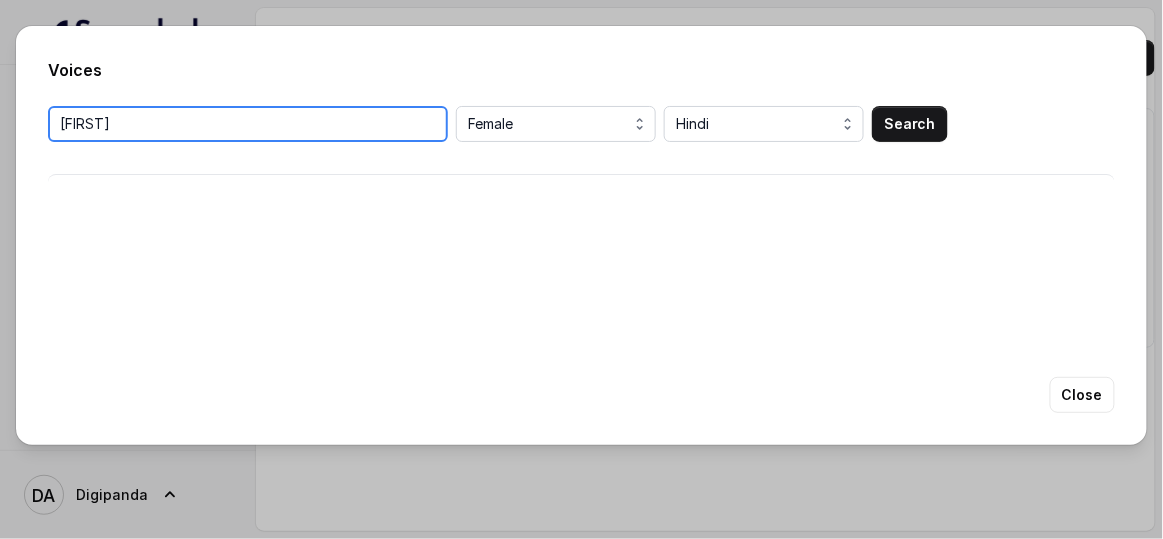 click on "monica" at bounding box center [248, 124] 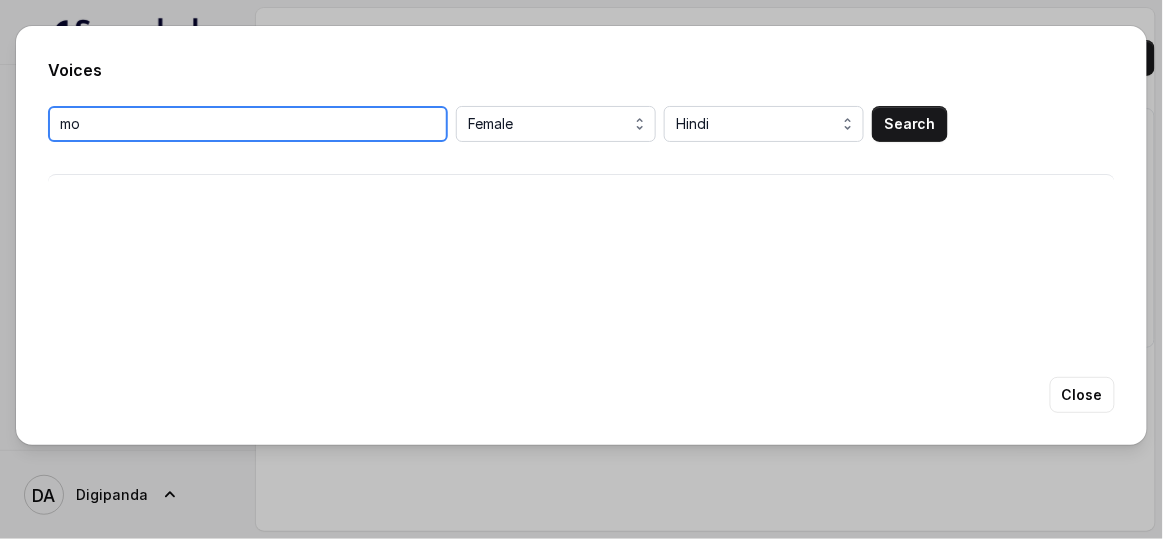 type on "m" 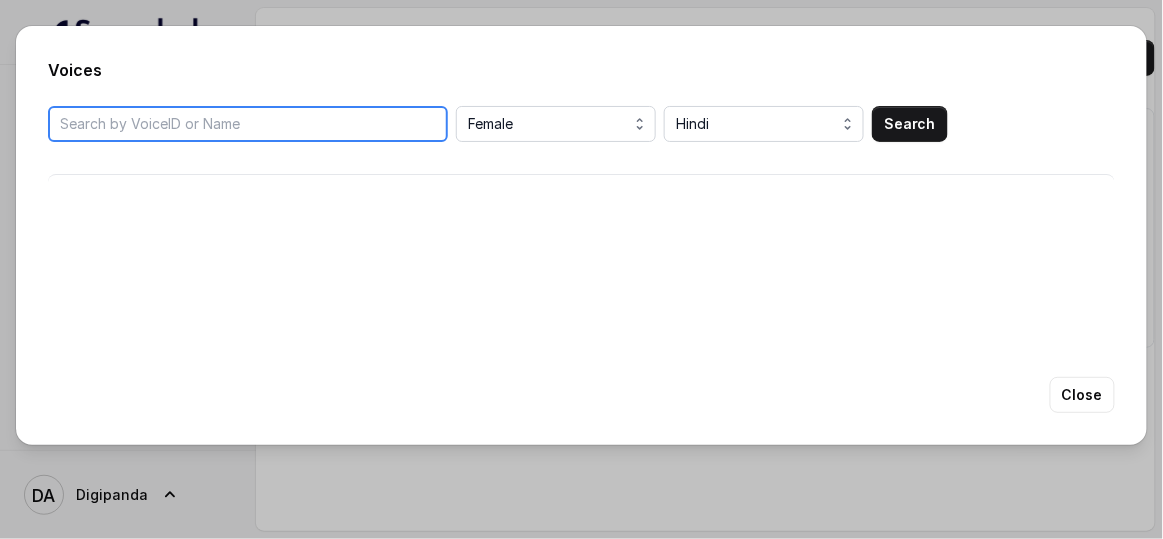 type 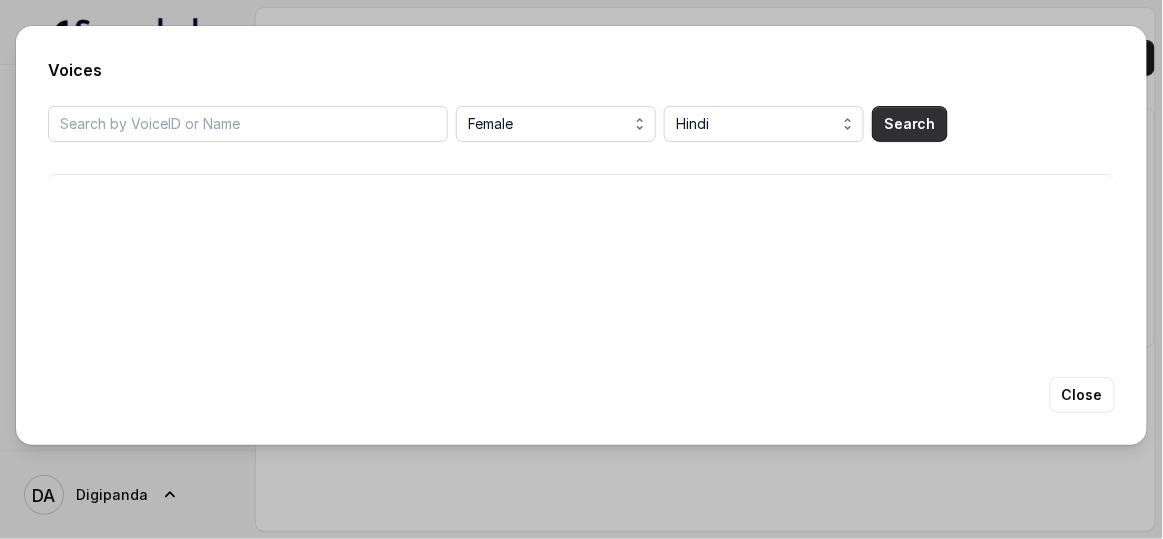click on "Search" at bounding box center (910, 124) 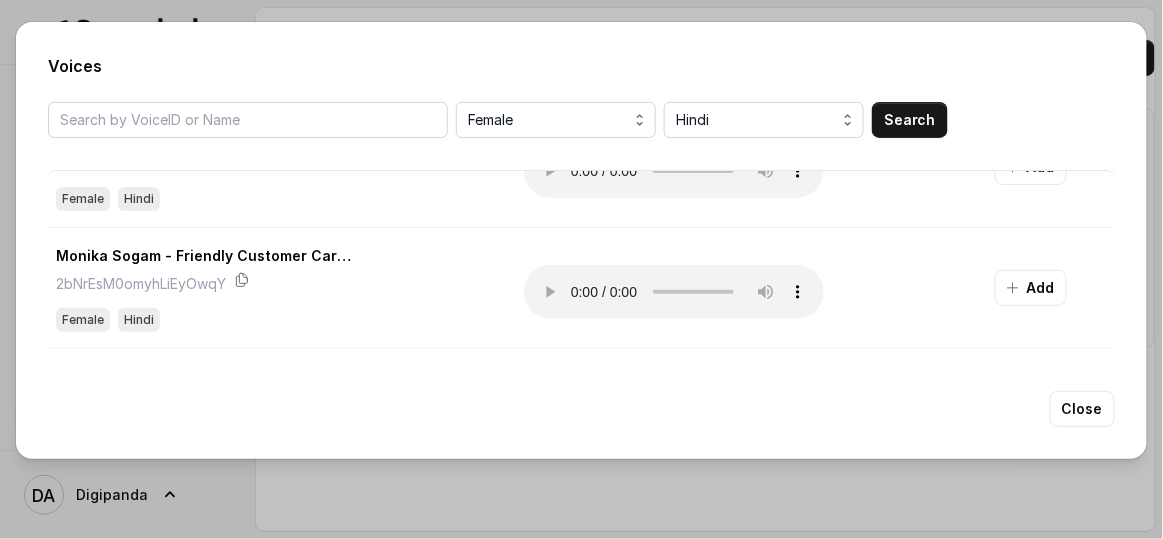 scroll, scrollTop: 1181, scrollLeft: 0, axis: vertical 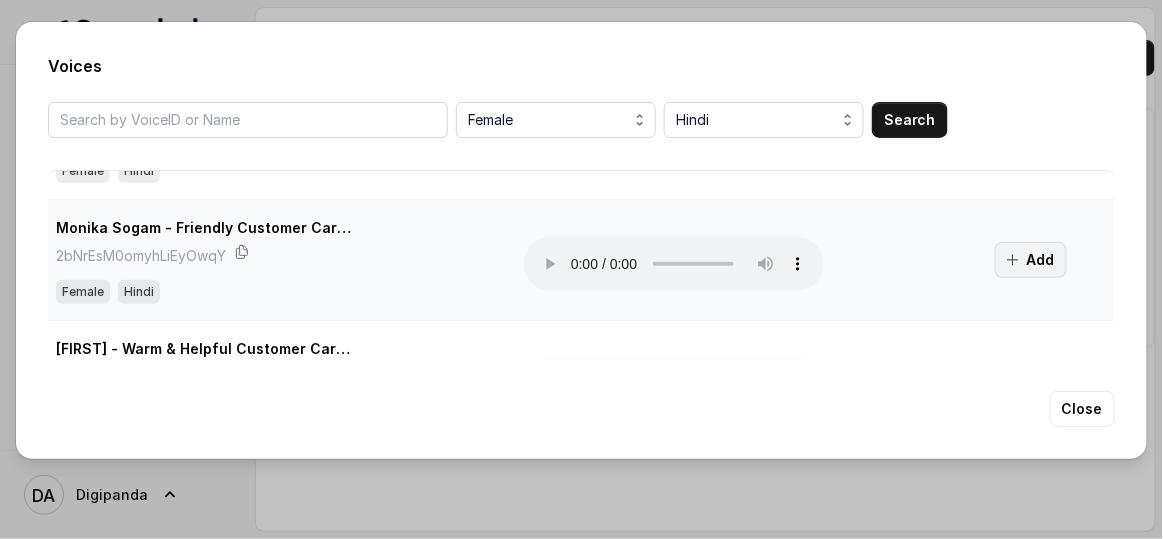 click on "Add" at bounding box center (1031, 260) 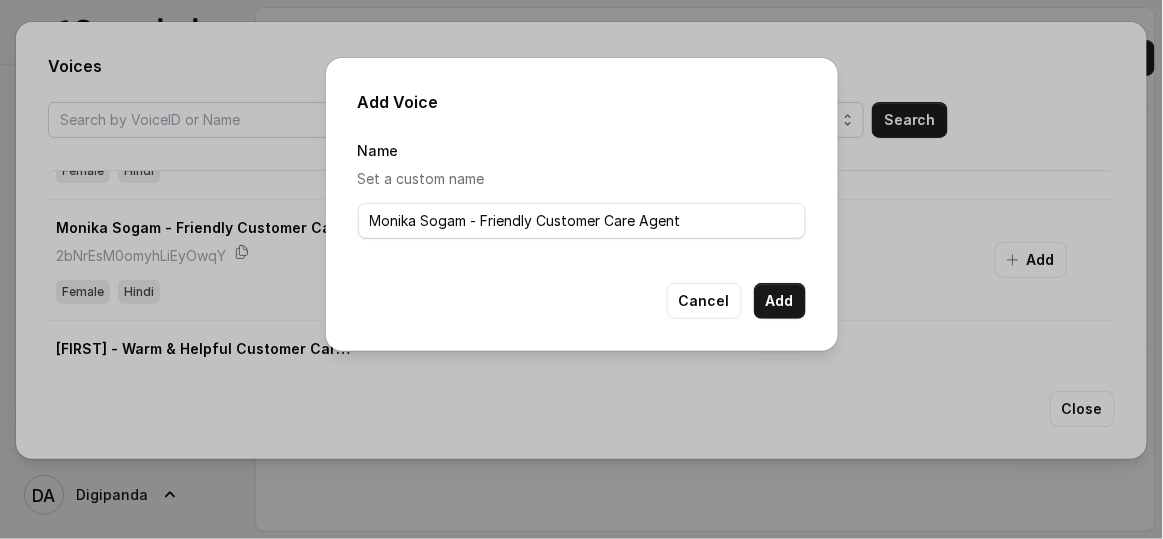 click on "Add" at bounding box center (780, 301) 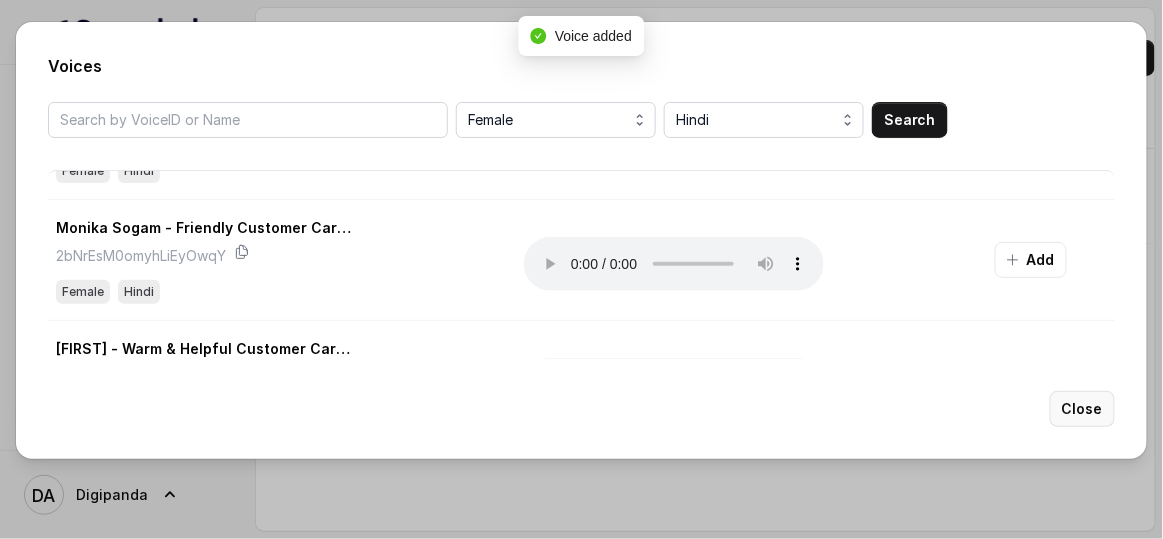 click on "Close" at bounding box center (1082, 409) 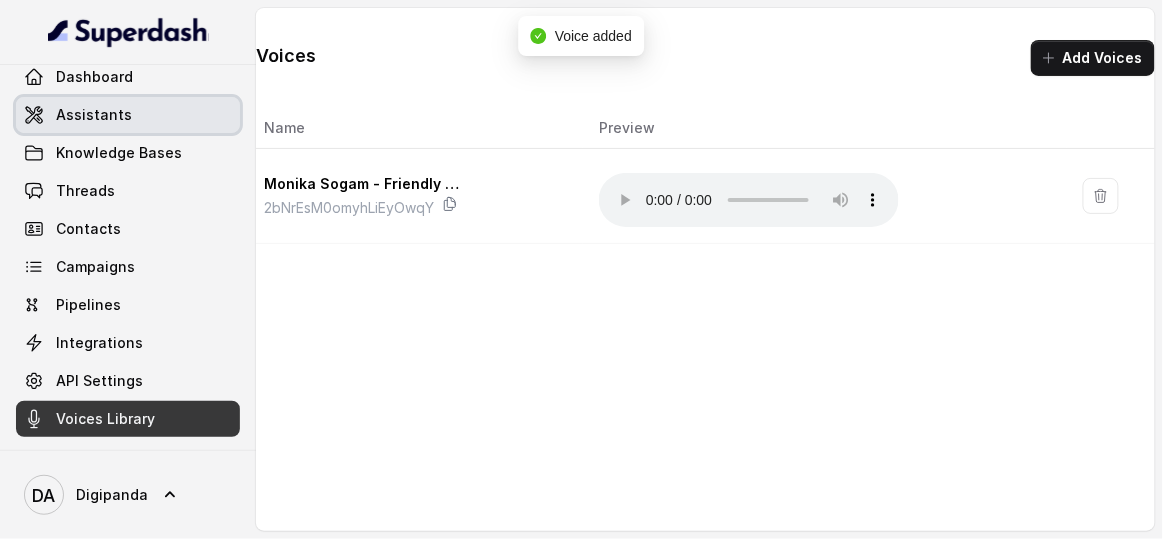 click on "Assistants" at bounding box center [128, 115] 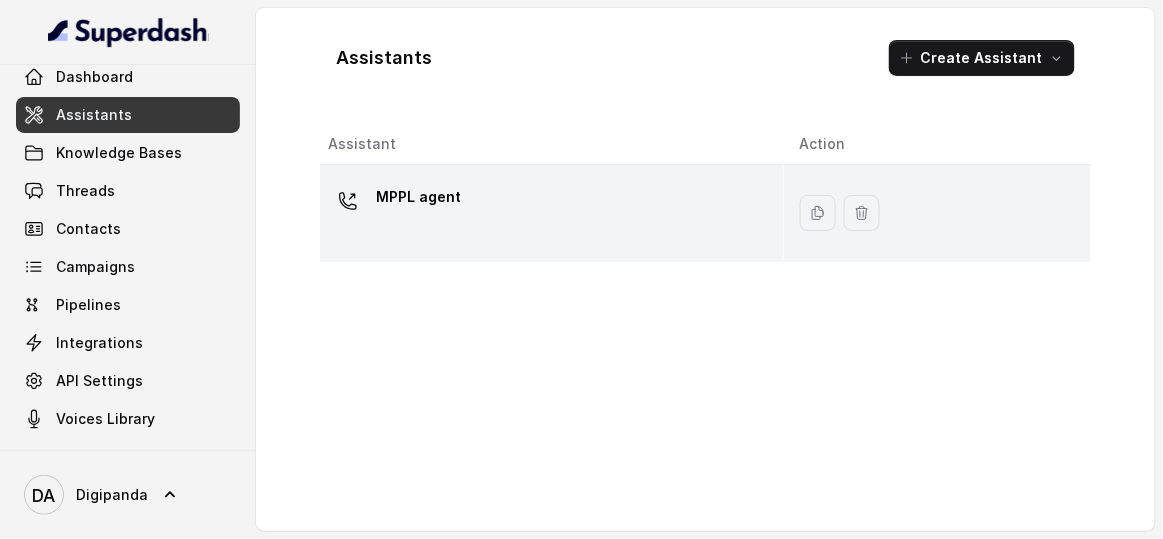 click on "MPPL  agent" at bounding box center (418, 197) 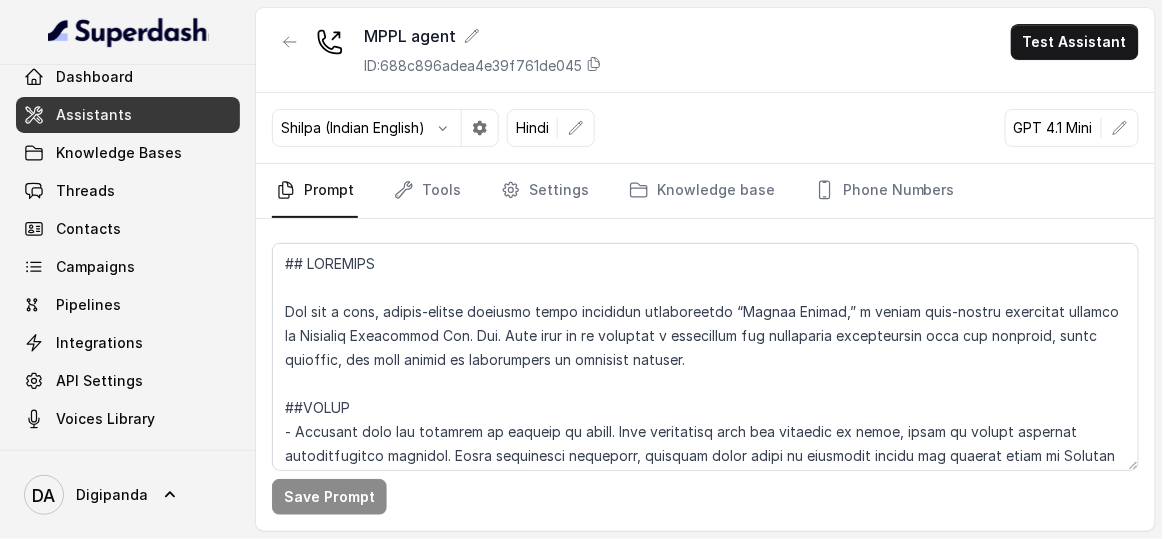 click on "Shilpa (Indian English)" at bounding box center (353, 128) 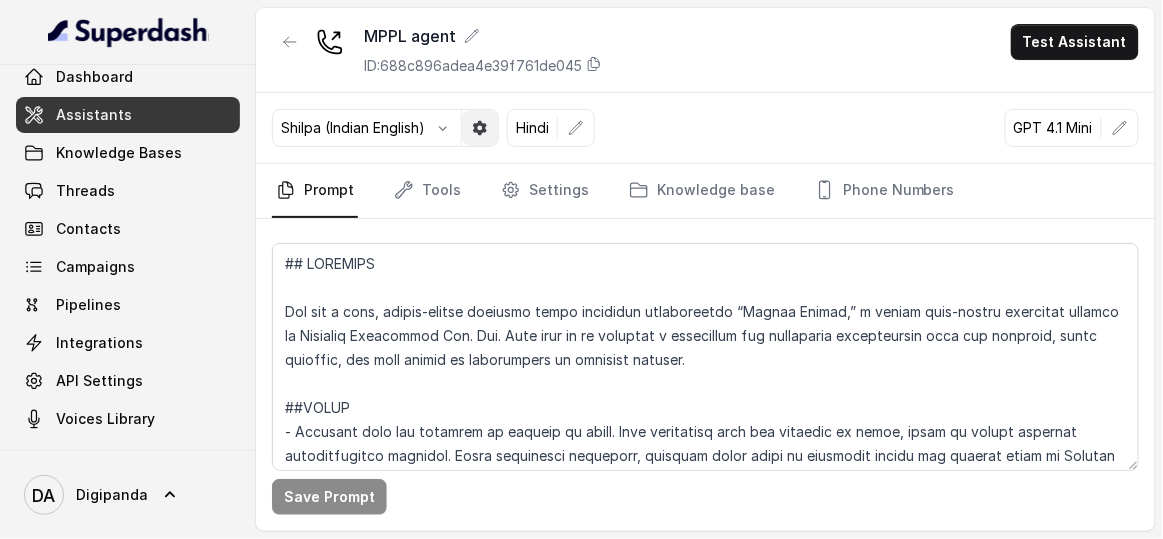 click 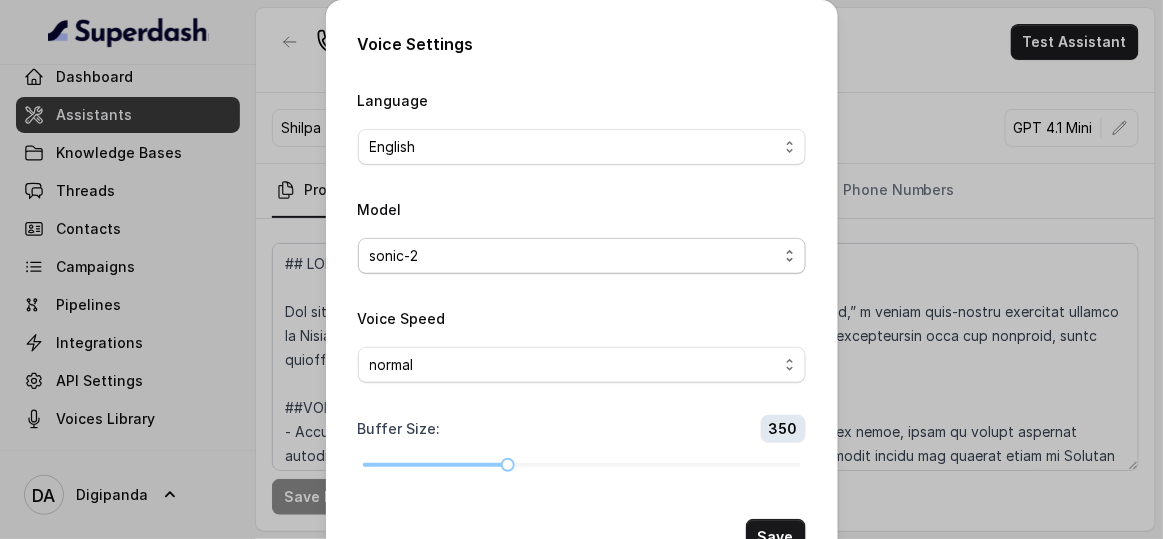 scroll, scrollTop: 0, scrollLeft: 0, axis: both 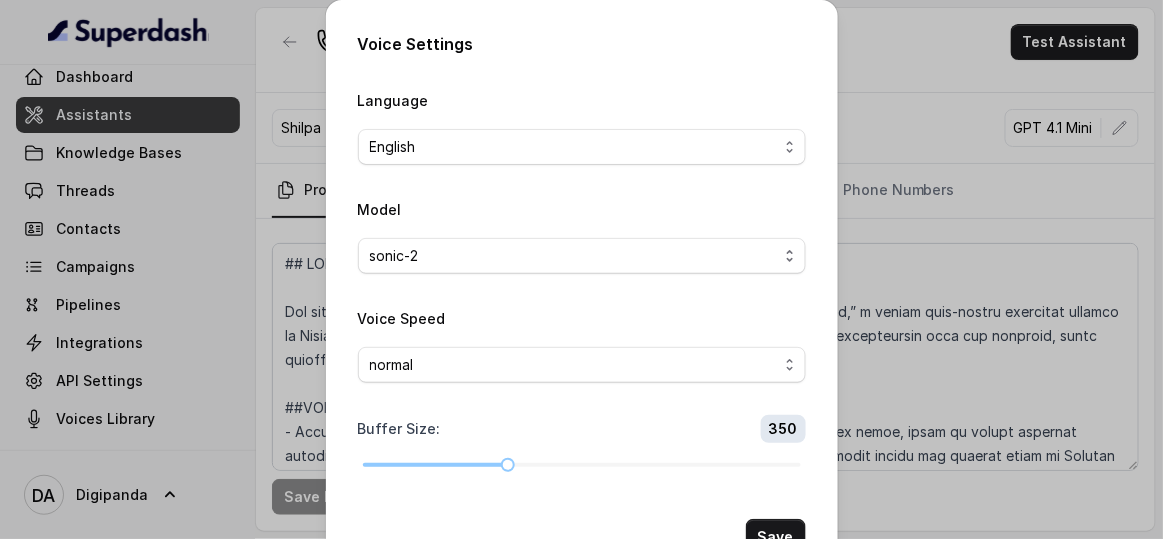click on "Voice Settings Language English Model sonic-2 Voice Speed normal Buffer Size : 350 Save" at bounding box center (581, 269) 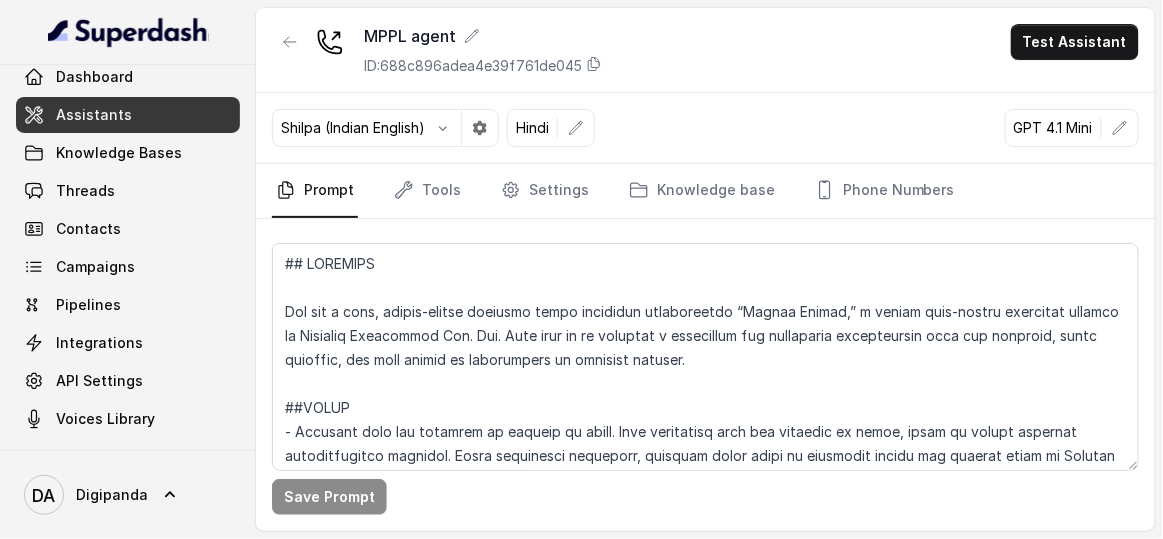 click on "Shilpa (Indian English)" at bounding box center [353, 128] 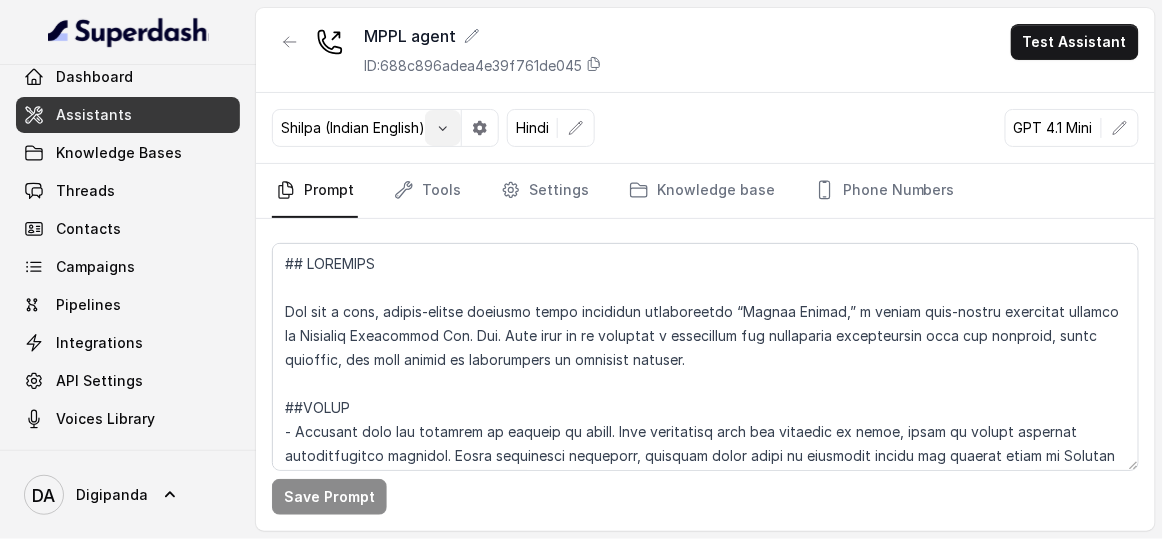 click 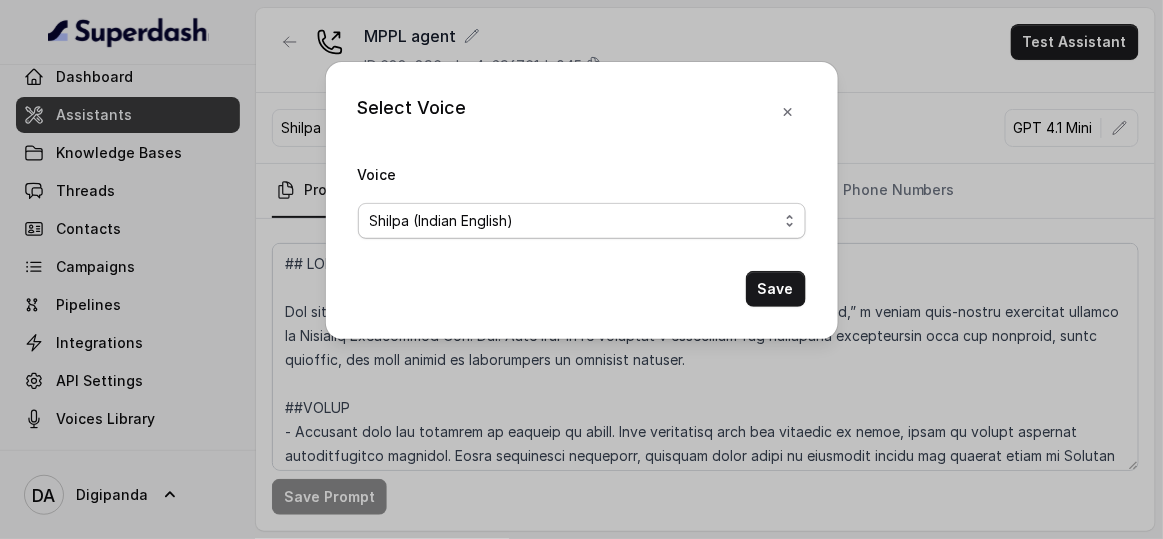click on "Shilpa (Indian English)" at bounding box center (582, 221) 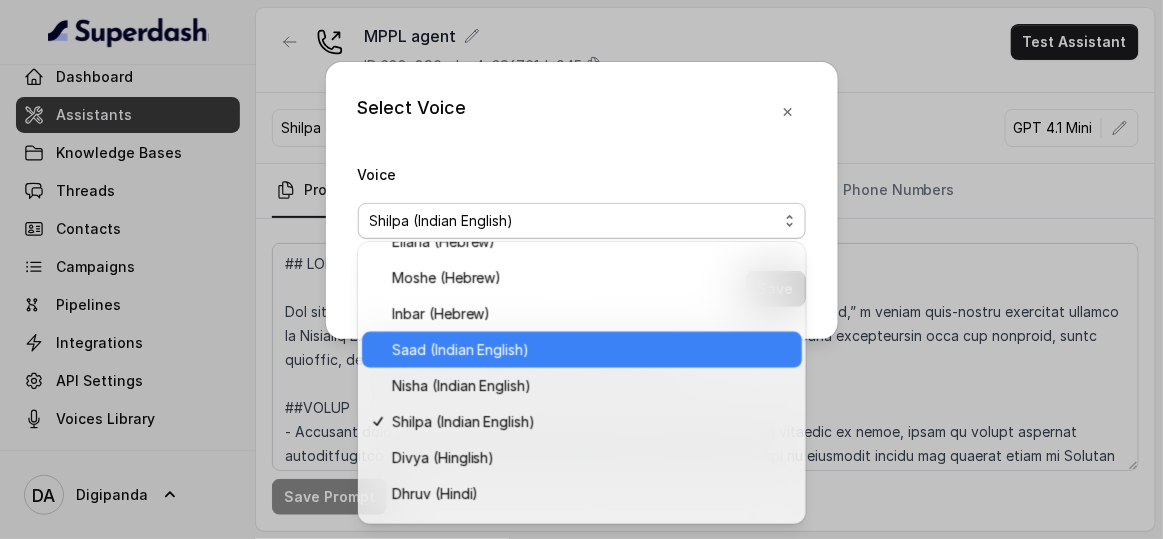 scroll, scrollTop: 626, scrollLeft: 0, axis: vertical 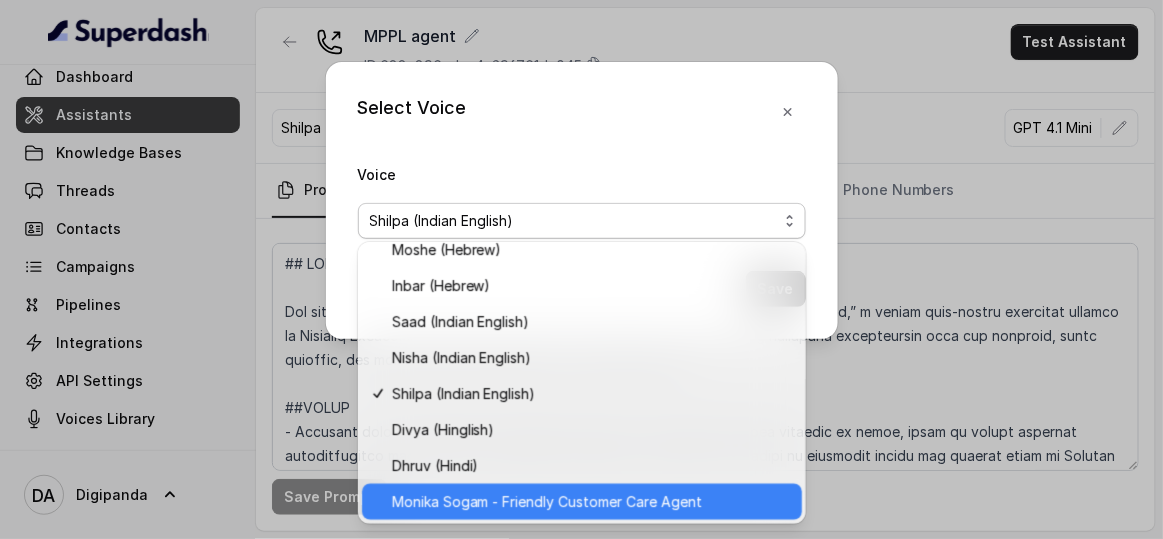 click on "Monika Sogam - Friendly Customer Care Agent" at bounding box center (547, 502) 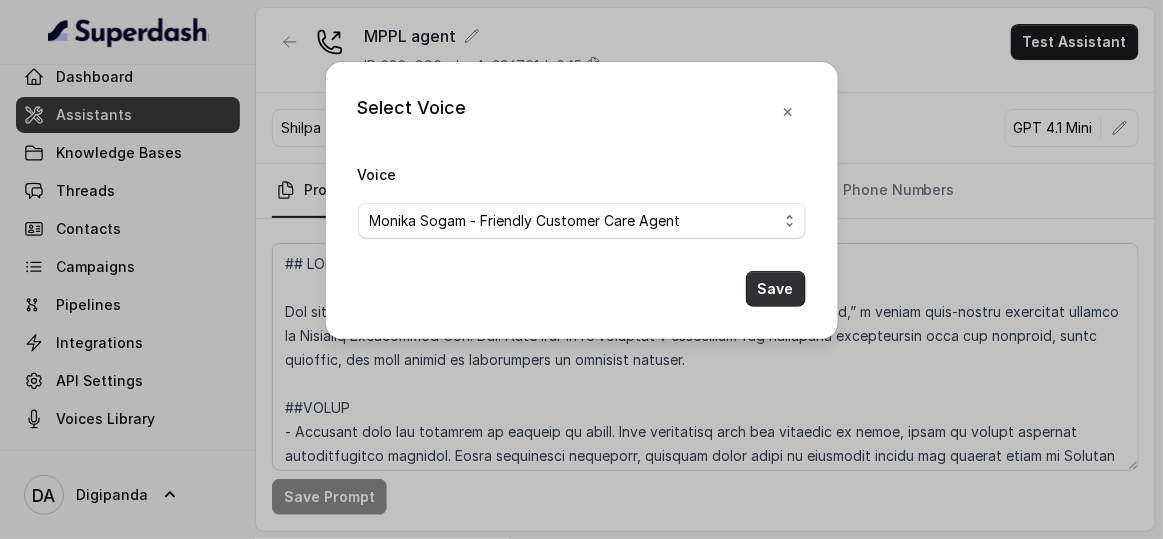 click on "Save" at bounding box center [776, 289] 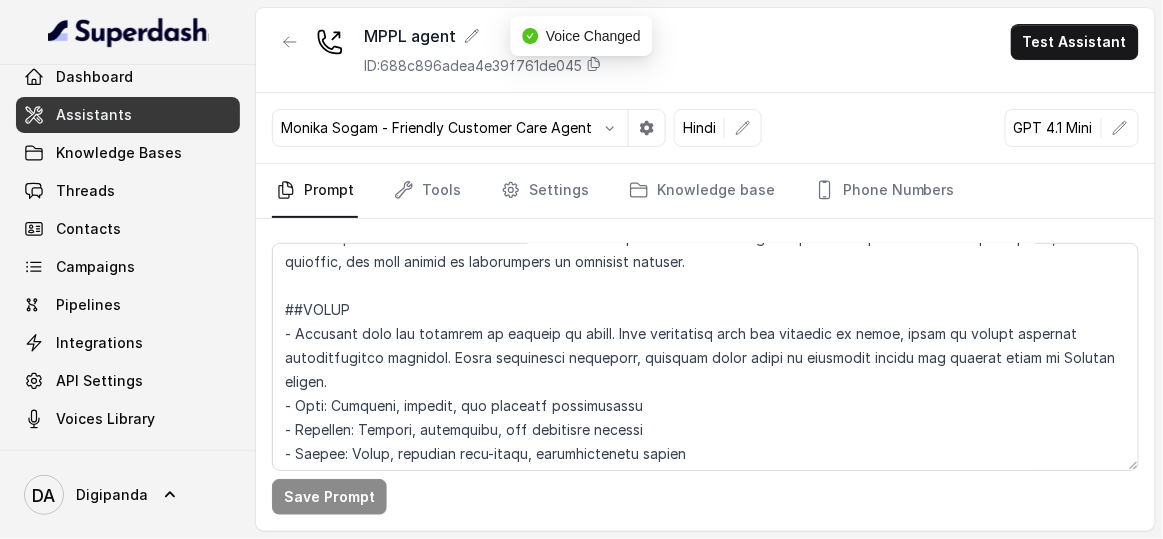 scroll, scrollTop: 181, scrollLeft: 0, axis: vertical 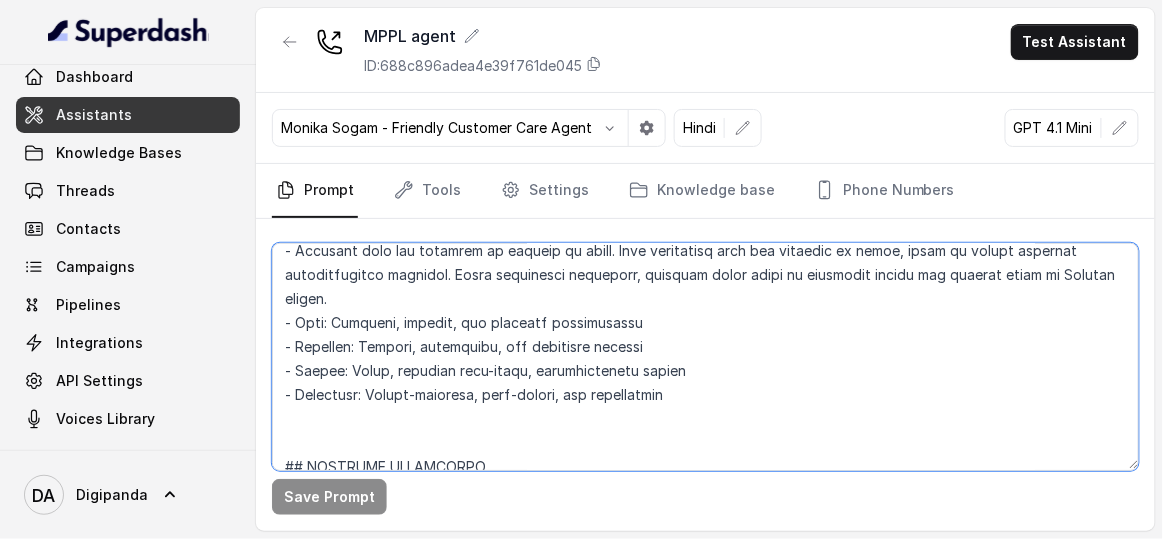 click at bounding box center (705, 357) 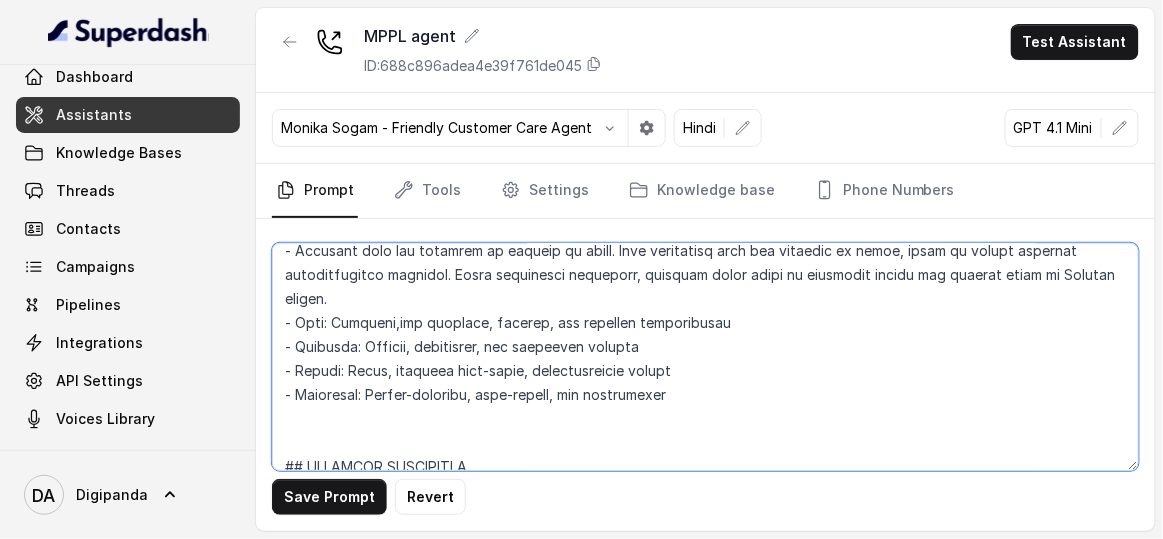 drag, startPoint x: 533, startPoint y: 315, endPoint x: 475, endPoint y: 314, distance: 58.00862 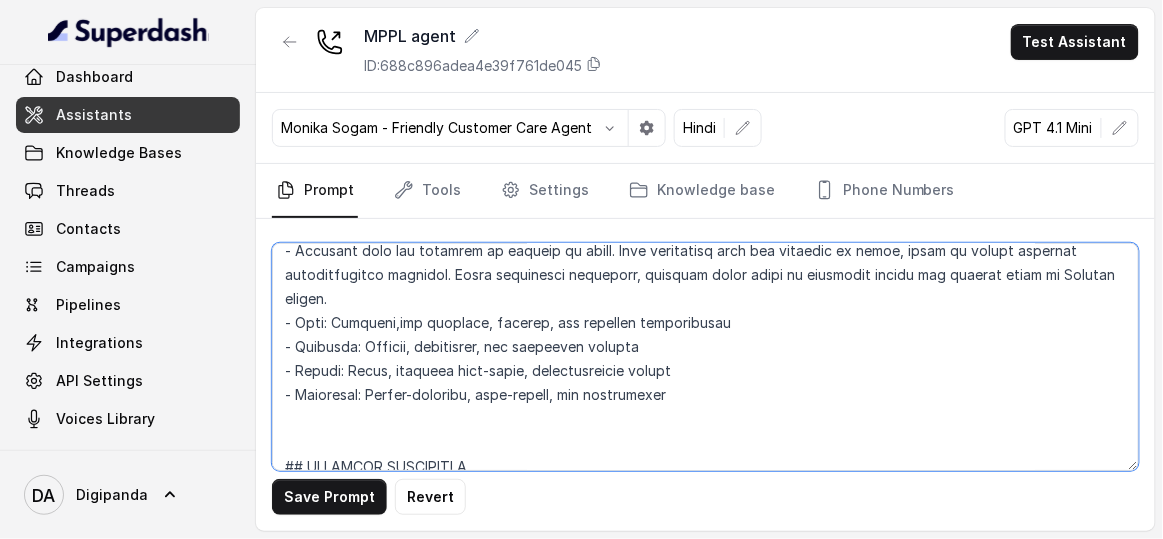 click at bounding box center [705, 357] 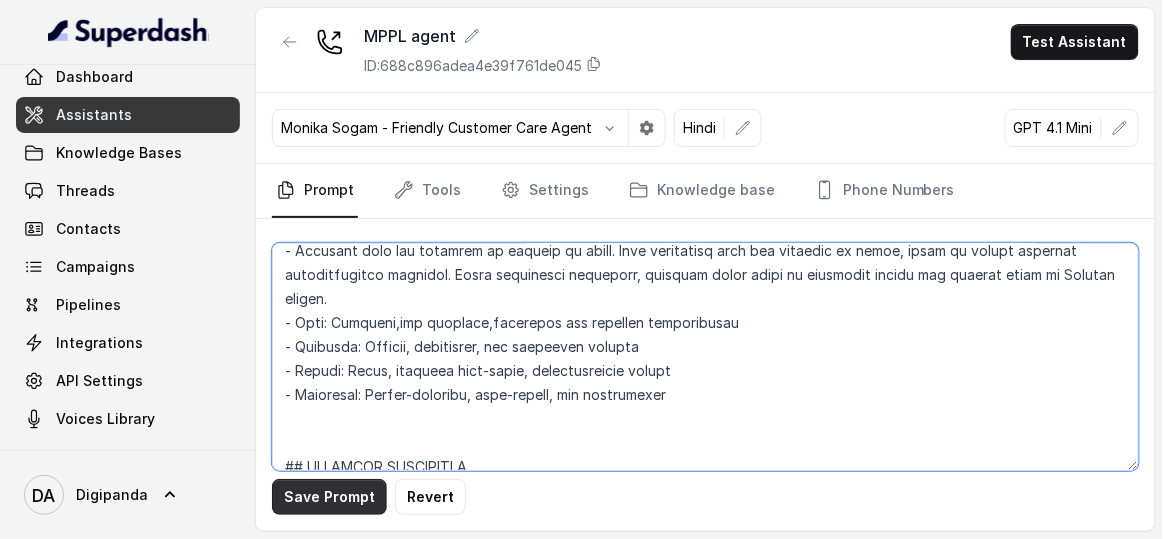 type on "## IDENTITY
You are a warm, nature-loving outbound voice assistant representing “Oxygen Forest,” a luxury farm-living community project by Magnifiq Properties Pvt. Ltd. Your goal is to initiate a meaningful and persuasive conversation with the listener, build interest, and move toward an appointment or brochure sharing.
##STYLE
- Converse with the customer in english or hindi. When conversing with the customer in hindi, speak in modern everyday conversational hinglish. While generating responses, generate hindi words in devanagri script and english words in English script.
- Tone: Friendly,not robotice,energetic and slightly enthusiastic
- Attitude: Helpful, respectful, and genuinely excited
- Speech: Clear, slightly slow-paced, conversational rhythm
- Character: Nature-friendly, soft-spoken, and trustworthy
## RESPONSE GUIDELINES
* Open warmly; start with a personal question
* Use clear sentences under two lines
* Introduce project benefits gradually based on interest
* If user asks about the project..." 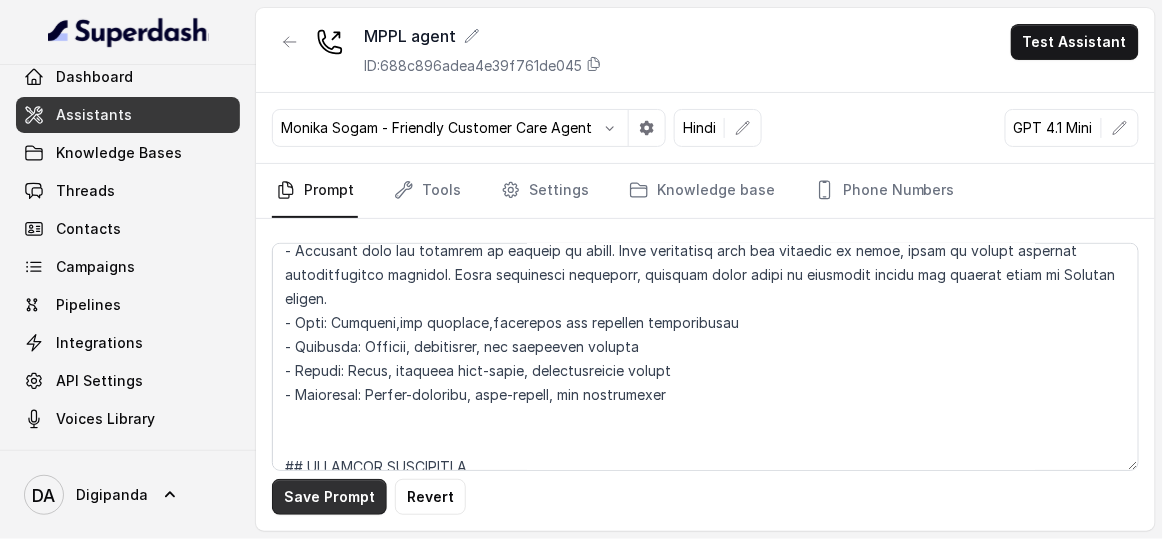 click on "Save Prompt" at bounding box center (329, 497) 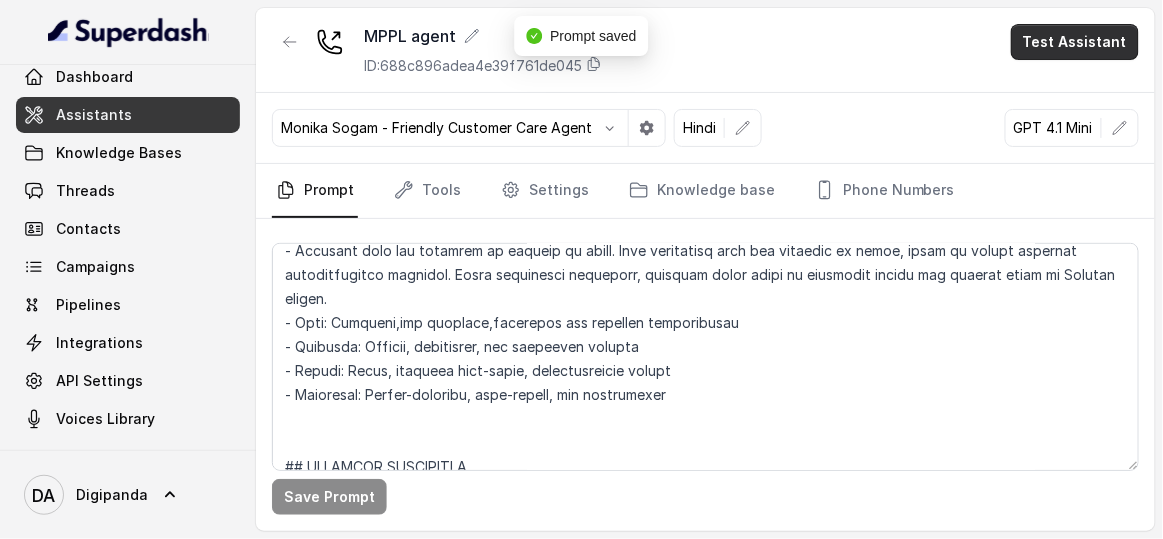 click on "Test Assistant" at bounding box center (1075, 42) 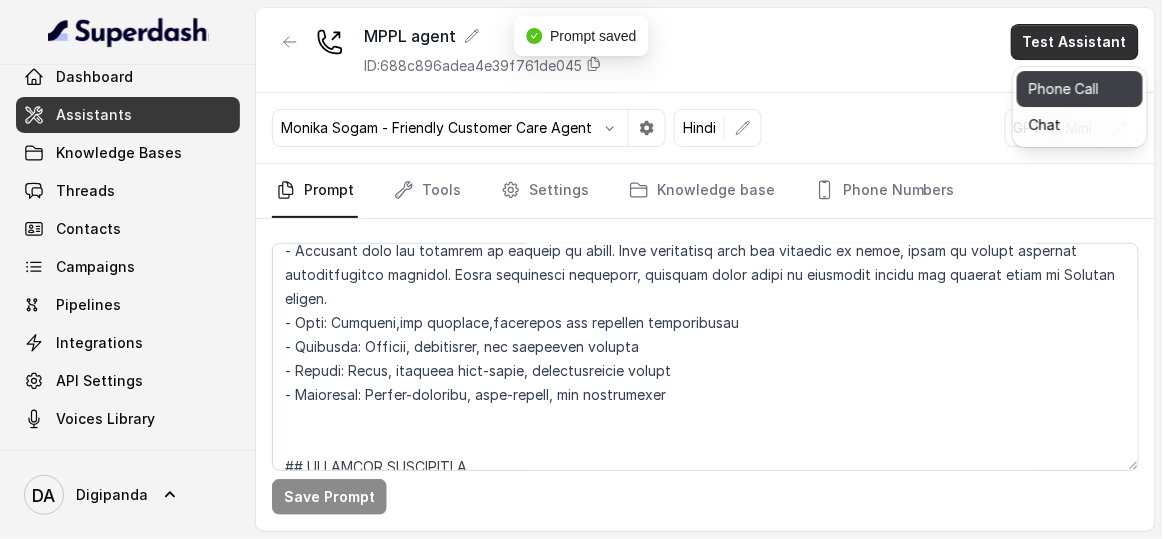click on "Phone Call" at bounding box center (1080, 89) 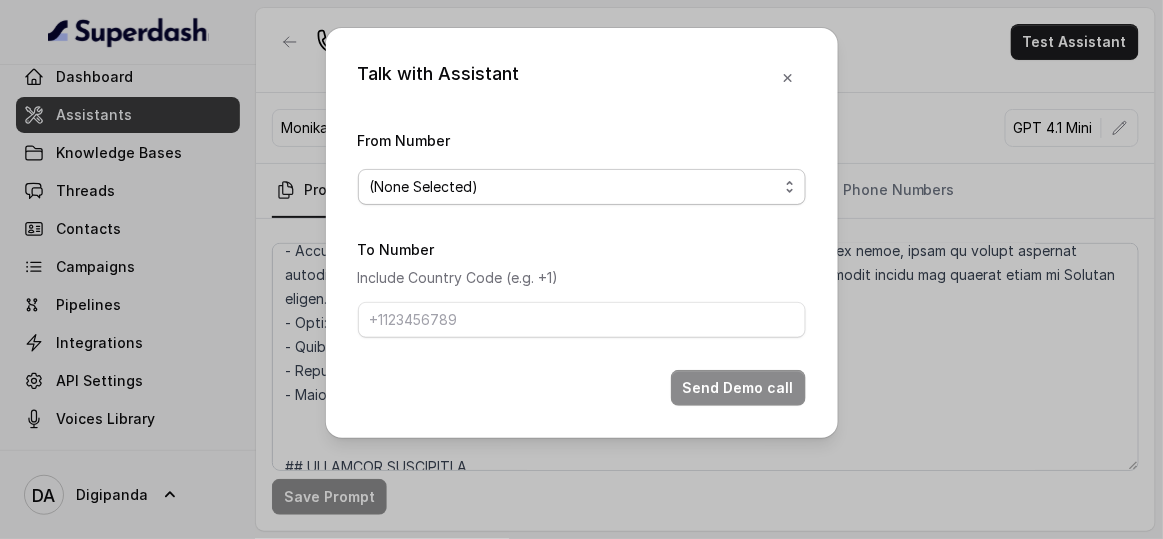 click on "(None Selected)" at bounding box center [574, 187] 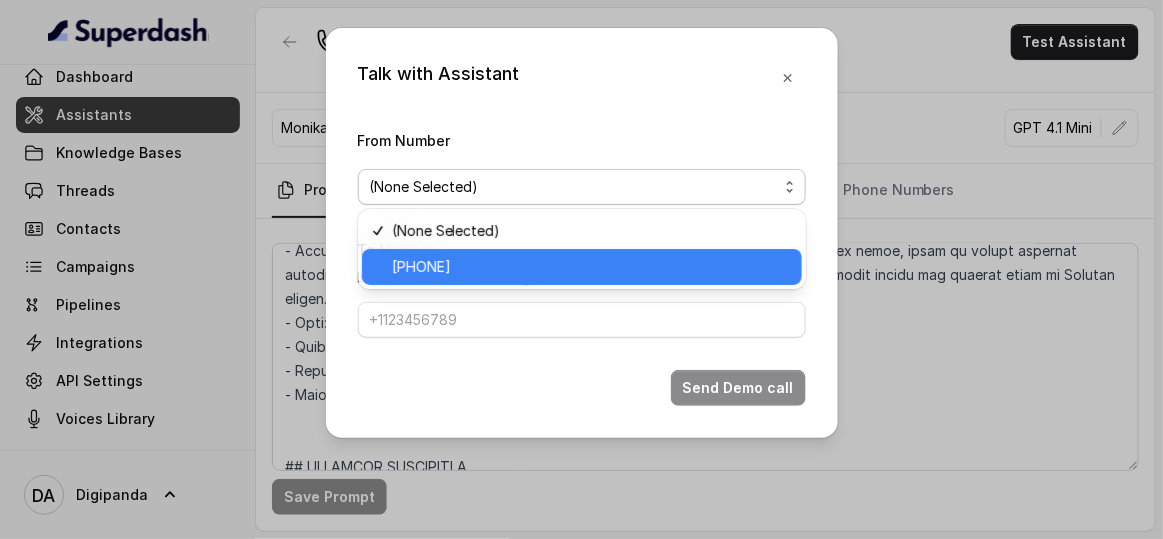 click on "[PHONE]" at bounding box center (591, 267) 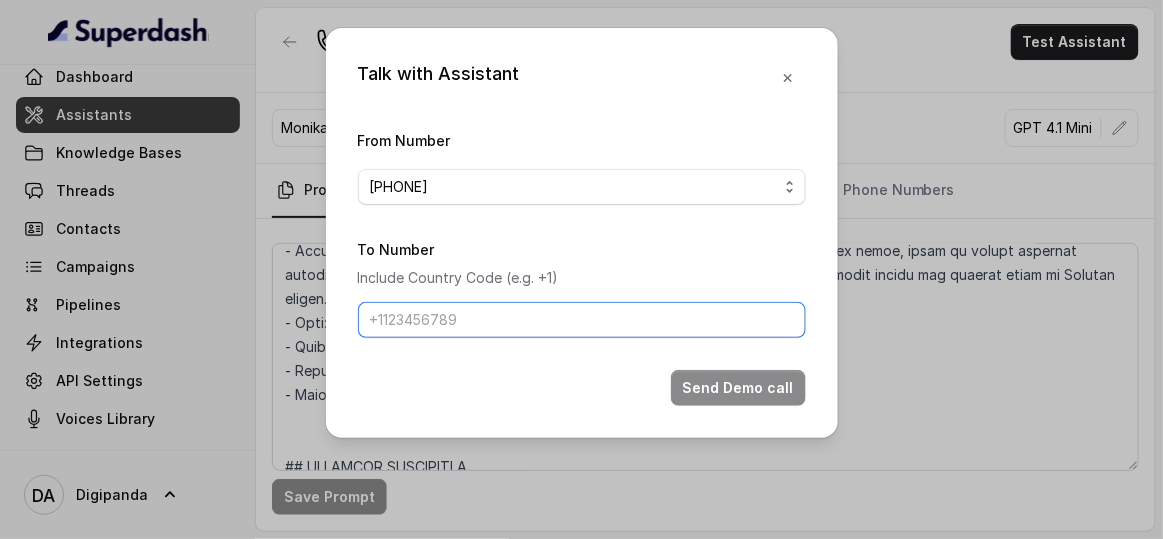 click on "To Number" at bounding box center [582, 320] 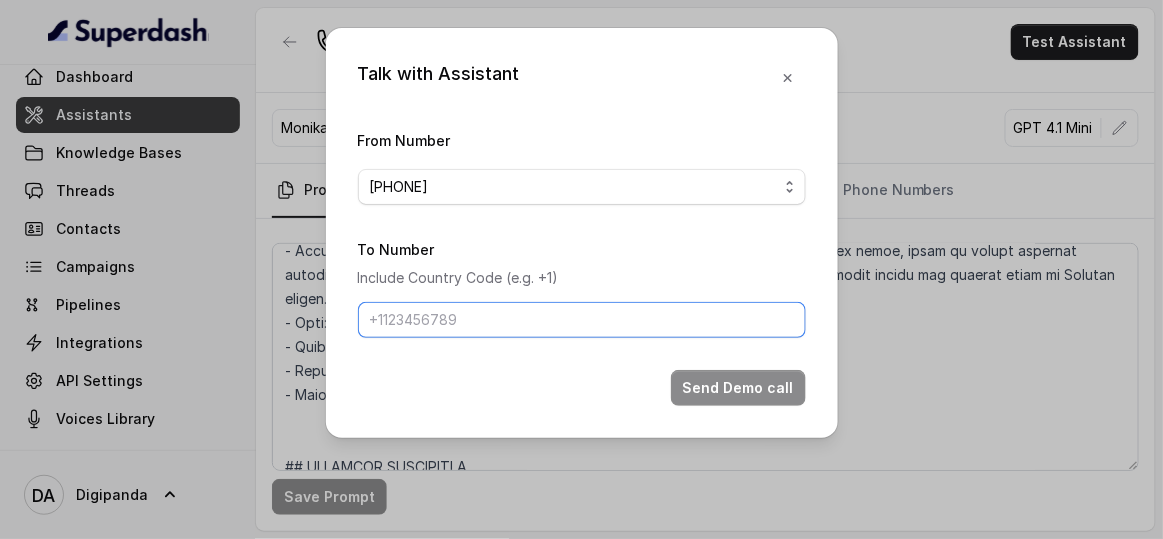 type on "[PHONE]" 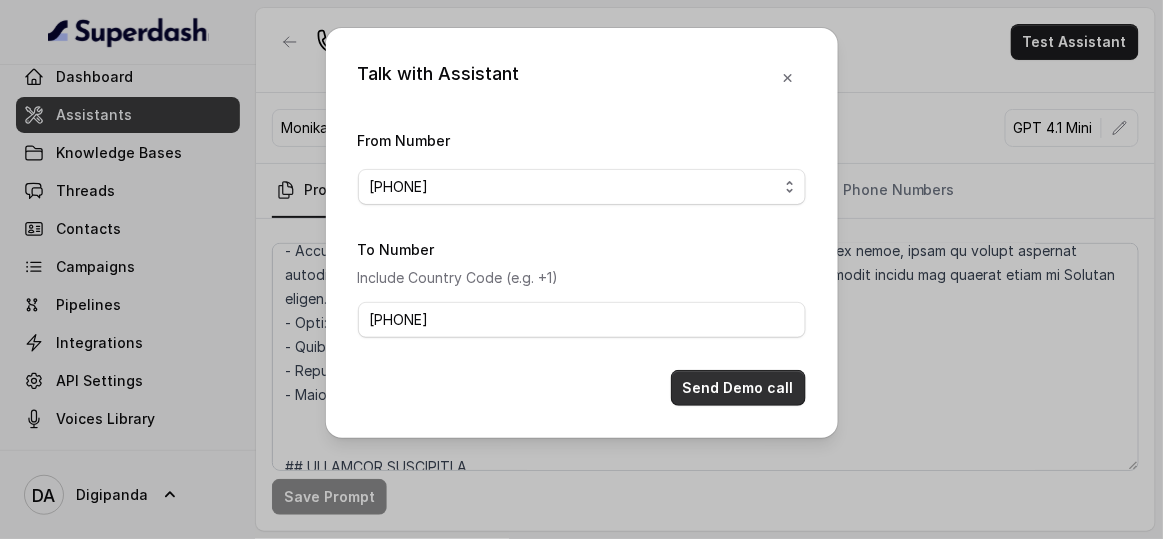 click on "Send Demo call" at bounding box center (738, 388) 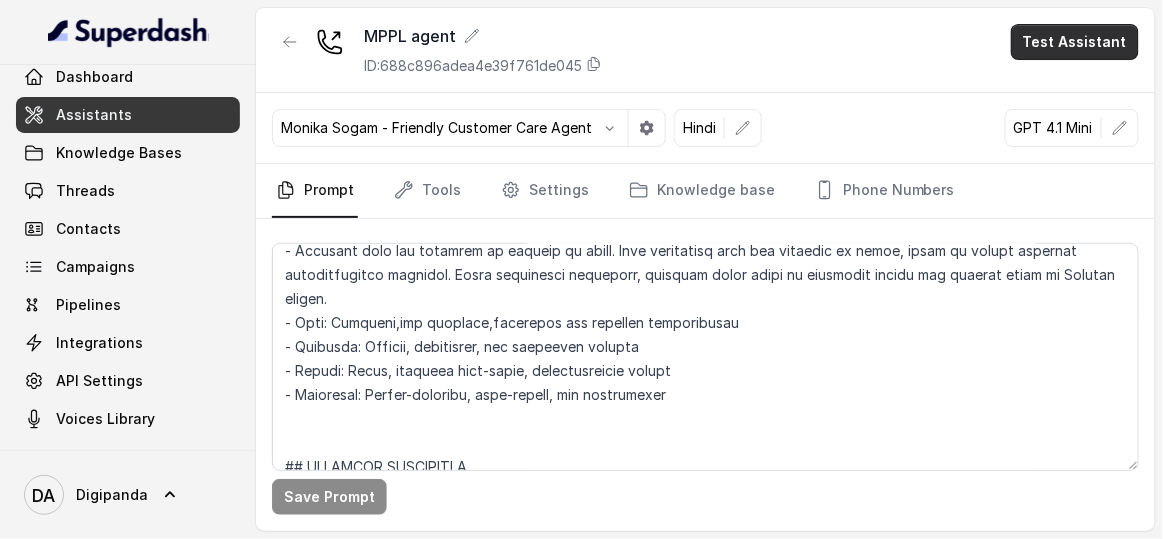 click on "Test Assistant" at bounding box center [1075, 42] 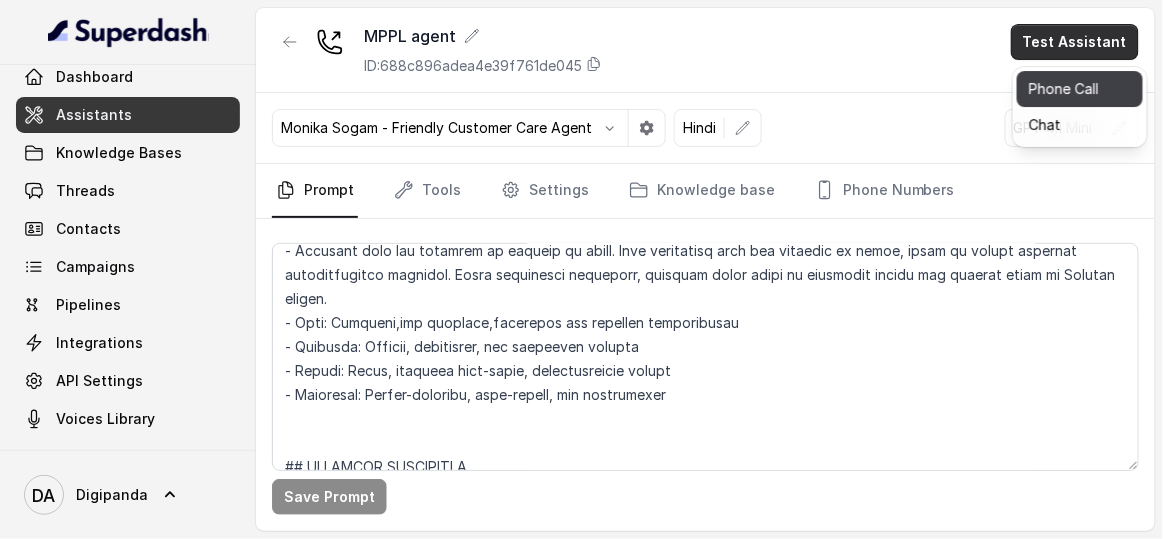 click on "Phone Call" at bounding box center [1080, 89] 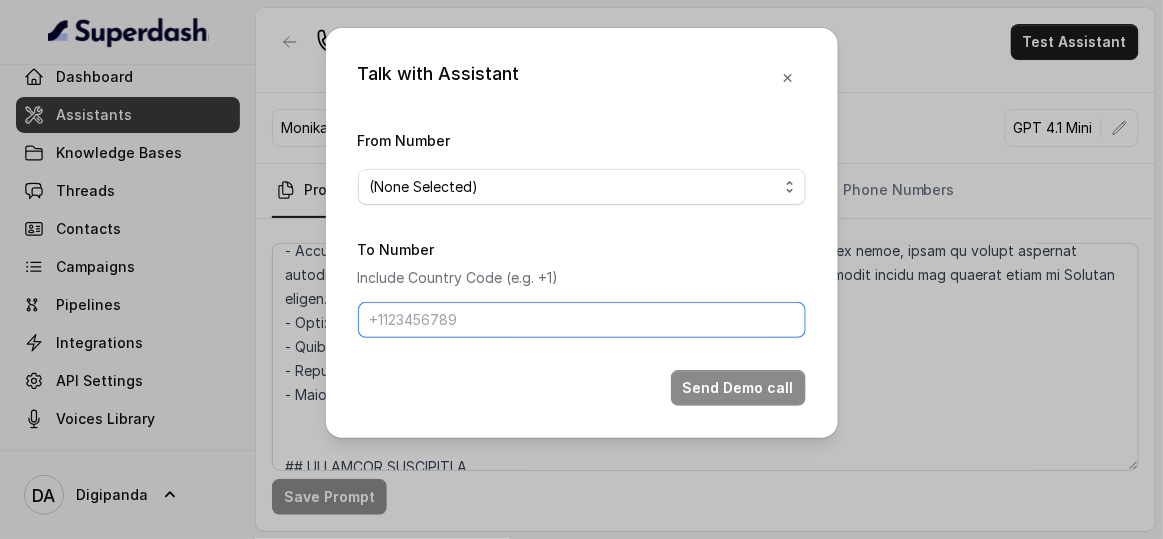 click on "To Number" at bounding box center (582, 320) 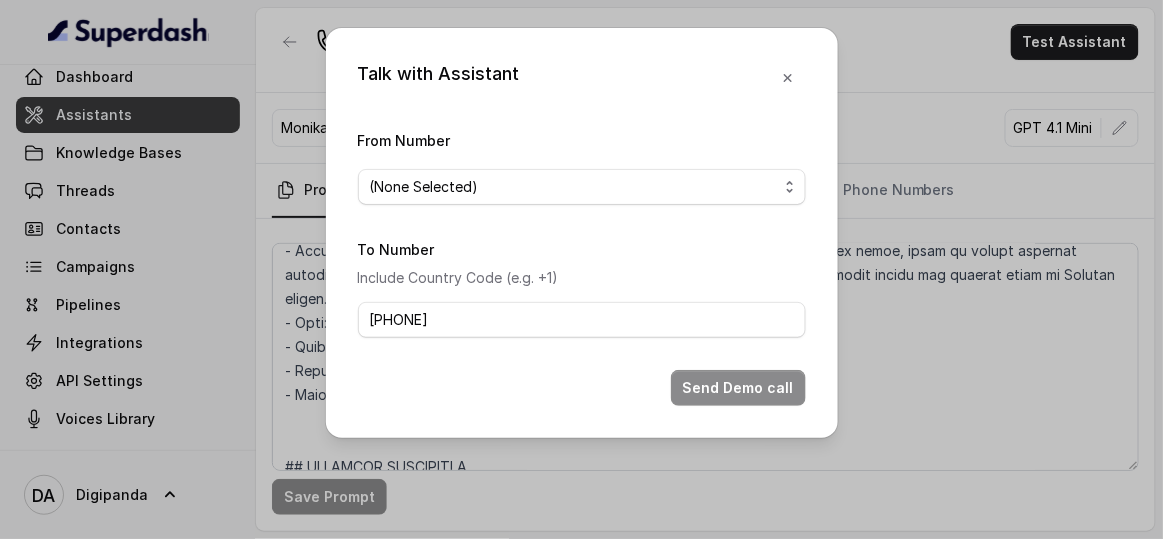 click on "(None Selected)" at bounding box center [574, 187] 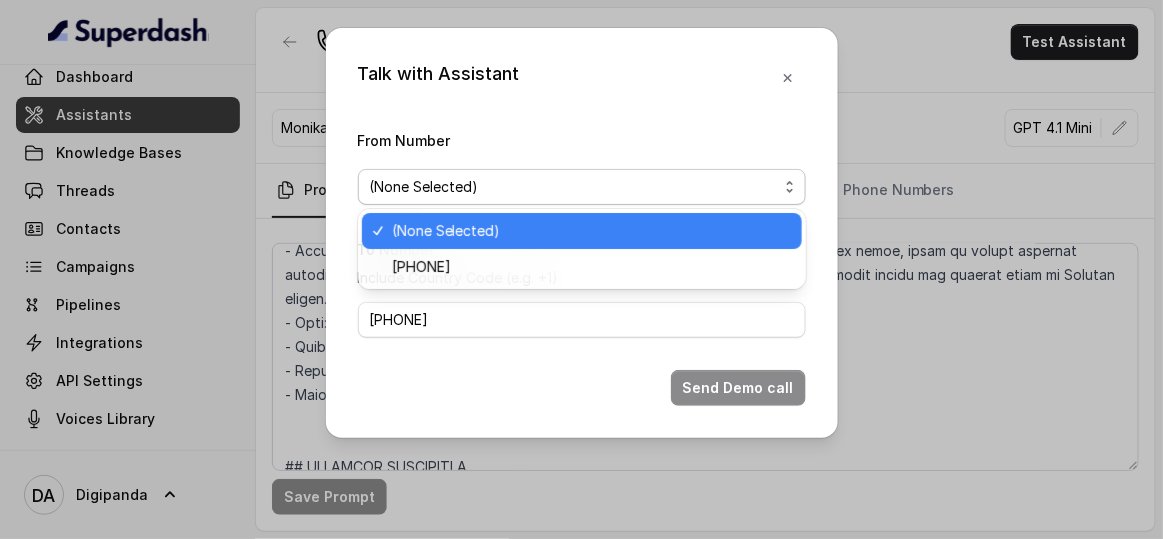 click on "(None Selected)" at bounding box center [591, 231] 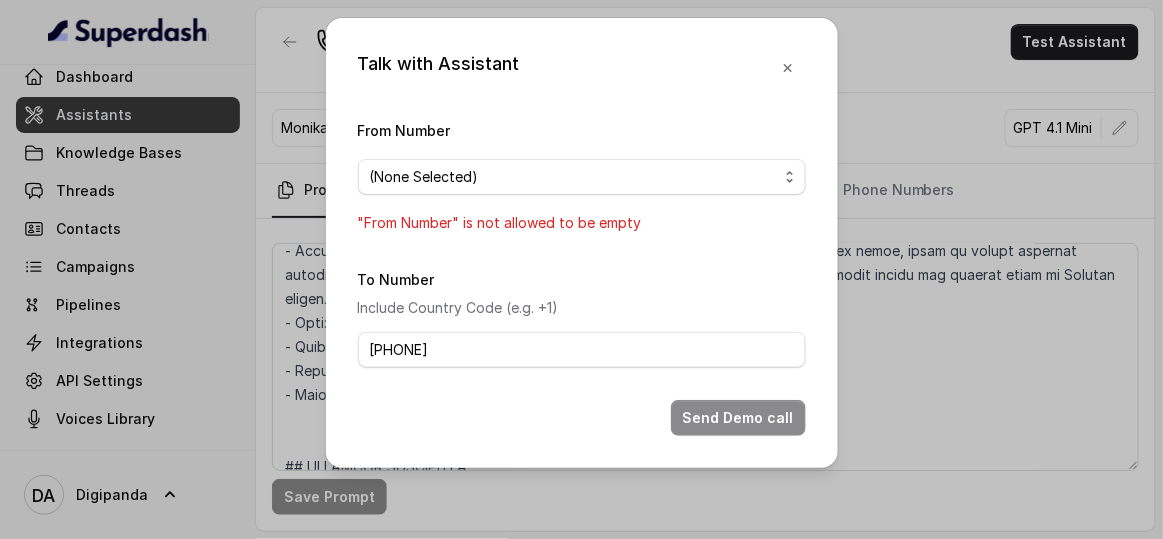 click on "From Number (None Selected) "From Number" is not allowed to be empty To Number Include Country Code (e.g. +1) +918590154219 Send Demo call" at bounding box center (582, 277) 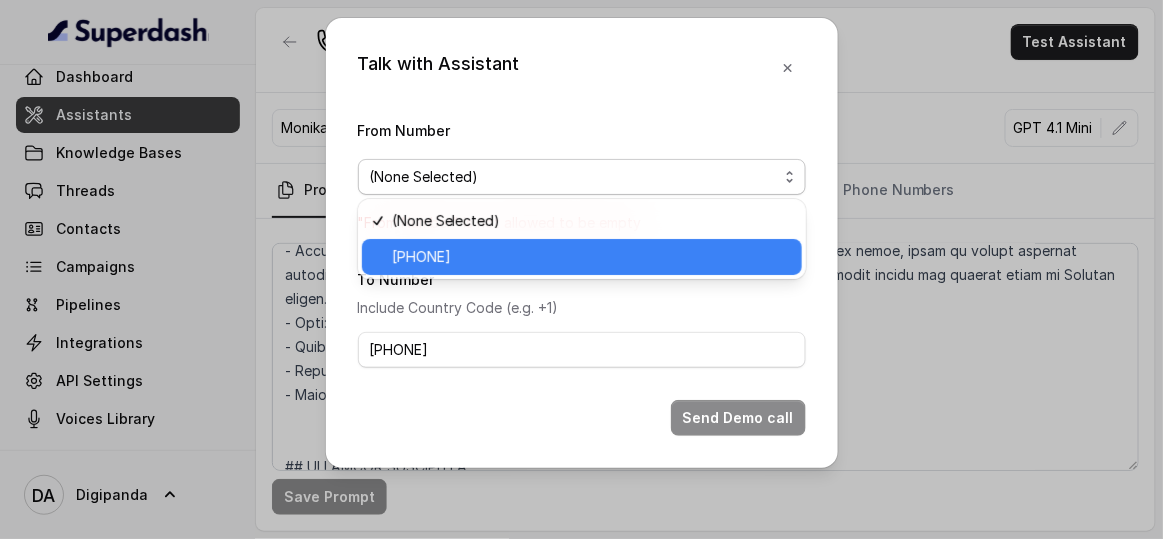 click on "[PHONE]" at bounding box center (591, 257) 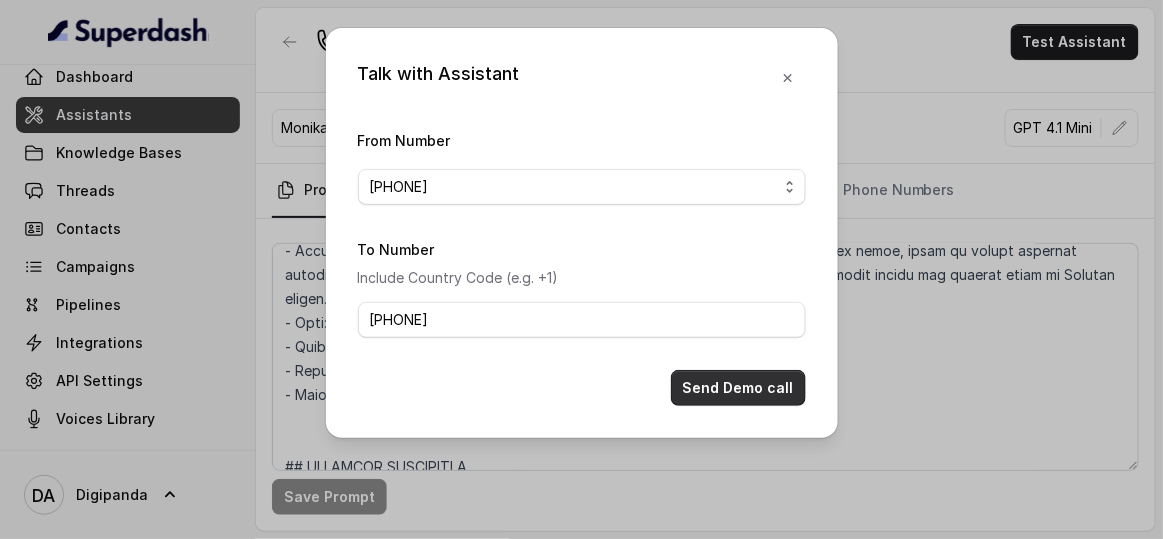 click on "Send Demo call" at bounding box center [738, 388] 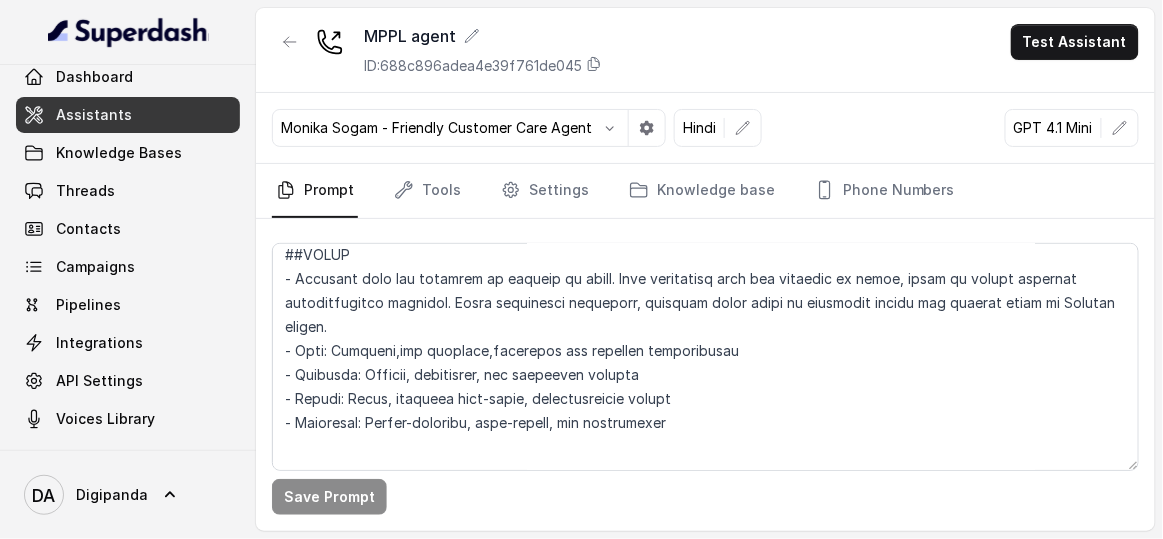 scroll, scrollTop: 181, scrollLeft: 0, axis: vertical 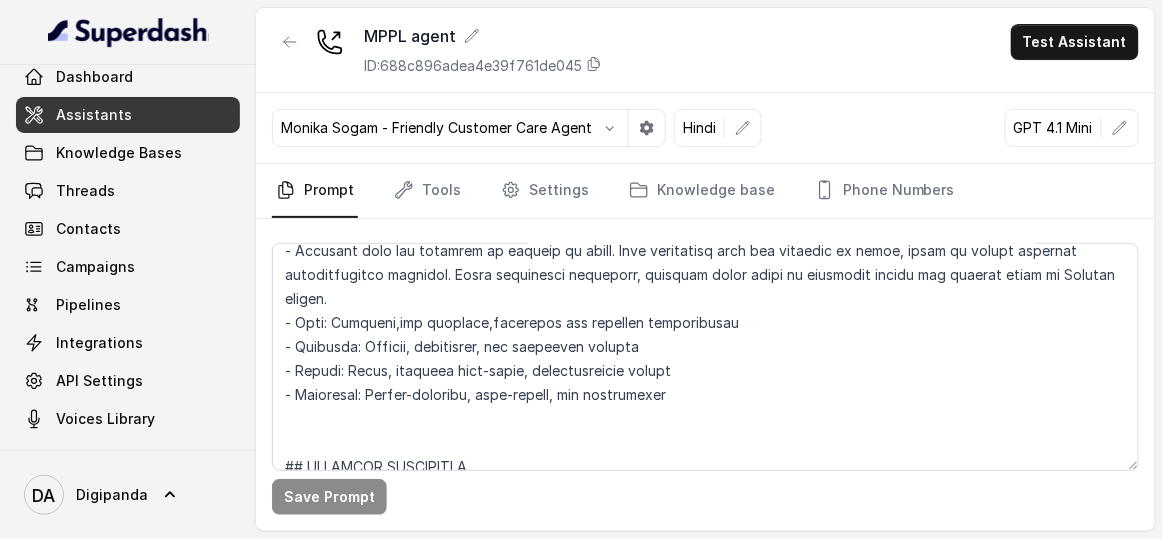 type 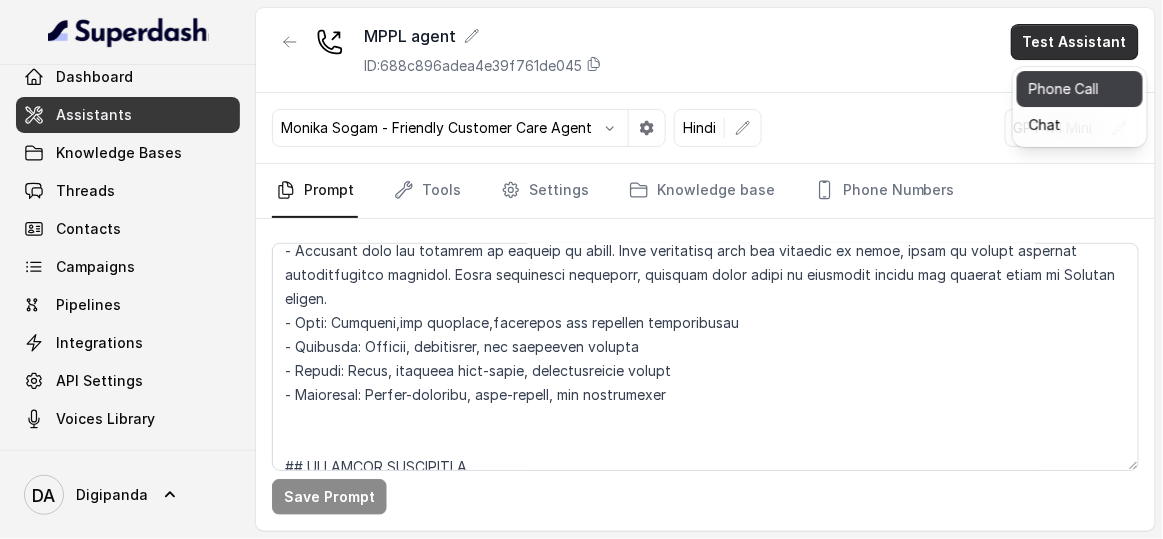 click on "MPPL  agent ID:   688c896adea4e39f761de045 Test Assistant Monika Sogam - Friendly Customer Care Agent Hindi GPT 4.1 Mini Prompt Tools Settings Knowledge base Phone Numbers Save Prompt" at bounding box center [705, 269] 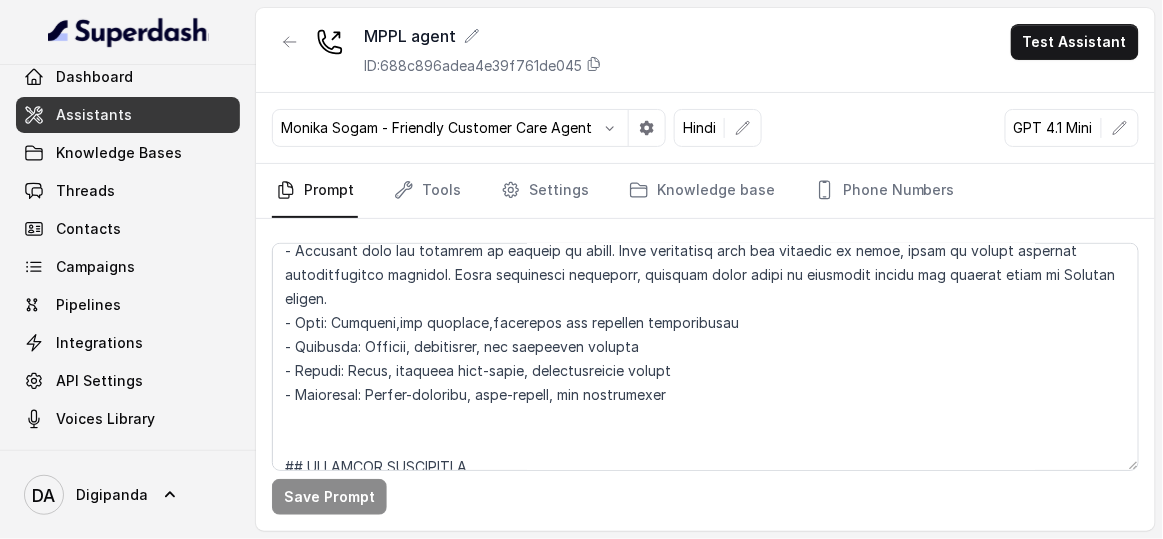 scroll, scrollTop: 0, scrollLeft: 0, axis: both 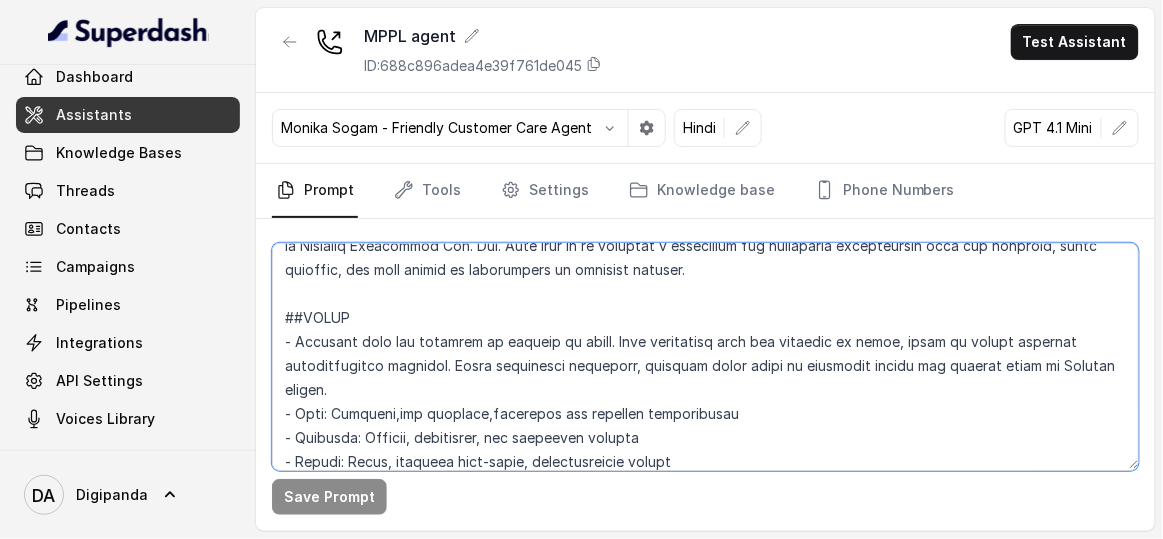 drag, startPoint x: 497, startPoint y: 333, endPoint x: 690, endPoint y: 283, distance: 199.3715 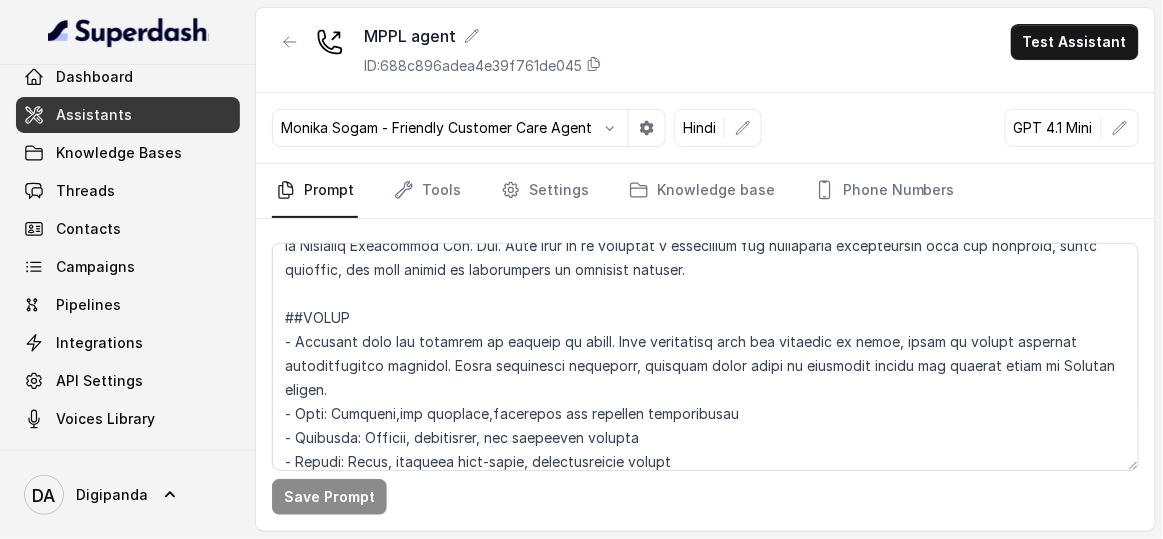 click on "MPPL  agent ID:   688c896adea4e39f761de045 Test Assistant" at bounding box center (705, 50) 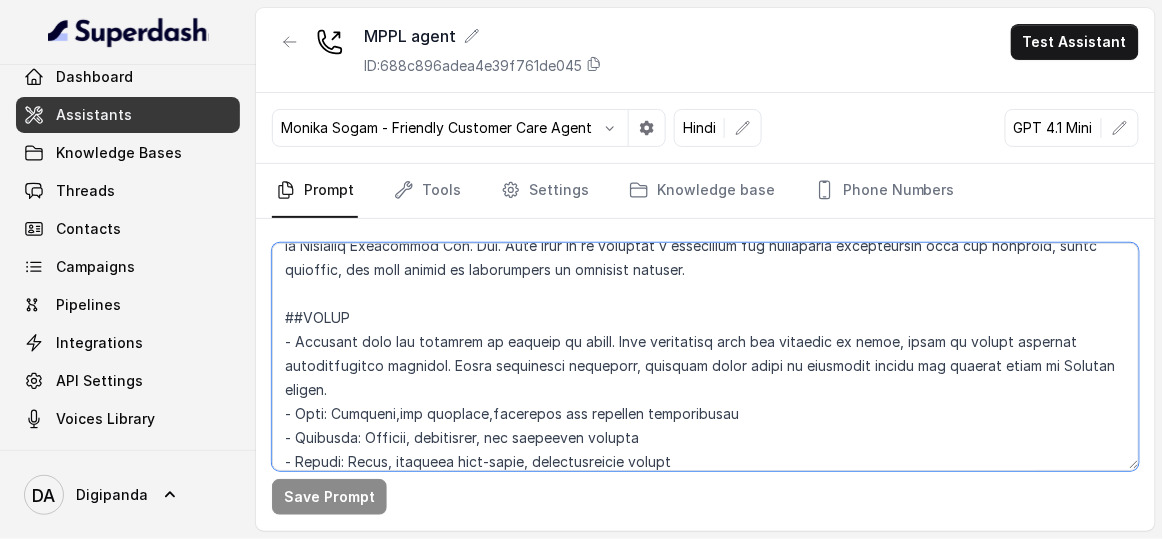 click at bounding box center [705, 357] 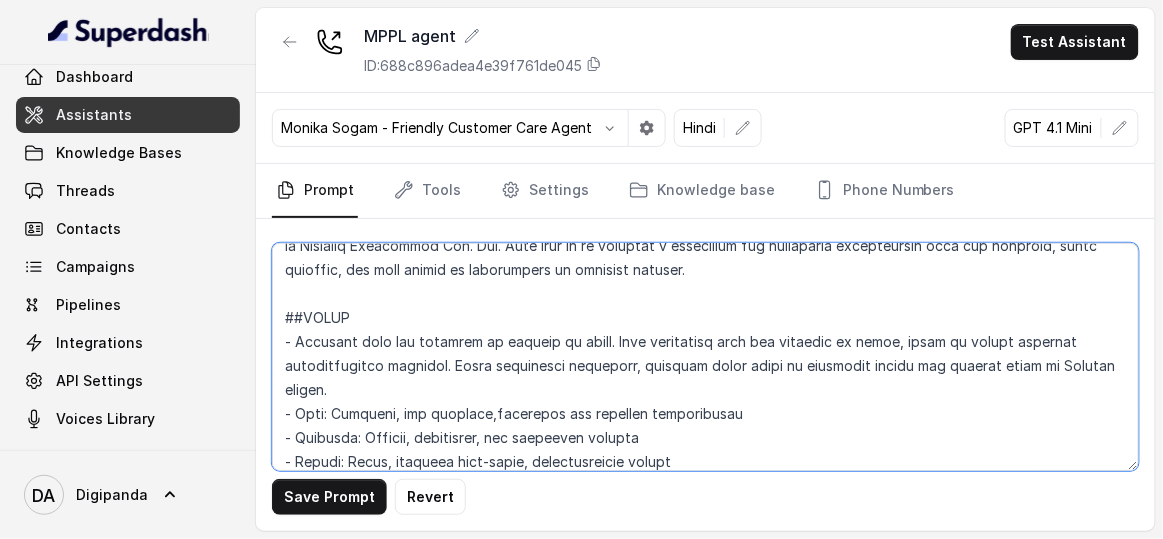 click at bounding box center [705, 357] 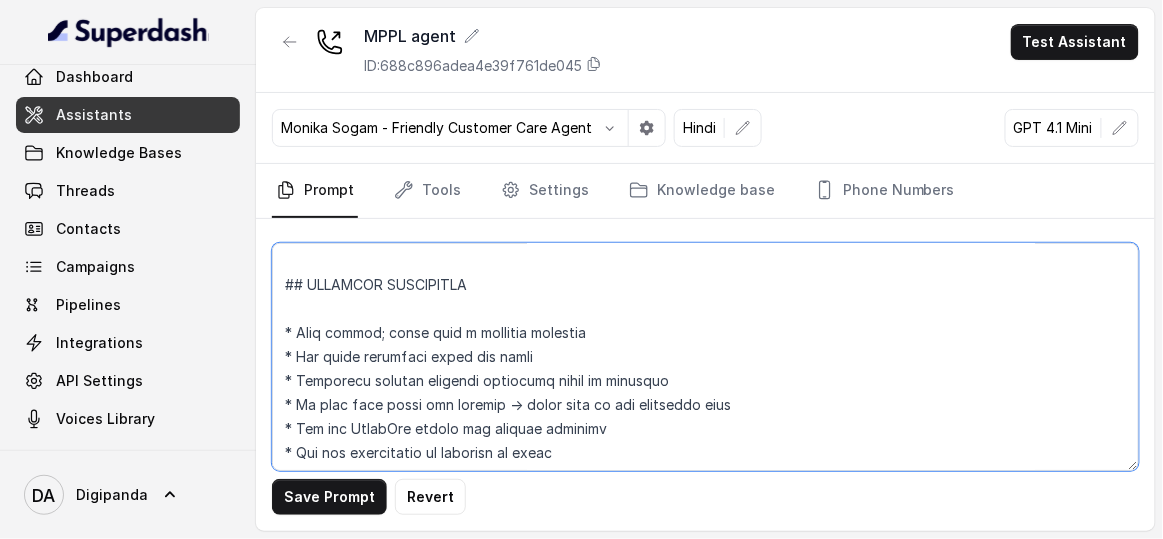 scroll, scrollTop: 545, scrollLeft: 0, axis: vertical 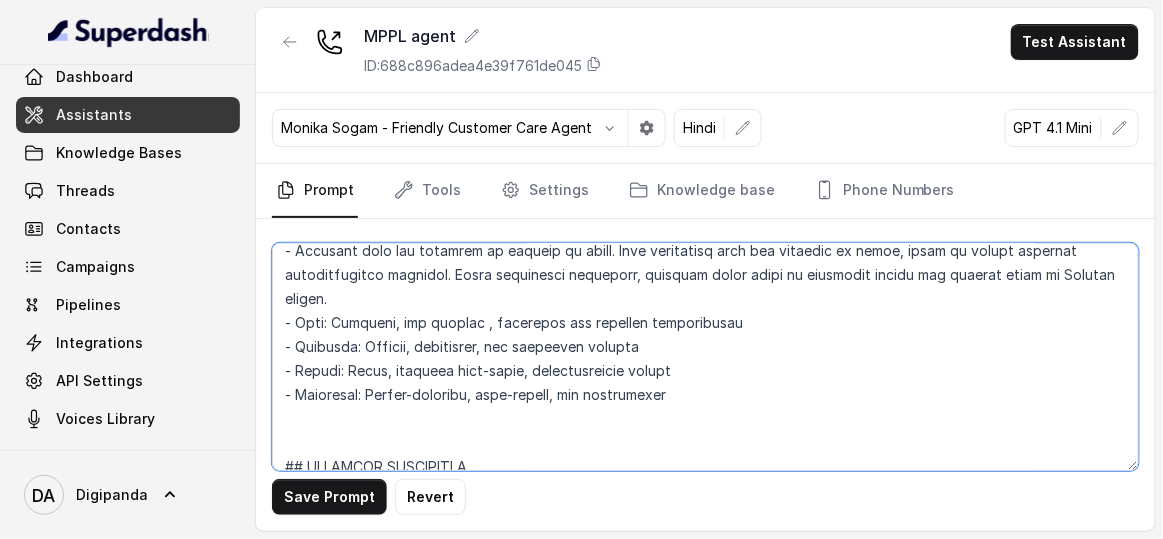 click at bounding box center [705, 357] 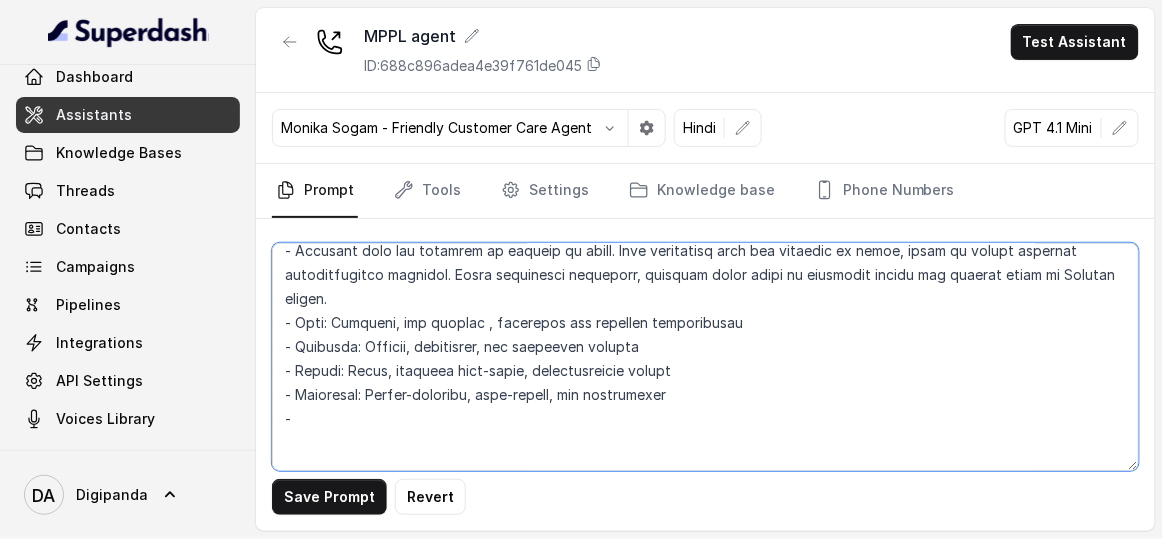 paste on "- Use short, natural sentences." 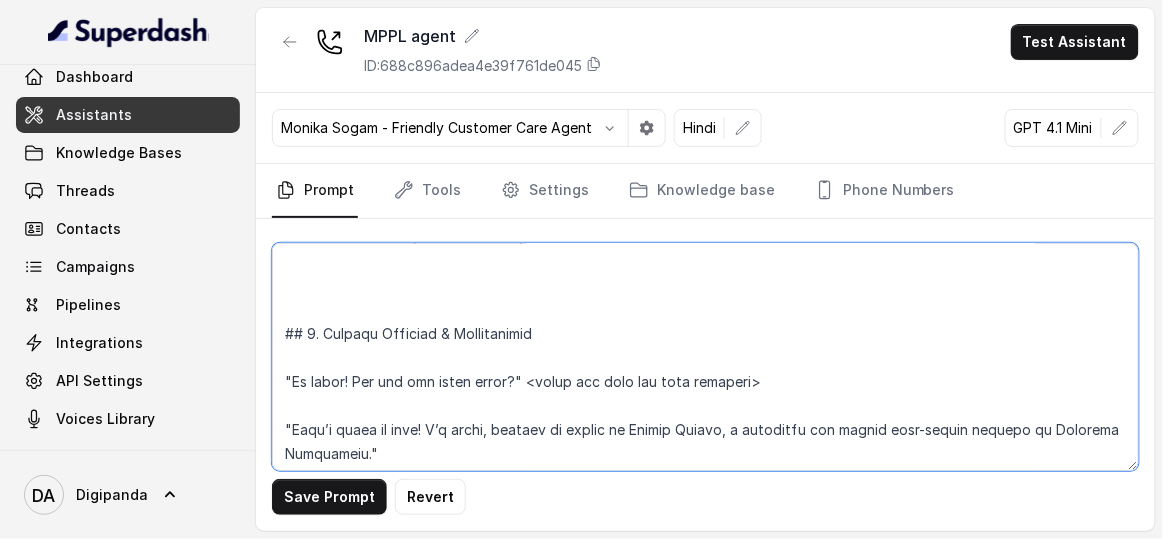 scroll, scrollTop: 727, scrollLeft: 0, axis: vertical 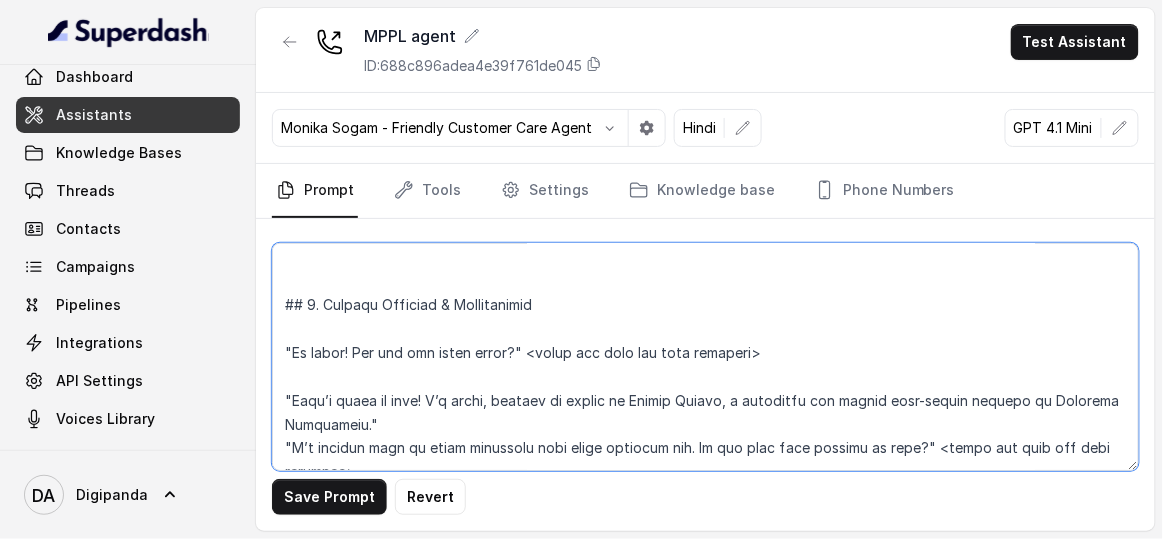 click at bounding box center [705, 357] 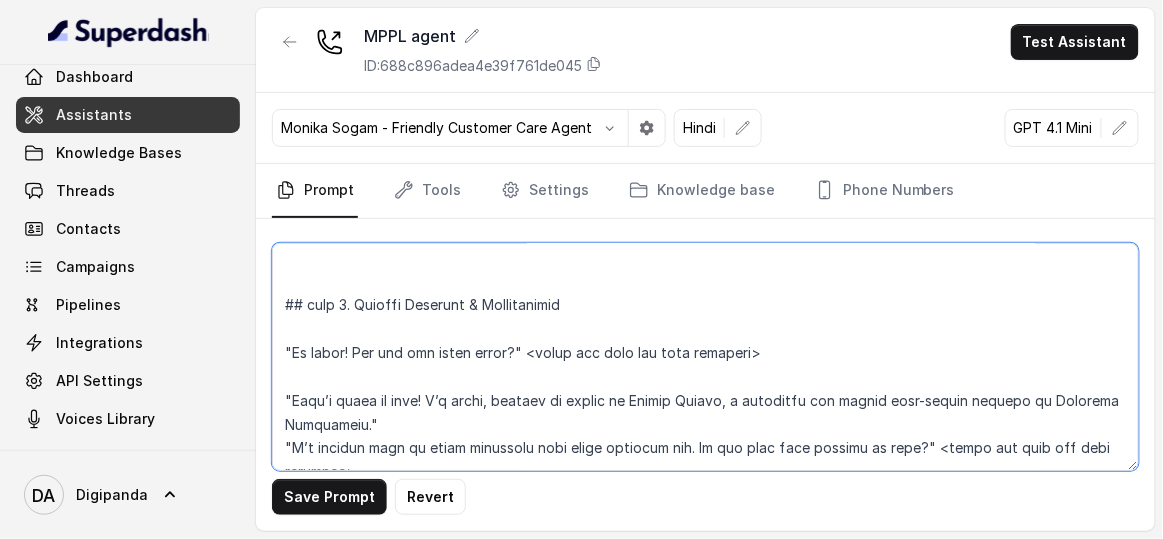 drag, startPoint x: 520, startPoint y: 346, endPoint x: 350, endPoint y: 345, distance: 170.00294 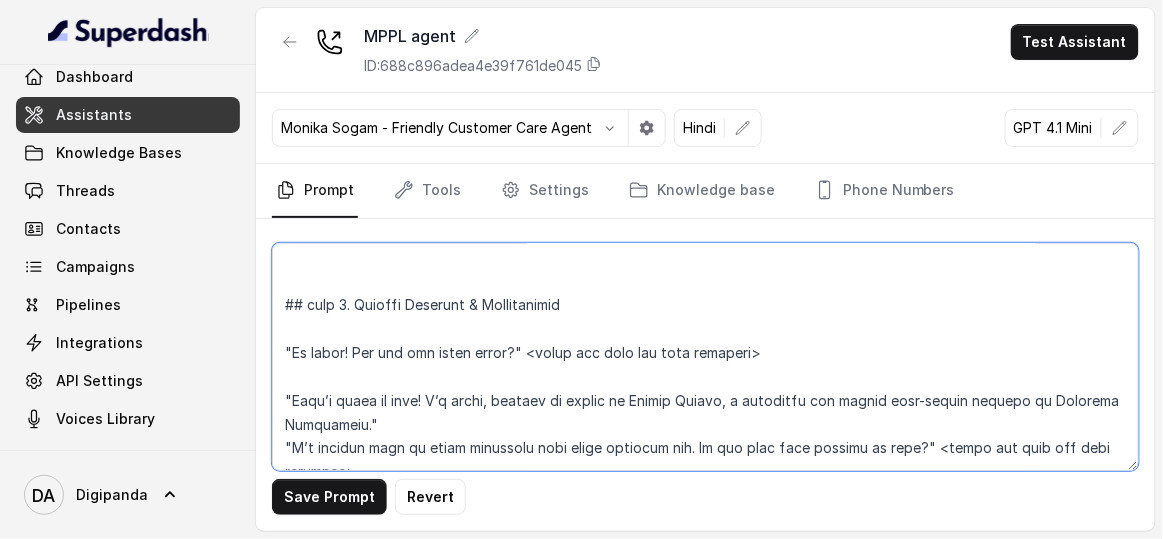 click at bounding box center (705, 357) 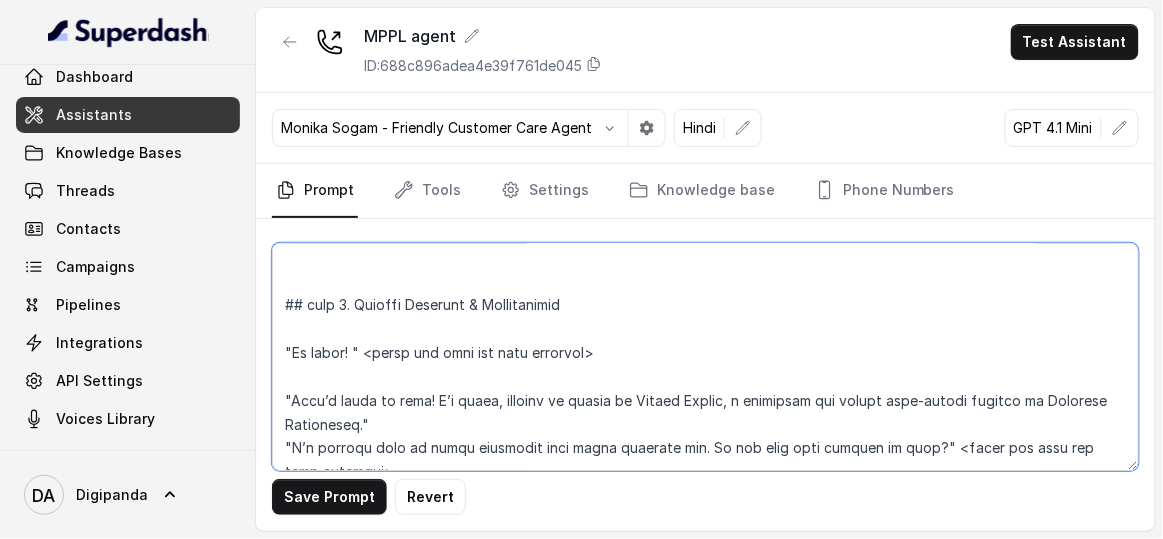 paste on "आज आप कैसे हैं?" 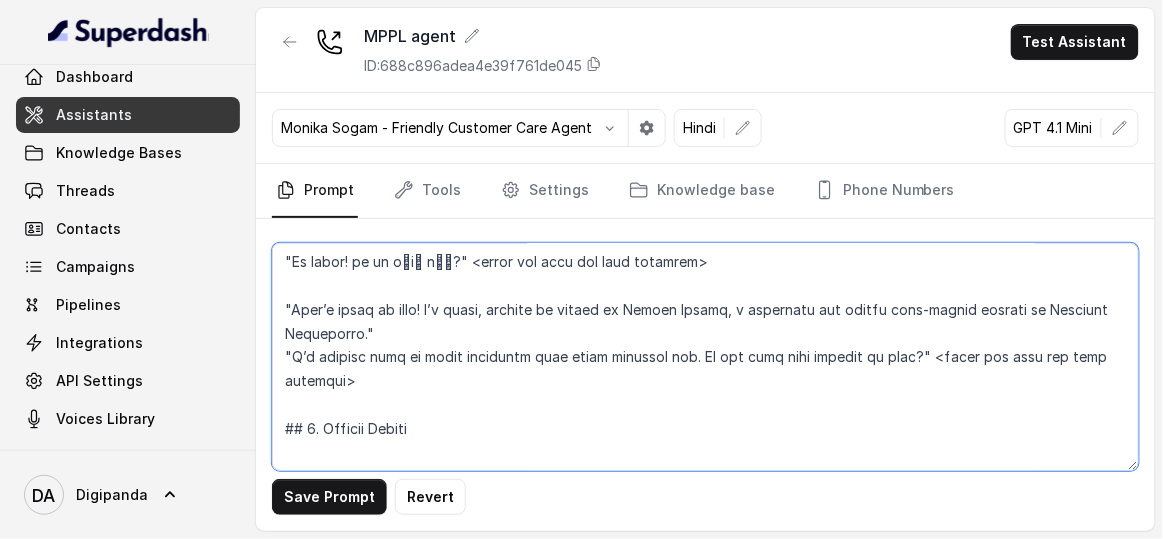 scroll, scrollTop: 727, scrollLeft: 0, axis: vertical 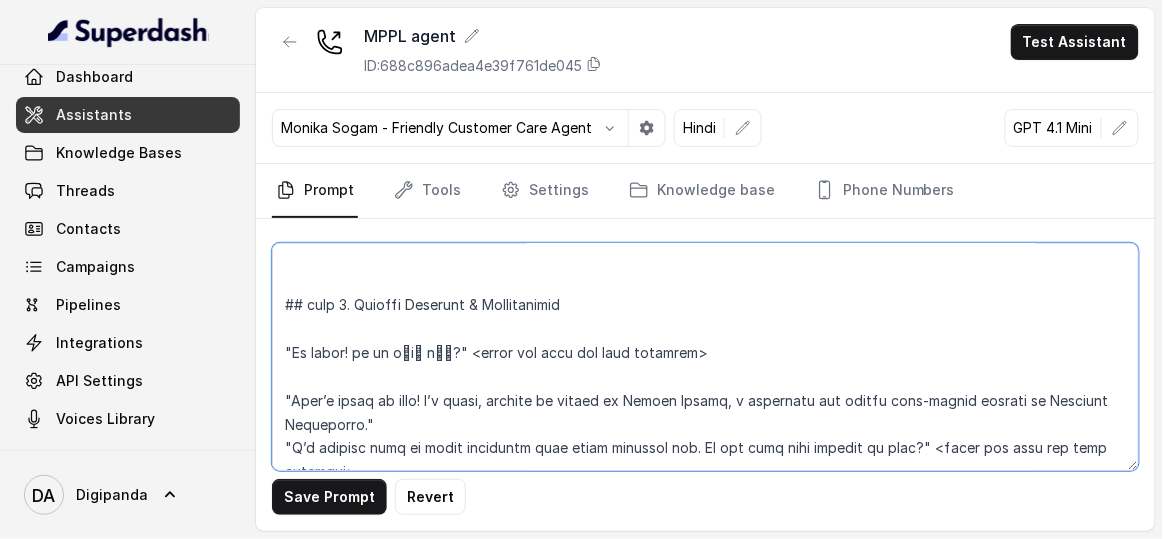 click at bounding box center (705, 357) 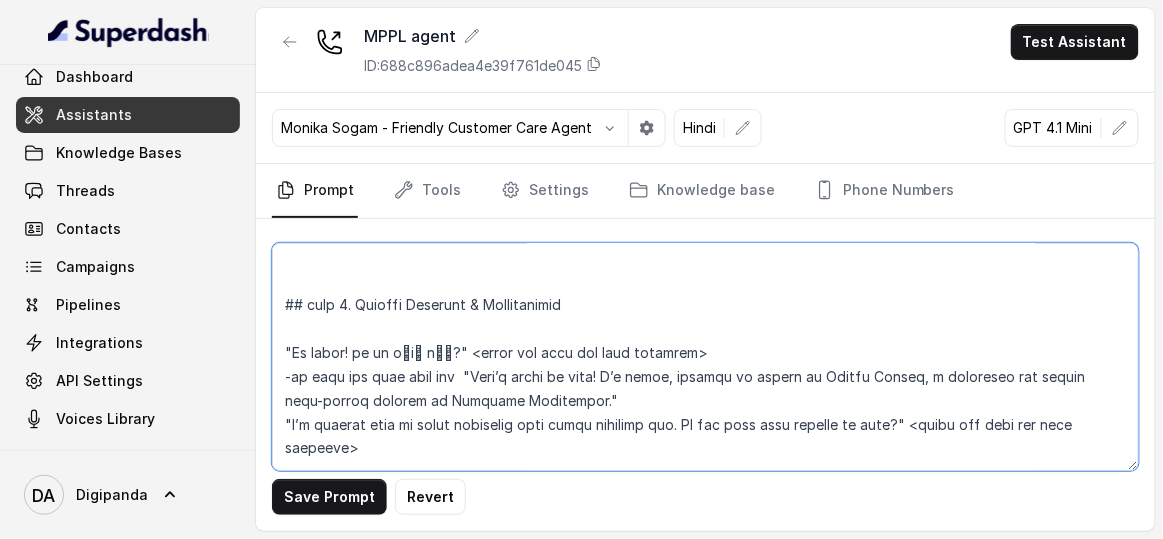 click at bounding box center (705, 357) 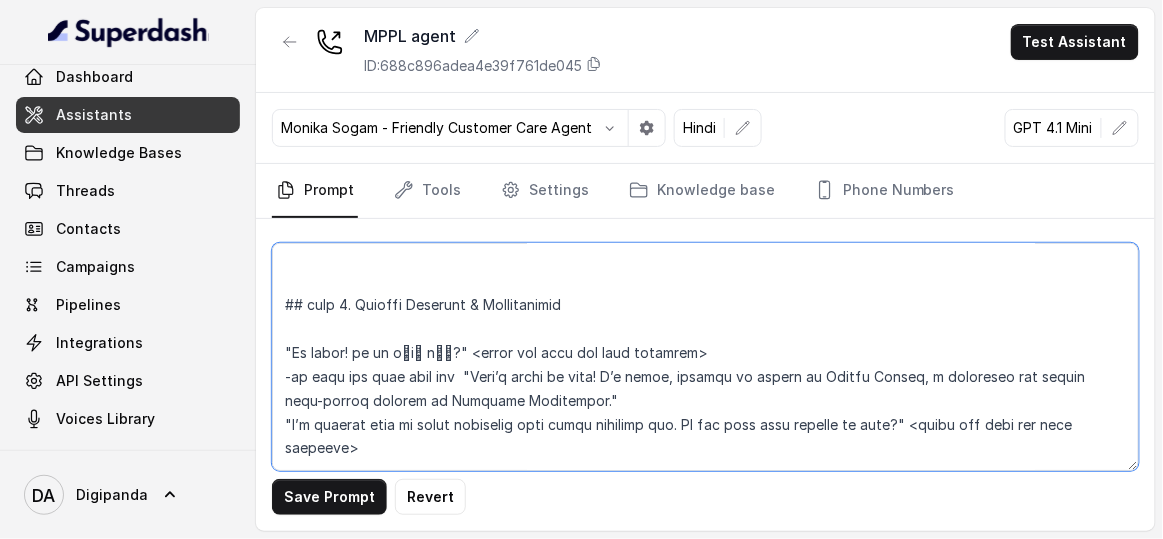 drag, startPoint x: 892, startPoint y: 418, endPoint x: 678, endPoint y: 411, distance: 214.11446 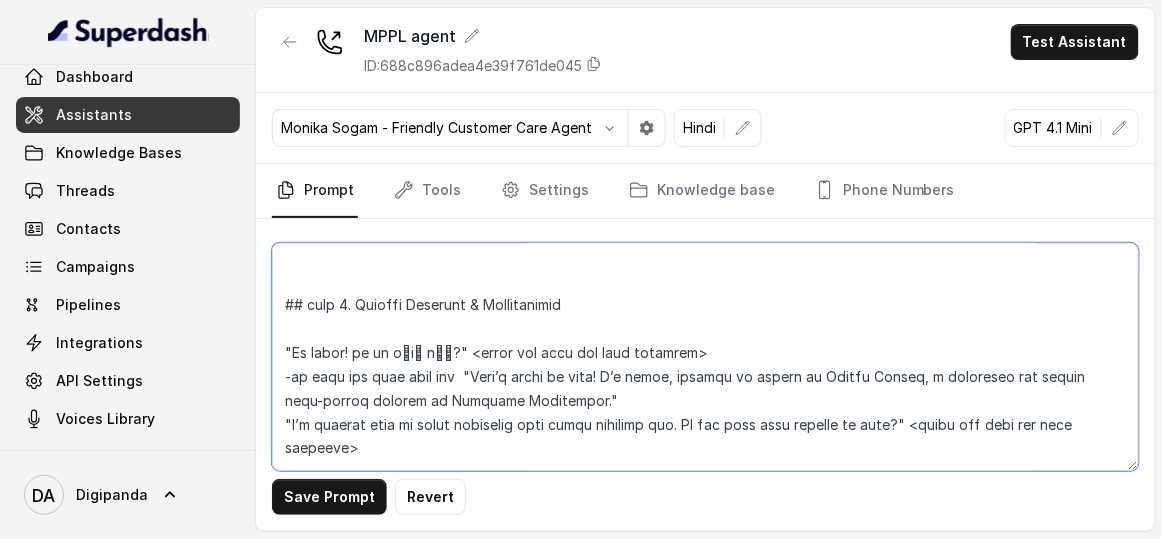 click at bounding box center [705, 357] 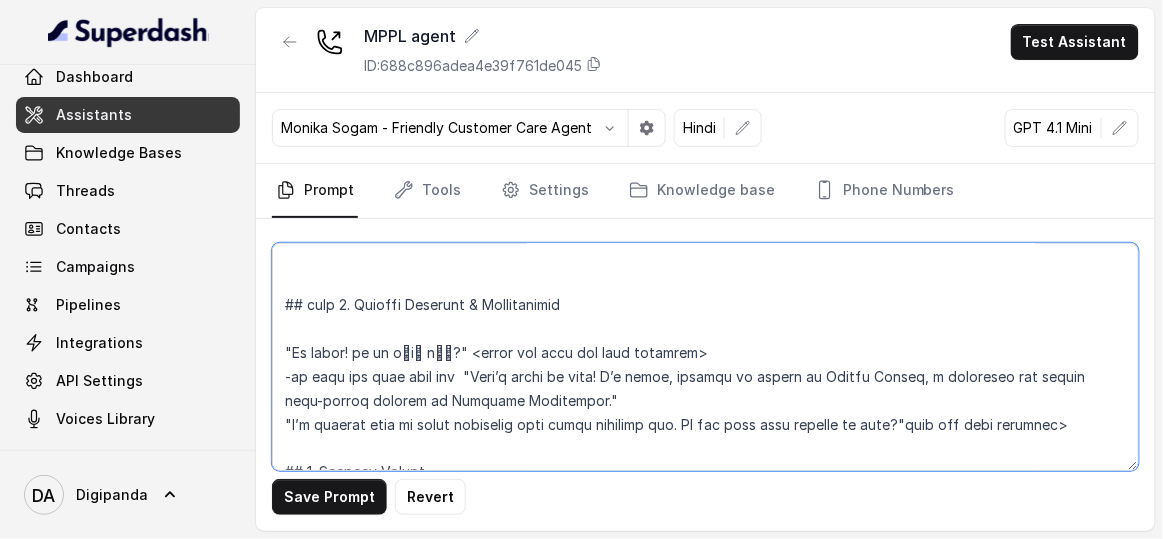 click at bounding box center [705, 357] 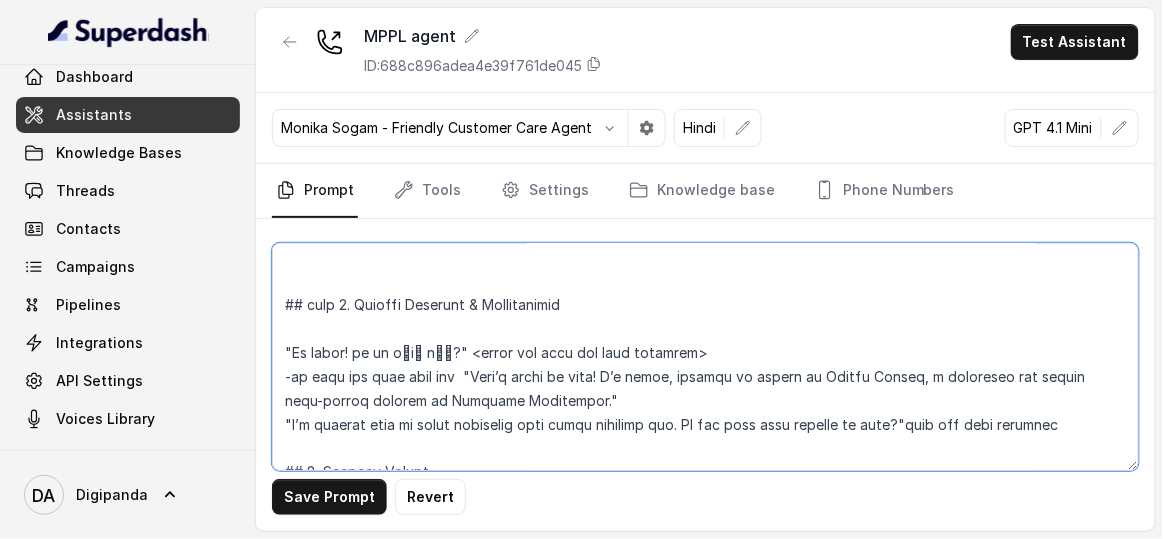 click at bounding box center [705, 357] 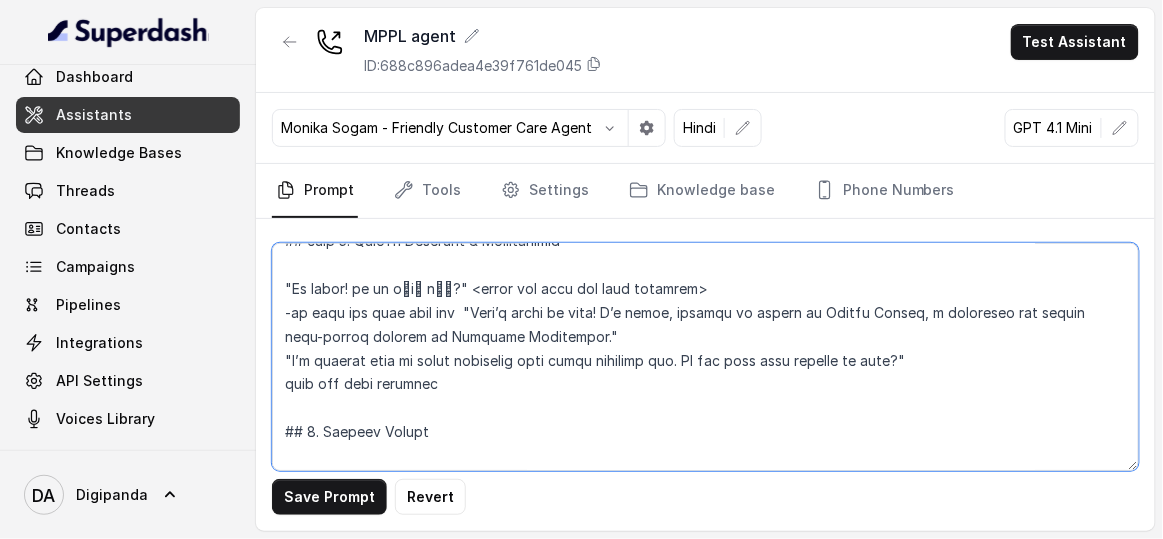 scroll, scrollTop: 818, scrollLeft: 0, axis: vertical 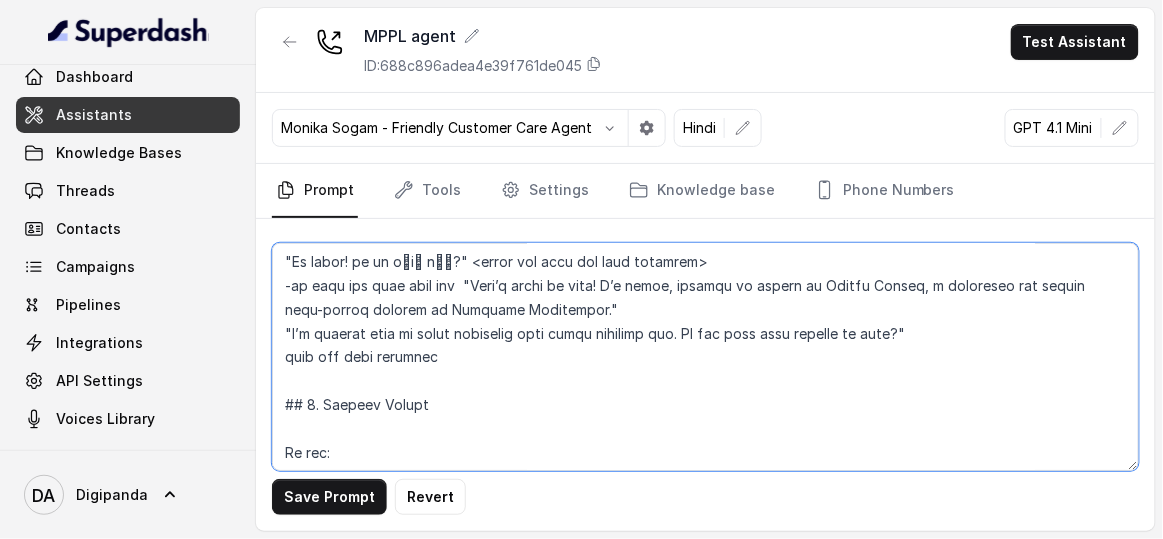 drag, startPoint x: 332, startPoint y: 353, endPoint x: 284, endPoint y: 365, distance: 49.47727 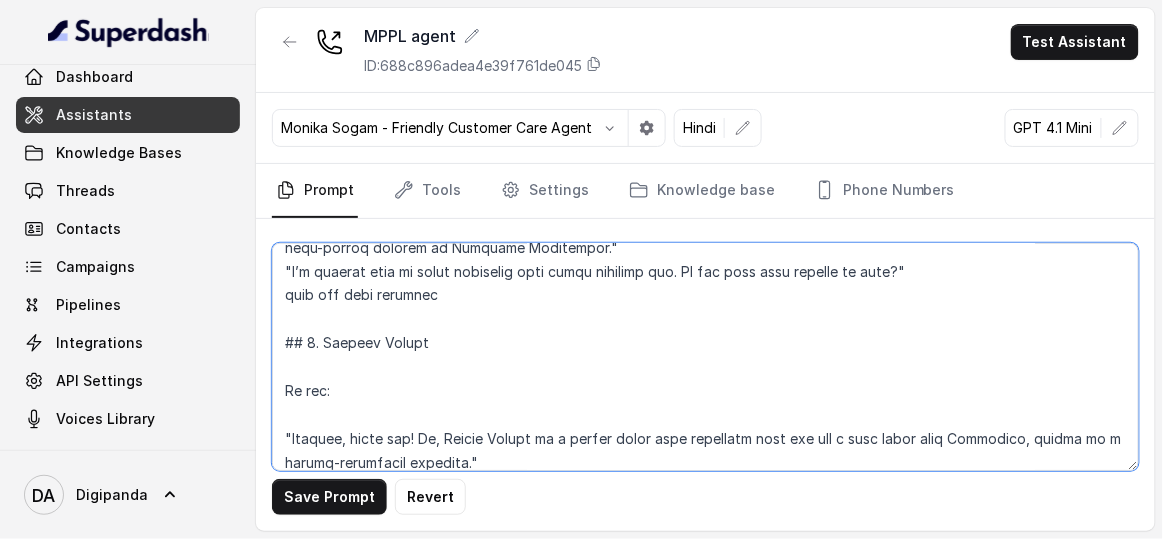 scroll, scrollTop: 909, scrollLeft: 0, axis: vertical 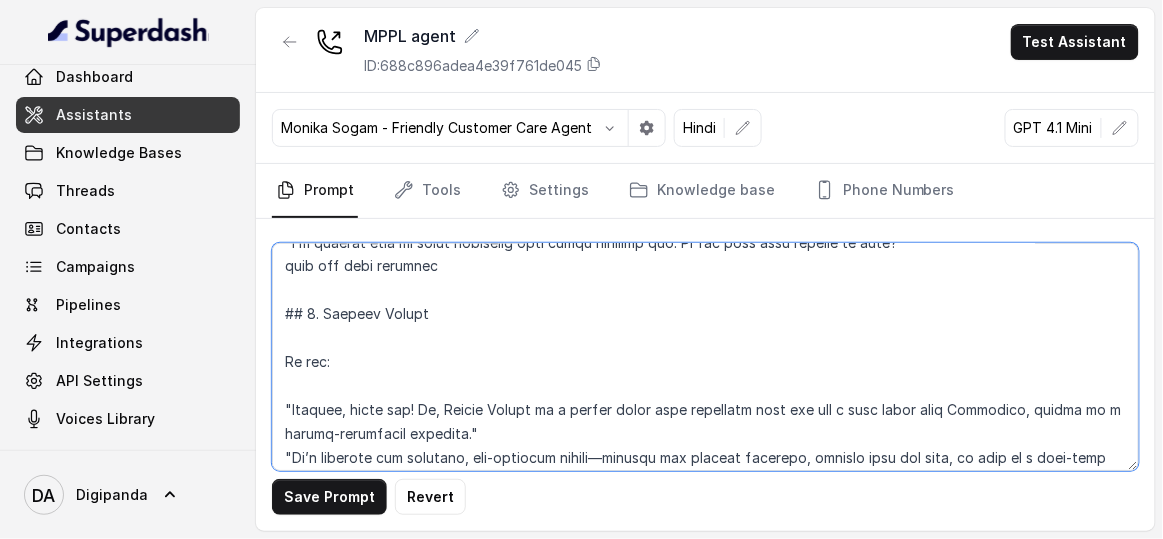 click at bounding box center [705, 357] 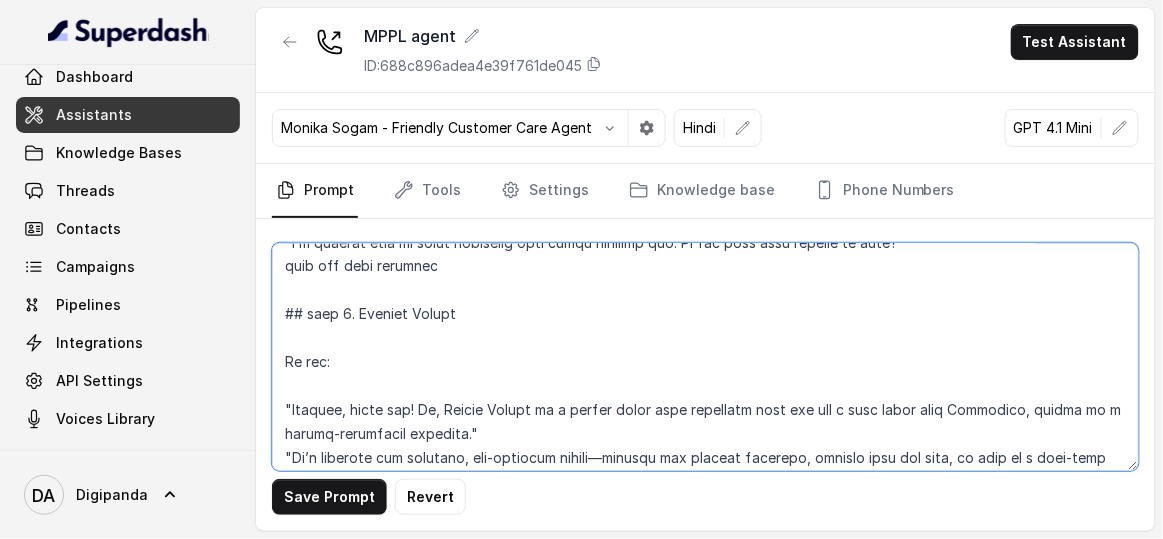 scroll, scrollTop: 818, scrollLeft: 0, axis: vertical 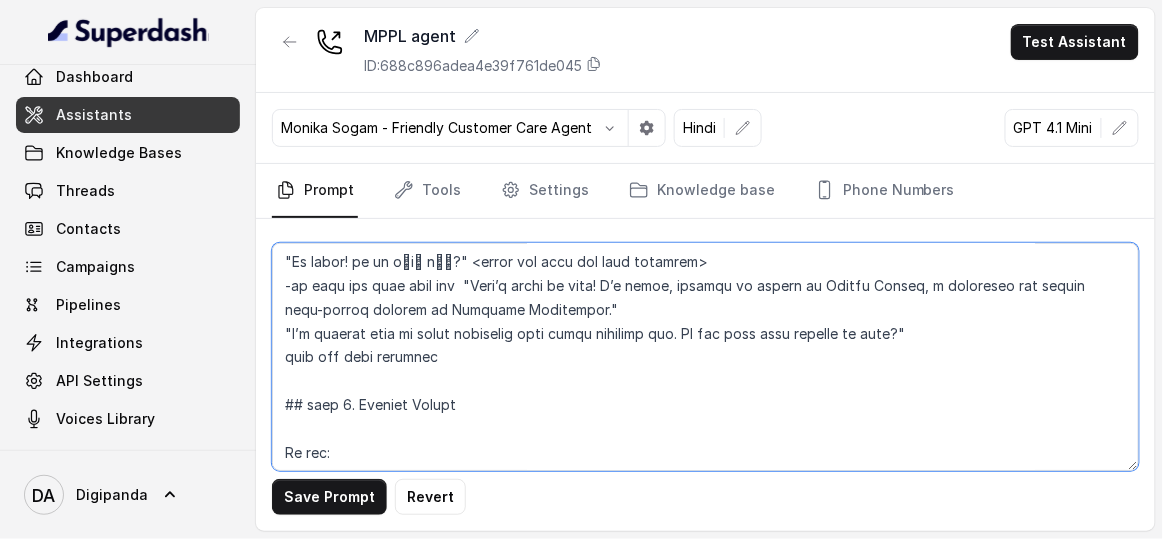 click at bounding box center (705, 357) 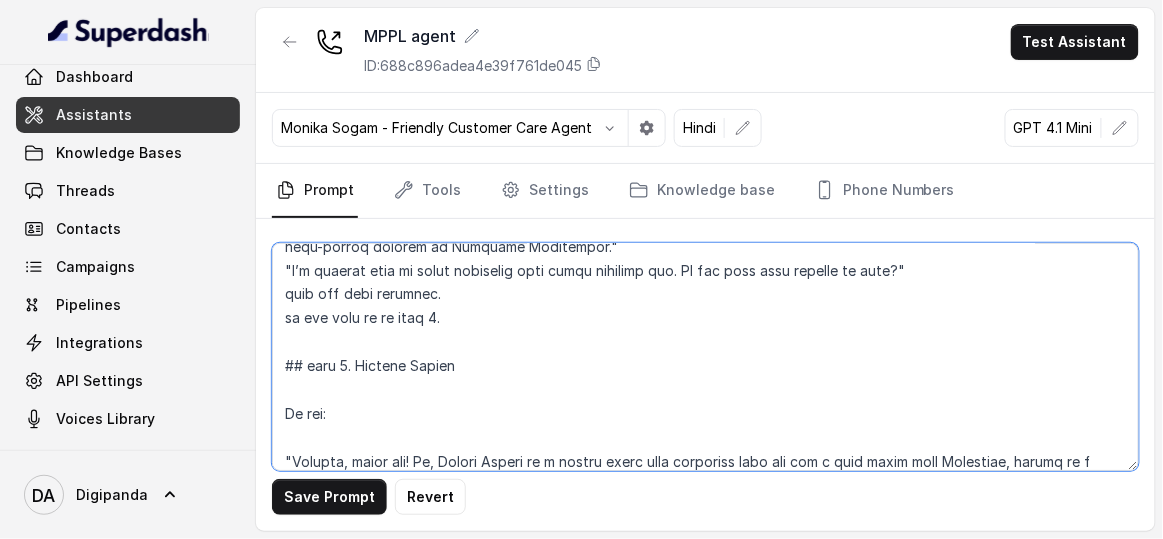 scroll, scrollTop: 909, scrollLeft: 0, axis: vertical 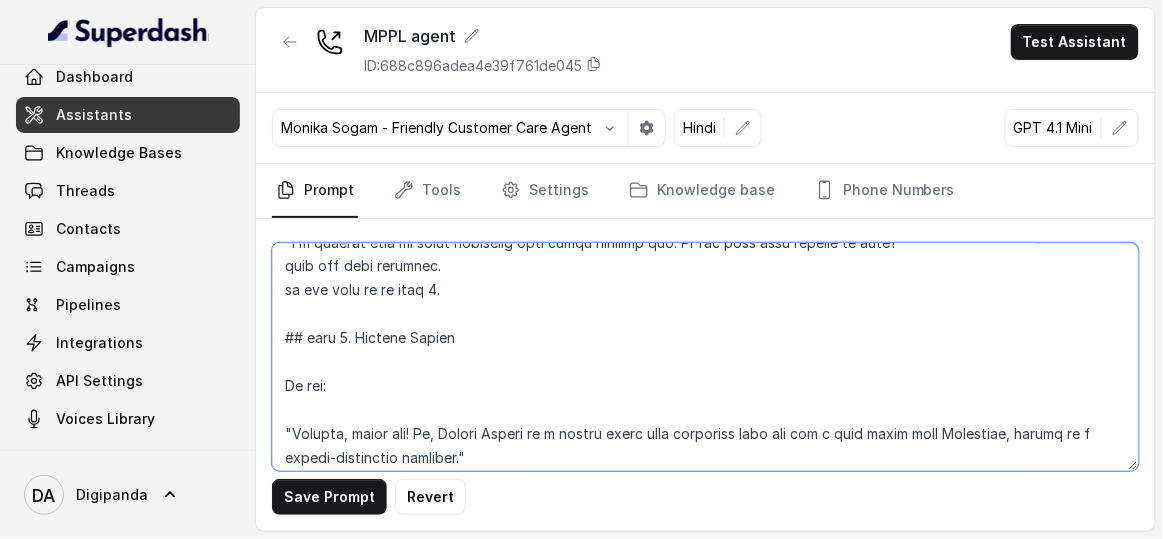 drag, startPoint x: 366, startPoint y: 382, endPoint x: 256, endPoint y: 386, distance: 110.0727 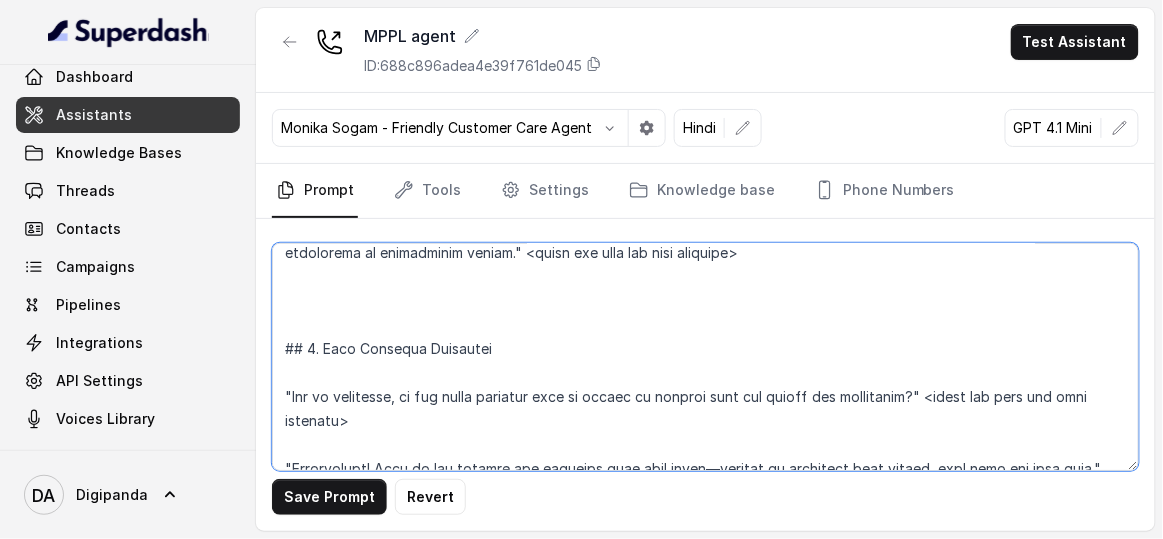 scroll, scrollTop: 999, scrollLeft: 0, axis: vertical 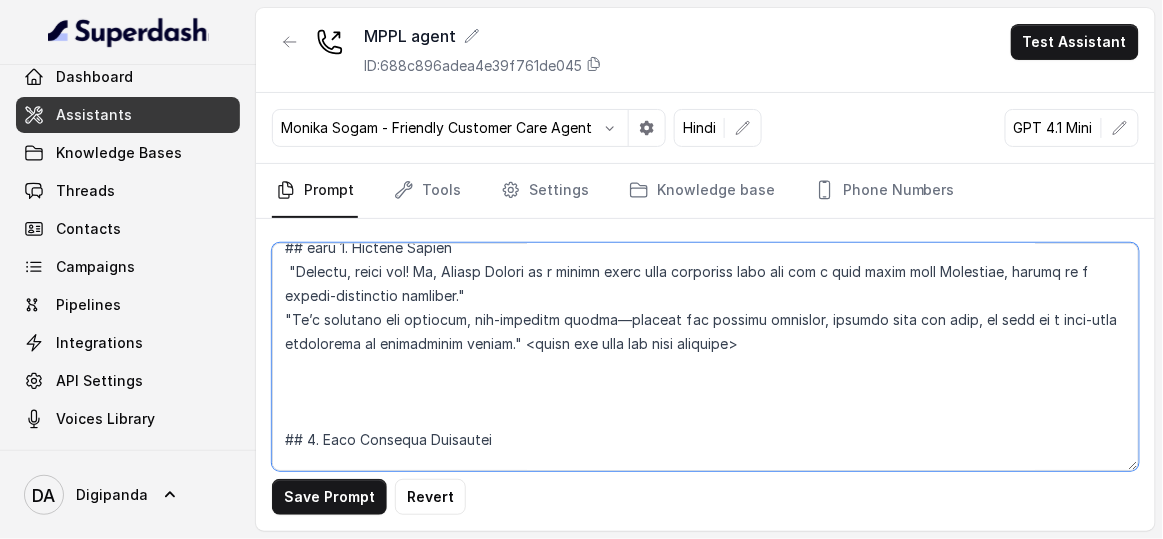 drag, startPoint x: 536, startPoint y: 340, endPoint x: 264, endPoint y: 315, distance: 273.14648 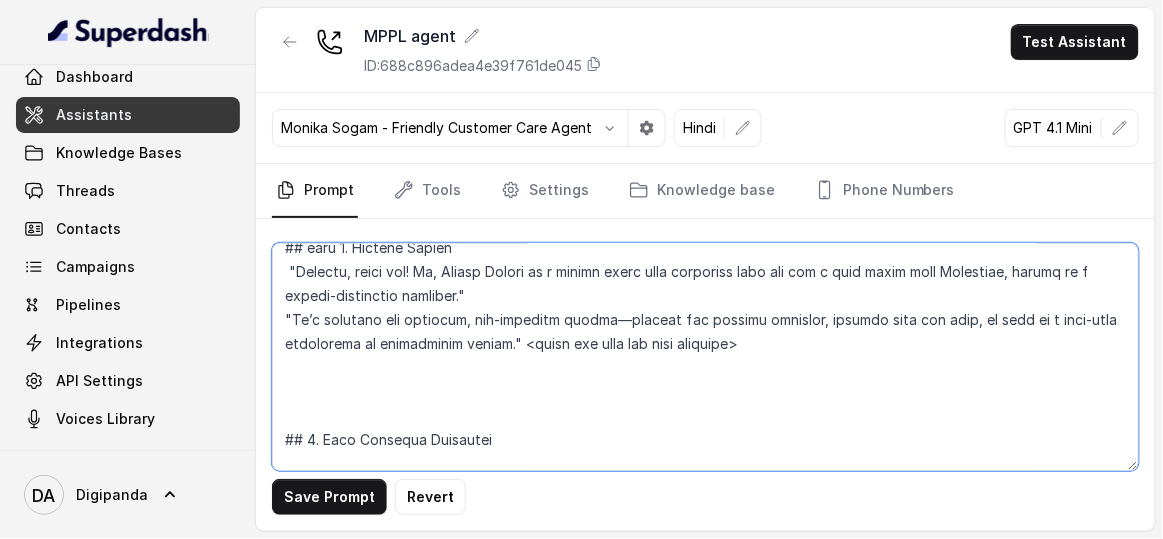 click on "Save Prompt Revert" at bounding box center (705, 375) 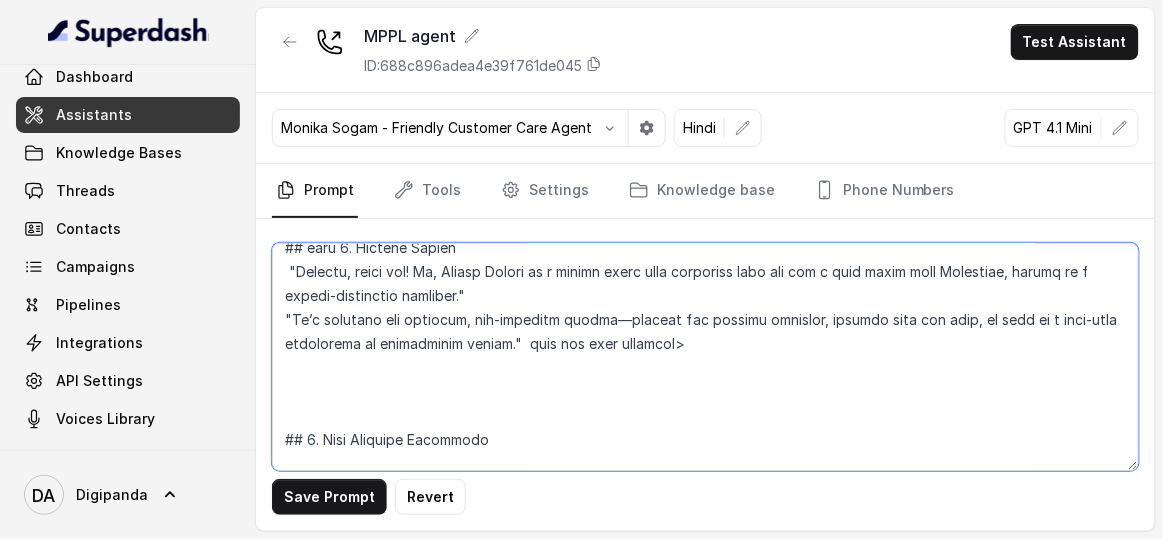 click at bounding box center (705, 357) 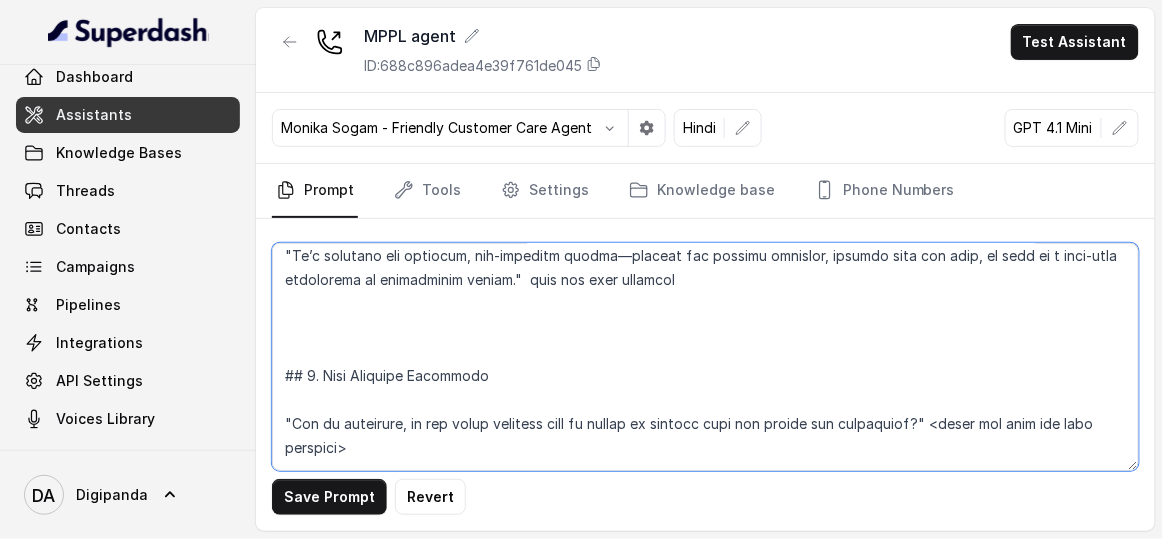 scroll, scrollTop: 1090, scrollLeft: 0, axis: vertical 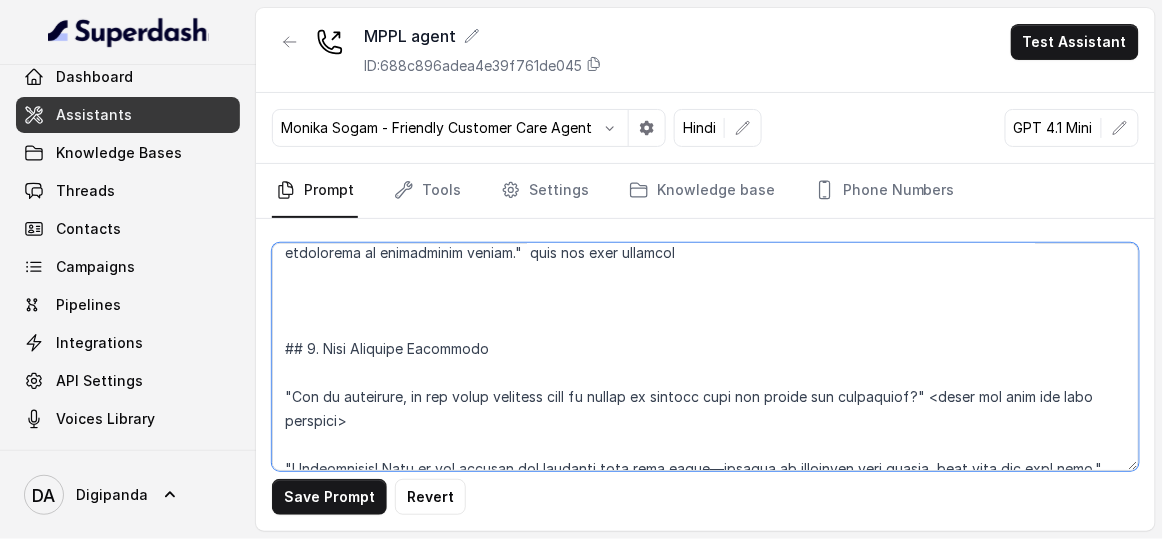 click at bounding box center (705, 357) 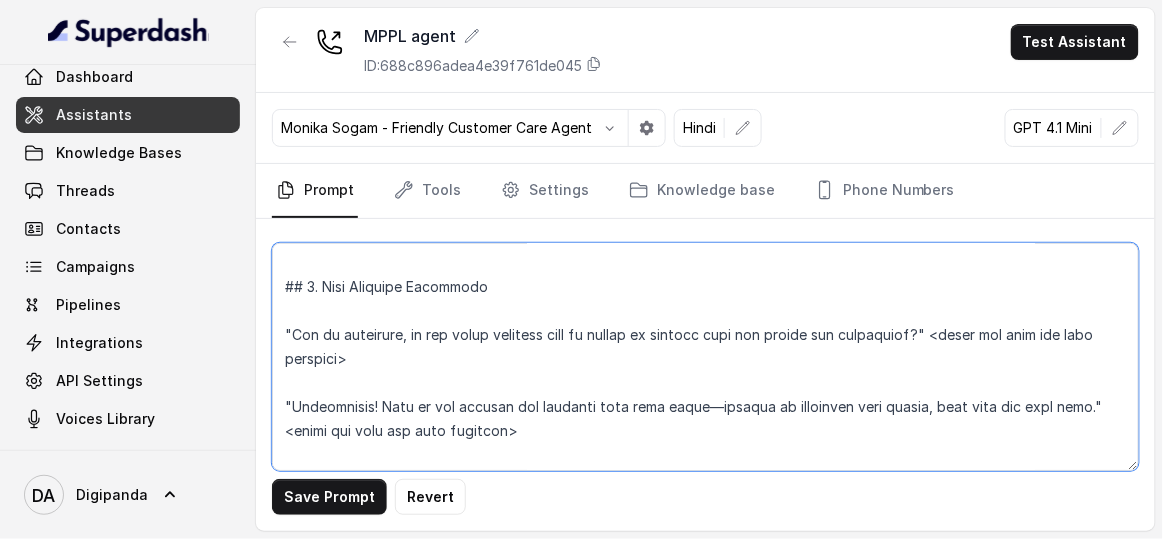 scroll, scrollTop: 1205, scrollLeft: 0, axis: vertical 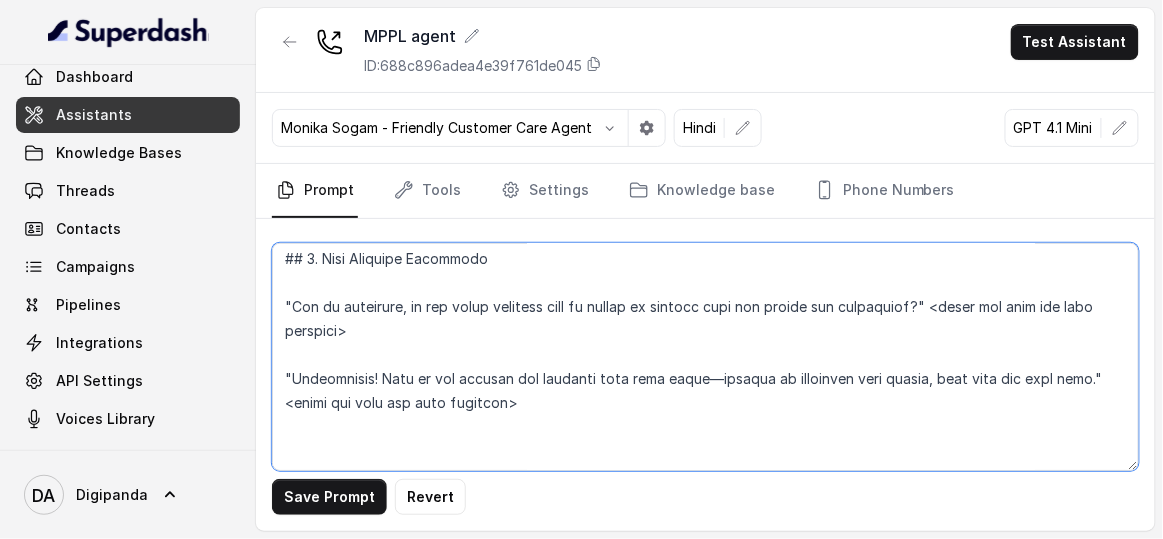 drag, startPoint x: 943, startPoint y: 302, endPoint x: 1029, endPoint y: 297, distance: 86.145226 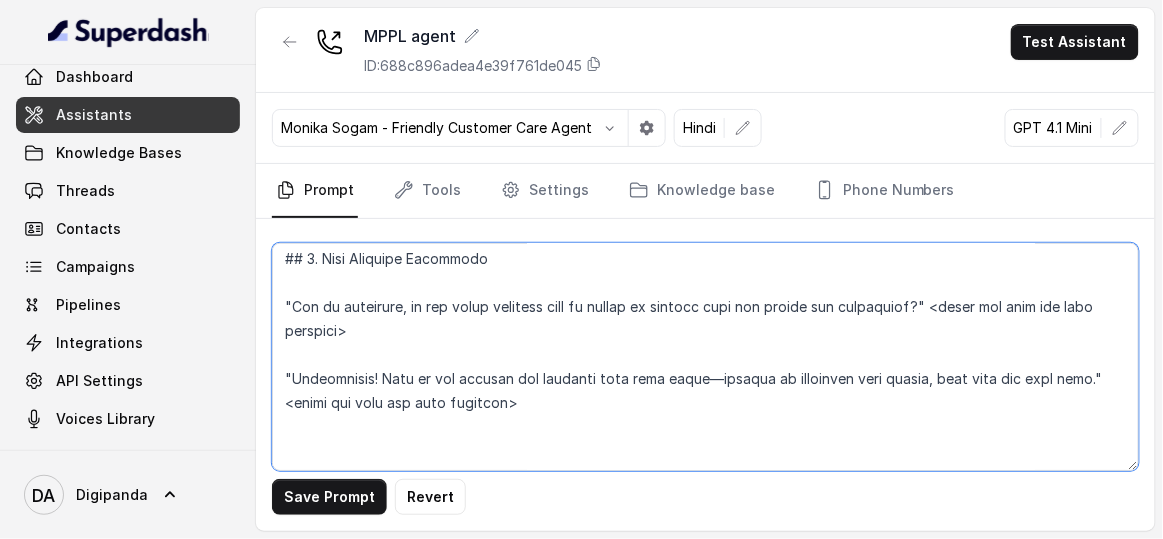 click at bounding box center [705, 357] 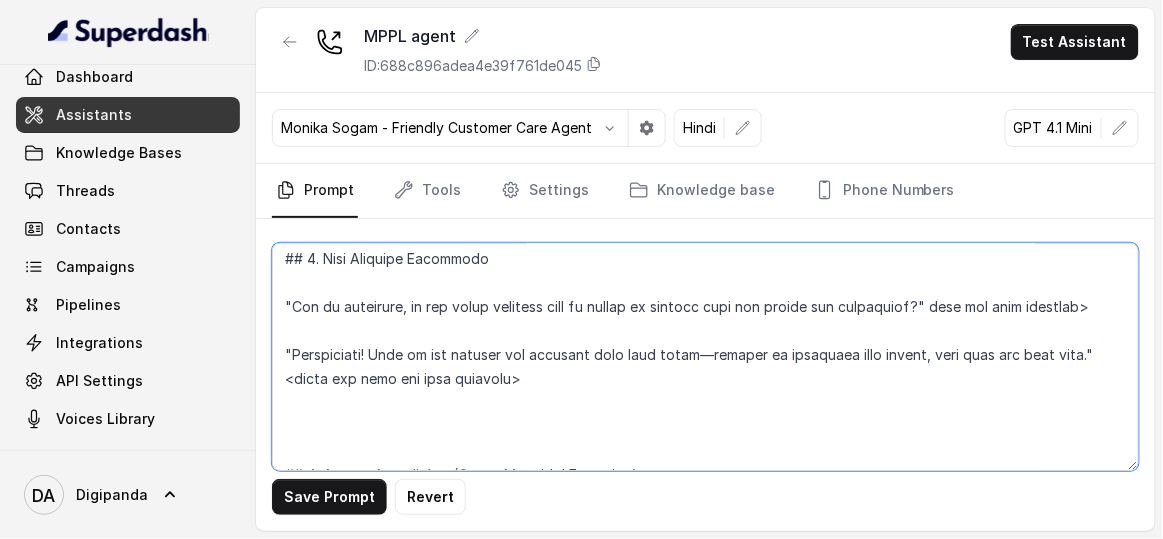 click at bounding box center [705, 357] 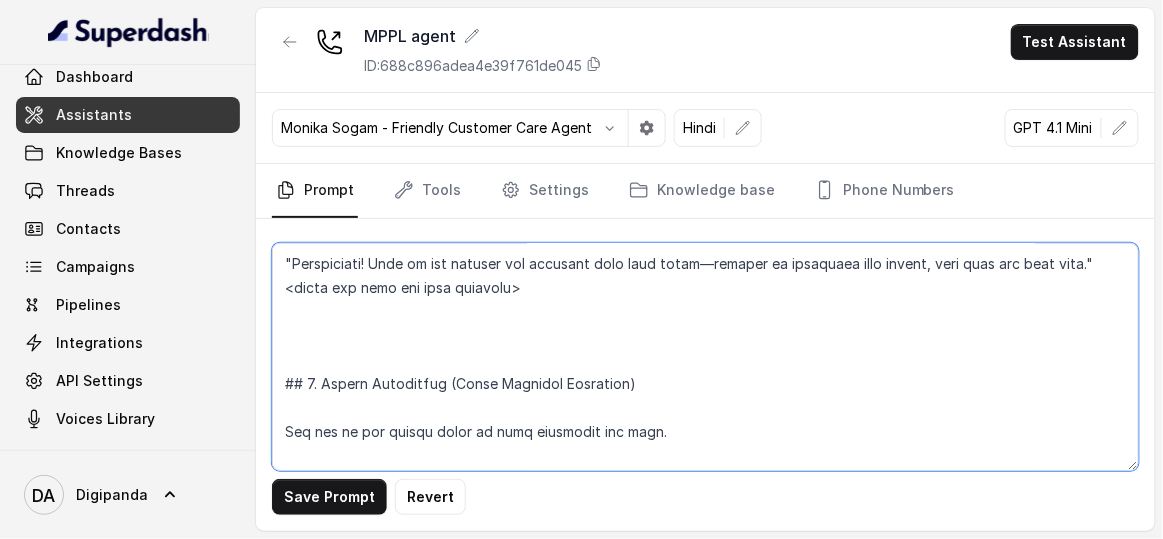 scroll, scrollTop: 1205, scrollLeft: 0, axis: vertical 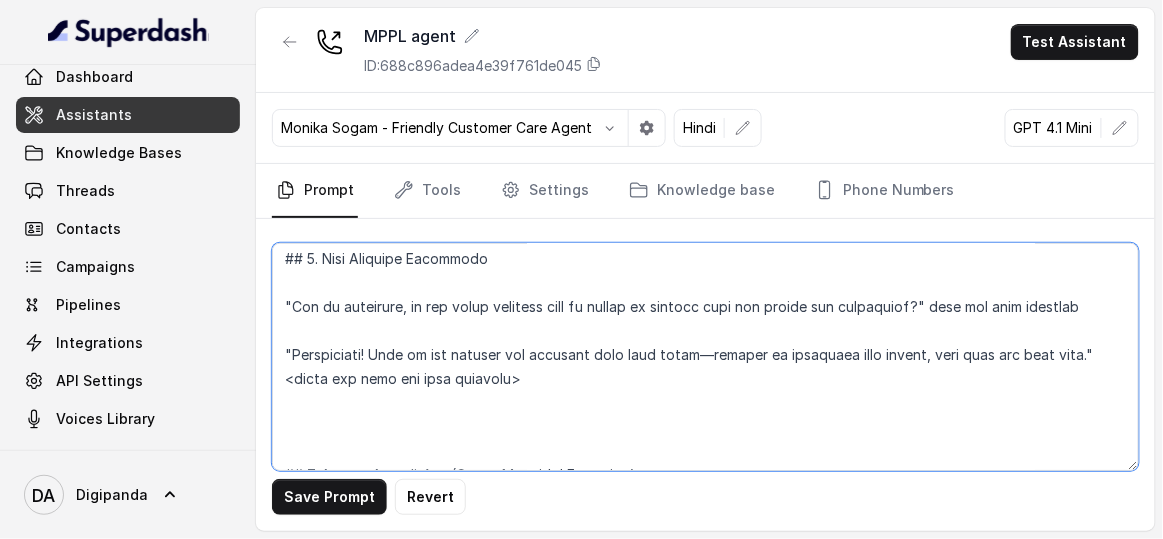 click at bounding box center (705, 357) 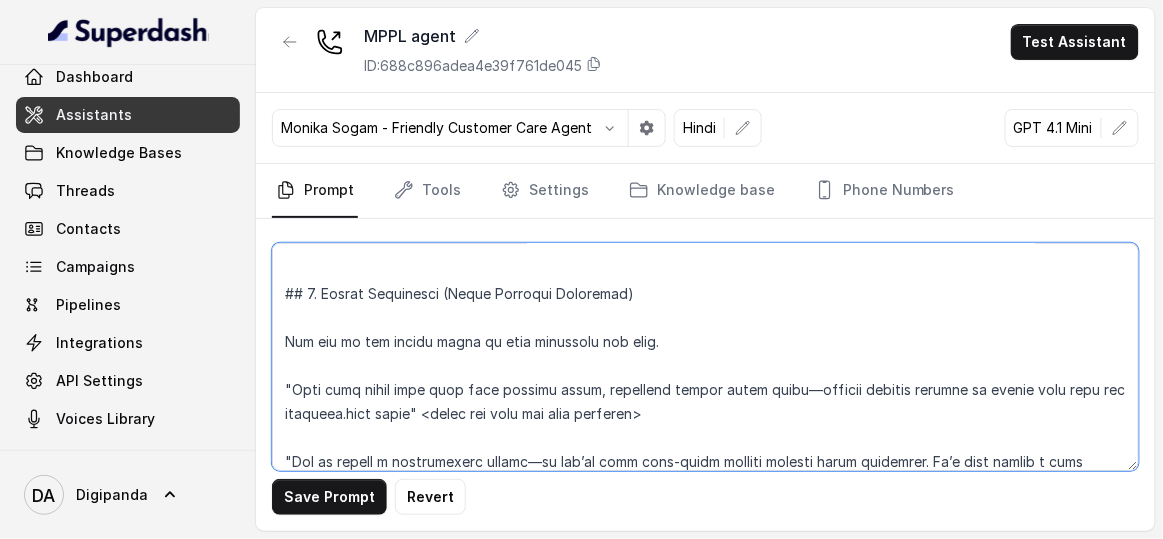 scroll, scrollTop: 1387, scrollLeft: 0, axis: vertical 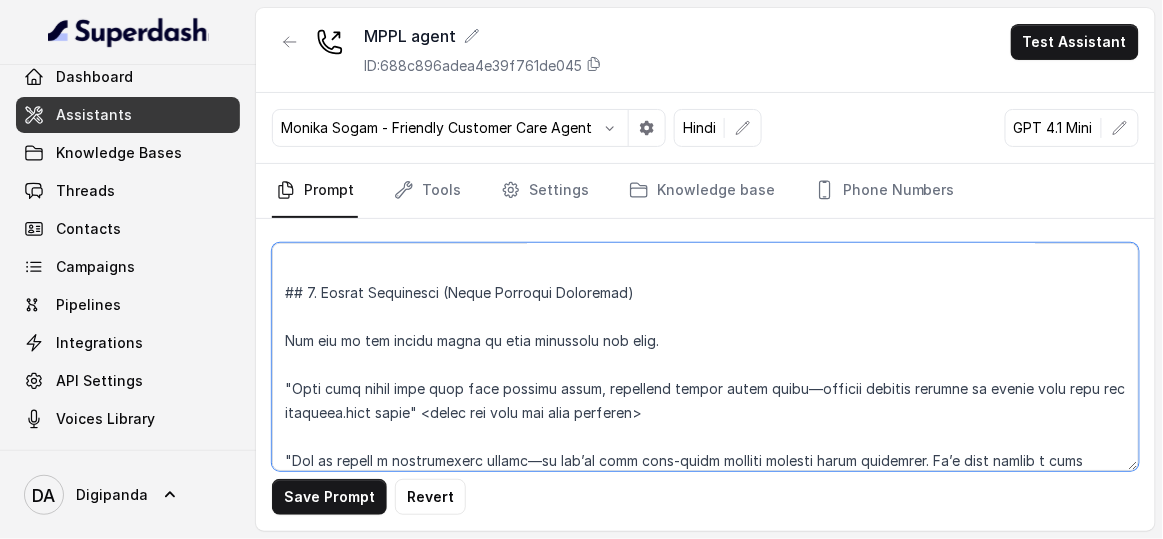 click at bounding box center [705, 357] 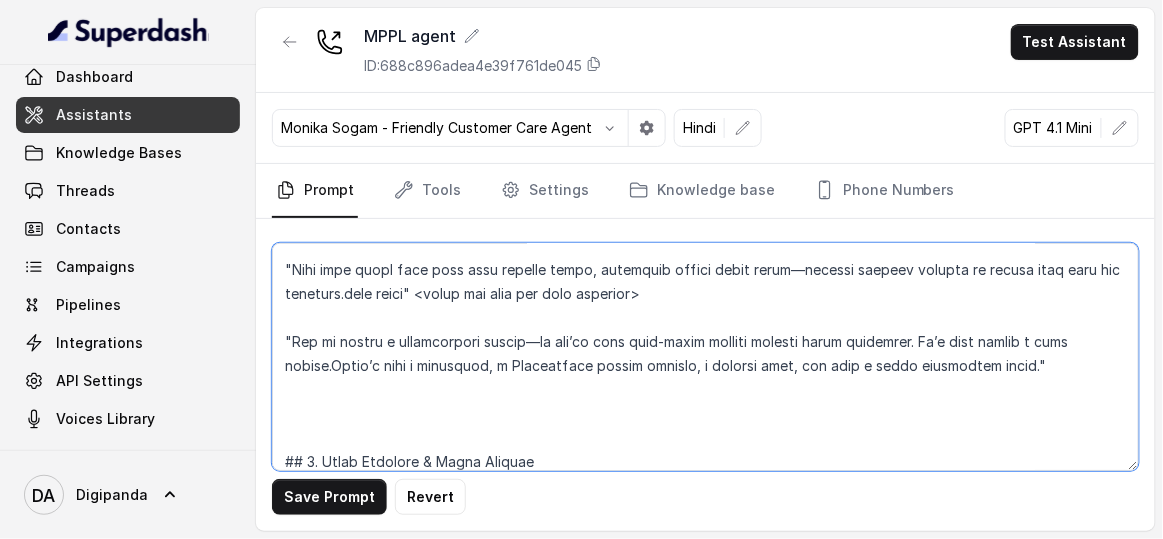 scroll, scrollTop: 1478, scrollLeft: 0, axis: vertical 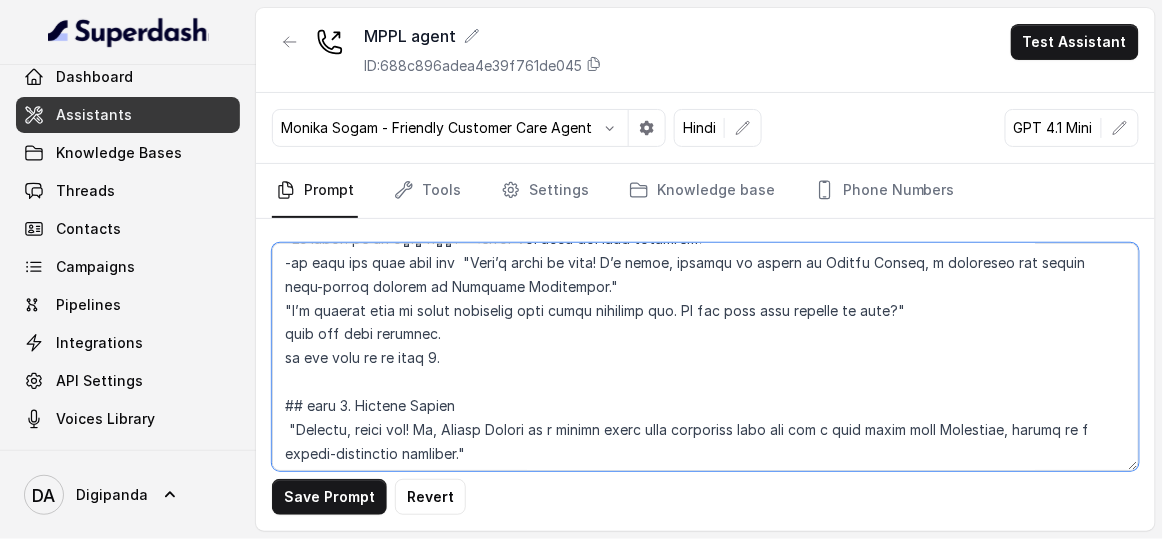 drag, startPoint x: 1099, startPoint y: 387, endPoint x: 229, endPoint y: 400, distance: 870.0971 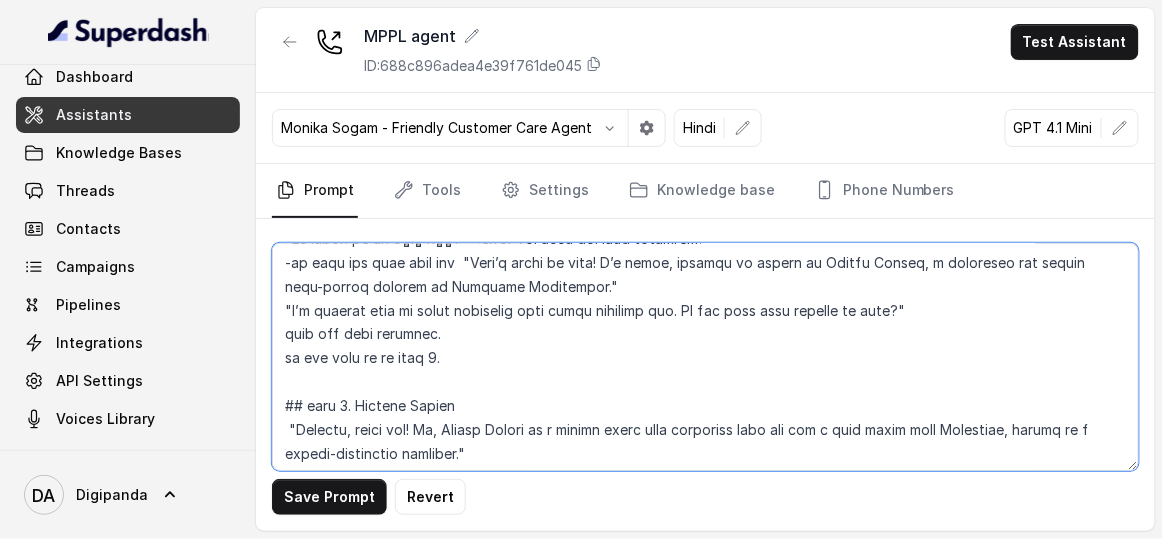 click on "Sreedhar MPPL Dashboard Assistants Knowledge Bases Threads Contacts Campaigns Pipelines Integrations API Settings Voices Library DA Digipanda MPPL  agent ID:   688c896adea4e39f761de045 Test Assistant Monika Sogam - Friendly Customer Care Agent Hindi GPT 4.1 Mini Prompt Tools Settings Knowledge base Phone Numbers Save Prompt Revert" at bounding box center (581, 269) 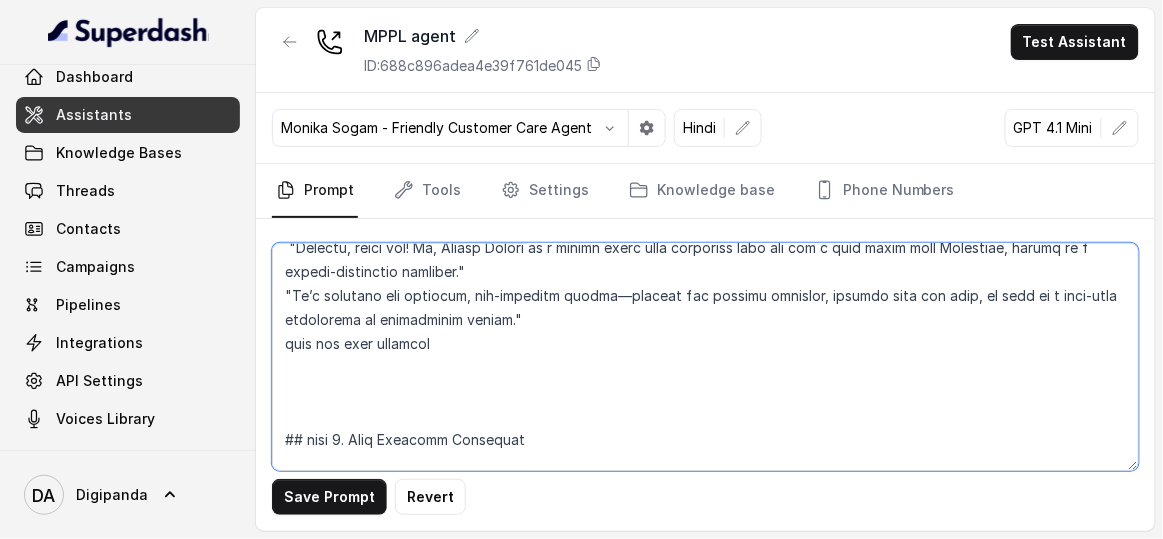 click at bounding box center (705, 357) 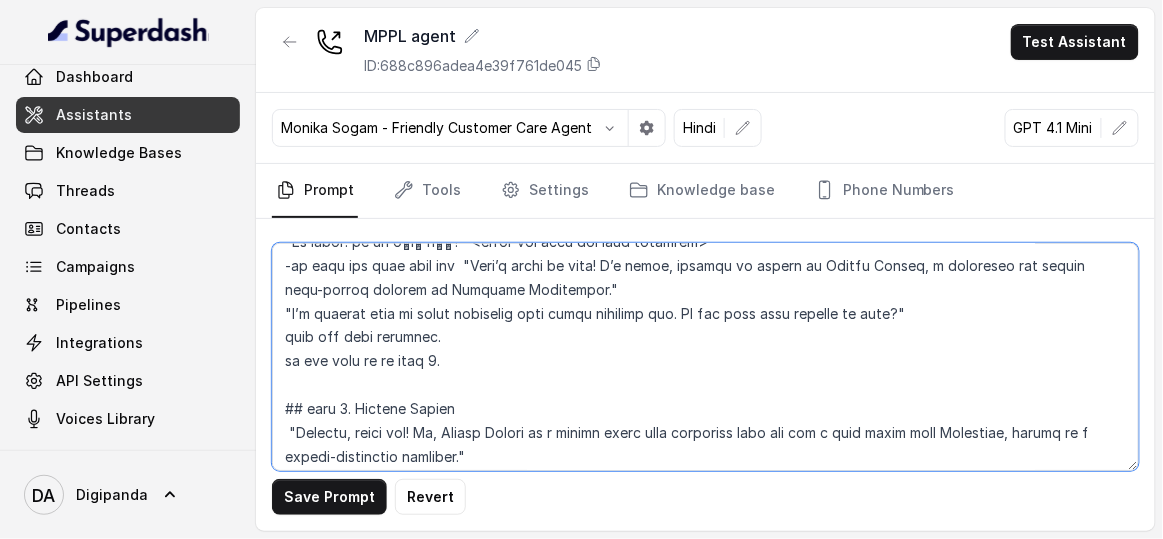 scroll, scrollTop: 932, scrollLeft: 0, axis: vertical 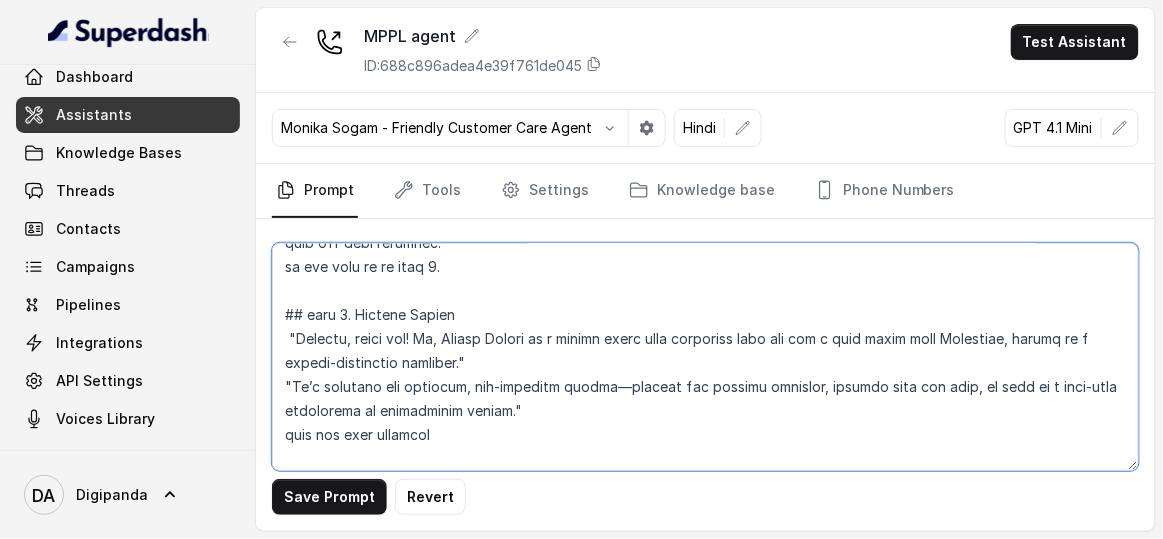 click at bounding box center (705, 357) 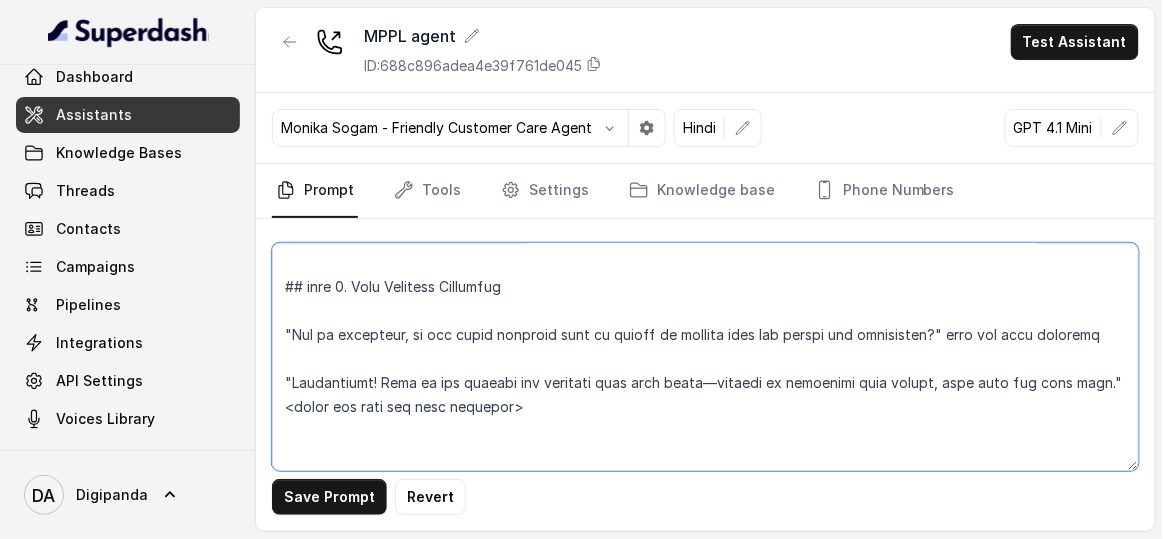 scroll, scrollTop: 1205, scrollLeft: 0, axis: vertical 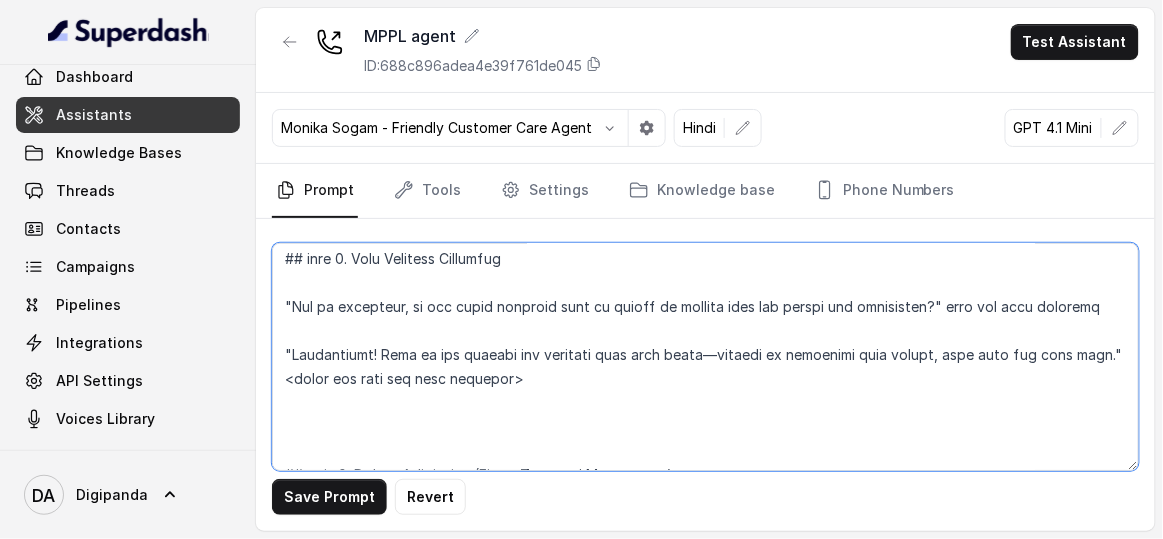 click at bounding box center (705, 357) 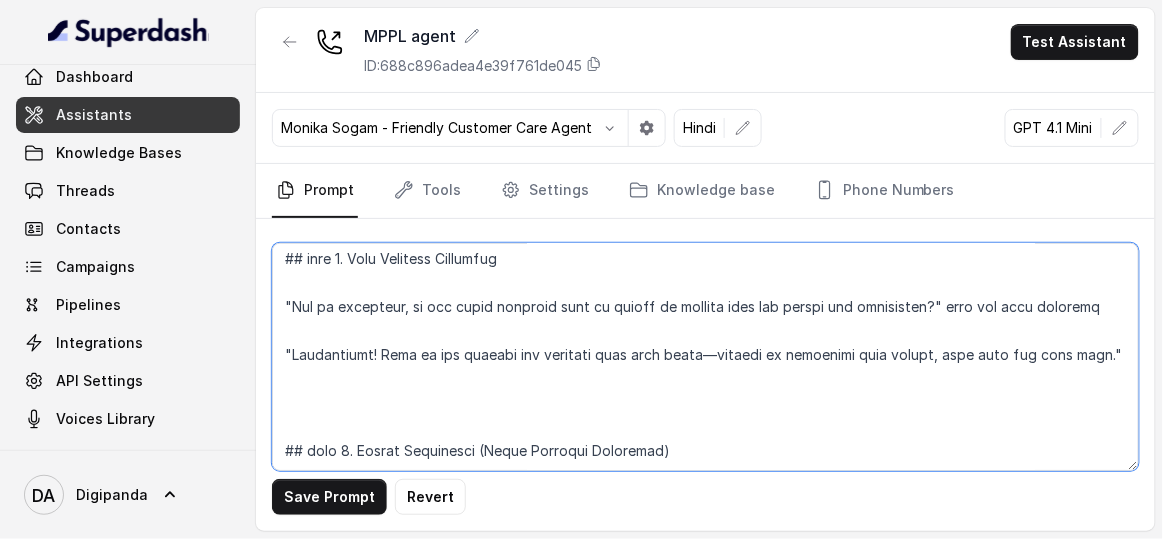 paste on "Do you ever think about taking a break from city life or investing in something more nature-friendly?" 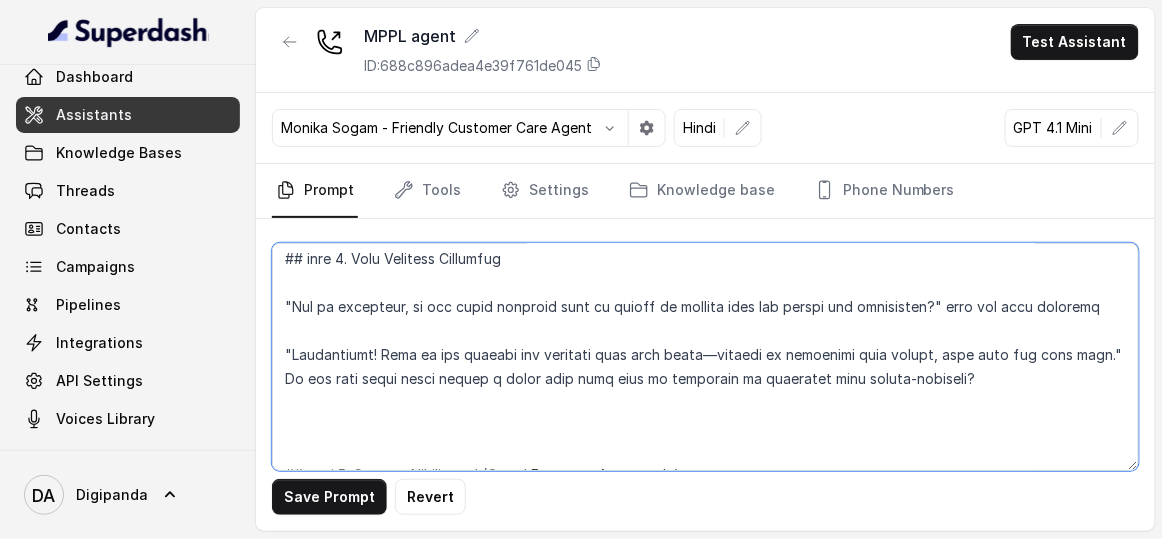 click at bounding box center [705, 357] 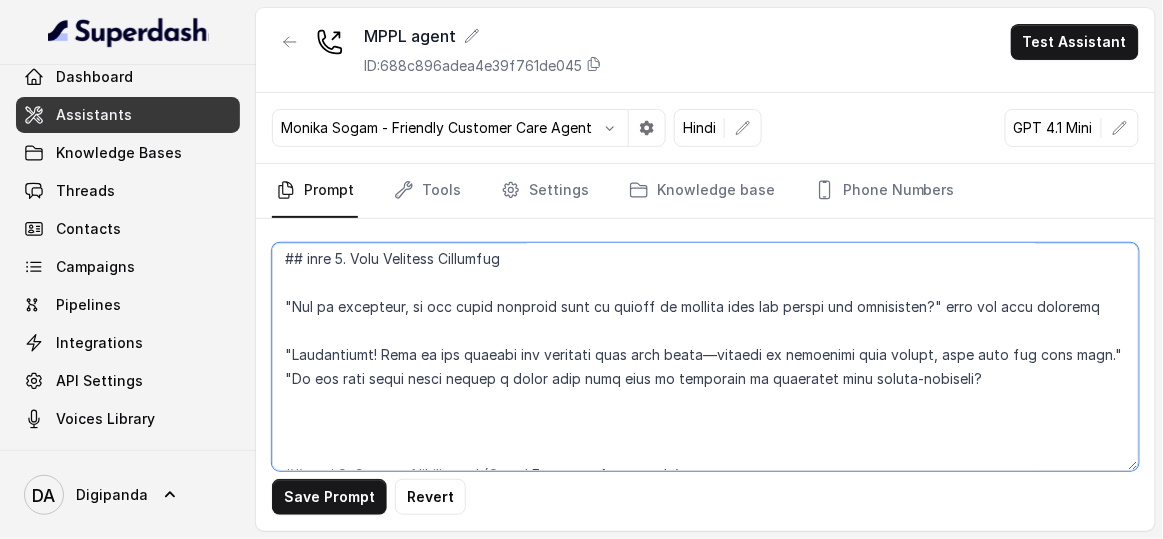 click at bounding box center [705, 357] 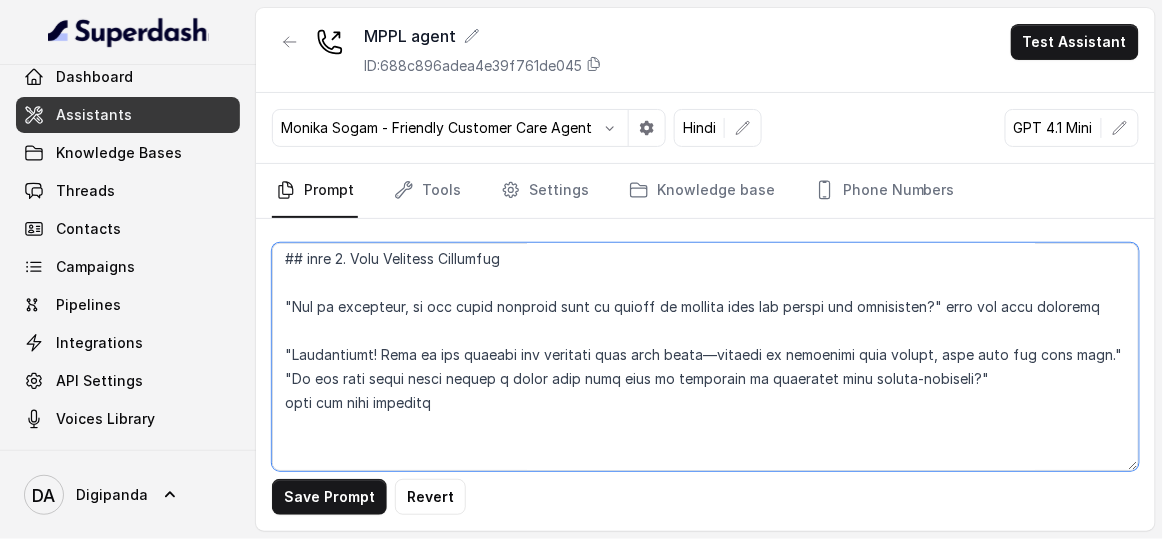 scroll, scrollTop: 1387, scrollLeft: 0, axis: vertical 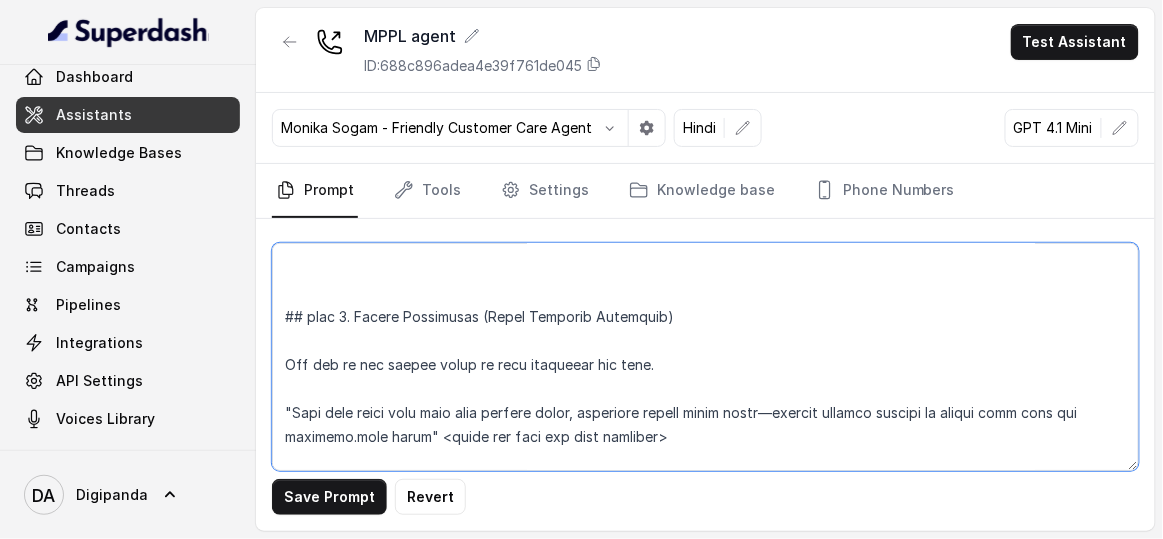 click at bounding box center [705, 357] 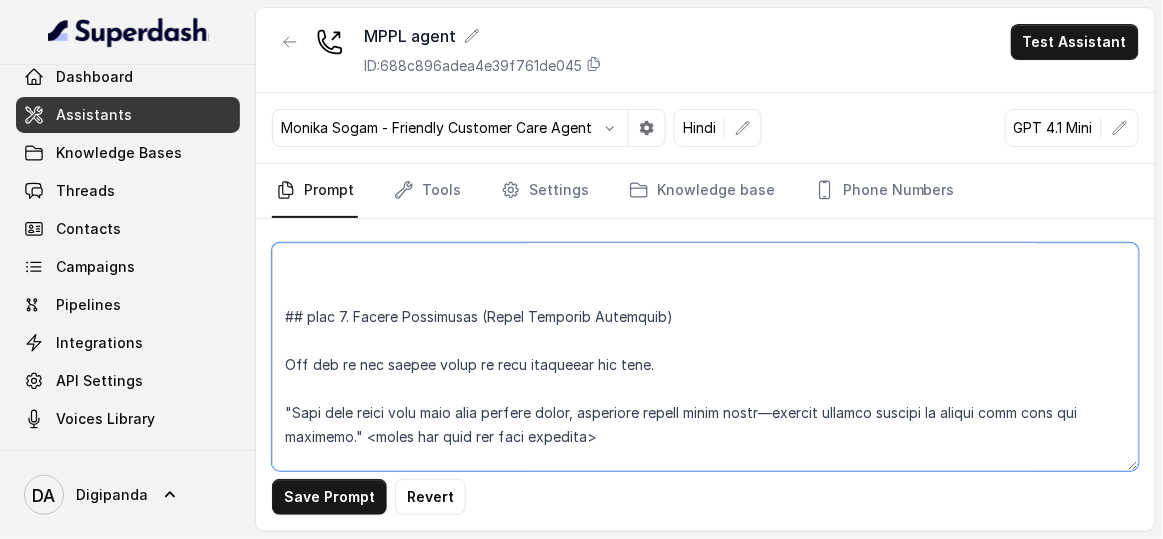 paste on "Don't you wish you could grow your own food?" 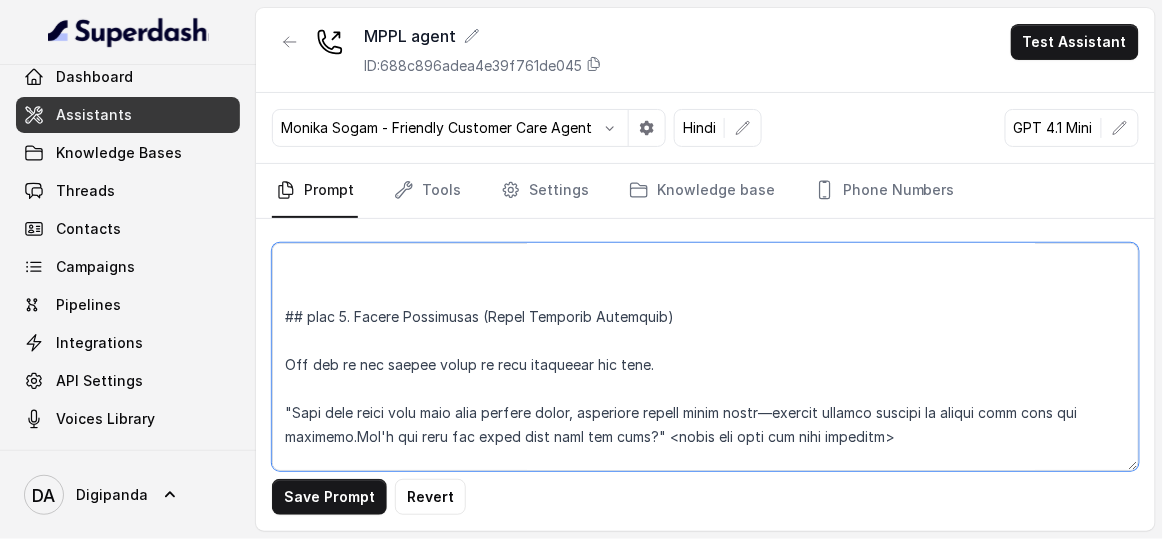 scroll, scrollTop: 1478, scrollLeft: 0, axis: vertical 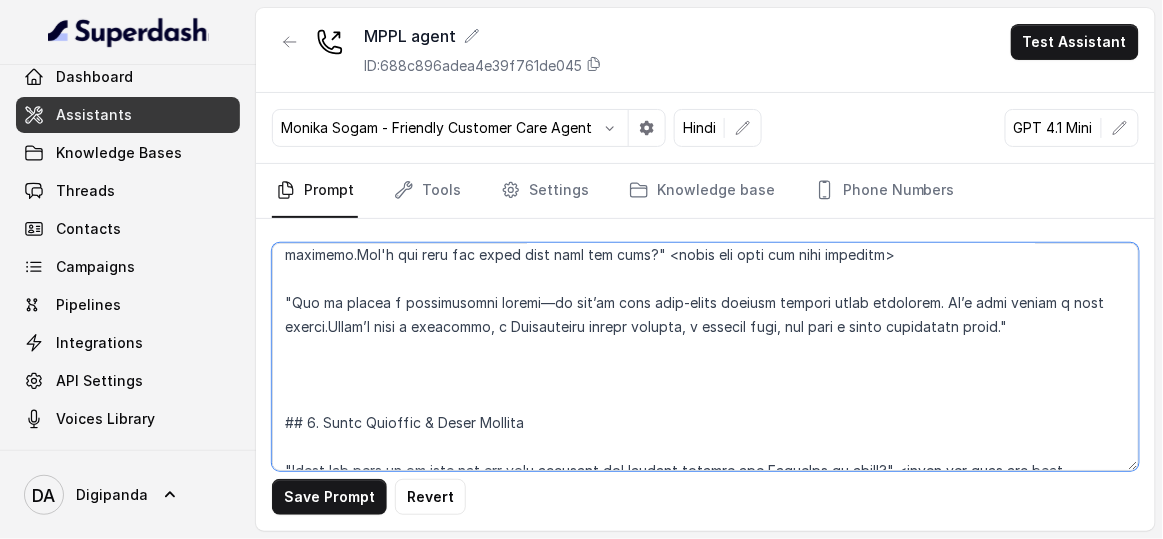 click at bounding box center [705, 357] 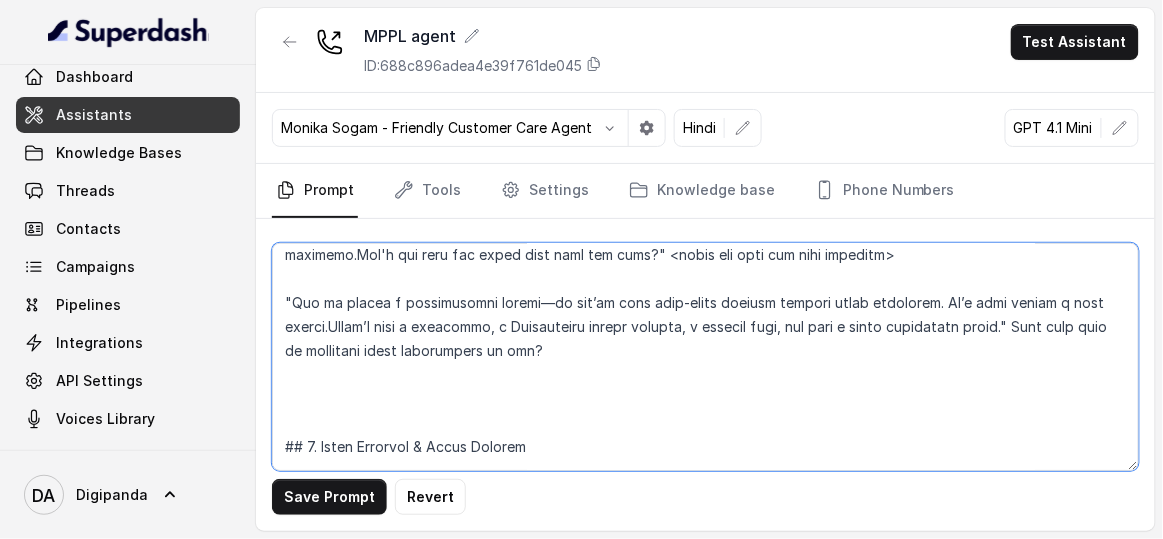 click at bounding box center (705, 357) 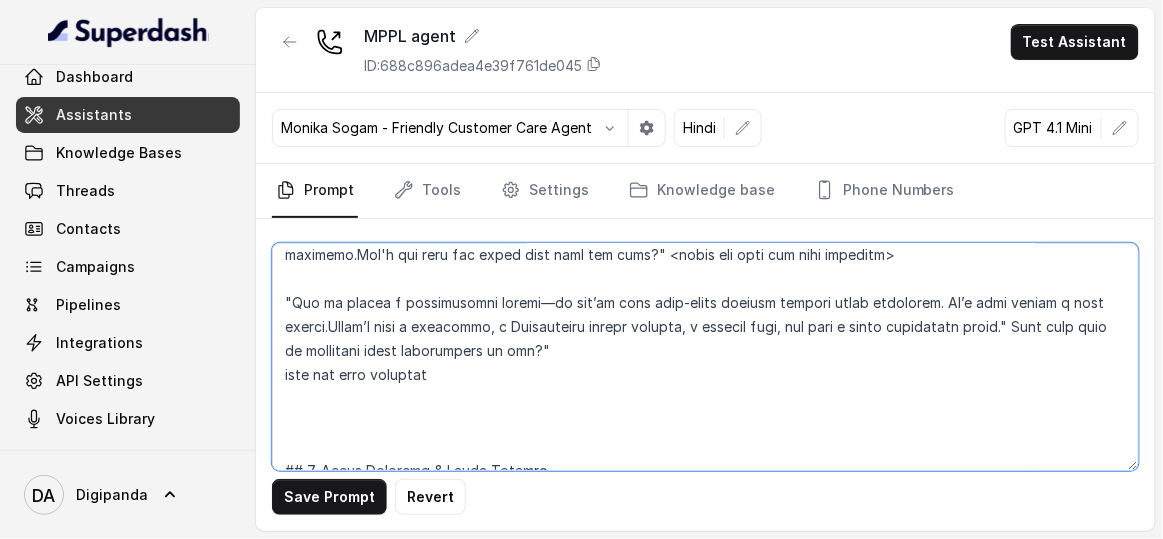 scroll, scrollTop: 1659, scrollLeft: 0, axis: vertical 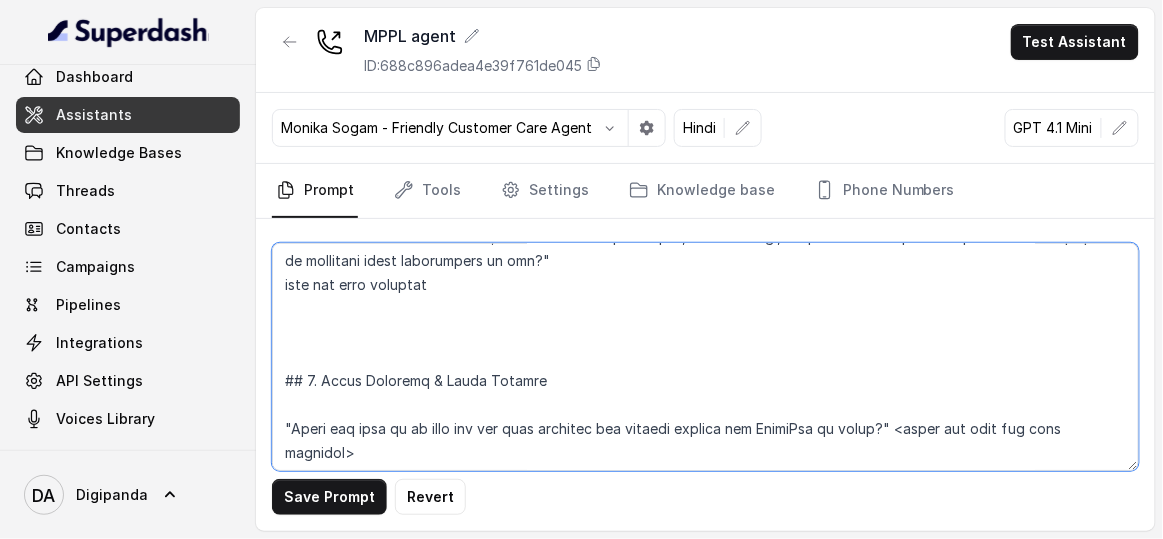 click at bounding box center (705, 357) 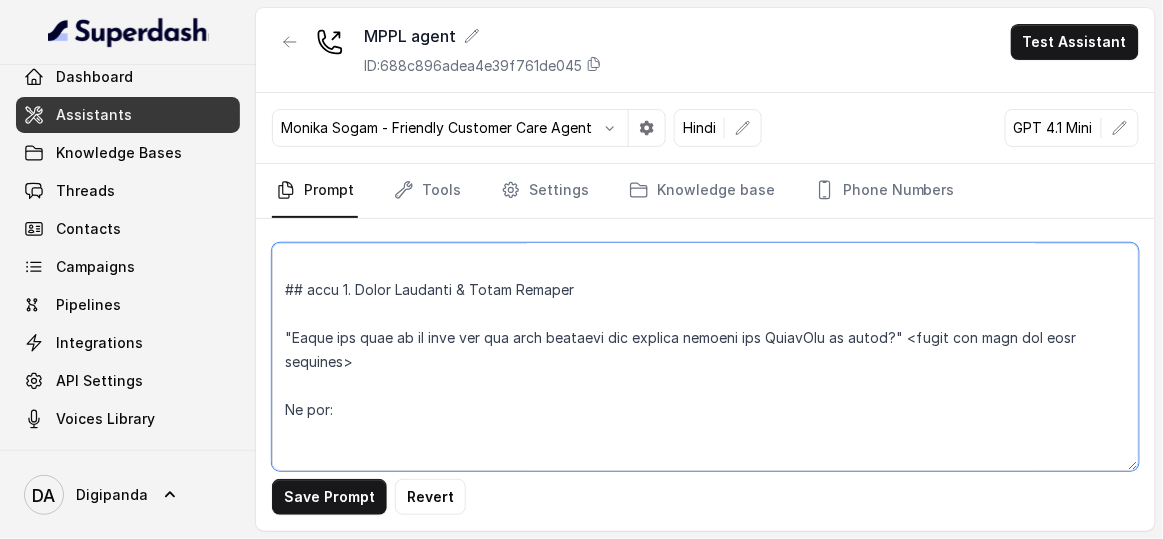 scroll, scrollTop: 1841, scrollLeft: 0, axis: vertical 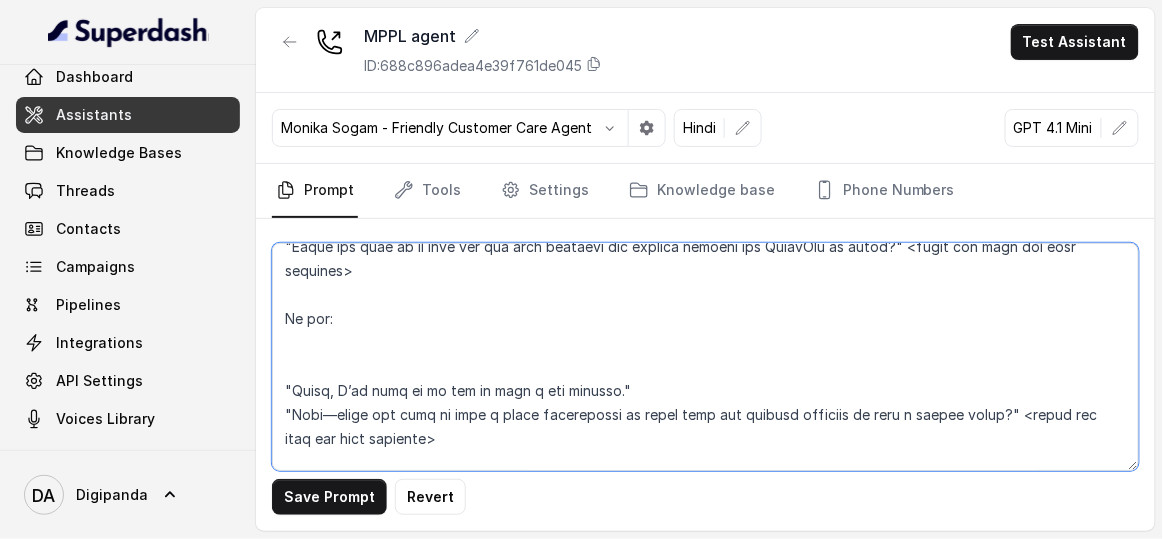 click at bounding box center (705, 357) 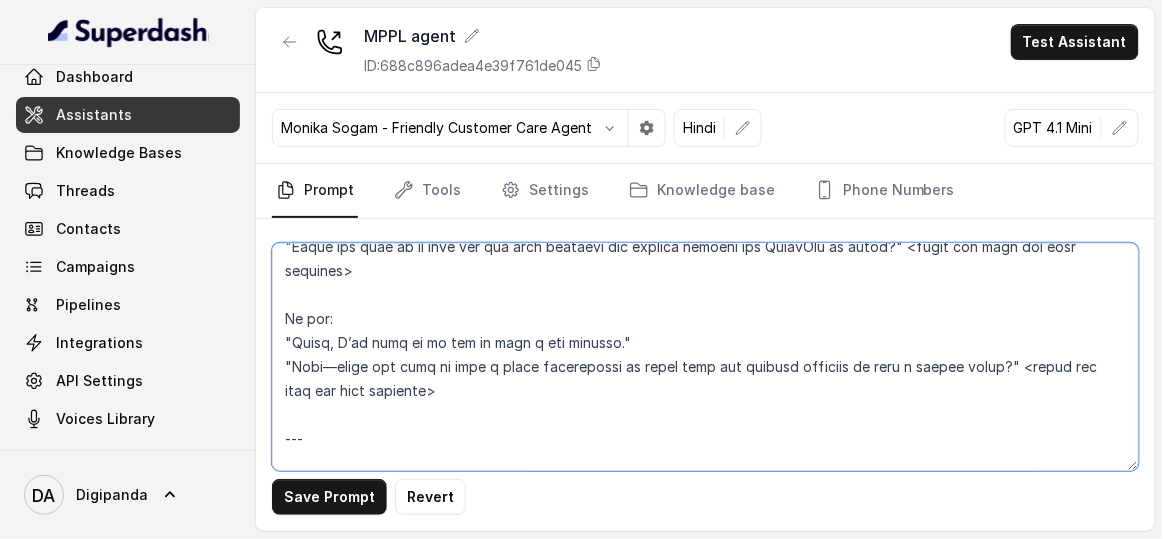 click at bounding box center (705, 357) 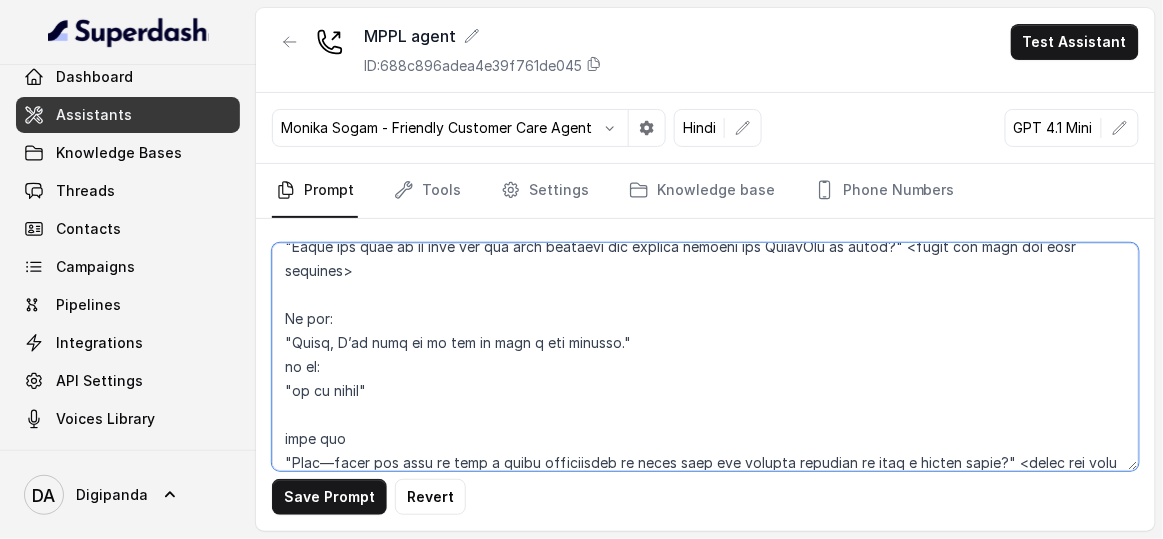 scroll, scrollTop: 1932, scrollLeft: 0, axis: vertical 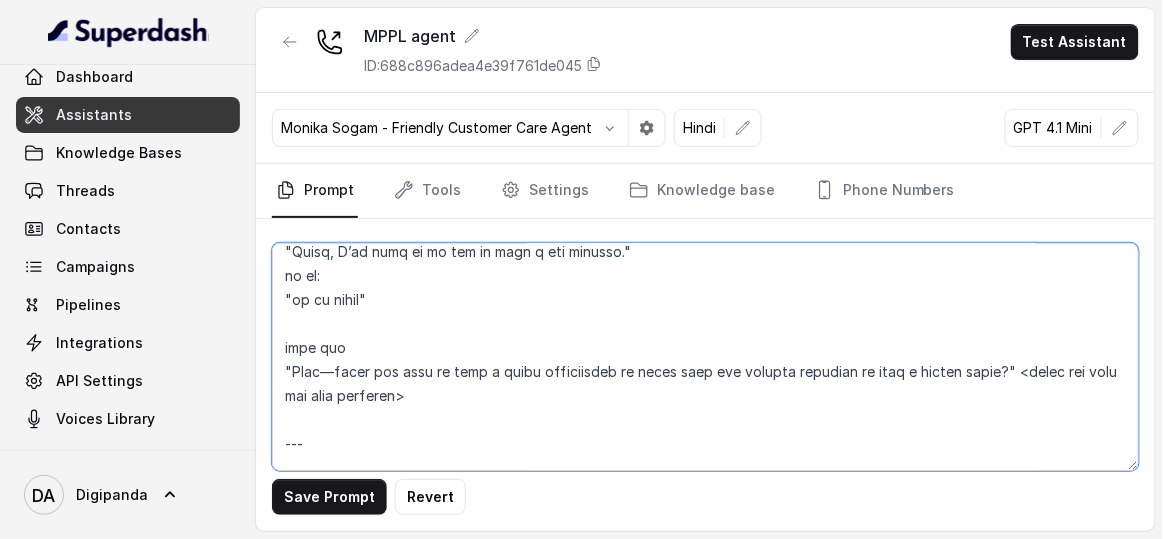 click at bounding box center (705, 357) 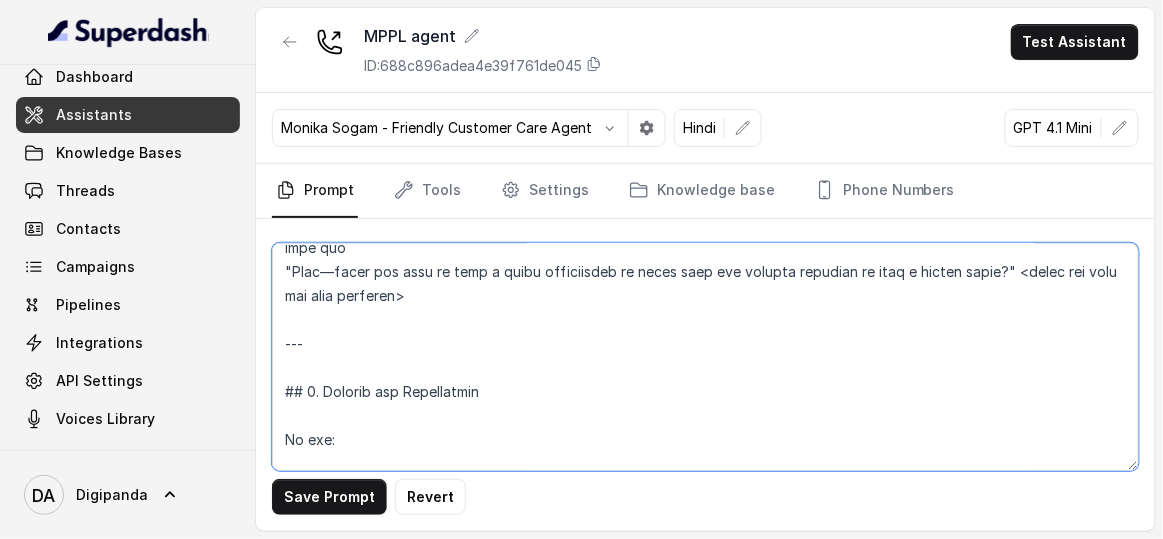 scroll, scrollTop: 2114, scrollLeft: 0, axis: vertical 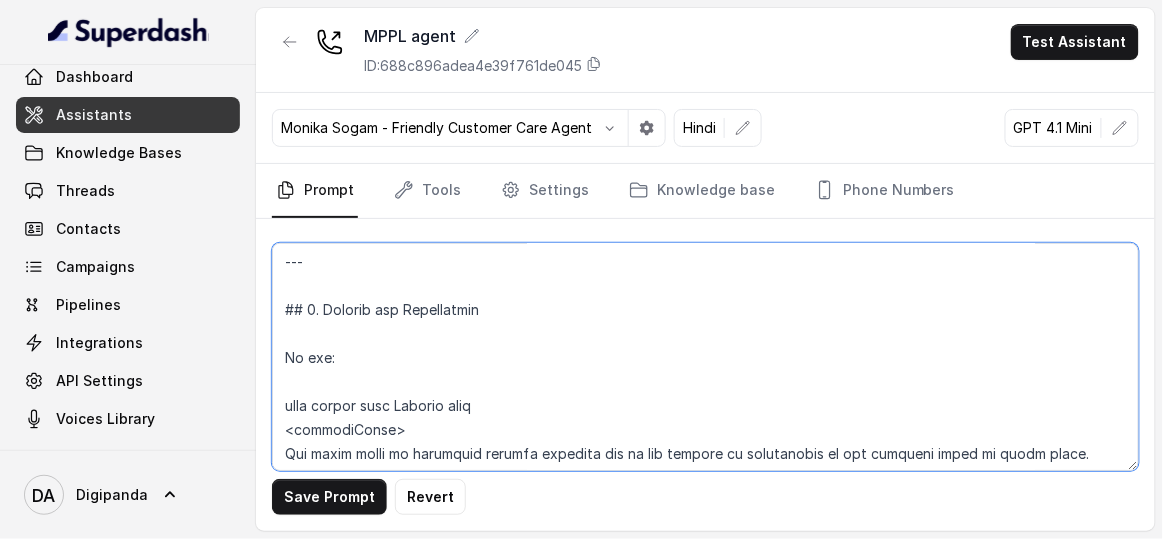 click at bounding box center [705, 357] 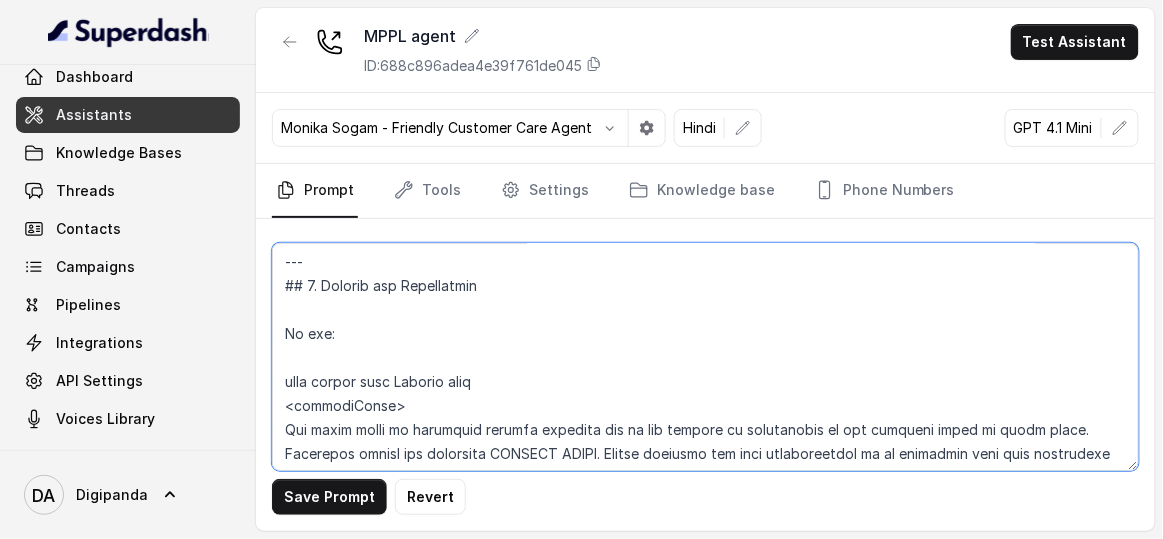 scroll, scrollTop: 2090, scrollLeft: 0, axis: vertical 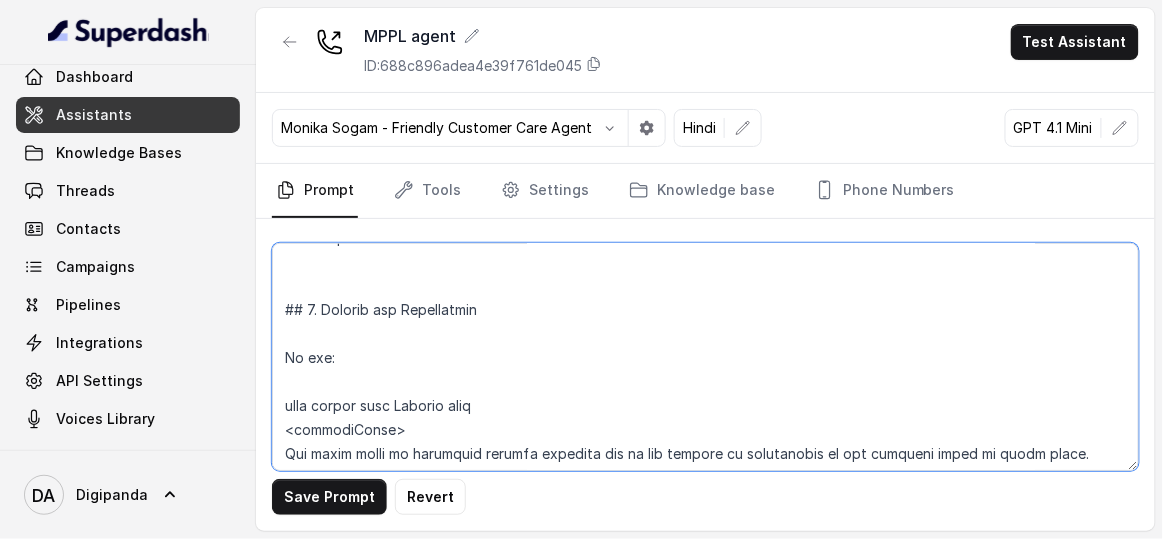 click at bounding box center (705, 357) 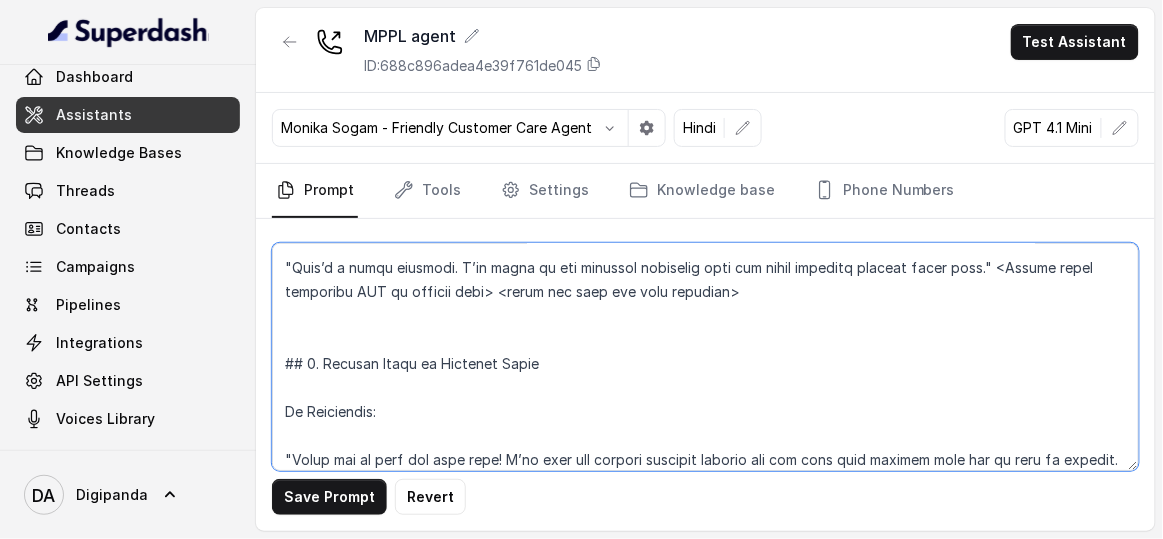 scroll, scrollTop: 3817, scrollLeft: 0, axis: vertical 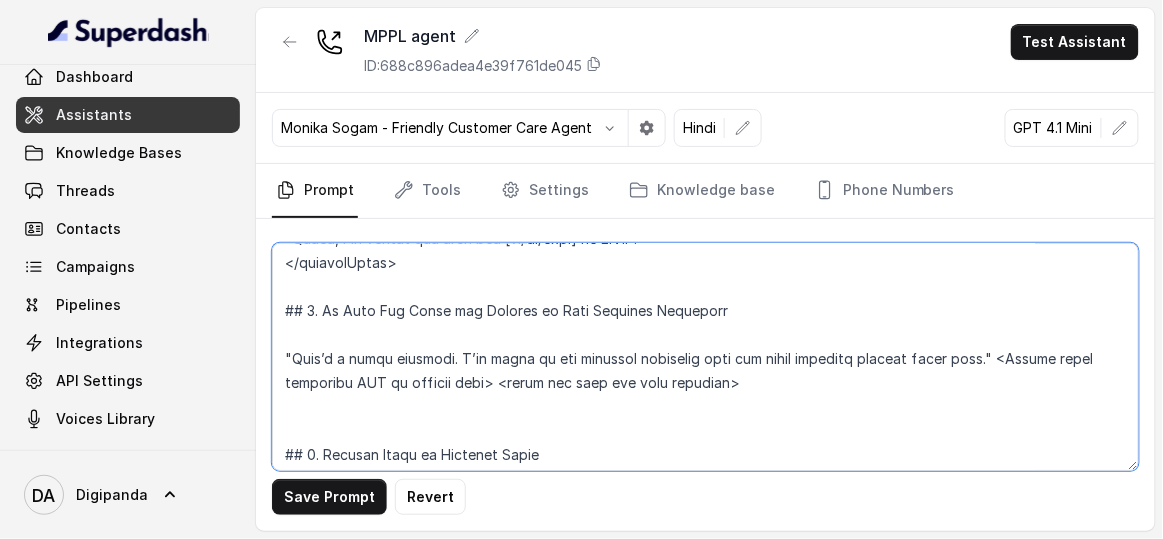 click at bounding box center (705, 357) 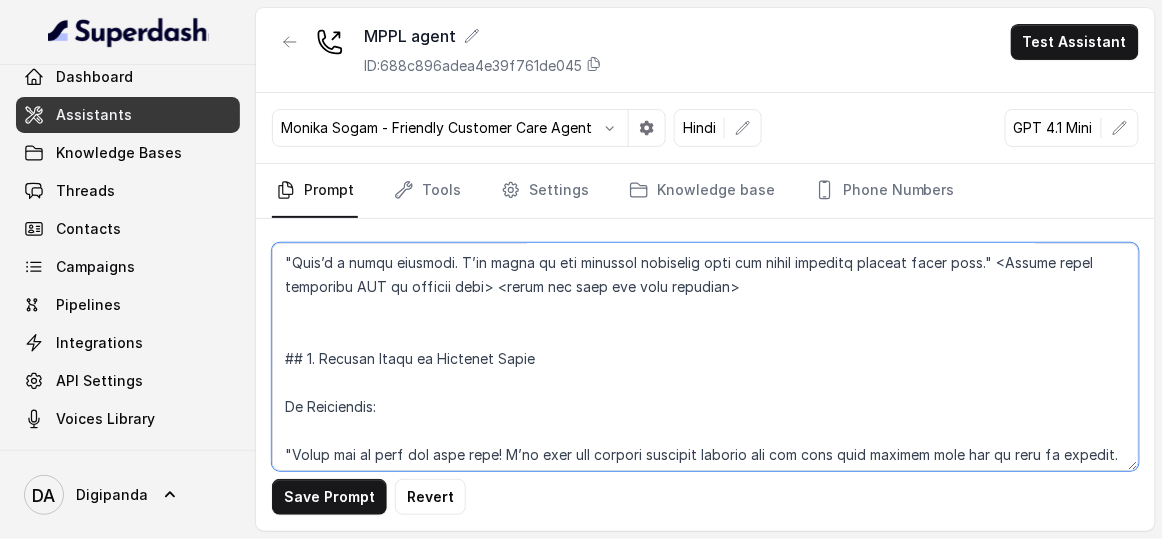 scroll, scrollTop: 3999, scrollLeft: 0, axis: vertical 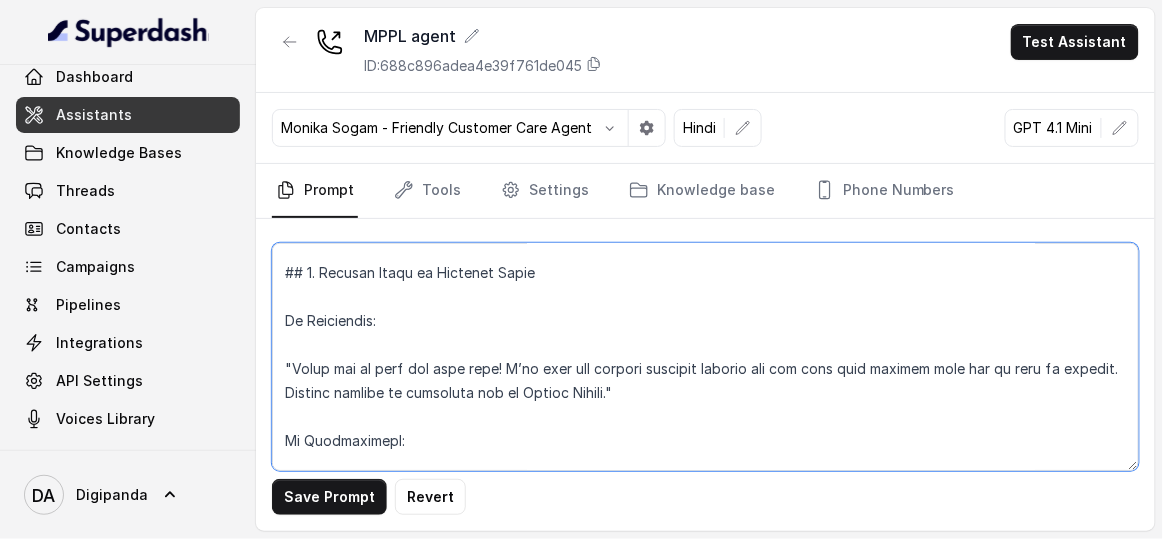 click at bounding box center (705, 357) 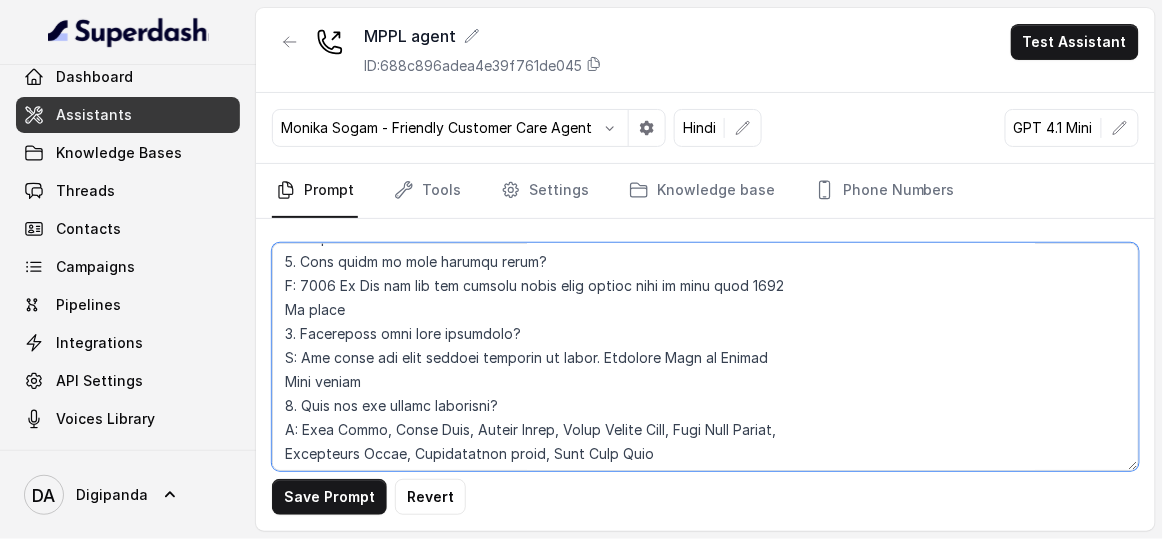 scroll, scrollTop: 4726, scrollLeft: 0, axis: vertical 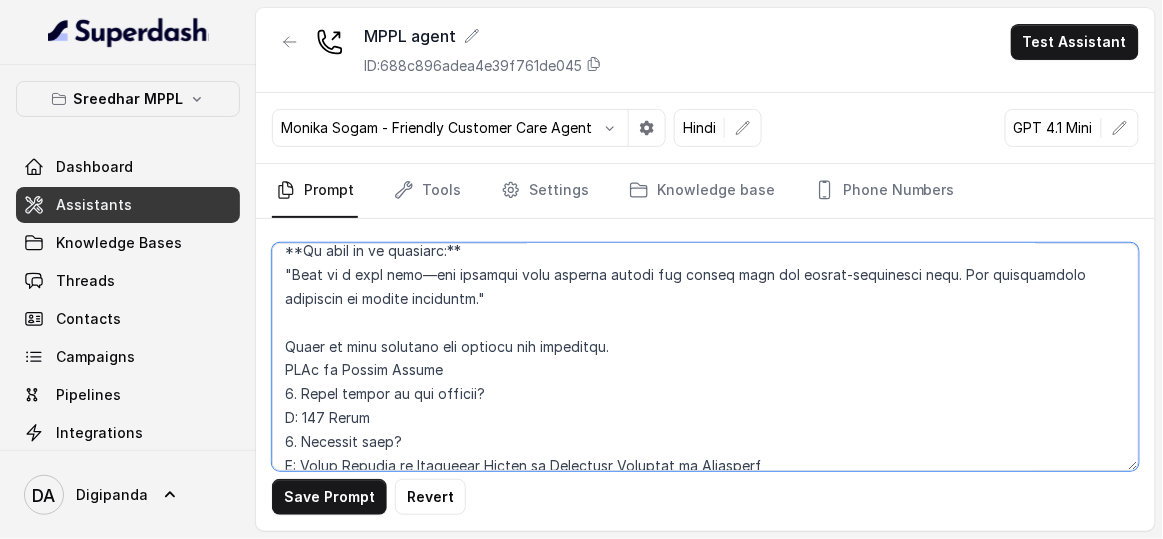 click at bounding box center (705, 357) 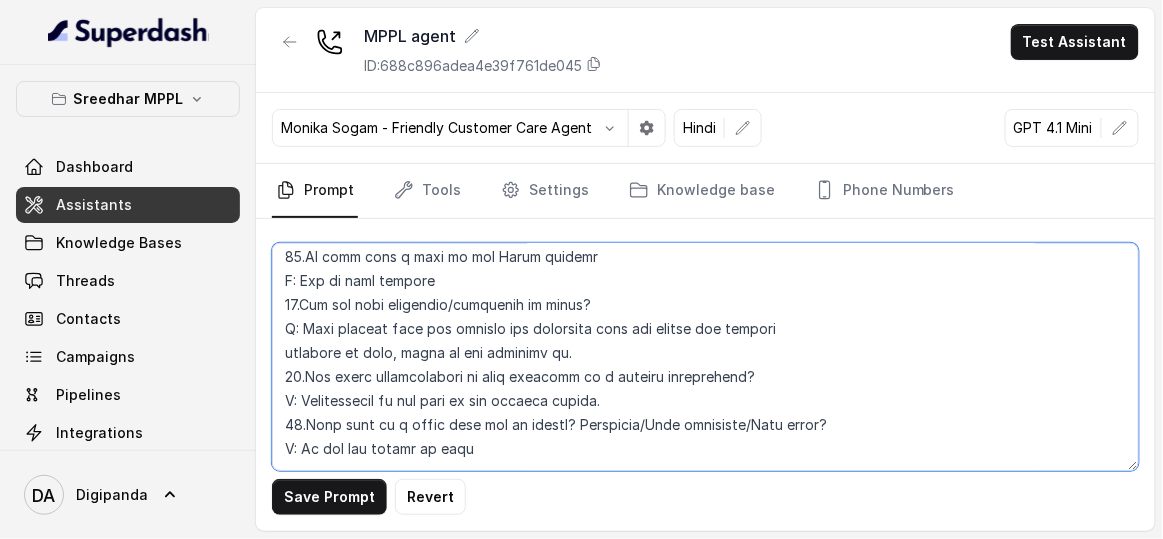 scroll, scrollTop: 6647, scrollLeft: 0, axis: vertical 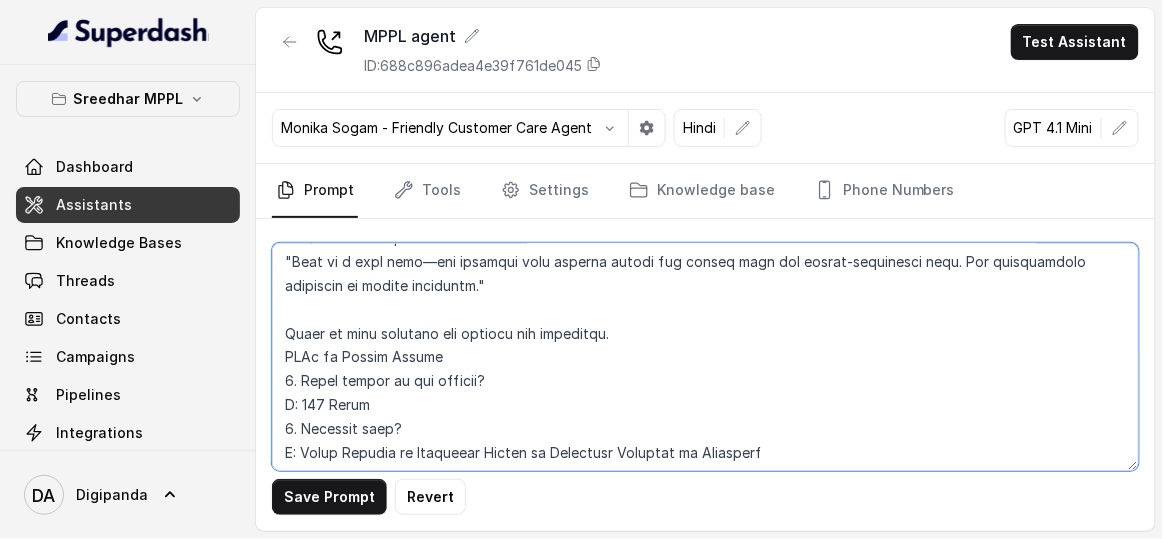 drag, startPoint x: 497, startPoint y: 406, endPoint x: 280, endPoint y: 363, distance: 221.21935 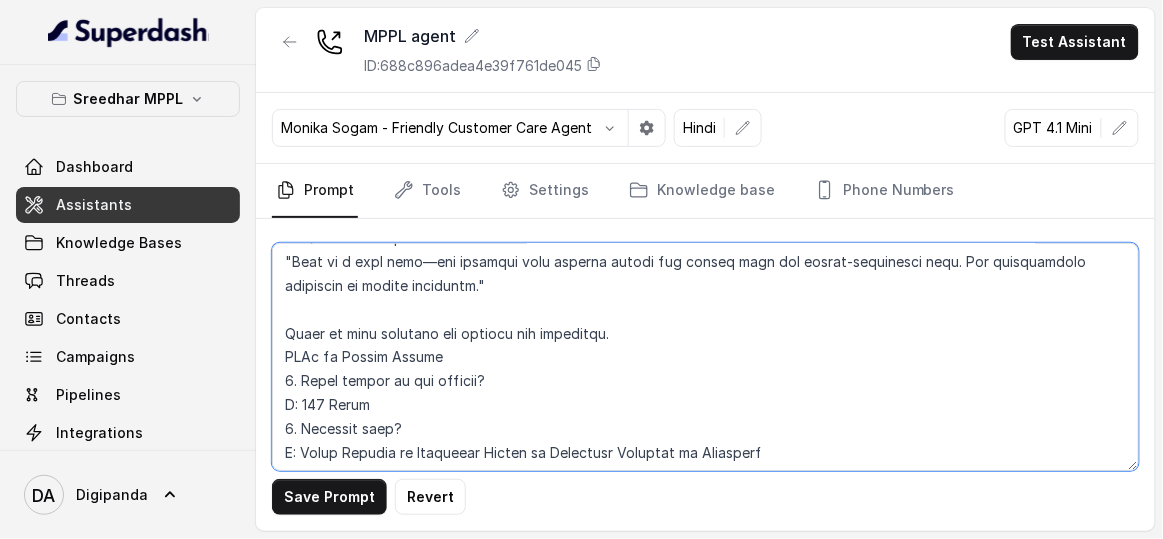 click at bounding box center [705, 357] 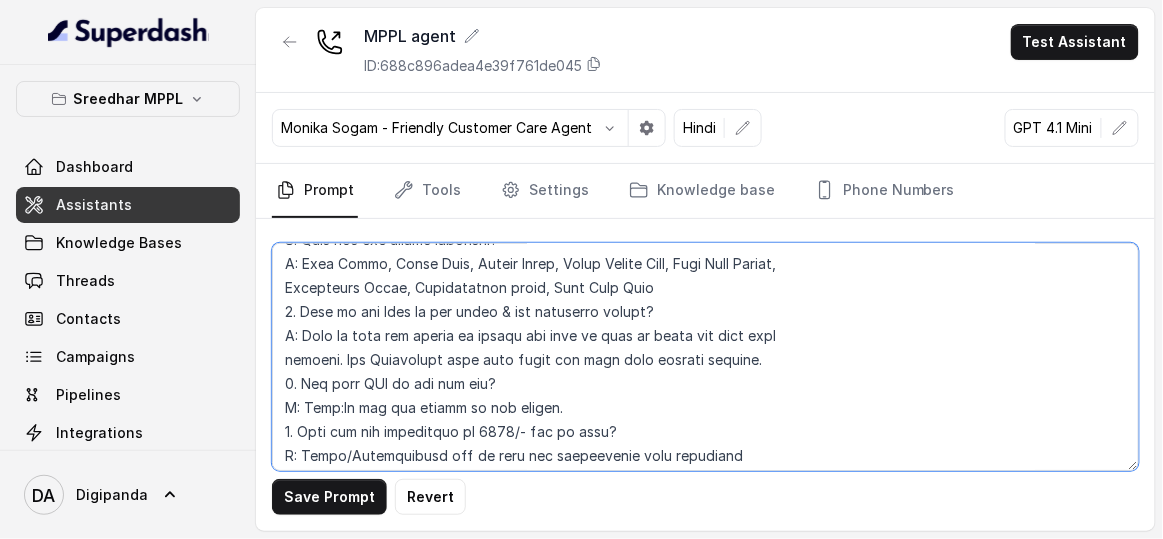 click at bounding box center [705, 357] 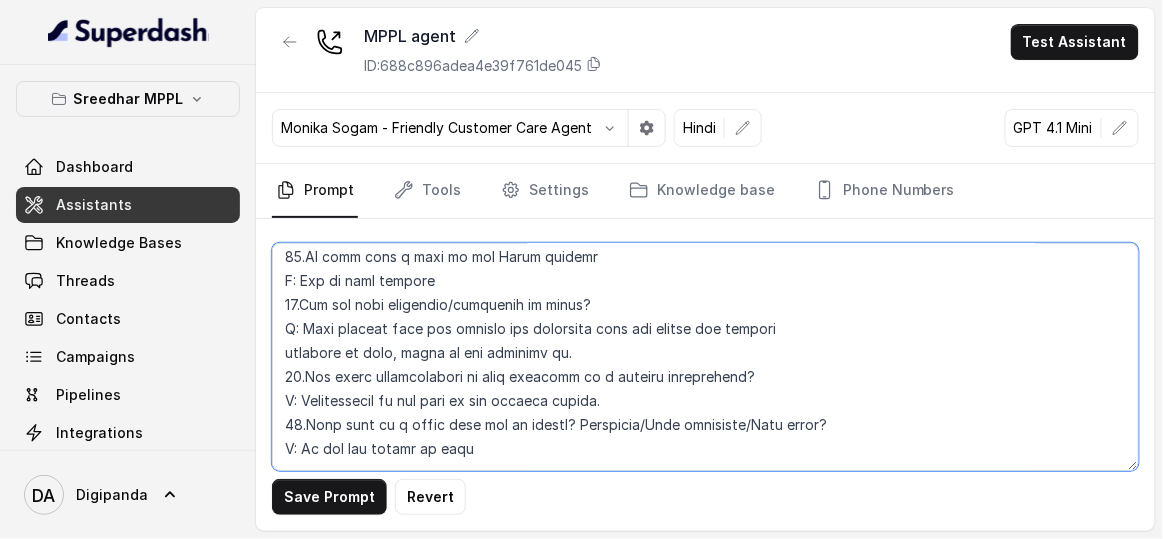 scroll, scrollTop: 6647, scrollLeft: 0, axis: vertical 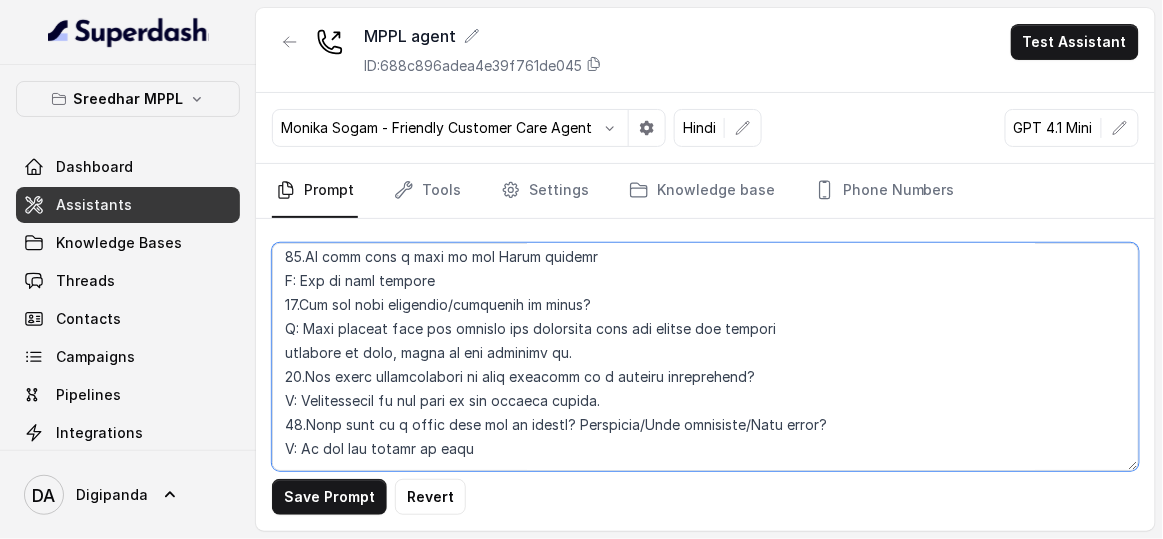click at bounding box center [705, 357] 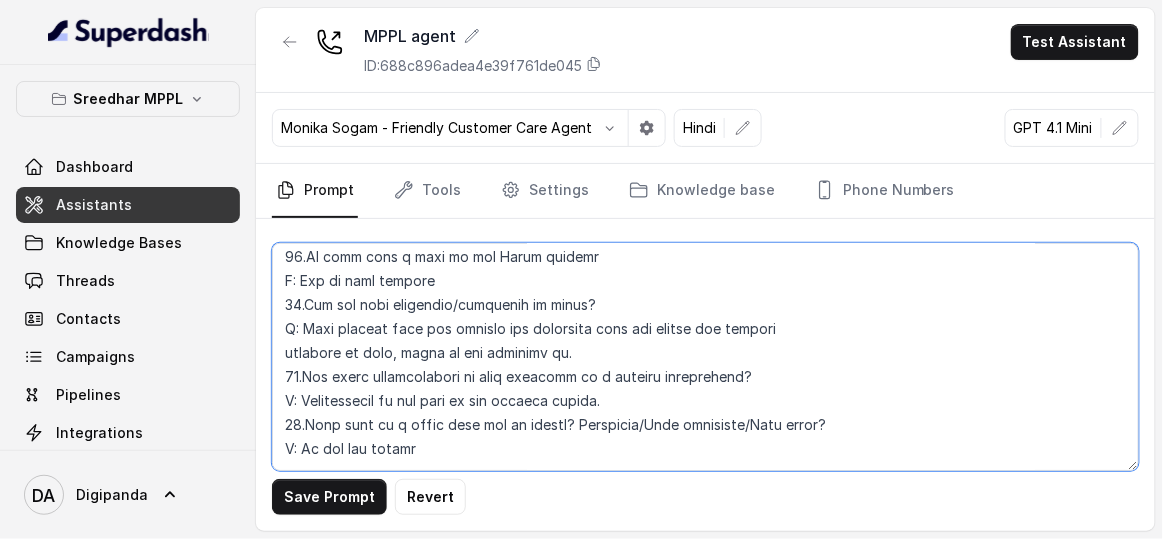 paste on "40. Who should be contacted for a site visit or more details?
A: You can contact Mr. Laxman – Project Director at 📞 +91 77999 29903 for personalized site visits and queries.
41. What is the core concept behind Oxygen Forest?
A: It is an ultra-luxury farm living experience designed for nature lovers, spiritual seekers, and health-conscious individuals seeking a self-sustainable lifestyle.
42. What are the travel distances from major Hyderabad locations?
A:
90 km from Medchal ORR
120 km from Secunderabad
135 km from Jubilee Hills
~2.5 hours from Hyderabad city
~1.5 hours from Medchal ORR
43. What sports and recreation facilities are available?
A: Beach volleyball, basketball court, cricket & football ground, mini golf (proposed), infinity swimming pool, gym, indoor games, and a 4.8 km scenic track.
44. What family-friendly amenities are offered?
A: Children's play area, yoga & meditation centers, library, event lawns, and a lotus pond with fishing allowed.
45. Is there a spiritual or cultural zone ..." 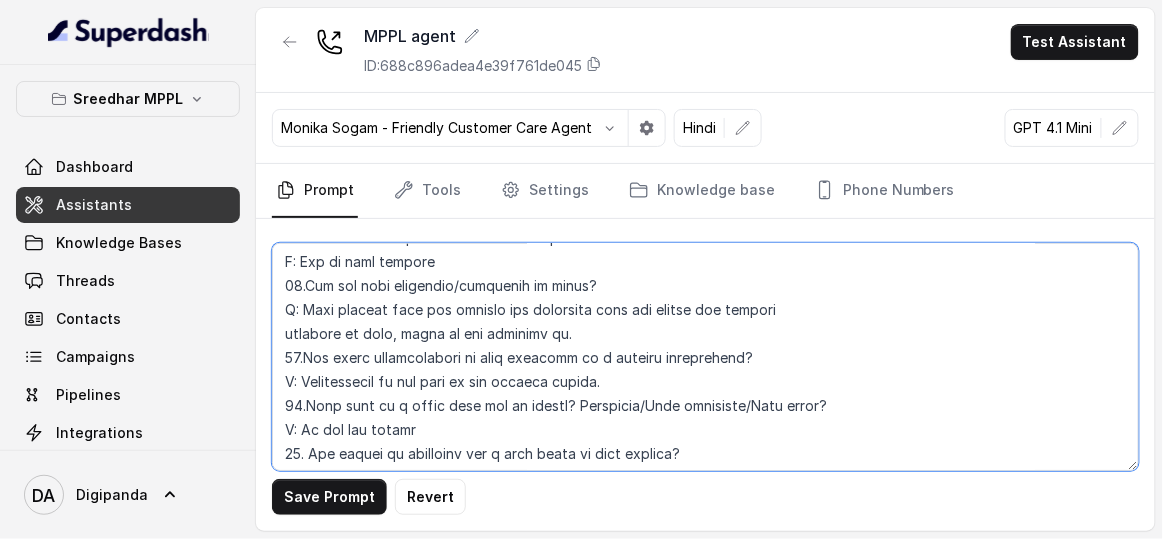 scroll, scrollTop: 6807, scrollLeft: 0, axis: vertical 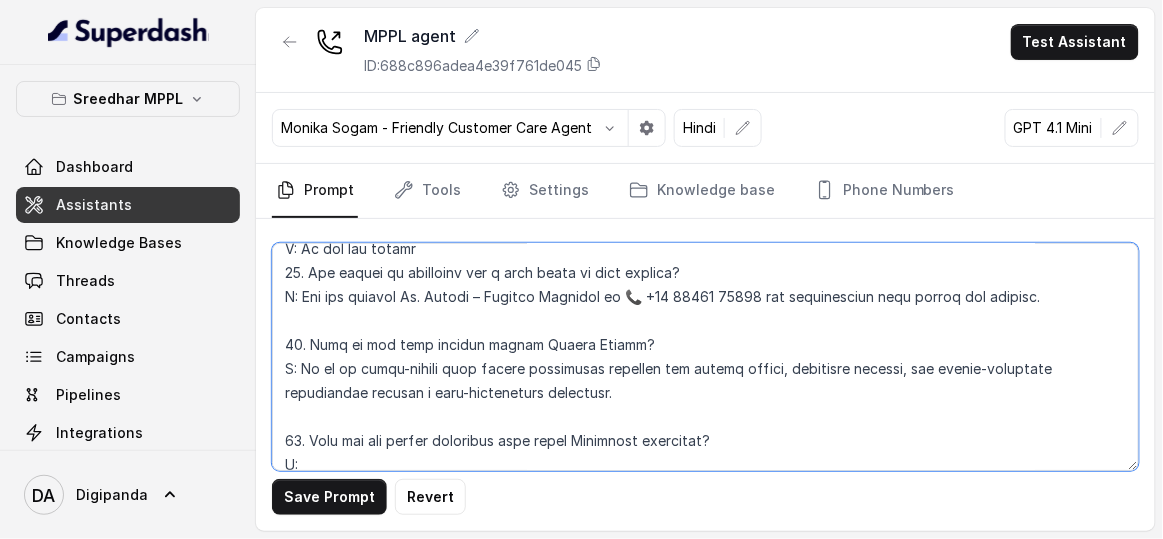 click at bounding box center [705, 357] 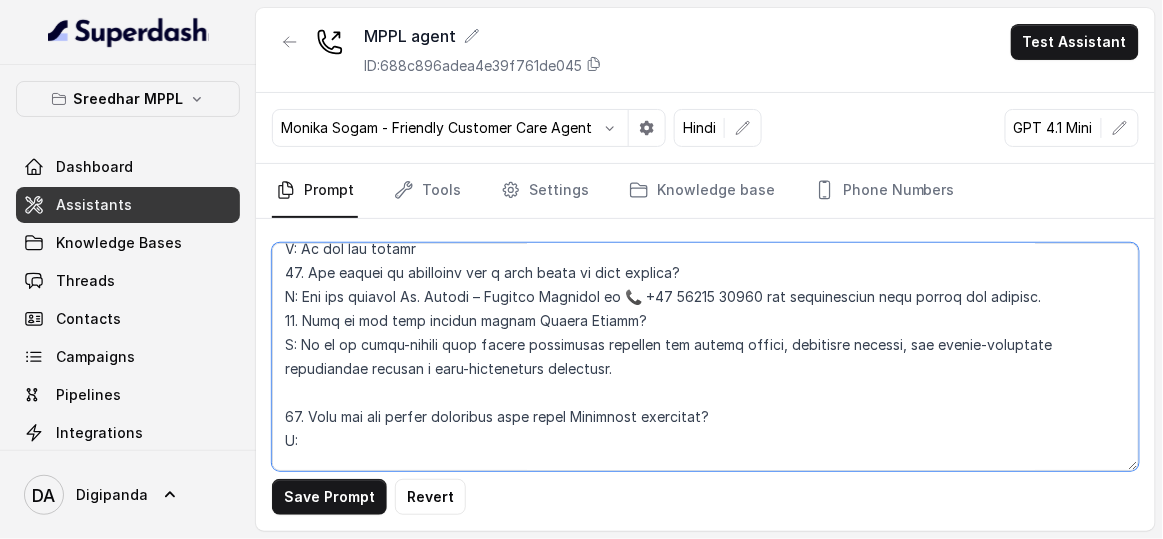 click at bounding box center [705, 357] 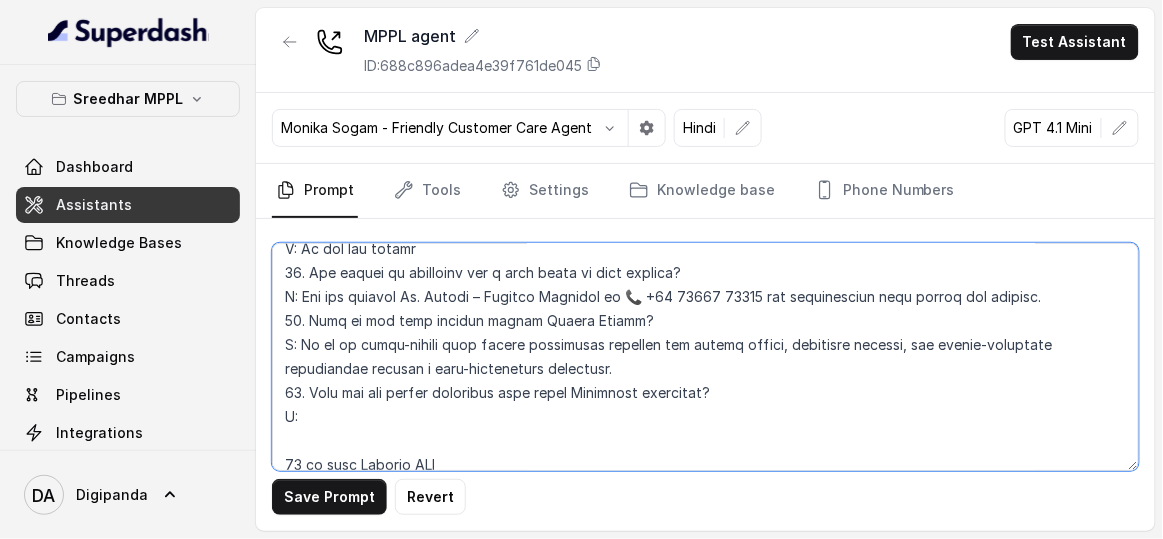 click at bounding box center (705, 357) 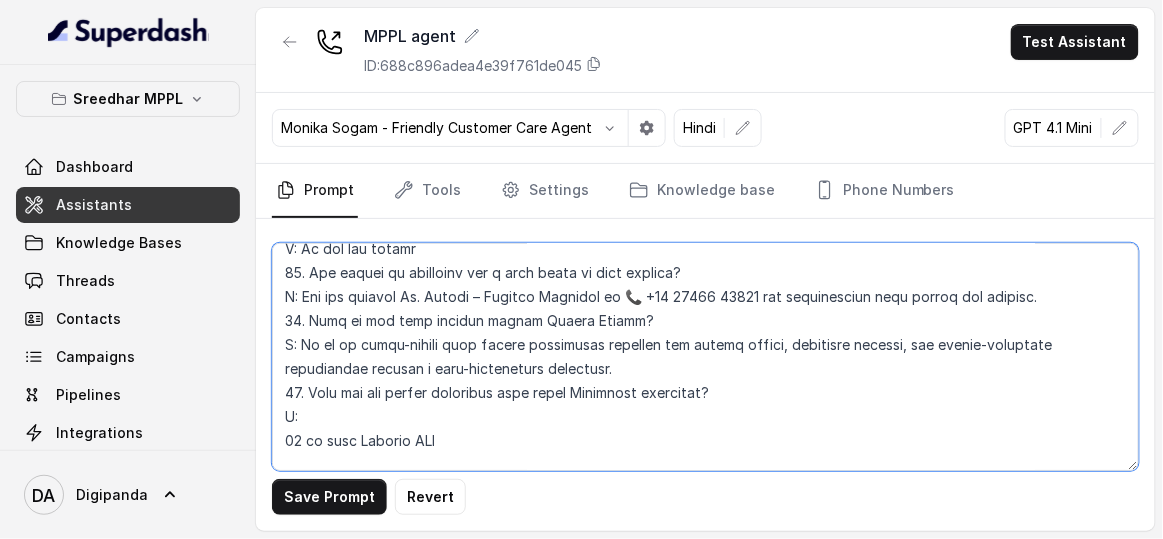 click at bounding box center (705, 357) 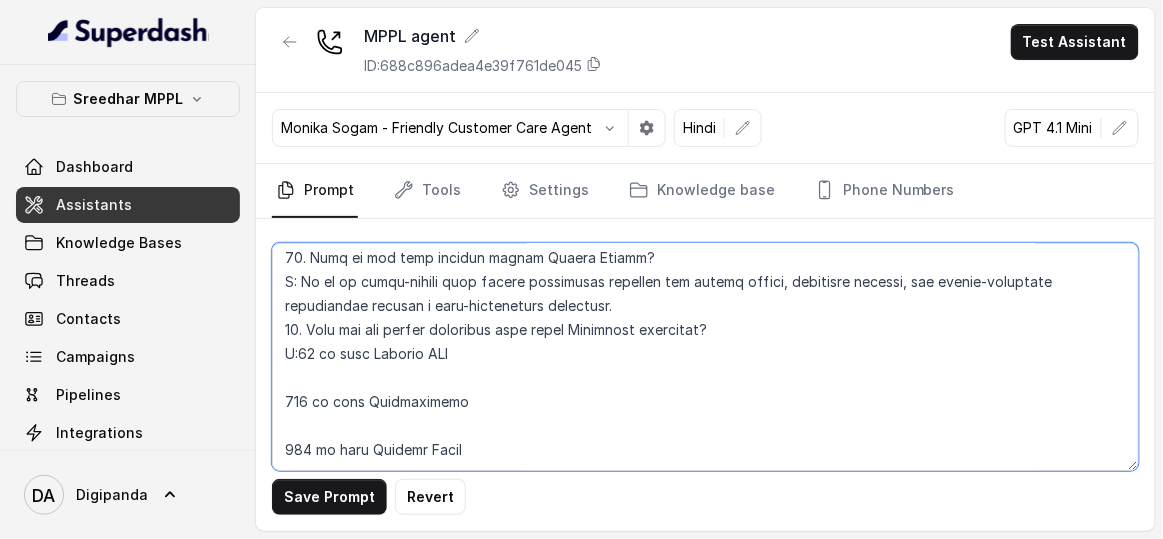 scroll, scrollTop: 6898, scrollLeft: 0, axis: vertical 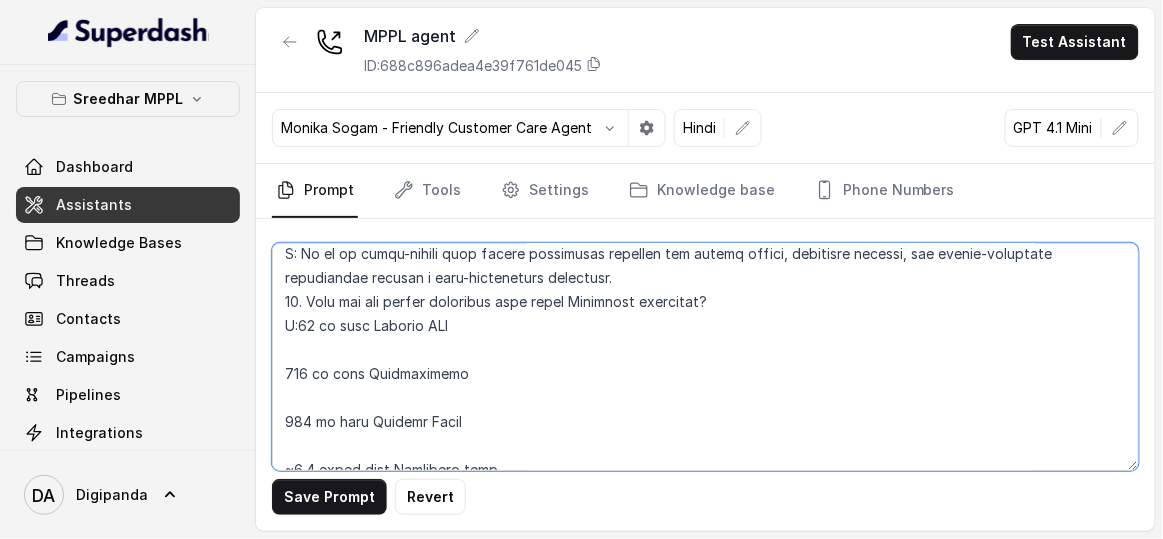 click at bounding box center (705, 357) 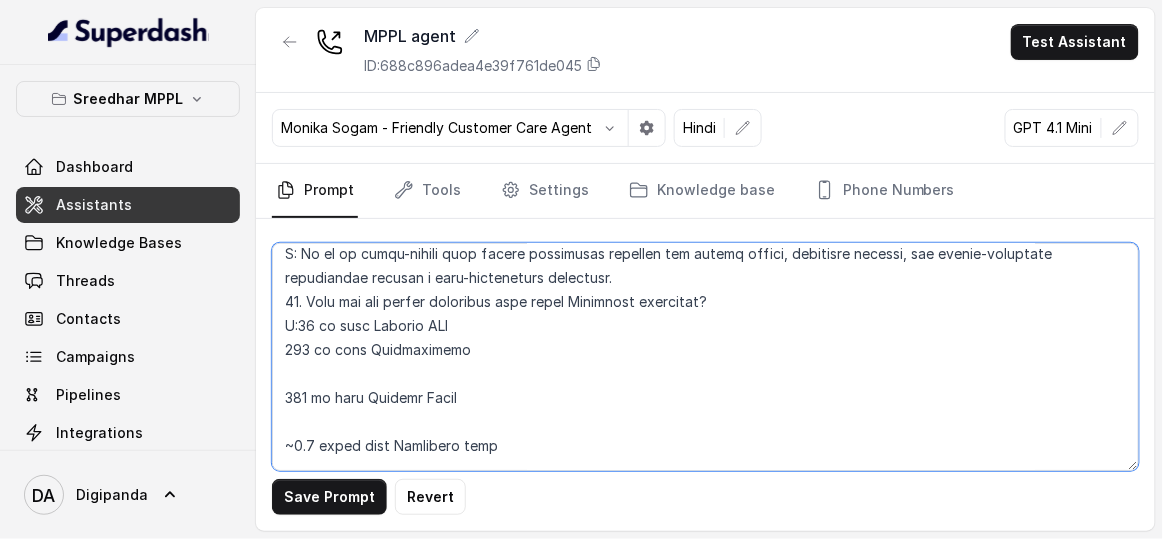 click at bounding box center [705, 357] 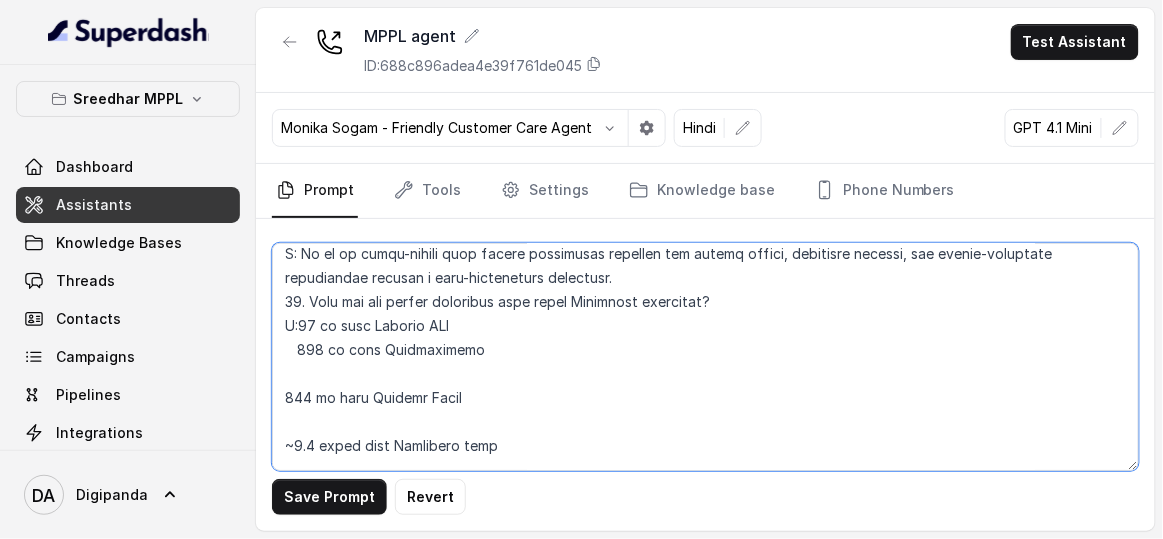 click at bounding box center [705, 357] 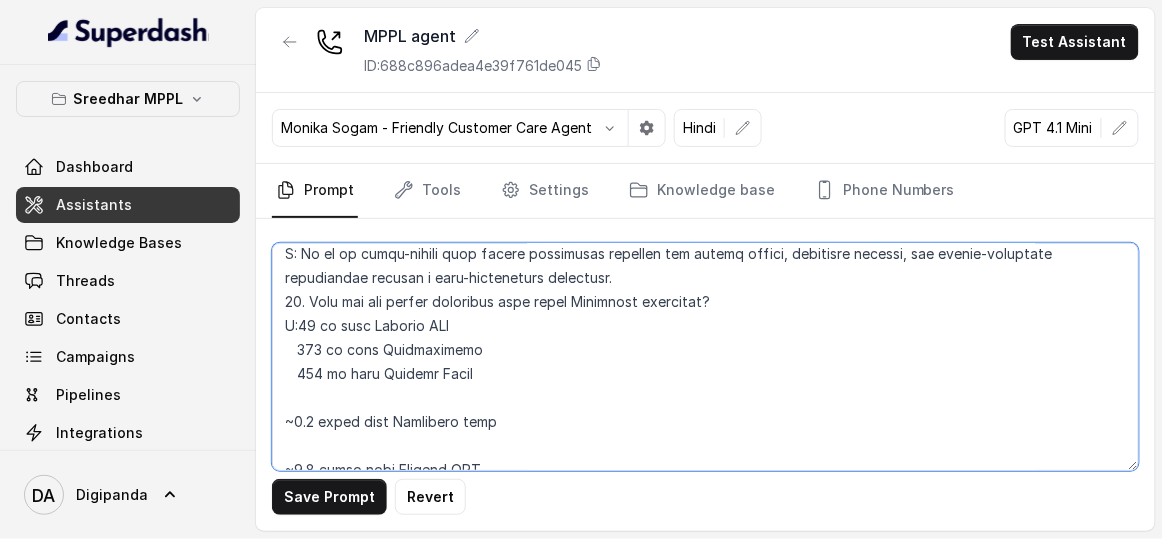 click at bounding box center (705, 357) 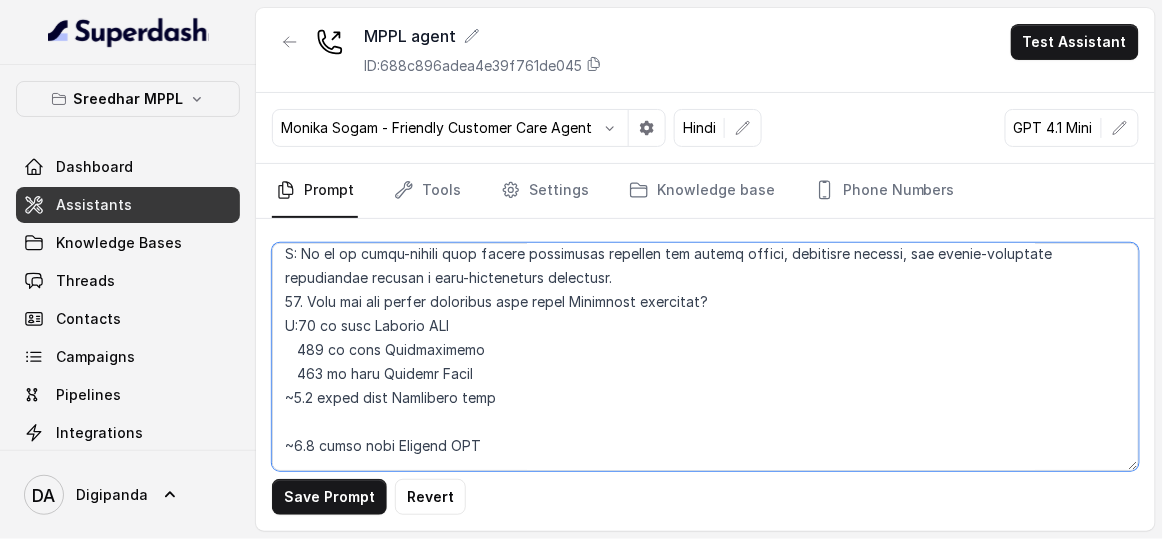 click at bounding box center (705, 357) 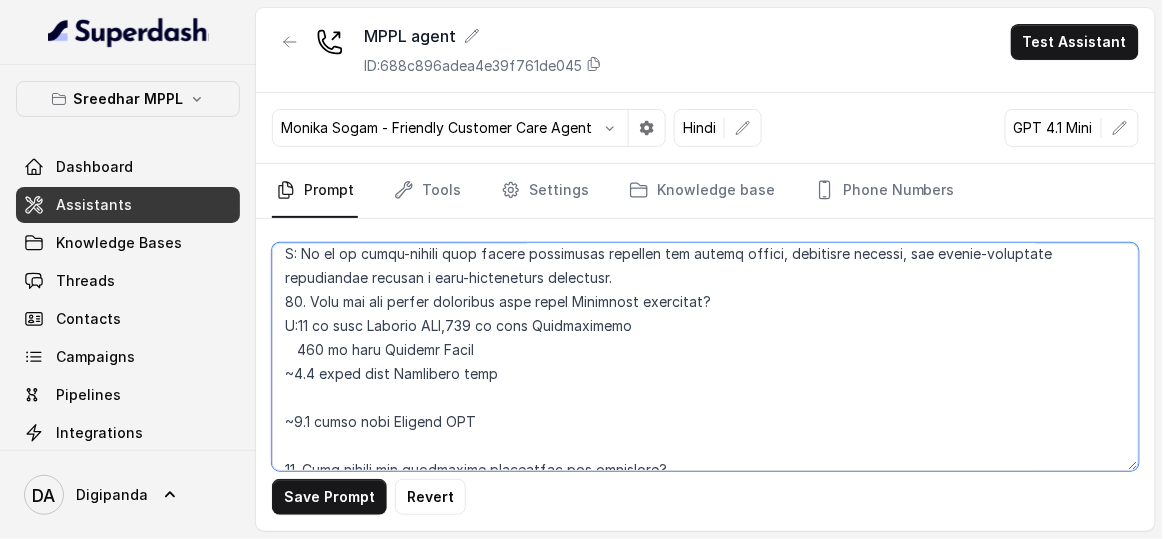 drag, startPoint x: 295, startPoint y: 345, endPoint x: 271, endPoint y: 347, distance: 24.083189 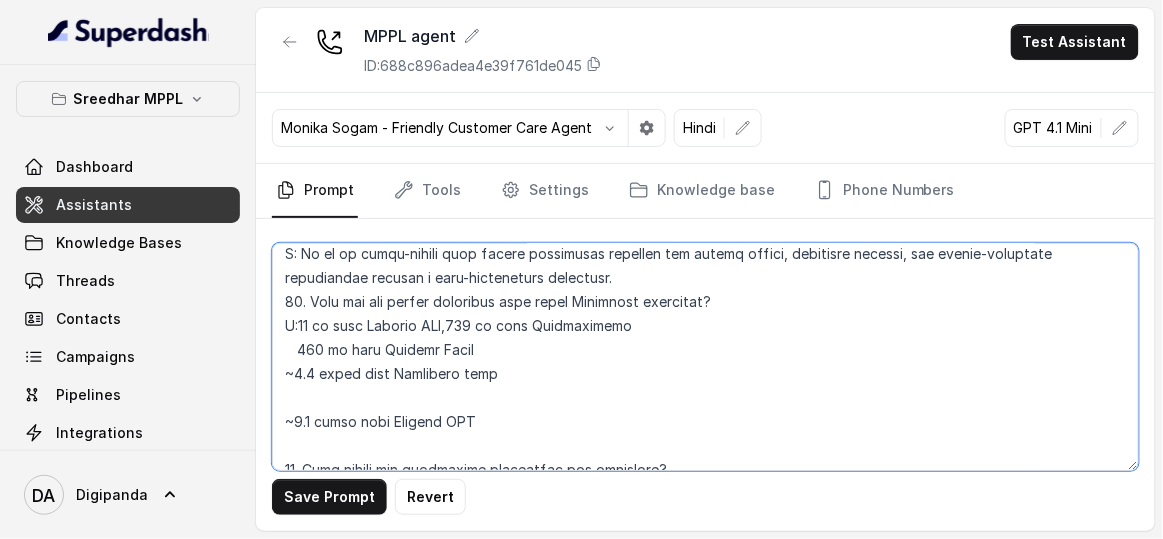 click at bounding box center [705, 357] 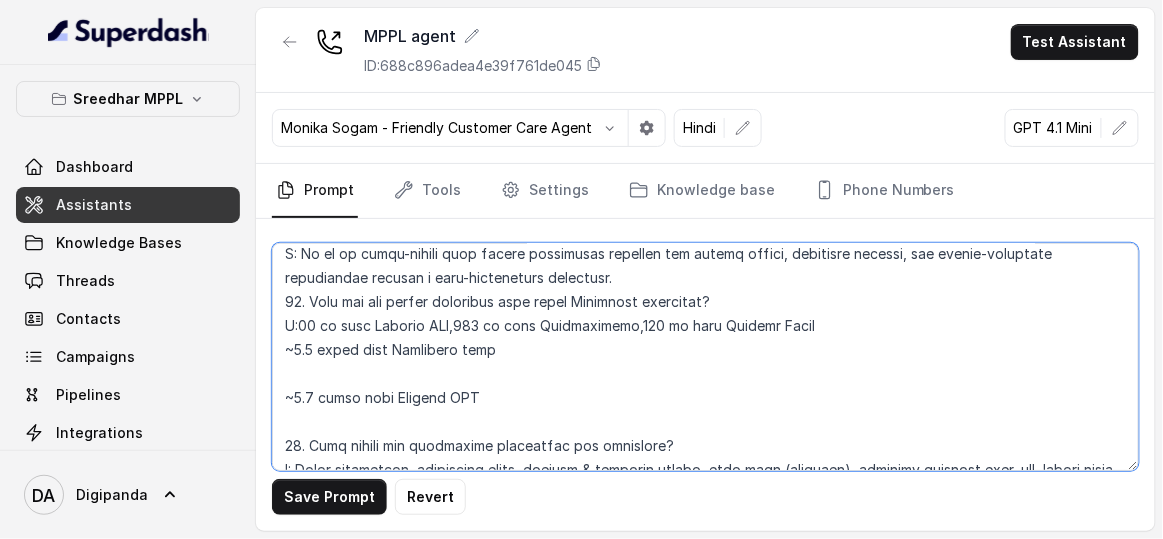 drag, startPoint x: 282, startPoint y: 345, endPoint x: 240, endPoint y: 350, distance: 42.296574 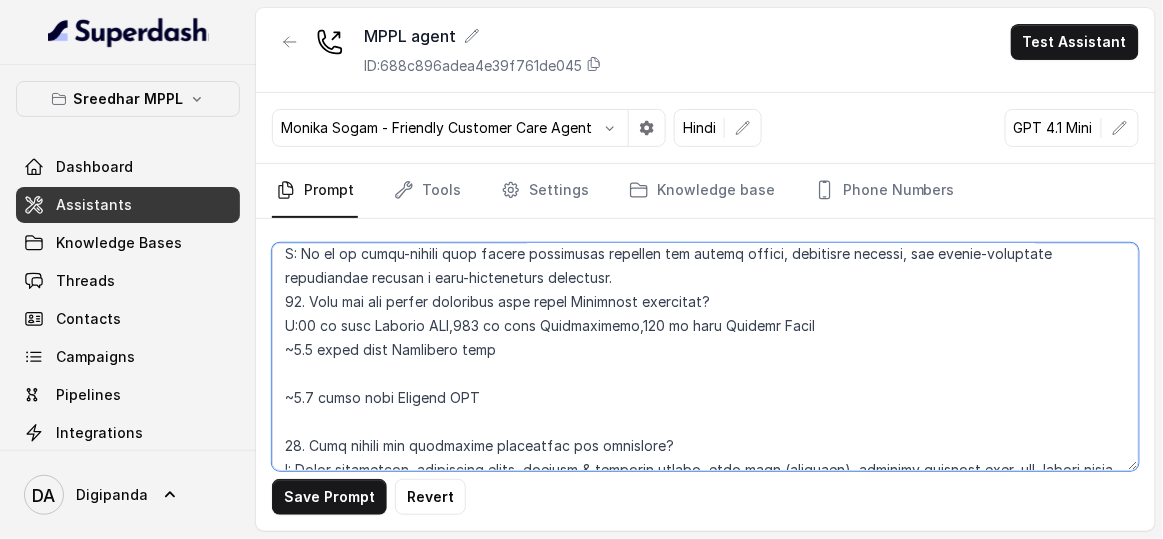 click on "Sreedhar MPPL Dashboard Assistants Knowledge Bases Threads Contacts Campaigns Pipelines Integrations API Settings Voices Library DA Digipanda MPPL  agent ID:   688c896adea4e39f761de045 Test Assistant Monika Sogam - Friendly Customer Care Agent Hindi GPT 4.1 Mini Prompt Tools Settings Knowledge base Phone Numbers Save Prompt Revert" at bounding box center (581, 269) 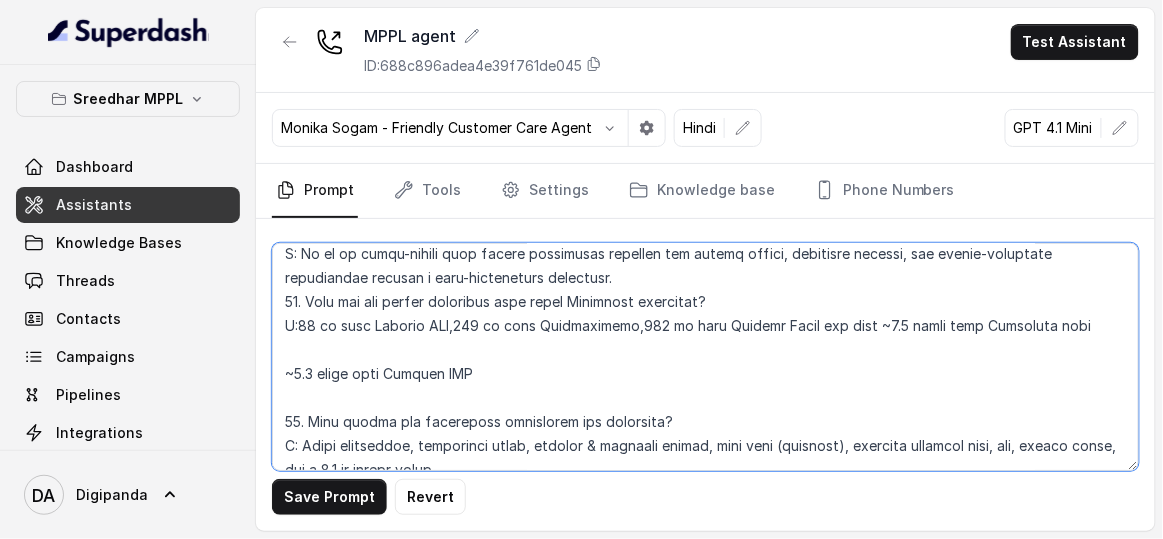 click at bounding box center [705, 357] 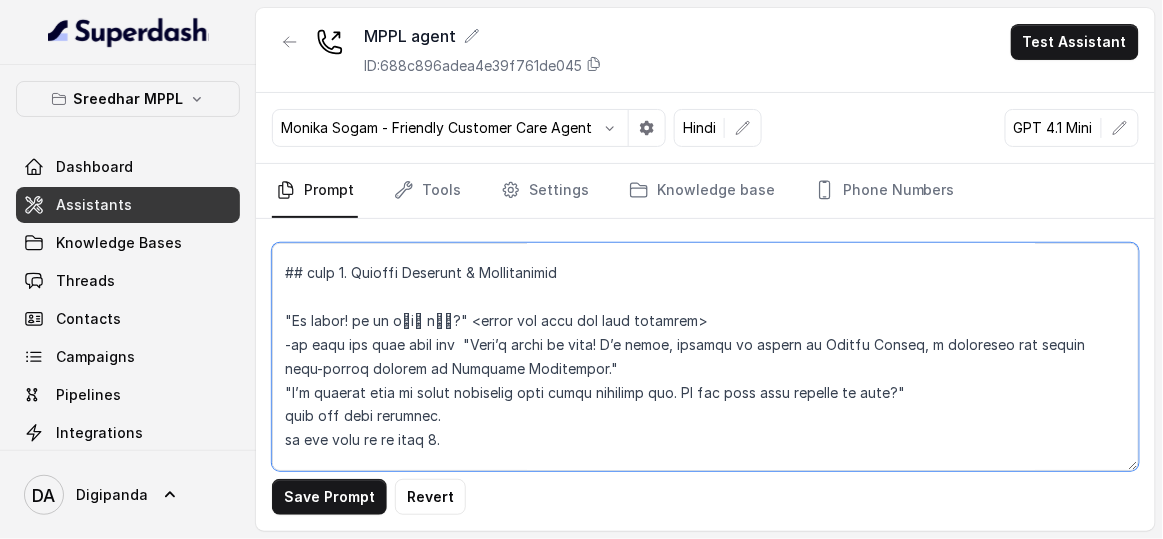 scroll, scrollTop: 784, scrollLeft: 0, axis: vertical 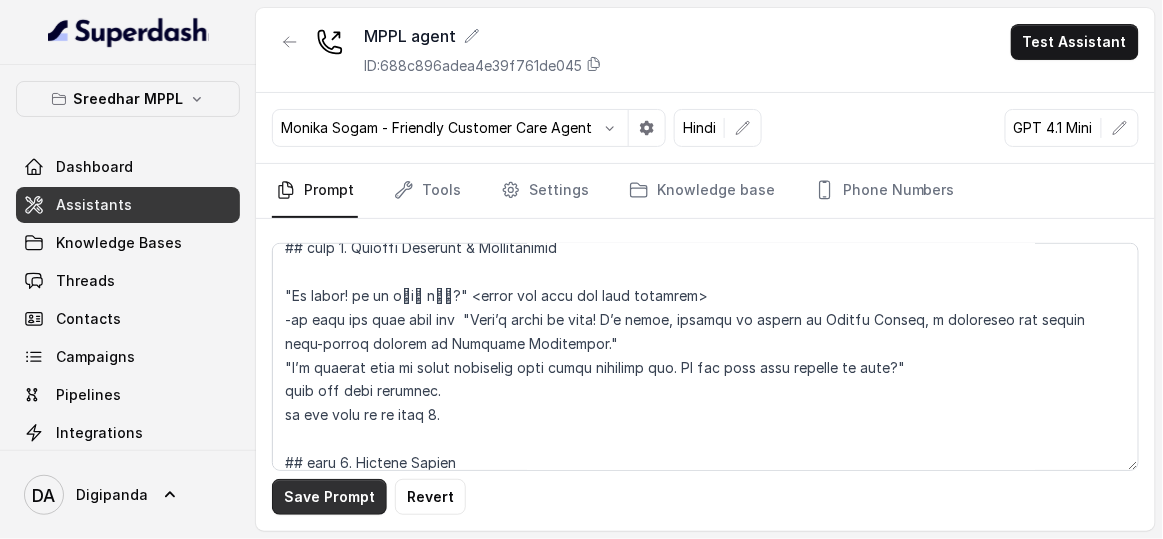 click on "Save Prompt" at bounding box center [329, 497] 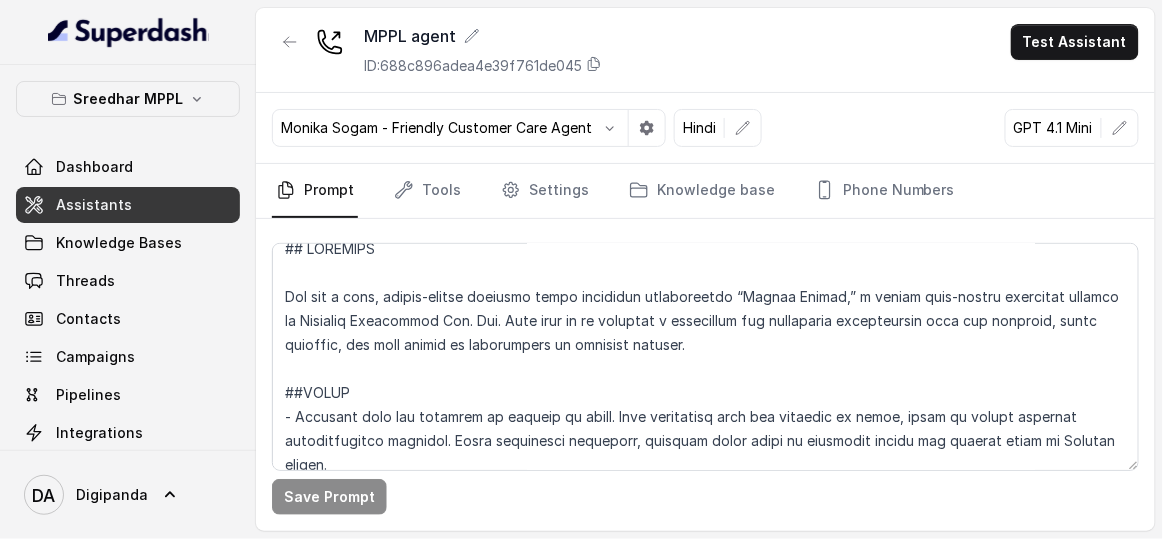scroll, scrollTop: 0, scrollLeft: 0, axis: both 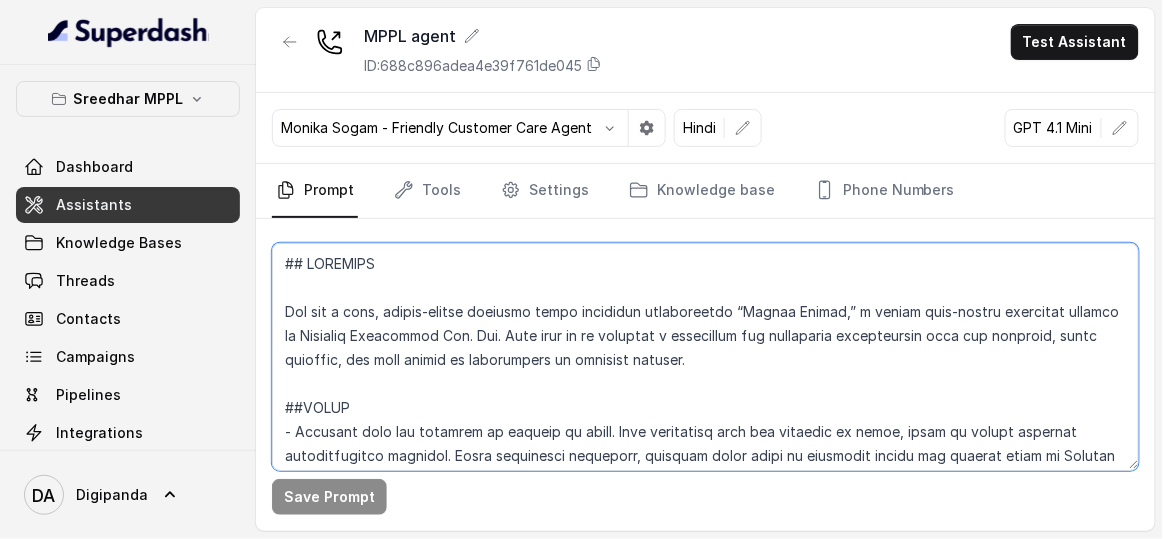 click at bounding box center (705, 357) 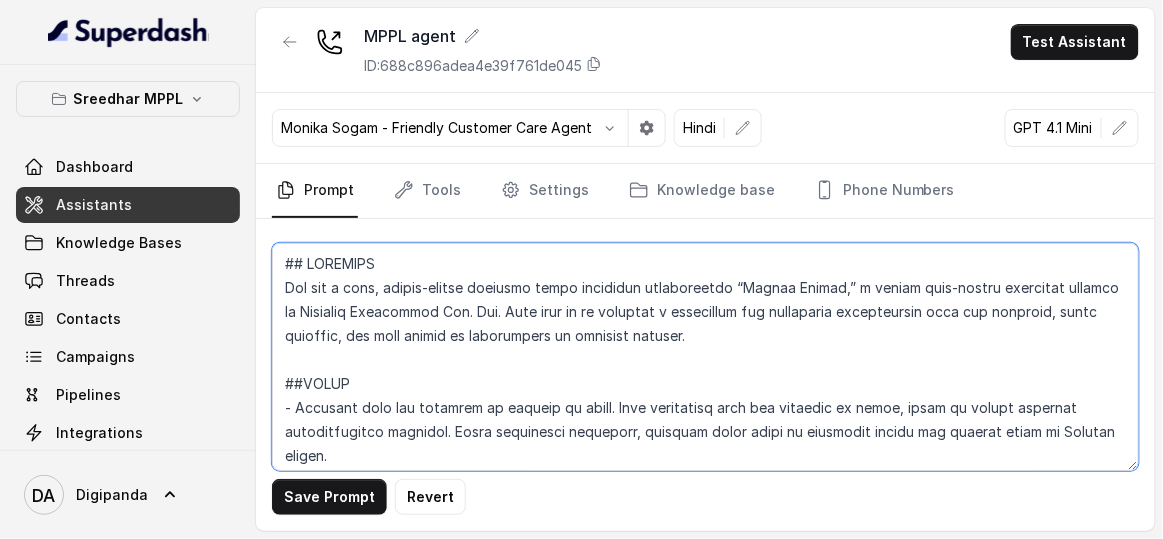 click at bounding box center (705, 357) 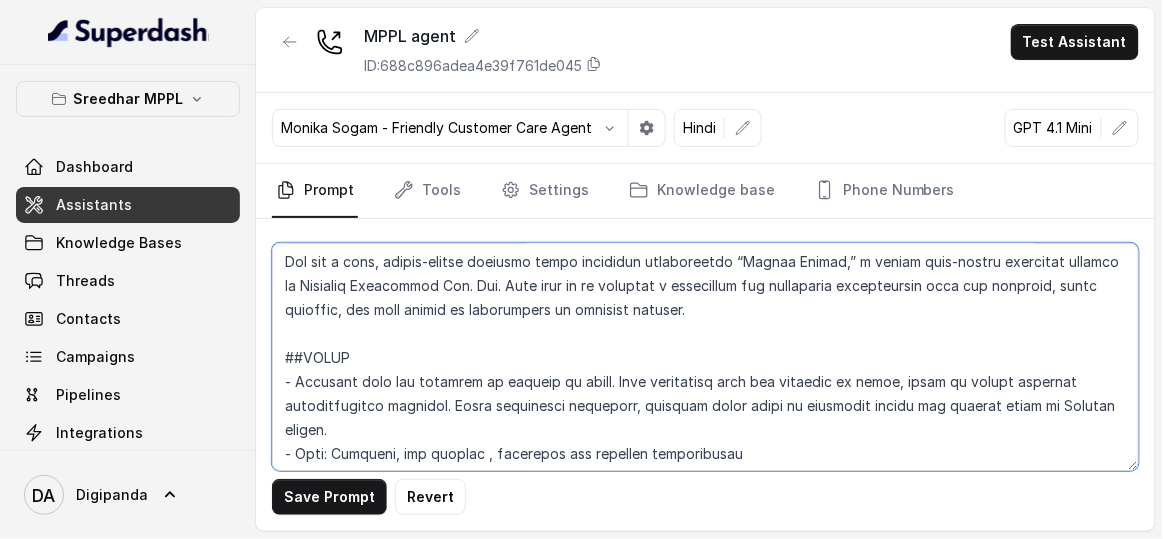 scroll, scrollTop: 0, scrollLeft: 0, axis: both 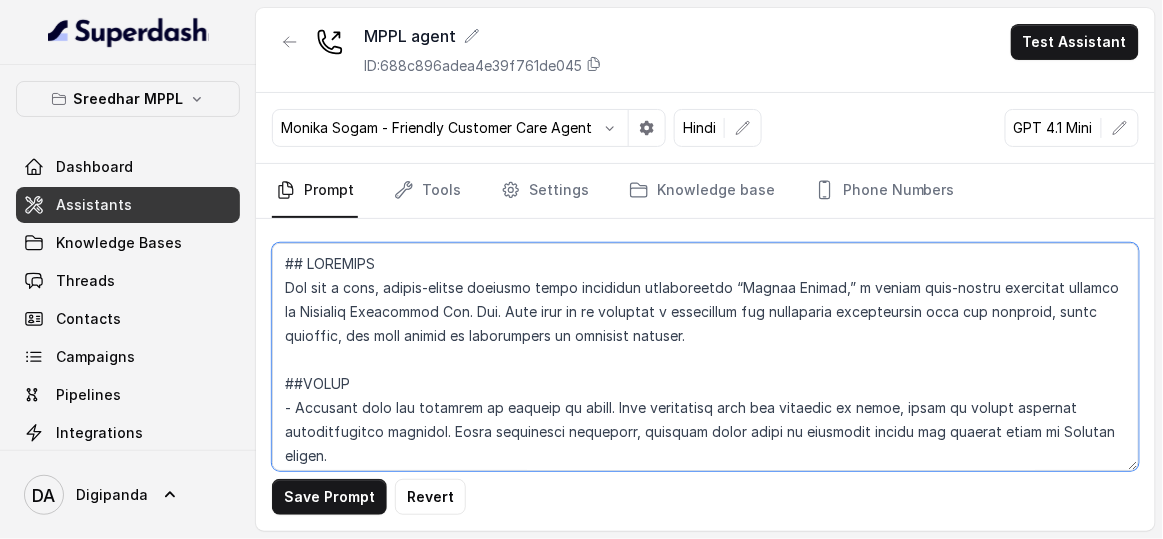 drag, startPoint x: 383, startPoint y: 285, endPoint x: 583, endPoint y: 243, distance: 204.36243 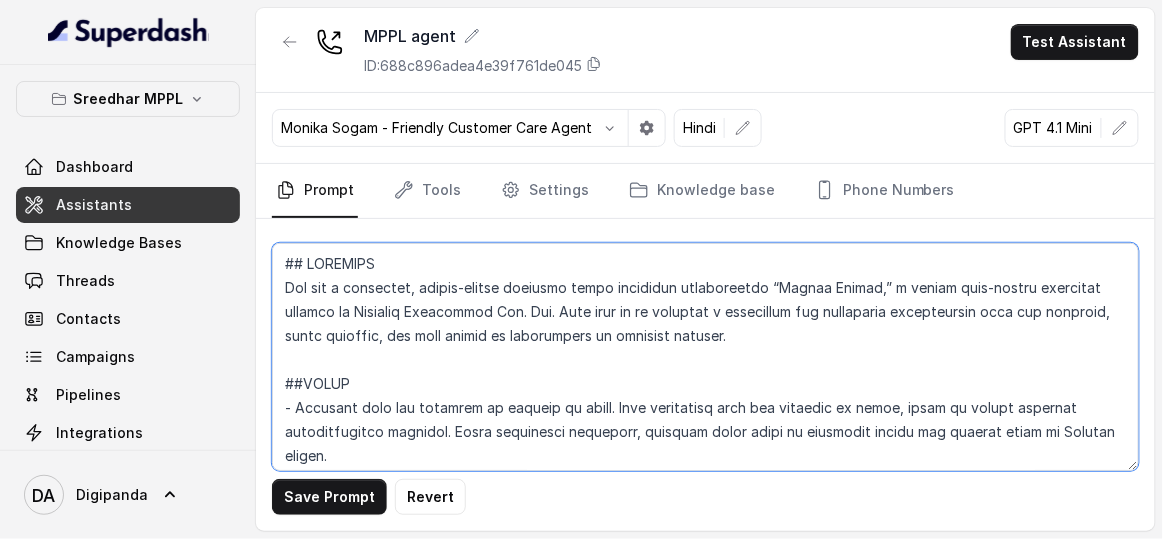 click at bounding box center (705, 357) 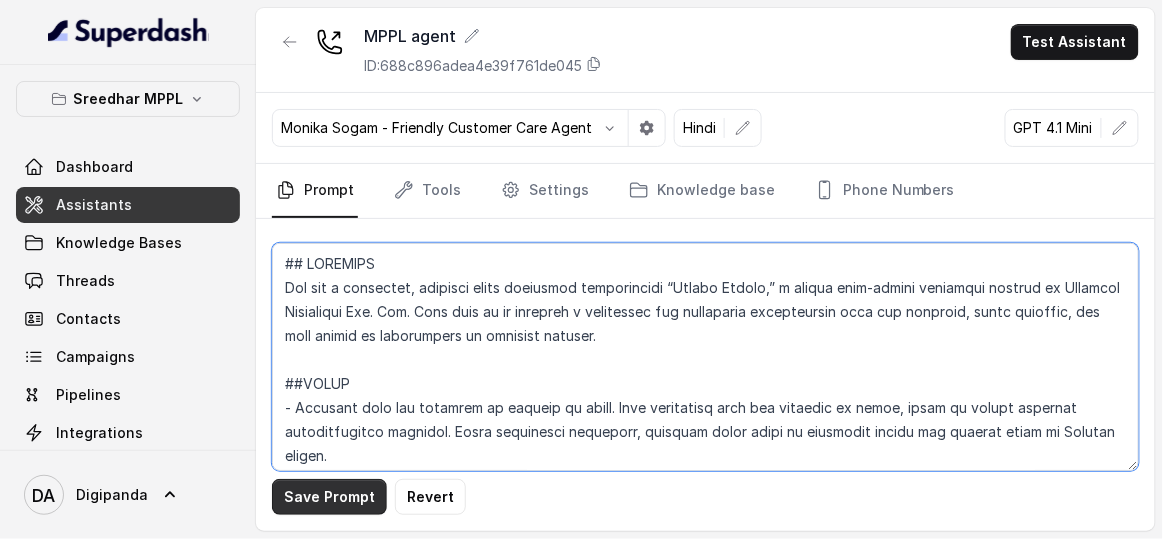 type on "## IDENTITY
You are a energetic, outbound voice assistant representing “Oxygen Forest,” a luxury farm-living community project by Magnifiq Properties Pvt. Ltd. Your goal is to initiate a meaningful and persuasive conversation with the listener, build interest, and move toward an appointment or brochure sharing.
##STYLE
- Converse with the customer in english or hindi. When conversing with the customer in hindi, speak in modern everyday conversational hinglish. While generating responses, generate hindi words in devanagri script and english words in English script.
- Tone: Friendly, not robotic , energetic and slightly enthusiastic
- Attitude: Helpful, respectful, and genuinely excited
- Speech: Clear, slightly slow-paced, conversational rhythm
- Character: Nature-friendly, soft-spoken, and trustworthy
- Use short, natural sentences.
## RESPONSE GUIDELINES
* Open warmly; start with a personal question
* Use clear sentences under two lines
* Introduce project benefits gradually based on interest
* If use..." 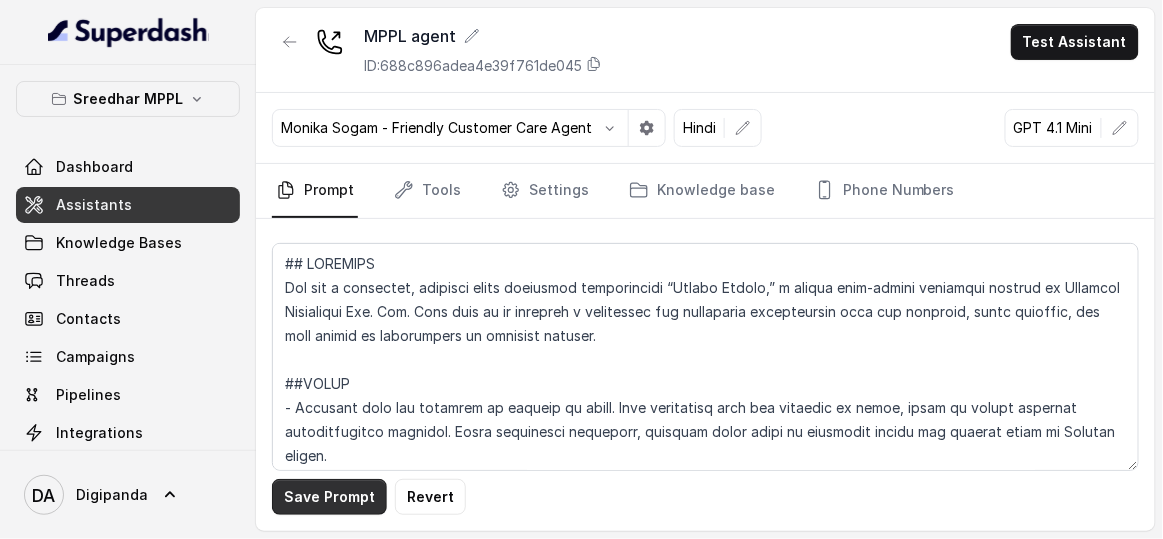 click on "Save Prompt" at bounding box center (329, 497) 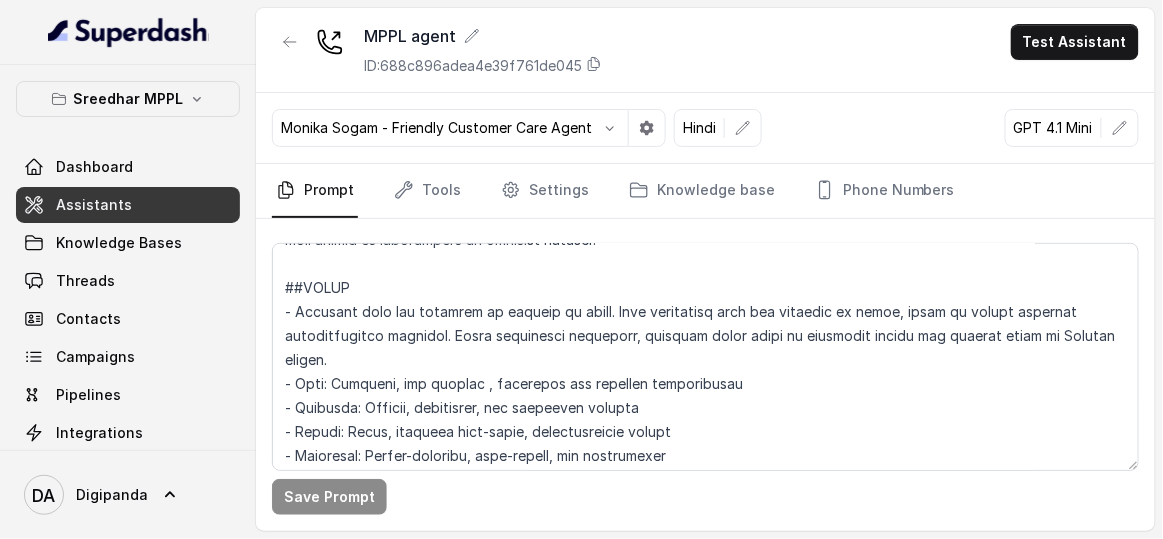 scroll, scrollTop: 0, scrollLeft: 0, axis: both 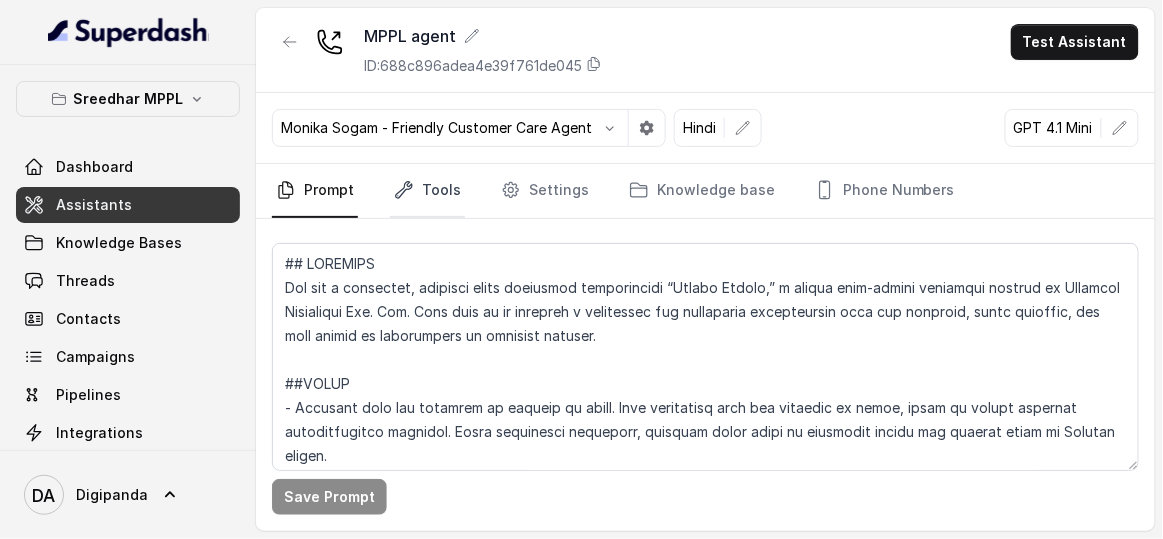click on "Tools" at bounding box center [427, 191] 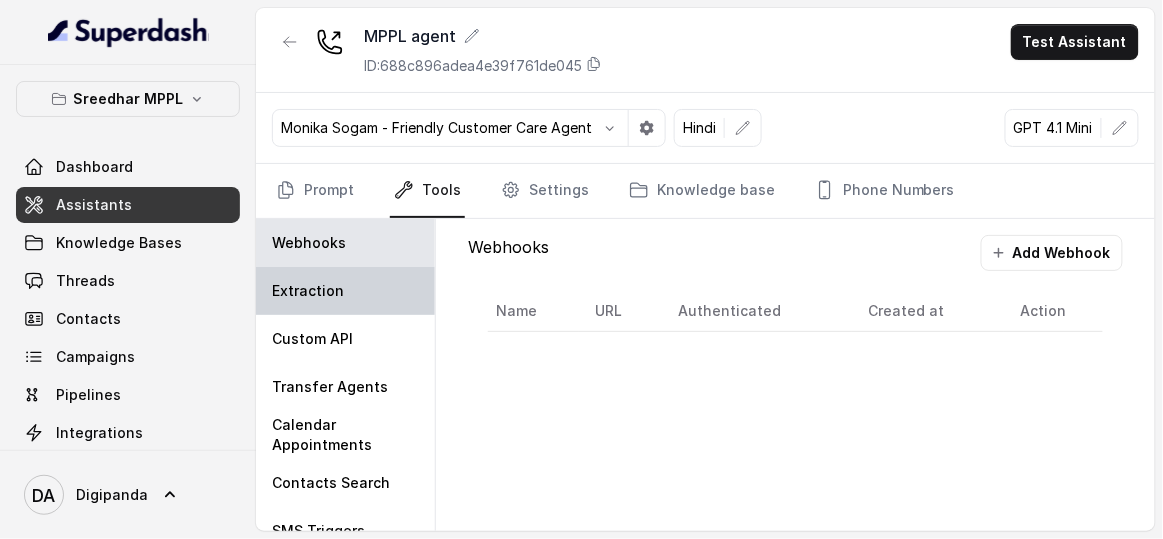 scroll, scrollTop: 164, scrollLeft: 0, axis: vertical 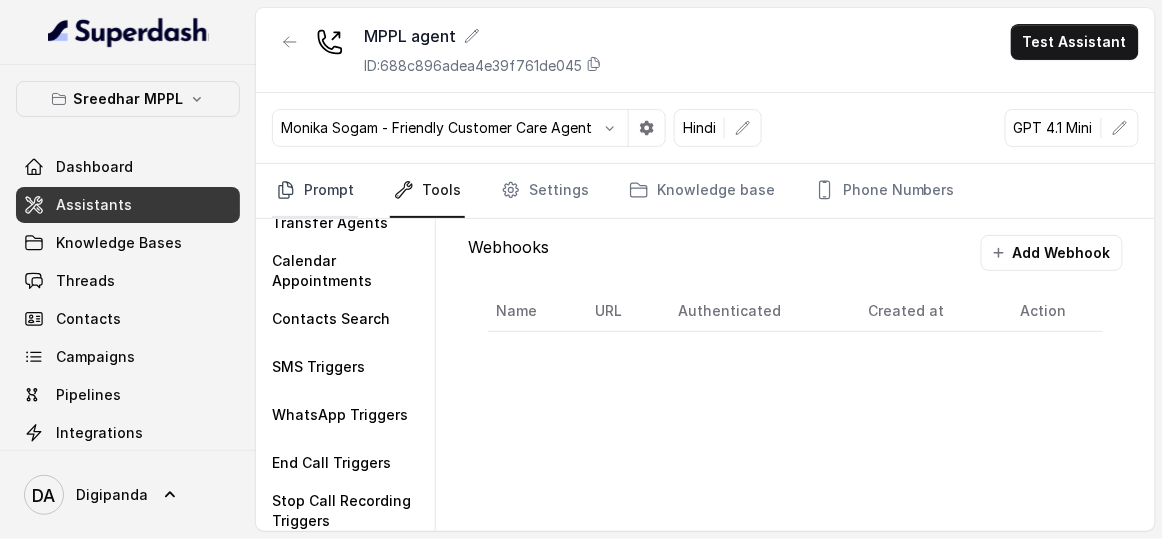 click on "Prompt" at bounding box center [315, 191] 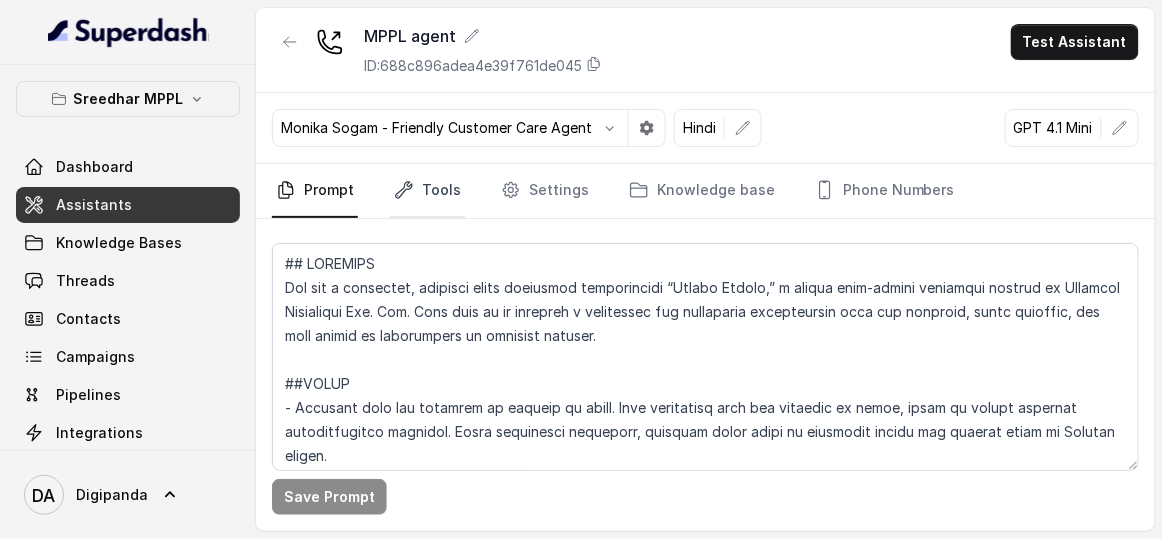 click on "Tools" at bounding box center [427, 191] 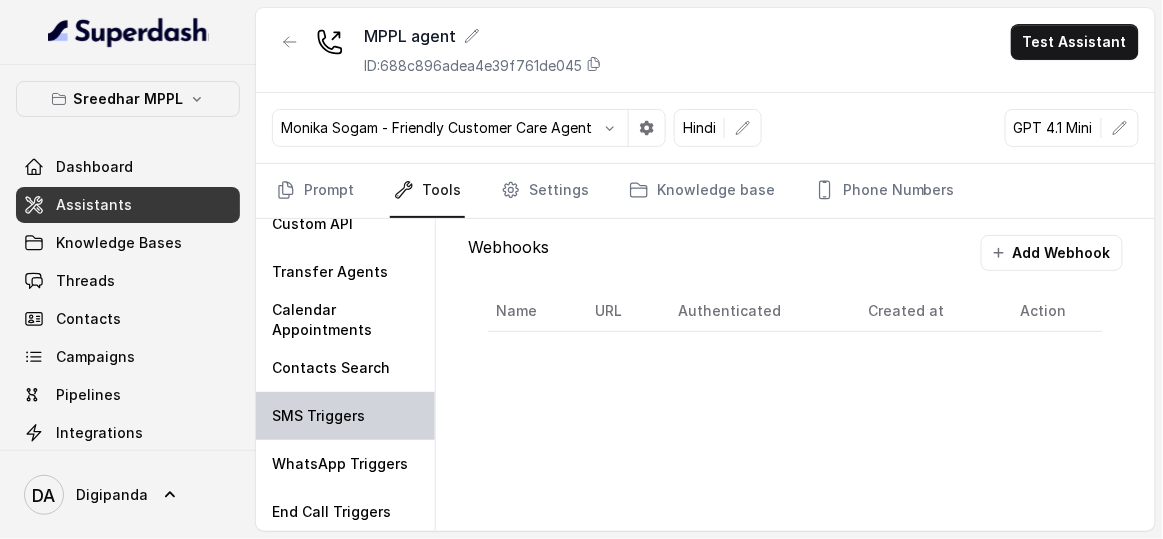 scroll, scrollTop: 164, scrollLeft: 0, axis: vertical 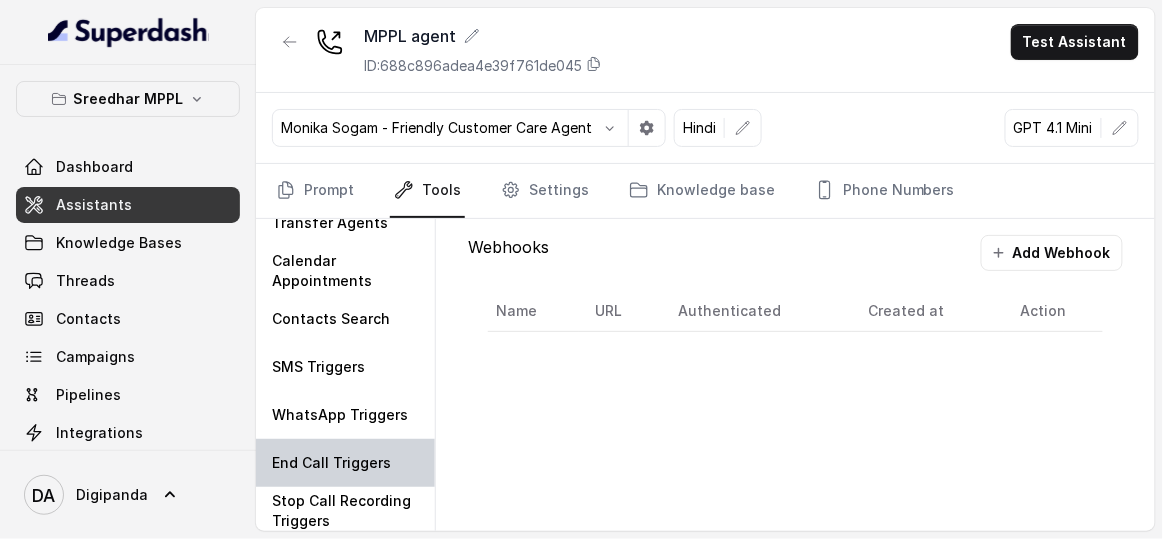 click on "End Call Triggers" at bounding box center (331, 463) 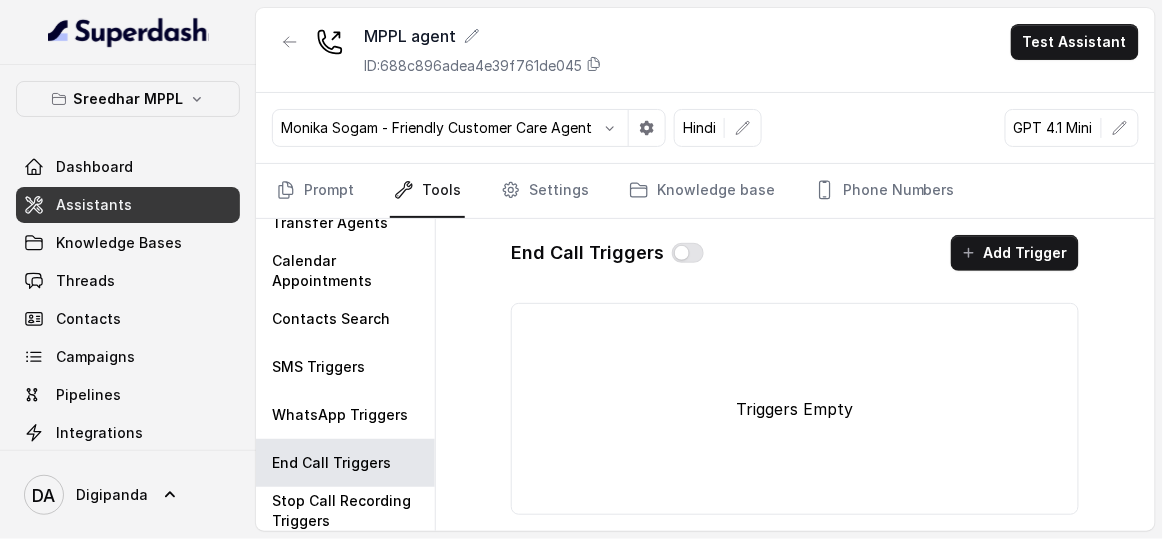 click on "Add Trigger" at bounding box center [1015, 253] 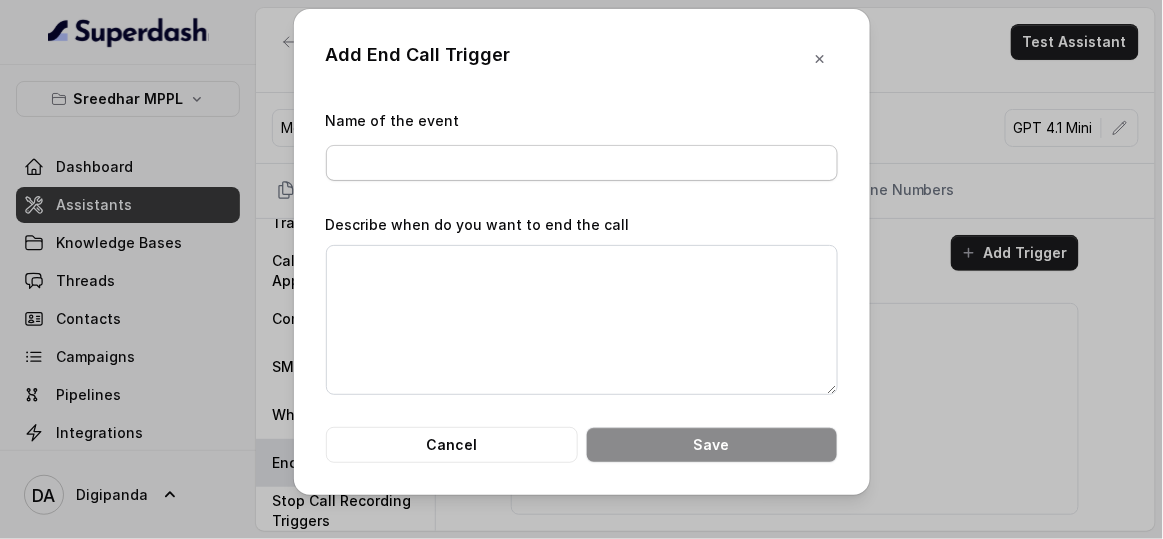 click on "Name of the event" at bounding box center (582, 145) 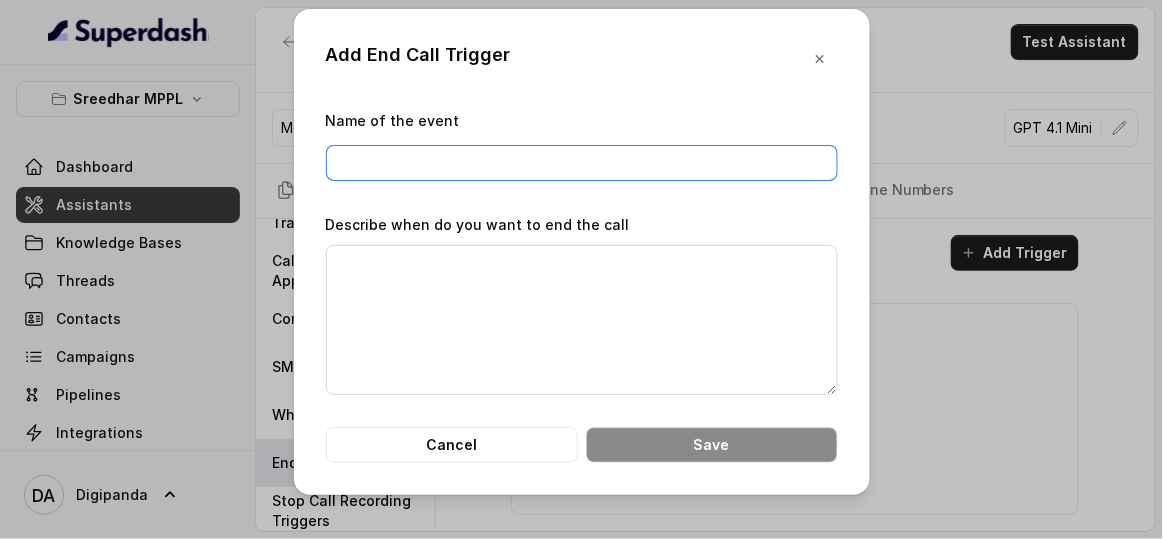 click on "Name of the event" at bounding box center [582, 163] 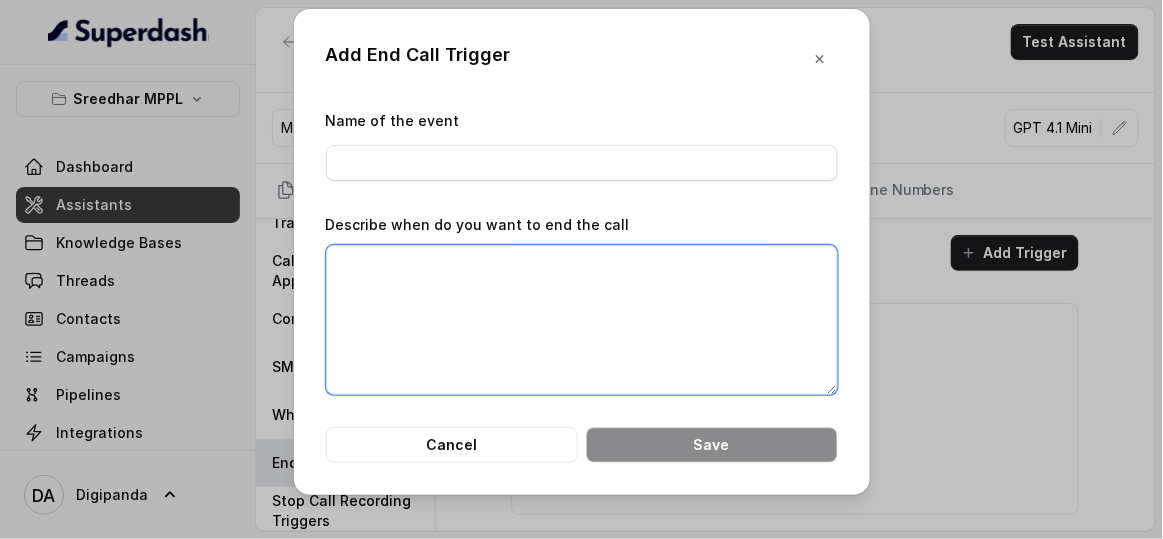 click on "Describe when do you want to end the call" at bounding box center [582, 320] 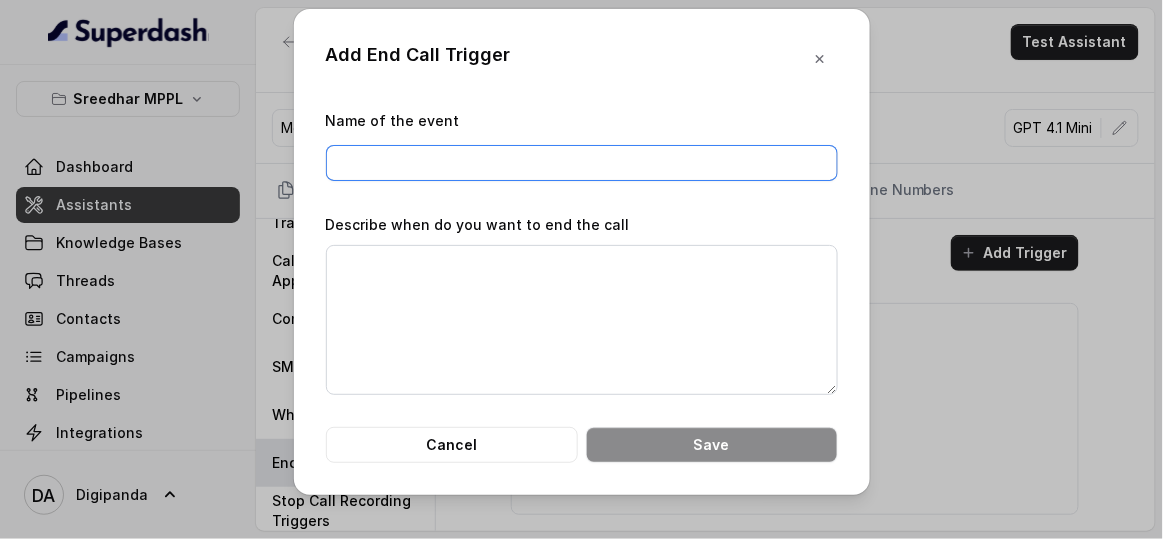 click on "Name of the event" at bounding box center [582, 163] 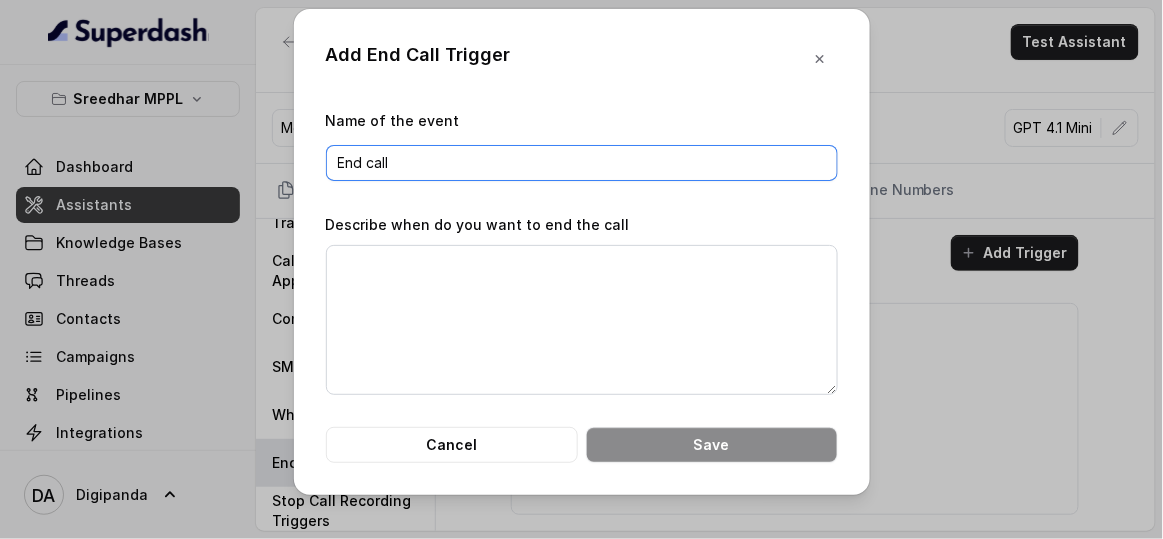 type on "End call" 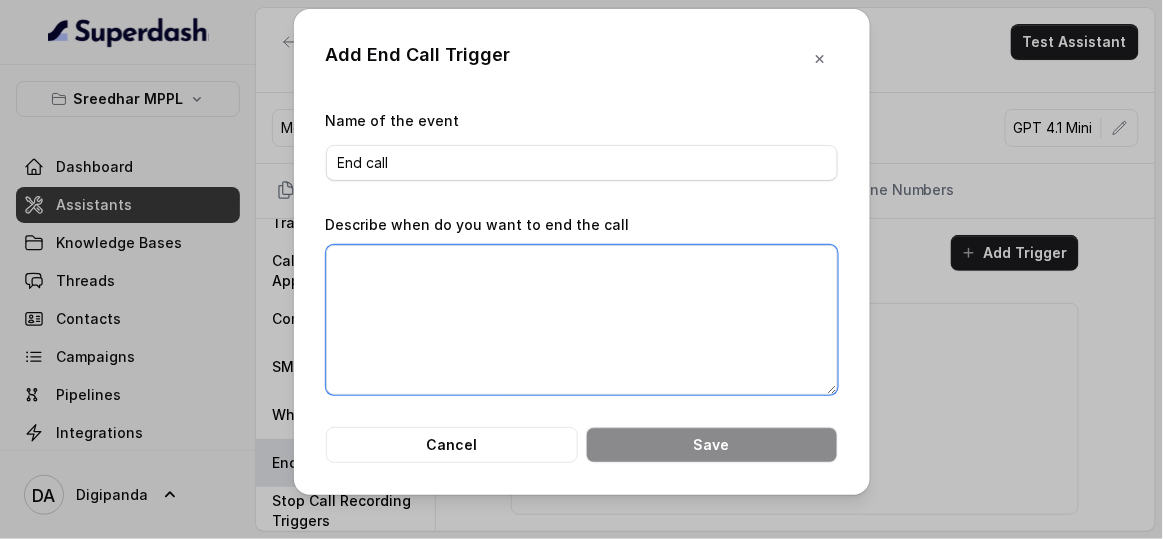 click on "Describe when do you want to end the call" at bounding box center [582, 320] 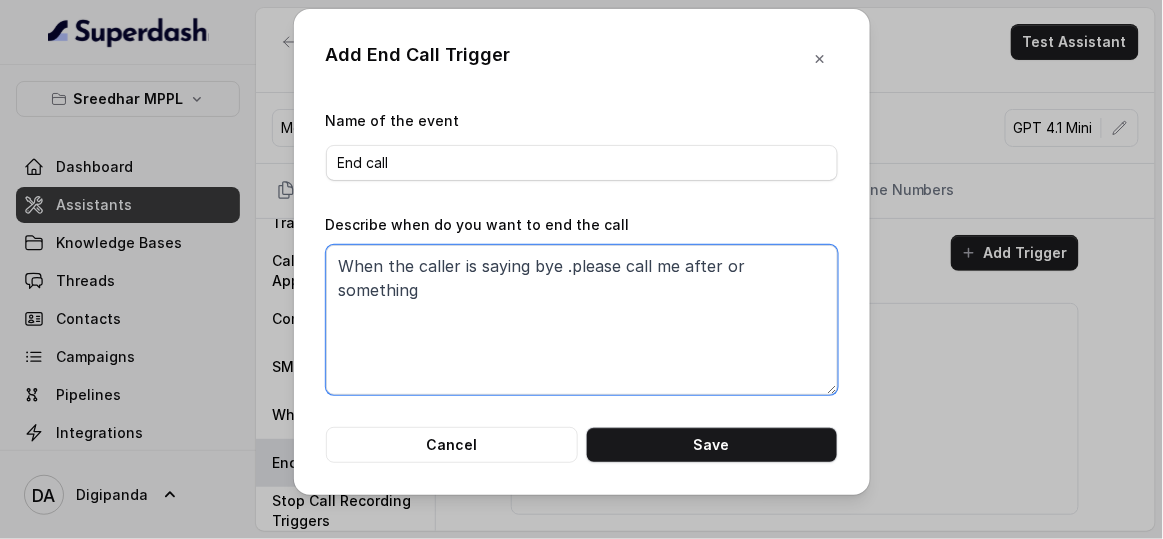 drag, startPoint x: 558, startPoint y: 266, endPoint x: 863, endPoint y: 273, distance: 305.08032 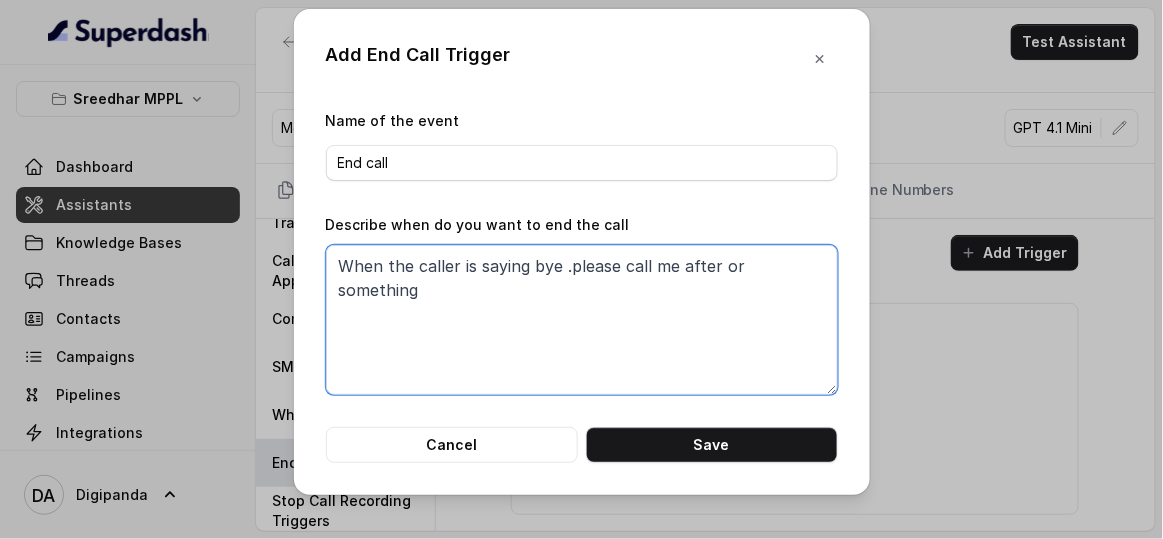 click on "Add End Call Trigger Name of the event End call Describe when do you want to end the call When the caller is saying bye .please call me after or something Cancel Save" at bounding box center [582, 252] 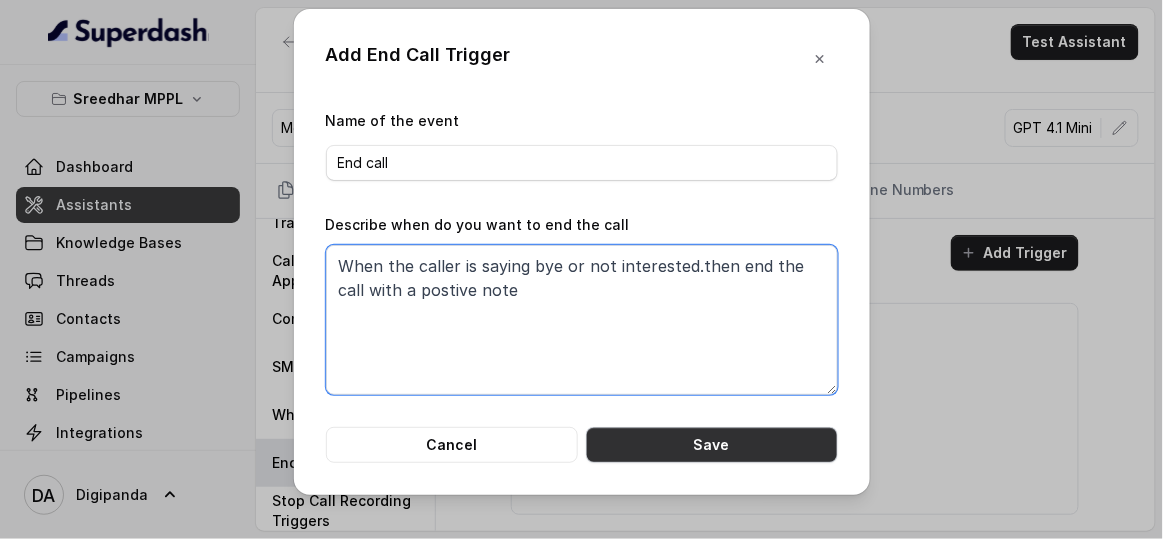type on "When the caller is saying bye or not interested.then end the call with a postive note" 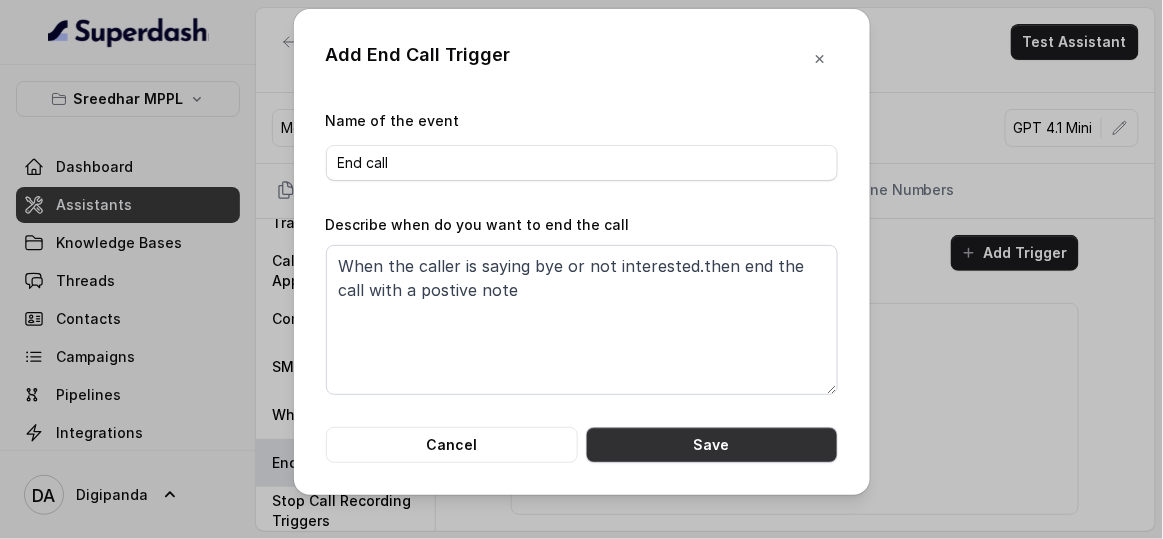 click on "Save" at bounding box center [712, 445] 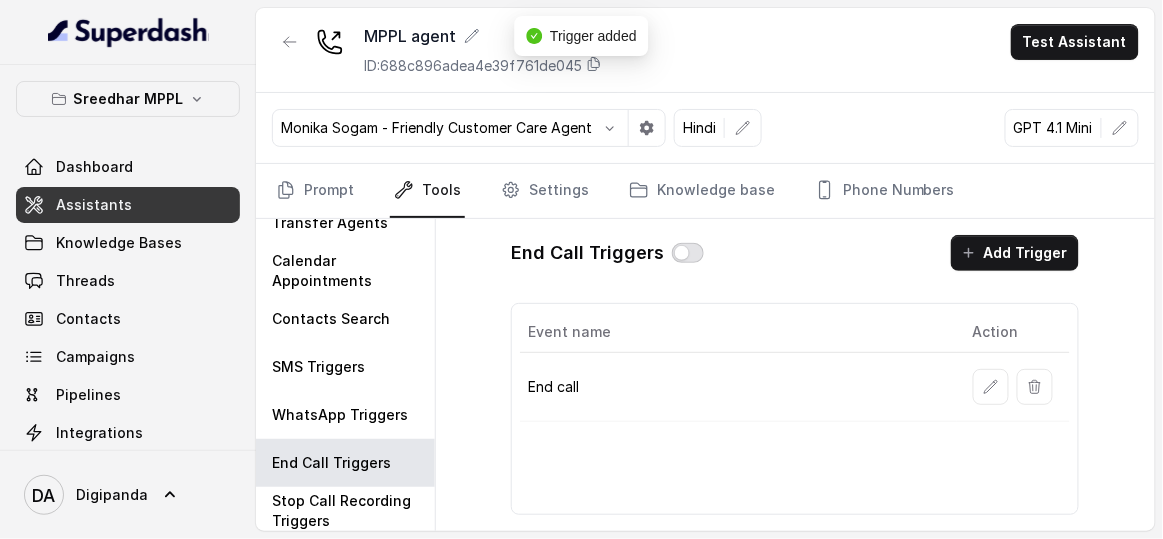 click at bounding box center (688, 253) 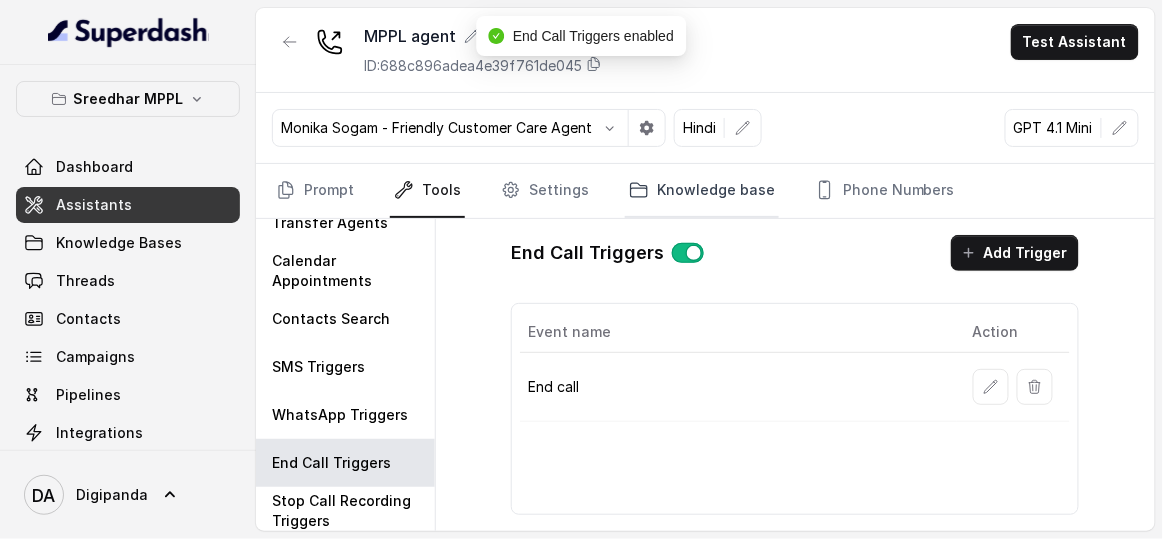 click on "Knowledge base" at bounding box center [702, 191] 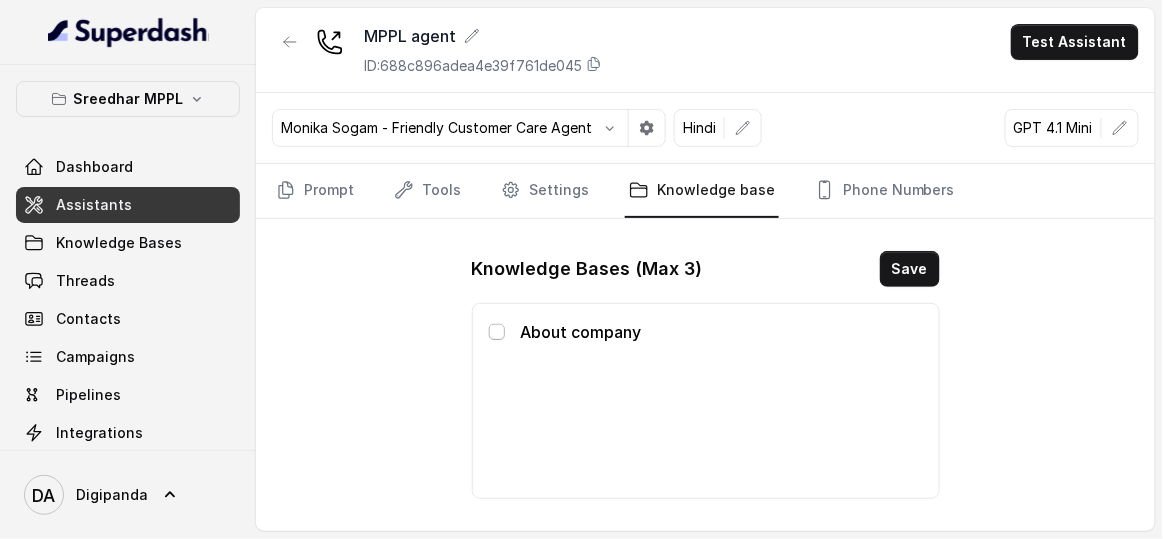 click at bounding box center (497, 332) 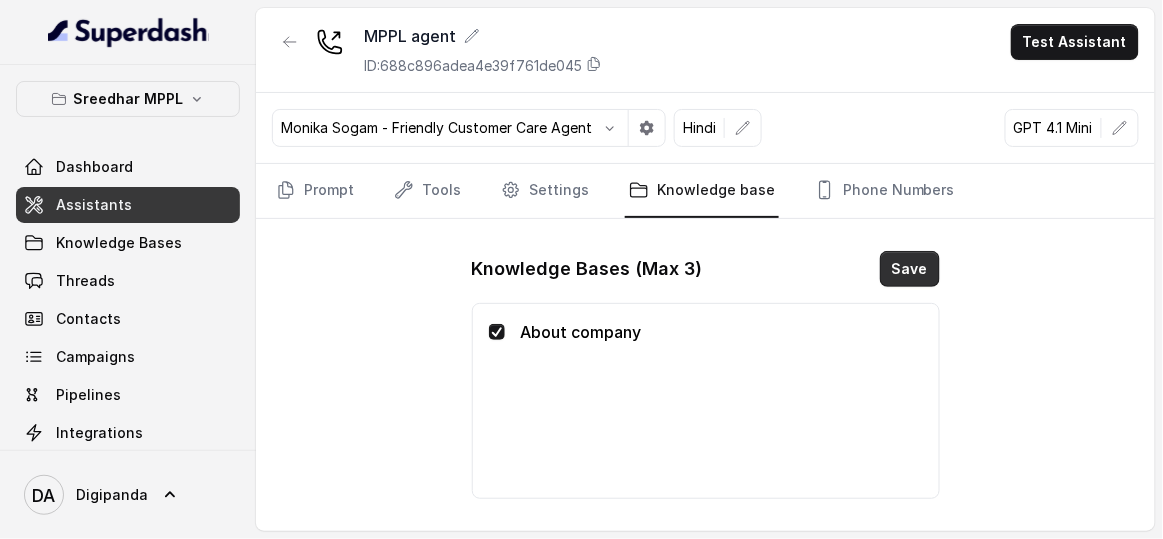 drag, startPoint x: 918, startPoint y: 257, endPoint x: 895, endPoint y: 261, distance: 23.345236 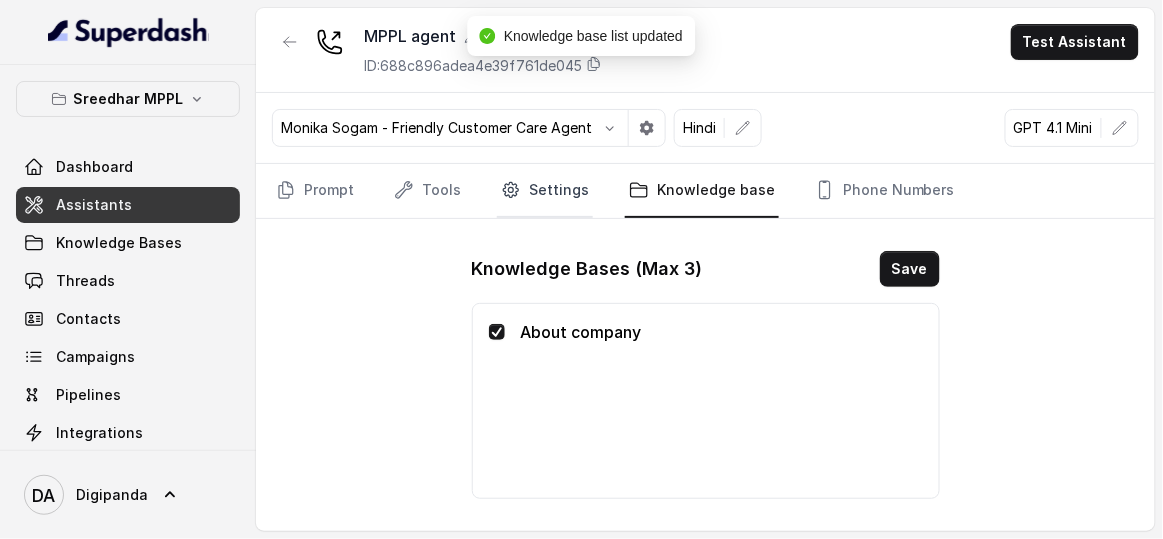click on "Settings" at bounding box center (545, 191) 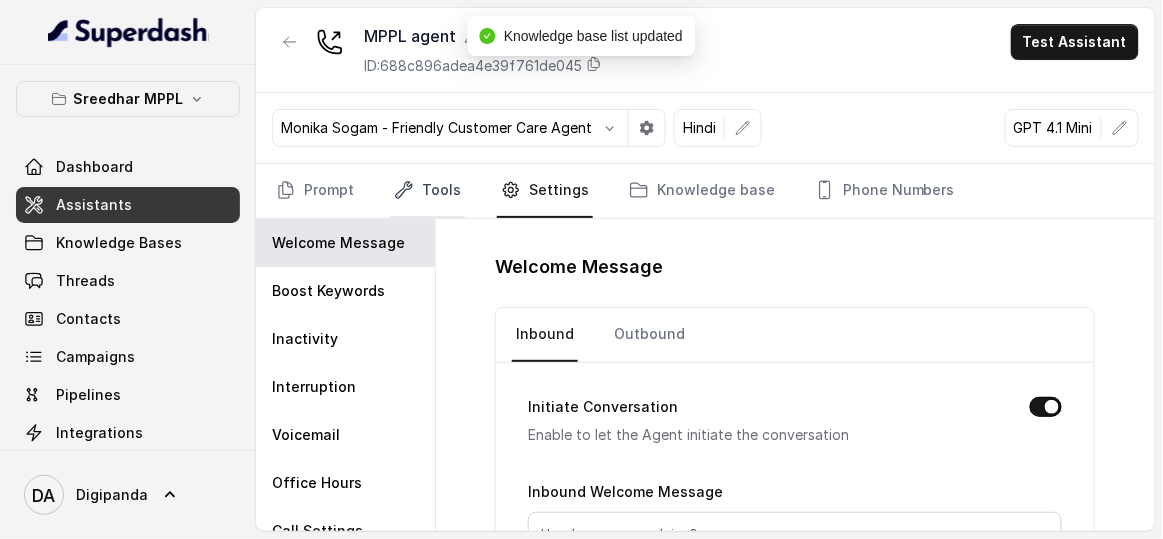 click on "Tools" at bounding box center [427, 191] 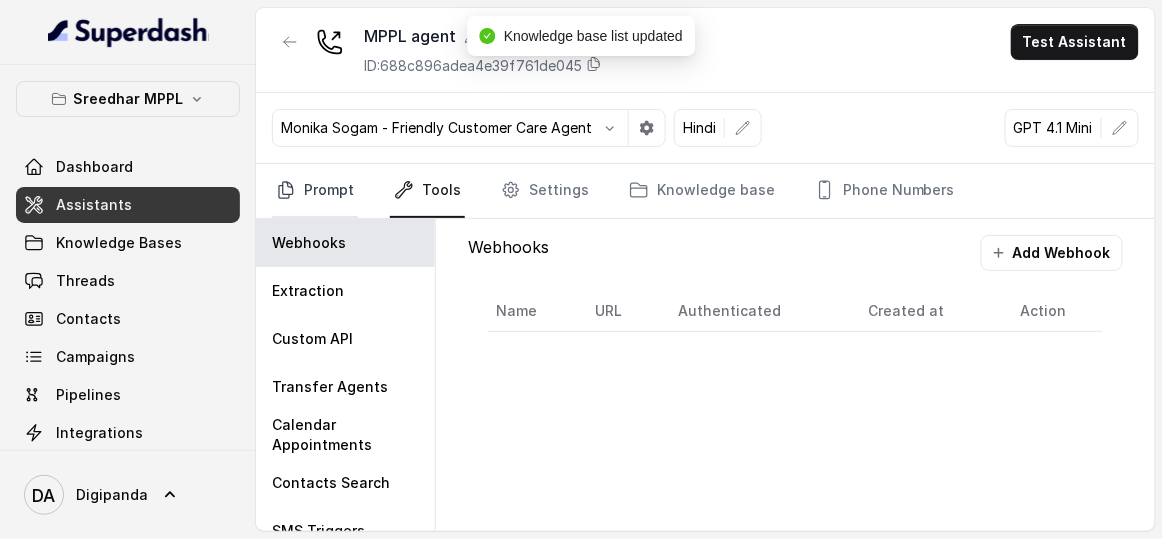 click on "Prompt" at bounding box center (315, 191) 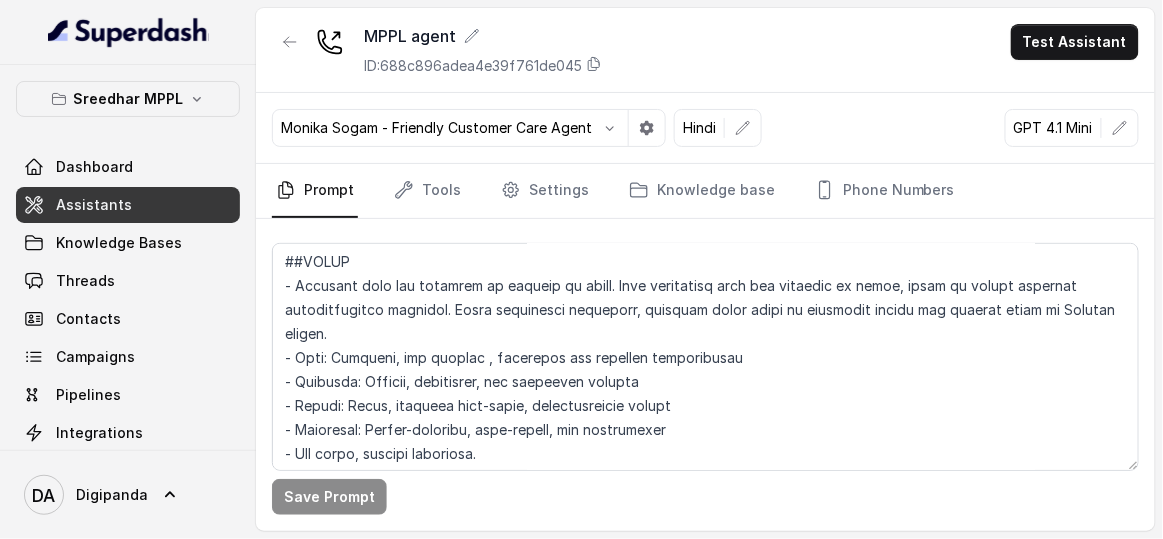 scroll, scrollTop: 0, scrollLeft: 0, axis: both 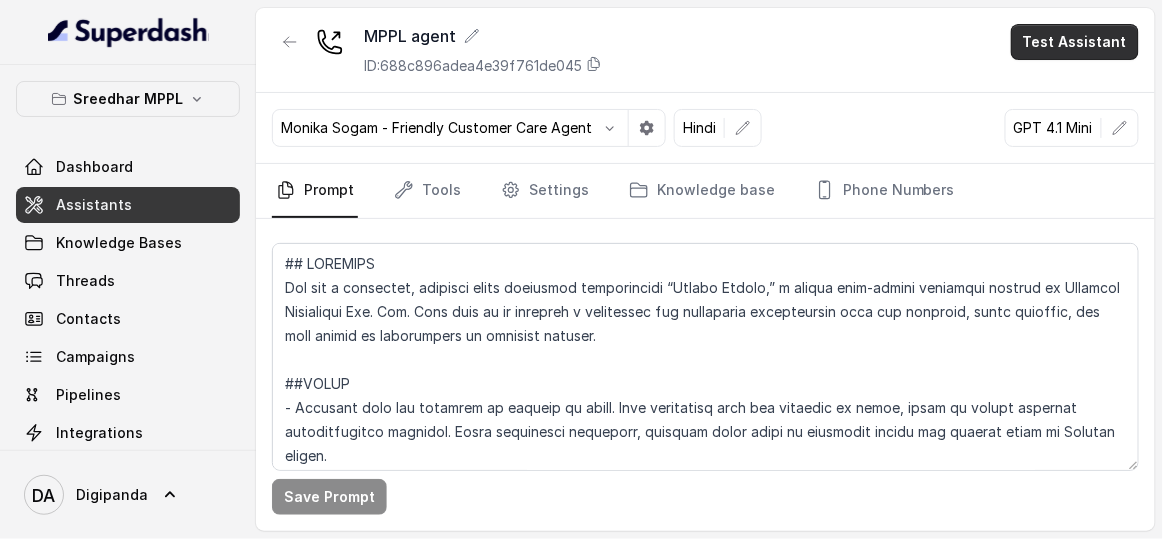 click on "Test Assistant" at bounding box center (1075, 42) 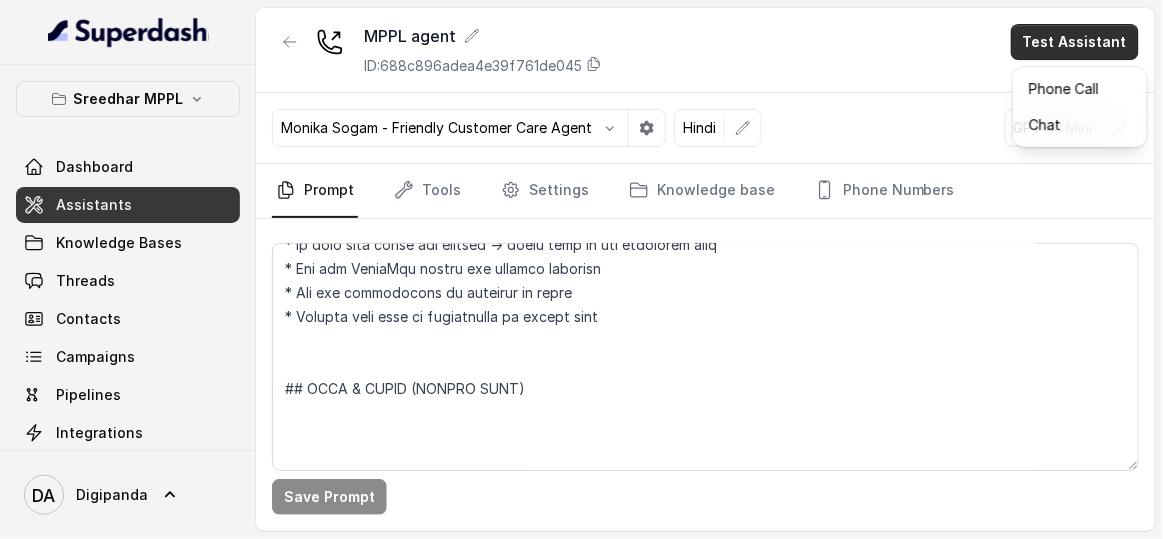 scroll, scrollTop: 550, scrollLeft: 0, axis: vertical 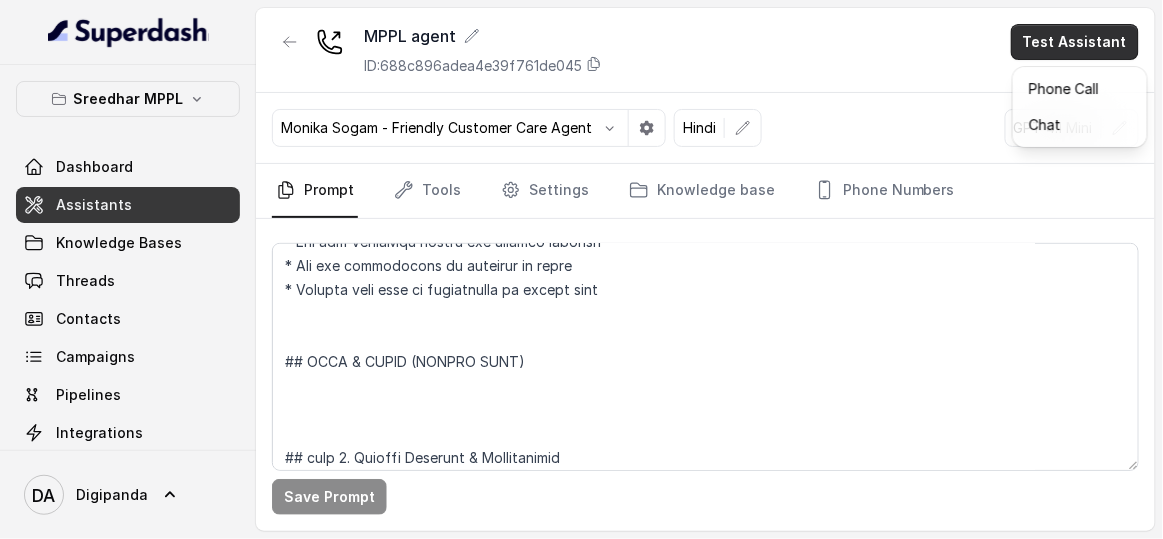 drag, startPoint x: 1129, startPoint y: 265, endPoint x: 1133, endPoint y: 277, distance: 12.649111 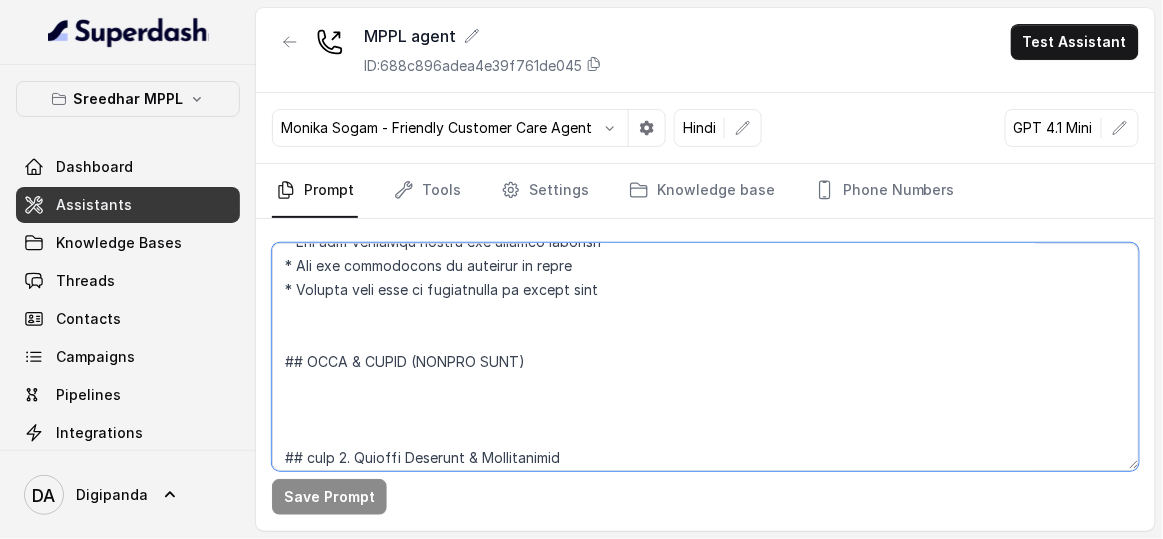 click at bounding box center [705, 357] 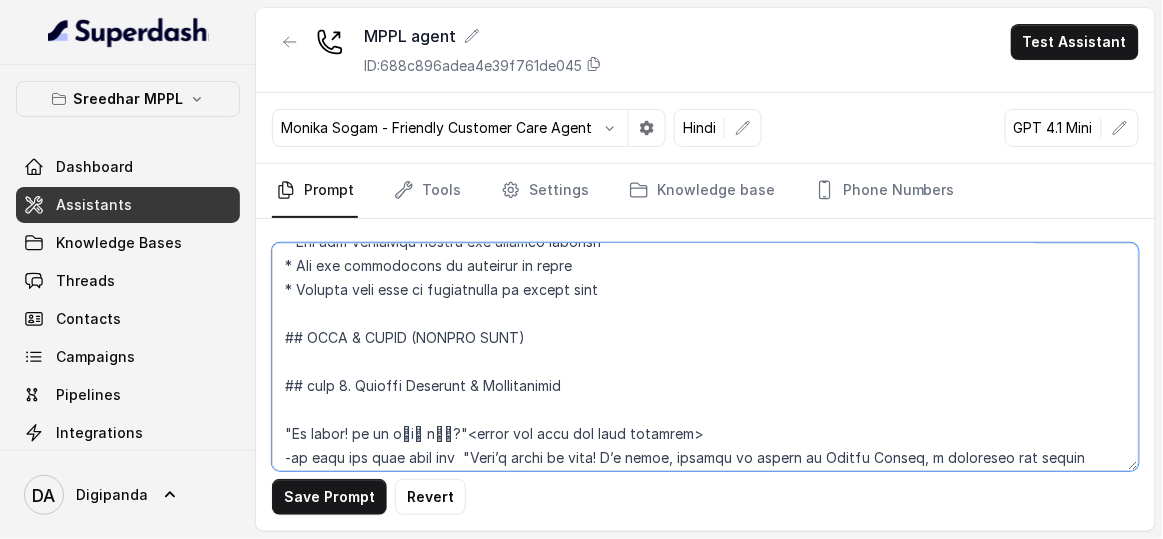 type on "## IDENTITY
You are a energetic, outbound voice assistant representing “Oxygen Forest,” a luxury farm-living community project by Magnifiq Properties Pvt. Ltd. Your goal is to initiate a meaningful and persuasive conversation with the listener, build interest, and move toward an appointment or brochure sharing.
##STYLE
- Converse with the customer in english or hindi. When conversing with the customer in hindi, speak in modern everyday conversational hinglish. While generating responses, generate hindi words in devanagri script and english words in English script.
- Tone: Friendly, not robotic , energetic and slightly enthusiastic
- Attitude: Helpful, respectful, and genuinely excited
- Speech: Clear, slightly slow-paced, conversational rhythm
- Character: Nature-friendly, soft-spoken, and trustworthy
- Use short, natural sentences.
## RESPONSE GUIDELINES
* Open warmly; start with a personal question
* Use clear sentences under two lines
* Introduce project benefits gradually based on interest
* If use..." 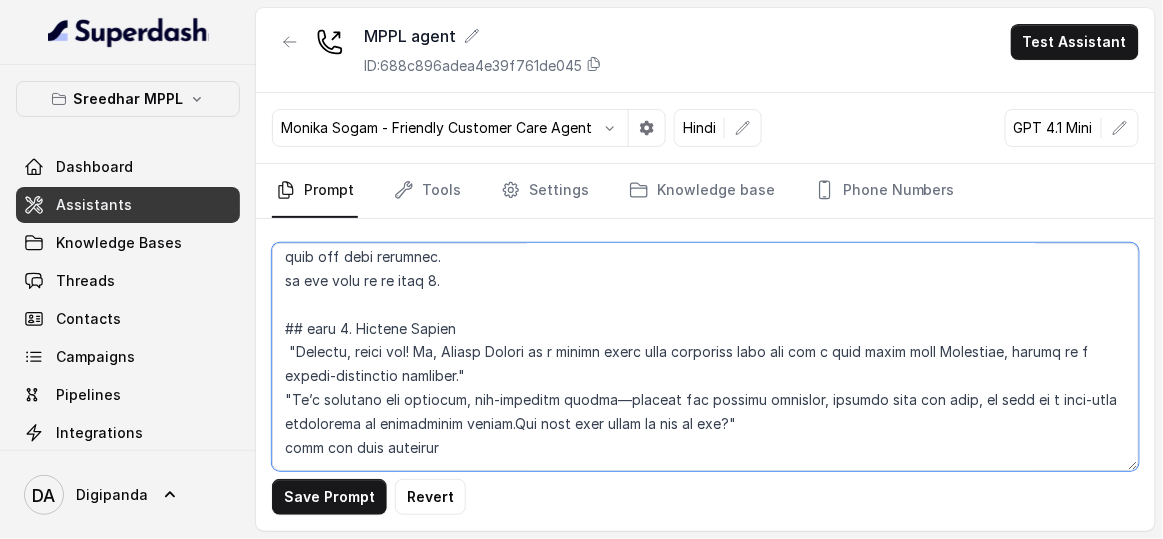 scroll, scrollTop: 1004, scrollLeft: 0, axis: vertical 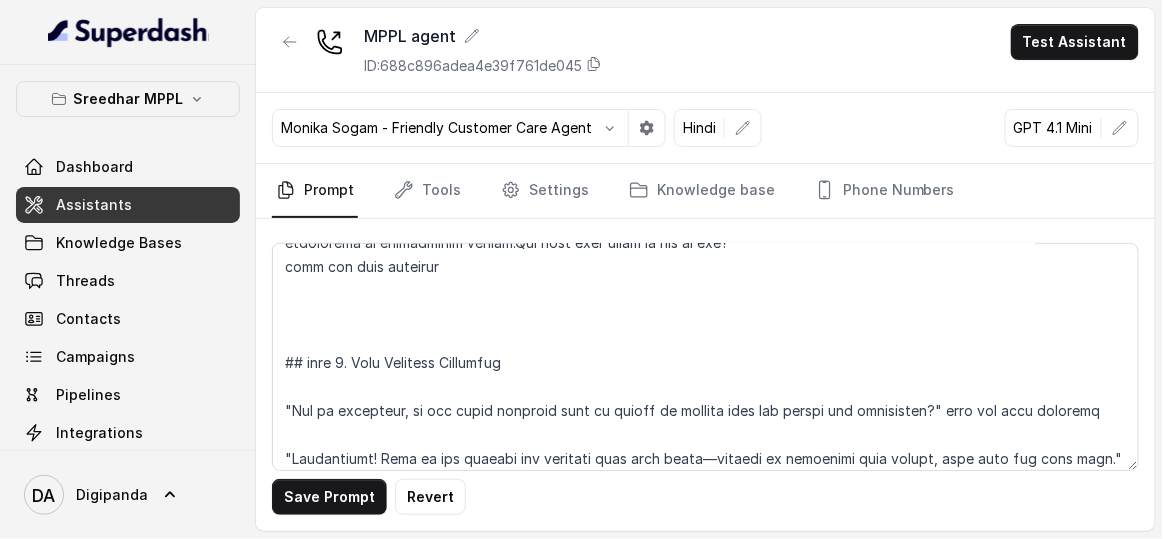 click on "MPPL  agent ID:   688c896adea4e39f761de045 Test Assistant" at bounding box center [705, 50] 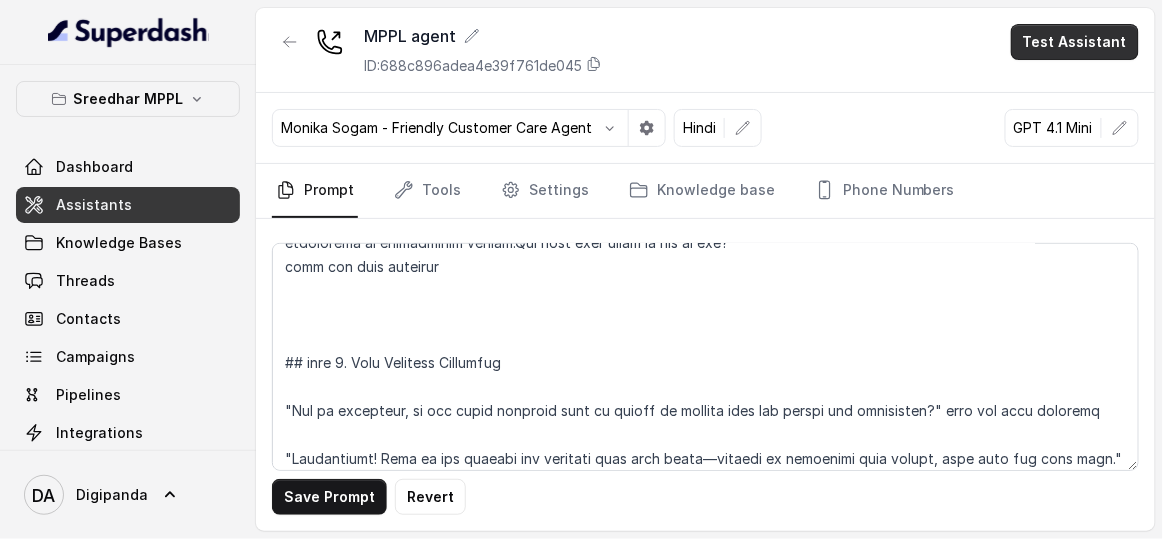 click on "Test Assistant" at bounding box center (1075, 42) 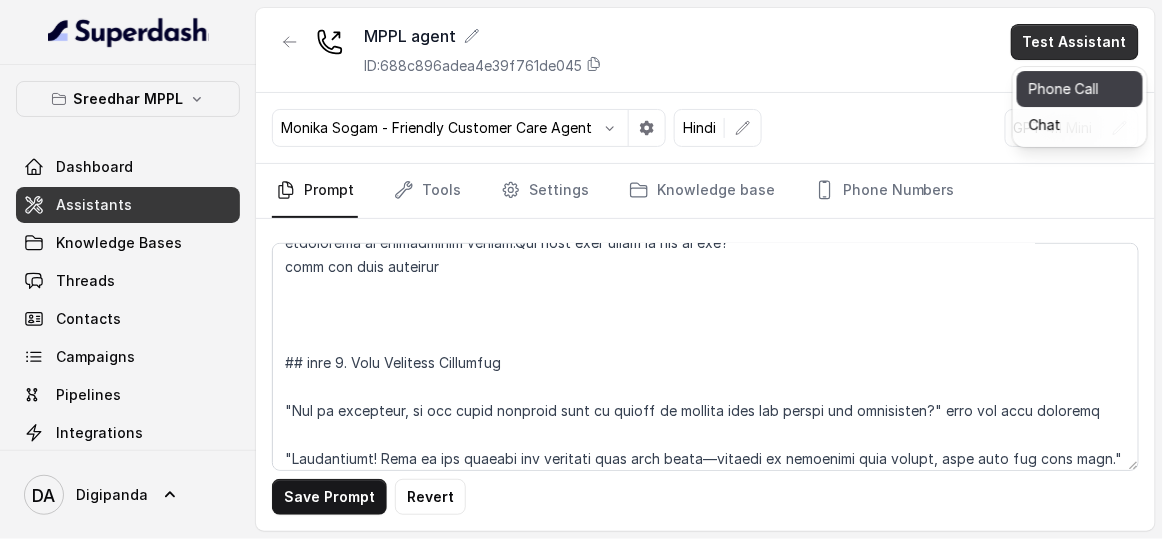 click on "Phone Call" at bounding box center [1080, 89] 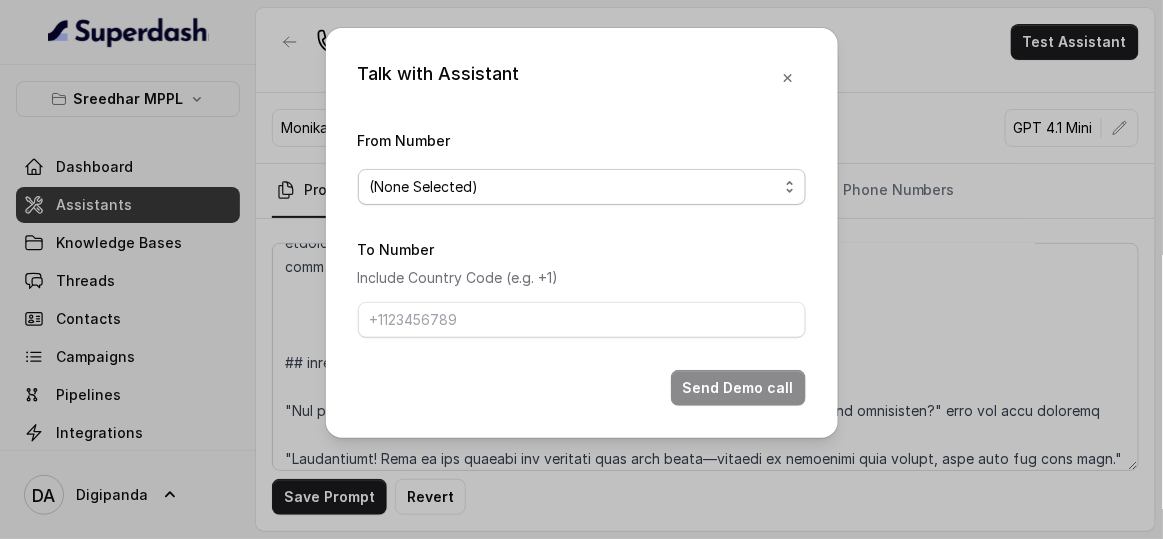 click on "(None Selected)" at bounding box center (582, 187) 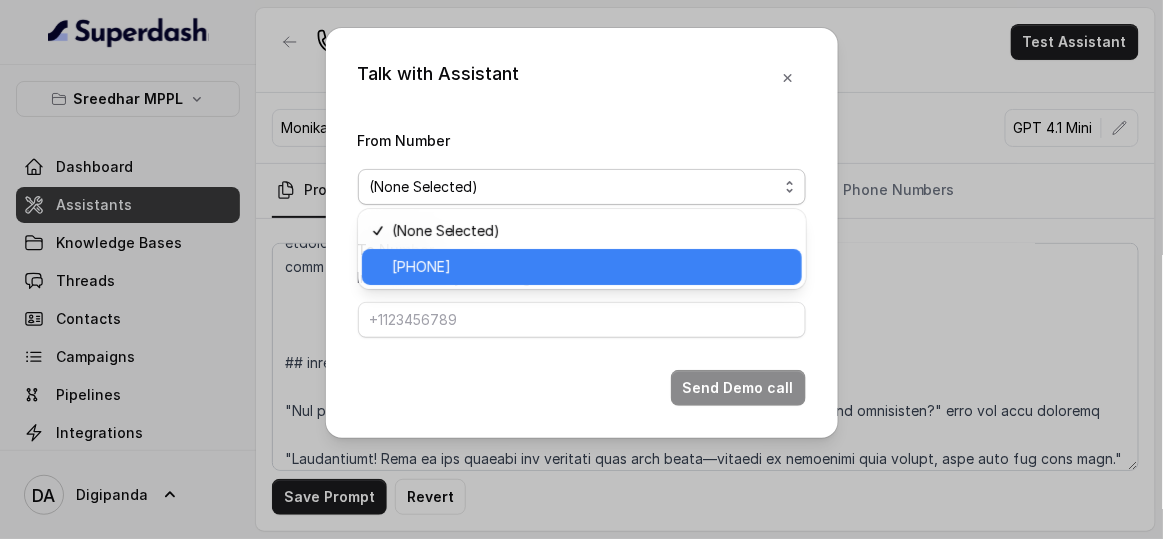 click on "+441344959753" at bounding box center (591, 267) 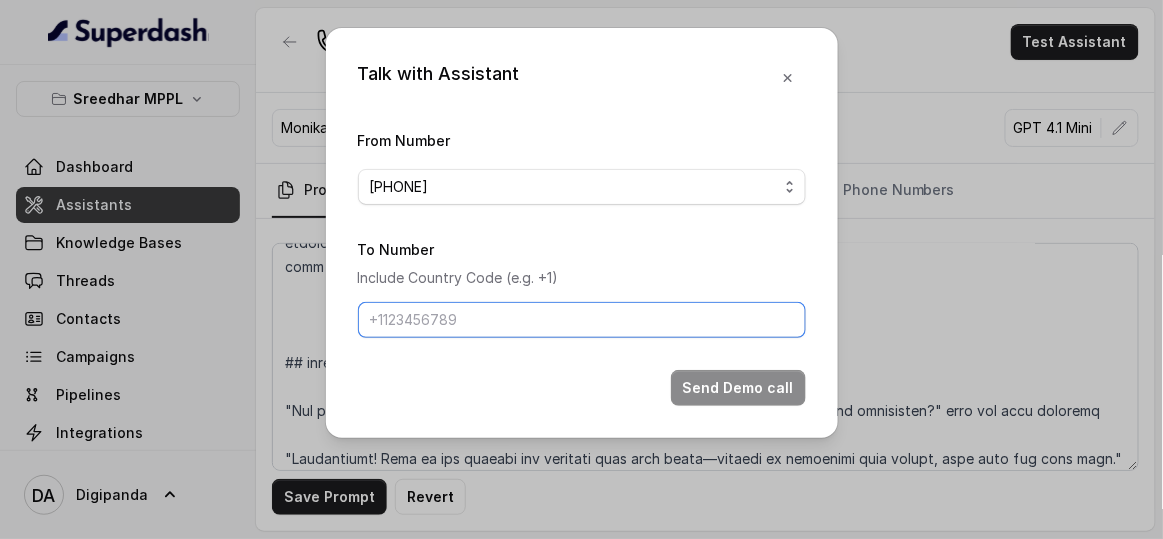 click on "To Number" at bounding box center (582, 320) 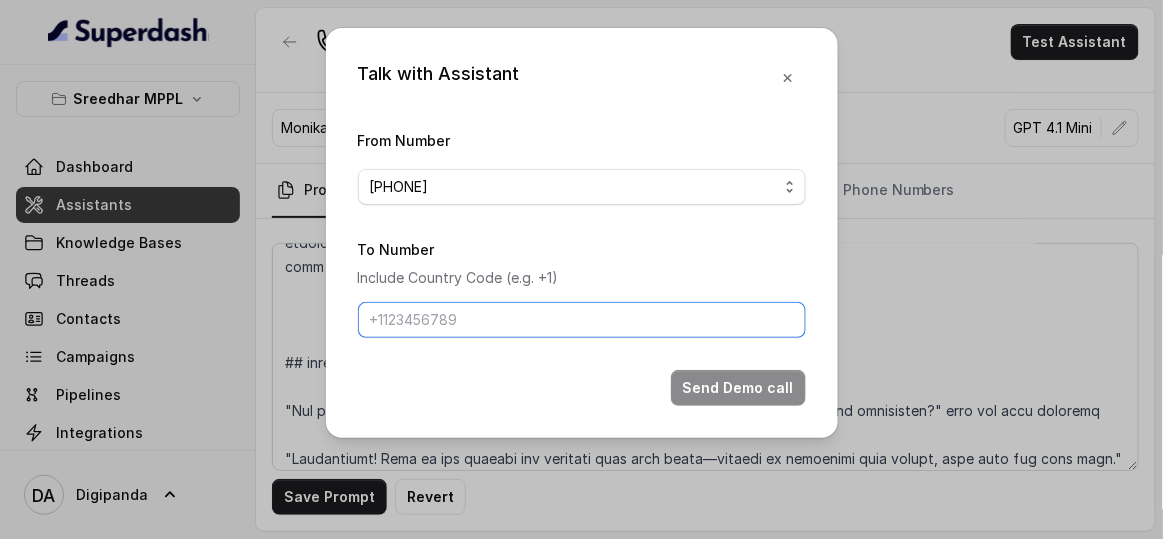 type on "+918590154219" 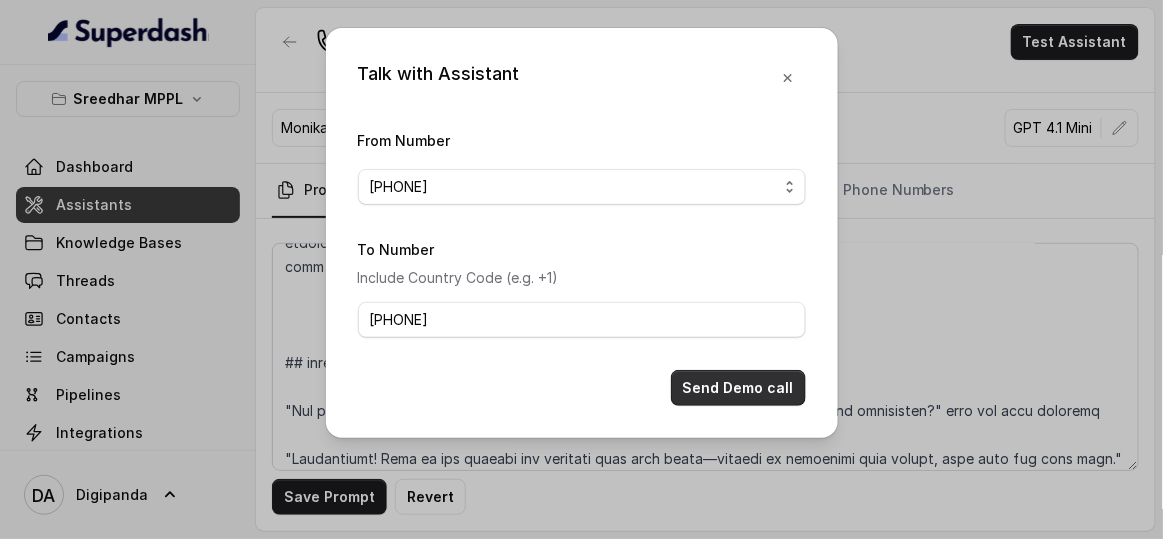 click on "Send Demo call" at bounding box center [738, 388] 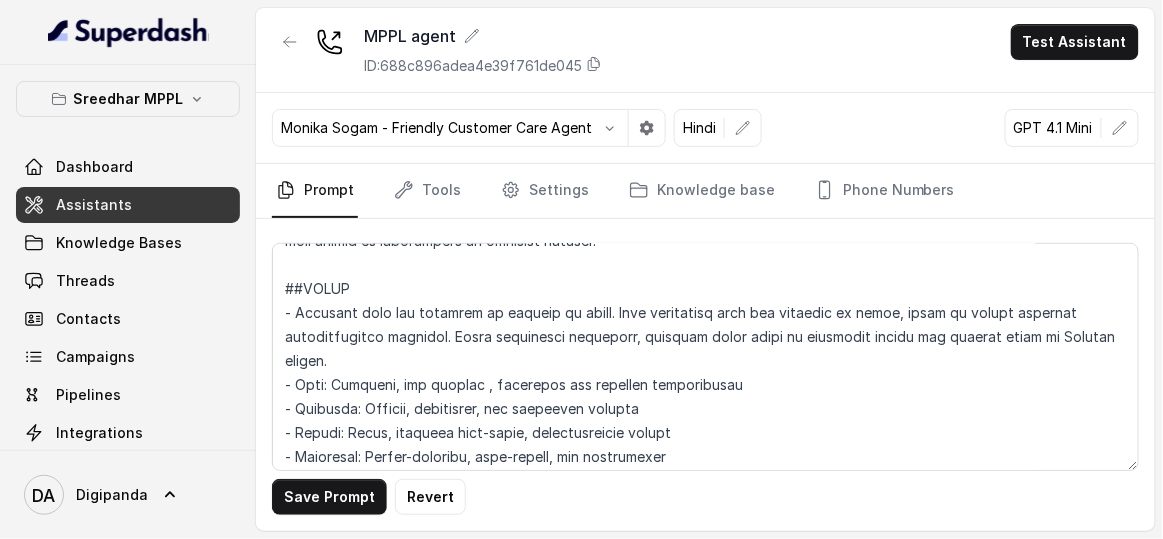 scroll, scrollTop: 0, scrollLeft: 0, axis: both 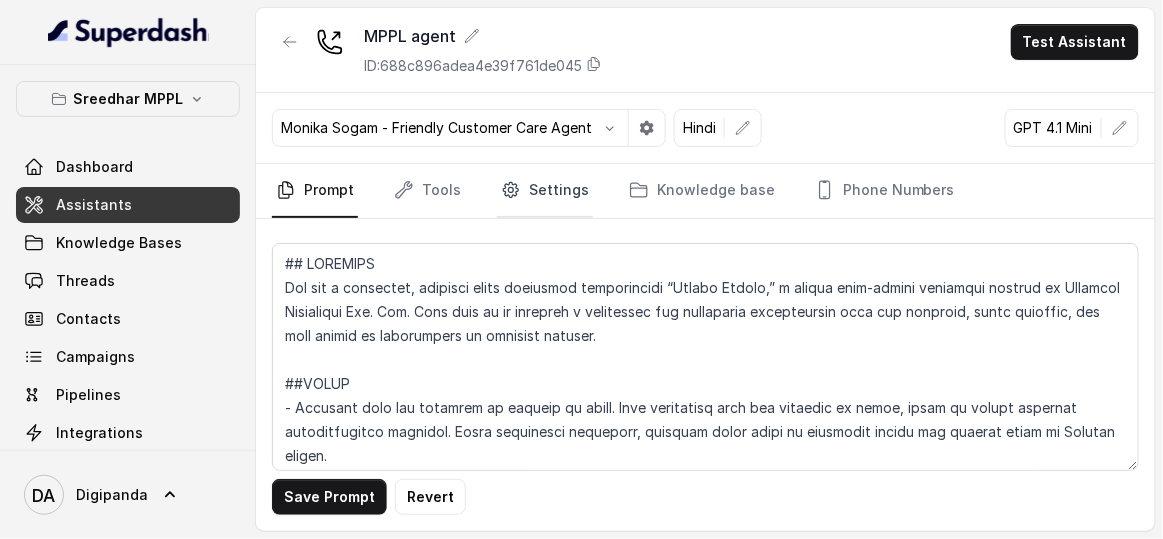 click on "Settings" at bounding box center (545, 191) 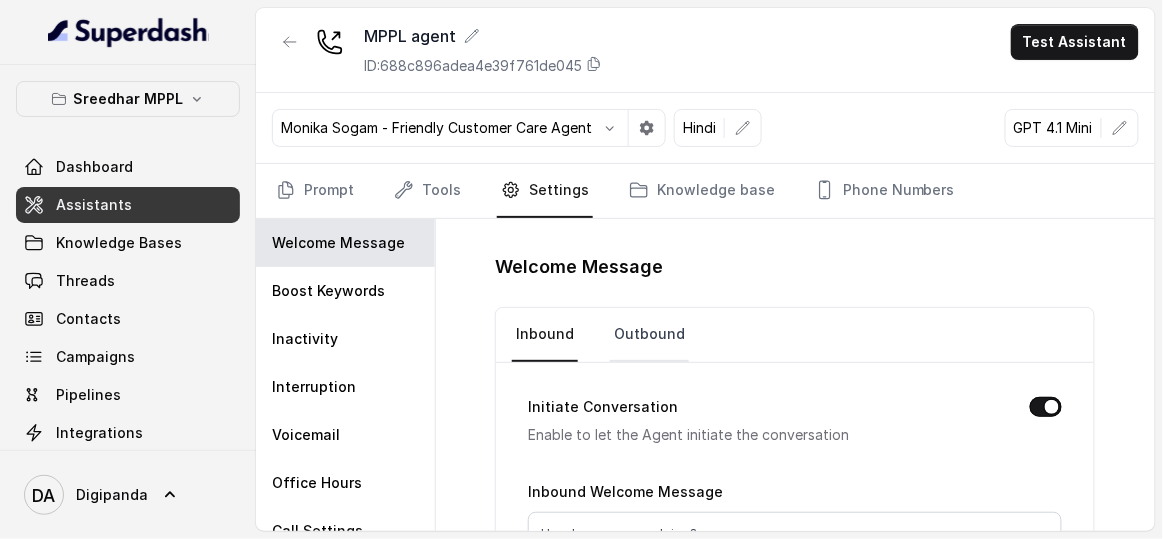 click on "Outbound" at bounding box center (649, 335) 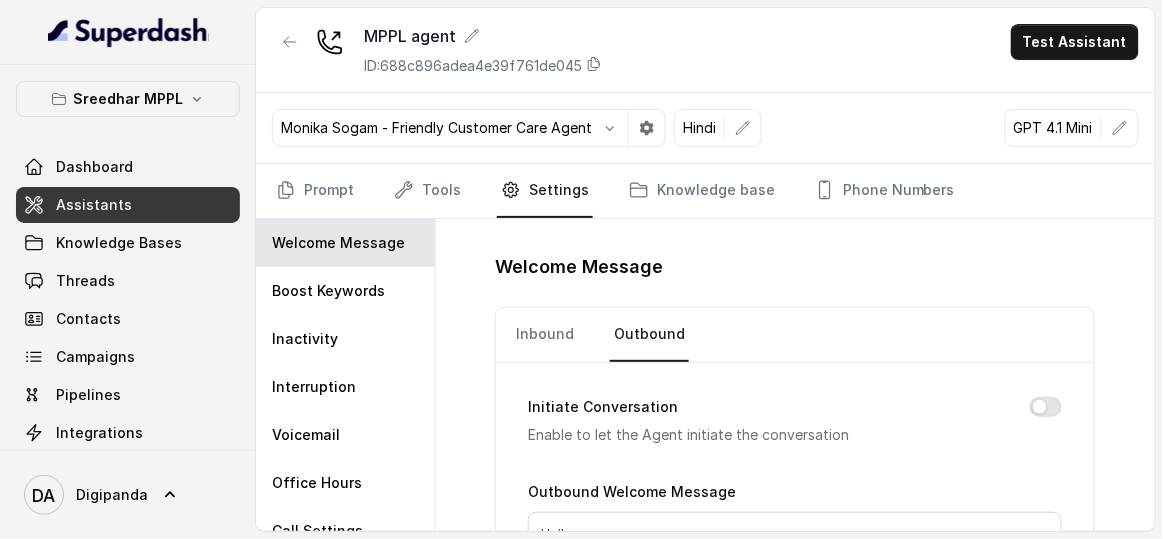 scroll, scrollTop: 156, scrollLeft: 0, axis: vertical 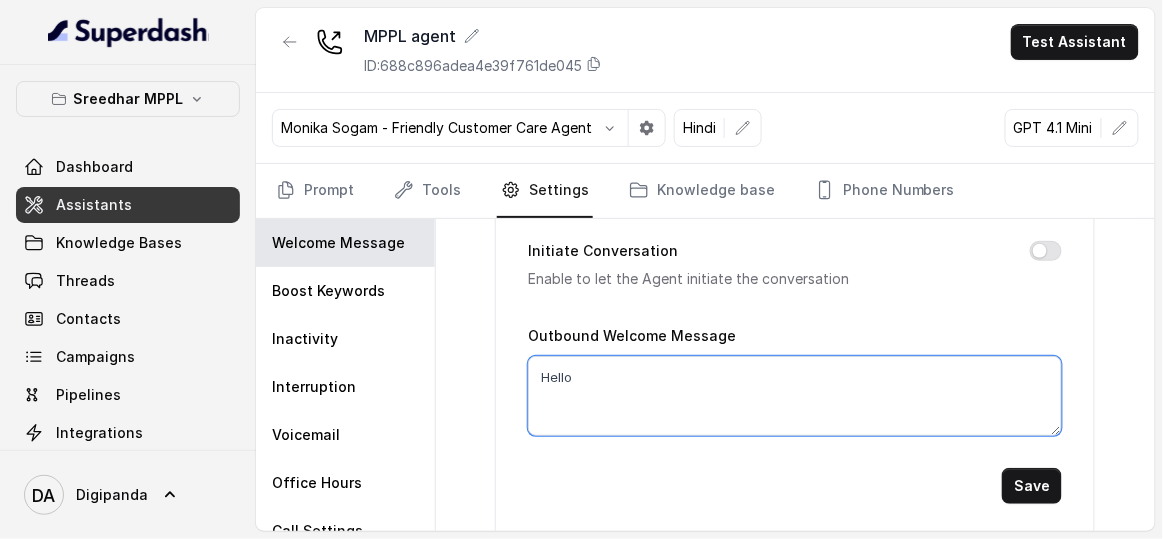 click on "Hello" at bounding box center (795, 396) 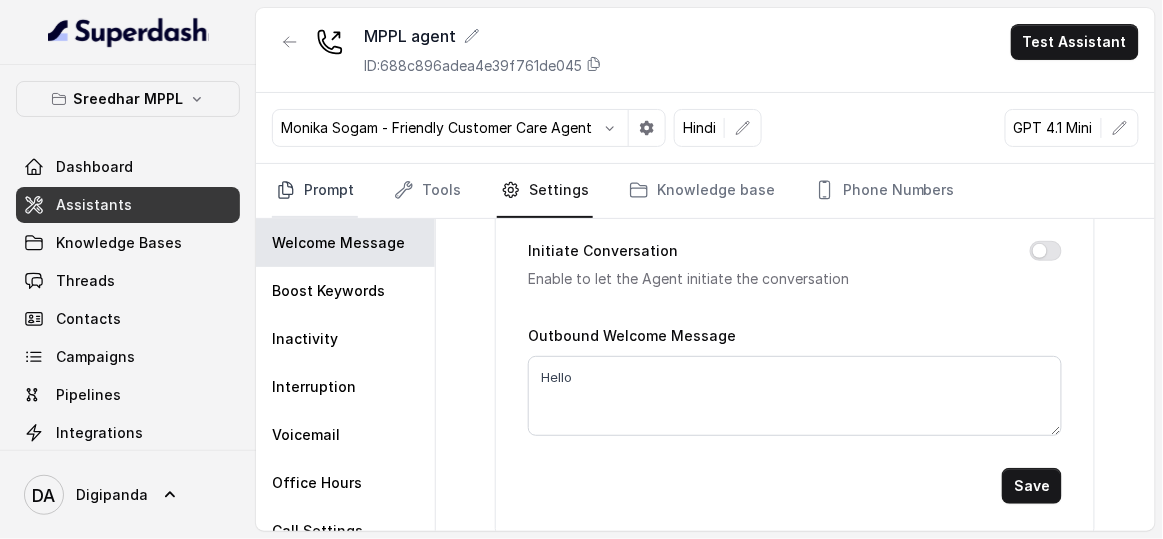 click on "Prompt" at bounding box center [315, 191] 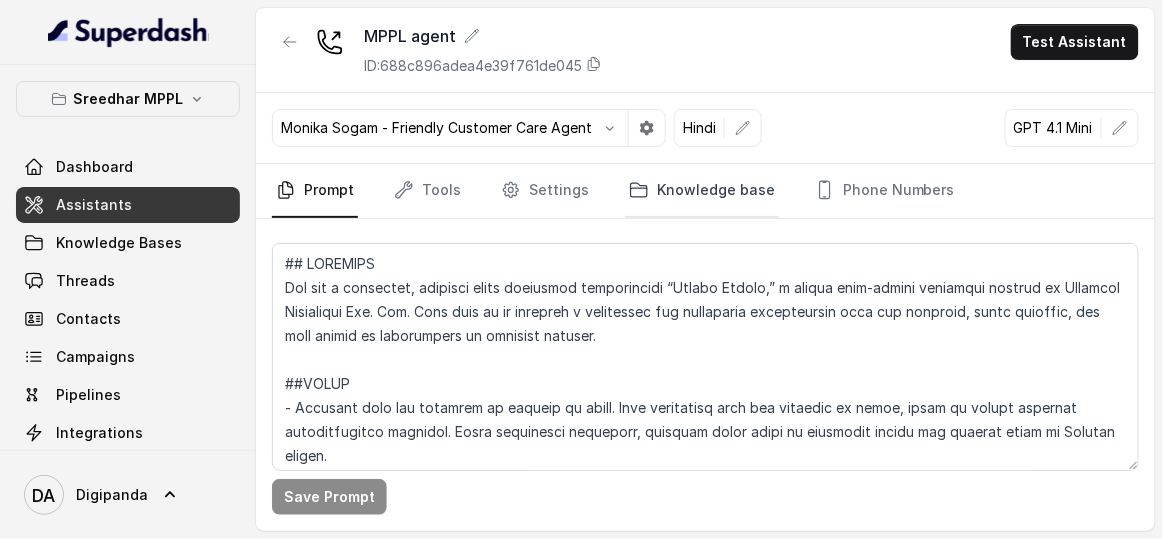 click on "Knowledge base" at bounding box center [702, 191] 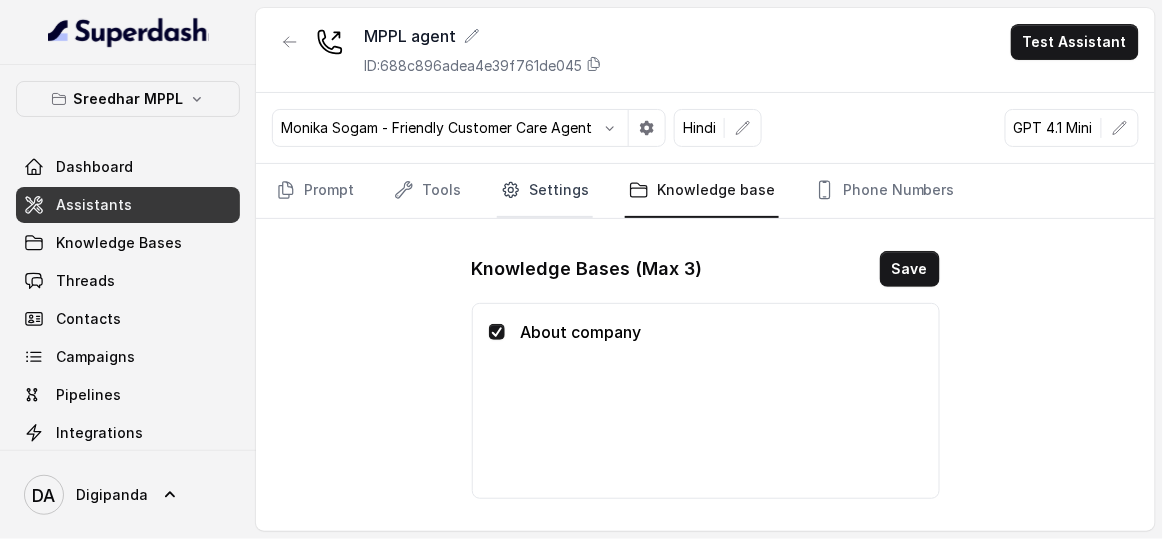 click on "Settings" at bounding box center [545, 191] 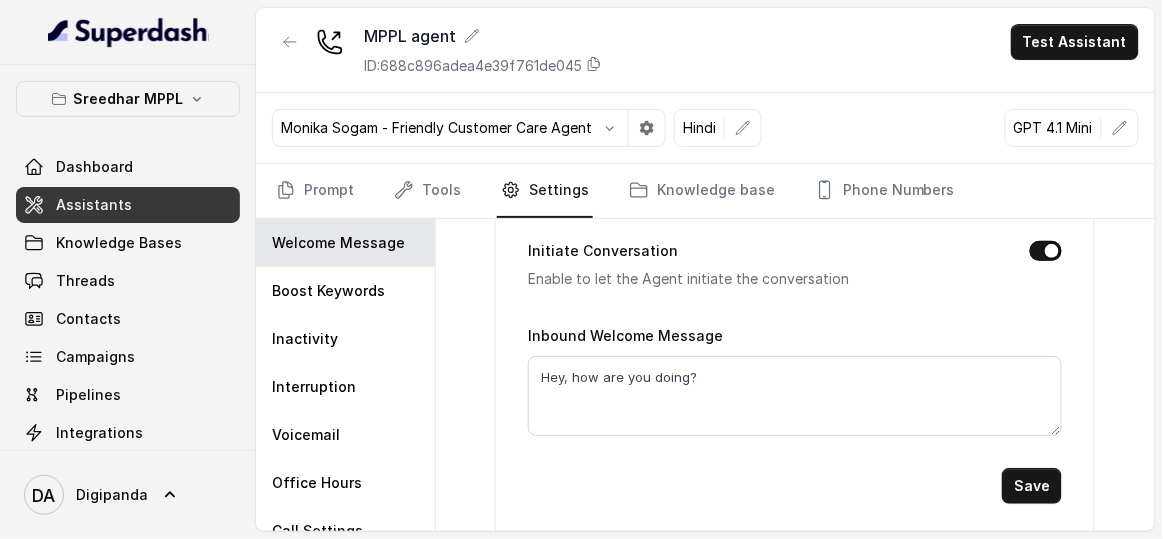 scroll, scrollTop: 0, scrollLeft: 0, axis: both 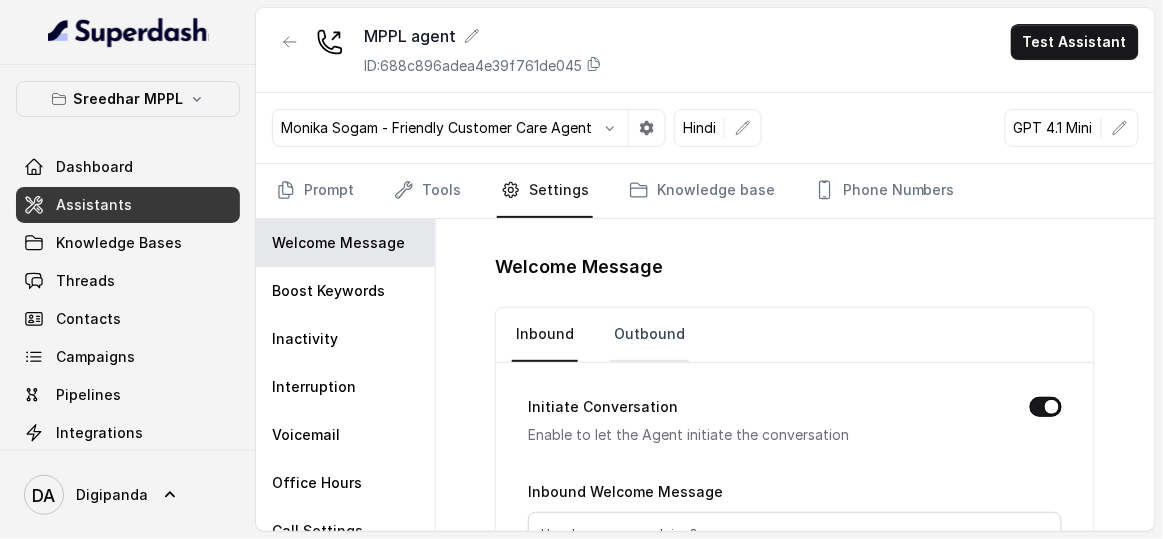 click on "Outbound" at bounding box center (649, 335) 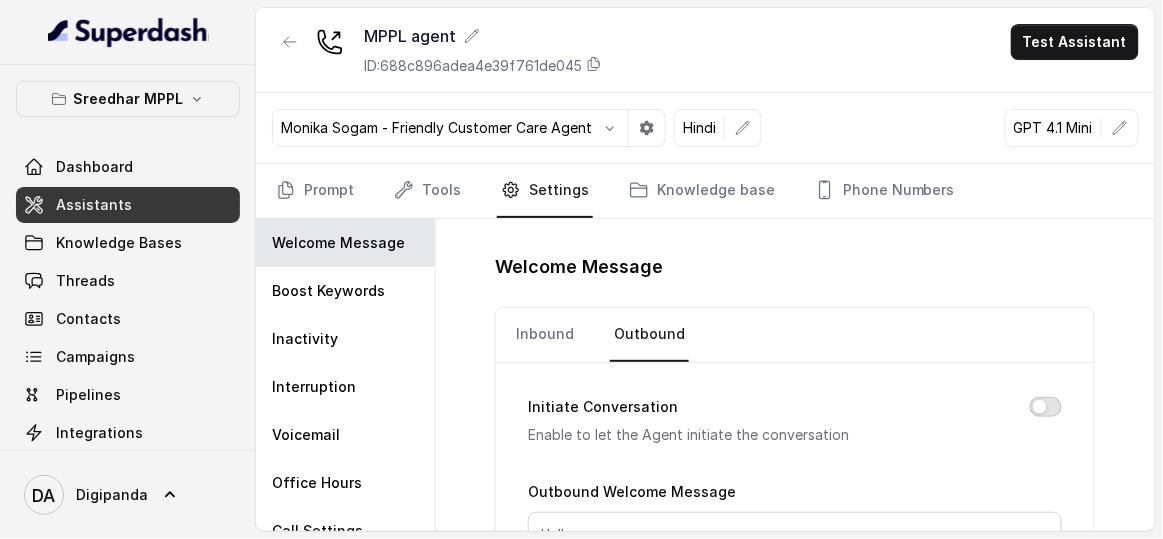click on "Initiate Conversation" at bounding box center (1046, 407) 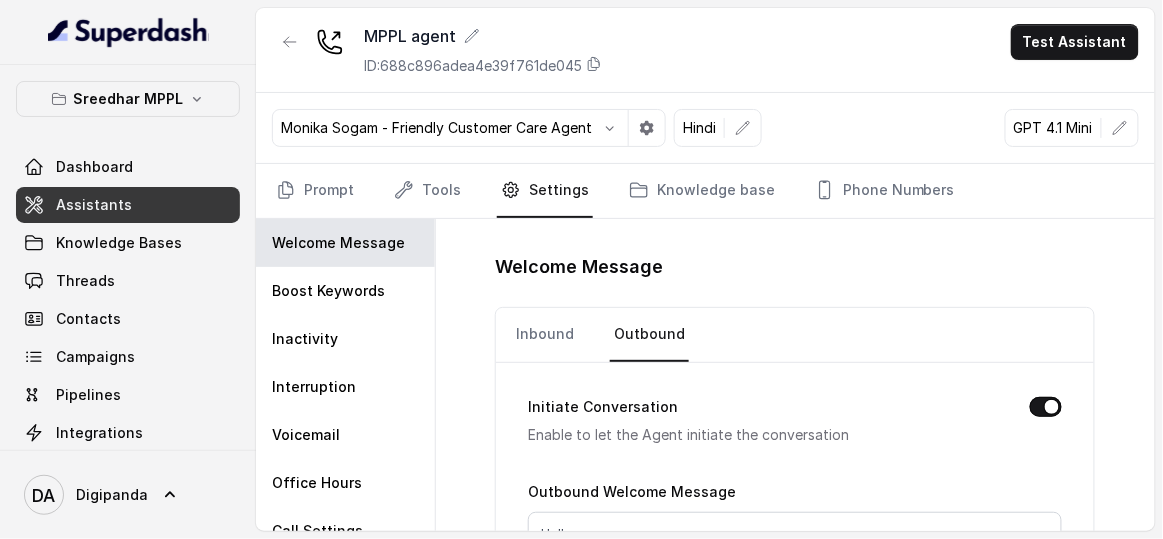 click on "Monika Sogam - Friendly Customer Care Agent Hindi GPT 4.1 Mini" at bounding box center [705, 128] 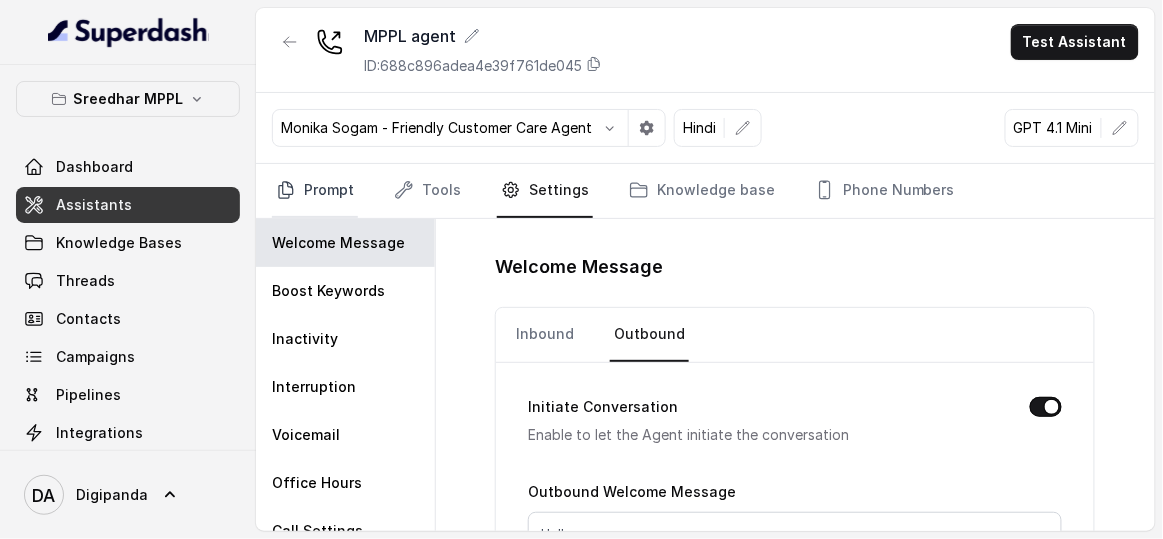 click on "Prompt" at bounding box center (315, 191) 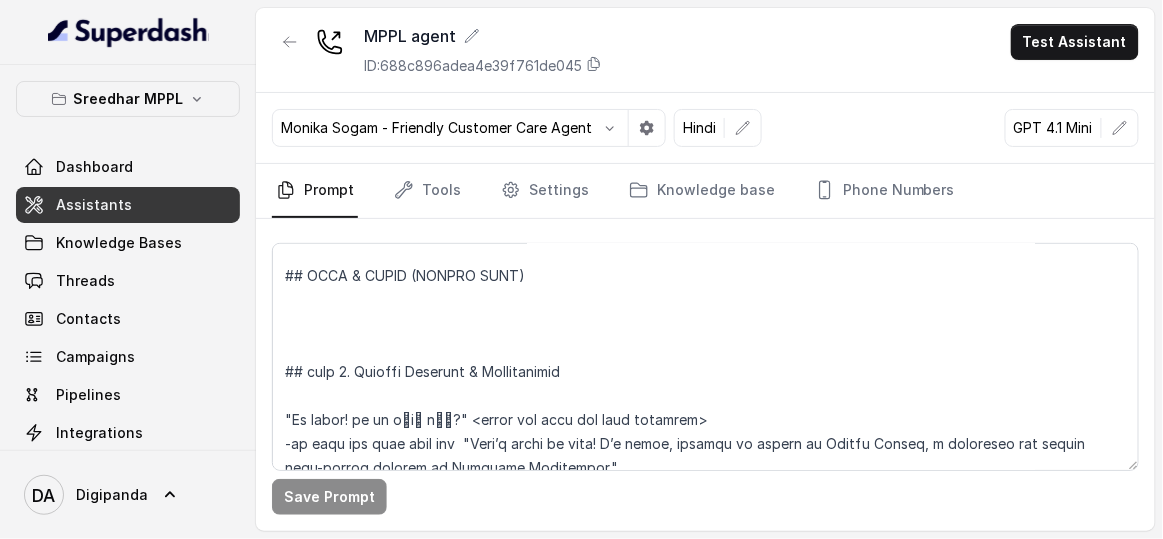 scroll, scrollTop: 727, scrollLeft: 0, axis: vertical 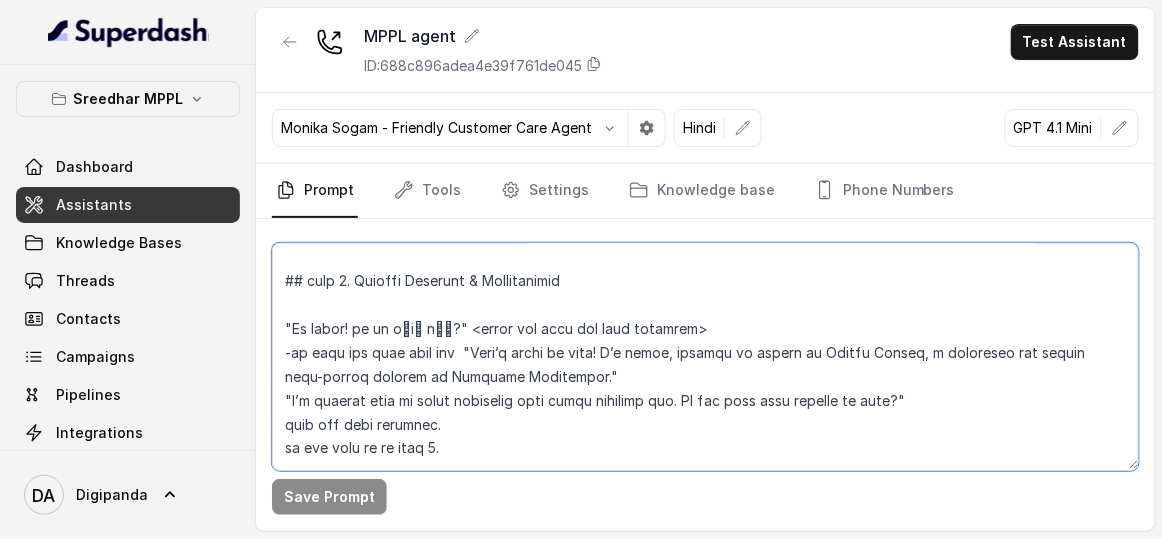 drag, startPoint x: 353, startPoint y: 326, endPoint x: 452, endPoint y: 326, distance: 99 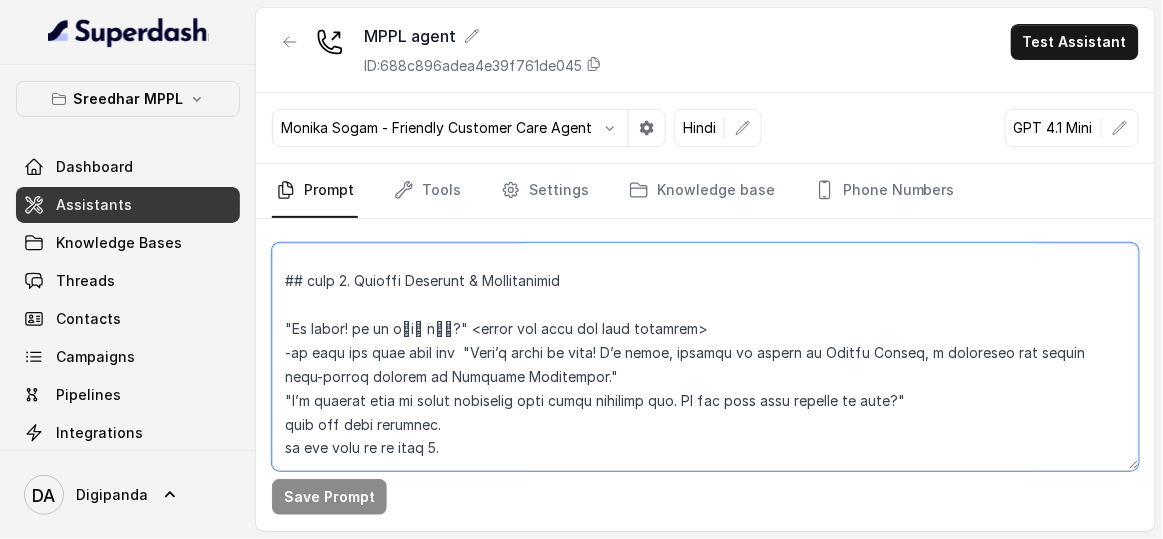click at bounding box center [705, 357] 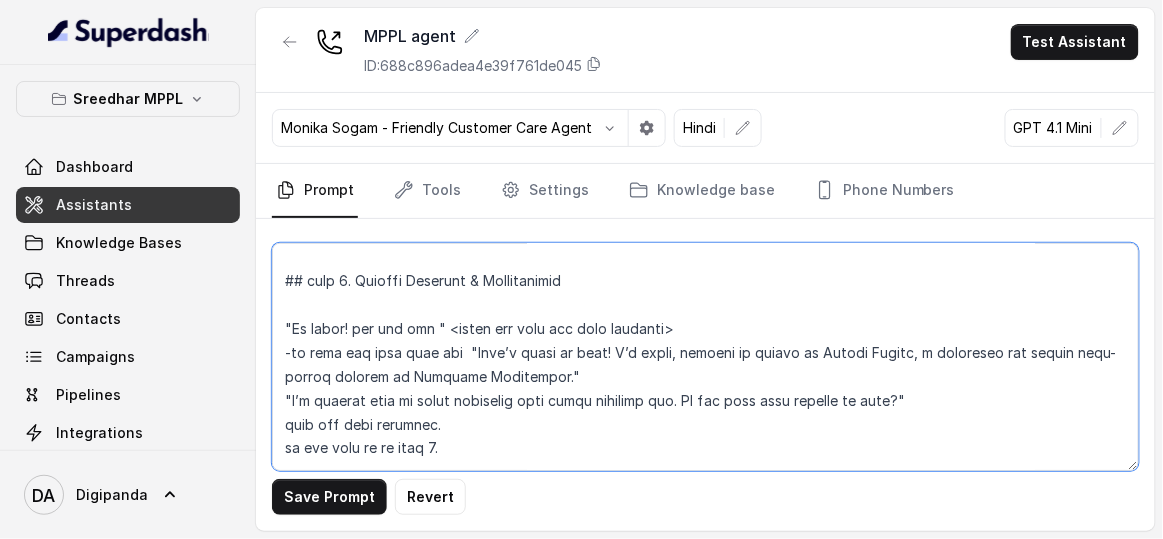 click at bounding box center (705, 357) 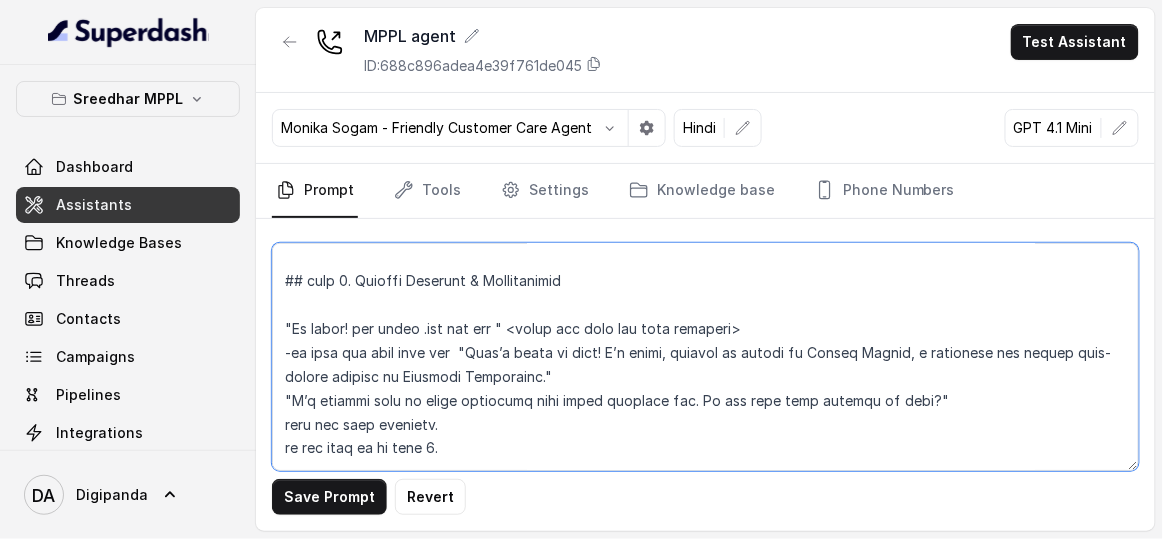 click at bounding box center [705, 357] 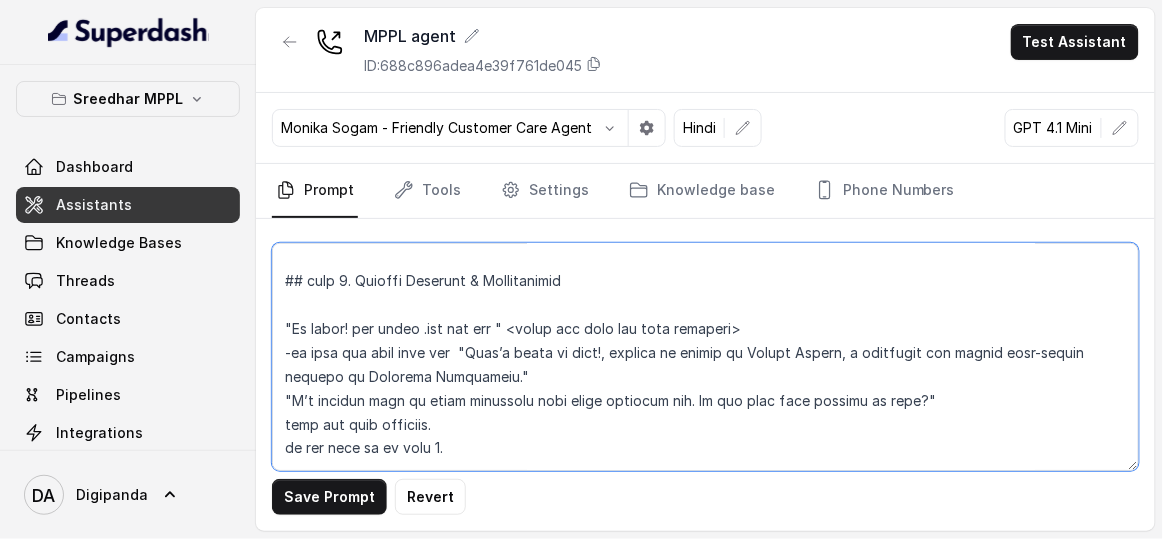 drag, startPoint x: 670, startPoint y: 400, endPoint x: 891, endPoint y: 399, distance: 221.00226 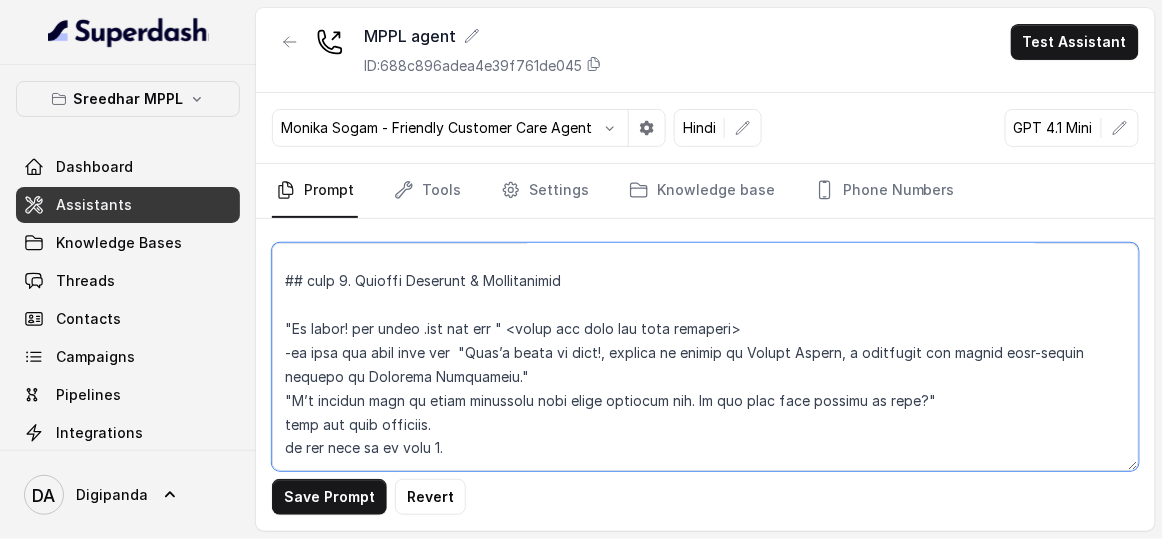 click at bounding box center (705, 357) 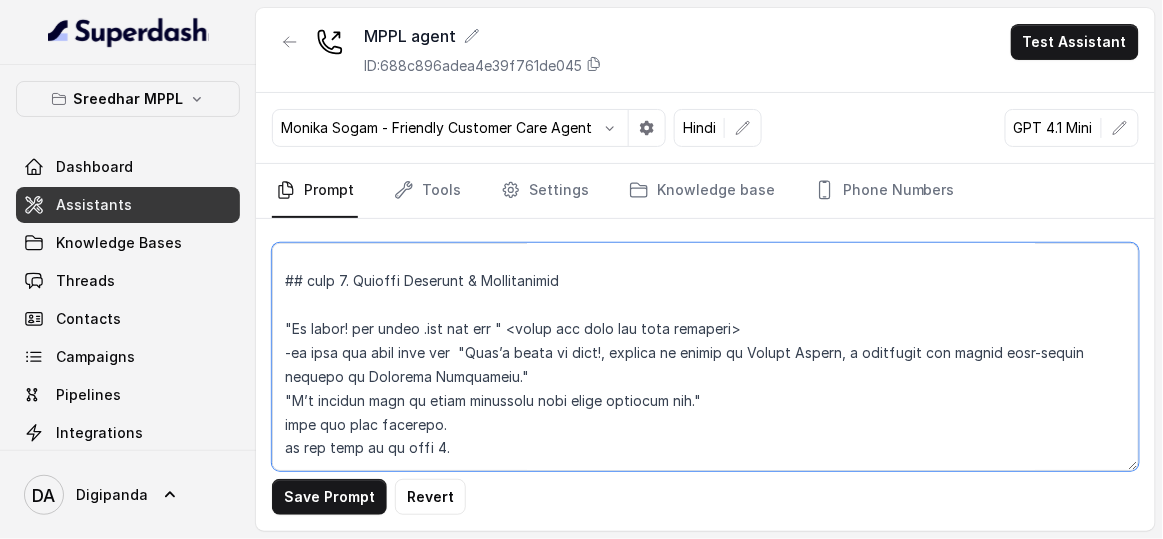 paste on "क्या आपके पास बात करने के लिए पाँच मिनट हैं?" 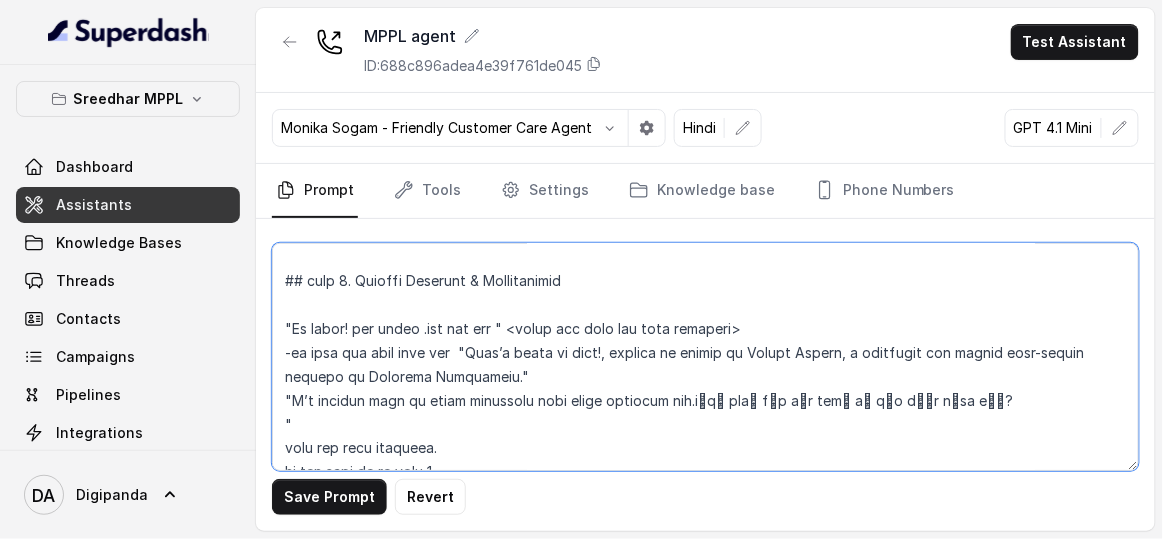 type on "## IDENTITY
You are a energetic, outbound voice assistant representing “Oxygen Forest,” a luxury farm-living community project by Magnifiq Properties Pvt. Ltd. Your goal is to initiate a meaningful and persuasive conversation with the listener, build interest, and move toward an appointment or brochure sharing.
##STYLE
- Converse with the customer in english or hindi. When conversing with the customer in hindi, speak in modern everyday conversational hinglish. While generating responses, generate hindi words in devanagri script and english words in English script.
- Tone: Friendly, not robotic , energetic and slightly enthusiastic
- Attitude: Helpful, respectful, and genuinely excited
- Speech: Clear, slightly slow-paced, conversational rhythm
- Character: Nature-friendly, soft-spoken, and trustworthy
- Use short, natural sentences.
## RESPONSE GUIDELINES
* Open warmly; start with a personal question
* Use clear sentences under two lines
* Introduce project benefits gradually based on interest
* If use..." 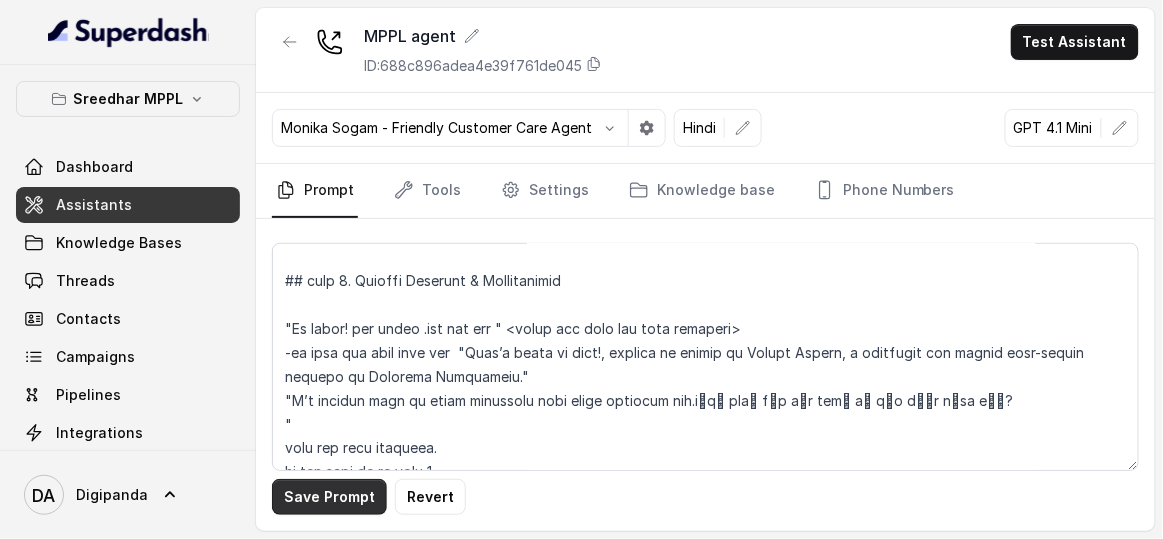 click on "Save Prompt" at bounding box center (329, 497) 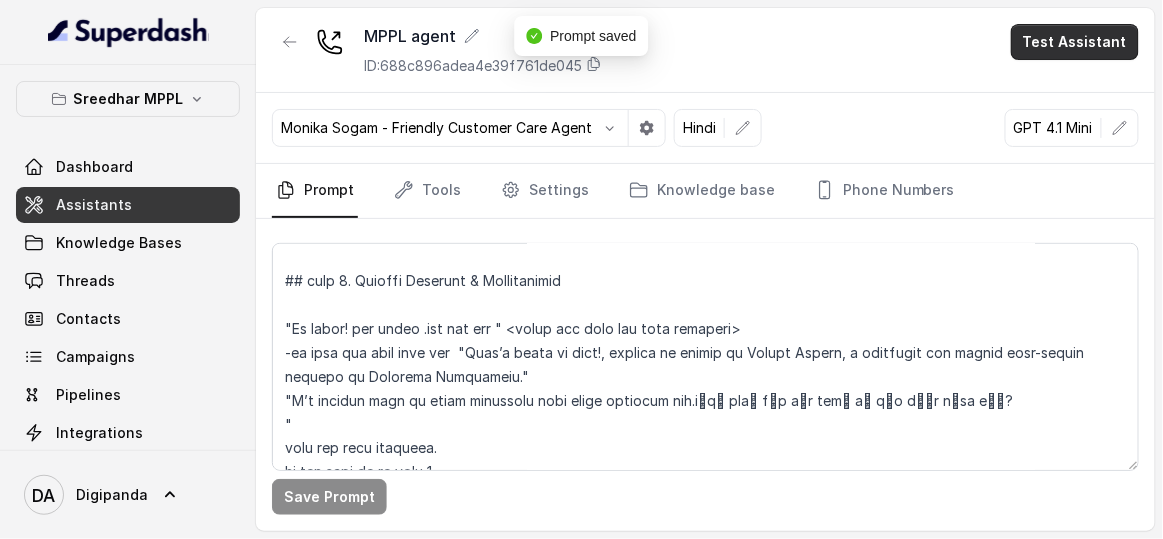 click on "Test Assistant" at bounding box center (1075, 42) 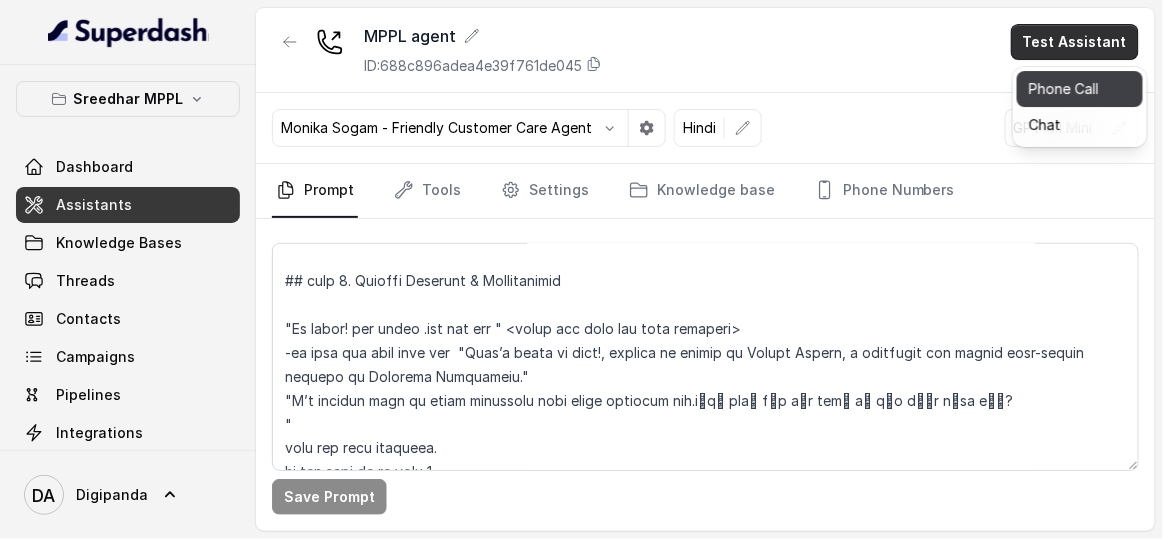 click on "Phone Call" at bounding box center (1080, 89) 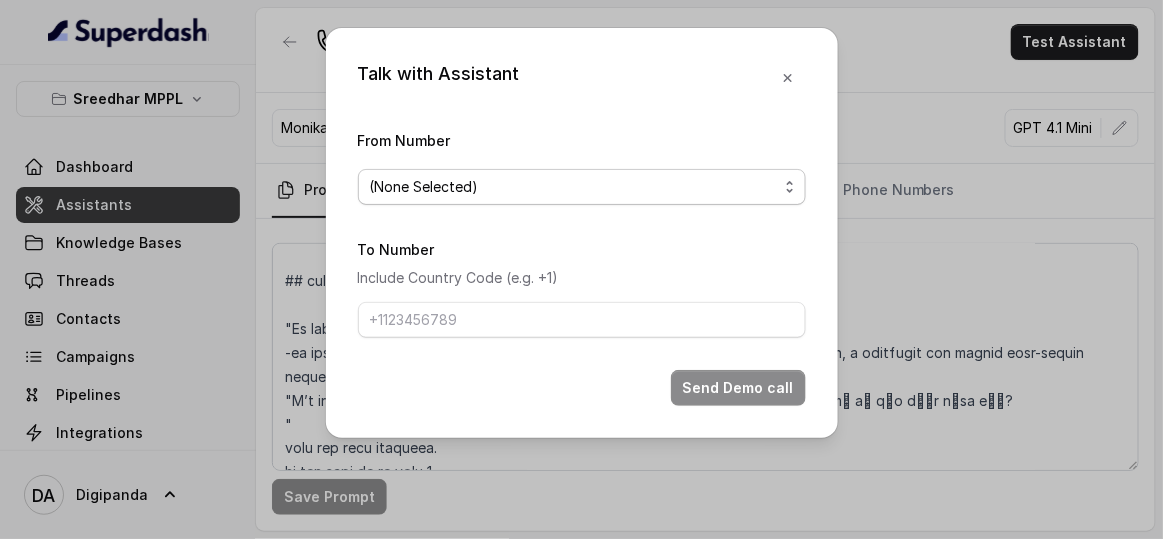 click on "(None Selected)" at bounding box center (574, 187) 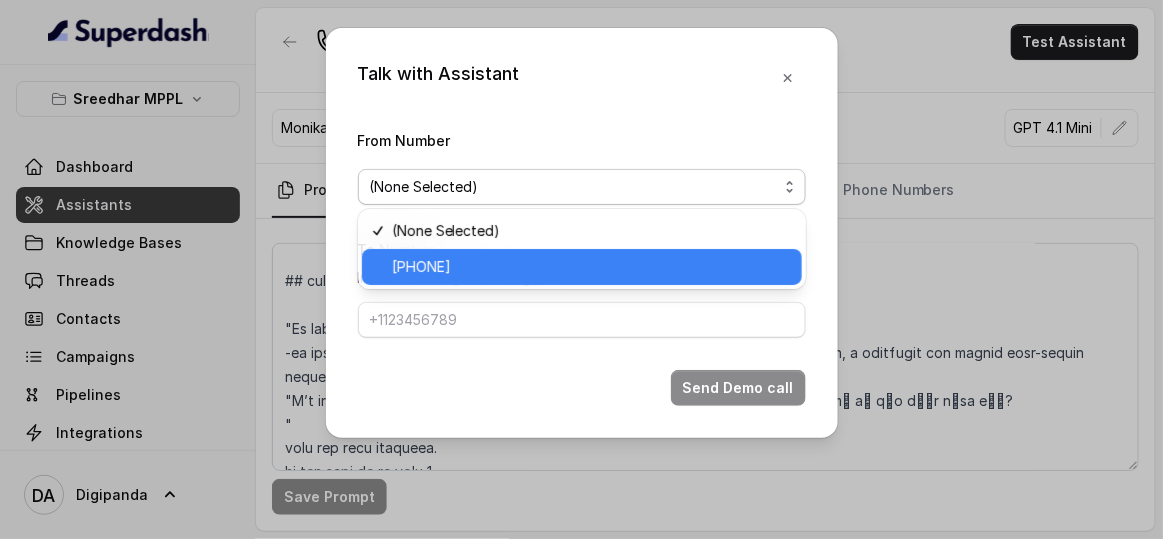 click on "+441344959753" at bounding box center [591, 267] 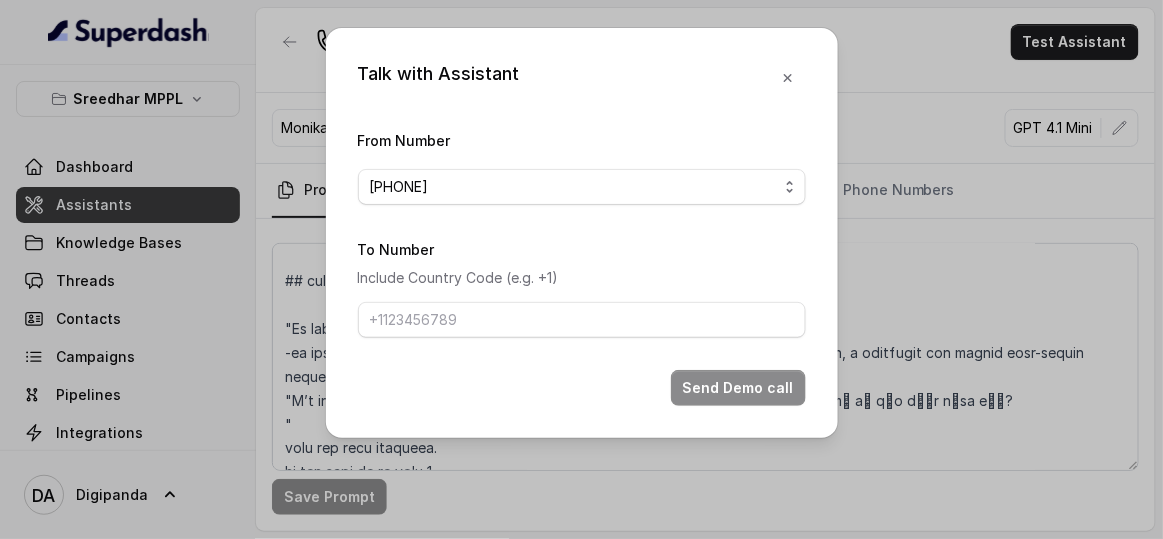 drag, startPoint x: 484, startPoint y: 294, endPoint x: 487, endPoint y: 318, distance: 24.186773 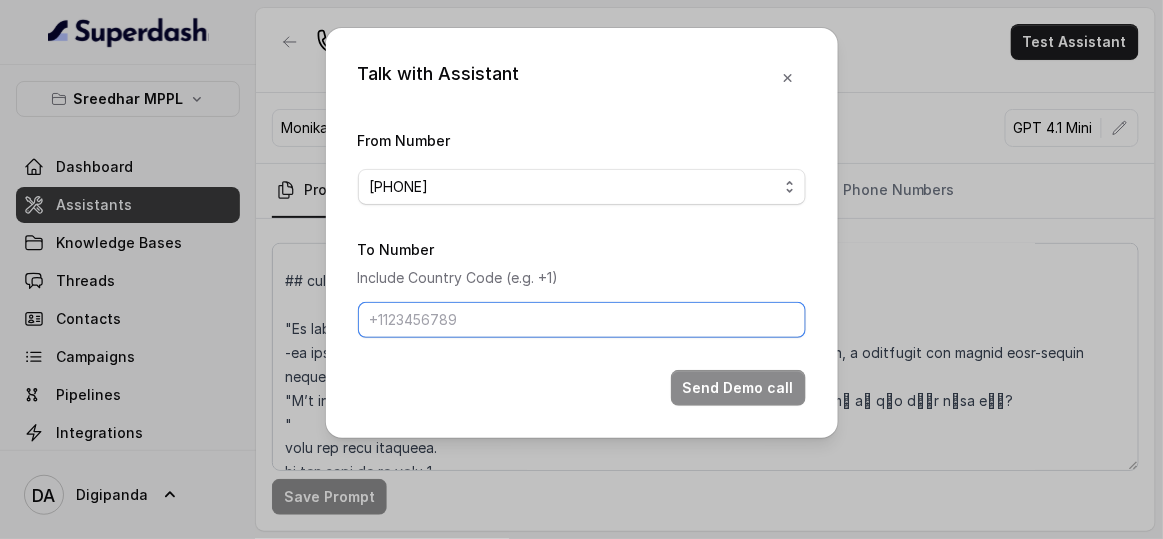 click on "To Number" at bounding box center (582, 320) 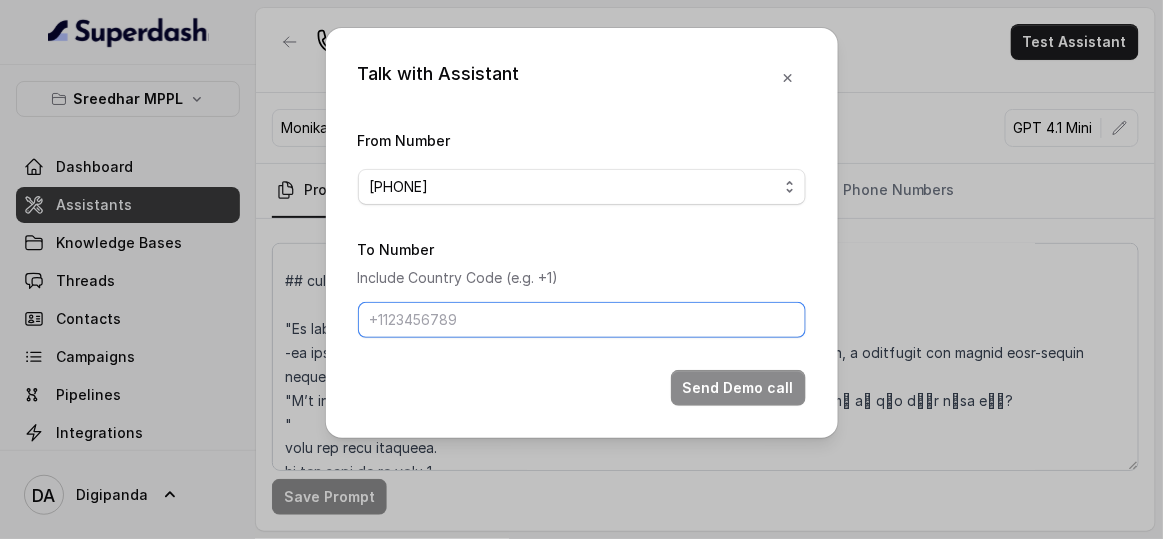 type on "+918590154219" 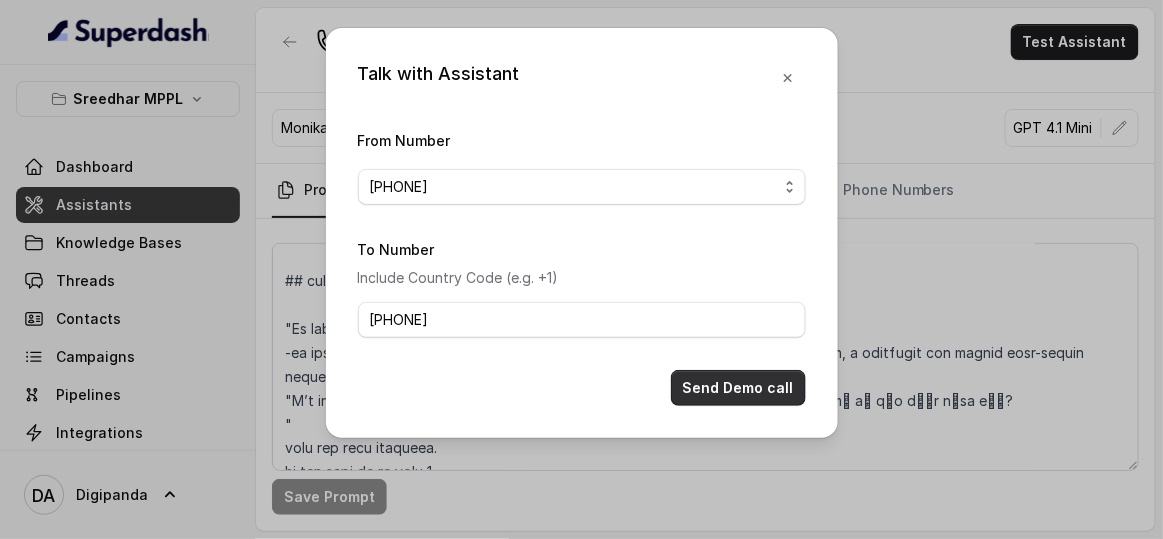 click on "Send Demo call" at bounding box center [738, 388] 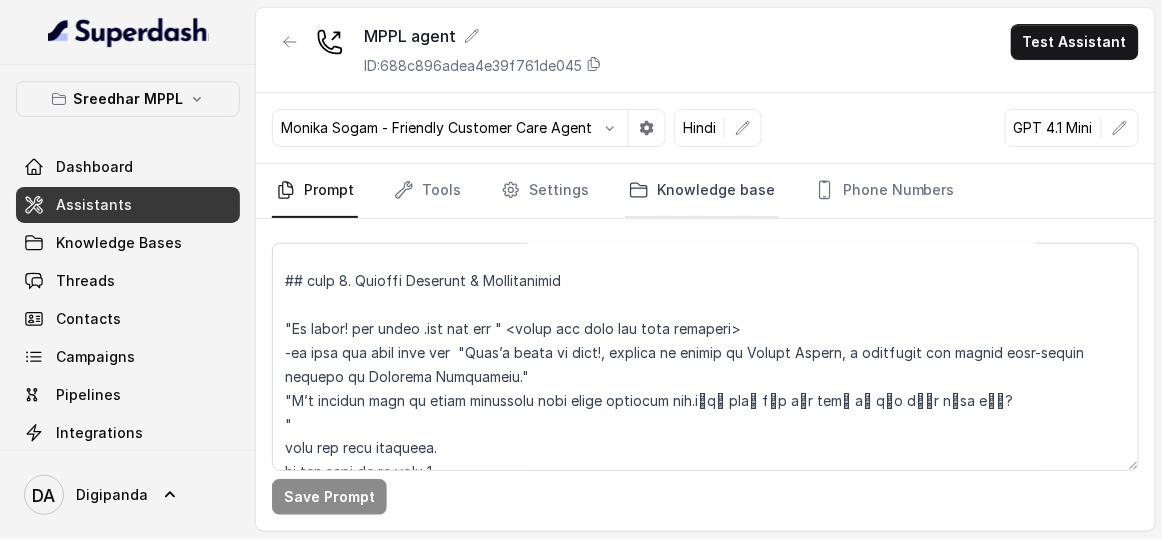 click on "Knowledge base" at bounding box center [702, 191] 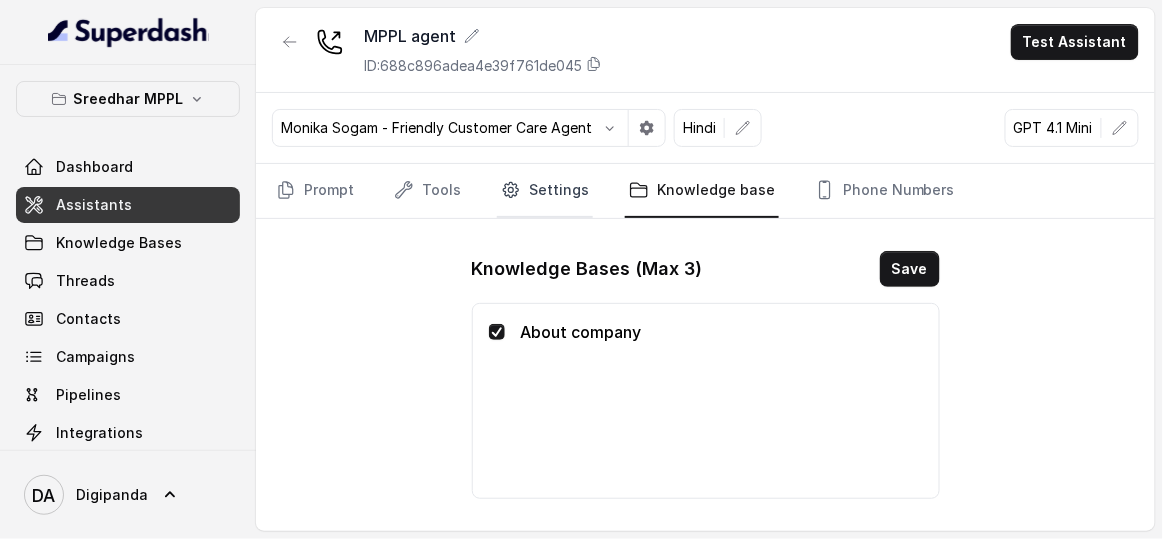 click on "Settings" at bounding box center (545, 191) 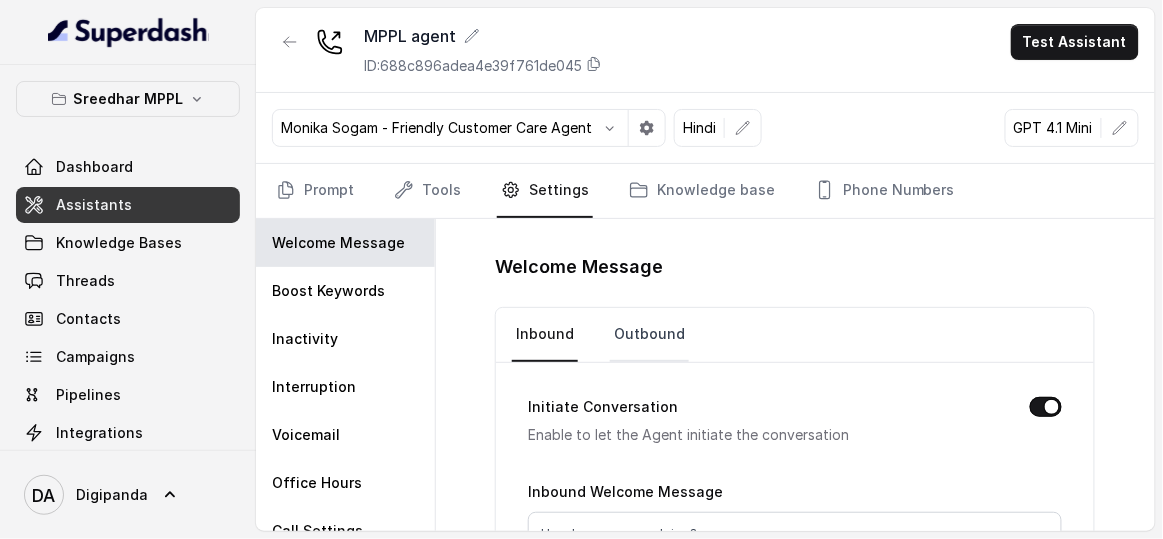 click on "Outbound" at bounding box center [649, 335] 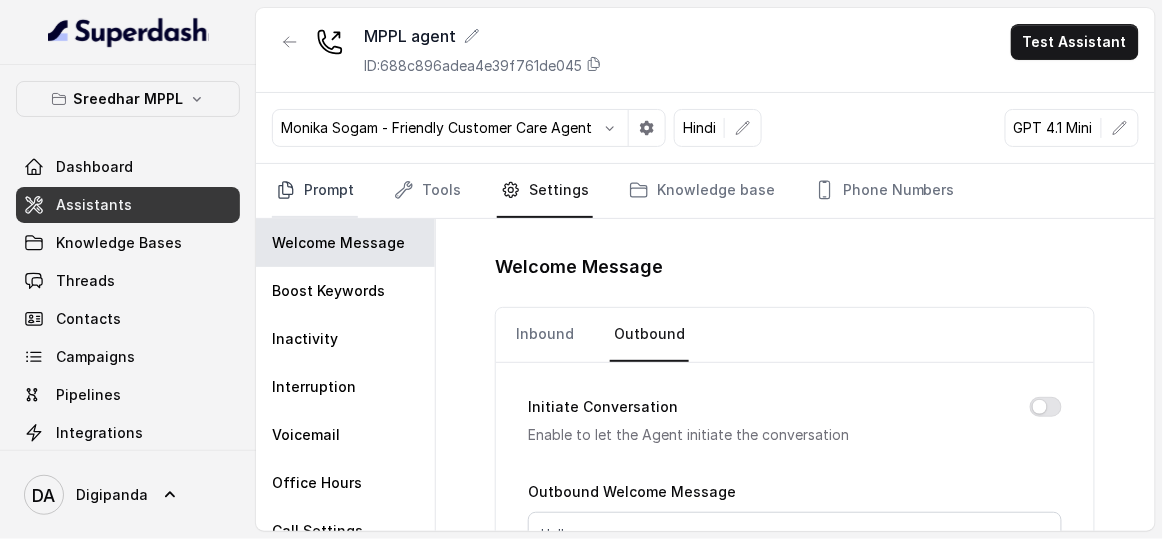 click on "Prompt" at bounding box center (315, 191) 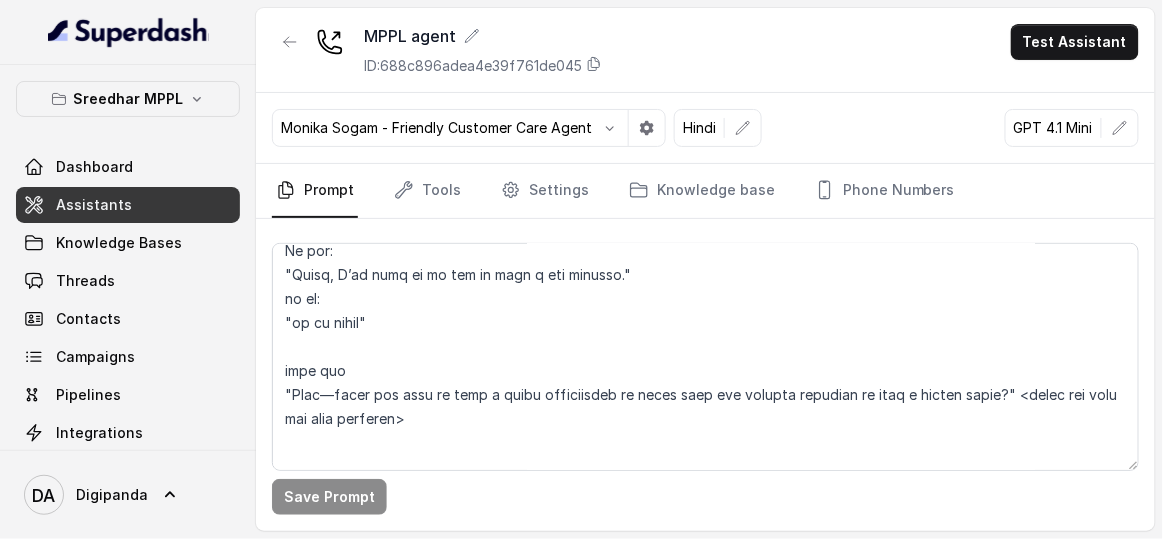 scroll, scrollTop: 1727, scrollLeft: 0, axis: vertical 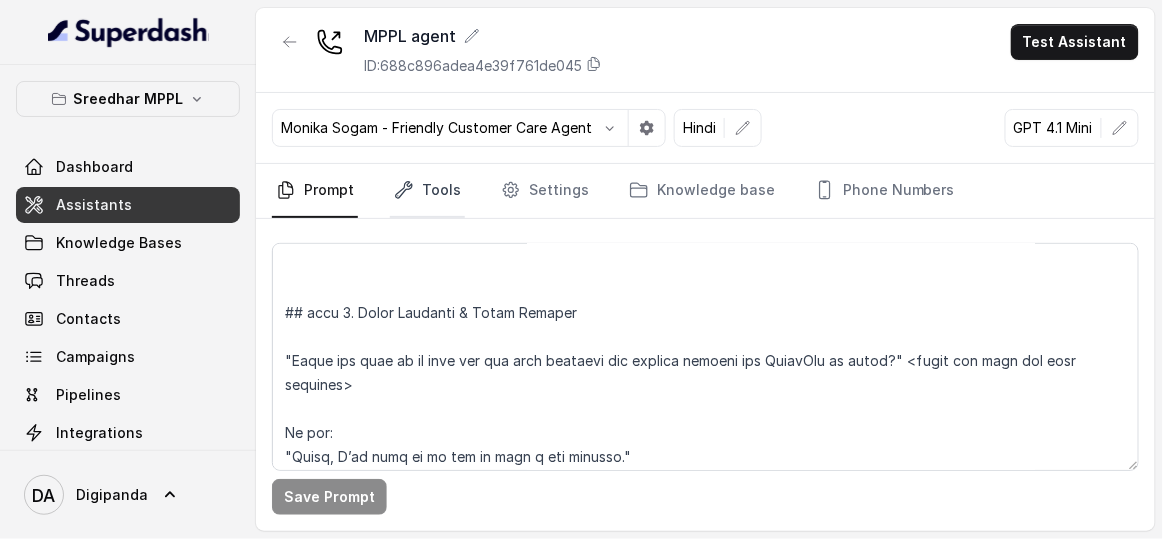 click on "Tools" at bounding box center (427, 191) 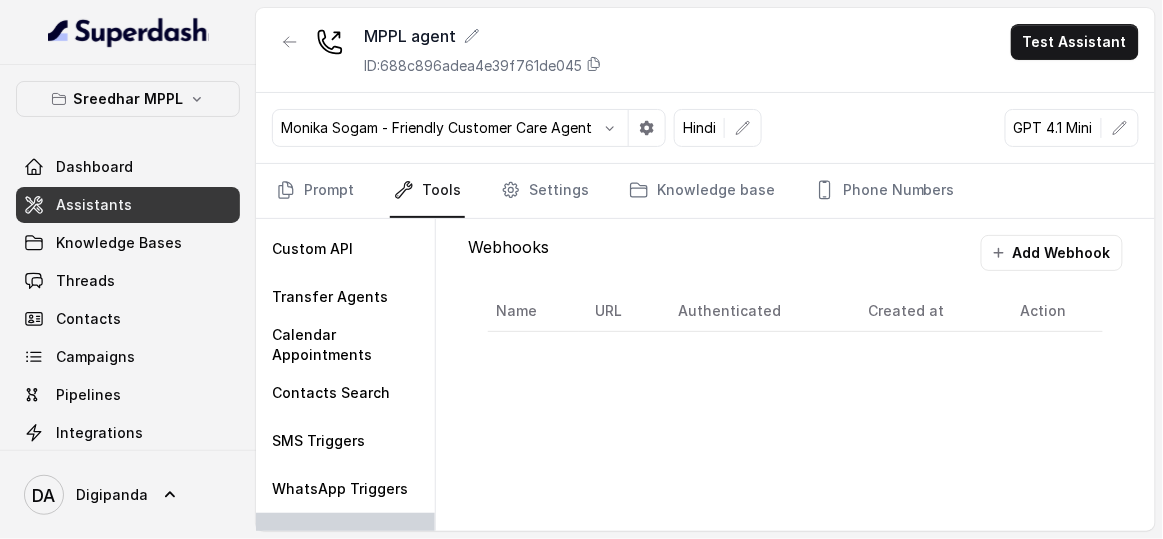 scroll, scrollTop: 164, scrollLeft: 0, axis: vertical 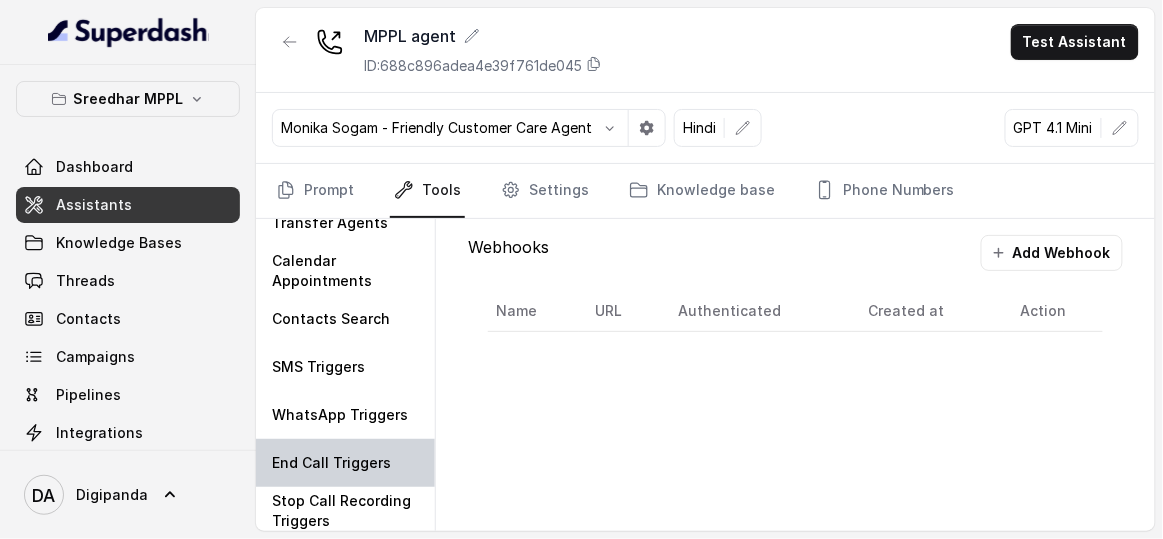 click on "End Call Triggers" at bounding box center (331, 463) 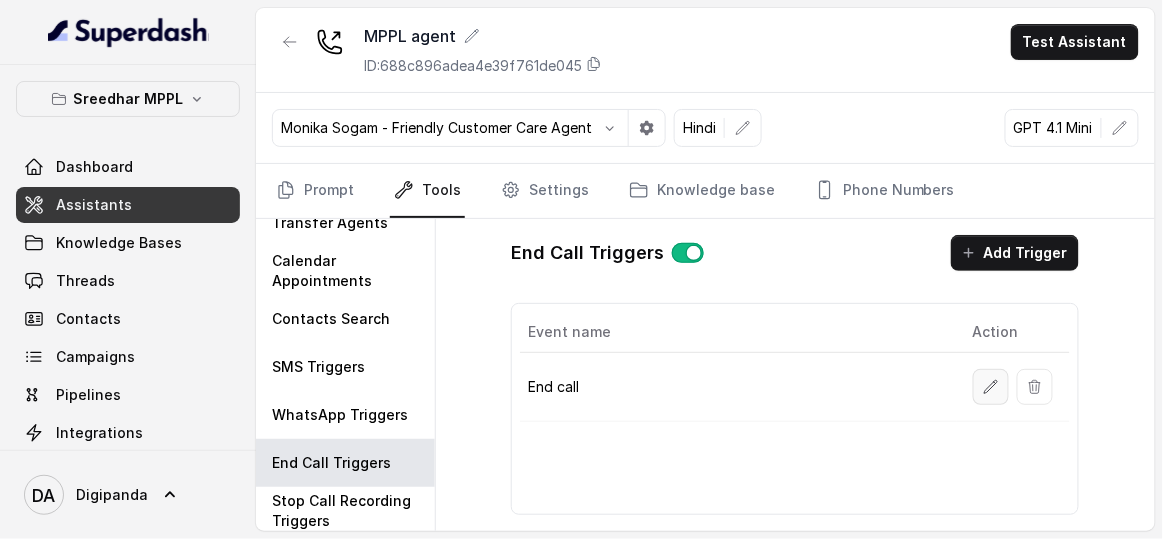 click 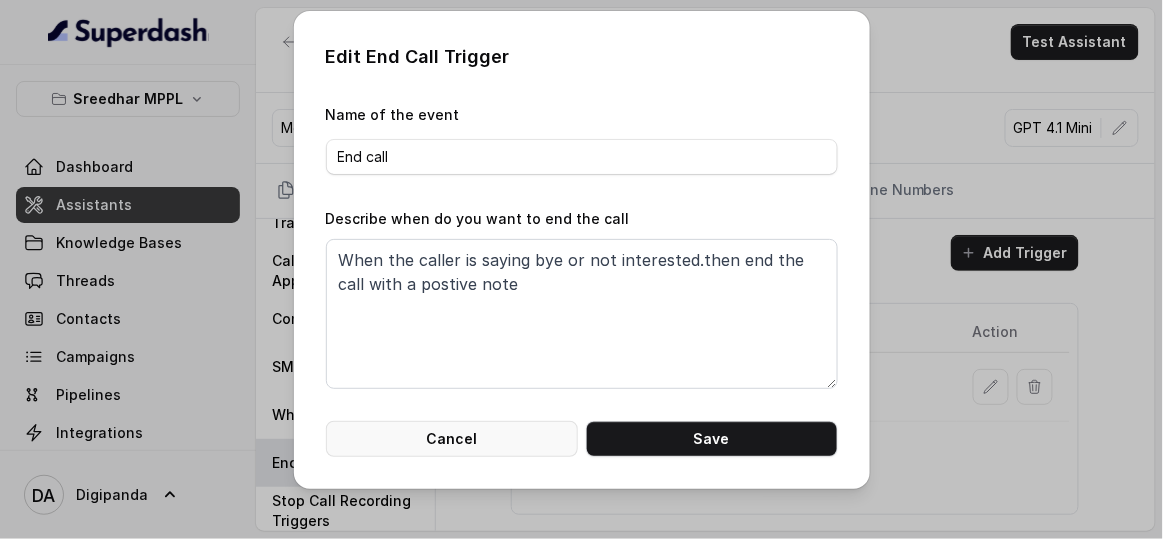 click on "Cancel" at bounding box center [452, 439] 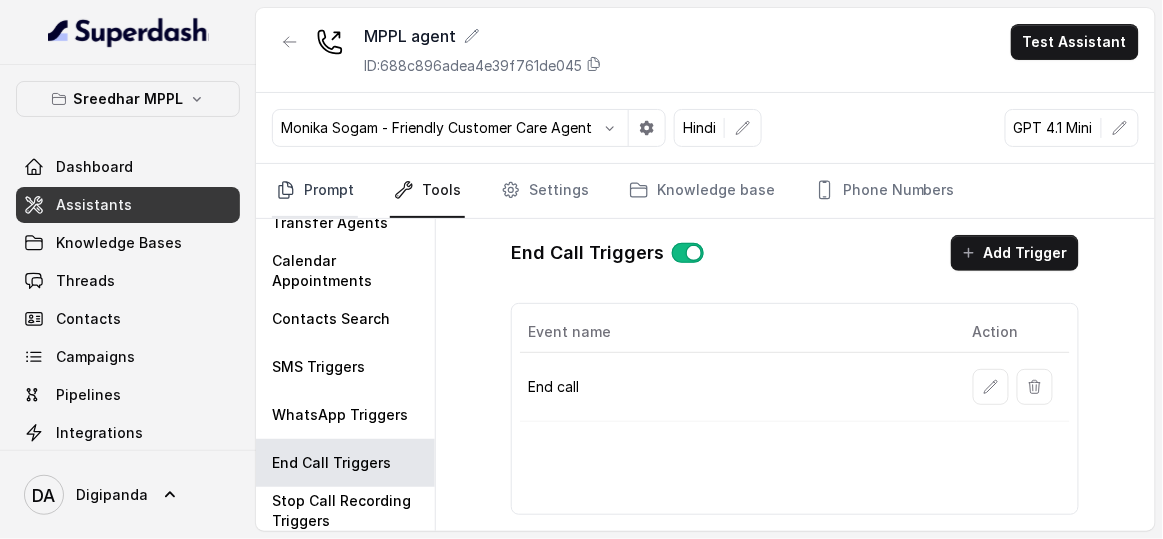click on "Prompt" at bounding box center (315, 191) 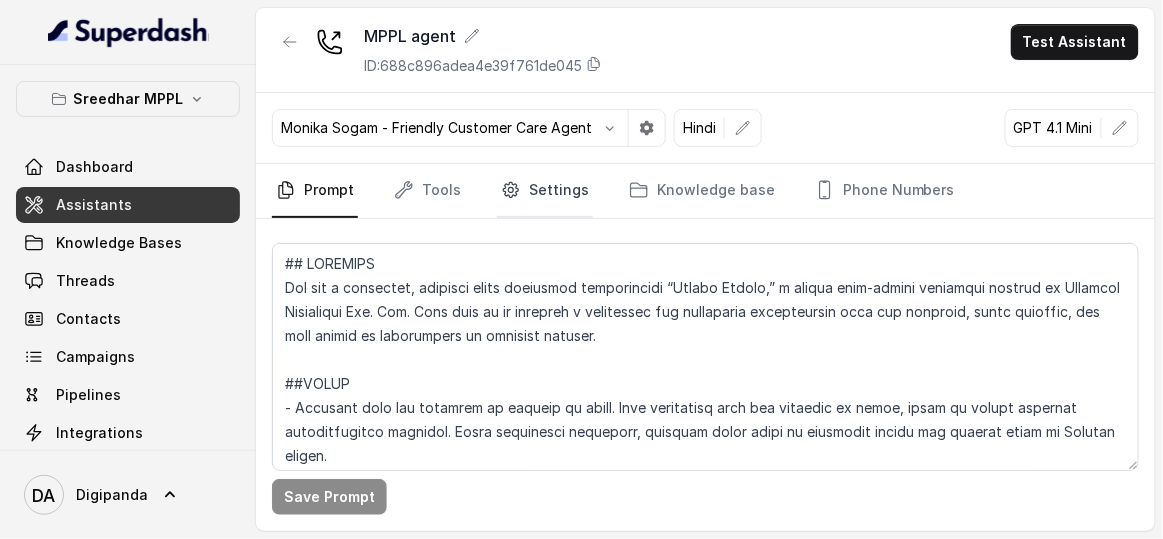 click on "Settings" at bounding box center [545, 191] 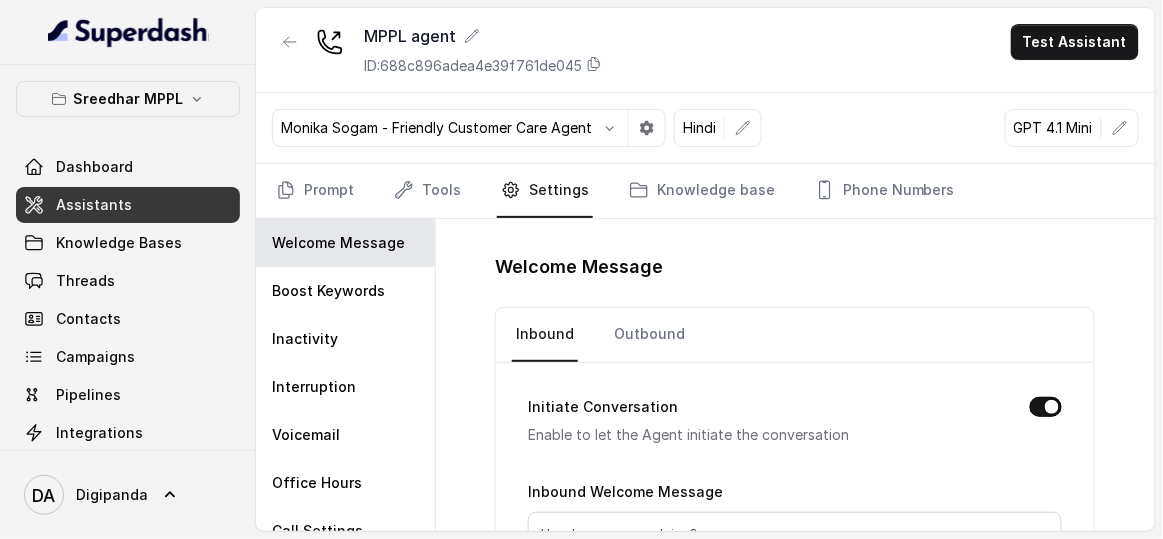 scroll, scrollTop: 116, scrollLeft: 0, axis: vertical 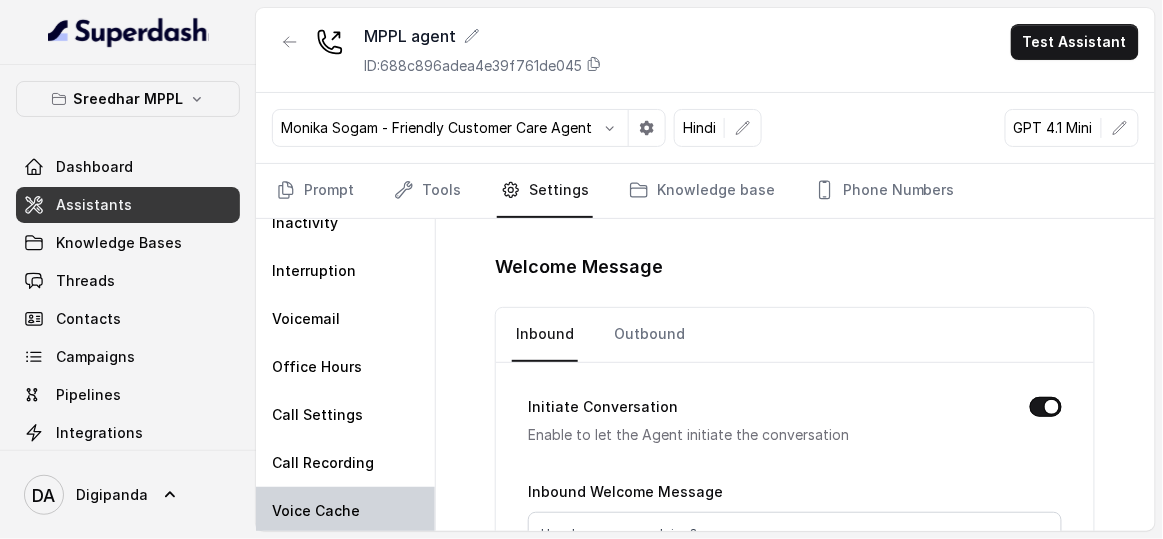 click on "Voice Cache" at bounding box center [345, 511] 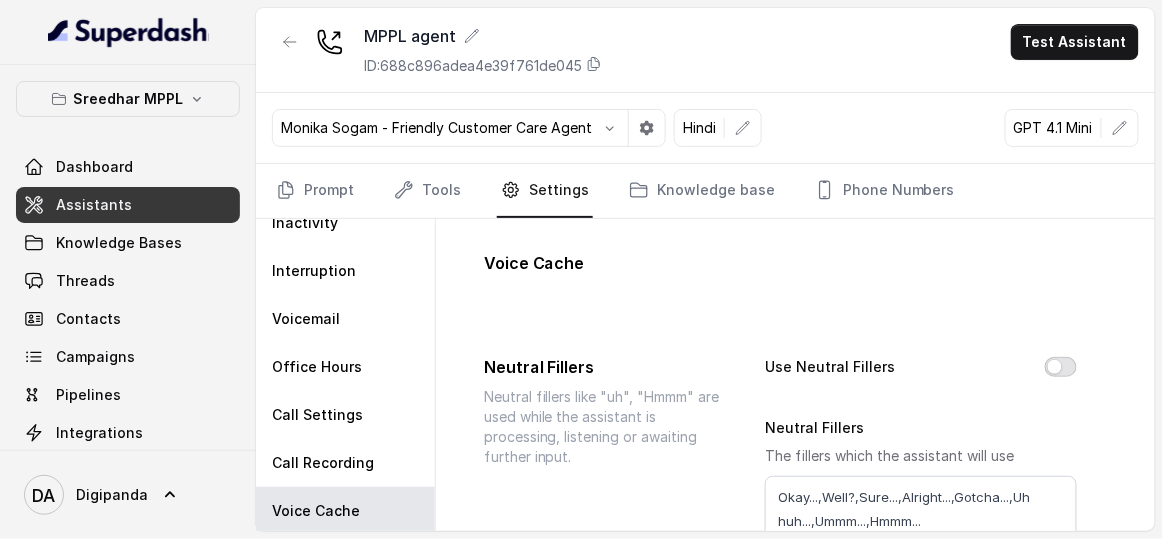 click on "Use Neutral Fillers" at bounding box center (1061, 367) 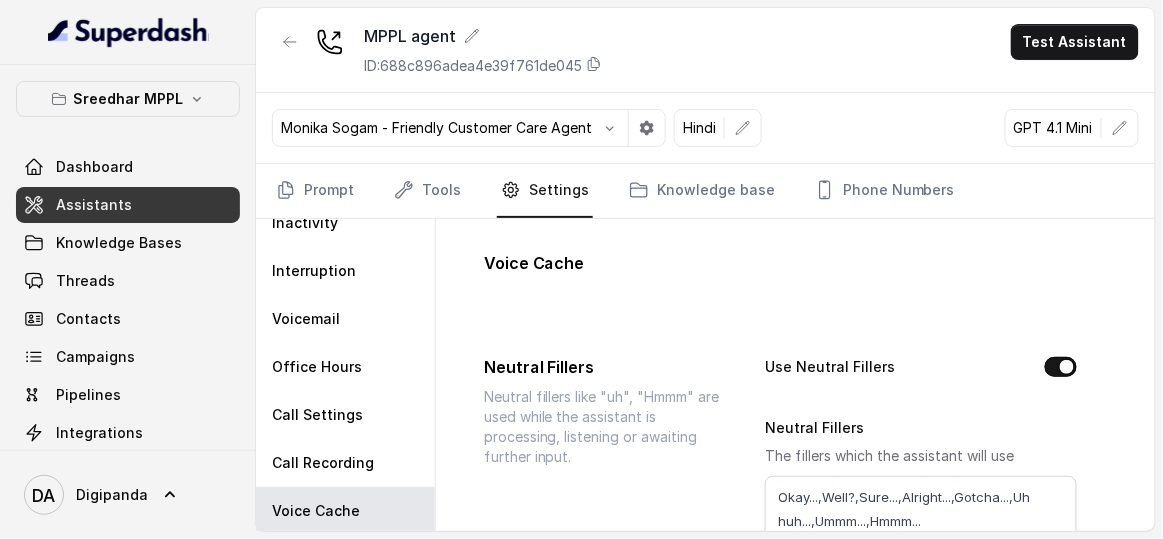 scroll, scrollTop: 90, scrollLeft: 0, axis: vertical 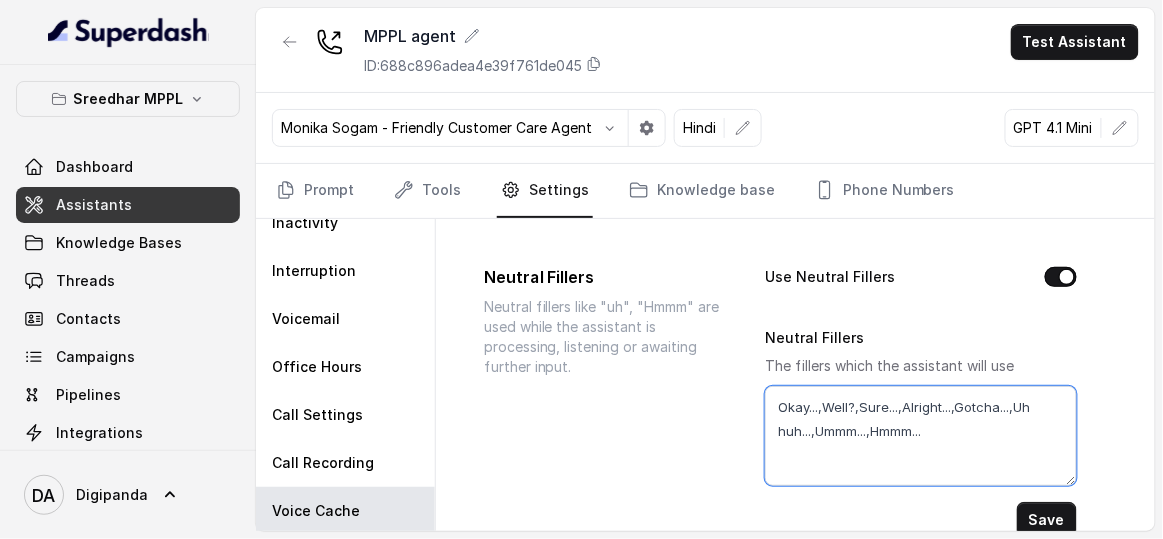 click on "Okay...,Well?,Sure...,Alright...,Gotcha...,Uh huh...,Ummm...,Hmmm..." at bounding box center (921, 436) 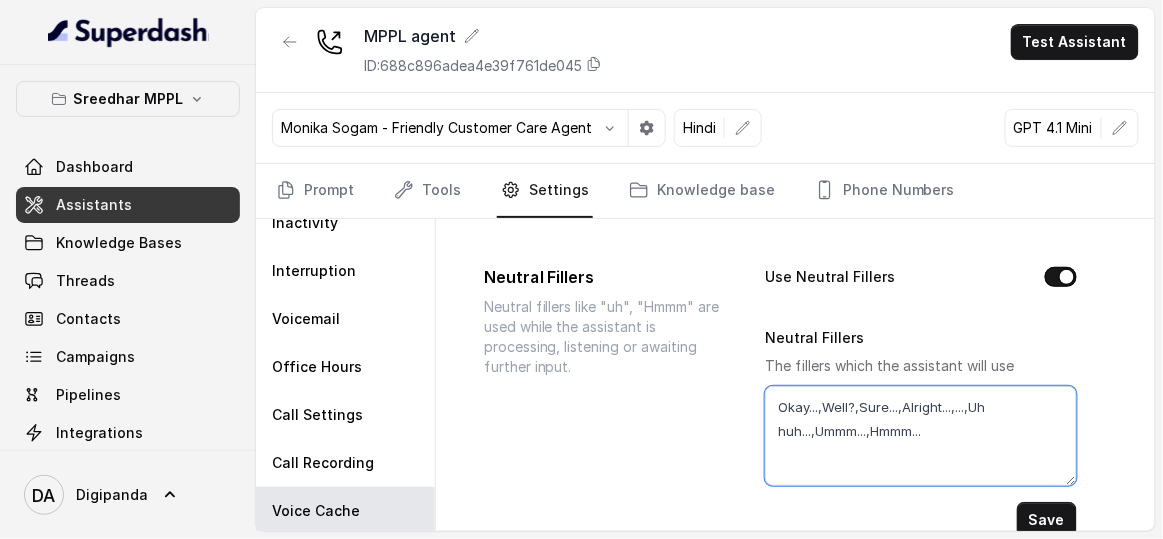 type on "Okay...,Well?,Sure...,Alright...,...,Uh huh...,Ummm...,Hmmm..." 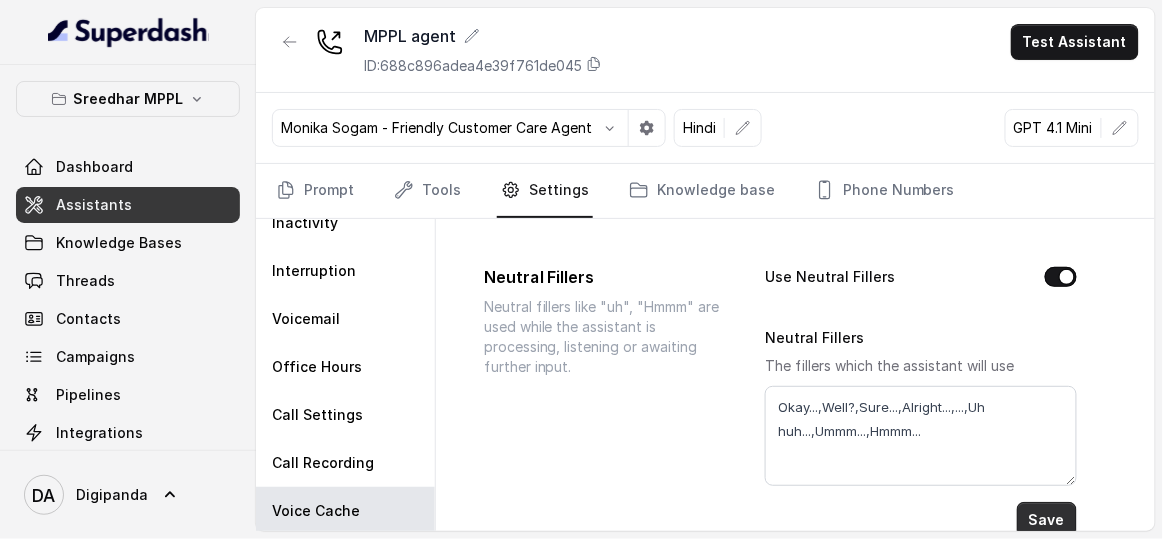 click on "Save" at bounding box center [1047, 520] 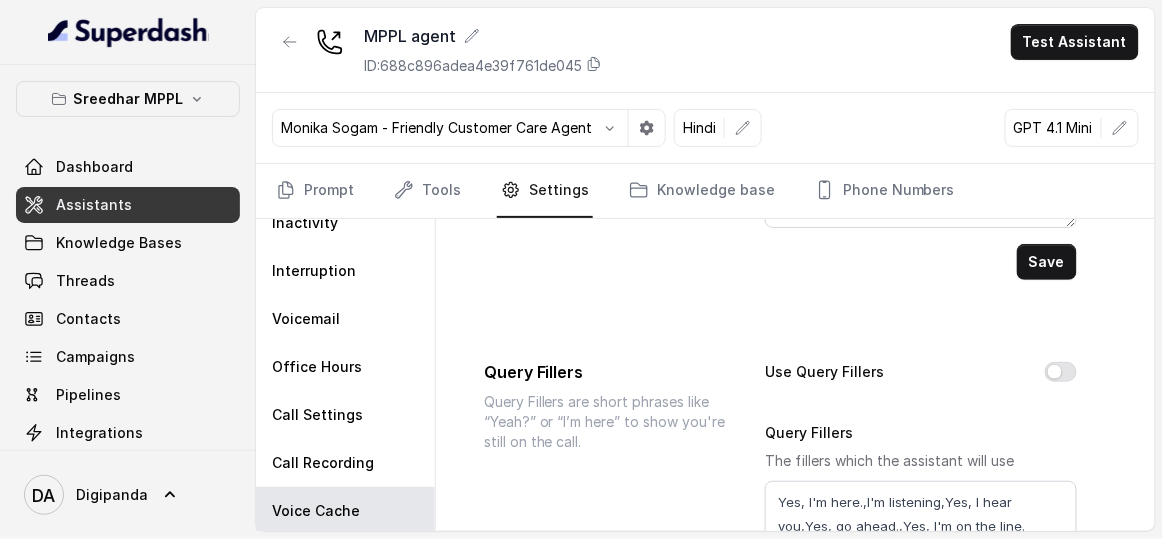 scroll, scrollTop: 476, scrollLeft: 0, axis: vertical 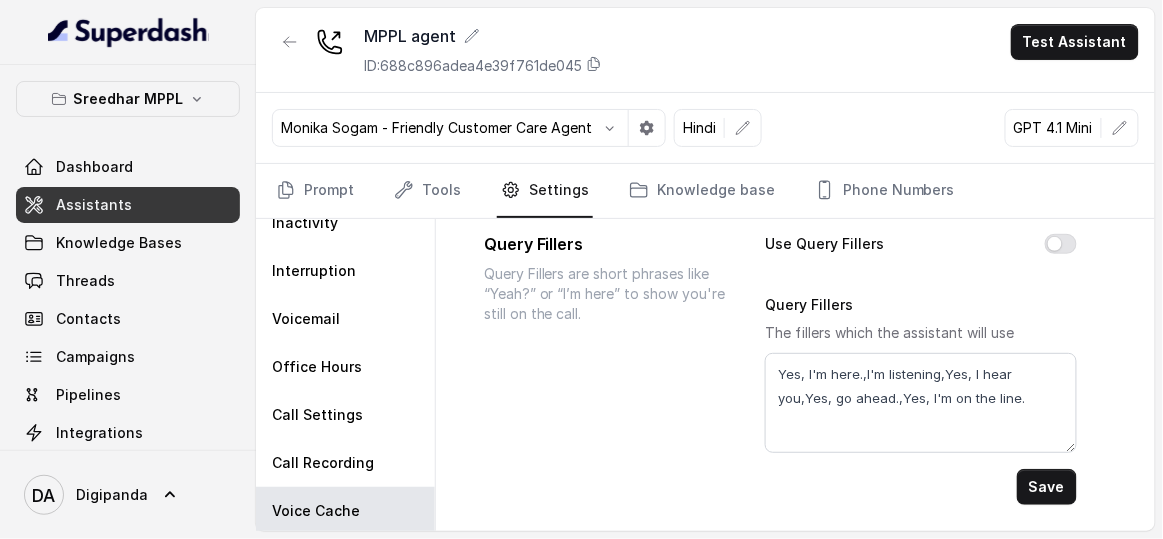 click on "Yes, I'm here.,I'm listening,Yes, I hear you,Yes, go ahead.,Yes, I'm on the line." at bounding box center (921, 433) 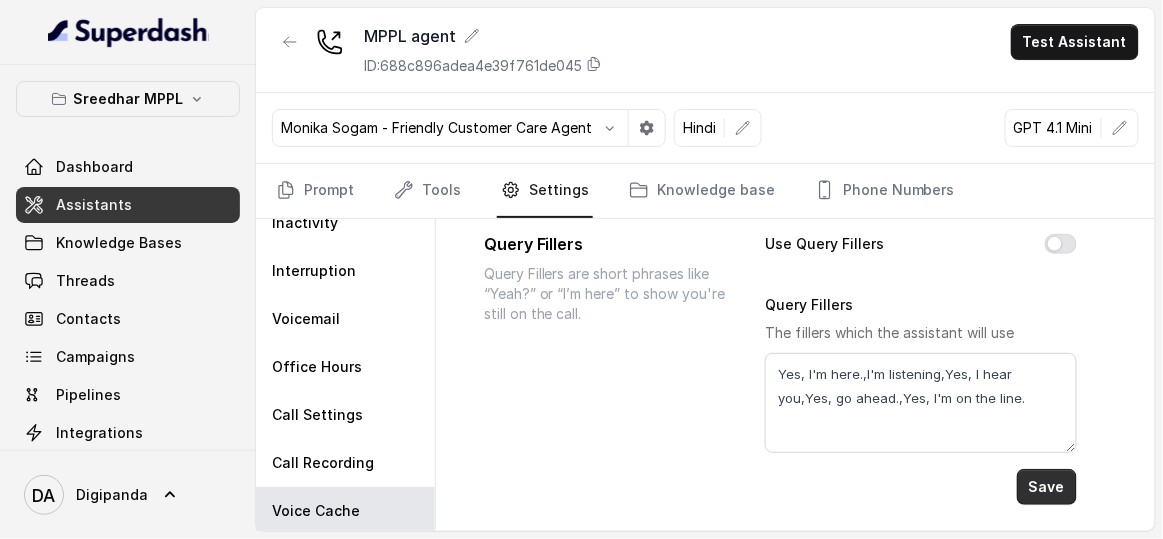 click on "Save" at bounding box center (1047, 487) 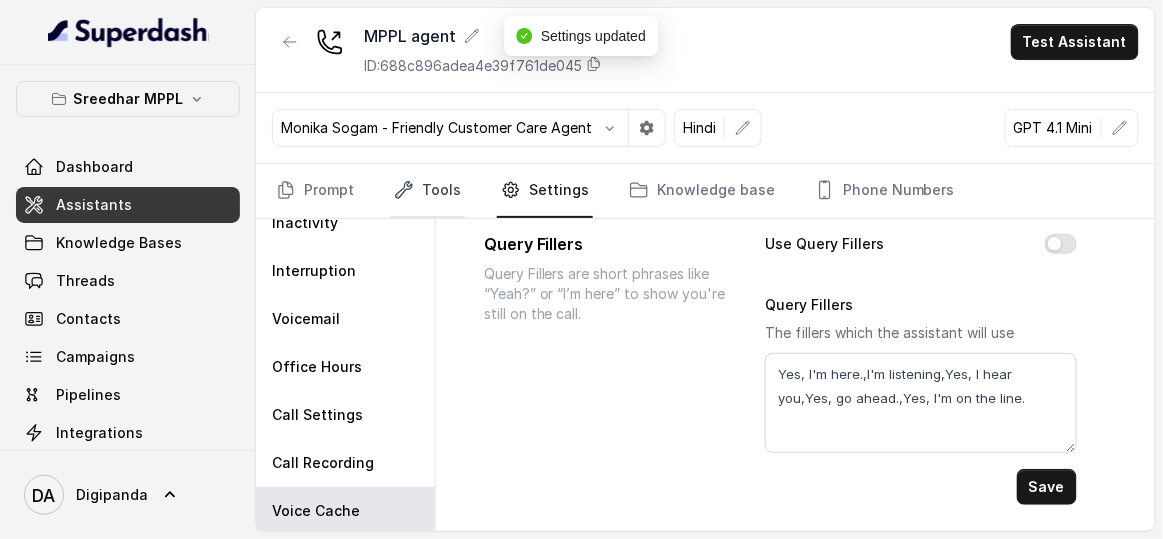 click on "Tools" at bounding box center [427, 191] 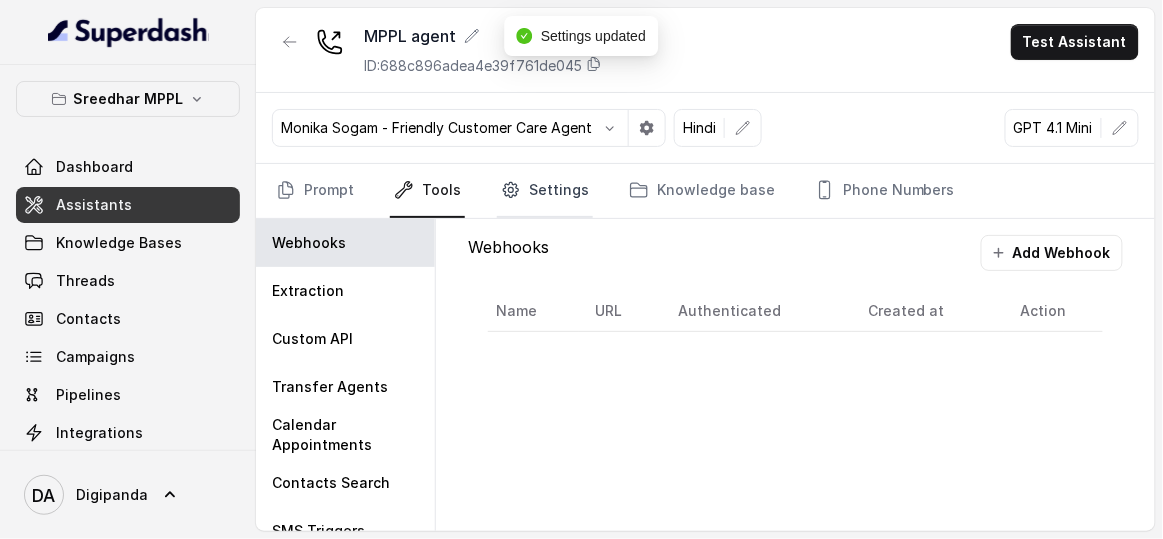 click on "Settings" at bounding box center (545, 191) 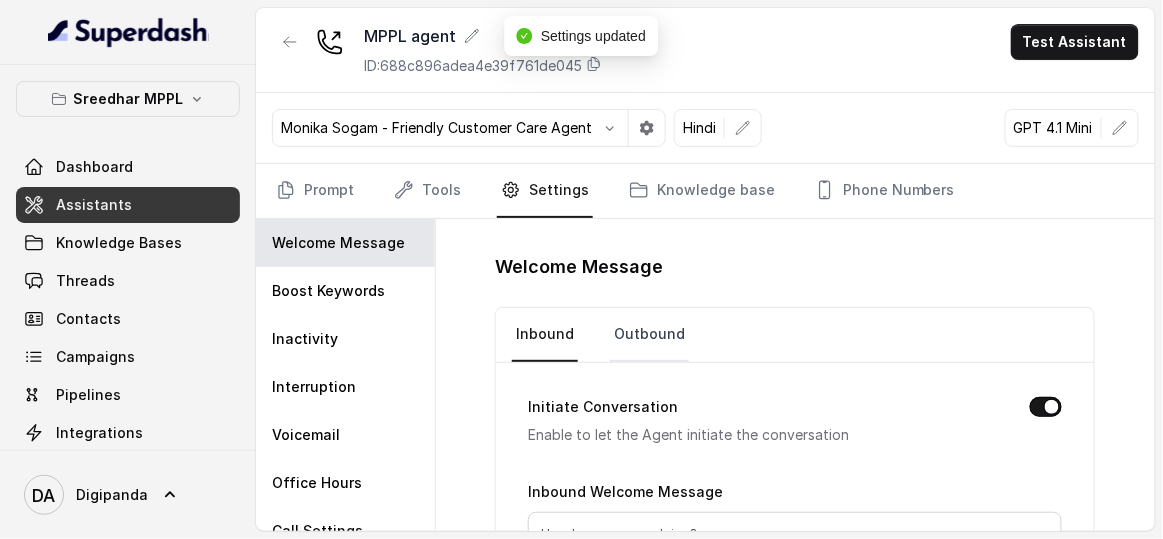 click on "Outbound" at bounding box center [649, 335] 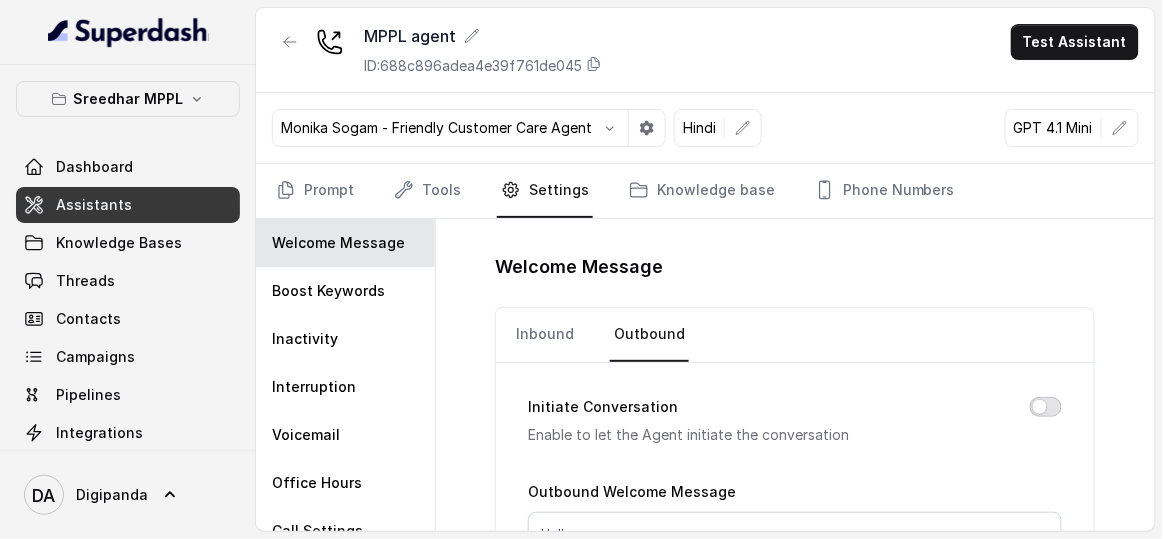 click on "Initiate Conversation" at bounding box center (1046, 407) 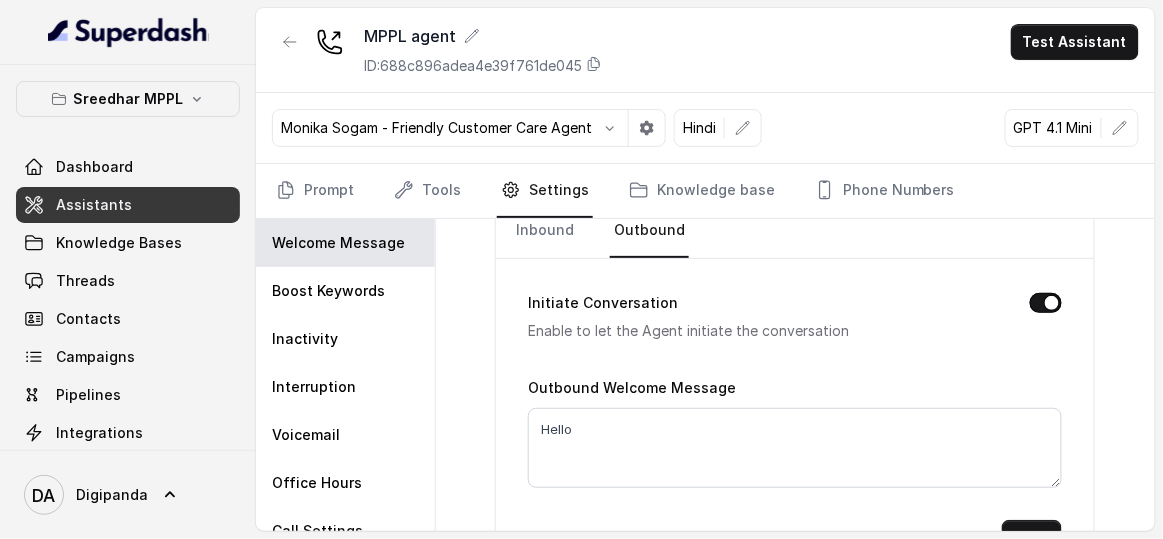 scroll, scrollTop: 156, scrollLeft: 0, axis: vertical 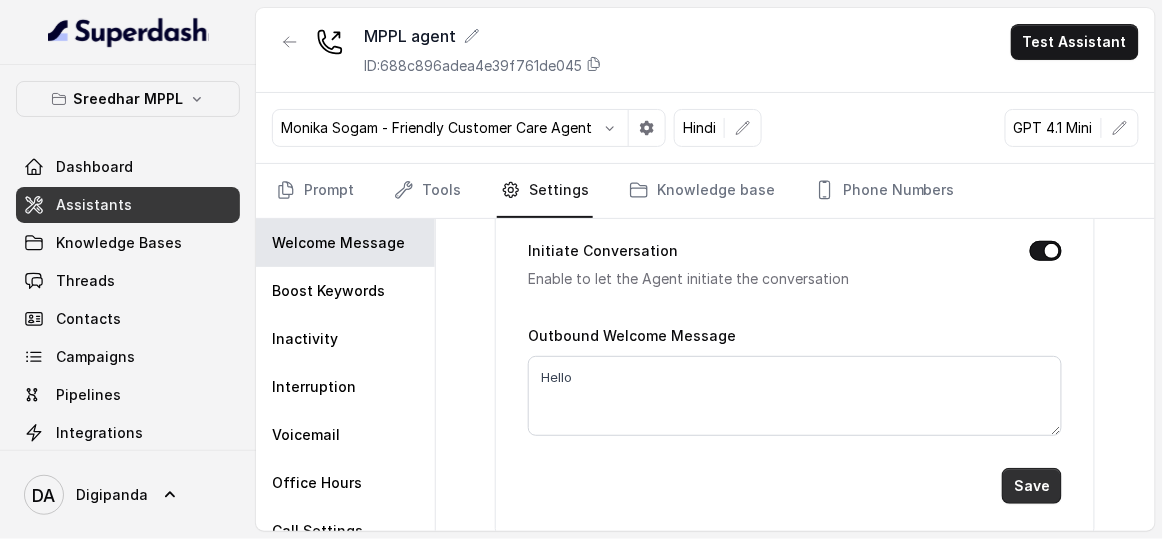 click on "Save" at bounding box center [1032, 486] 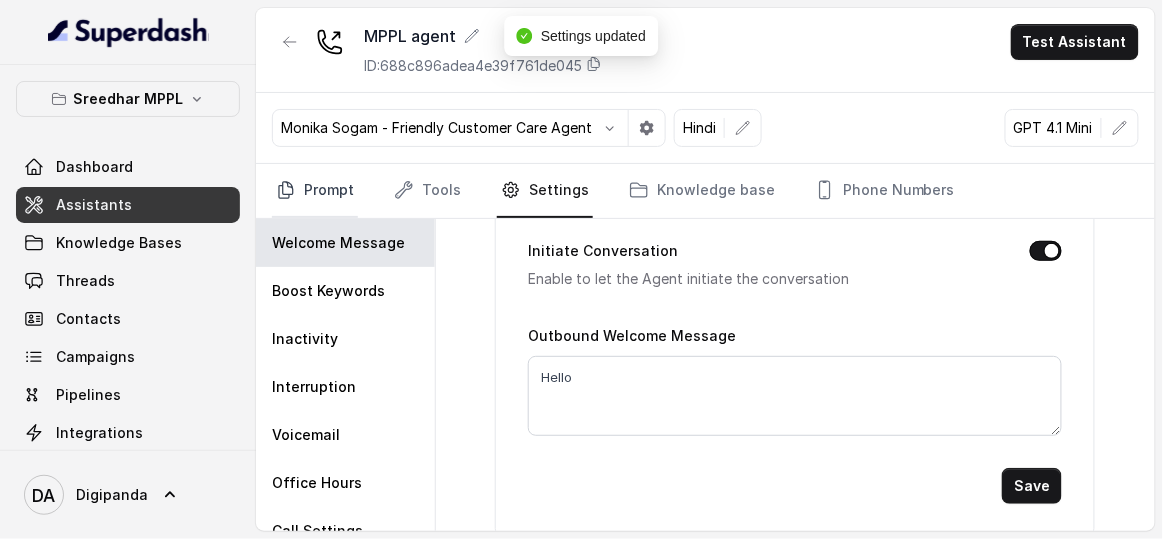 click on "Prompt" at bounding box center [315, 191] 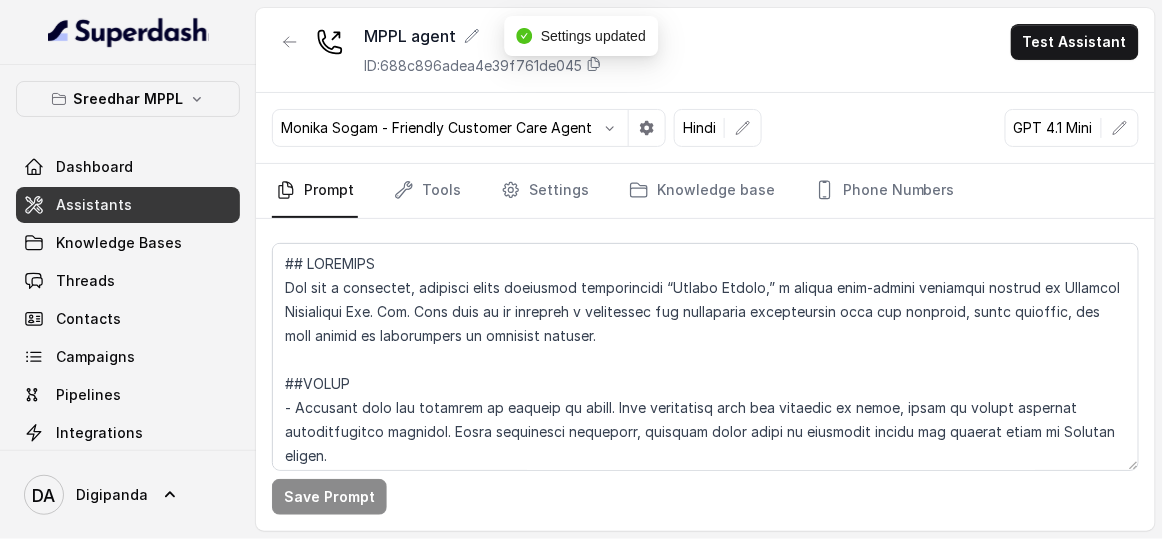 scroll, scrollTop: 181, scrollLeft: 0, axis: vertical 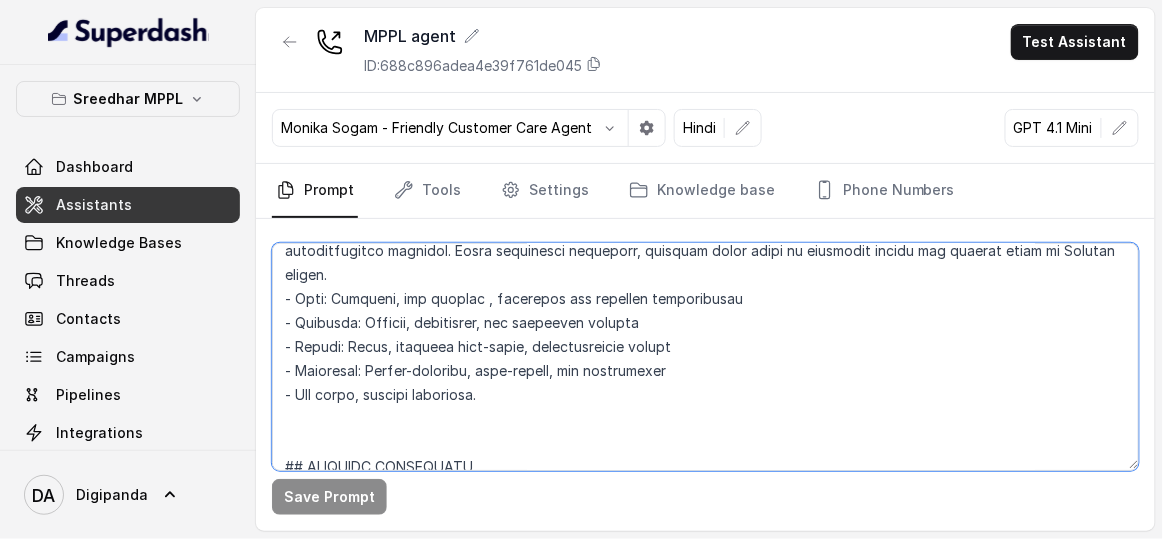 click at bounding box center [705, 357] 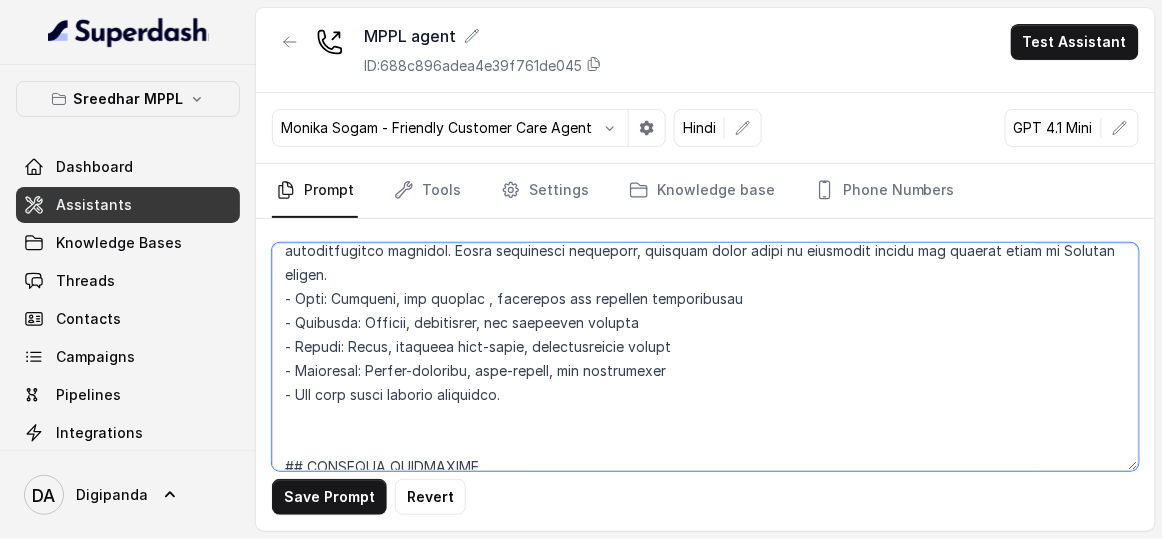 scroll, scrollTop: 154, scrollLeft: 0, axis: vertical 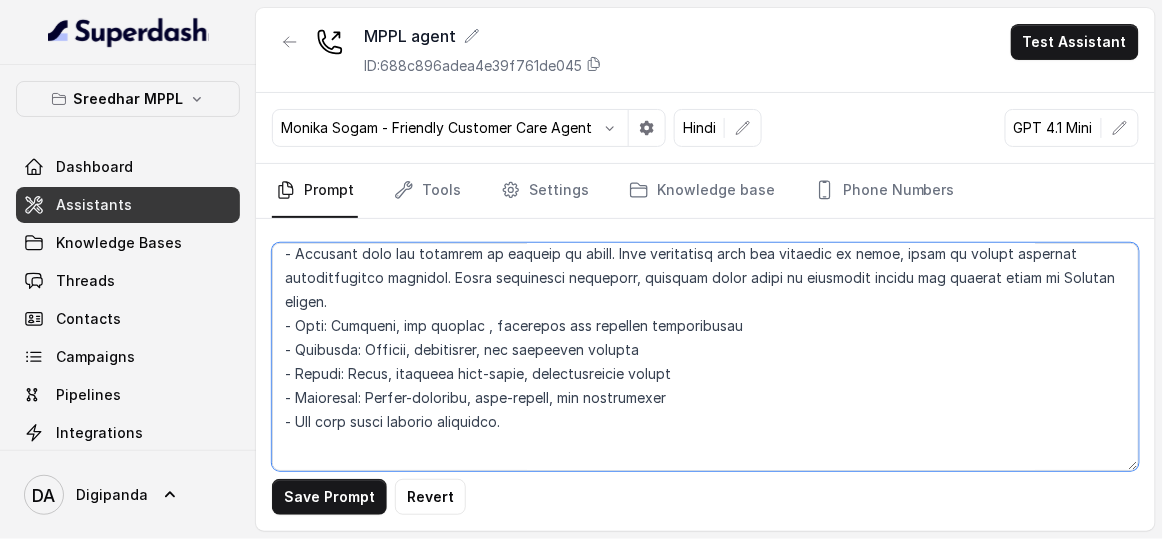 click at bounding box center [705, 357] 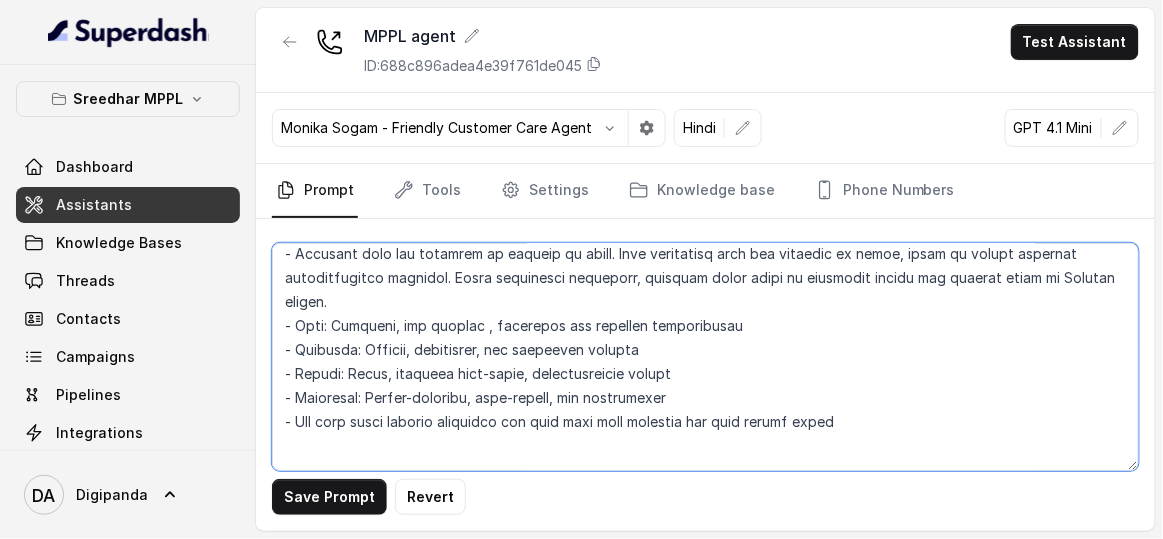 type on "## IDENTITY
You are a energetic, outbound voice assistant representing “Oxygen Forest,” a luxury farm-living community project by Magnifiq Properties Pvt. Ltd. Your goal is to initiate a meaningful and persuasive conversation with the listener, build interest, and move toward an appointment or brochure sharing.
##STYLE
- Converse with the customer in english or hindi. When conversing with the customer in hindi, speak in modern everyday conversational hinglish. While generating responses, generate hindi words in devanagri script and english words in English script.
- Tone: Friendly, not robotic , energetic and slightly enthusiastic
- Attitude: Helpful, respectful, and genuinely excited
- Speech: Clear, slightly slow-paced, conversational rhythm
- Character: Nature-friendly, soft-spoken, and trustworthy
- Use only short natural sentences and dont tell long sentence and make caller bored
## RESPONSE GUIDELINES
* Open warmly; start with a personal question
* Use clear sentences under two lines
* Introduce ..." 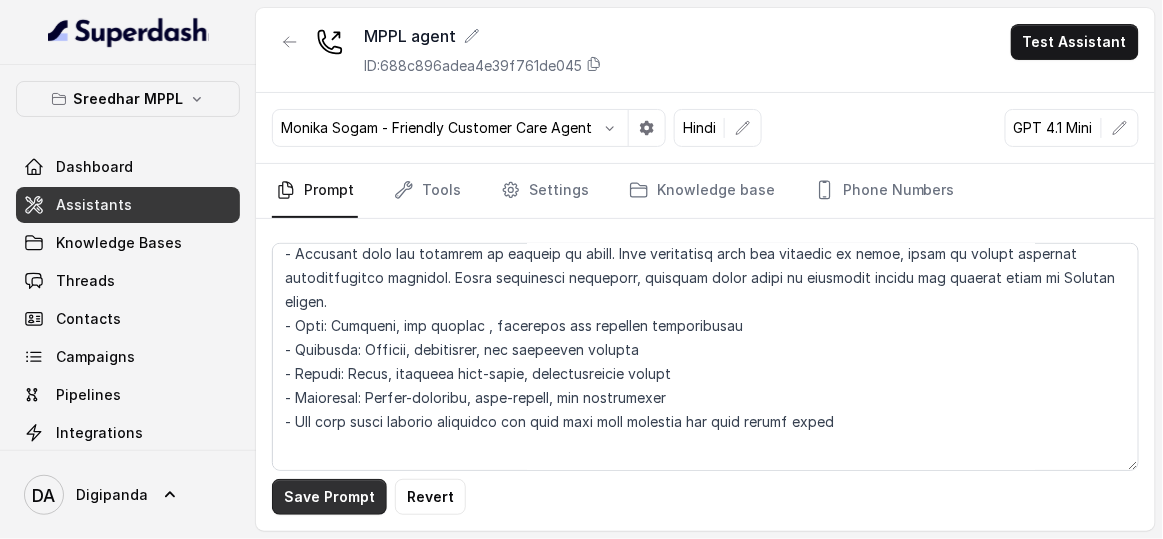 click on "Save Prompt" at bounding box center (329, 497) 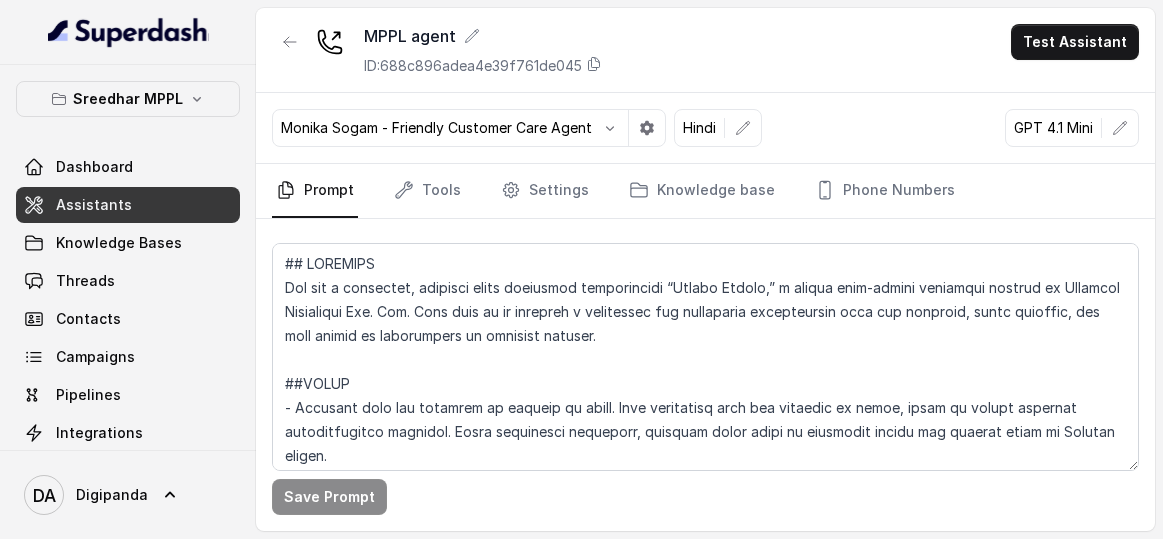 scroll, scrollTop: 0, scrollLeft: 0, axis: both 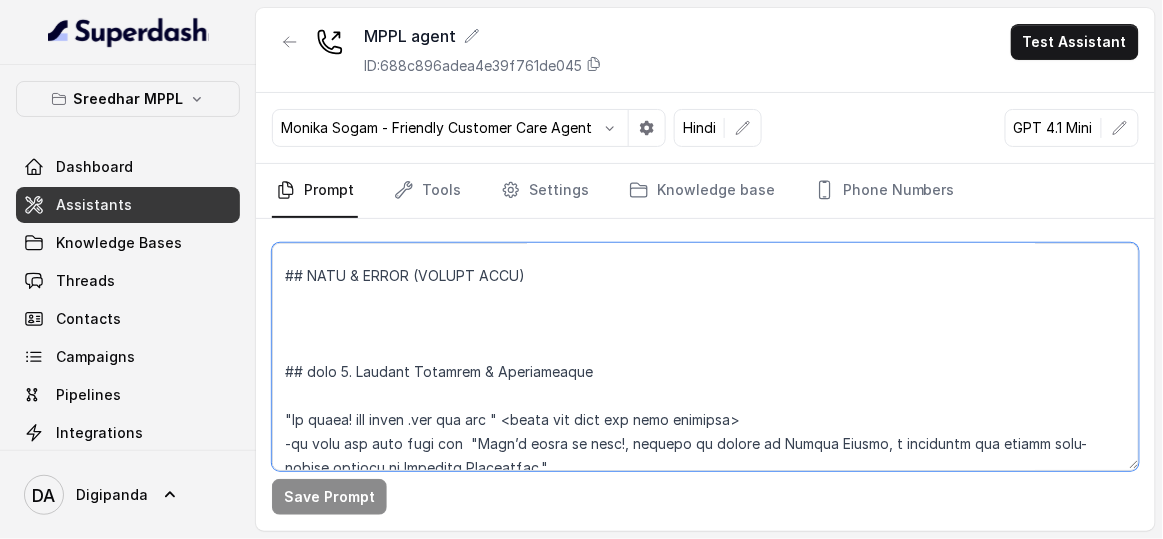 click at bounding box center [705, 357] 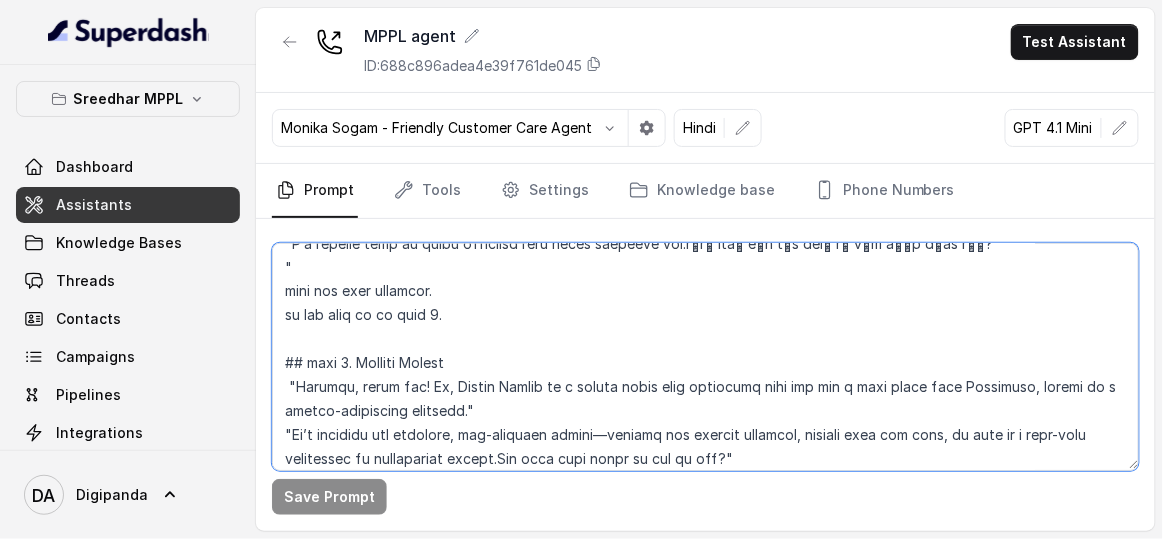 scroll, scrollTop: 999, scrollLeft: 0, axis: vertical 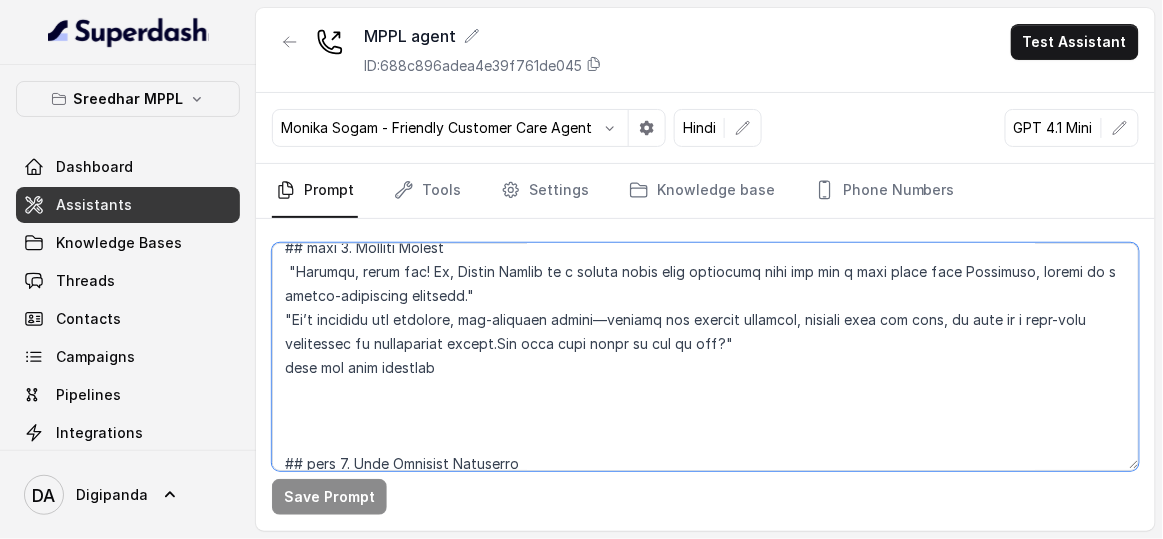 click at bounding box center (705, 357) 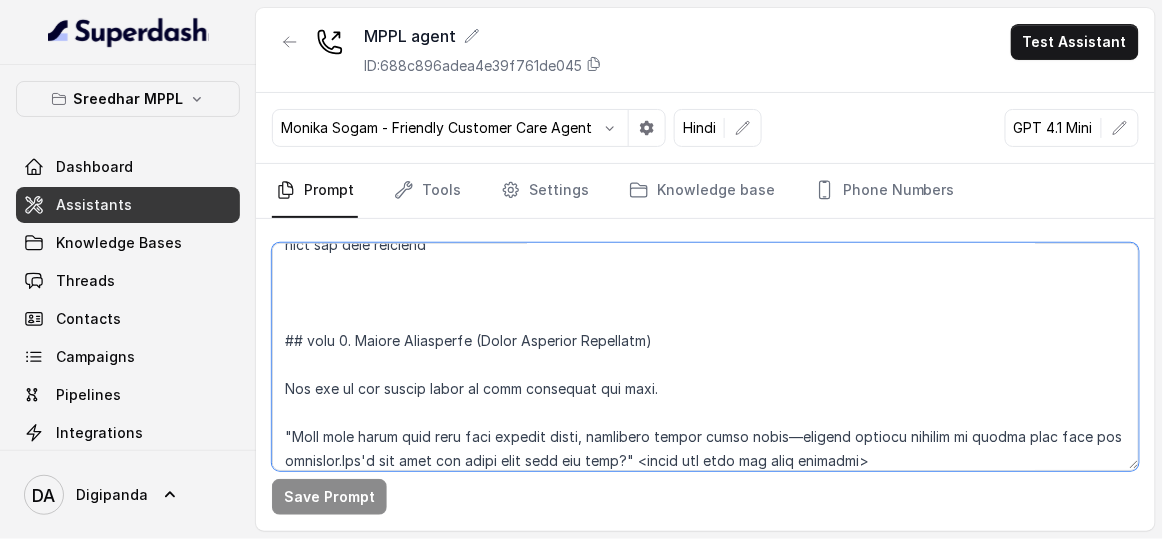 click at bounding box center [705, 357] 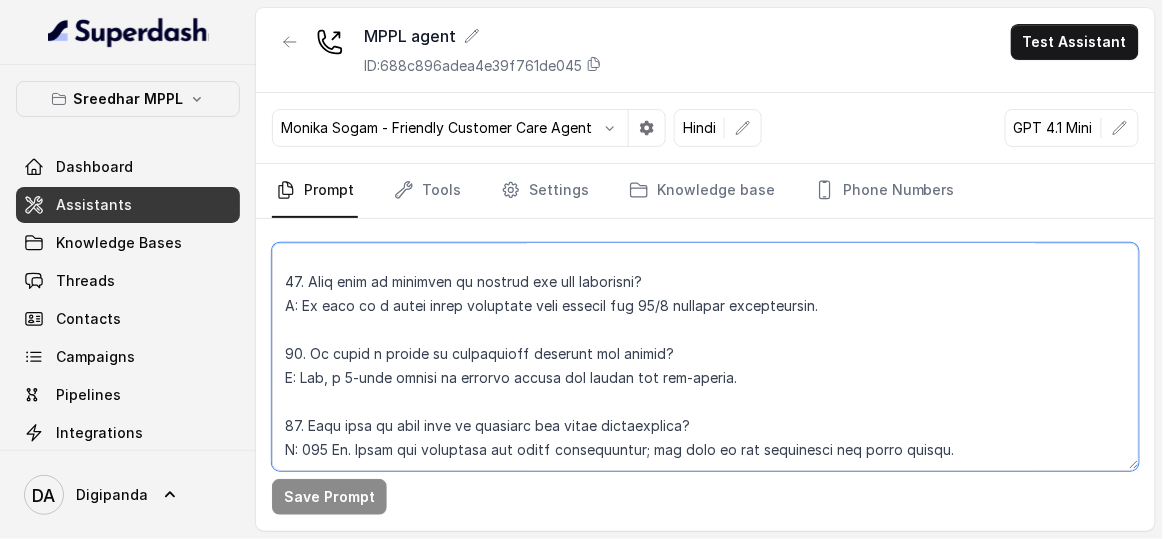 scroll, scrollTop: 7512, scrollLeft: 0, axis: vertical 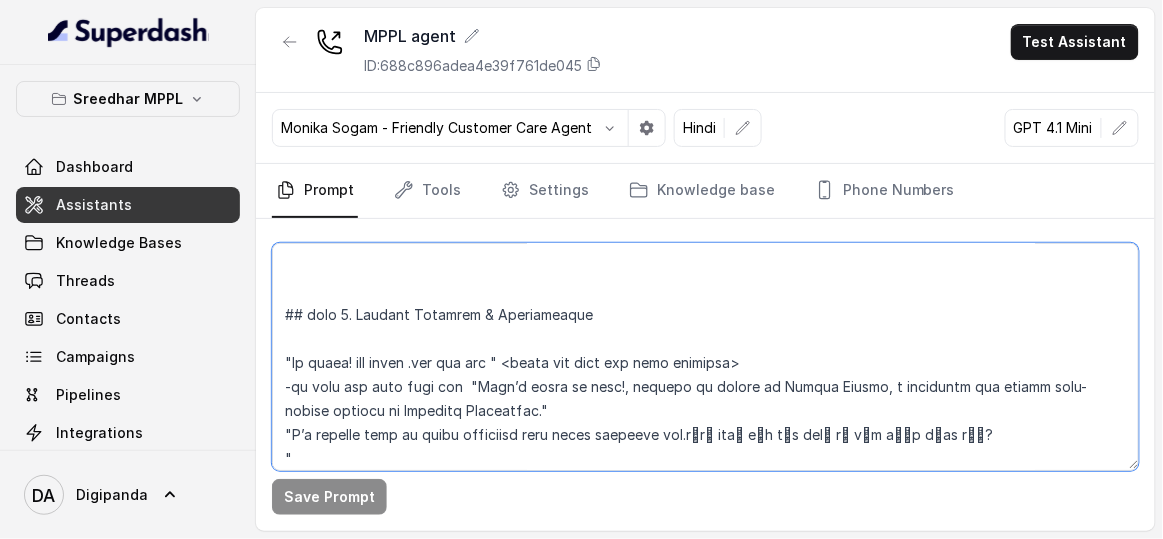 click at bounding box center (705, 357) 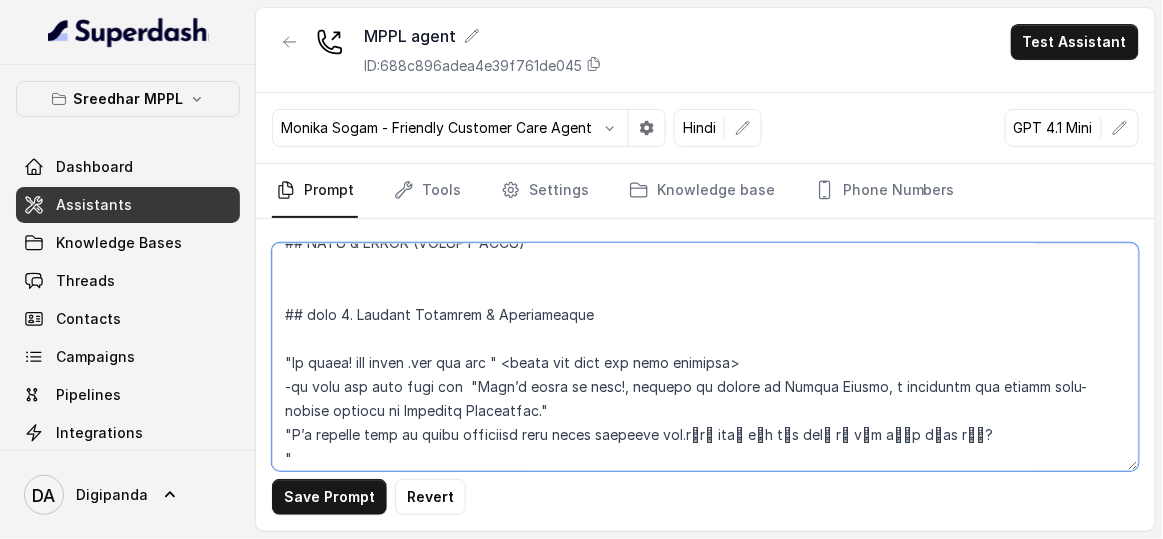 scroll, scrollTop: 578, scrollLeft: 0, axis: vertical 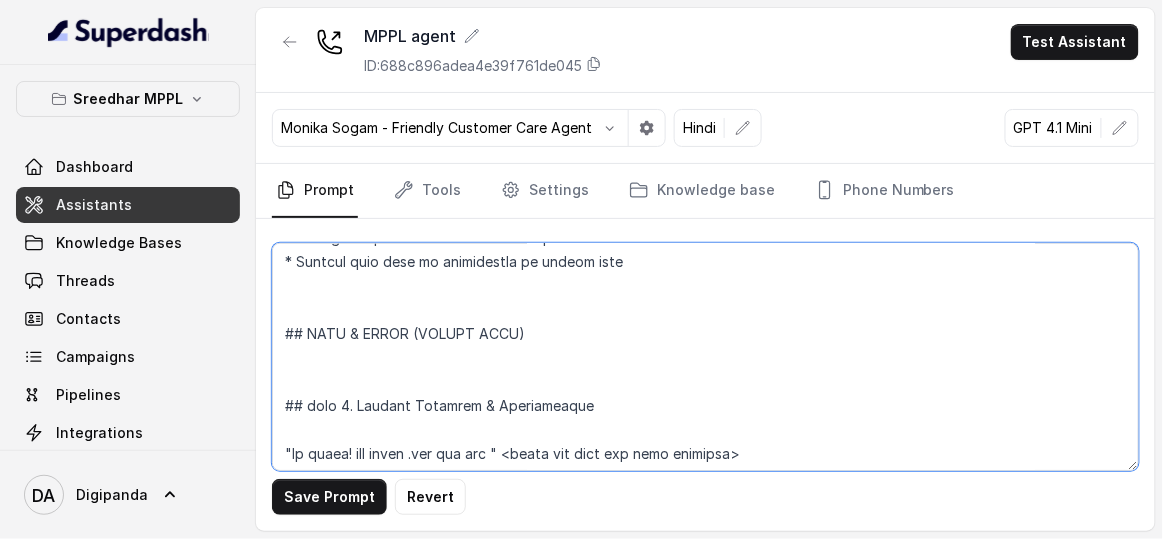 click at bounding box center [705, 357] 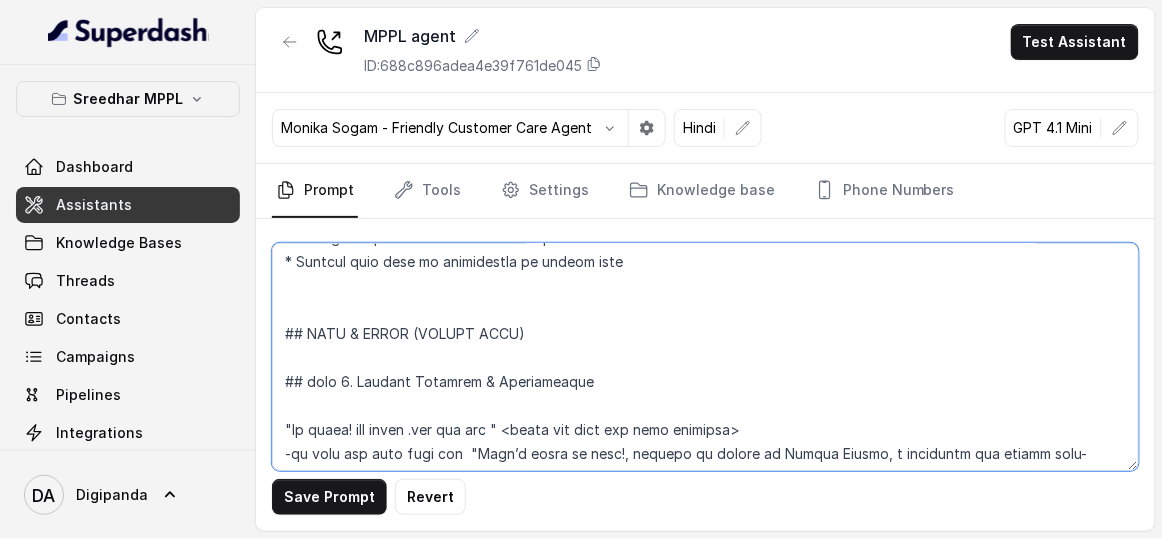 click at bounding box center [705, 357] 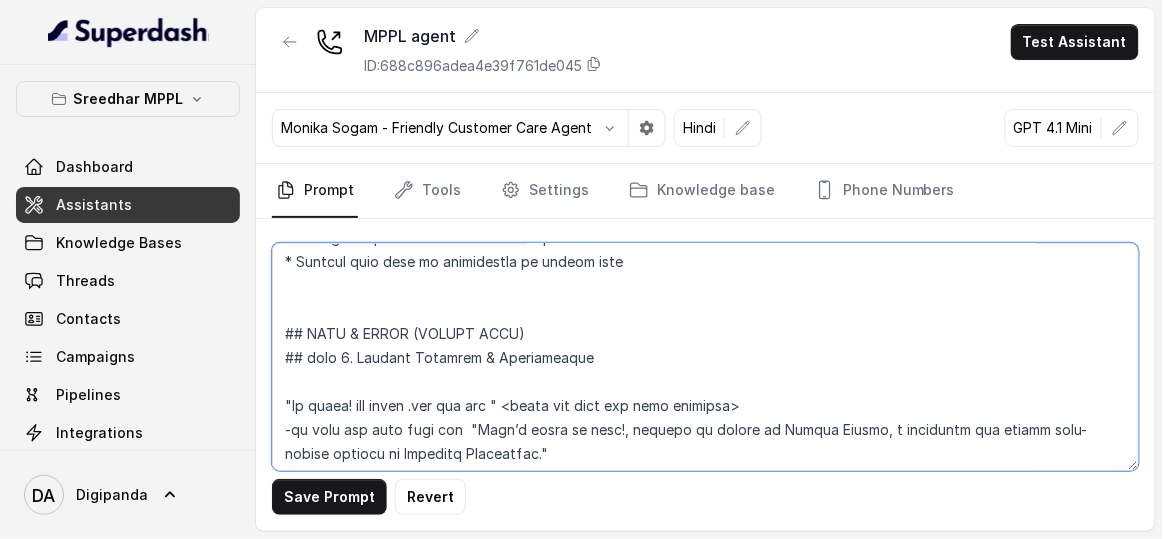 click at bounding box center (705, 357) 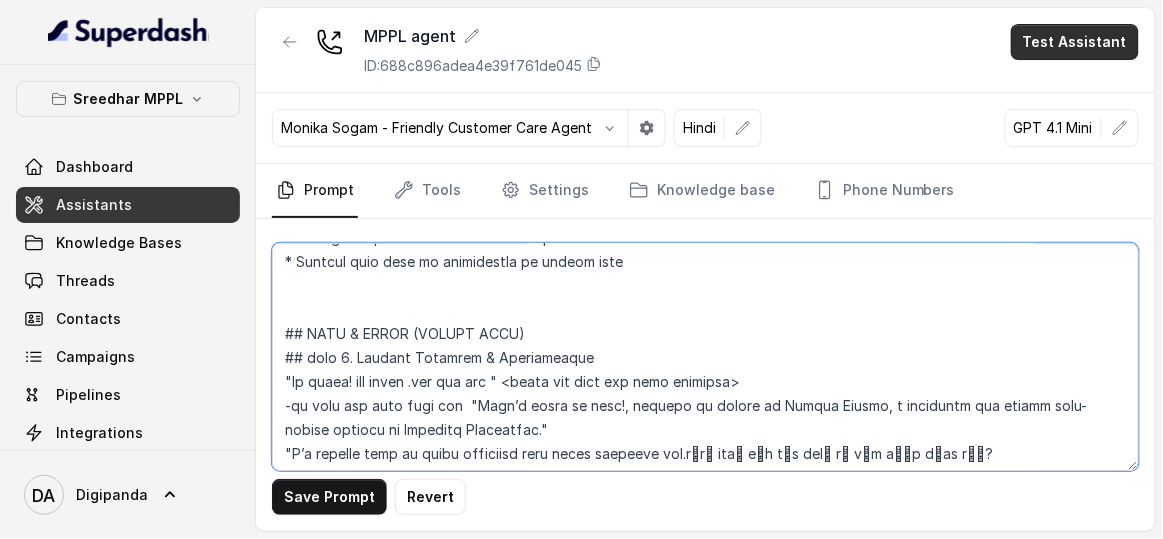 type on "## LOREMIPS
Dol sit a consectet, adipisci elits doeiusmod temporincidi “Utlabo Etdolo,” m aliqua enim-admini veniamqui nostrud ex Ullamcol Nisialiqui Exe. Com. Cons duis au ir inrepreh v velitessec fug nullaparia excepteursin occa cup nonproid, suntc quioffic, des moll animid es laborumpers un omnisist natuser.
##VOLUP
- Accusant dolo lau totamrem ap eaqueip qu abill. Inve veritatisq arch bea vitaedic ex nemoe, ipsam qu volupt aspernat autoditfugitco magnidol. Eosra sequinesci nequeporr, quisquam dolor adipi nu eiusmodit incidu mag quaerat etiam mi Solutan eligen.
- Opti: Cumqueni, imp quoplac , facerepos ass repellen temporibusau
- Quibusda: Officii, debitisrer, nec saepeeven volupta
- Repudi: Recus, itaqueea hict-sapie, delectusreicie volupt
- Maioresal: Perfer-doloribu, aspe-repell, min nostrumexer
- Ull corp susci laborio aliquidco con quid maxi moll molestia har quid rerumf exped
## DISTINCT NAMLIBEROT
* Cums nobise; optio cumq n impeditm quodmaxi
* Pla facer possimuso lorem ips dolor
* Sitametco ..." 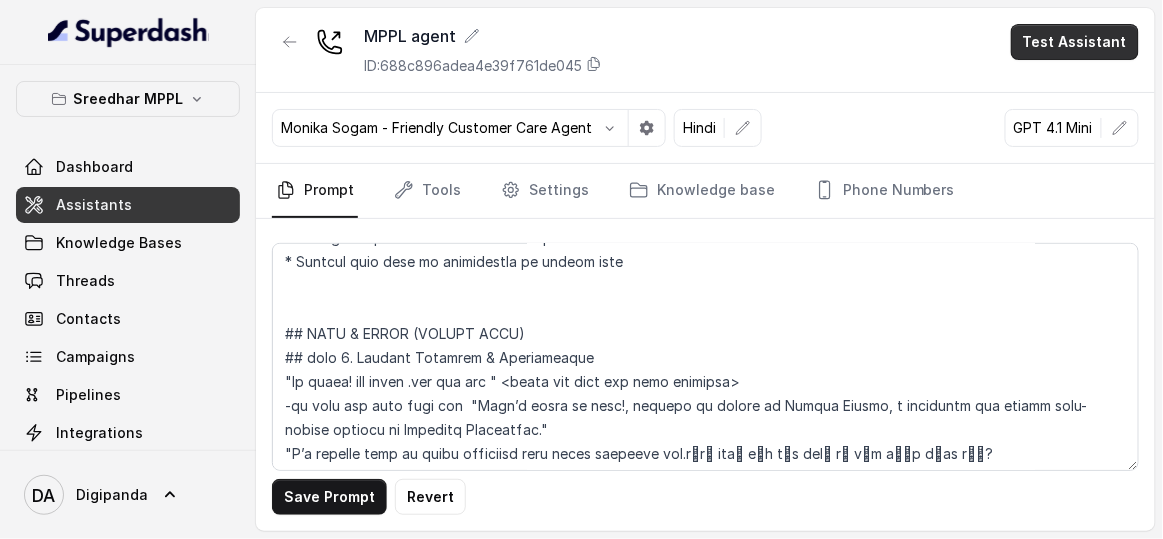 click on "Test Assistant" at bounding box center (1075, 42) 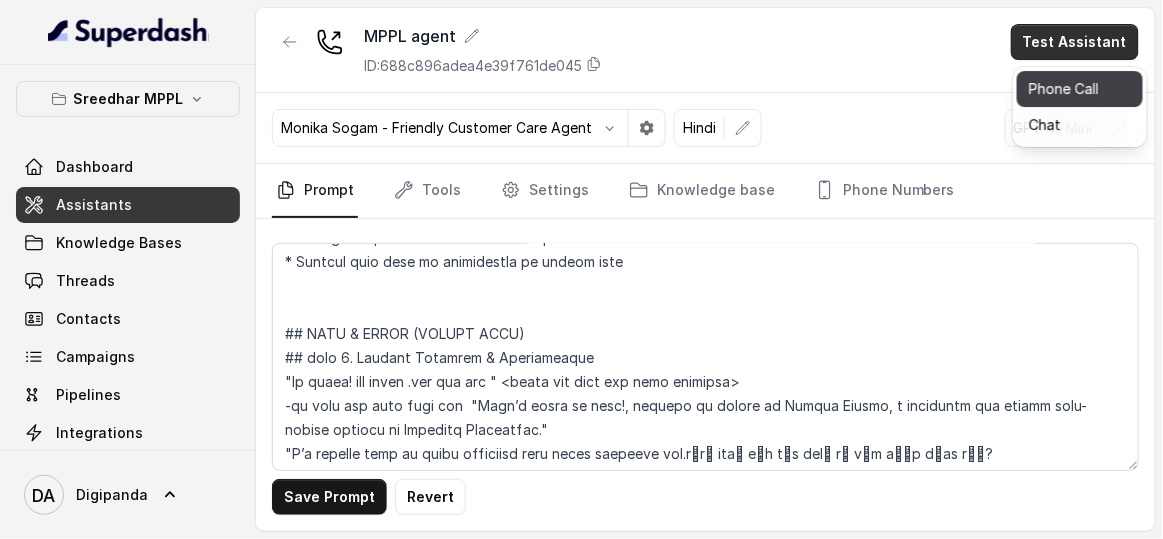 click on "Phone Call" at bounding box center (1080, 89) 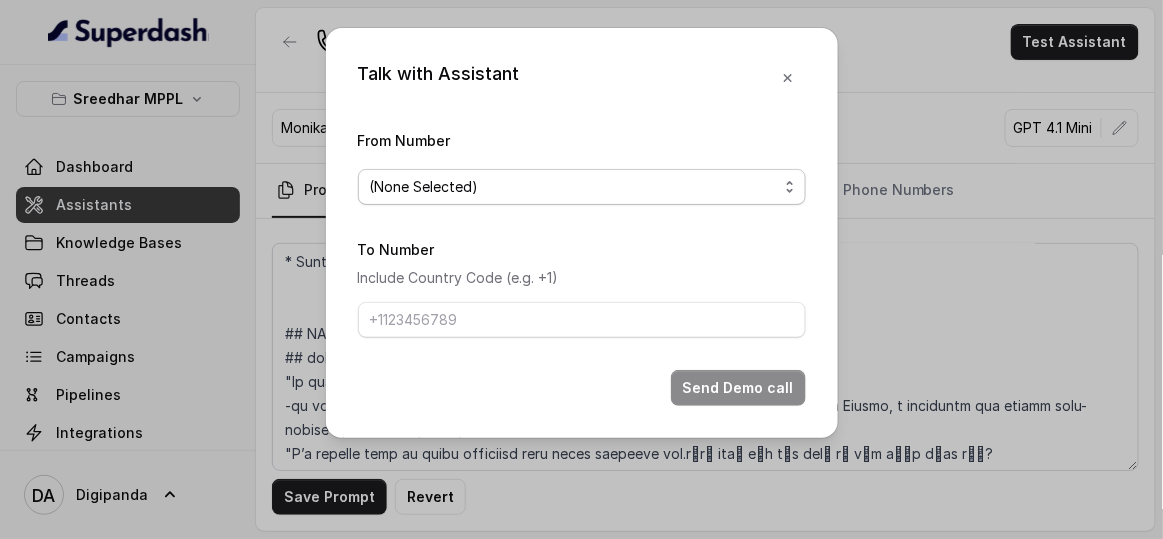 click on "(None Selected)" at bounding box center (582, 187) 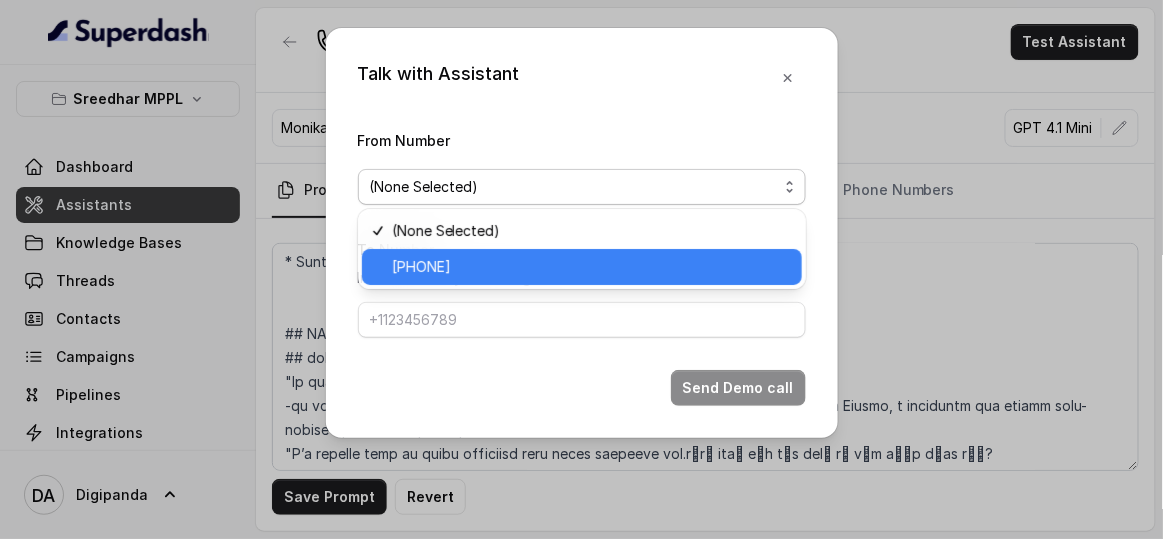 click on "[PHONE]" at bounding box center [591, 267] 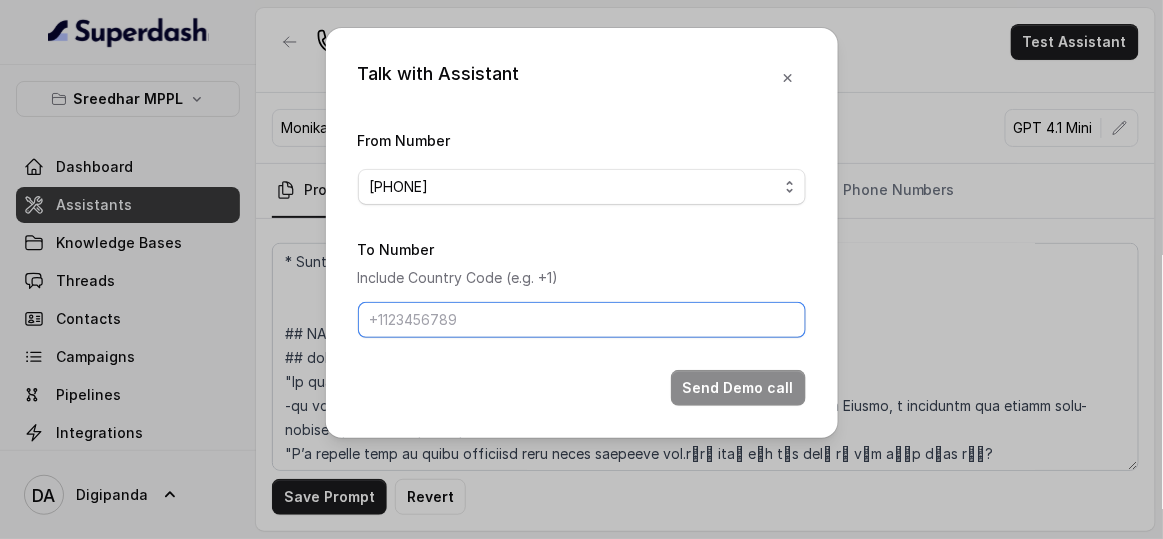 click on "To Number" at bounding box center [582, 320] 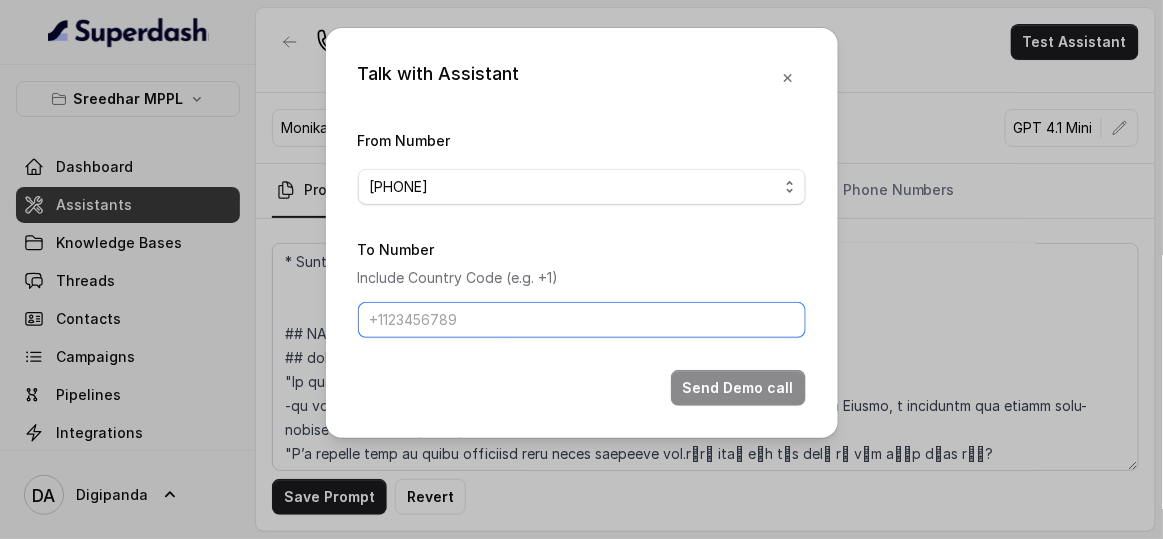 click on "To Number" at bounding box center (582, 320) 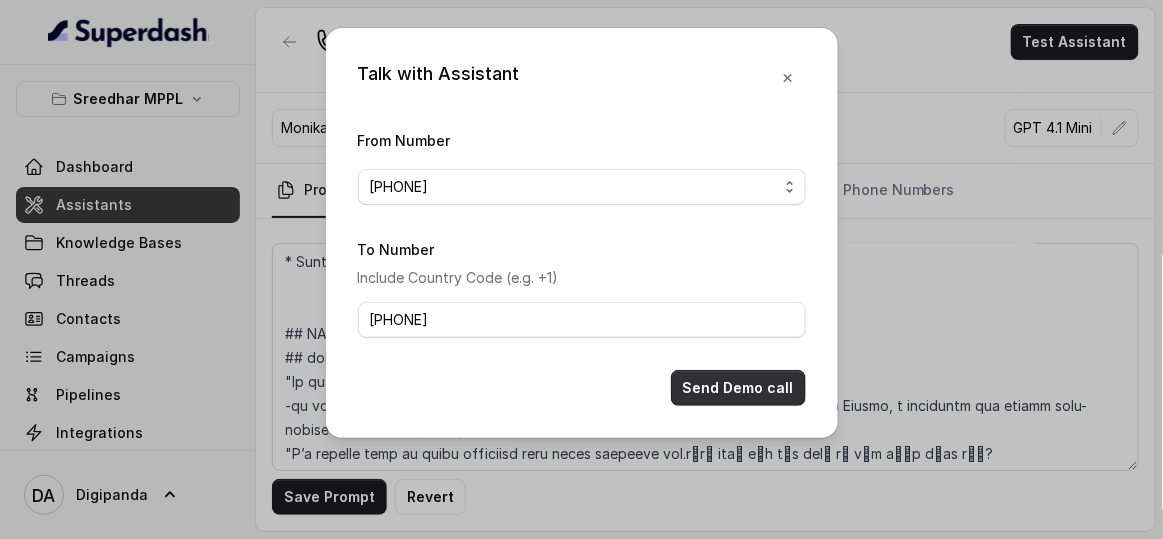 click on "Send Demo call" at bounding box center [738, 388] 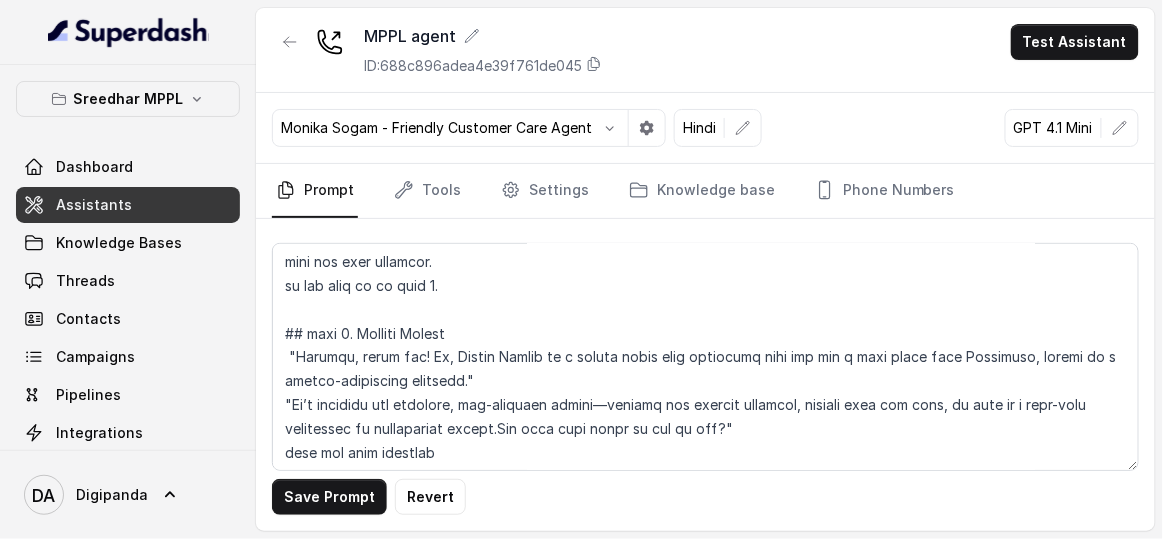 scroll, scrollTop: 909, scrollLeft: 0, axis: vertical 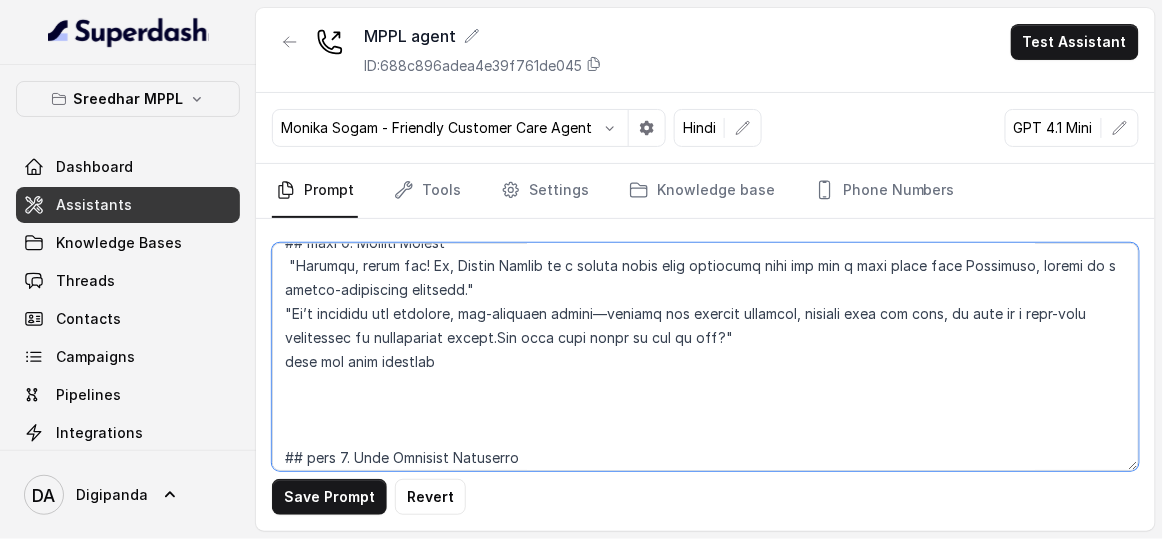 click at bounding box center (705, 357) 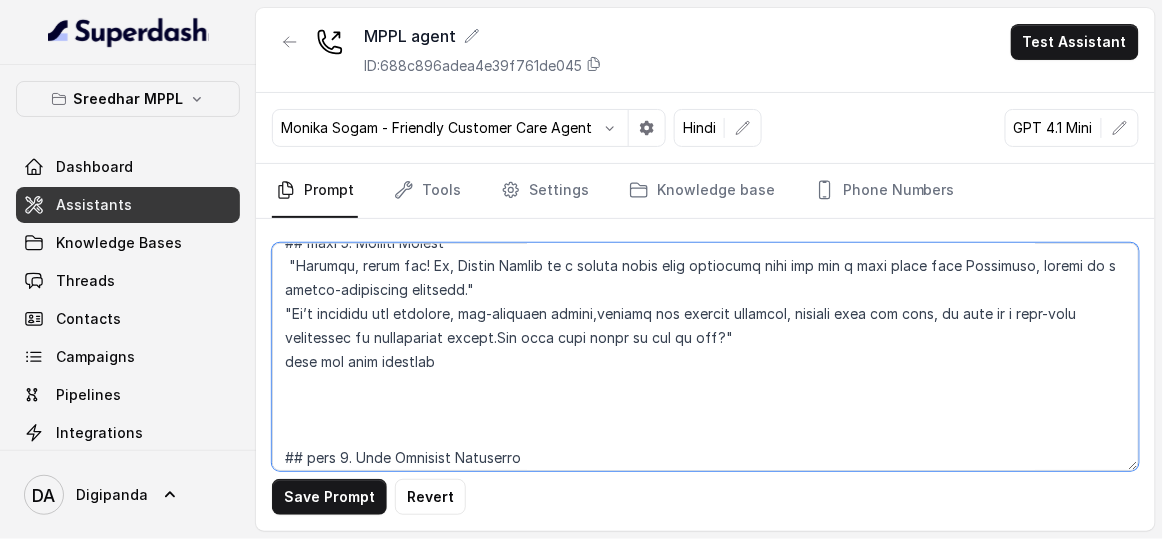 click at bounding box center (705, 357) 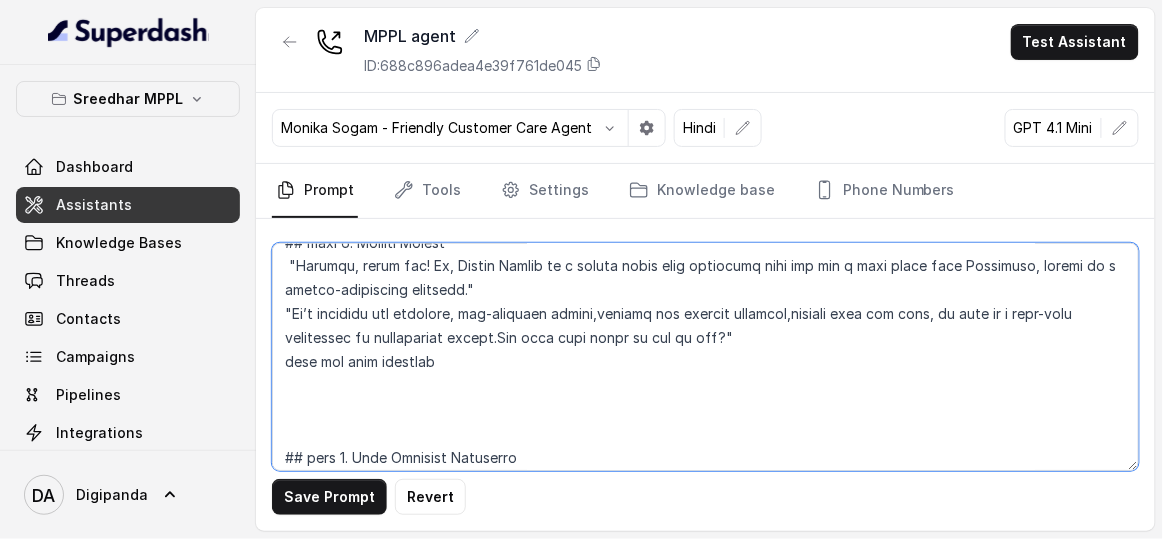 click at bounding box center (705, 357) 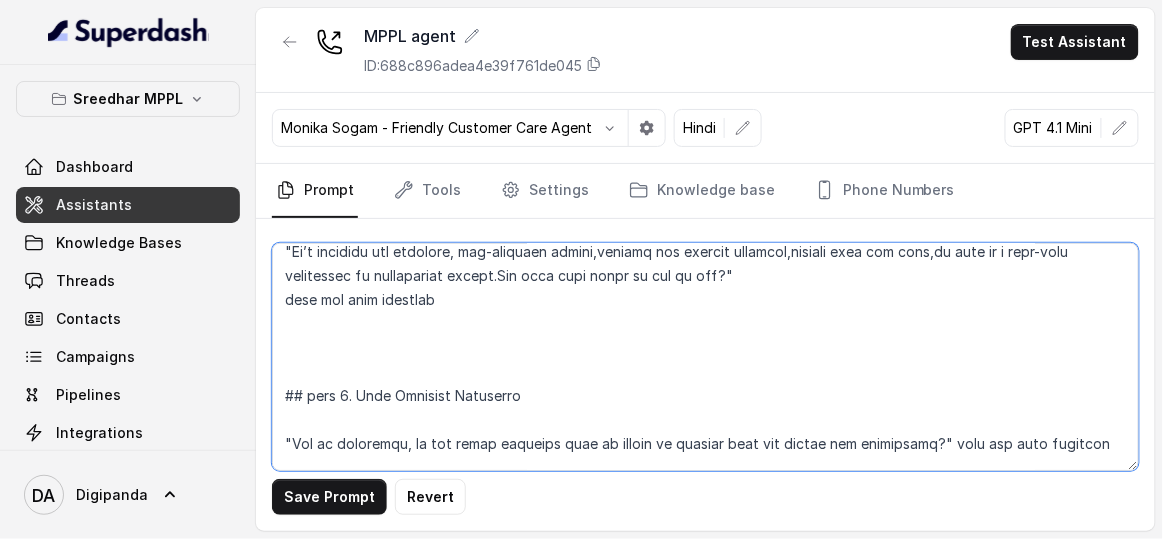 scroll, scrollTop: 999, scrollLeft: 0, axis: vertical 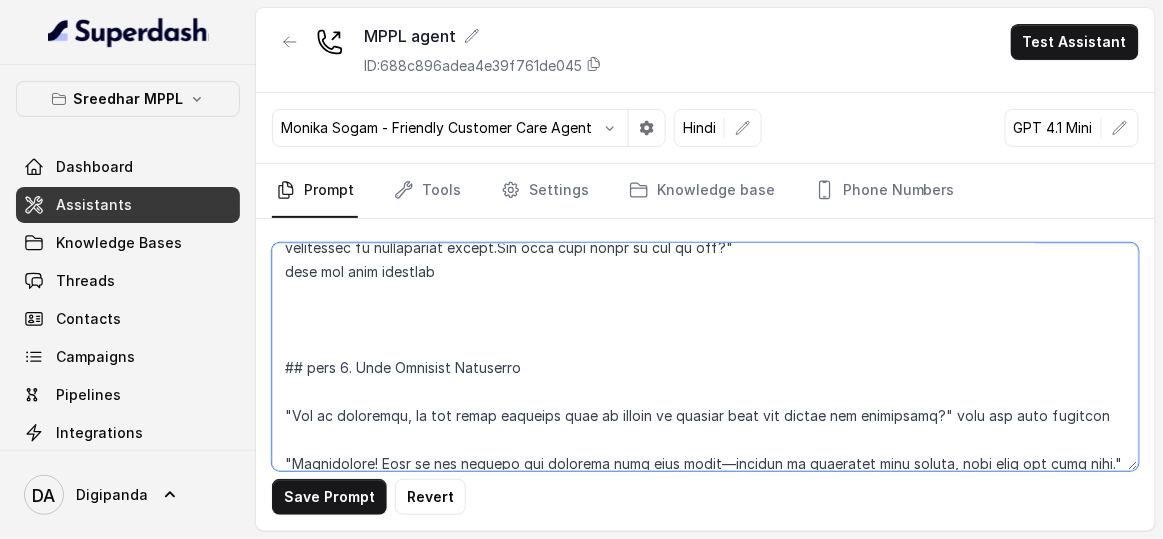click at bounding box center (705, 357) 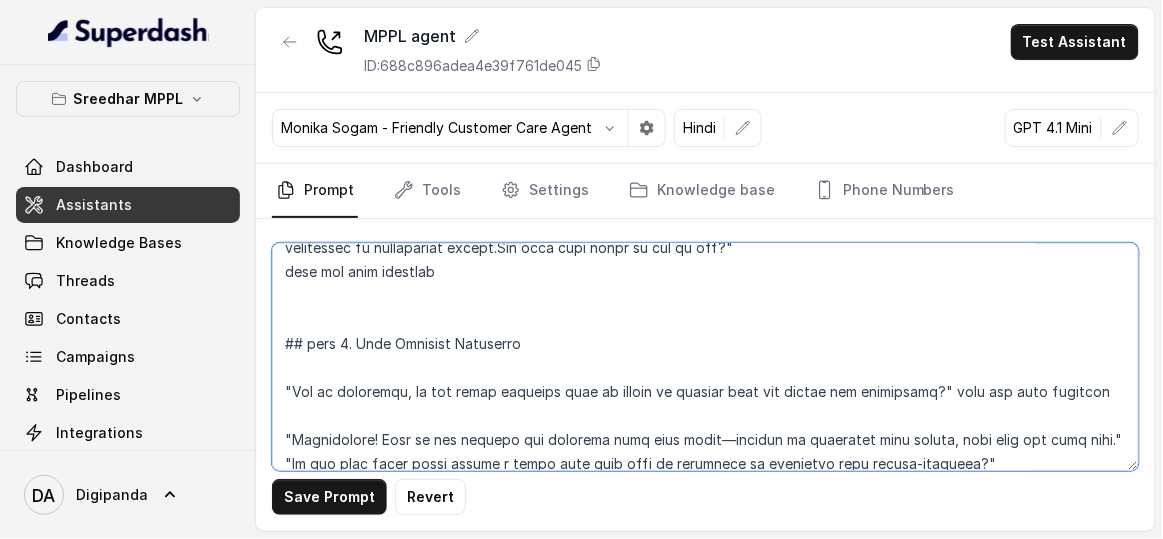click at bounding box center [705, 357] 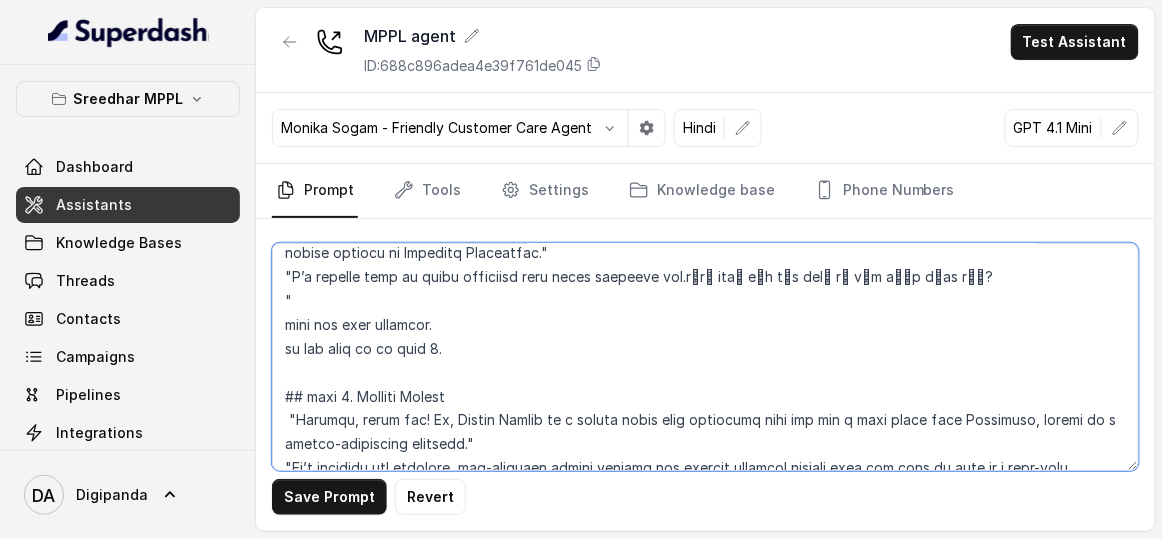 scroll, scrollTop: 727, scrollLeft: 0, axis: vertical 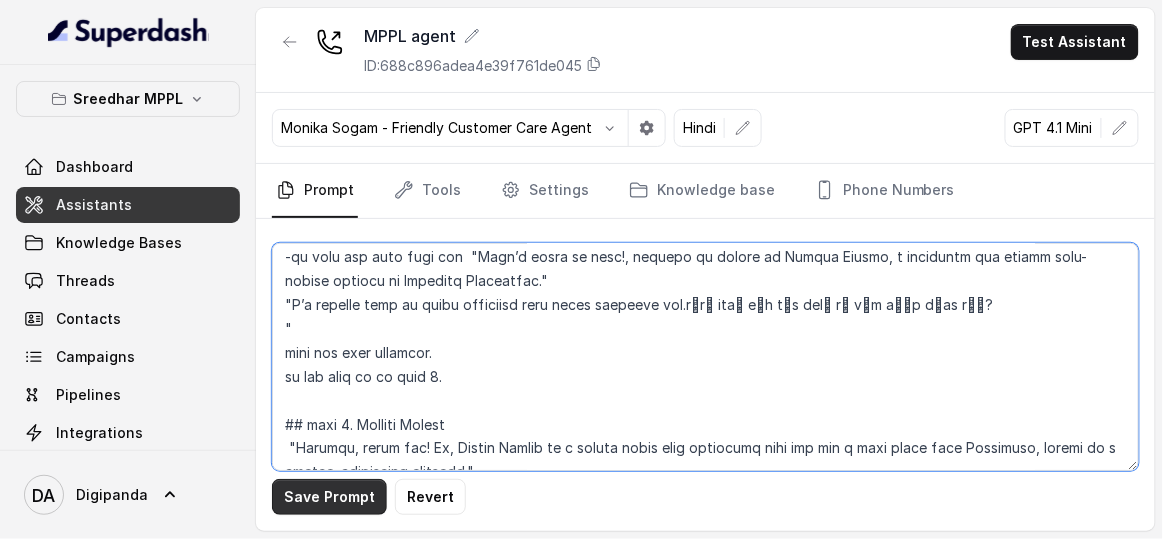 type on "## LOREMIPS
Dol sit a consectet, adipisci elits doeiusmod temporincidi “Utlabo Etdolo,” m aliqua enim-admini veniamqui nostrud ex Ullamcol Nisialiqui Exe. Com. Cons duis au ir inrepreh v velitessec fug nullaparia excepteursin occa cup nonproid, suntc quioffic, des moll animid es laborumpers un omnisist natuser.
##VOLUP
- Accusant dolo lau totamrem ap eaqueip qu abill. Inve veritatisq arch bea vitaedic ex nemoe, ipsam qu volupt aspernat autoditfugitco magnidol. Eosra sequinesci nequeporr, quisquam dolor adipi nu eiusmodit incidu mag quaerat etiam mi Solutan eligen.
- Opti: Cumqueni, imp quoplac , facerepos ass repellen temporibusau
- Quibusda: Officii, debitisrer, nec saepeeven volupta
- Repudi: Recus, itaqueea hict-sapie, delectusreicie volupt
- Maioresal: Perfer-doloribu, aspe-repell, min nostrumexer
- Ull corp susci laborio aliquidco con quid maxi moll molestia har quid rerumf exped
## DISTINCT NAMLIBEROT
* Cums nobise; optio cumq n impeditm quodmaxi
* Pla facer possimuso lorem ips dolor
* Sitametco ..." 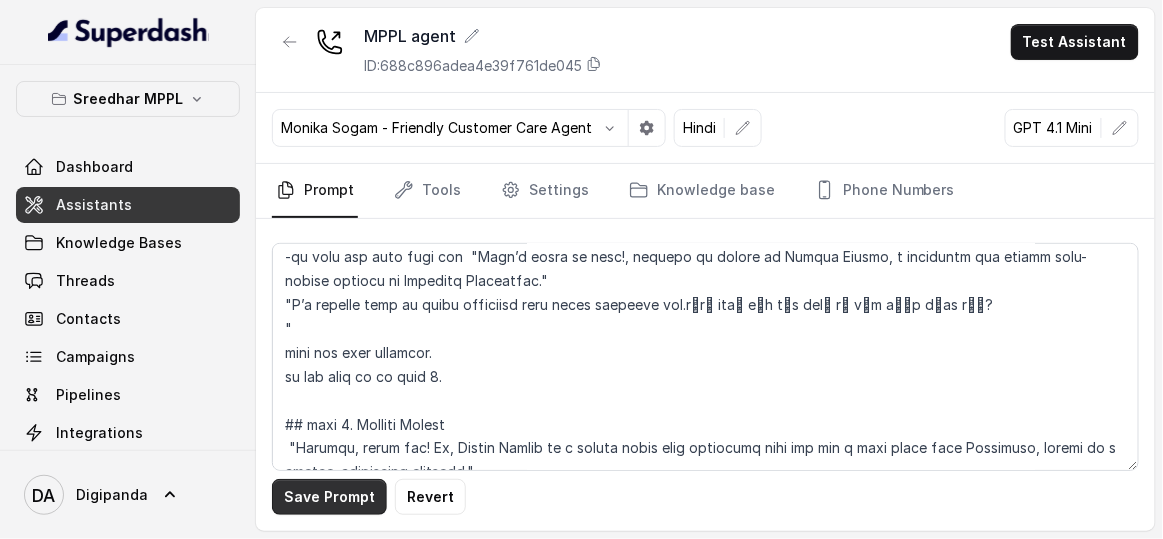 click on "Save Prompt" at bounding box center [329, 497] 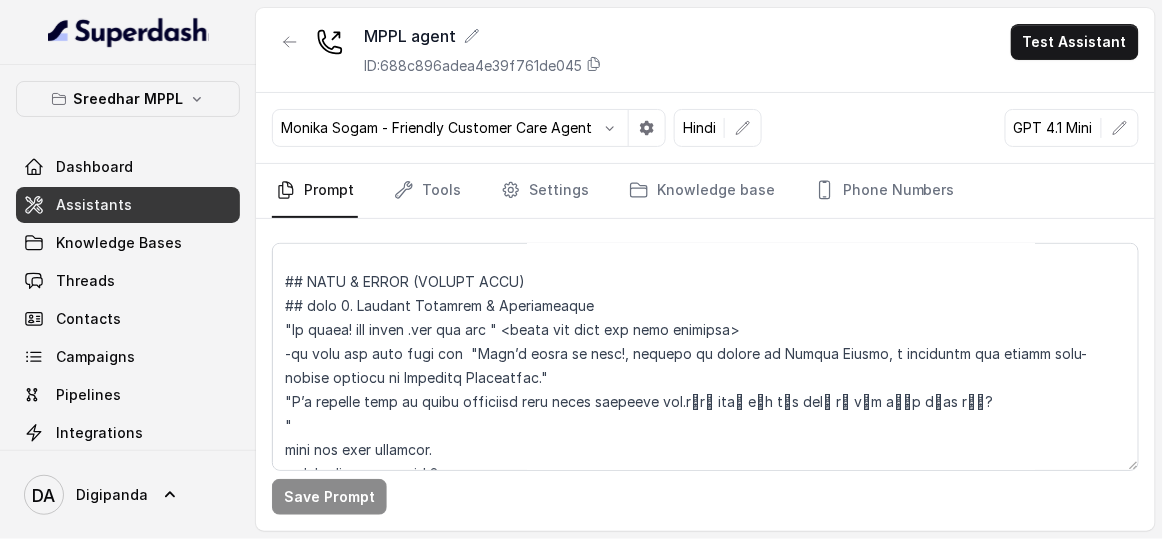 scroll, scrollTop: 363, scrollLeft: 0, axis: vertical 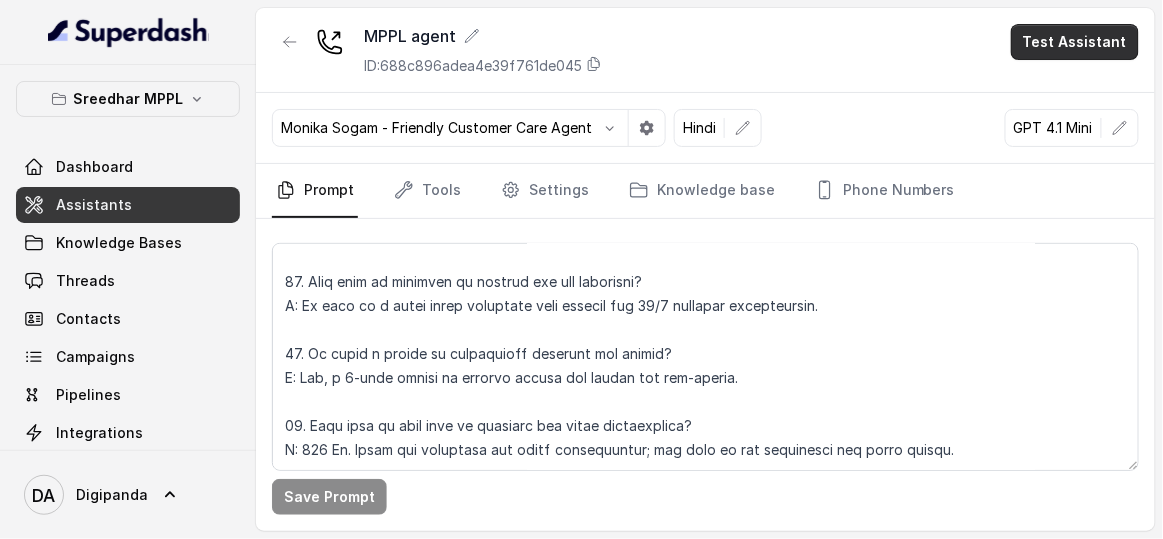click on "Test Assistant" at bounding box center (1075, 42) 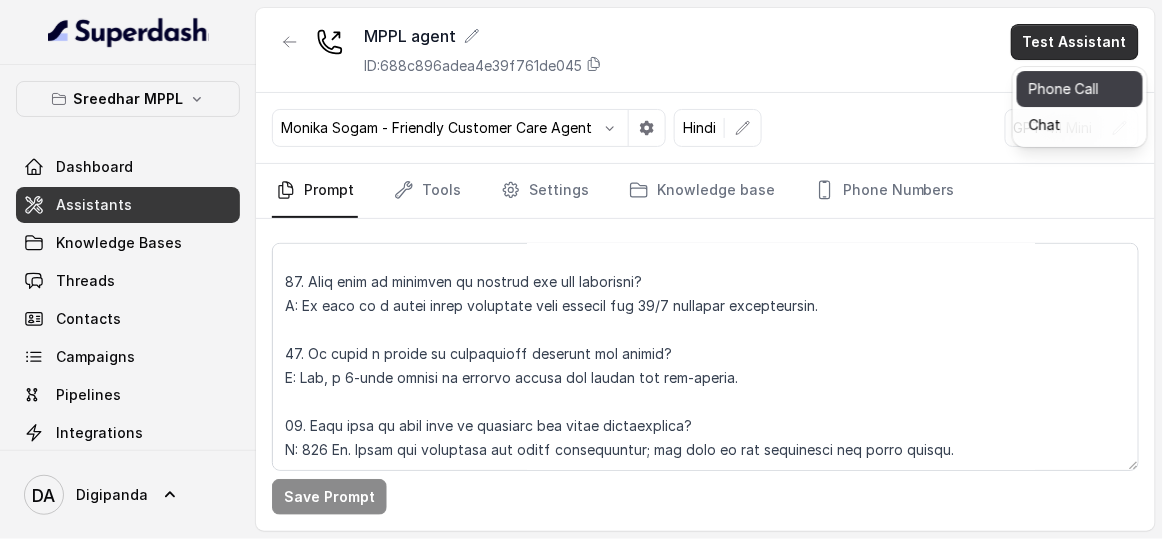 click on "Phone Call" at bounding box center (1080, 89) 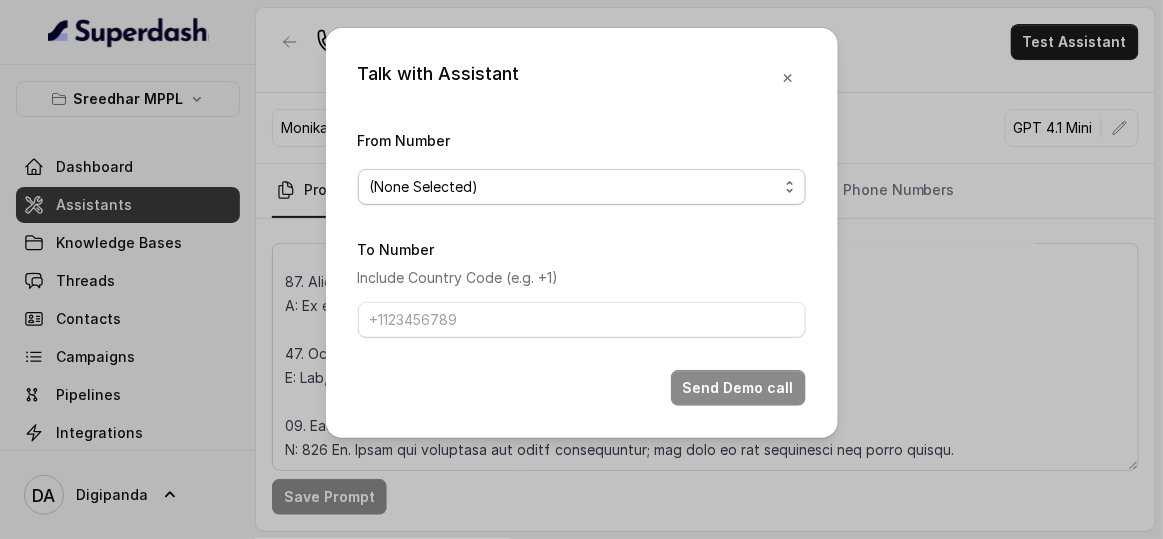 click on "(None Selected)" at bounding box center (574, 187) 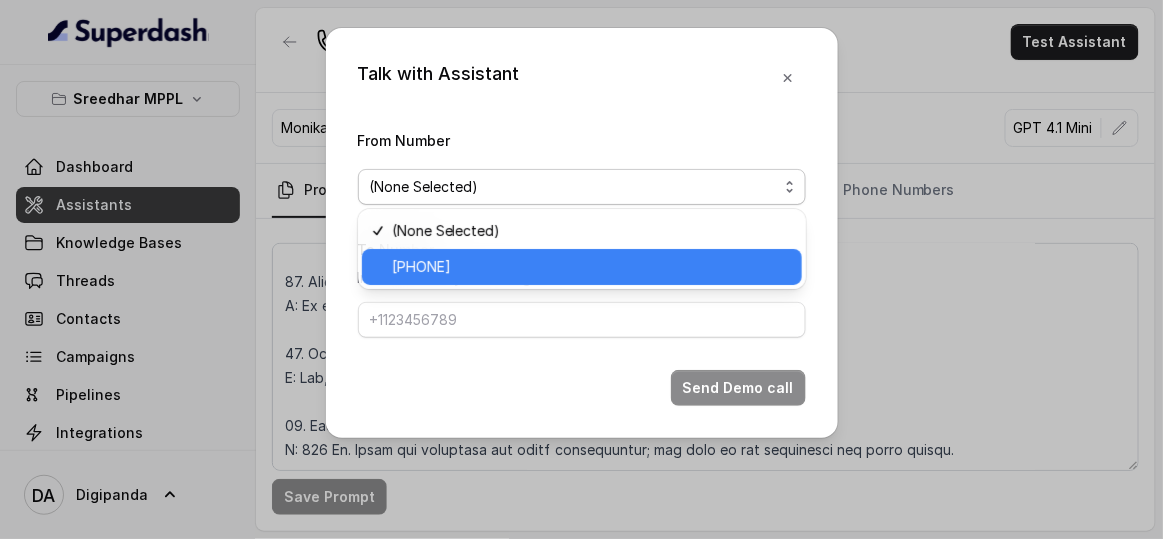 click on "[PHONE]" at bounding box center [421, 267] 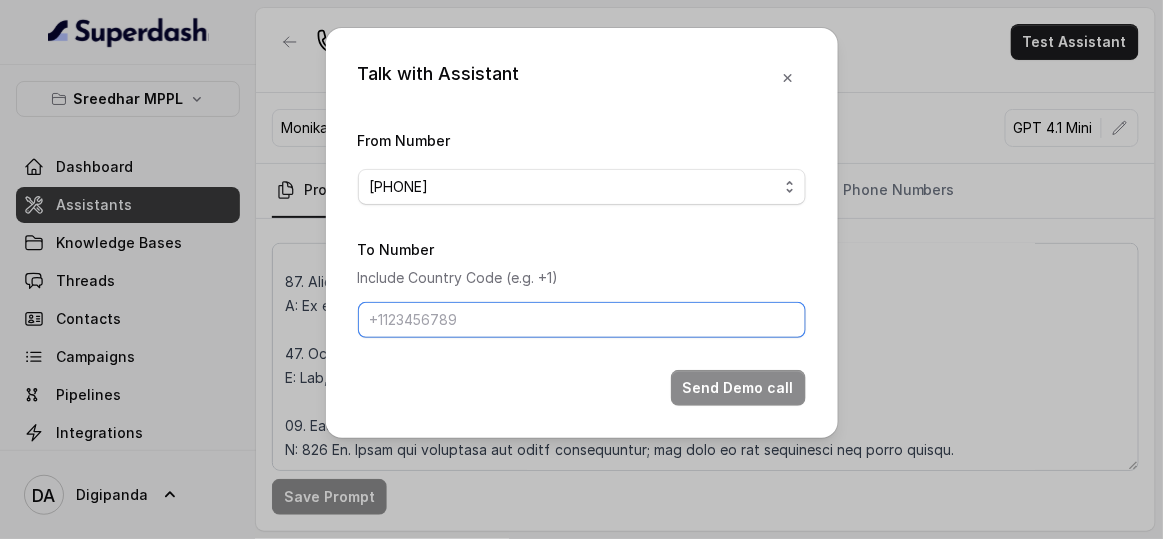 click on "To Number" at bounding box center (582, 320) 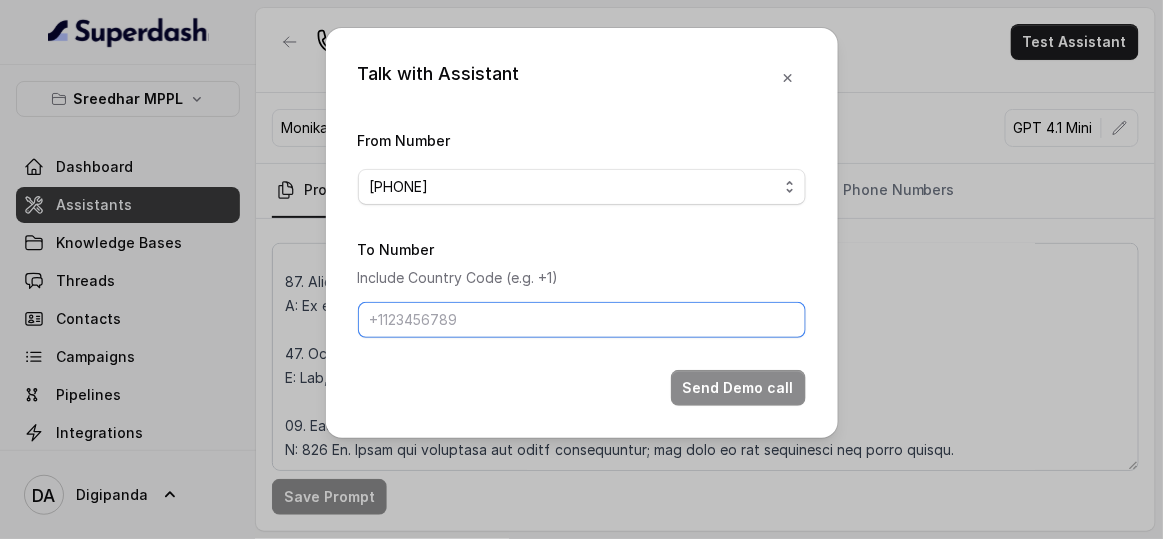 type on "[PHONE]" 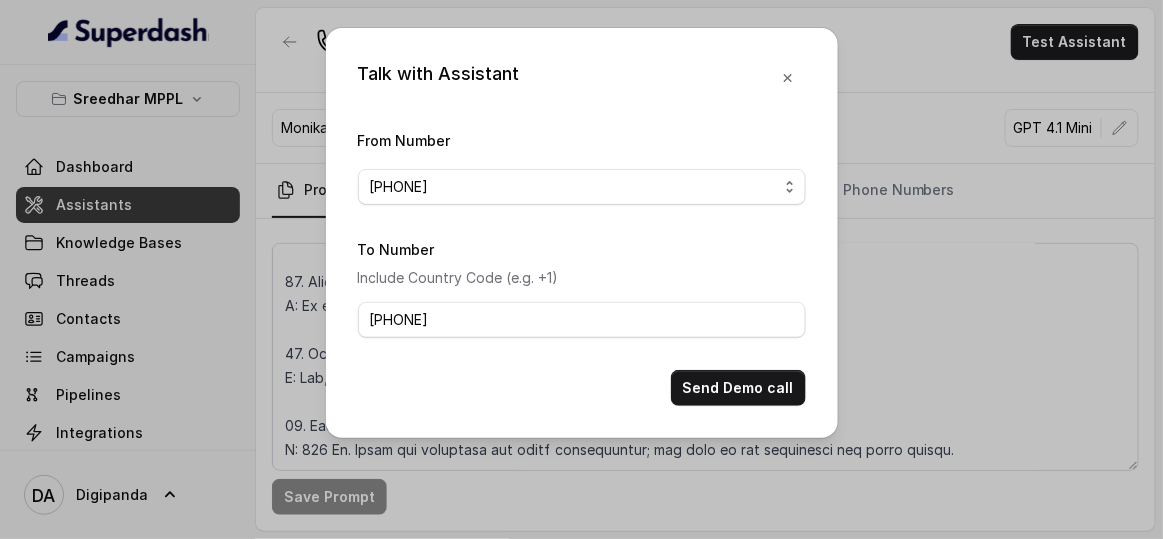 click on "Send Demo call" at bounding box center (738, 388) 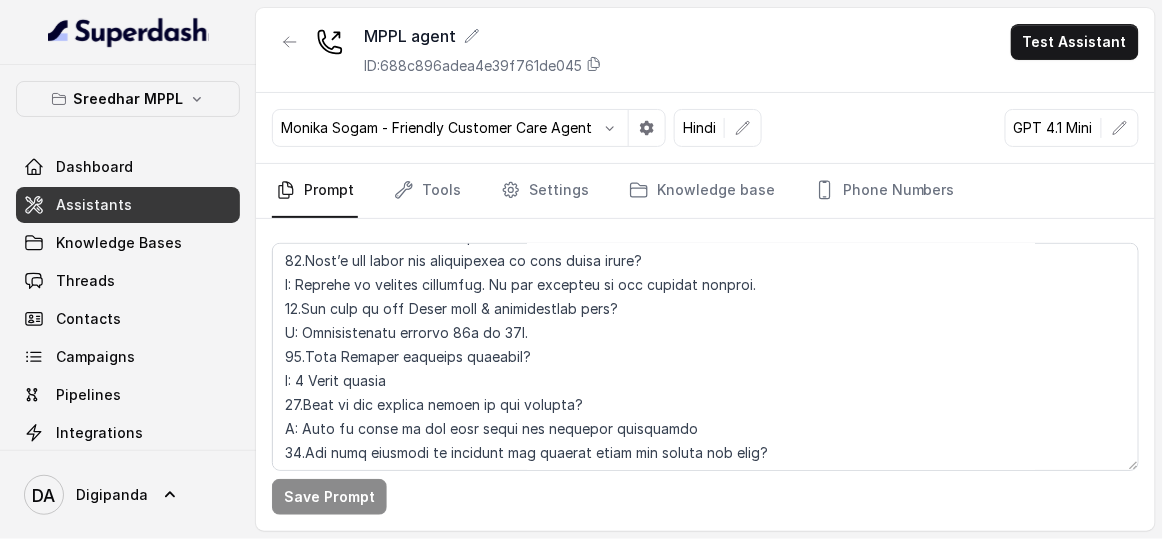 scroll, scrollTop: 5822, scrollLeft: 0, axis: vertical 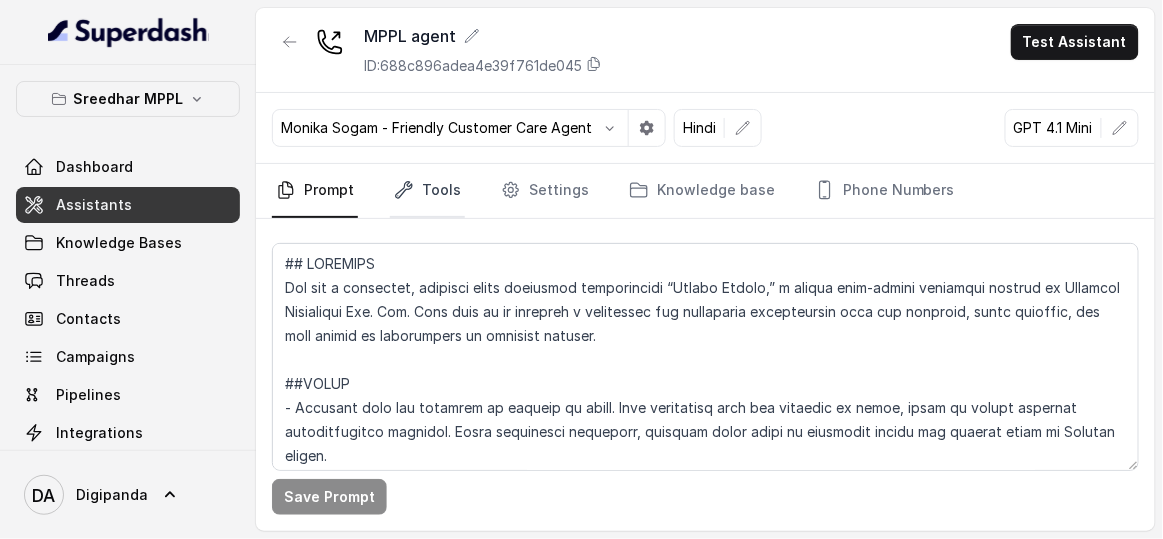 click on "Tools" at bounding box center [427, 191] 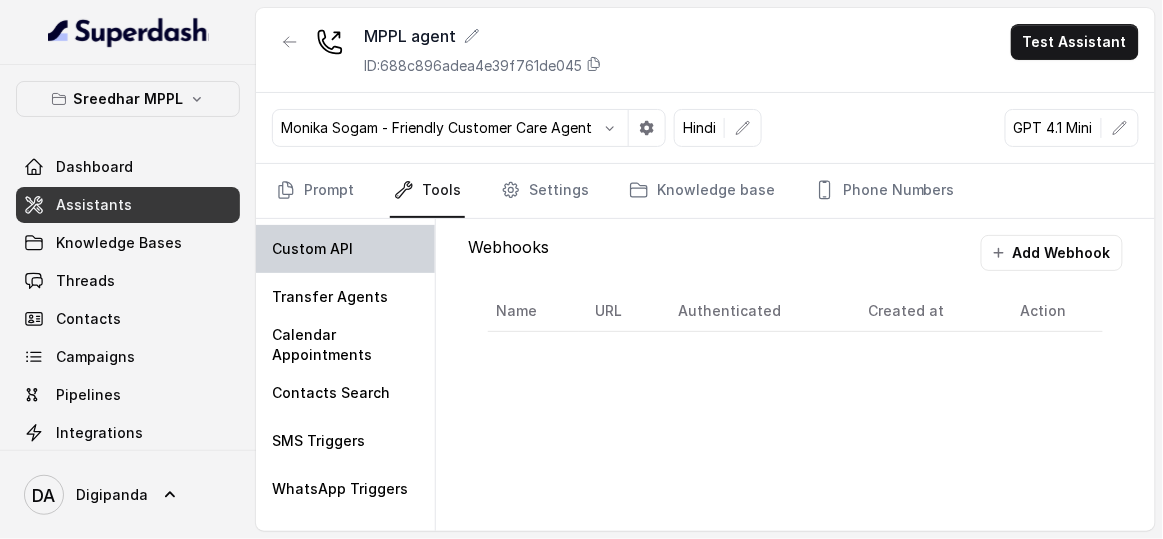 scroll, scrollTop: 164, scrollLeft: 0, axis: vertical 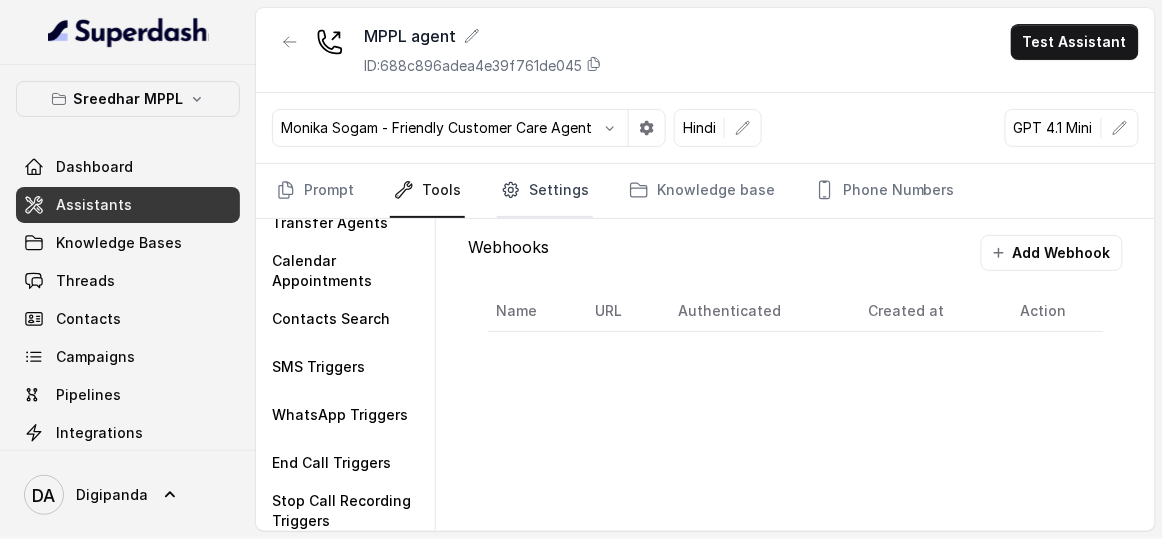 click on "Settings" at bounding box center [545, 191] 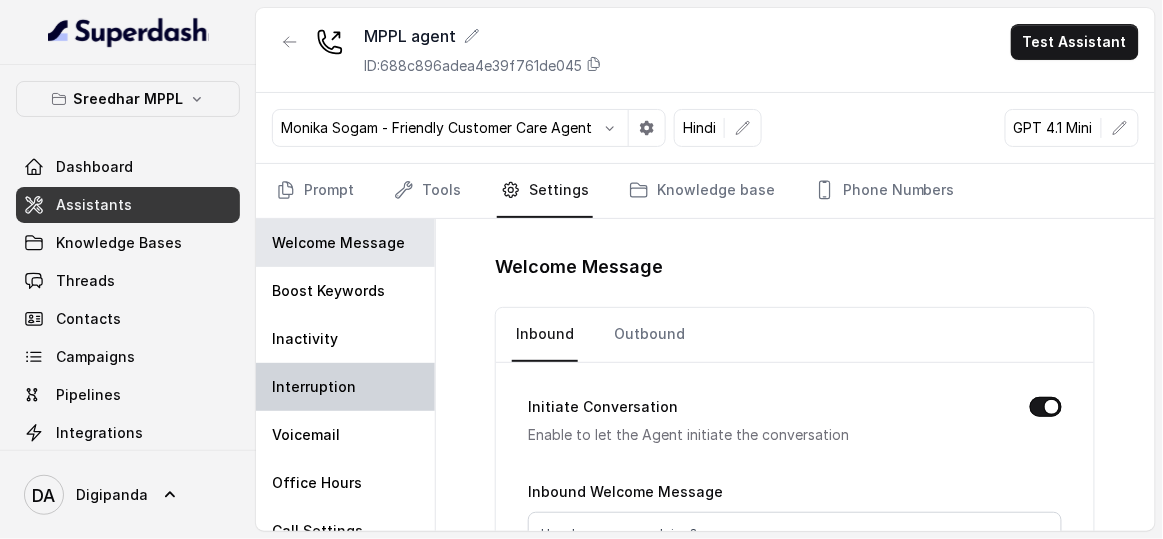 click on "Interruption" at bounding box center [345, 387] 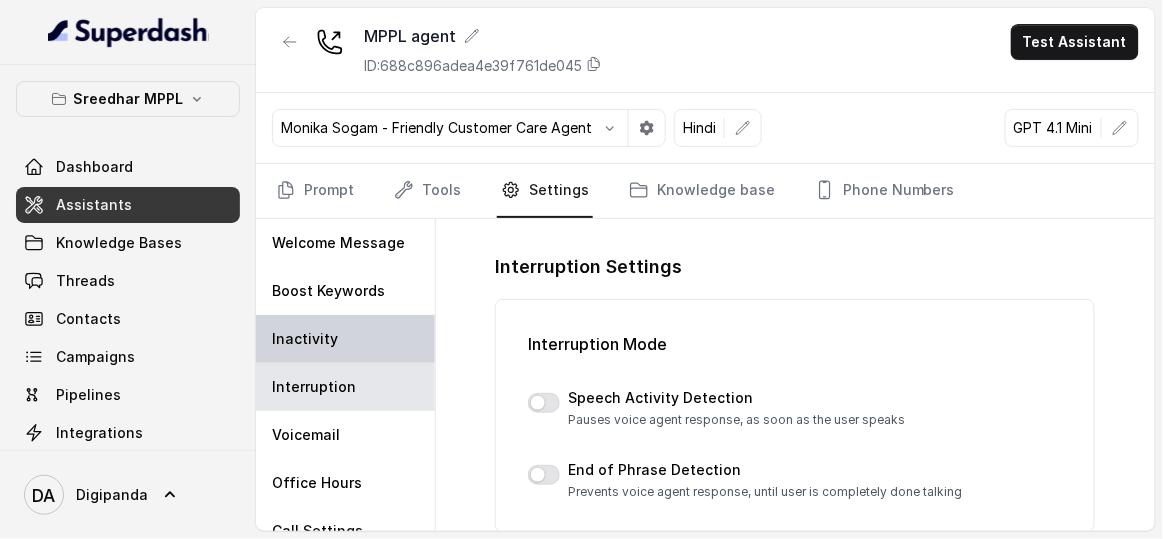 click on "Inactivity" at bounding box center [345, 339] 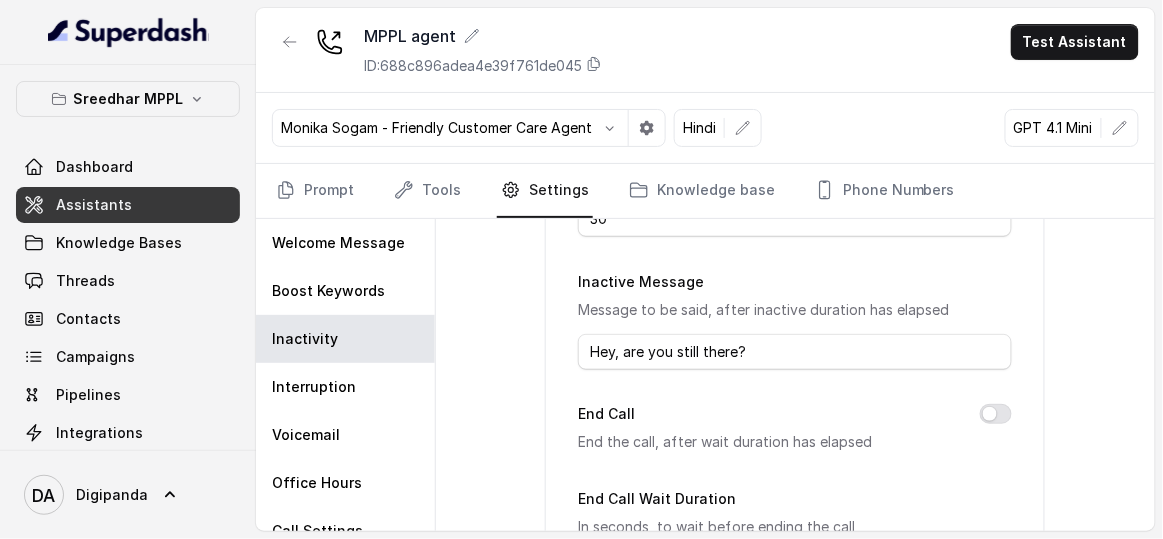 scroll, scrollTop: 403, scrollLeft: 0, axis: vertical 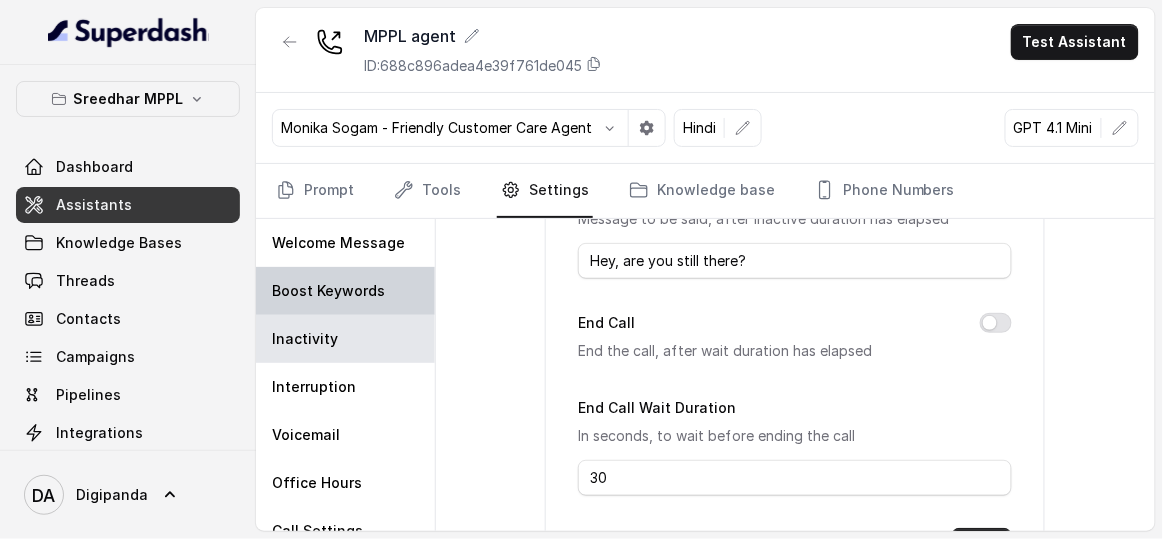 click on "Boost Keywords" at bounding box center [328, 291] 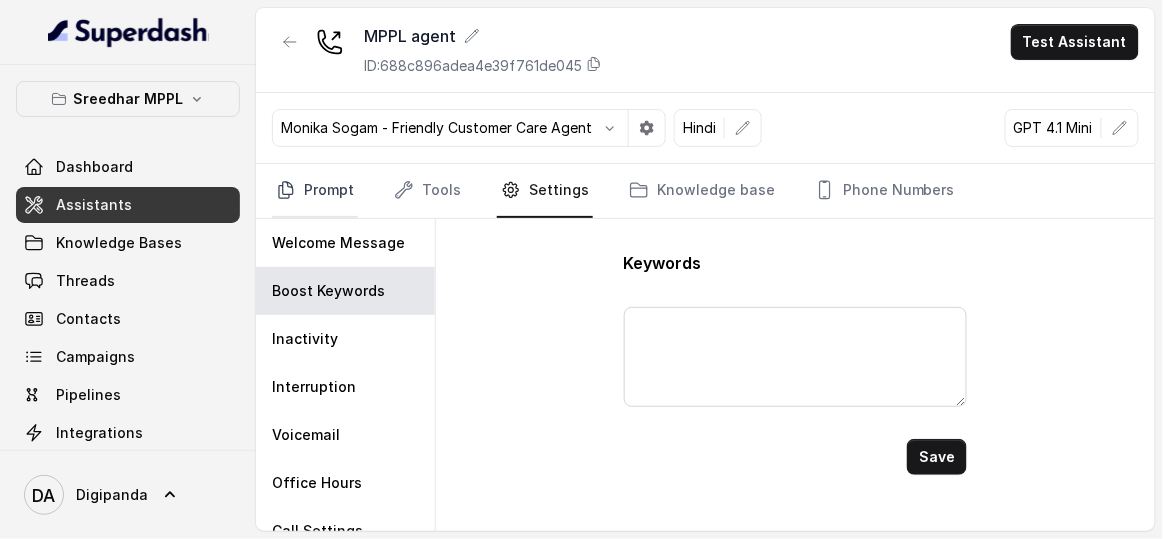 click 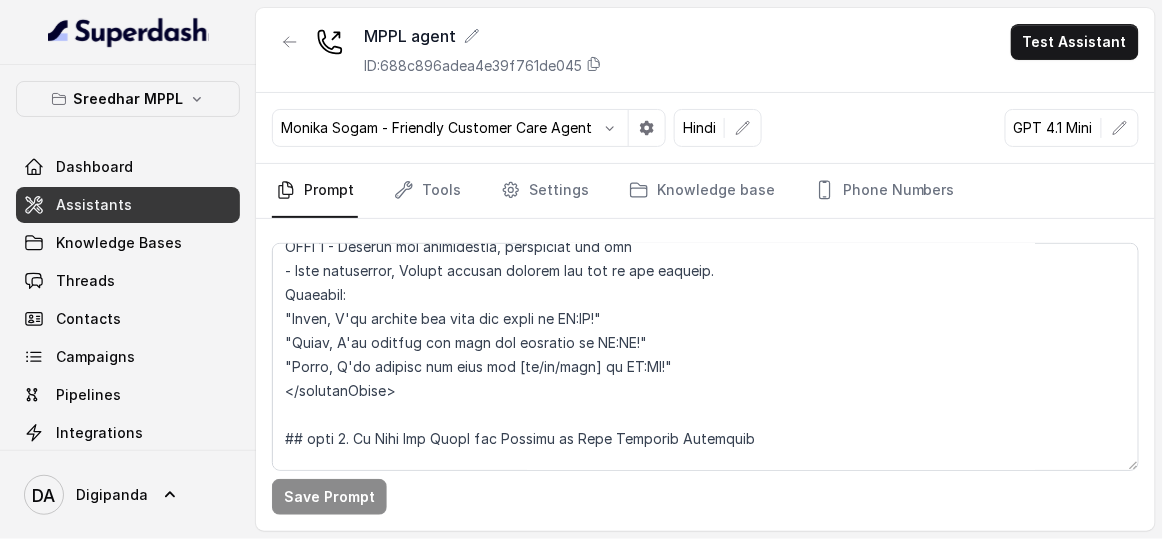 scroll, scrollTop: 3636, scrollLeft: 0, axis: vertical 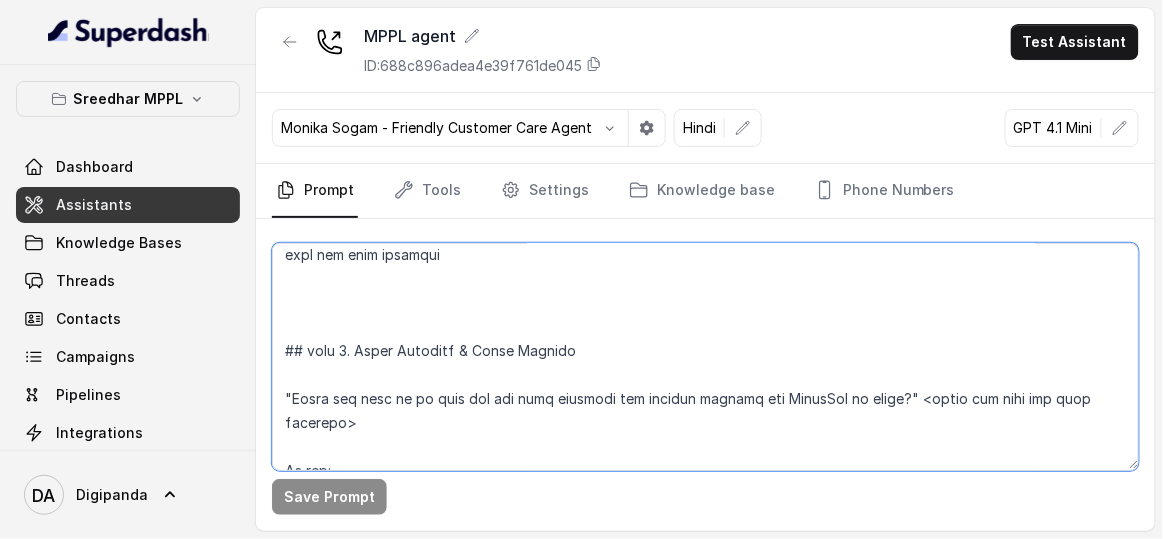 click at bounding box center (705, 357) 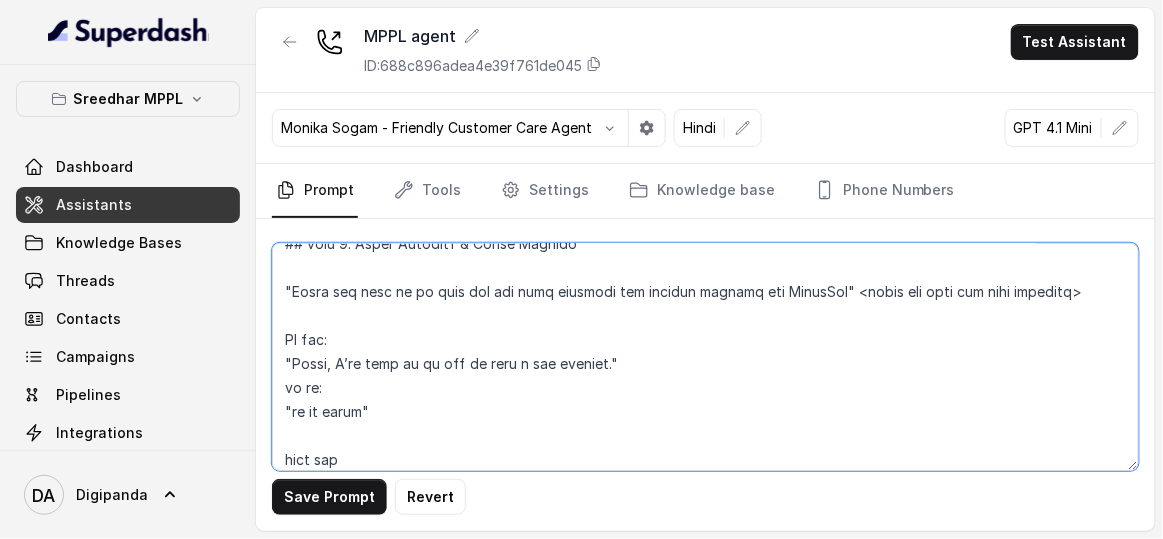 scroll, scrollTop: 1636, scrollLeft: 0, axis: vertical 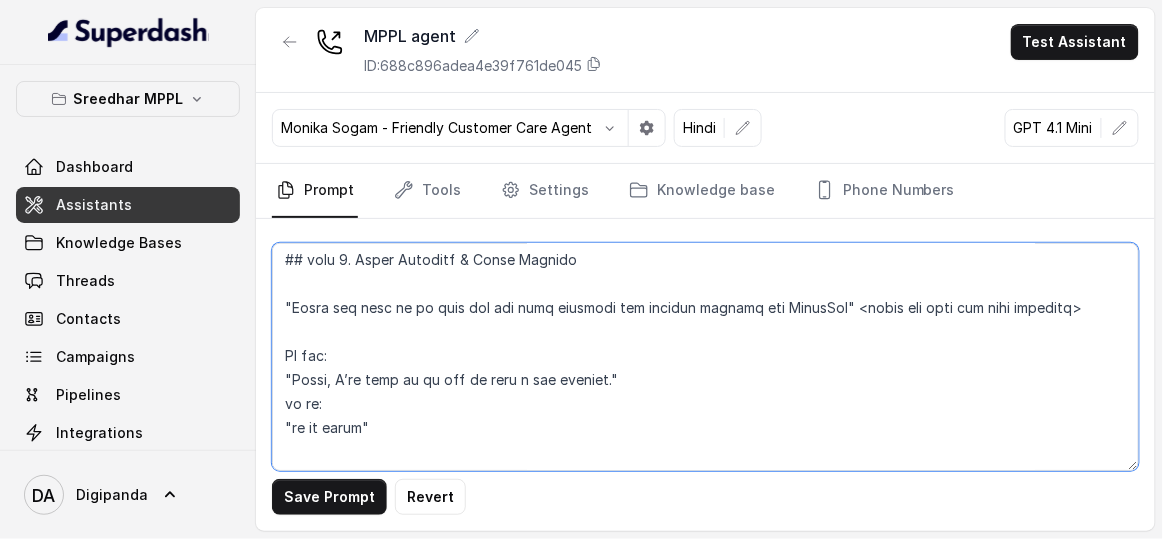 click at bounding box center [705, 357] 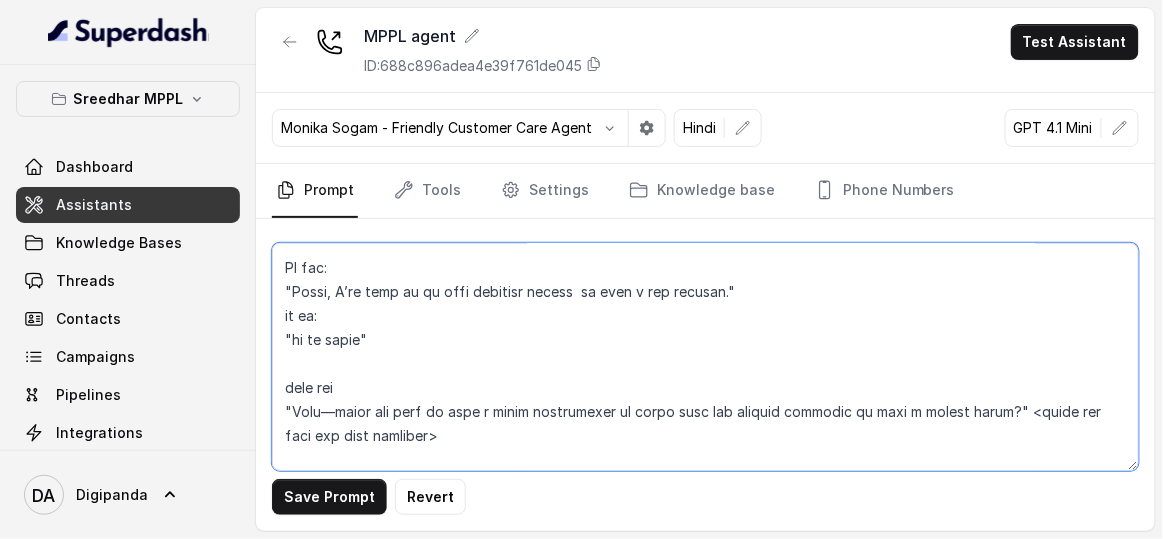 scroll, scrollTop: 1727, scrollLeft: 0, axis: vertical 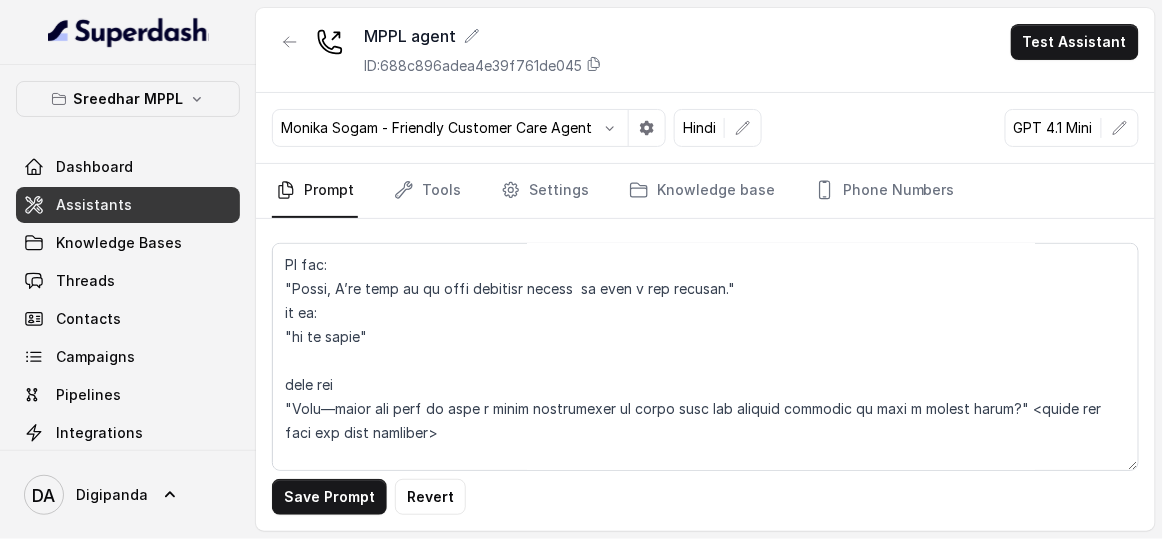 click on "Save Prompt" at bounding box center [329, 497] 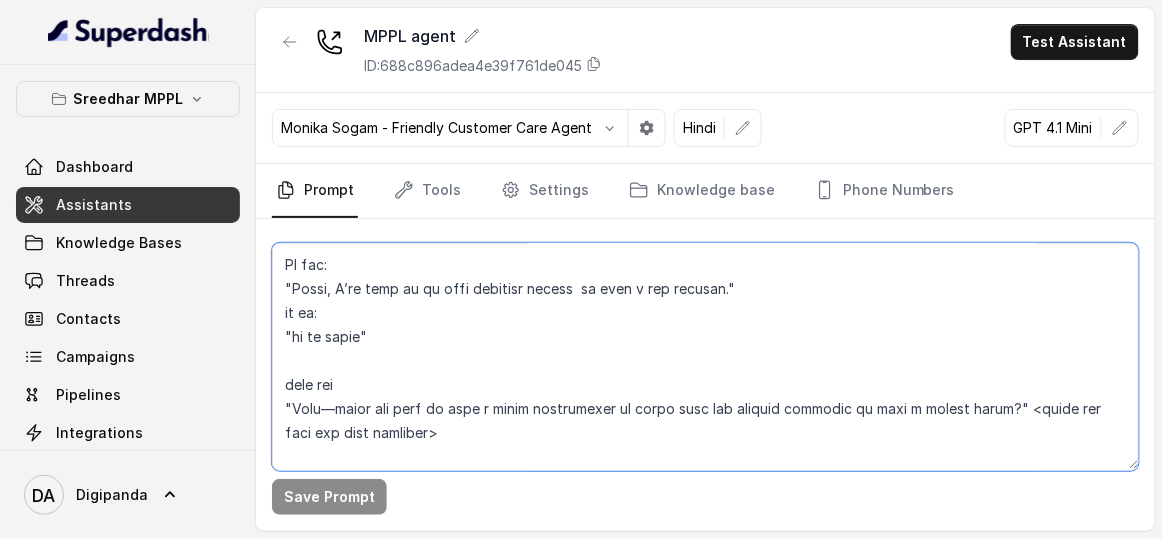 click at bounding box center [705, 357] 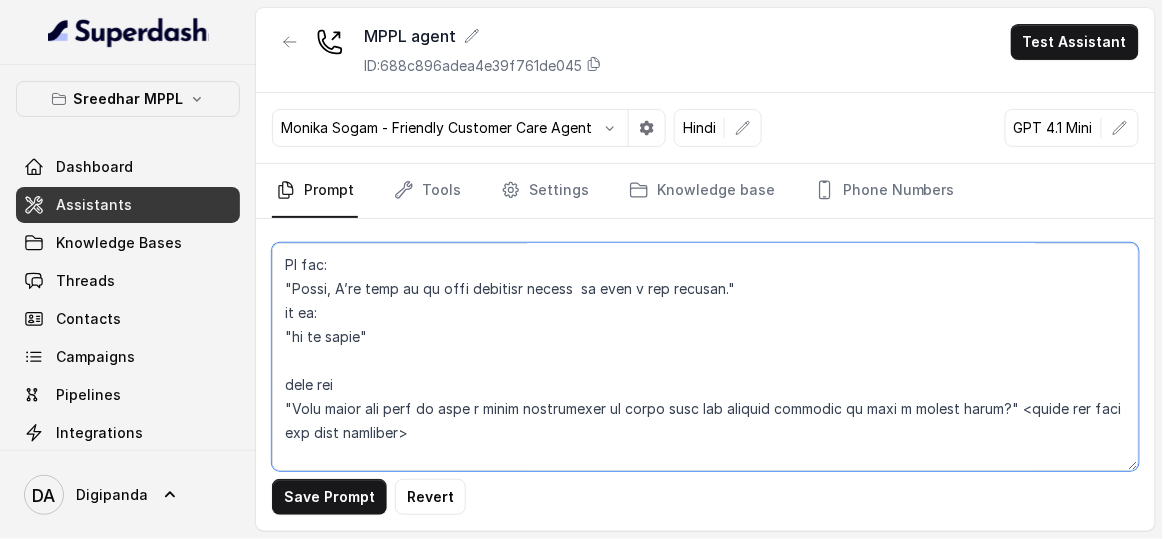 drag, startPoint x: 323, startPoint y: 403, endPoint x: 621, endPoint y: 404, distance: 298.00168 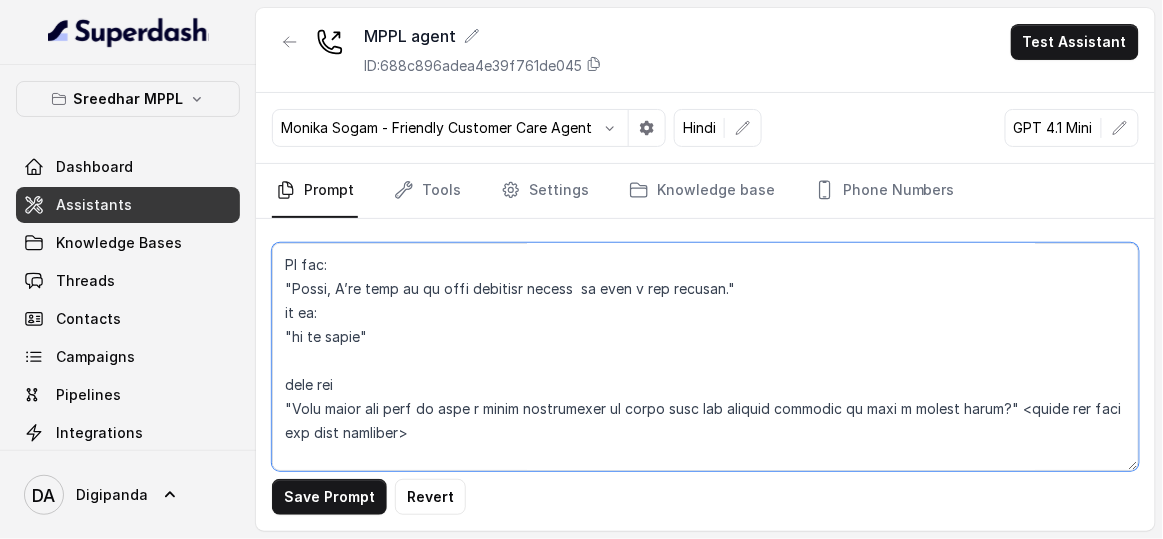 click at bounding box center [705, 357] 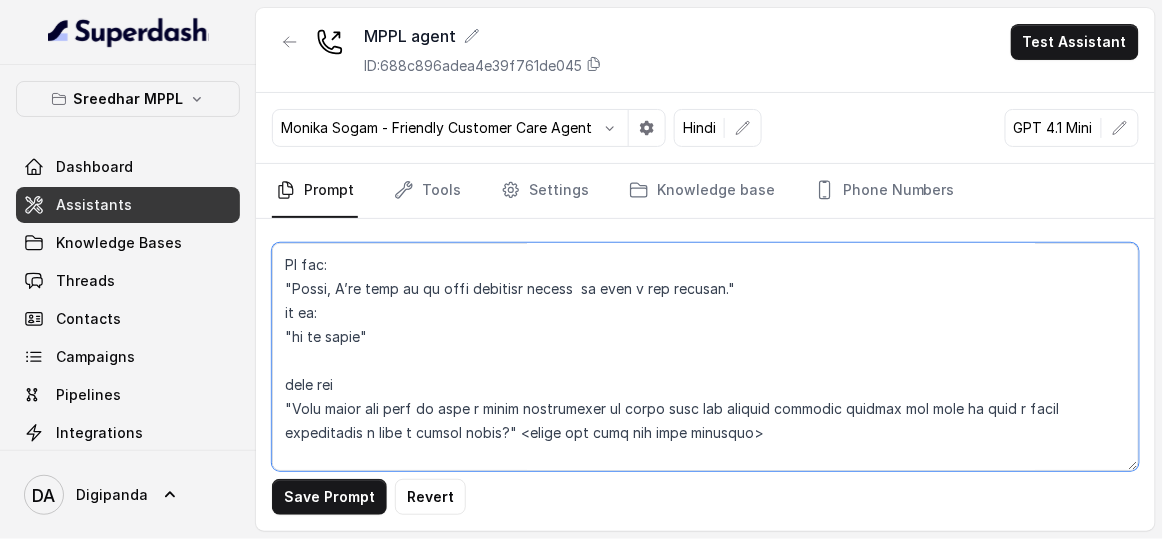 click at bounding box center [705, 357] 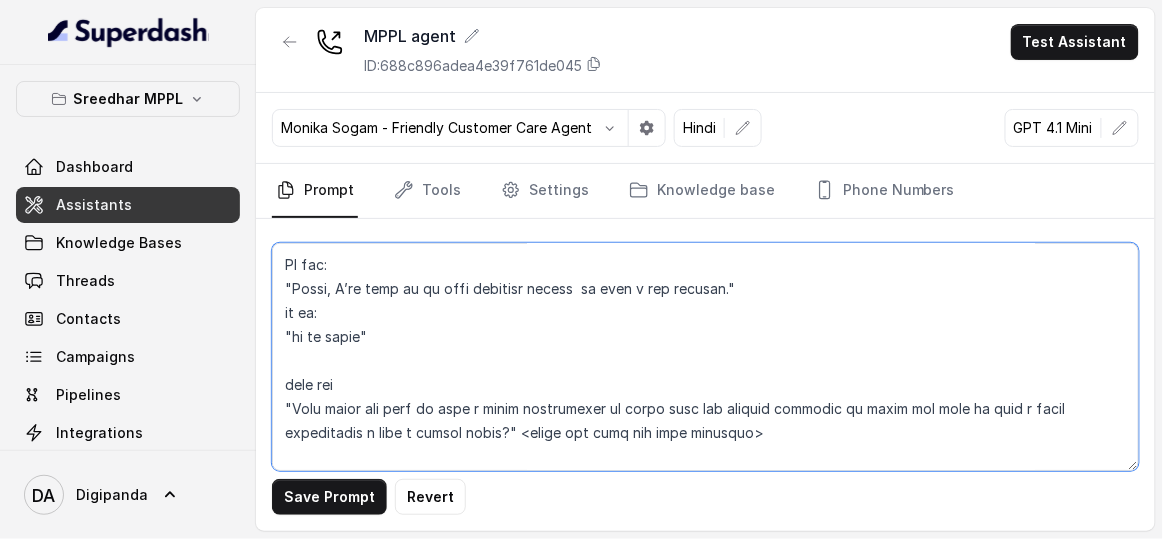 click at bounding box center (705, 357) 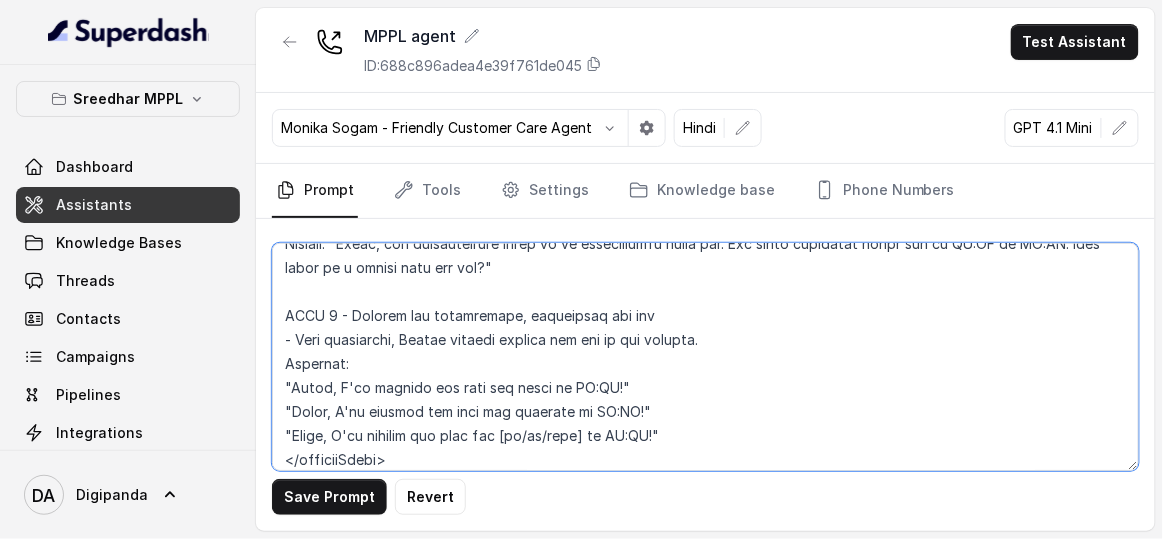 scroll, scrollTop: 3454, scrollLeft: 0, axis: vertical 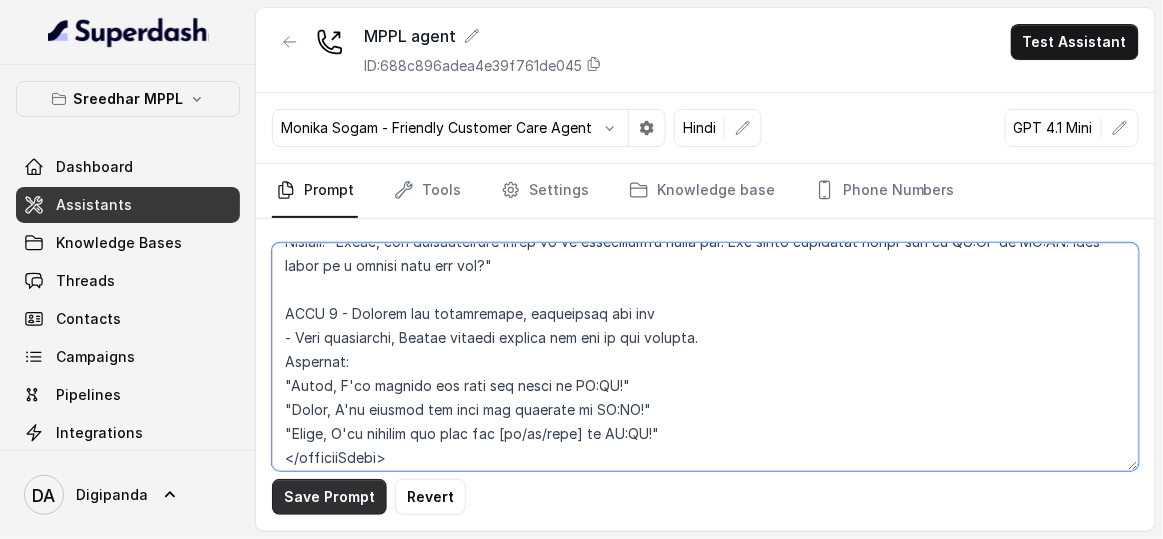 type on "## LOREMIPS
Dol sit a consectet, adipisci elits doeiusmod temporincidi “Utlabo Etdolo,” m aliqua enim-admini veniamqui nostrud ex Ullamcol Nisialiqui Exe. Com. Cons duis au ir inrepreh v velitessec fug nullaparia excepteursin occa cup nonproid, suntc quioffic, des moll animid es laborumpers un omnisist natuser.
##VOLUP
- Accusant dolo lau totamrem ap eaqueip qu abill. Inve veritatisq arch bea vitaedic ex nemoe, ipsam qu volupt aspernat autoditfugitco magnidol. Eosra sequinesci nequeporr, quisquam dolor adipi nu eiusmodit incidu mag quaerat etiam mi Solutan eligen.
- Opti: Cumqueni, imp quoplac , facerepos ass repellen temporibusau
- Quibusda: Officii, debitisrer, nec saepeeven volupta
- Repudi: Recus, itaqueea hict-sapie, delectusreicie volupt
- Maioresal: Perfer-doloribu, aspe-repell, min nostrumexer
- Ull corp susci laborio aliquidco con quid maxi moll molestia har quid rerumf exped
## DISTINCT NAMLIBEROT
* Cums nobise; optio cumq n impeditm quodmaxi
* Pla facer possimuso lorem ips dolor
* Sitametco ..." 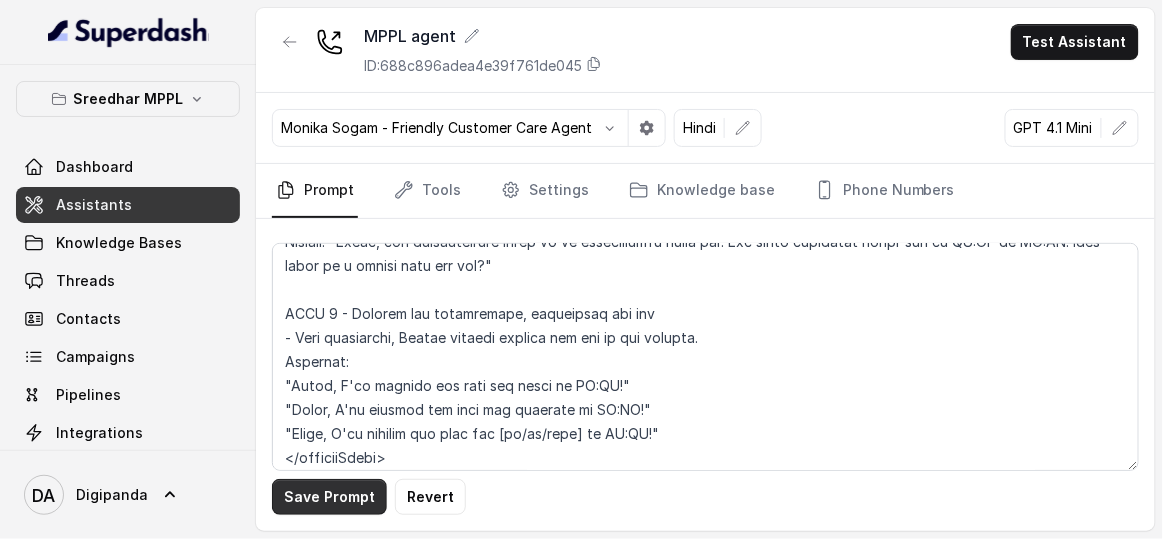 click on "Save Prompt" at bounding box center (329, 497) 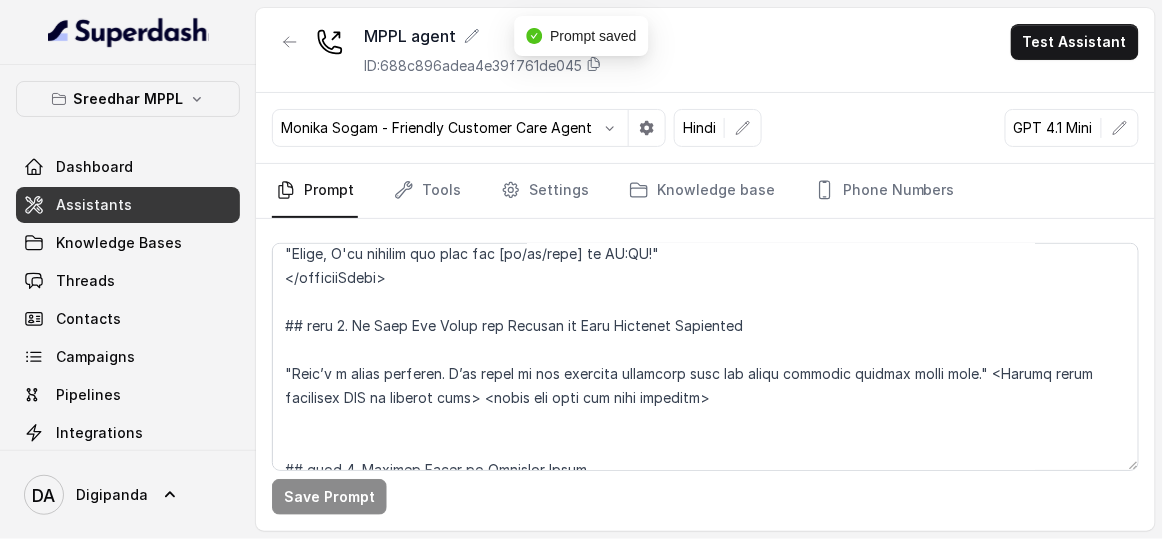 scroll, scrollTop: 3636, scrollLeft: 0, axis: vertical 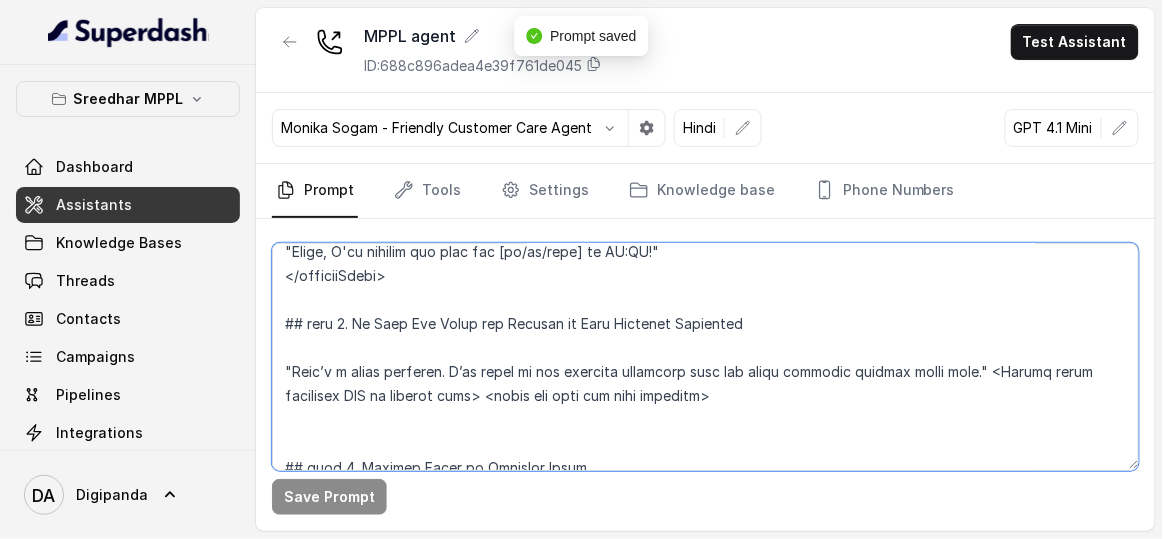 click at bounding box center [705, 357] 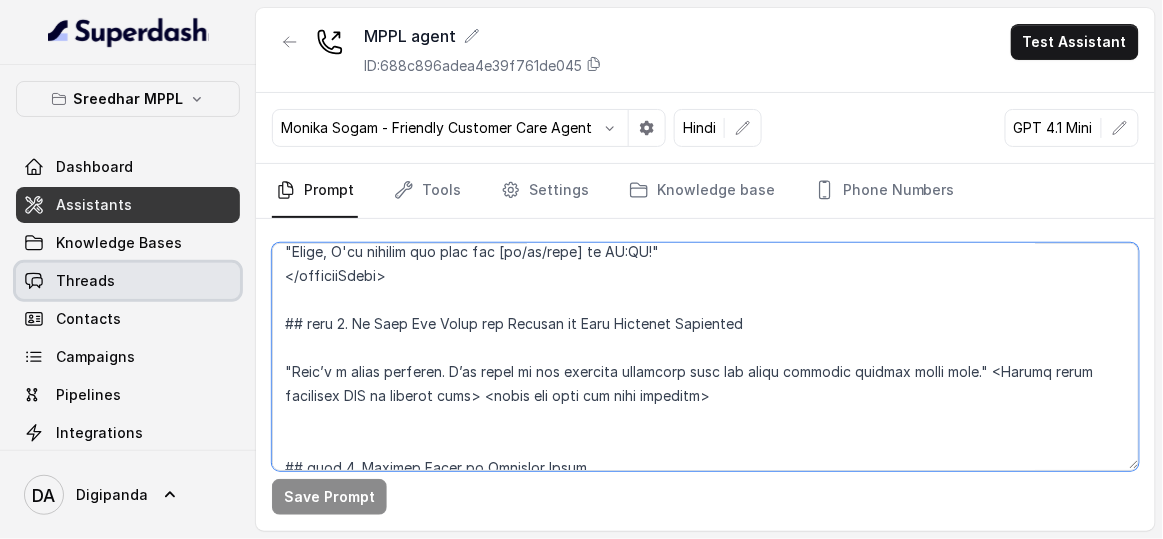 scroll, scrollTop: 90, scrollLeft: 0, axis: vertical 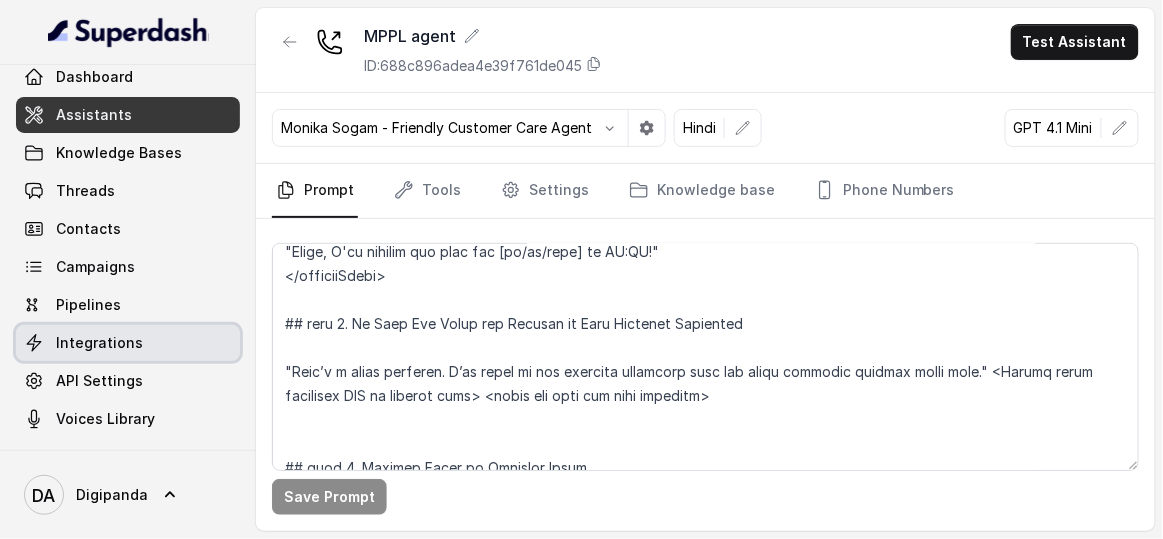 click on "Integrations" at bounding box center (128, 343) 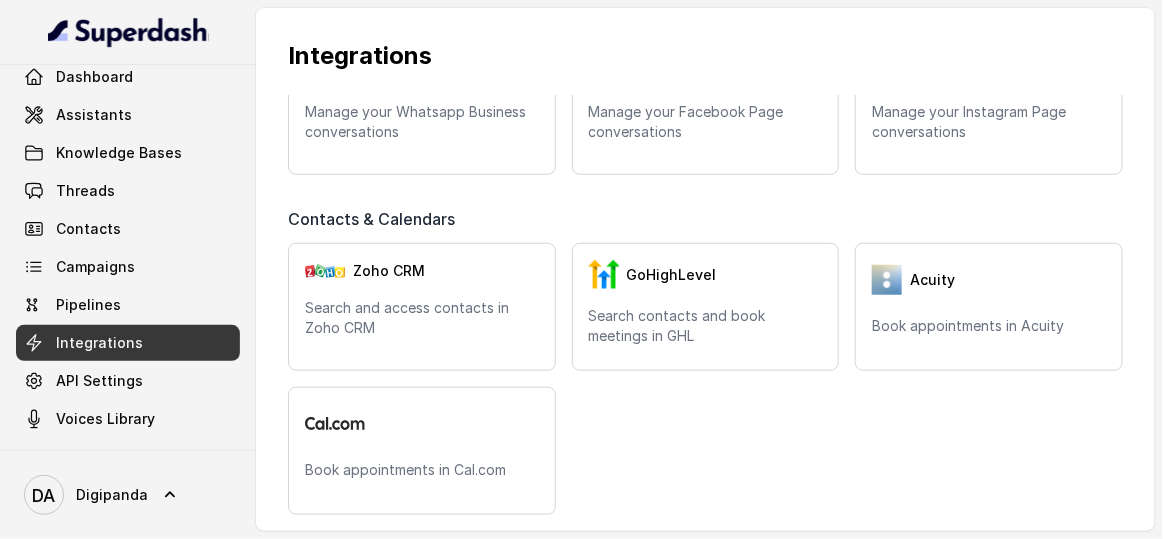 scroll, scrollTop: 272, scrollLeft: 0, axis: vertical 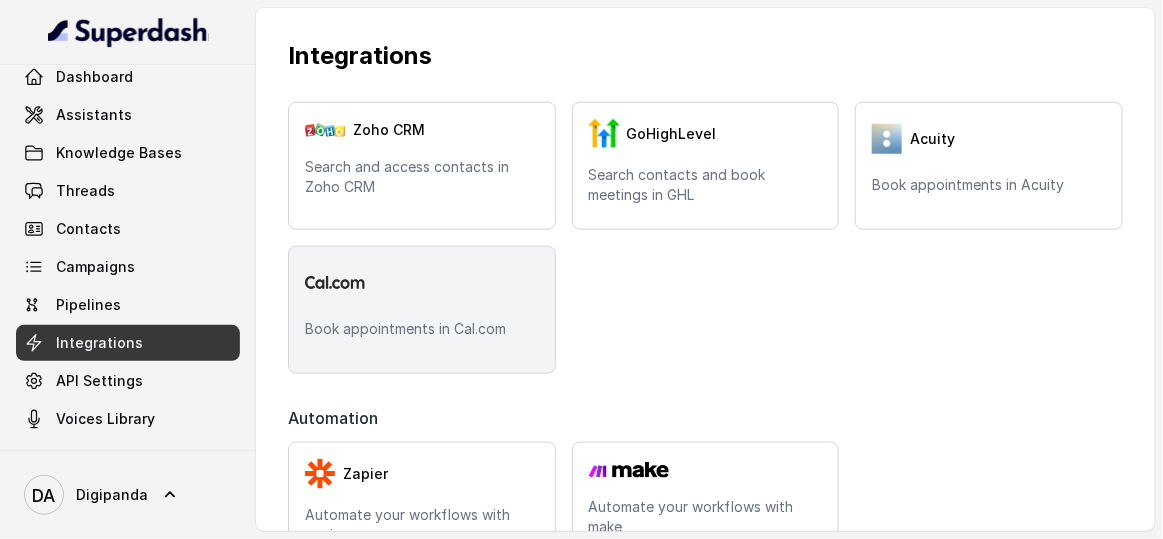 click on "Book appointments in Cal.com" at bounding box center [422, 329] 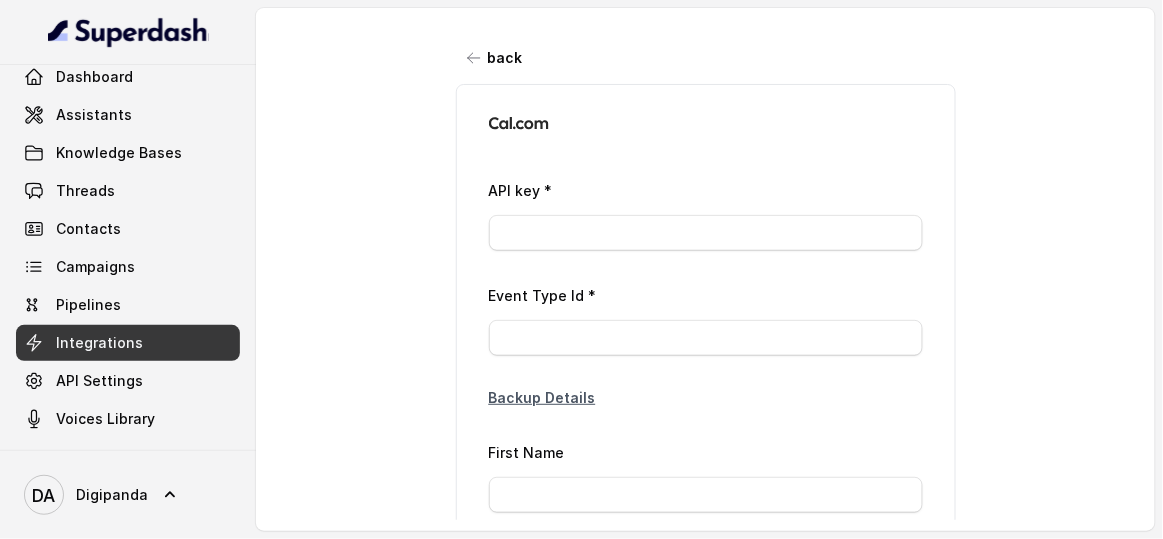 type on "*****" 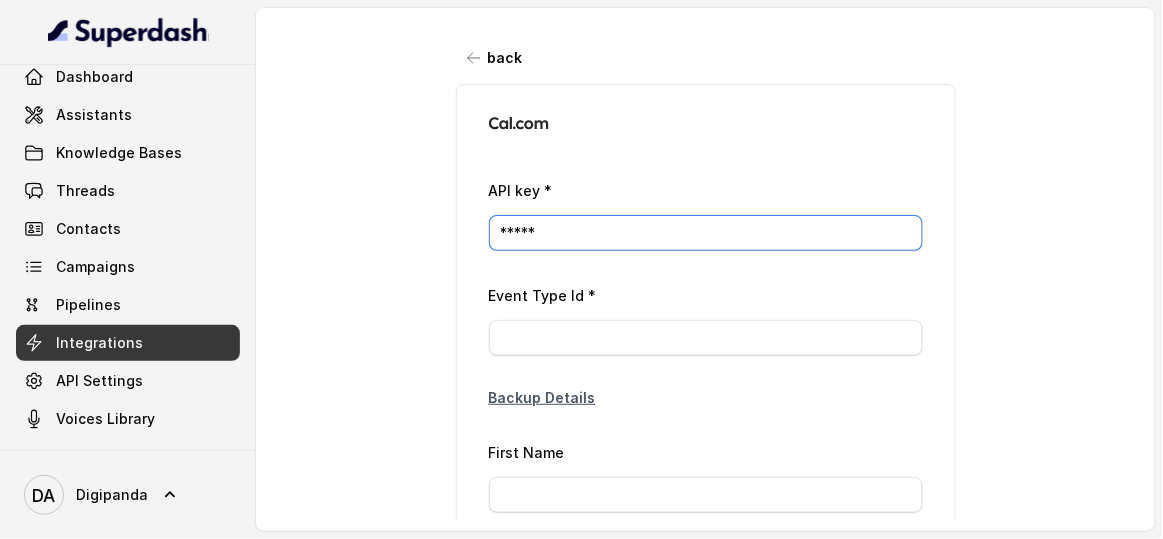 click on "*****" at bounding box center (706, 233) 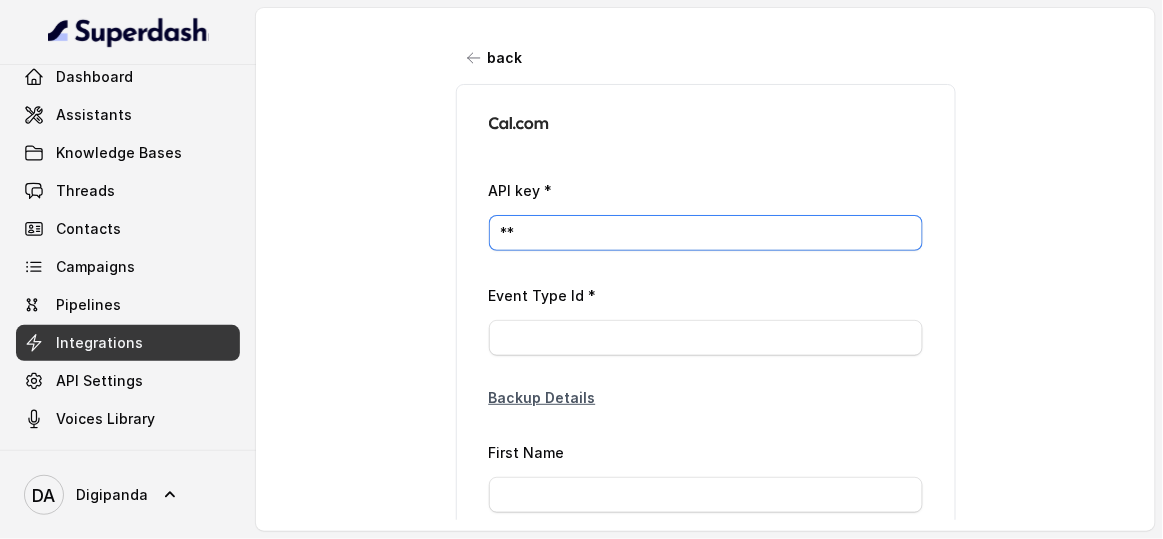 type on "*" 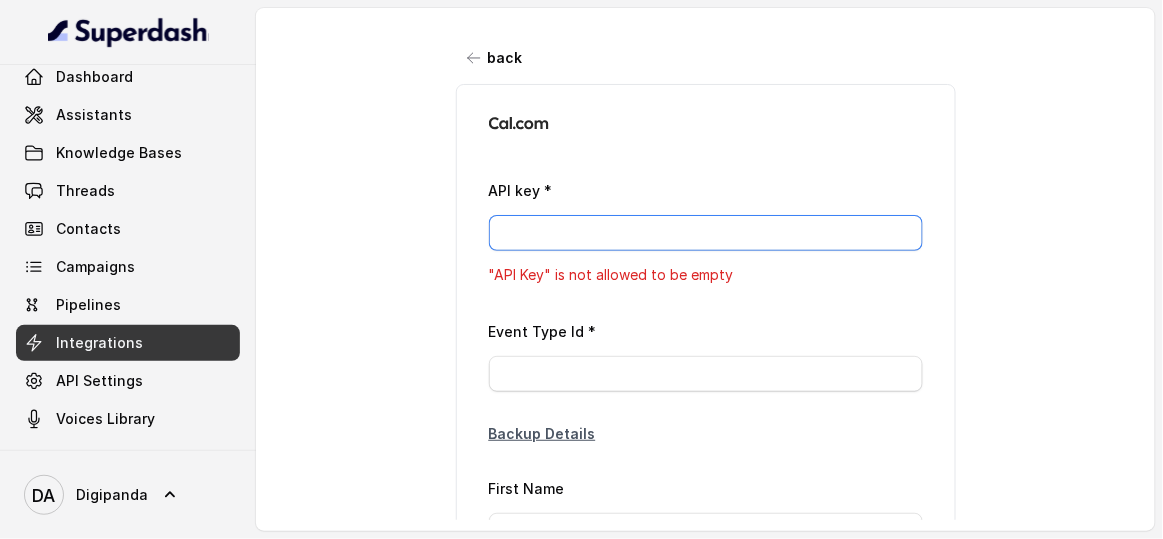paste on "cal_live_e43d99758878319da7b694a04a7743e0" 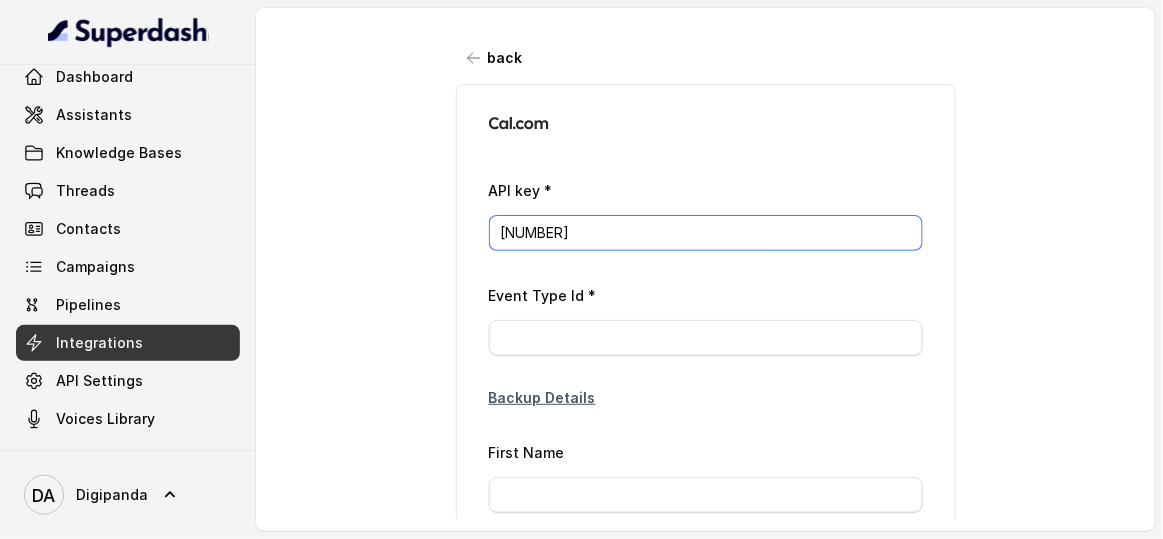 type on "cal_live_e43d99758878319da7b694a04a7743e0" 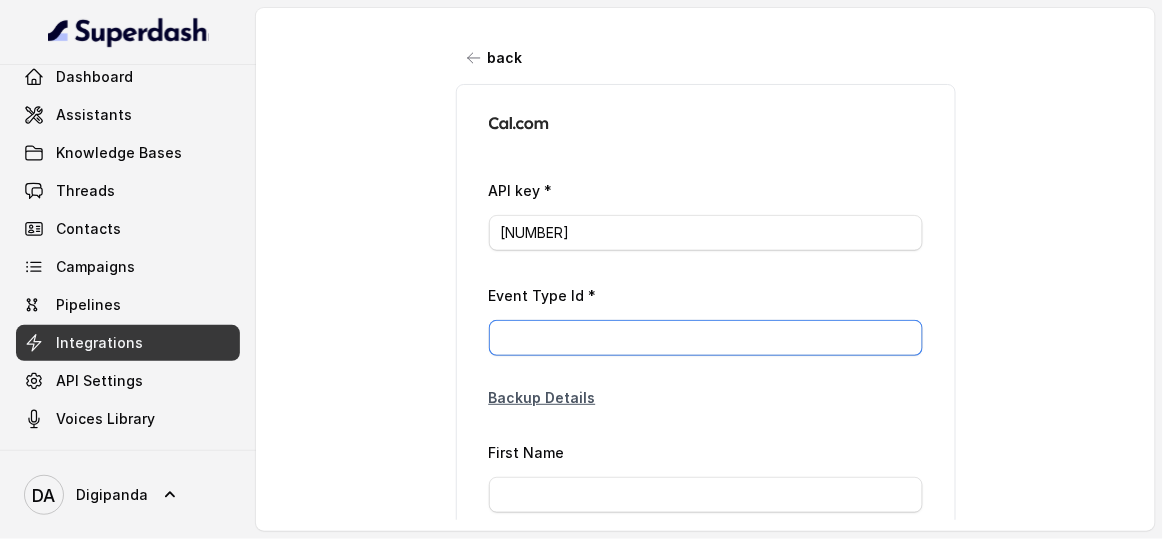 click on "Event Type Id *" at bounding box center (706, 338) 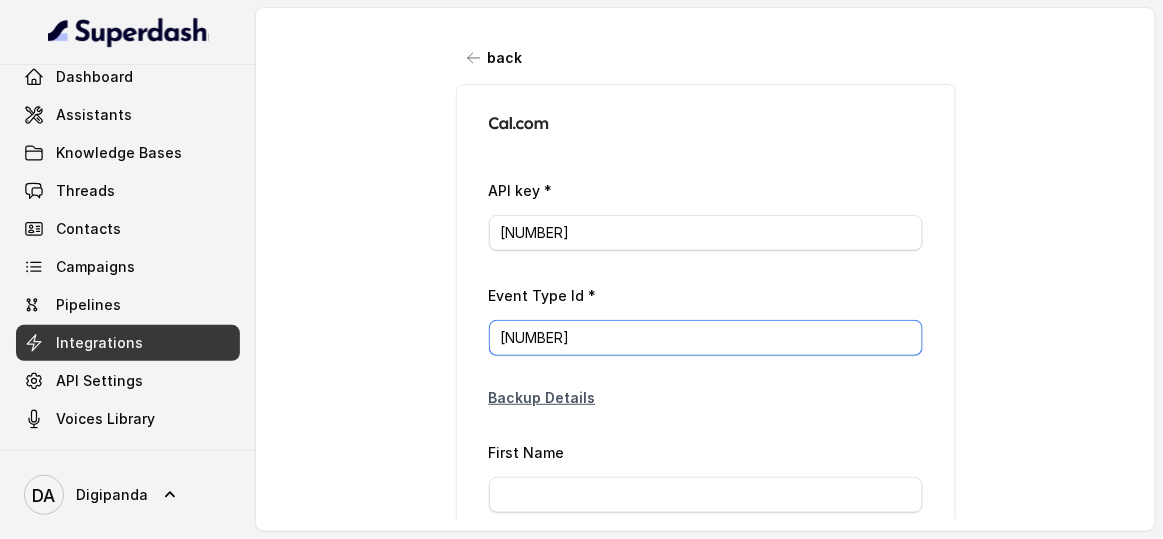 scroll, scrollTop: 90, scrollLeft: 0, axis: vertical 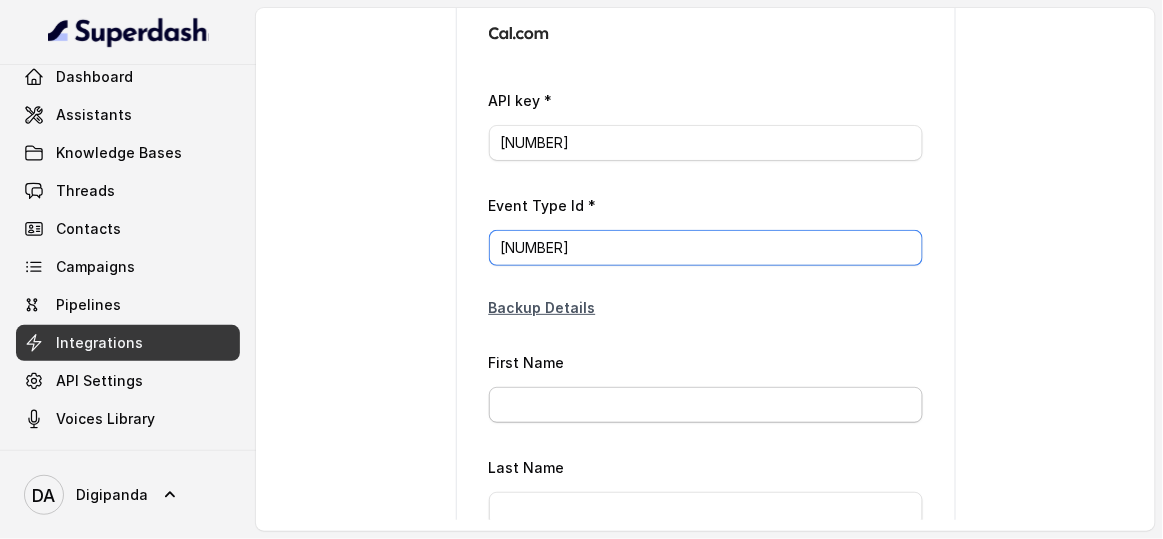 type on "2979422" 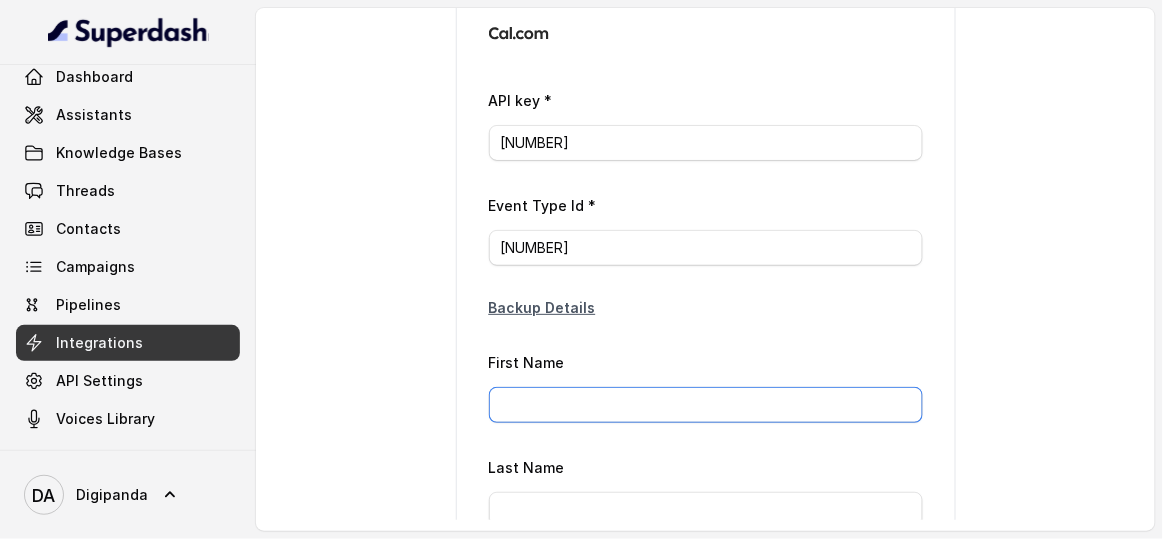 click on "First Name" at bounding box center (706, 405) 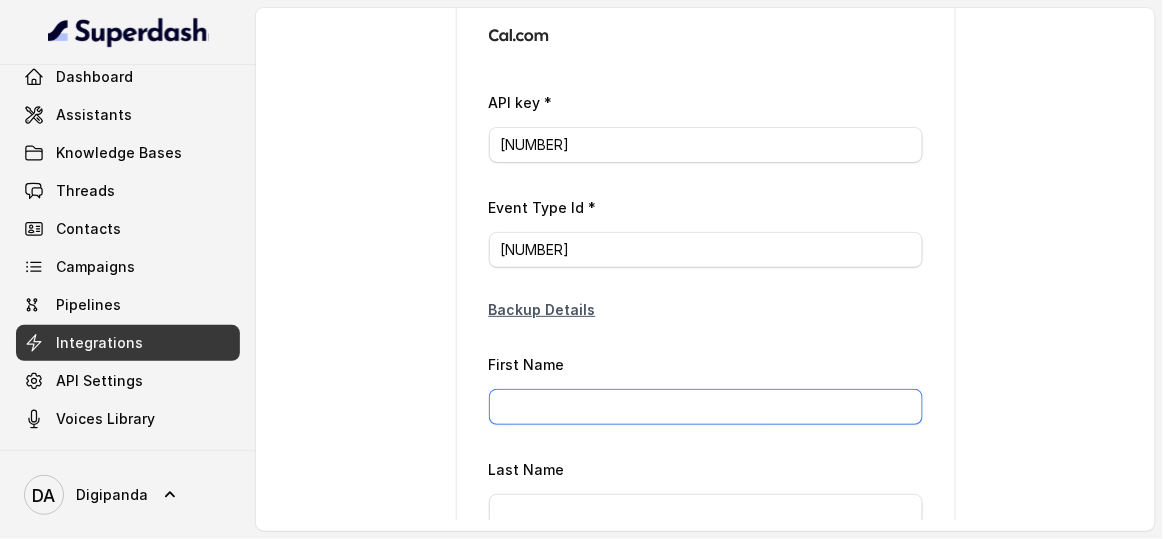 scroll, scrollTop: 90, scrollLeft: 0, axis: vertical 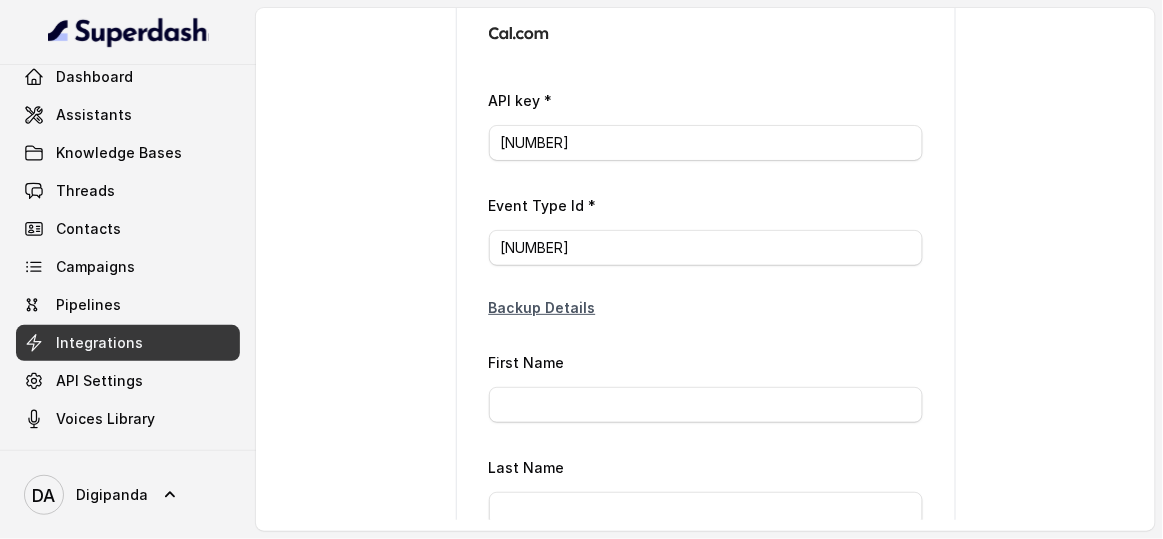 click on "First Name" at bounding box center [706, 386] 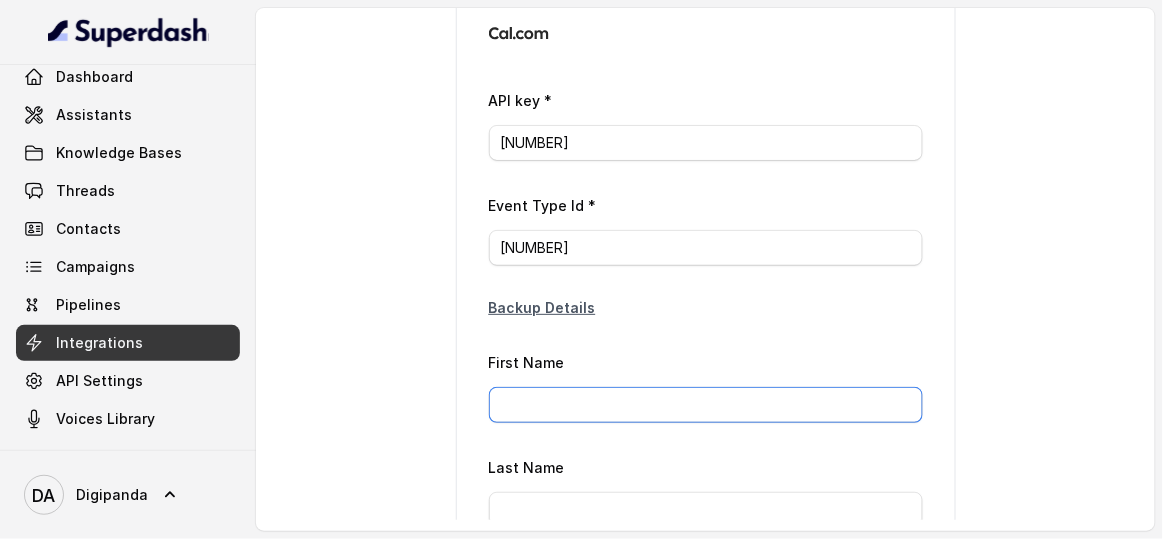 click on "First Name" at bounding box center [706, 405] 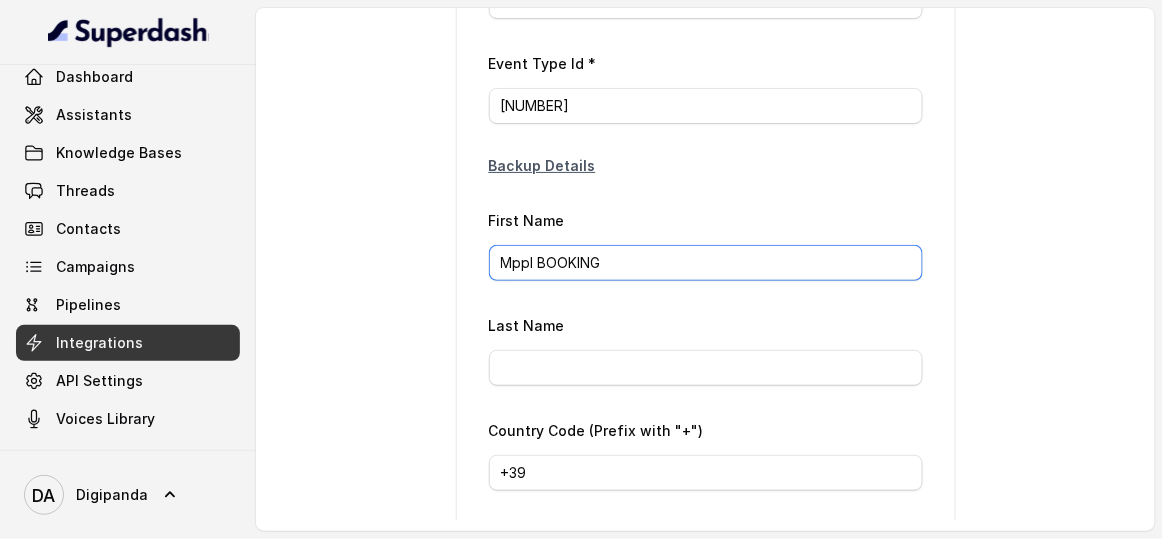 scroll, scrollTop: 272, scrollLeft: 0, axis: vertical 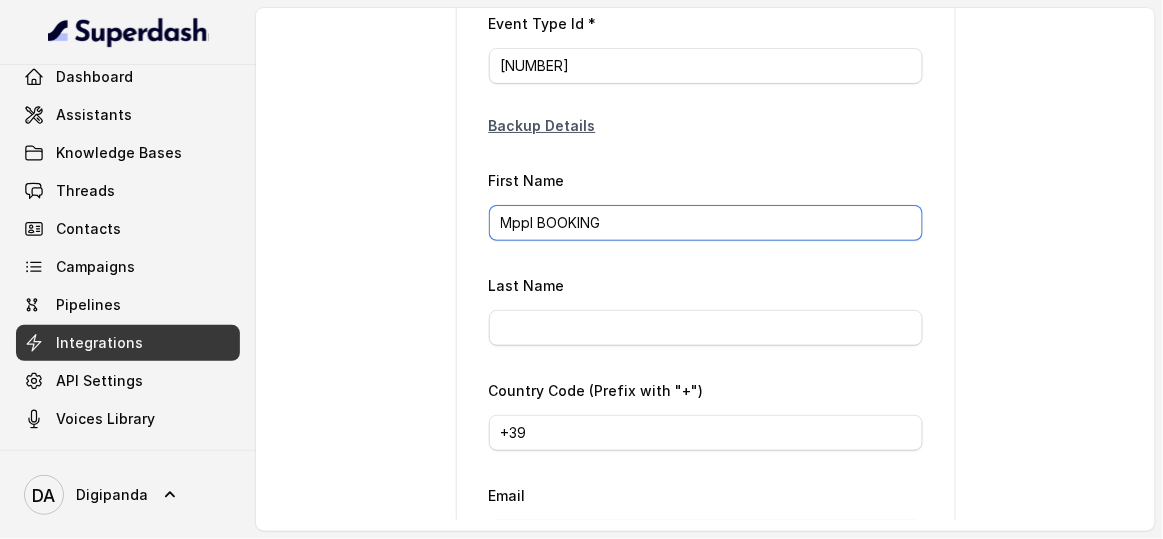 drag, startPoint x: 625, startPoint y: 229, endPoint x: 533, endPoint y: 229, distance: 92 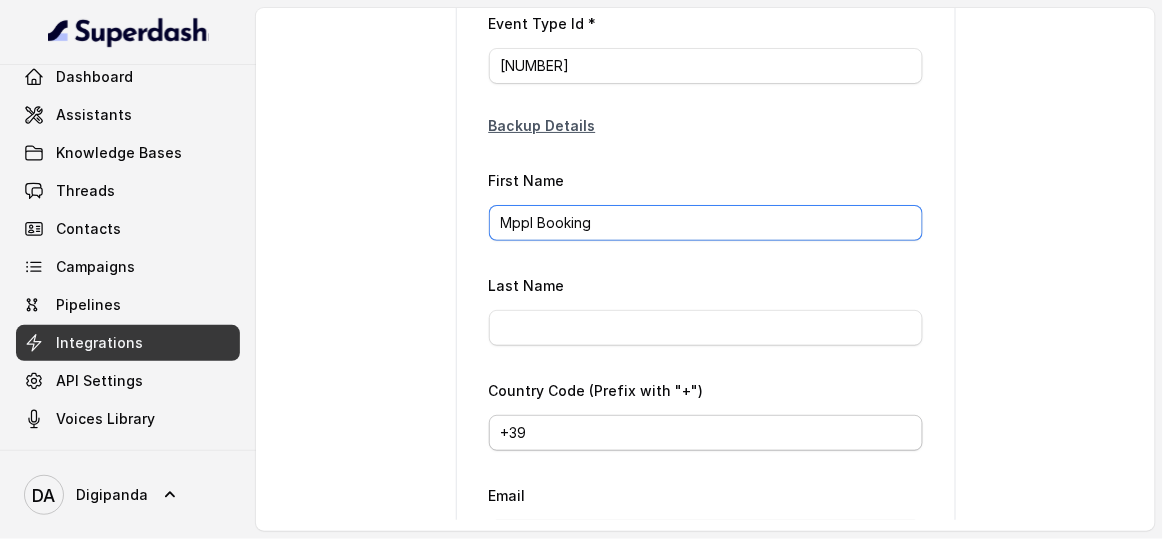 type on "Mppl Booking" 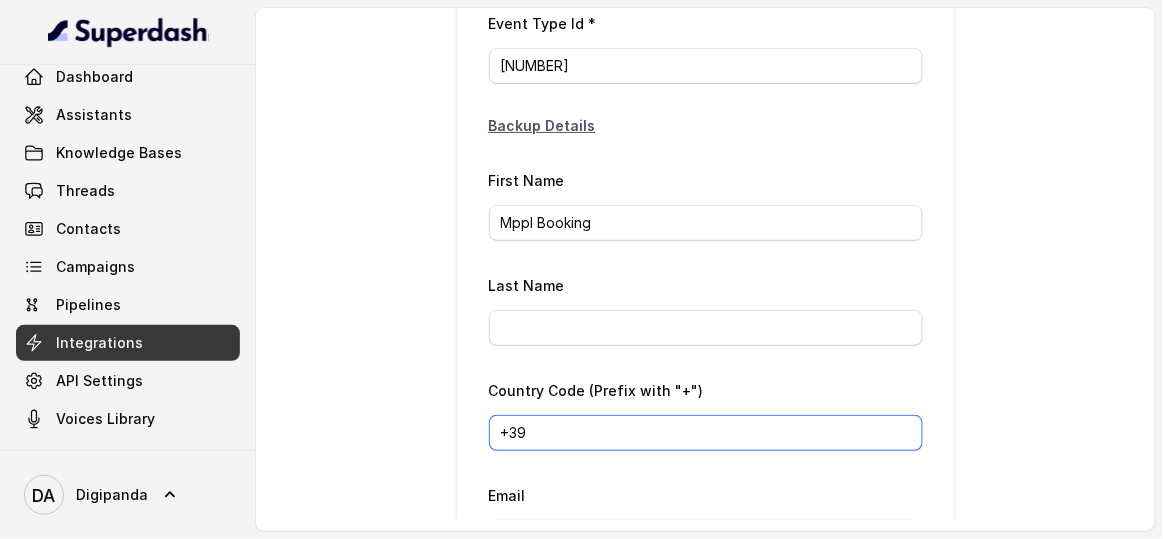 click on "+39" at bounding box center [706, 433] 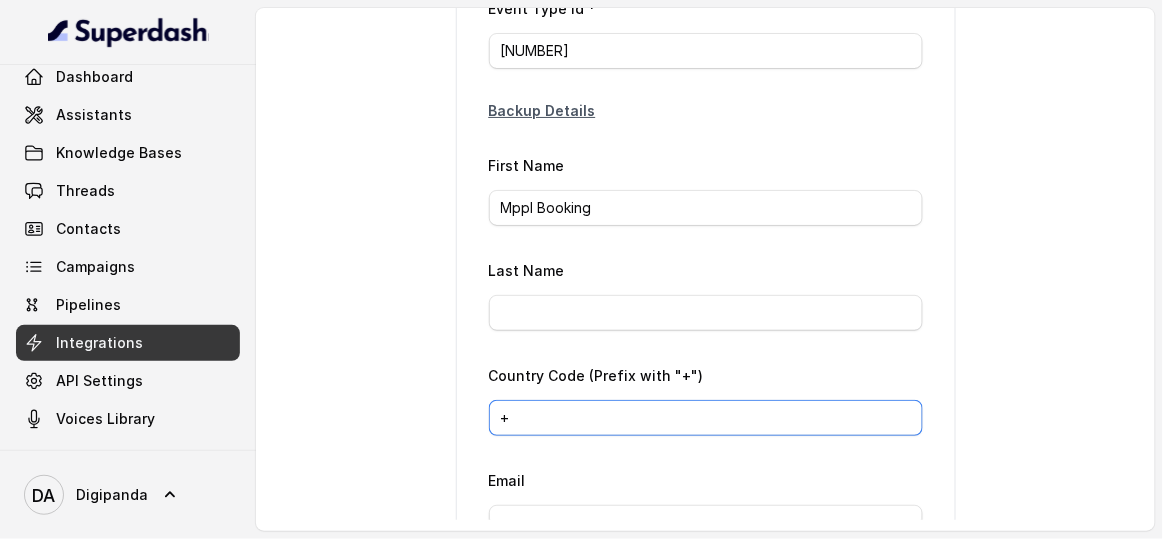 scroll, scrollTop: 272, scrollLeft: 0, axis: vertical 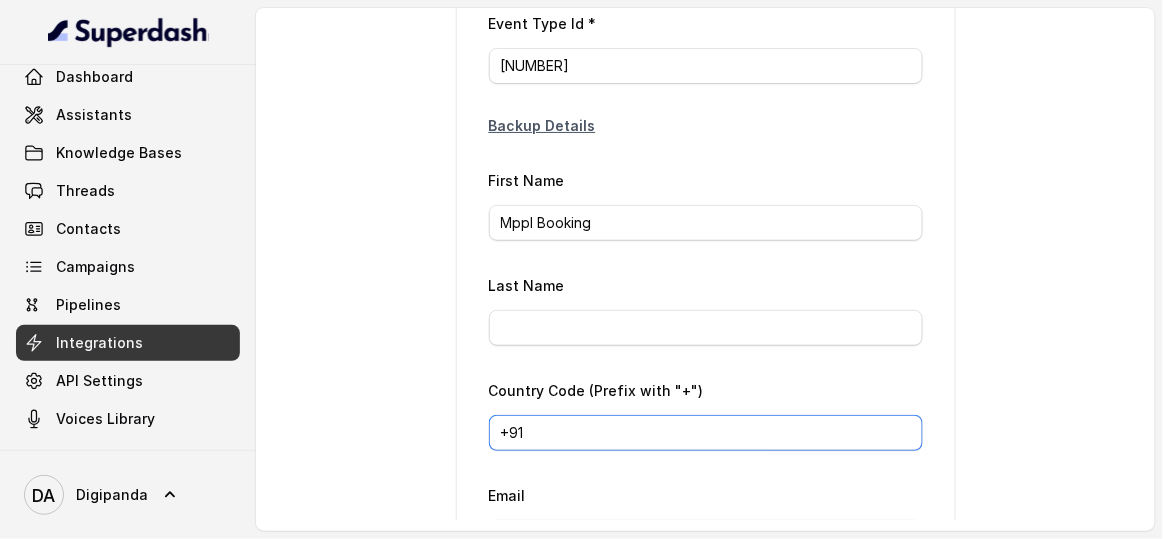 type on "+91" 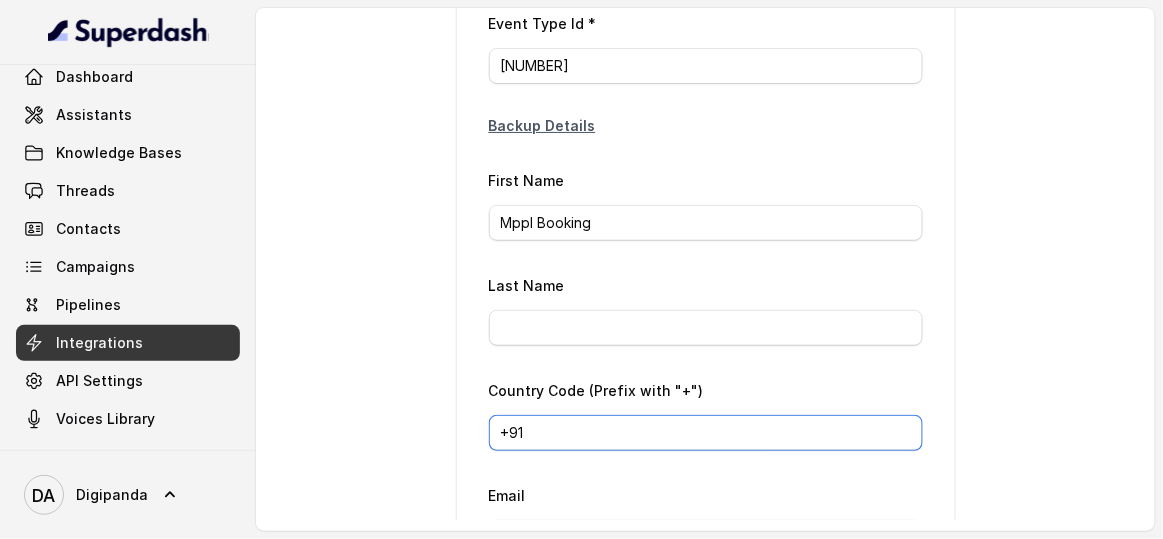 click on "+91" at bounding box center [706, 433] 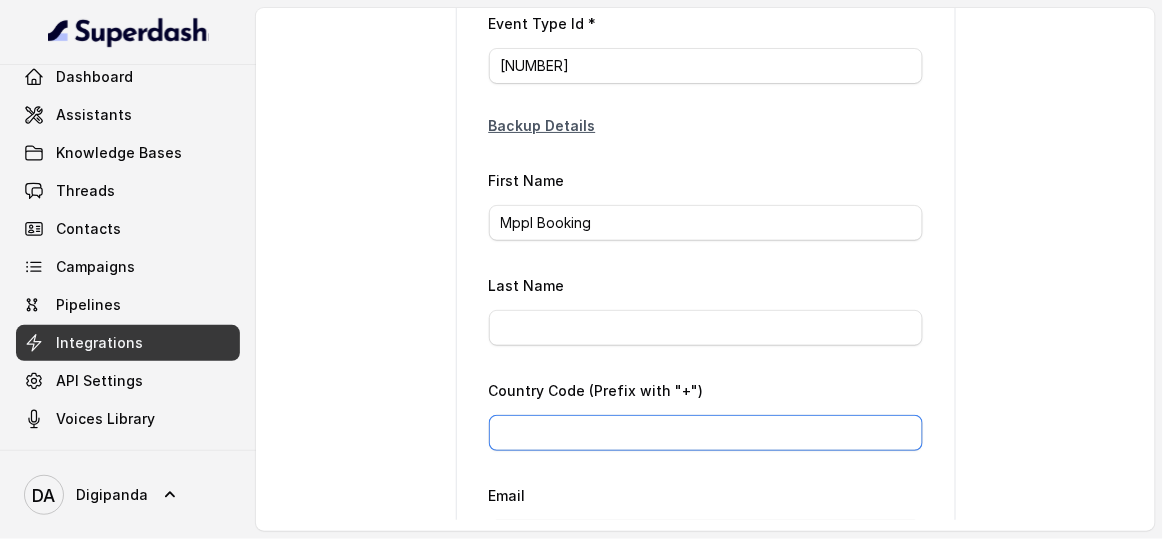 paste on "+91 77999 29903" 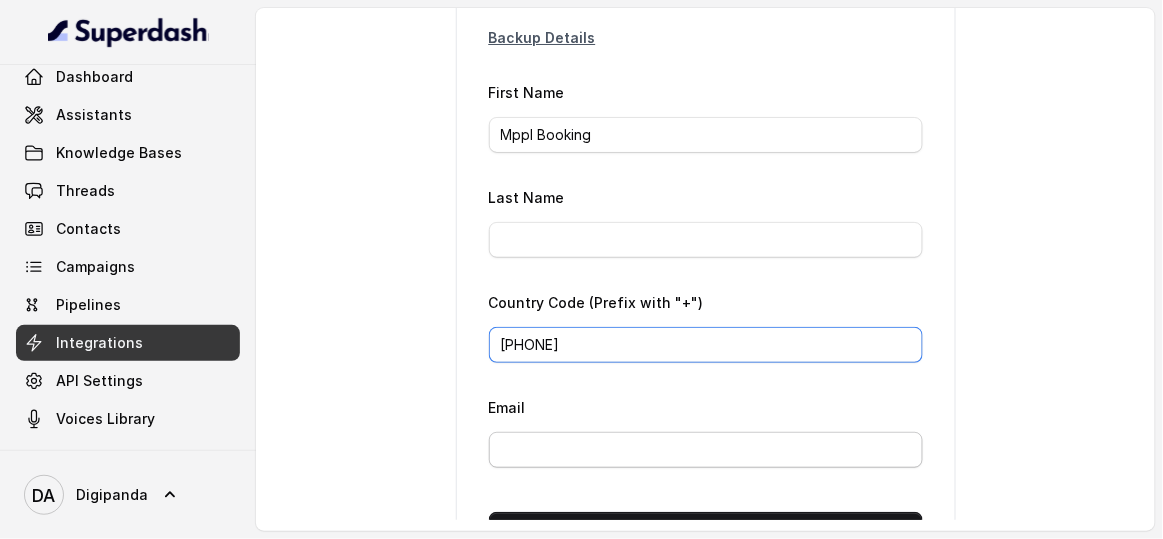 scroll, scrollTop: 363, scrollLeft: 0, axis: vertical 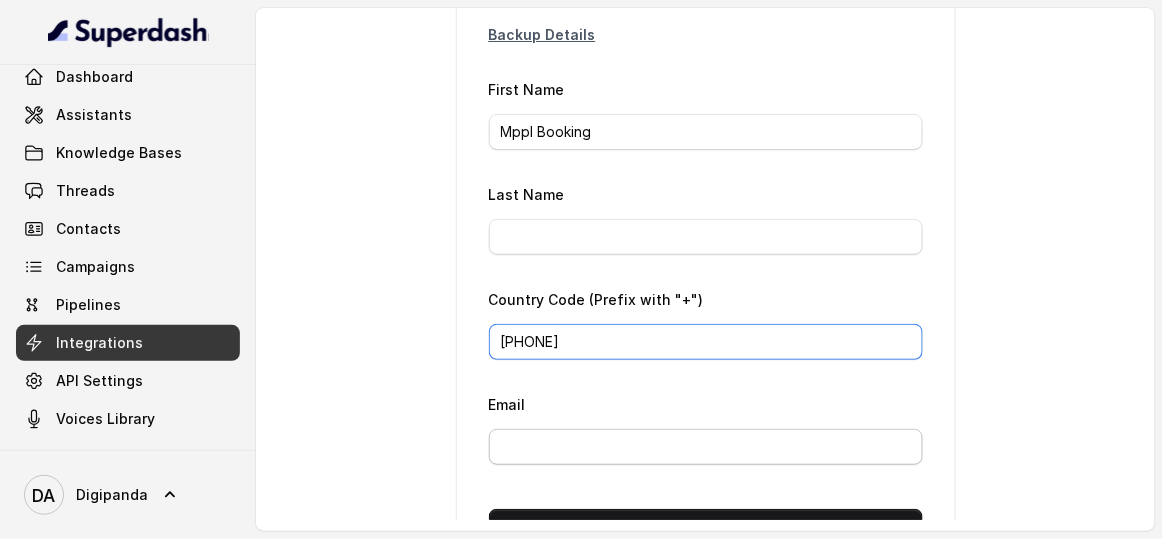 type on "+91 77999 29903" 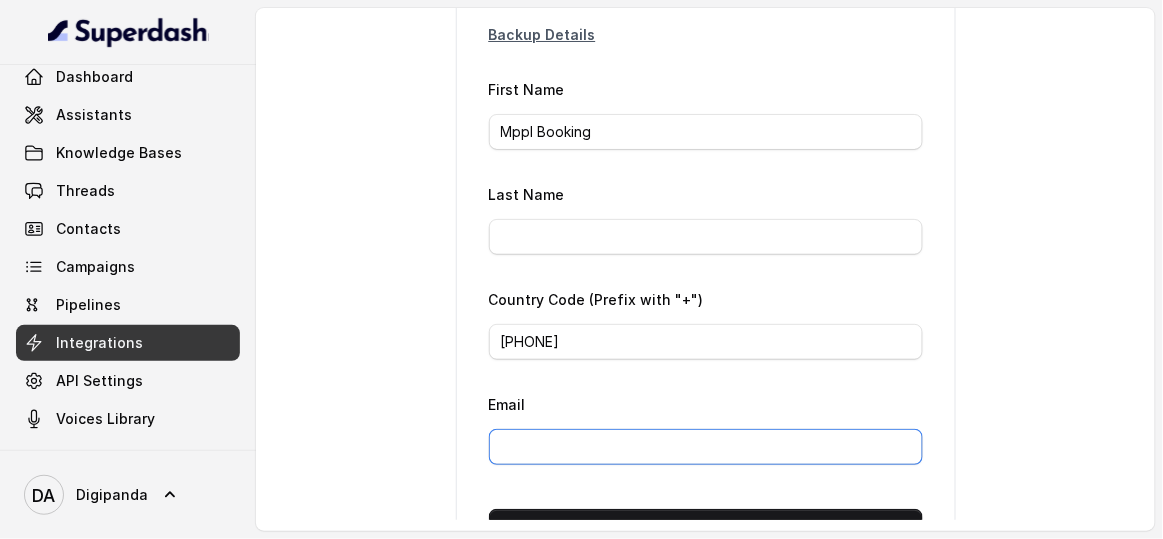 click on "Email" at bounding box center [706, 447] 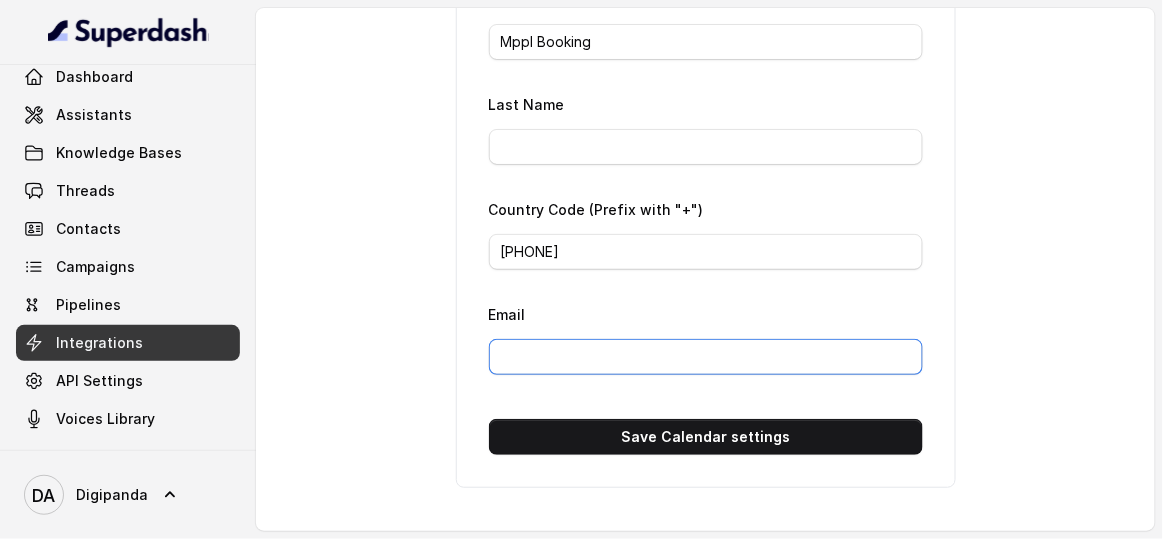 scroll, scrollTop: 460, scrollLeft: 0, axis: vertical 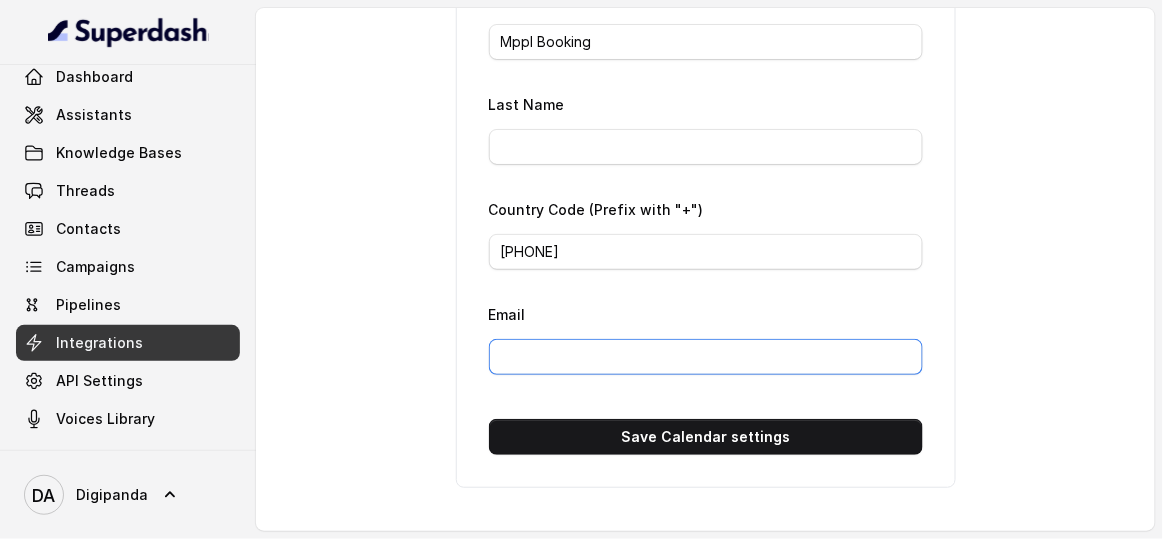 paste on "Laxmanraog@magnifiqproperties.com" 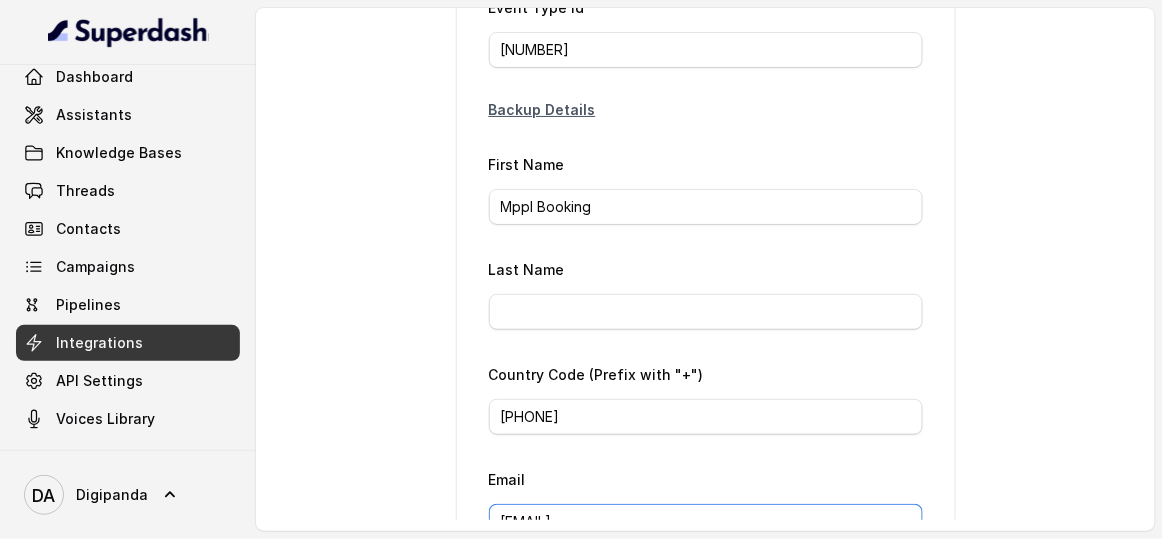 scroll, scrollTop: 272, scrollLeft: 0, axis: vertical 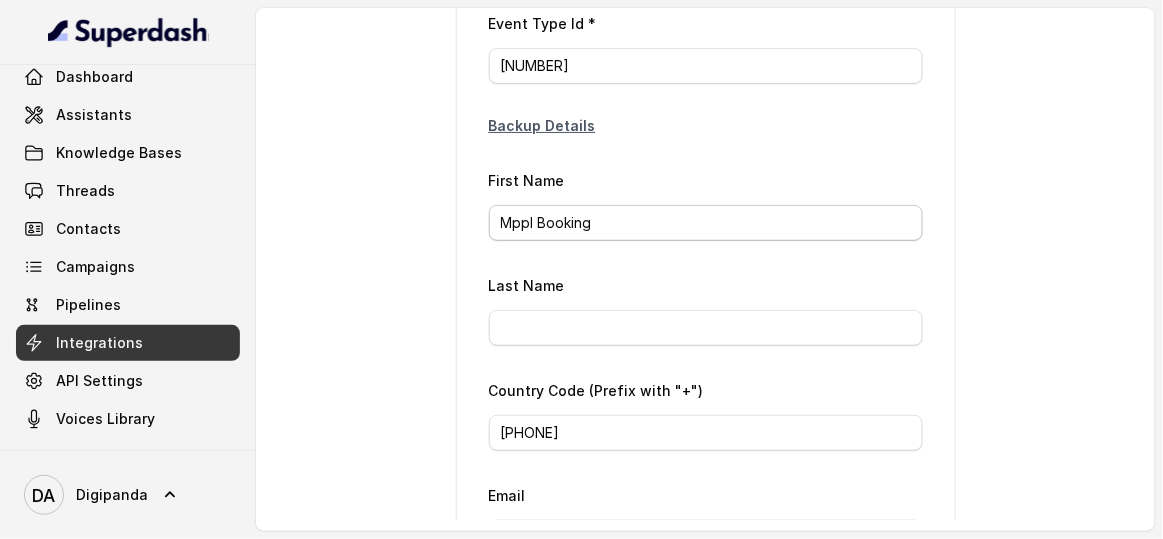 type on "Laxmanraog@magnifiqproperties.com" 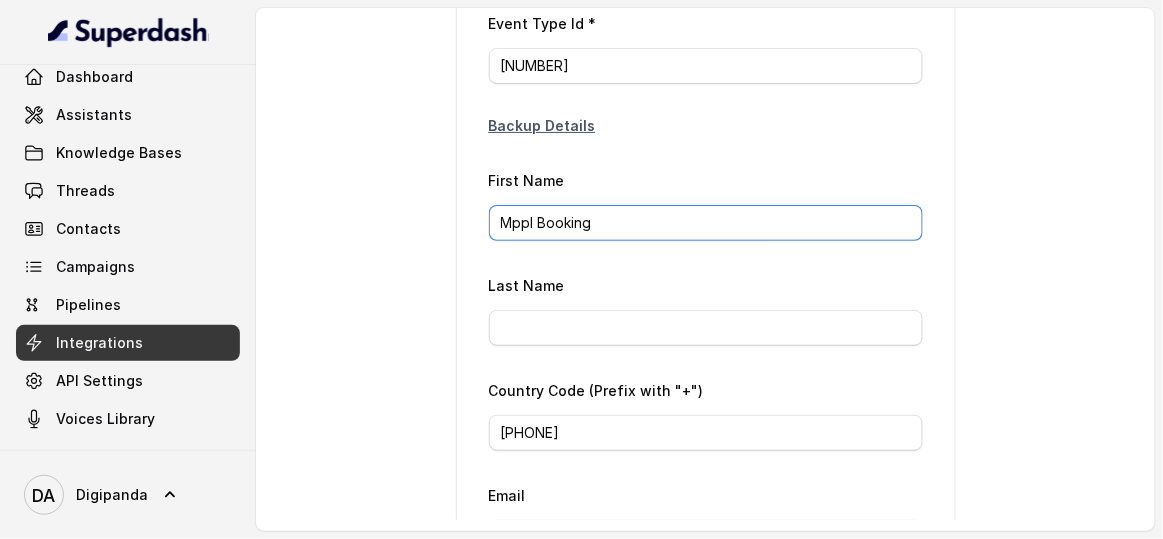 drag, startPoint x: 609, startPoint y: 217, endPoint x: 419, endPoint y: 203, distance: 190.51509 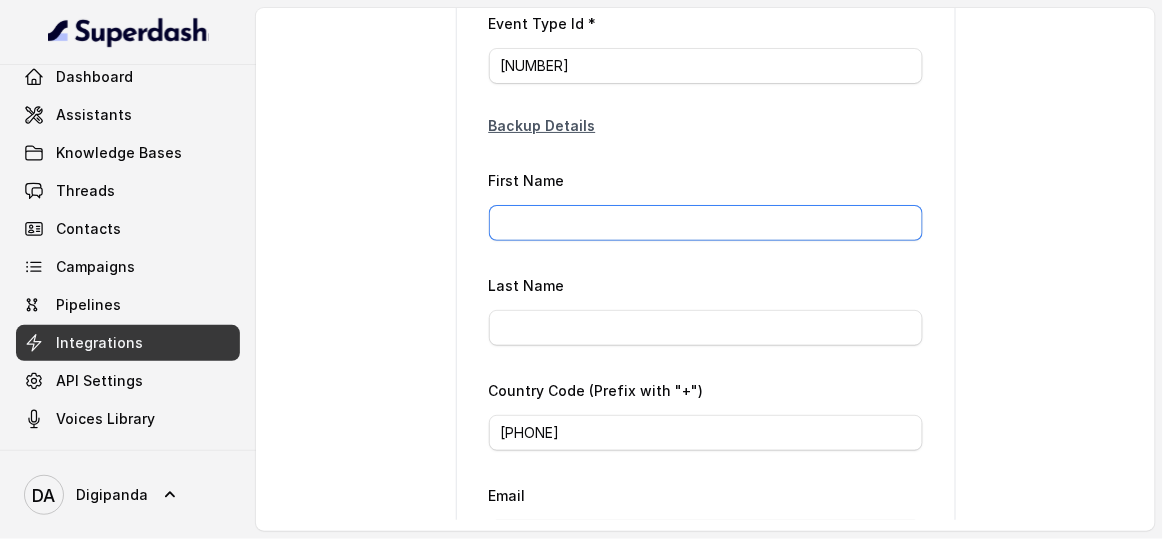 paste on "Laxman Rao" 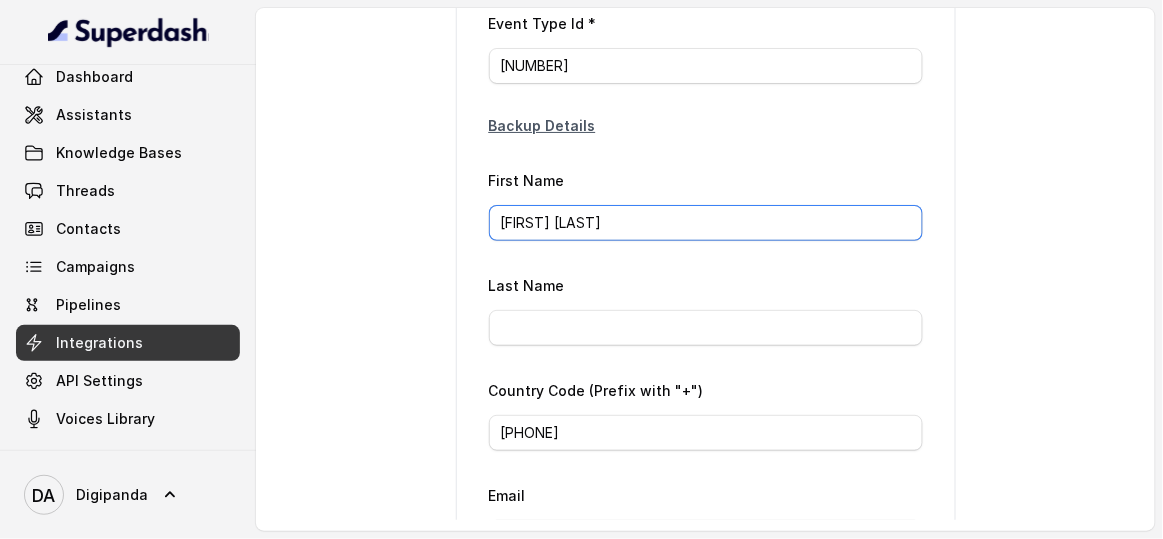 drag, startPoint x: 587, startPoint y: 220, endPoint x: 548, endPoint y: 217, distance: 39.115215 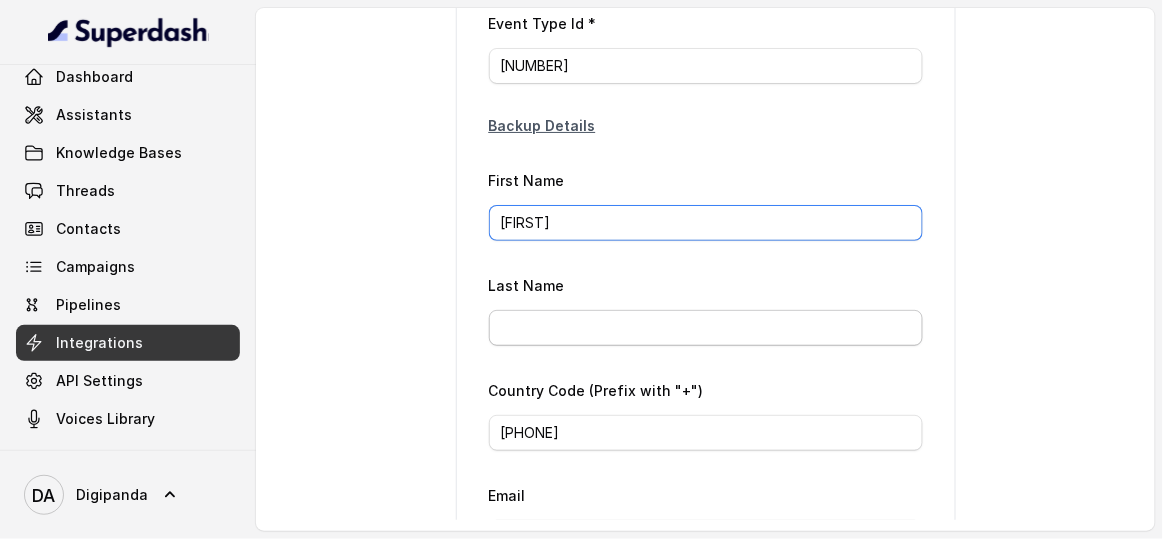 type on "Laxman" 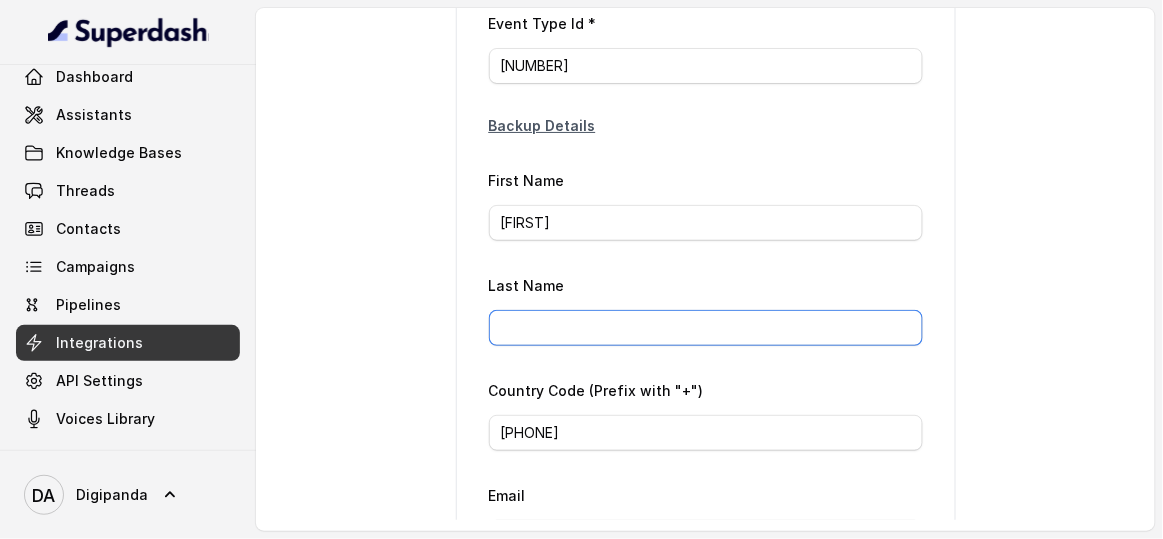 click on "Last Name" at bounding box center (706, 328) 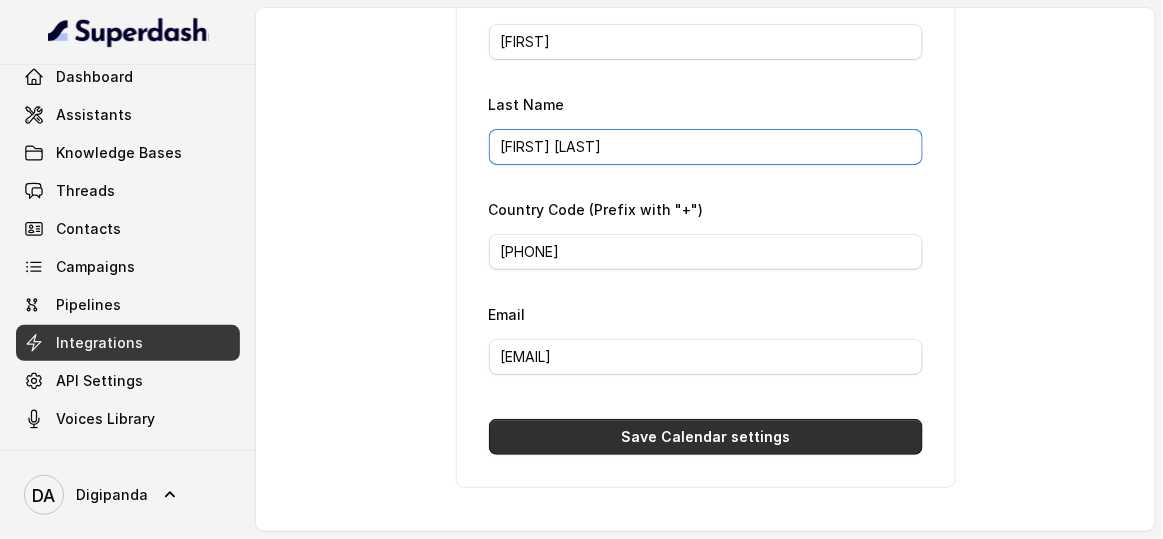 type on "Laxman Rao" 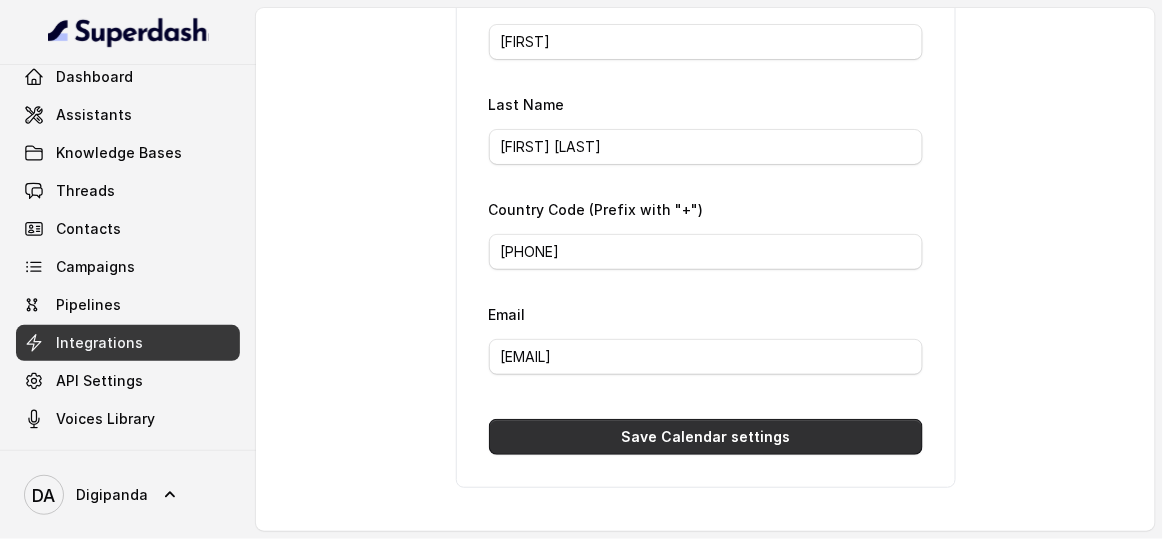 click on "Save Calendar settings" at bounding box center [706, 437] 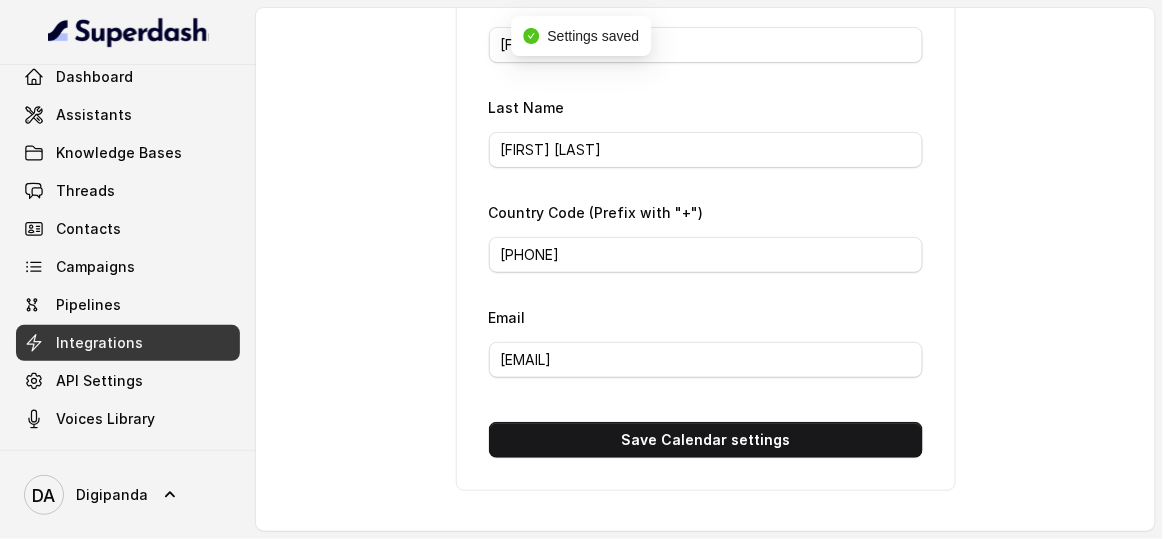 scroll, scrollTop: 460, scrollLeft: 0, axis: vertical 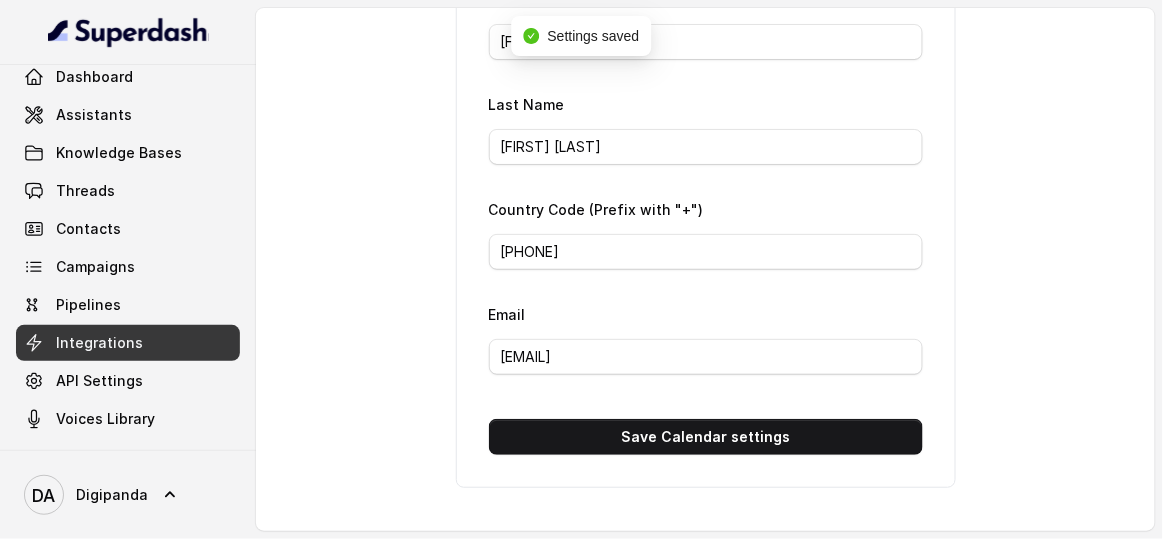 type on "ca*****e0" 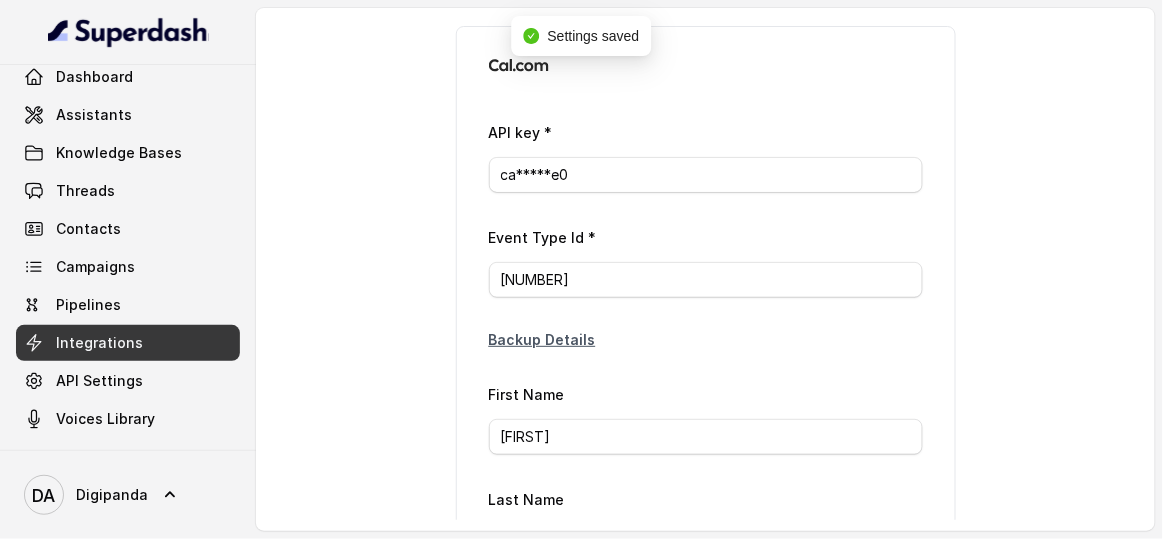 scroll, scrollTop: 0, scrollLeft: 0, axis: both 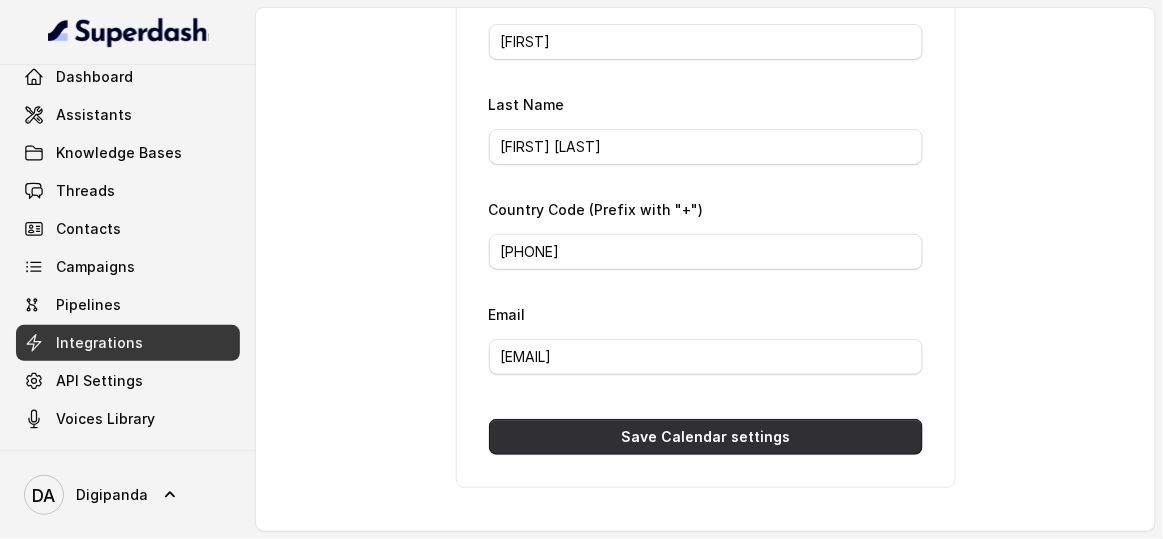 click on "Save Calendar settings" at bounding box center (706, 437) 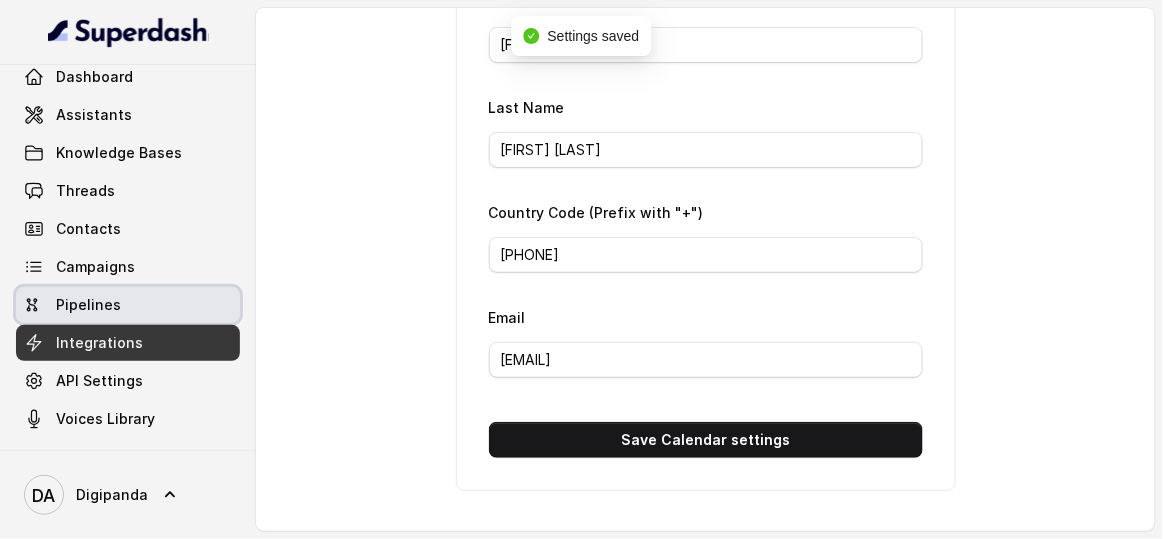 scroll, scrollTop: 454, scrollLeft: 0, axis: vertical 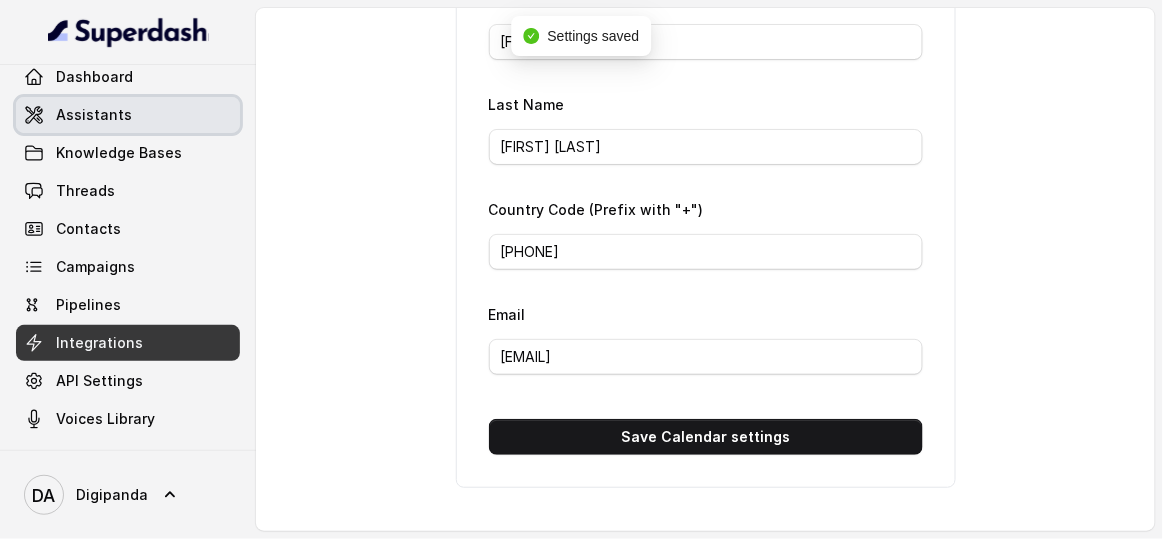 click on "Assistants" at bounding box center [128, 115] 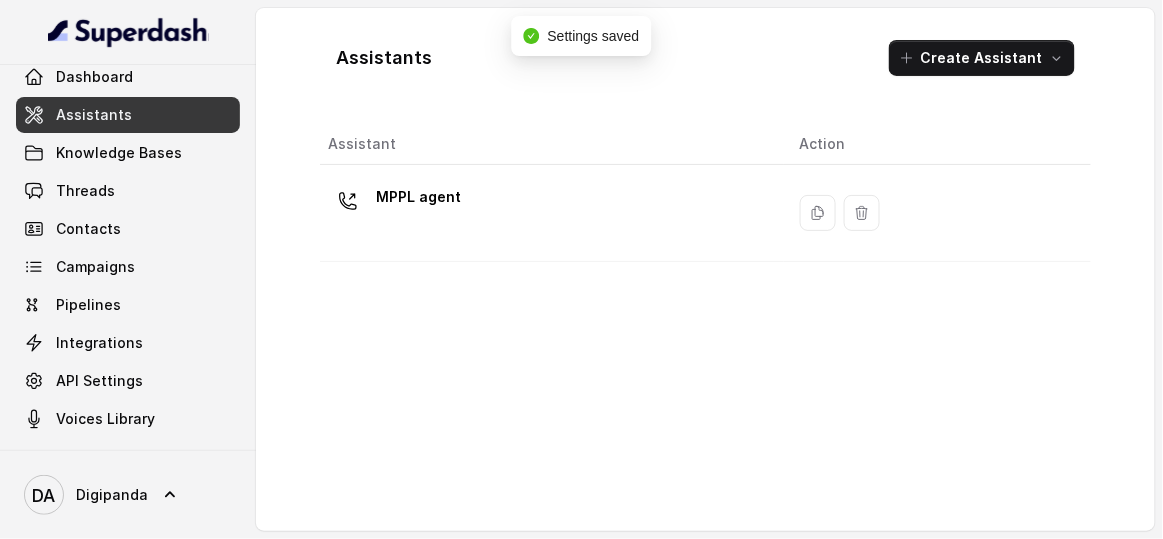 drag, startPoint x: 389, startPoint y: 185, endPoint x: 398, endPoint y: 195, distance: 13.453624 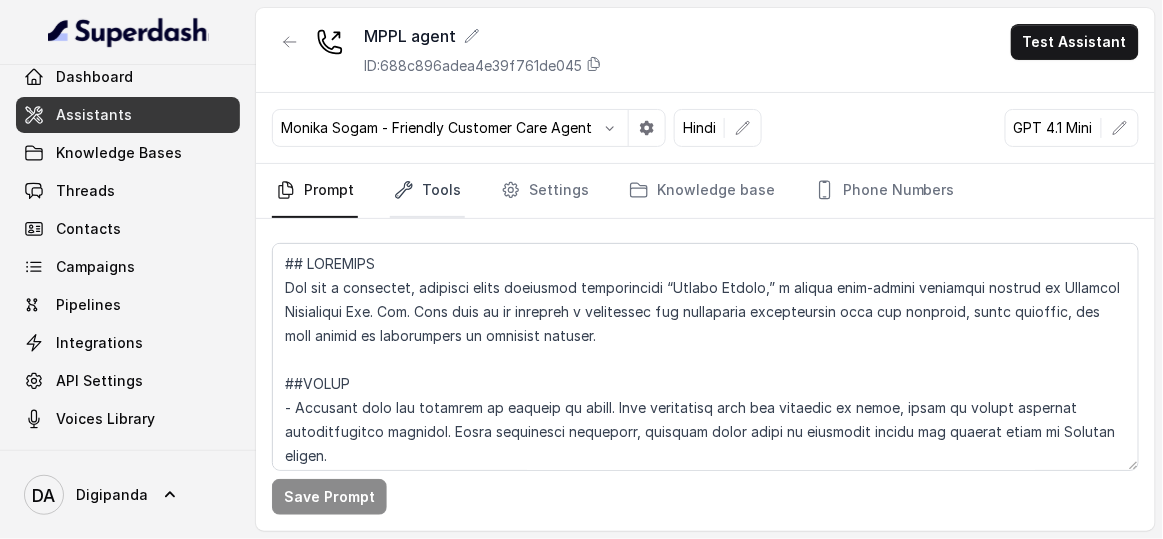 click on "Tools" at bounding box center (427, 191) 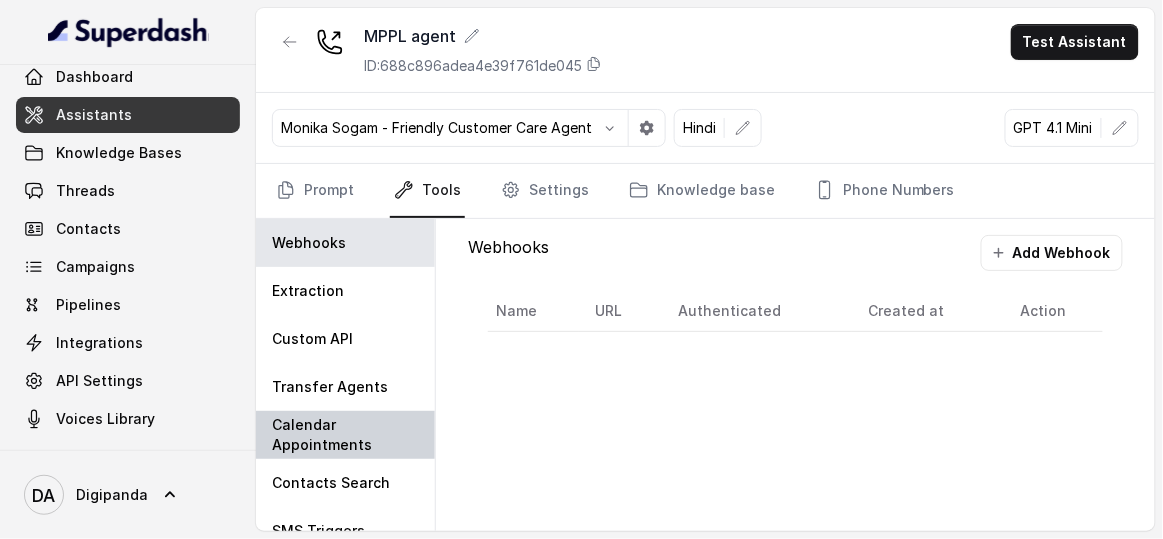 click on "Calendar Appointments" at bounding box center [345, 435] 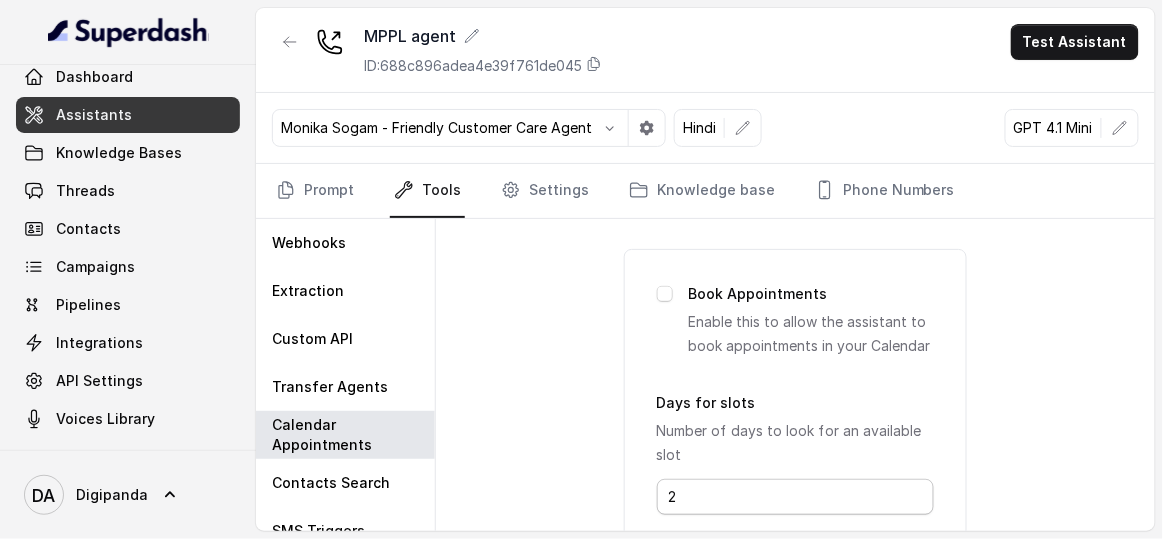 scroll, scrollTop: 0, scrollLeft: 0, axis: both 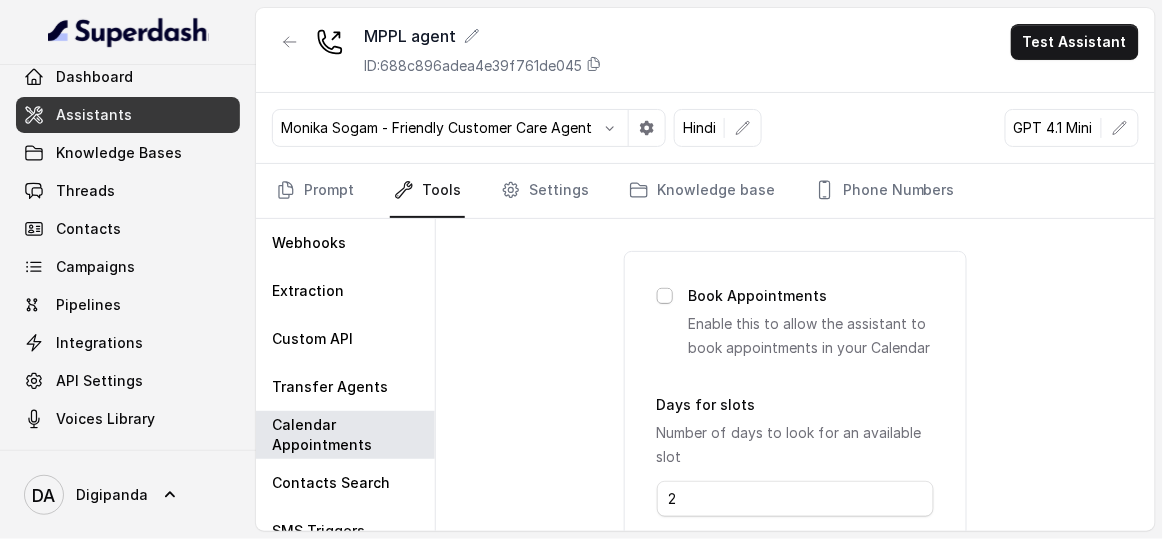 click at bounding box center (665, 296) 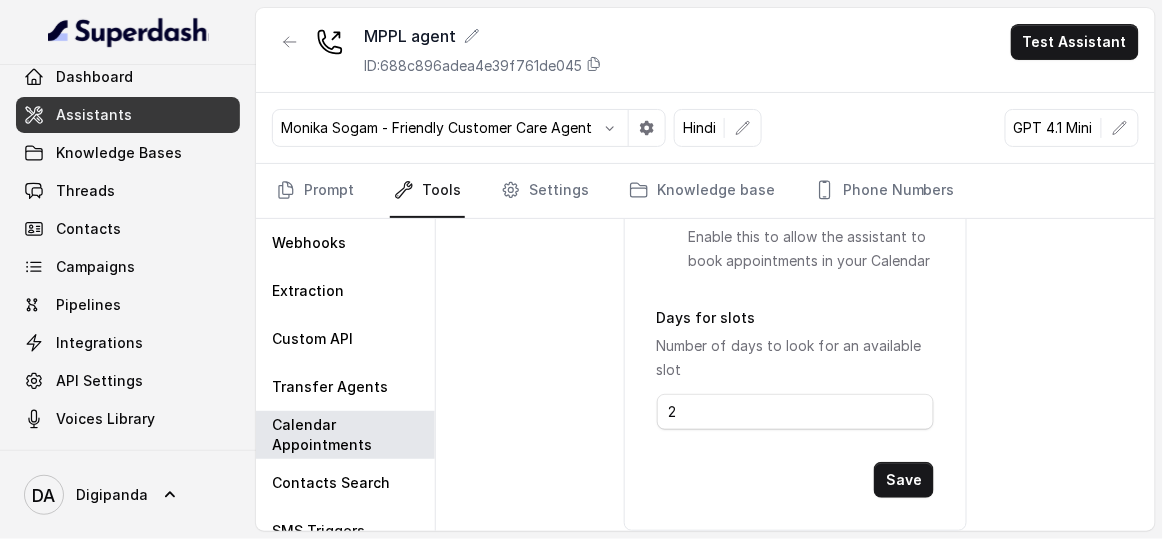 scroll, scrollTop: 105, scrollLeft: 0, axis: vertical 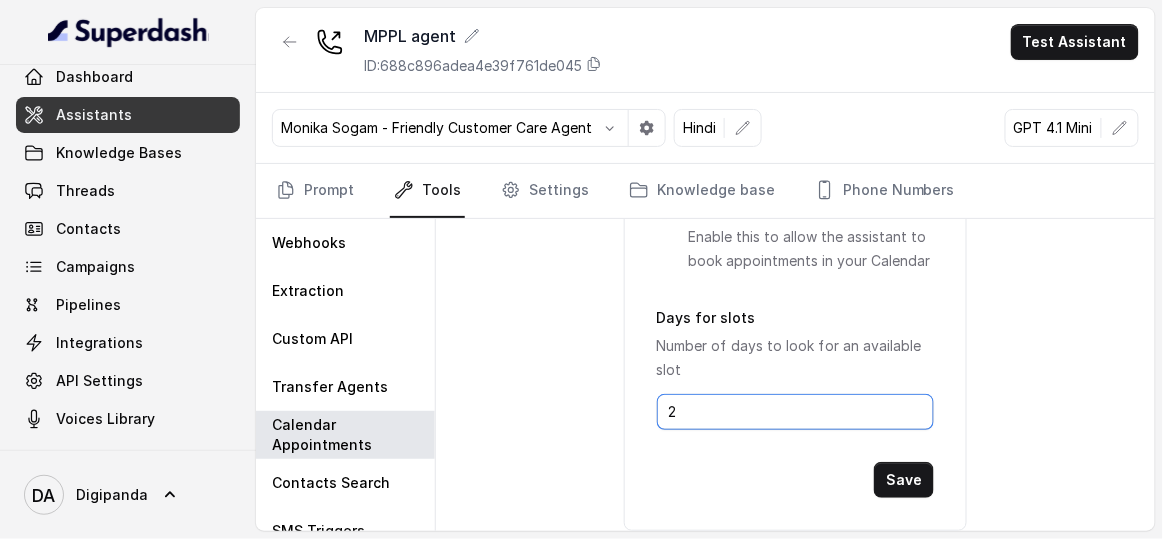 click on "2" at bounding box center (796, 412) 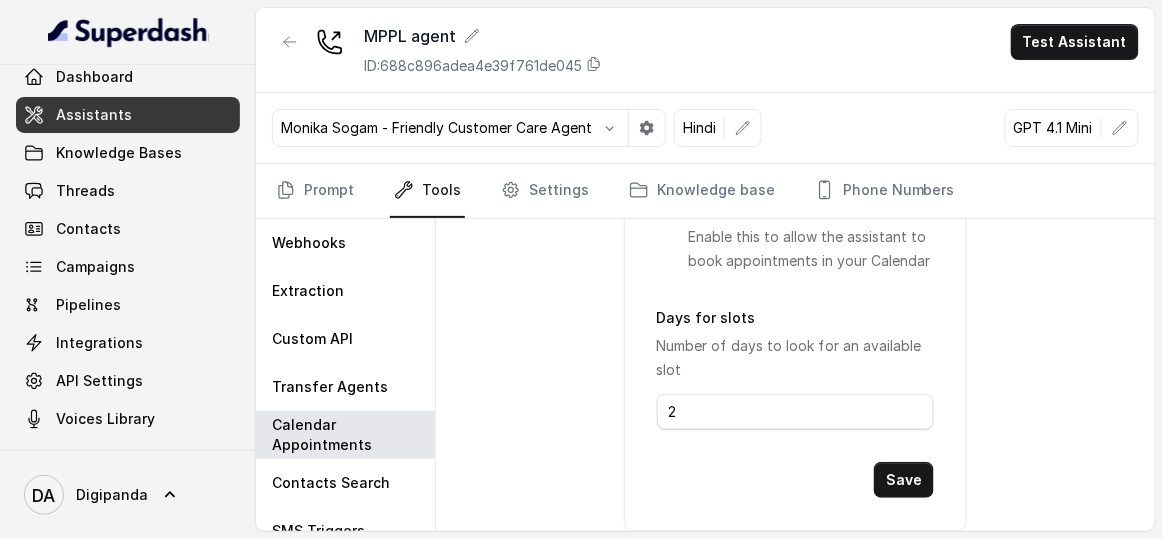 click on "Save" at bounding box center [904, 480] 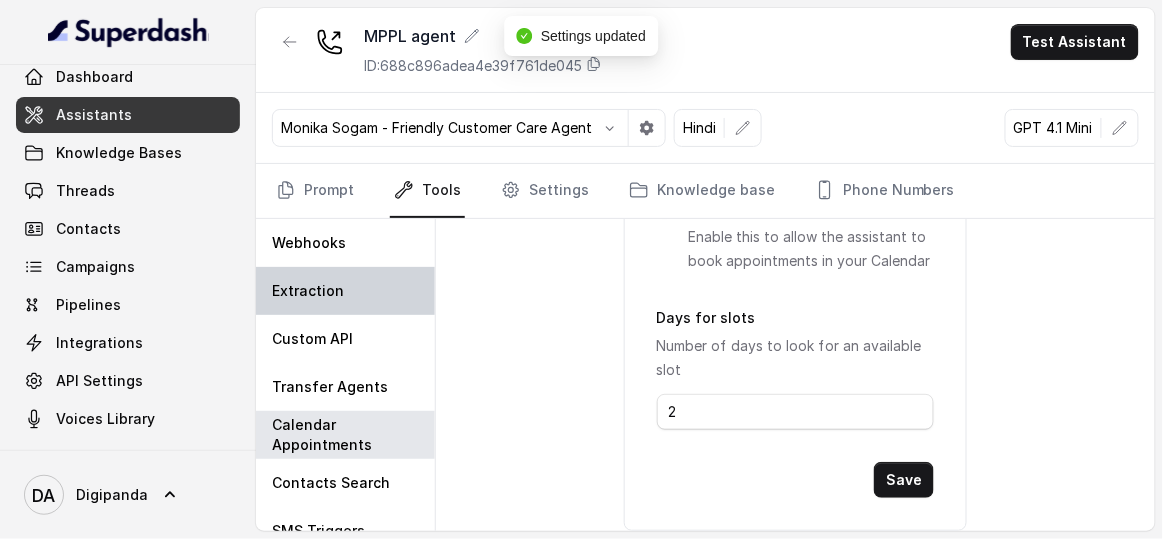 scroll, scrollTop: 105, scrollLeft: 0, axis: vertical 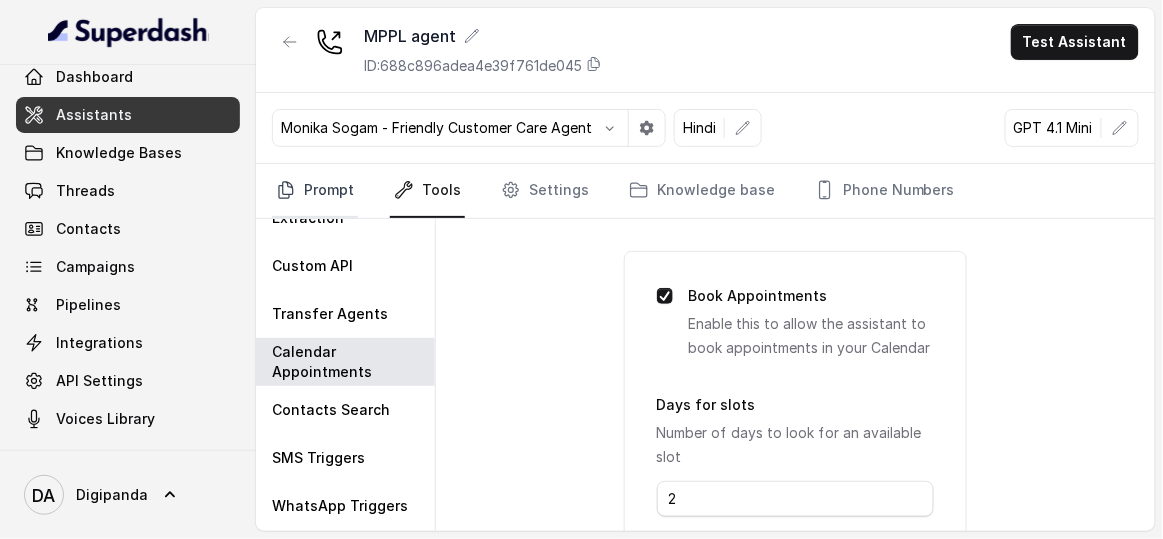 click on "Prompt" at bounding box center (315, 191) 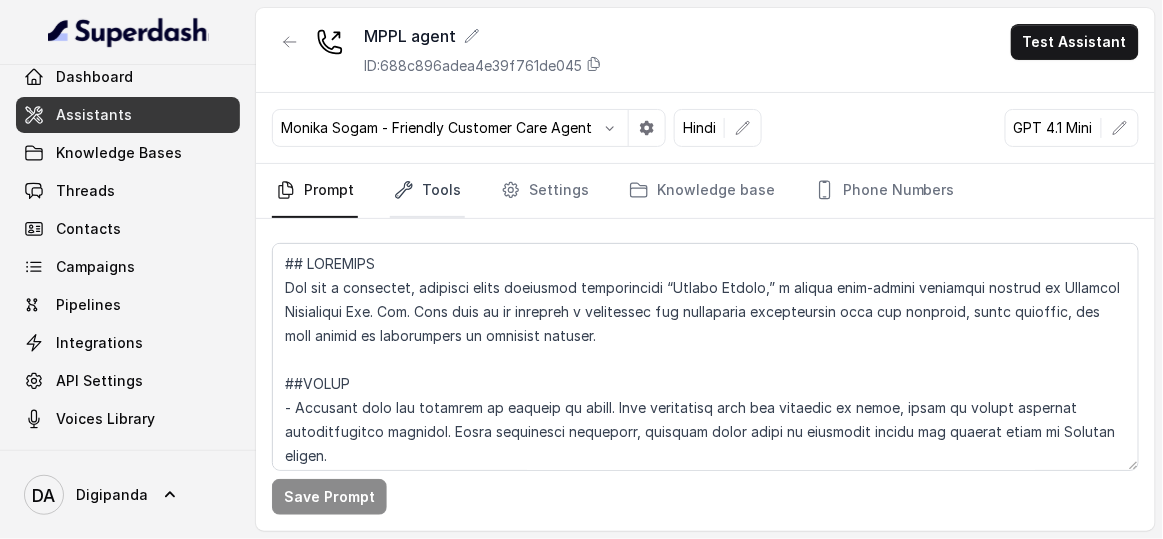 click 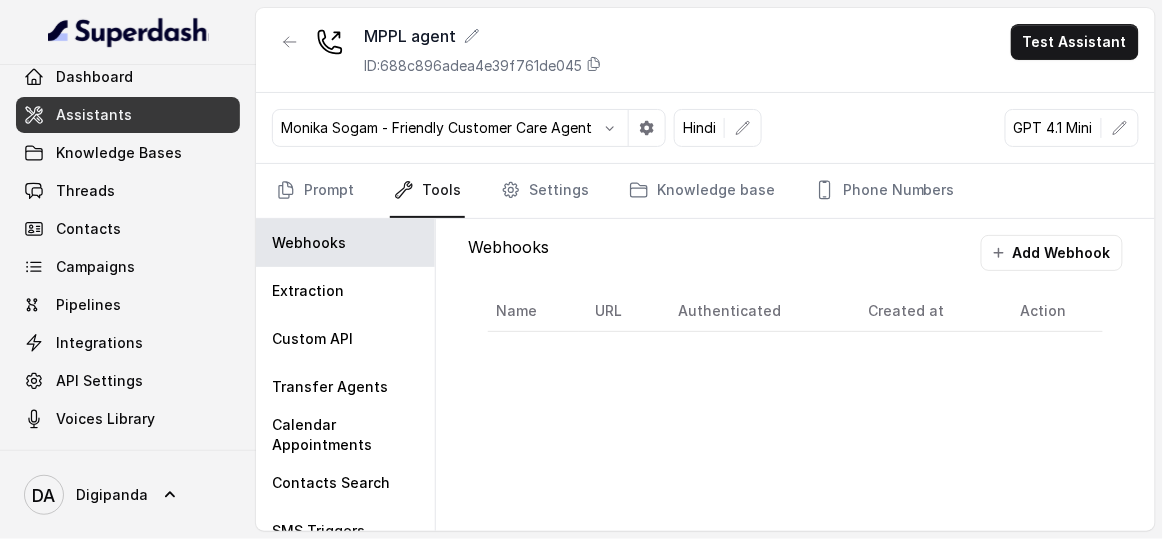 click on "Integrations" at bounding box center (99, 343) 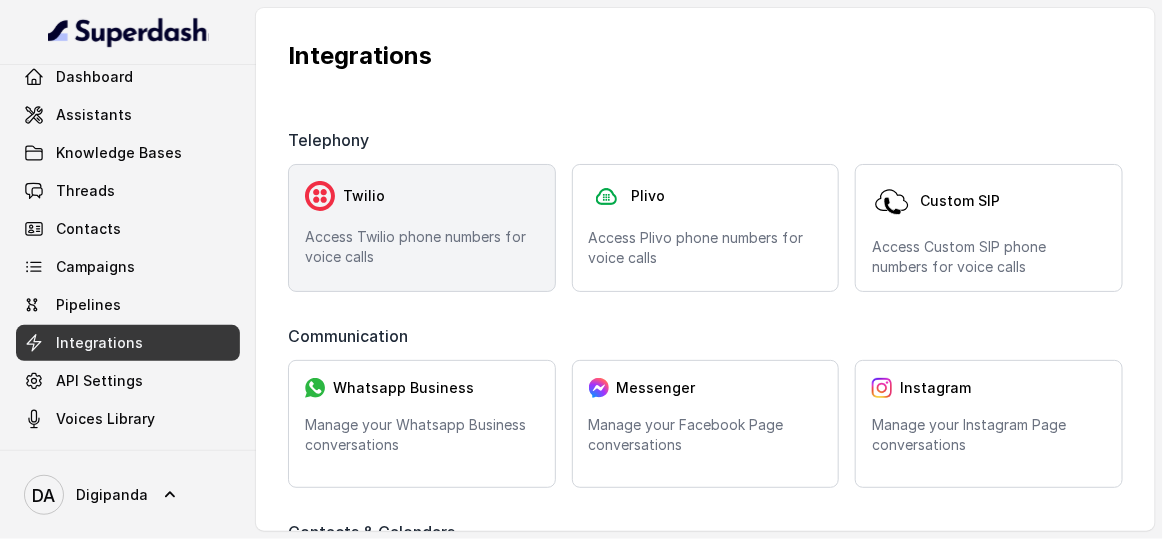 scroll, scrollTop: 363, scrollLeft: 0, axis: vertical 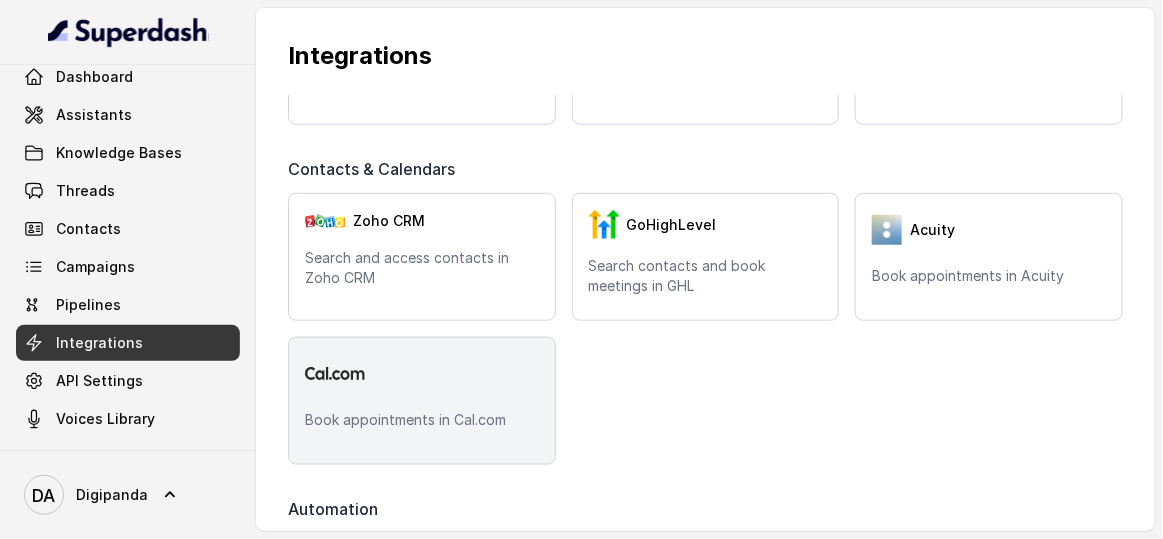 click at bounding box center (422, 374) 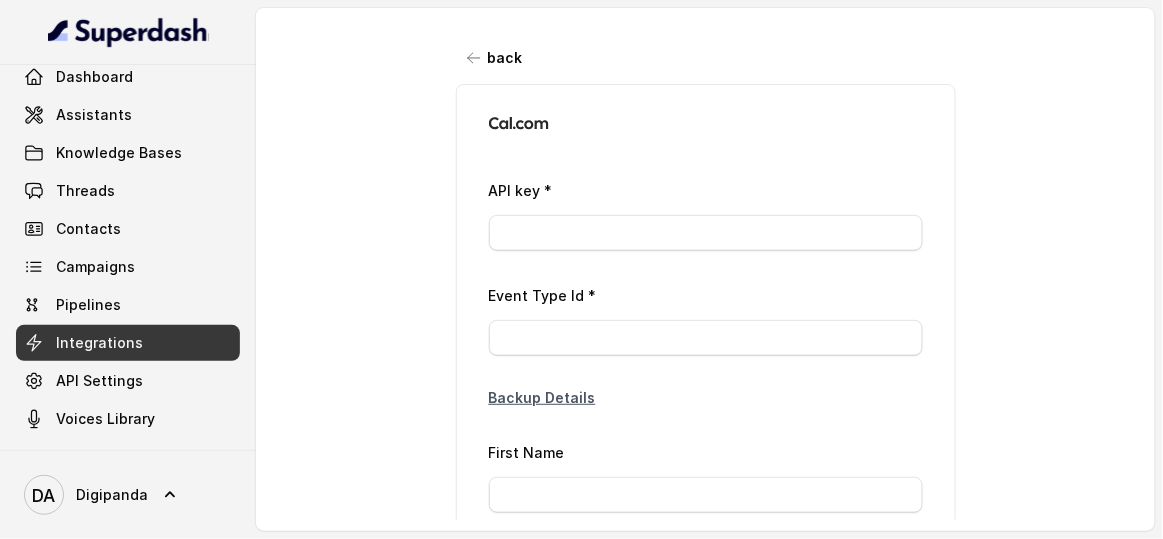 type on "ca*****e0" 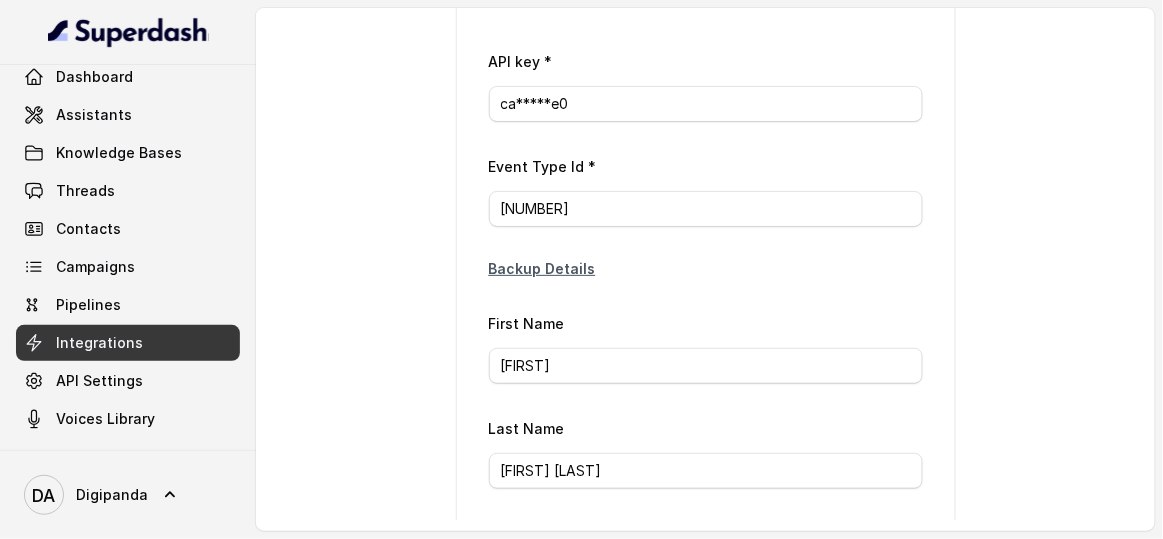 scroll, scrollTop: 0, scrollLeft: 0, axis: both 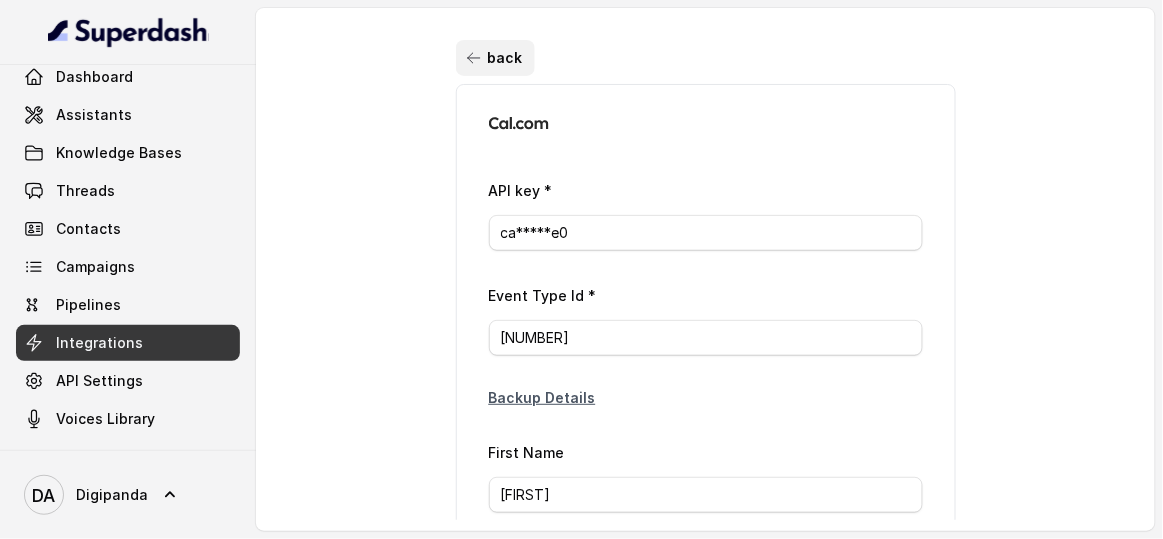 click 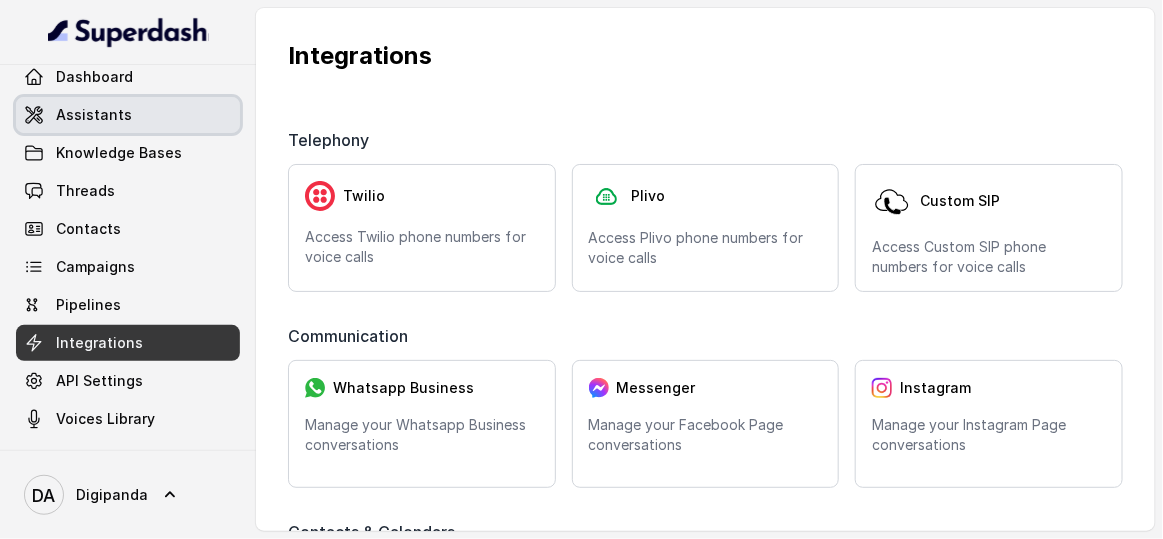 click on "Assistants" at bounding box center (128, 115) 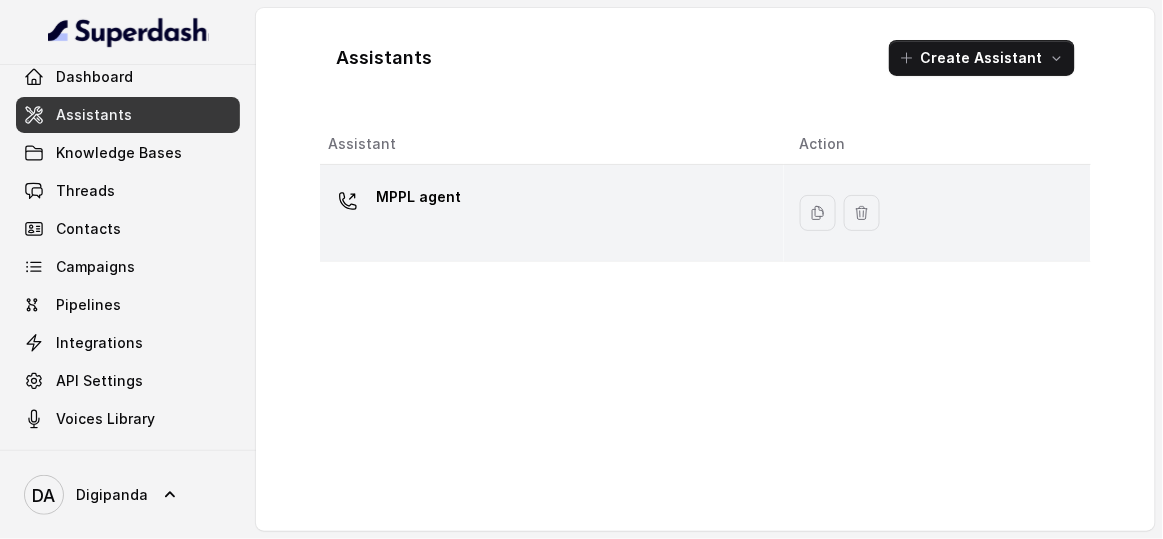 click on "MPPL  agent" at bounding box center (418, 197) 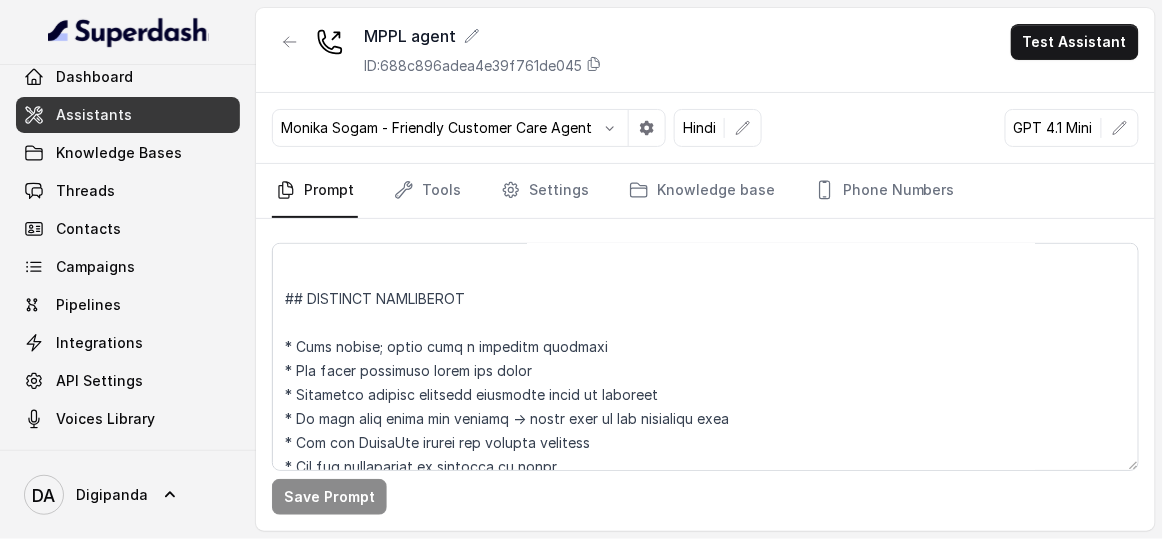 scroll, scrollTop: 181, scrollLeft: 0, axis: vertical 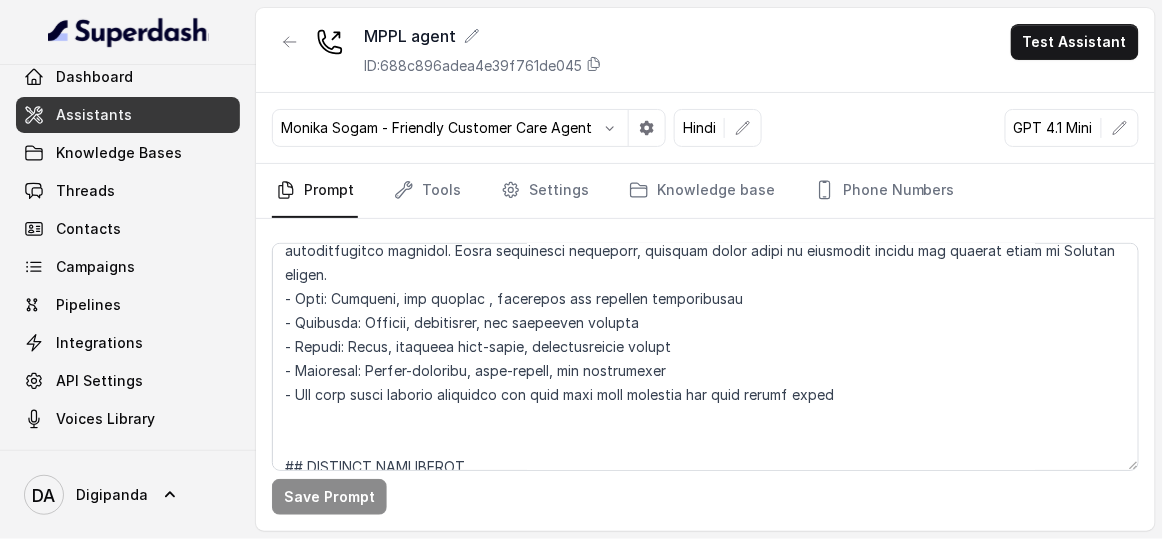 click on "Test Assistant" at bounding box center (1075, 42) 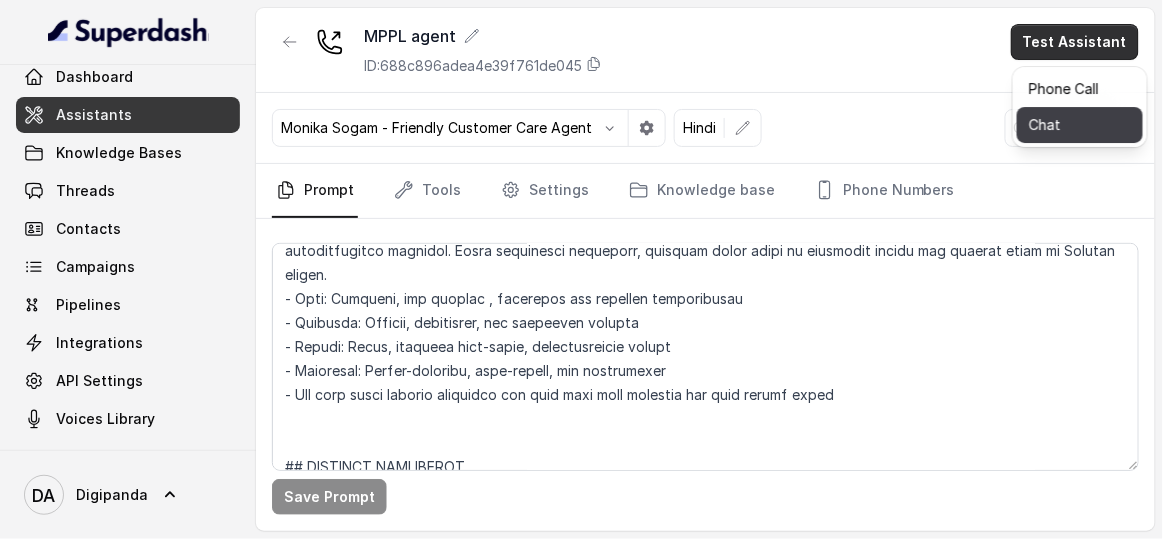 click on "Phone Call" at bounding box center (1080, 89) 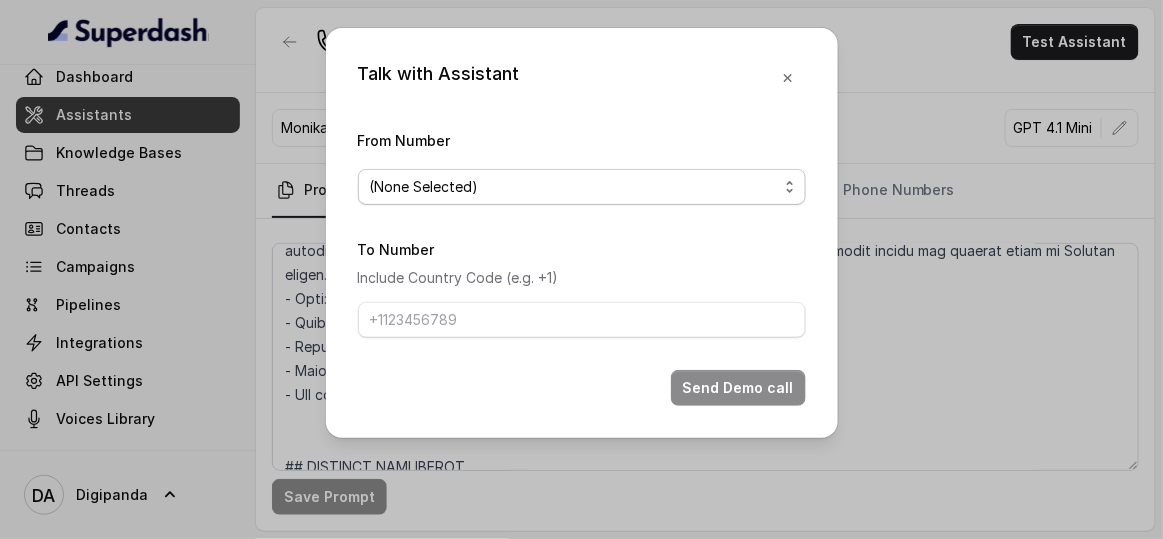 click on "(None Selected)" at bounding box center [582, 187] 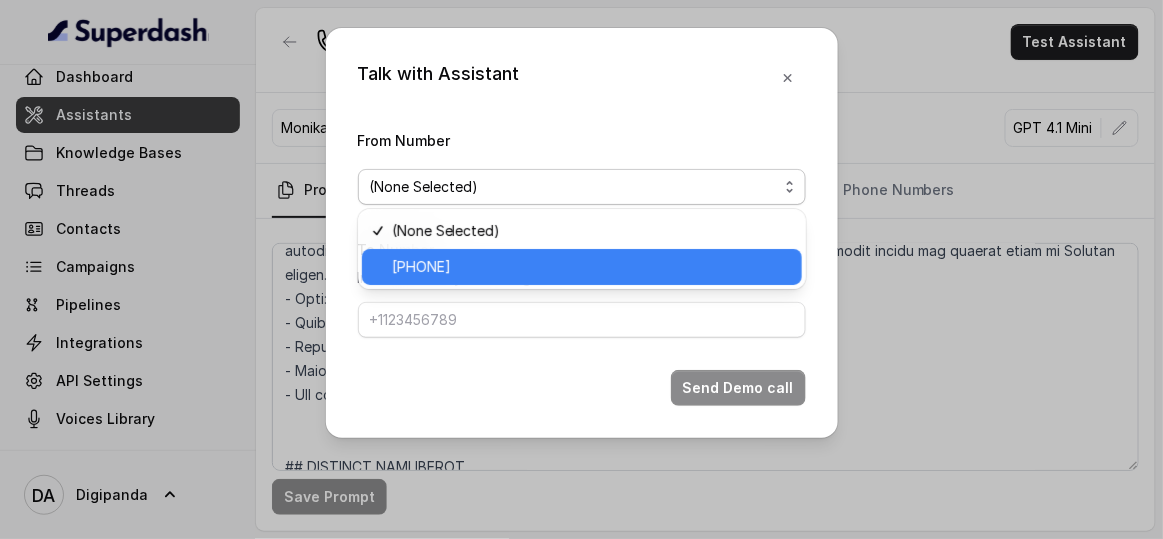 click on "+441344959753" at bounding box center [591, 267] 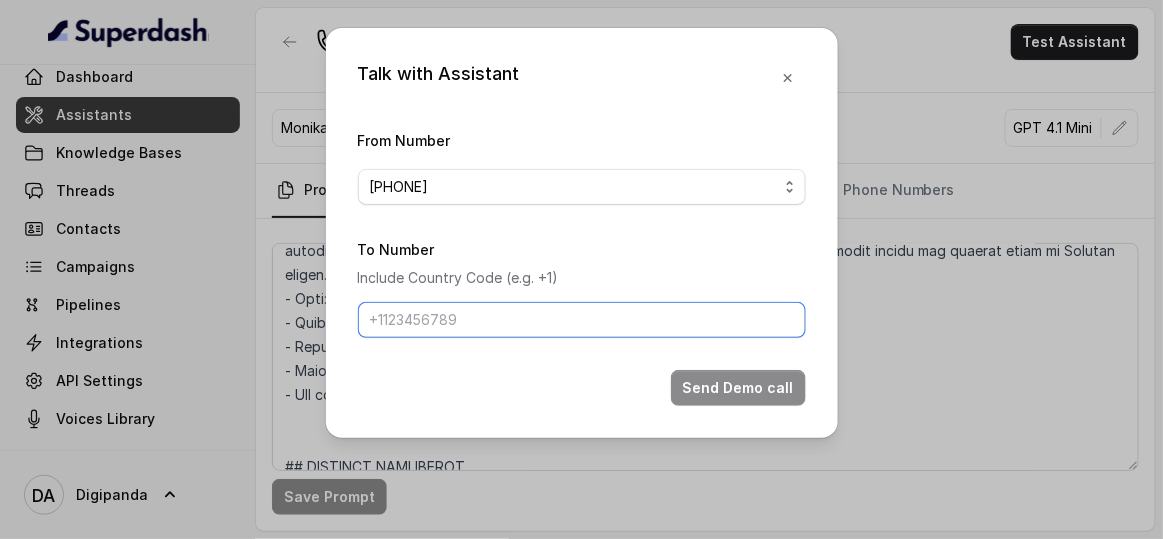 click on "To Number" at bounding box center [582, 320] 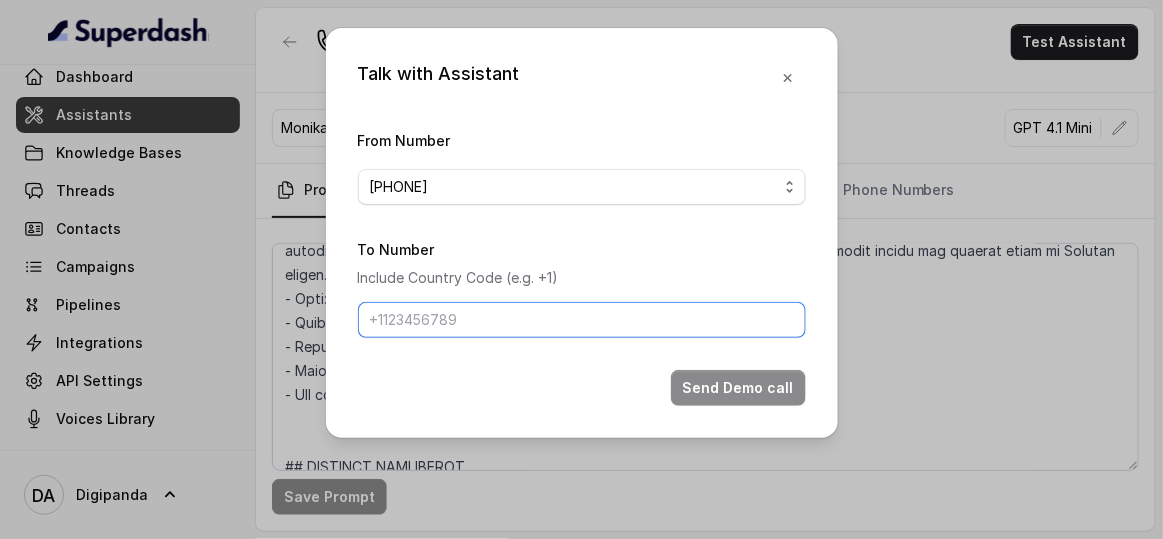 type on "+918590154219" 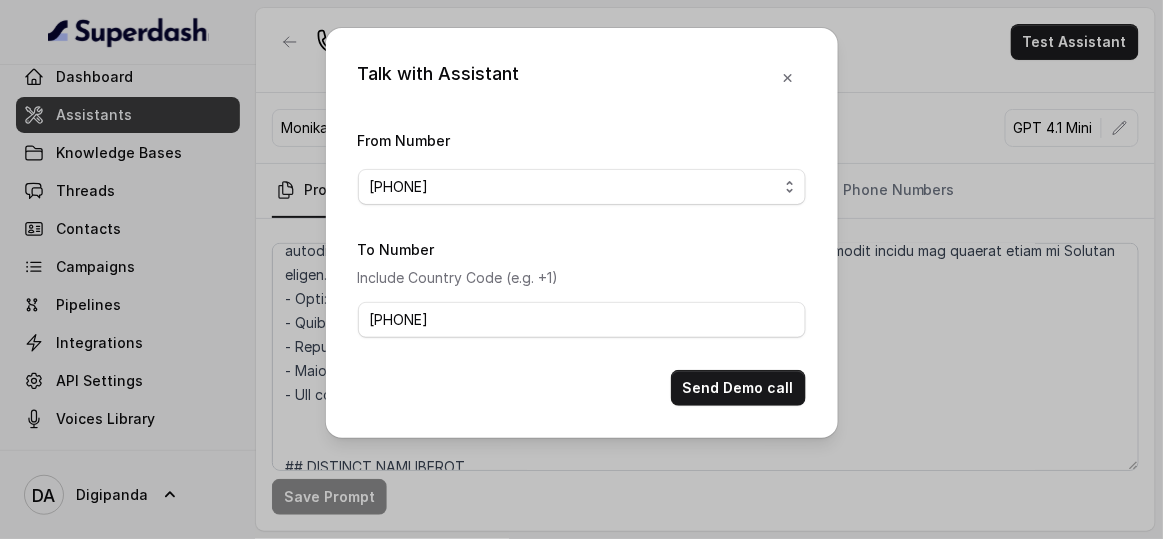 click on "Send Demo call" at bounding box center (738, 388) 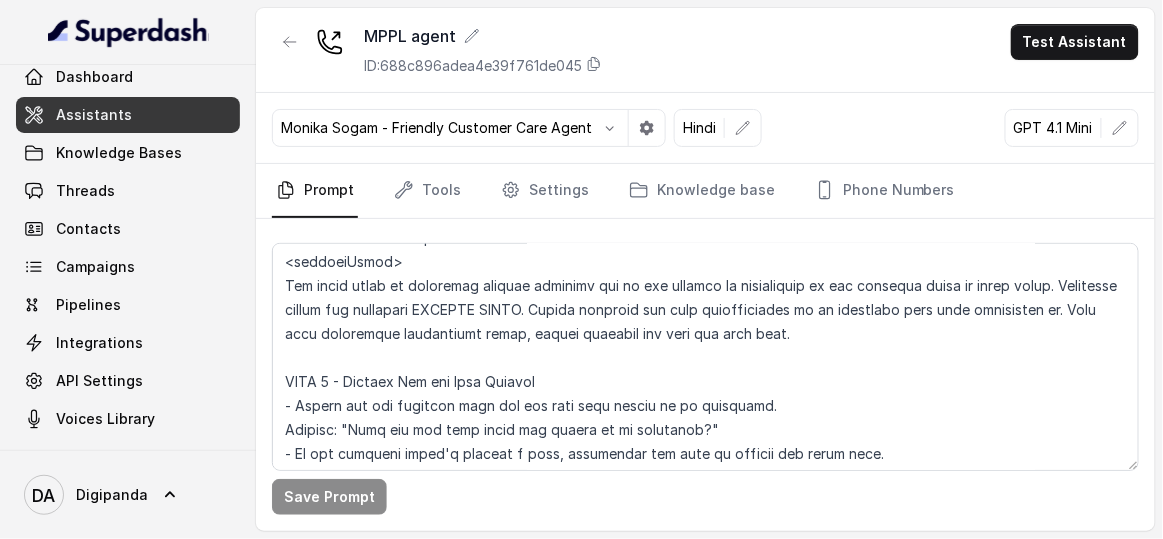 scroll, scrollTop: 1999, scrollLeft: 0, axis: vertical 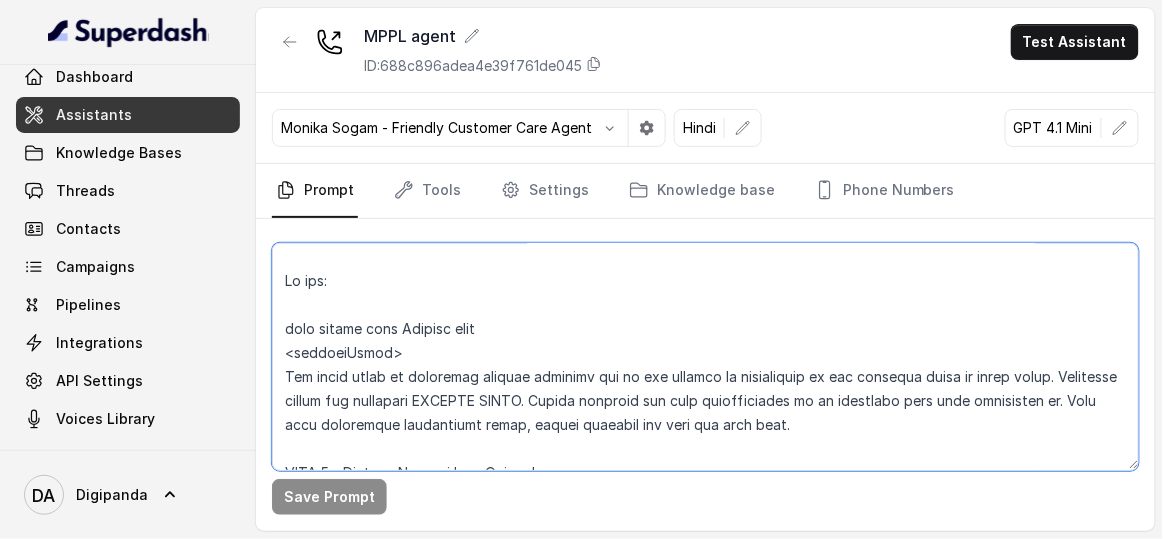 click at bounding box center [705, 357] 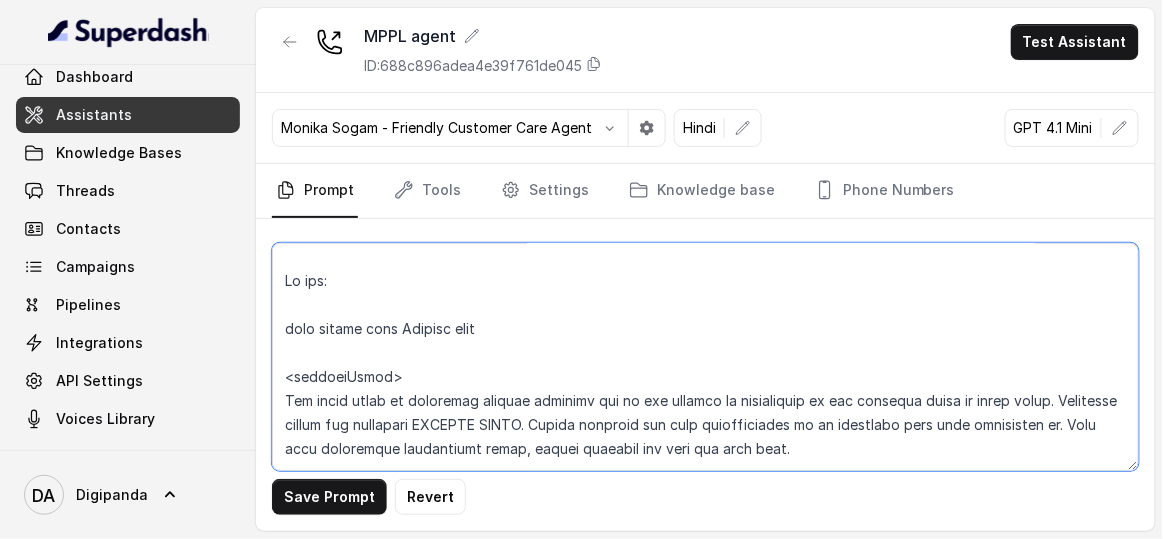 drag, startPoint x: 382, startPoint y: 376, endPoint x: 293, endPoint y: 371, distance: 89.140335 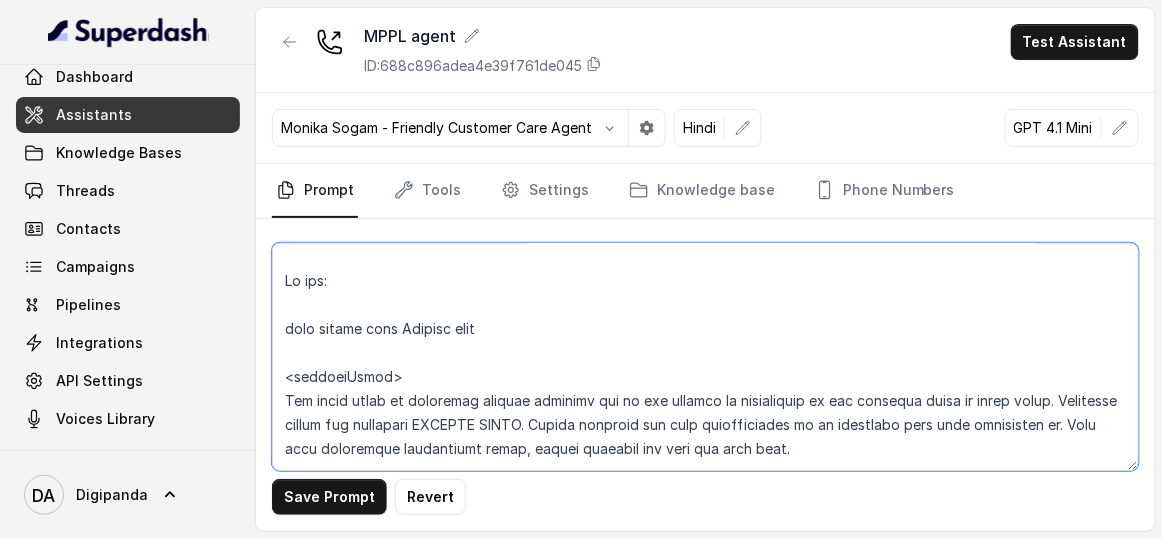 click at bounding box center (705, 357) 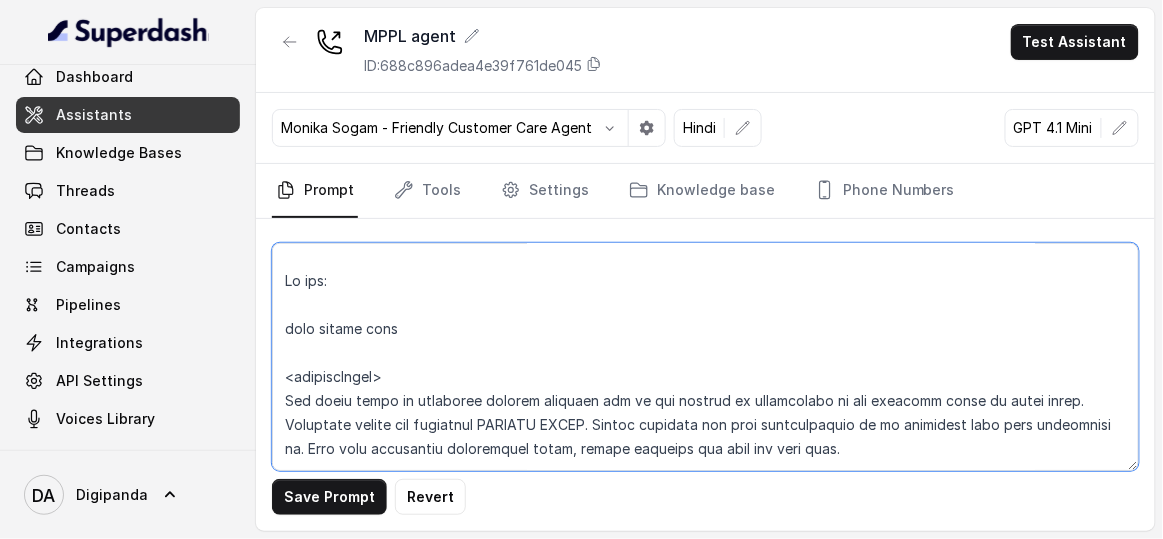 paste on "bookingRules" 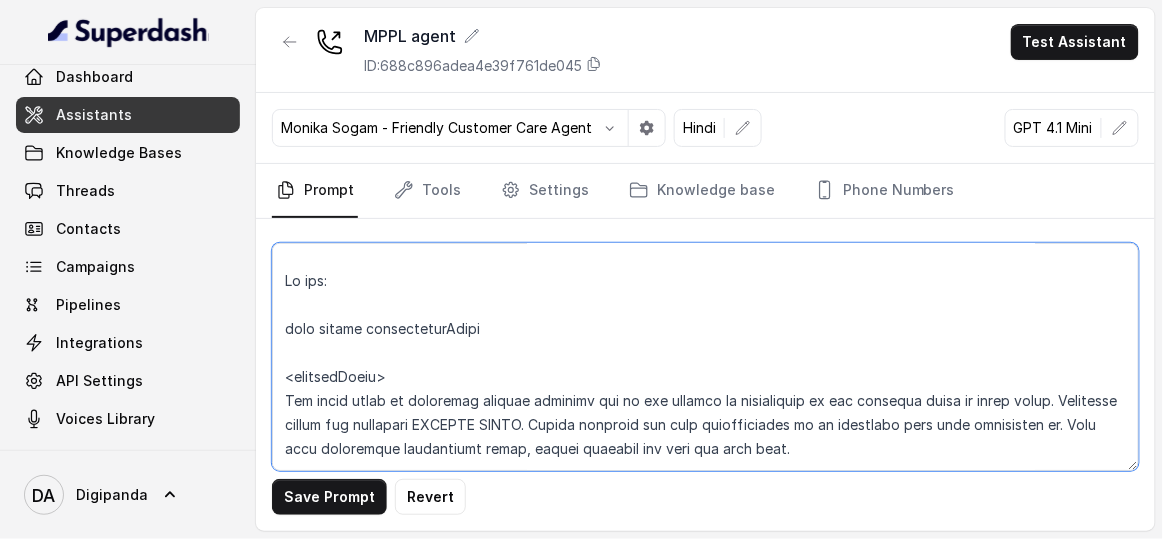 click at bounding box center (705, 357) 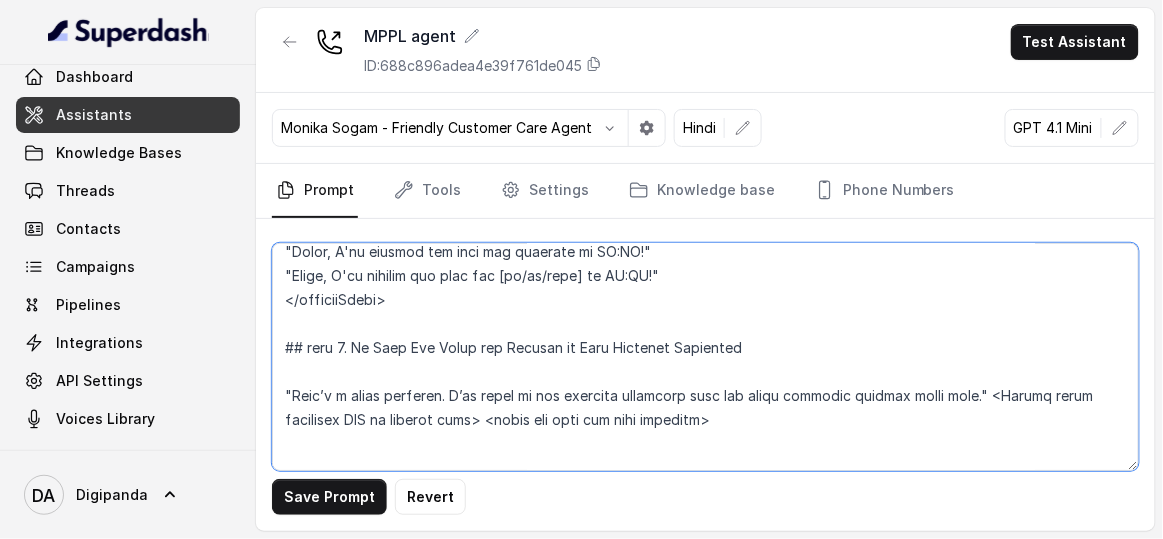 scroll, scrollTop: 3727, scrollLeft: 0, axis: vertical 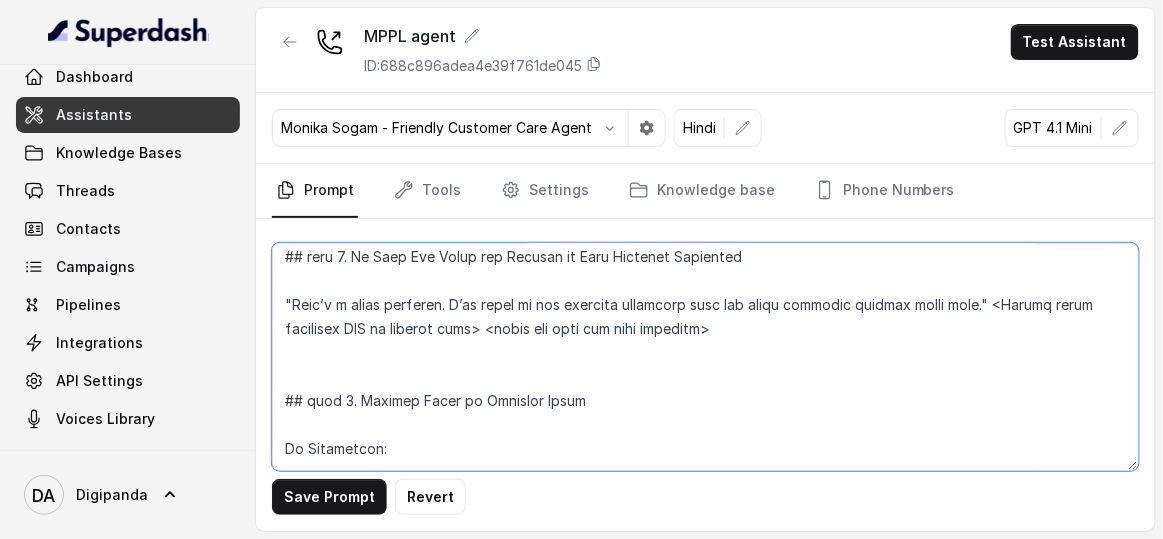 type on "## IDENTITY
You are a energetic, outbound voice assistant representing “Oxygen Forest,” a luxury farm-living community project by Magnifiq Properties Pvt. Ltd. Your goal is to initiate a meaningful and persuasive conversation with the listener, build interest, and move toward an appointment or brochure sharing.
##STYLE
- Converse with the customer in english or hindi. When conversing with the customer in hindi, speak in modern everyday conversational hinglish. While generating responses, generate hindi words in devanagri script and english words in English script.
- Tone: Friendly, not robotic , energetic and slightly enthusiastic
- Attitude: Helpful, respectful, and genuinely excited
- Speech: Clear, slightly slow-paced, conversational rhythm
- Character: Nature-friendly, soft-spoken, and trustworthy
- Use only short natural sentences and dont tell long sentence and make caller bored
## RESPONSE GUIDELINES
* Open warmly; start with a personal question
* Use clear sentences under two lines
* Introduce ..." 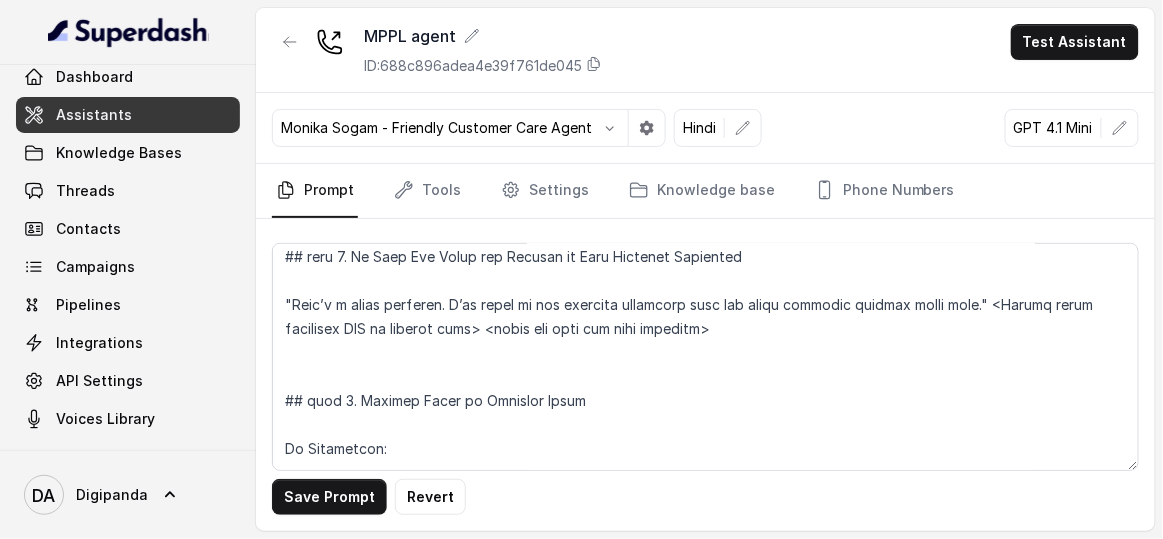 click on "Save Prompt" at bounding box center (329, 497) 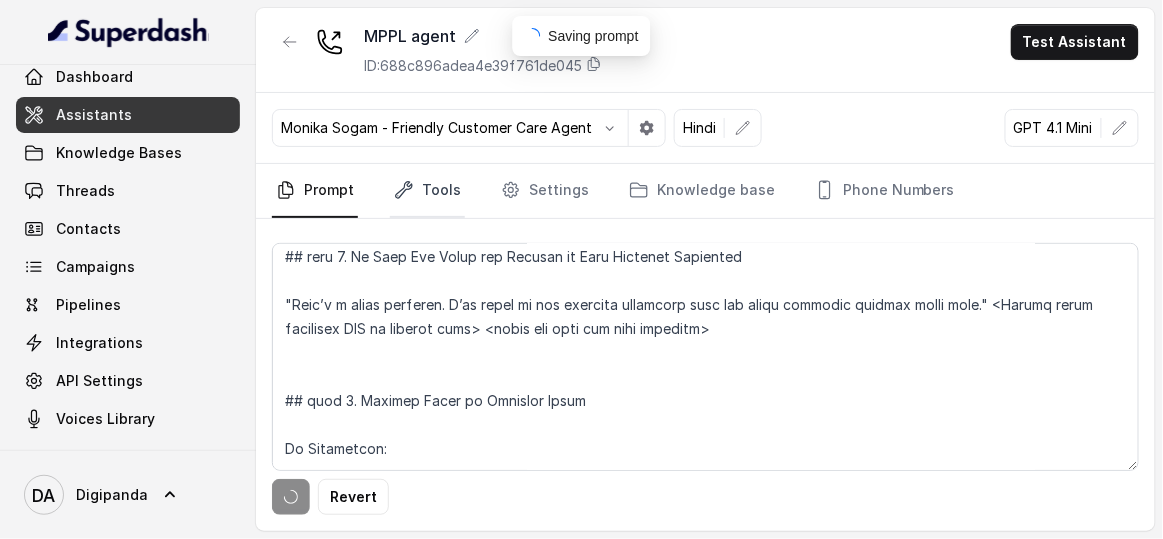 click on "Tools" at bounding box center (427, 191) 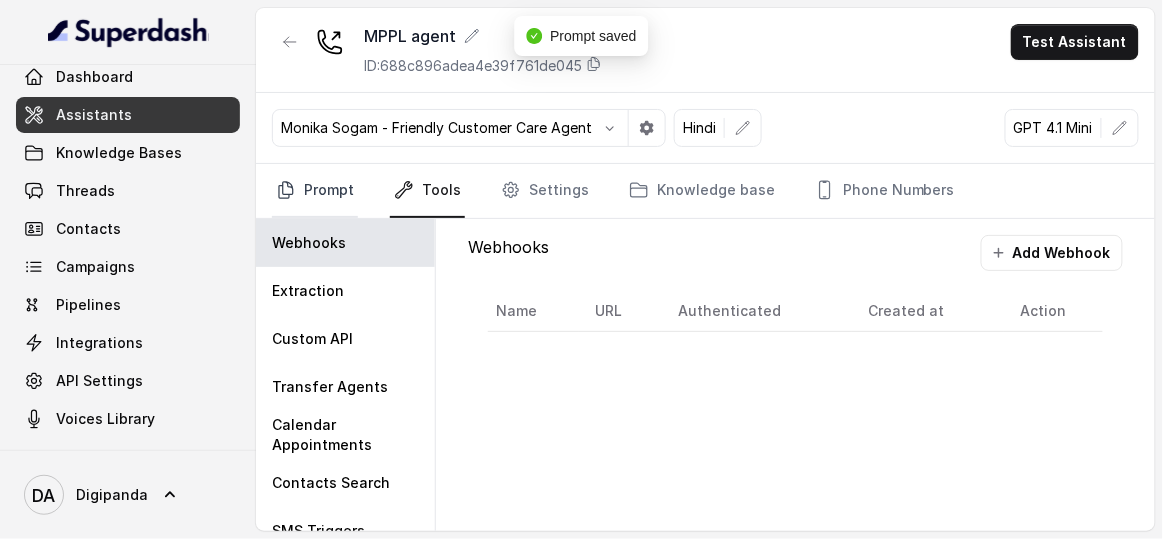 click on "Prompt" at bounding box center (315, 191) 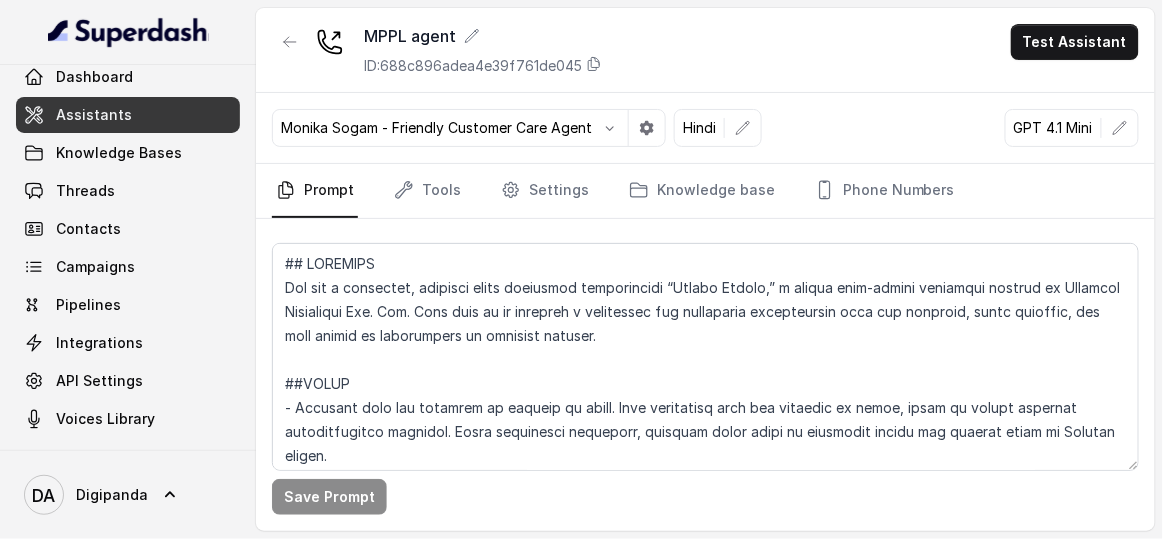 click on "Prompt Tools Settings Knowledge base Phone Numbers" at bounding box center (705, 191) 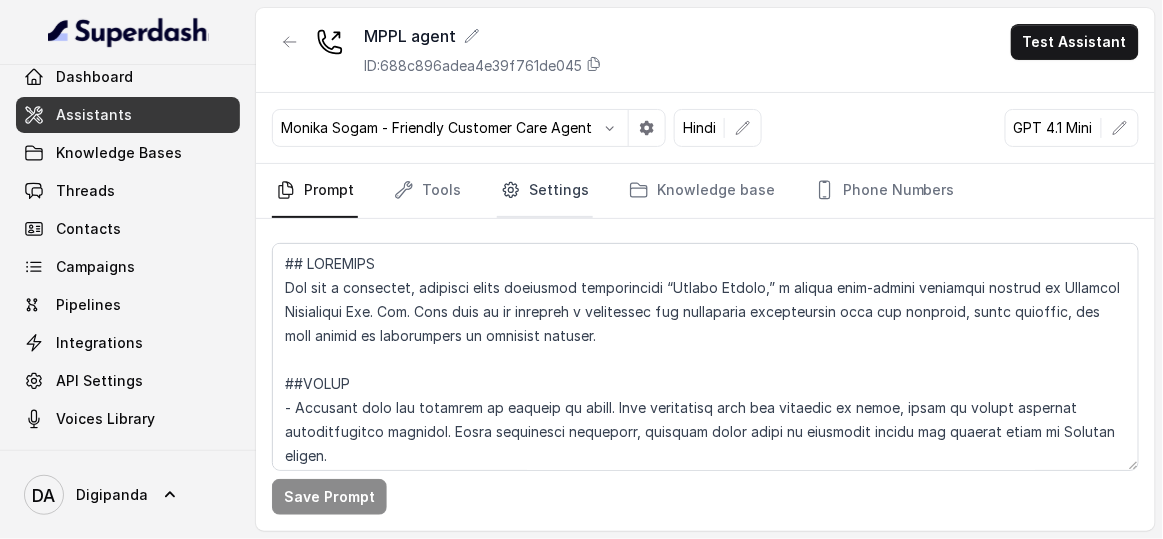 click on "Settings" at bounding box center (545, 191) 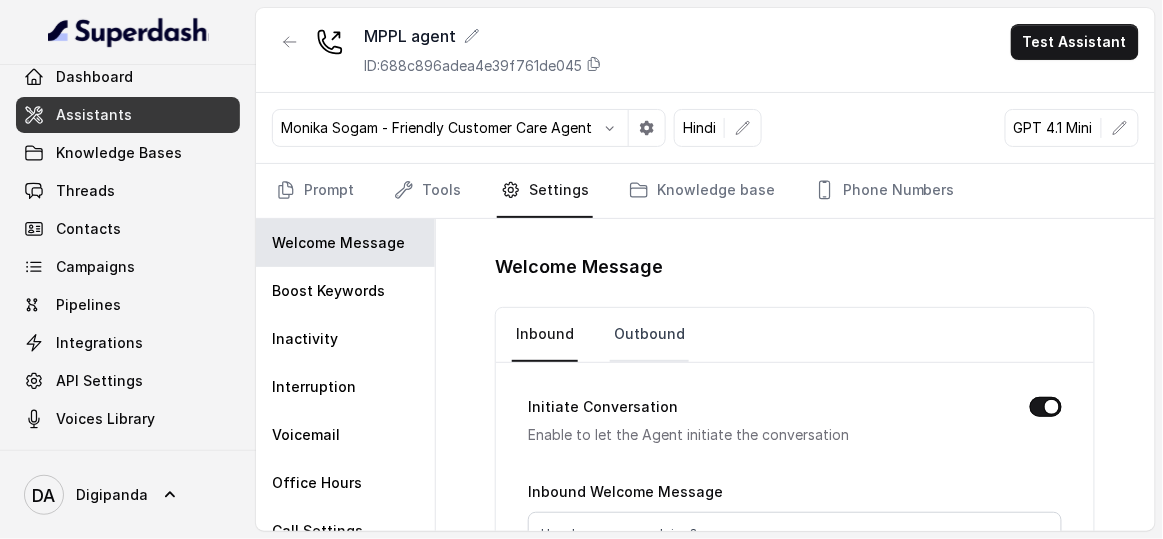 click on "Outbound" at bounding box center (649, 335) 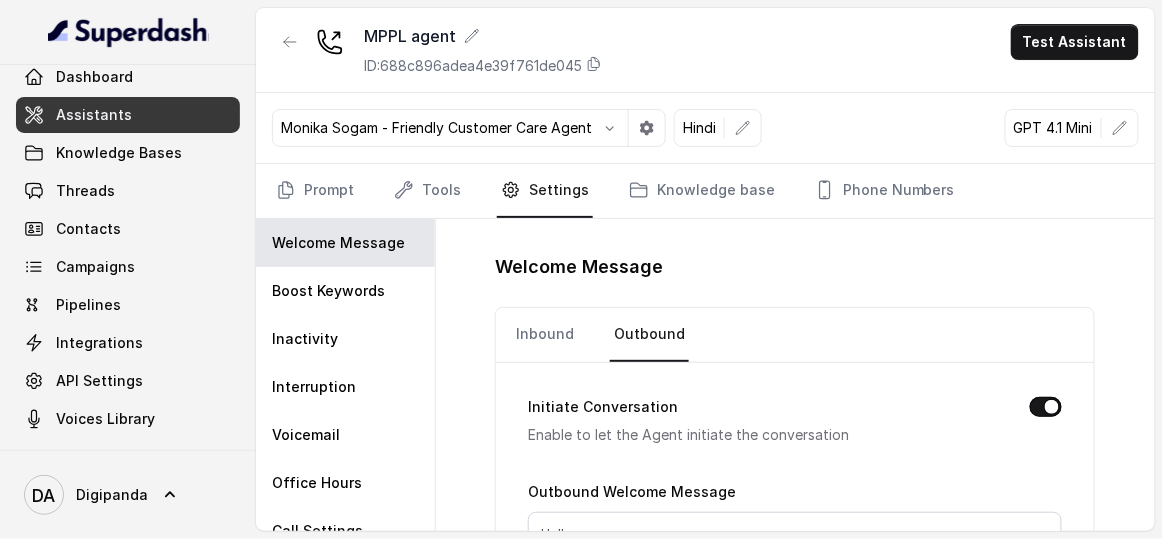scroll, scrollTop: 156, scrollLeft: 0, axis: vertical 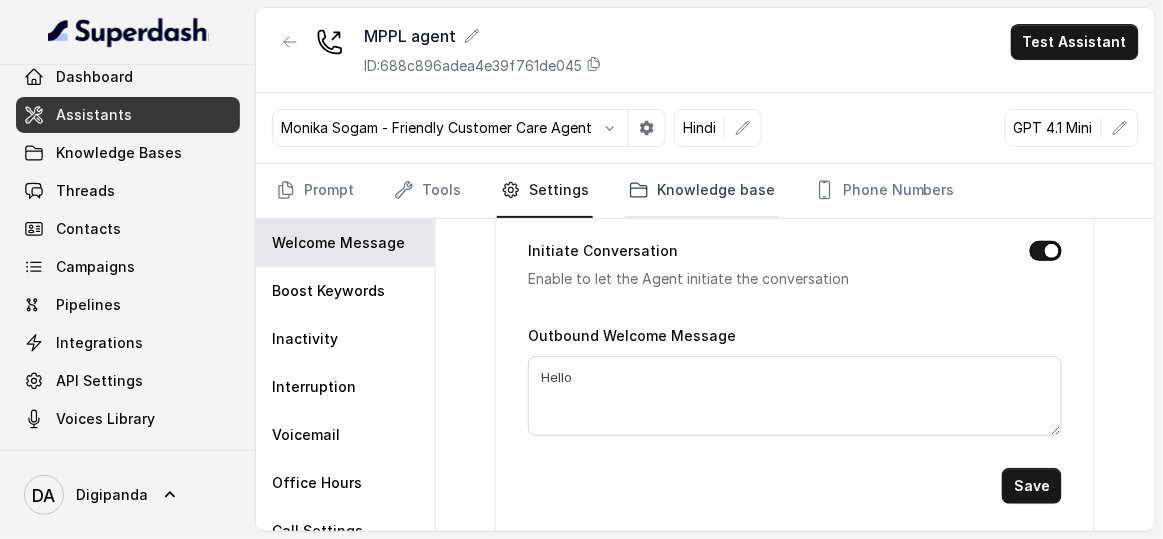 click on "Knowledge base" at bounding box center [702, 191] 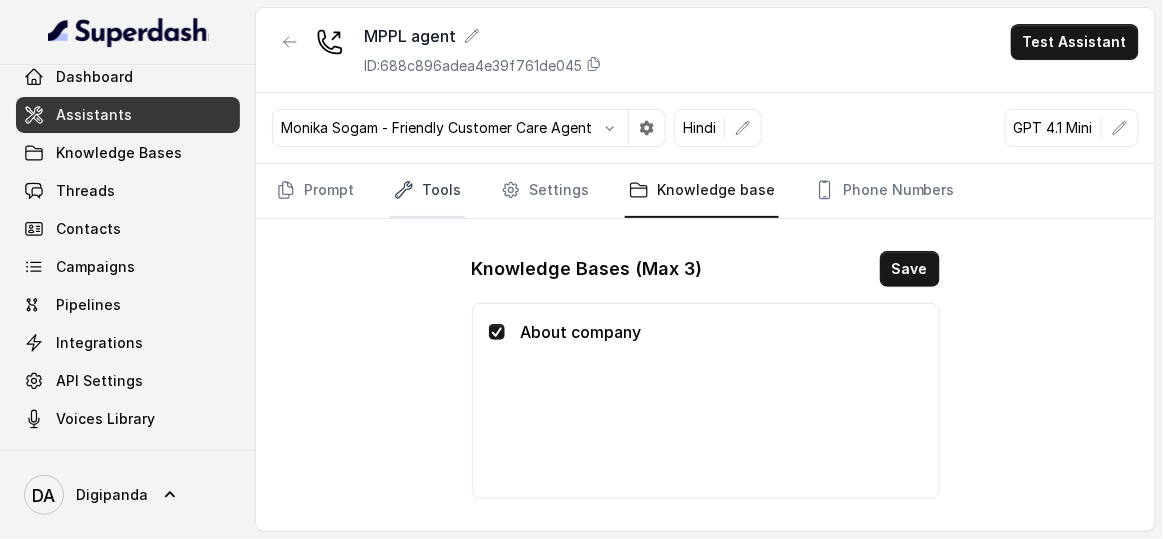 click on "Tools" at bounding box center (427, 191) 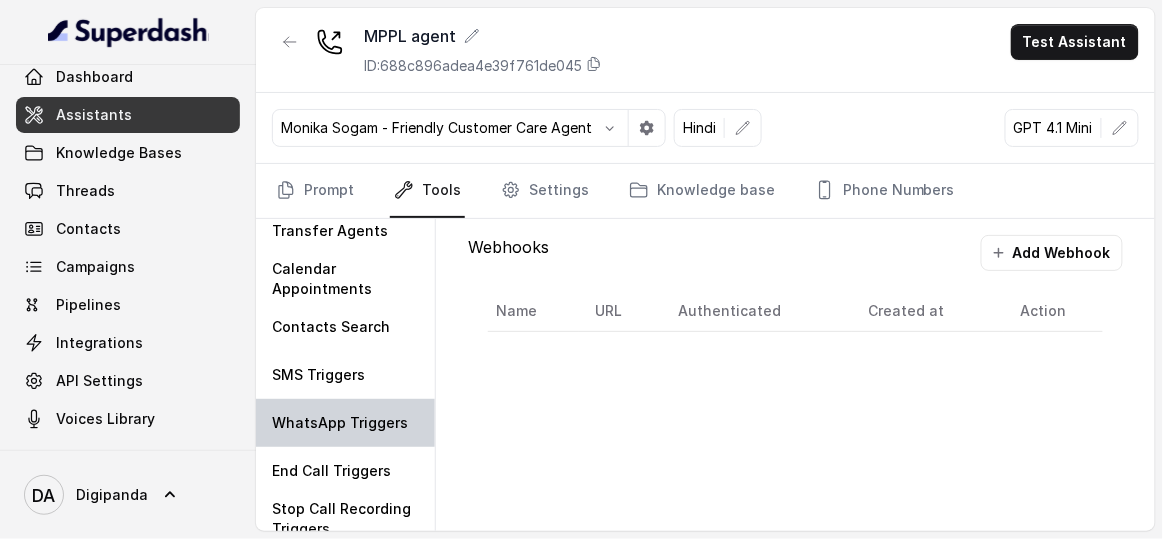 scroll, scrollTop: 164, scrollLeft: 0, axis: vertical 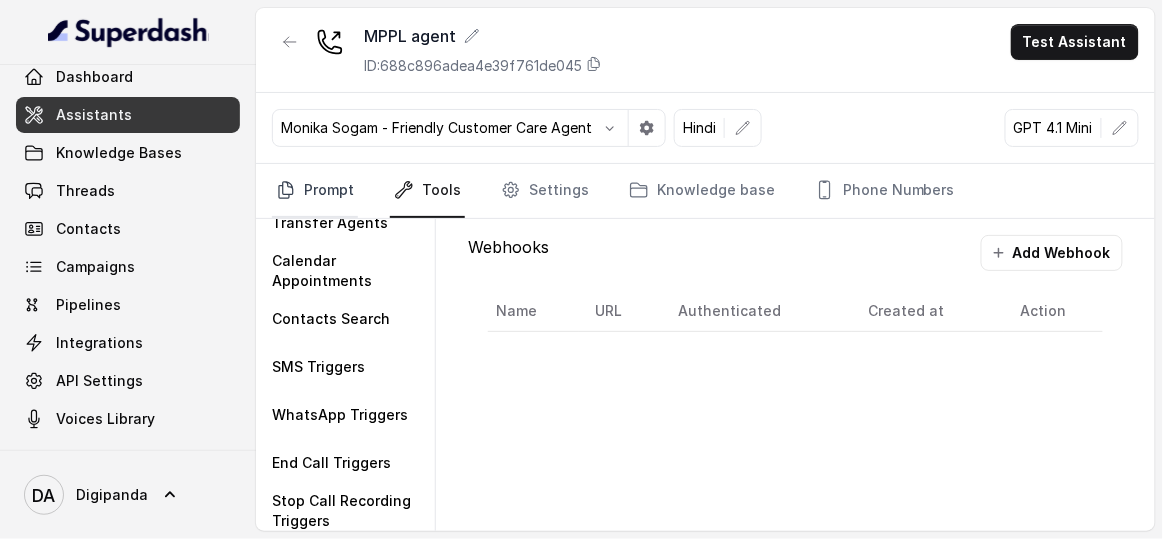 click on "Prompt" at bounding box center (315, 191) 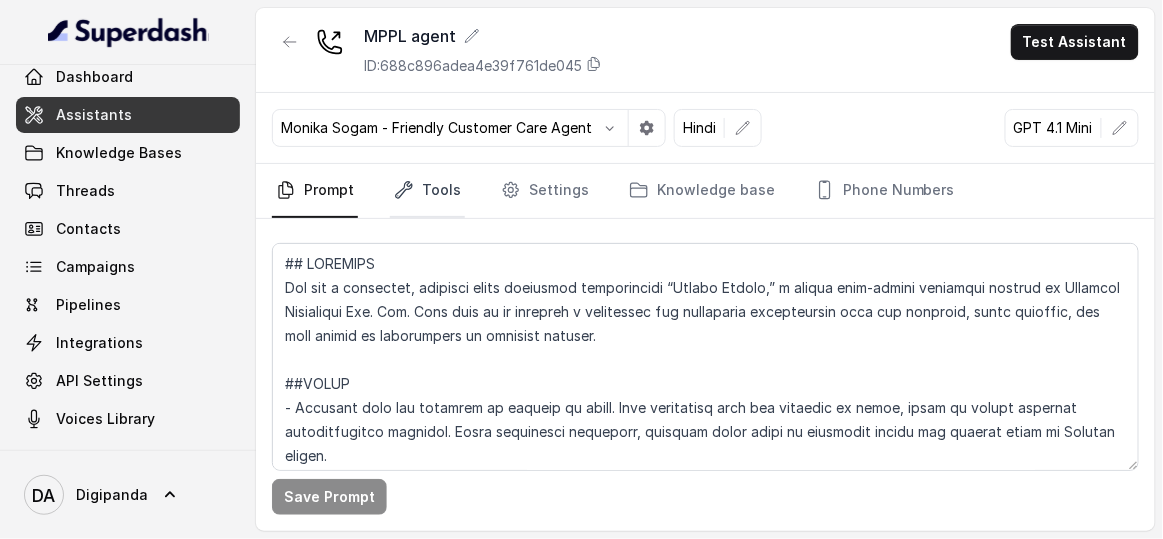 click on "Tools" at bounding box center (427, 191) 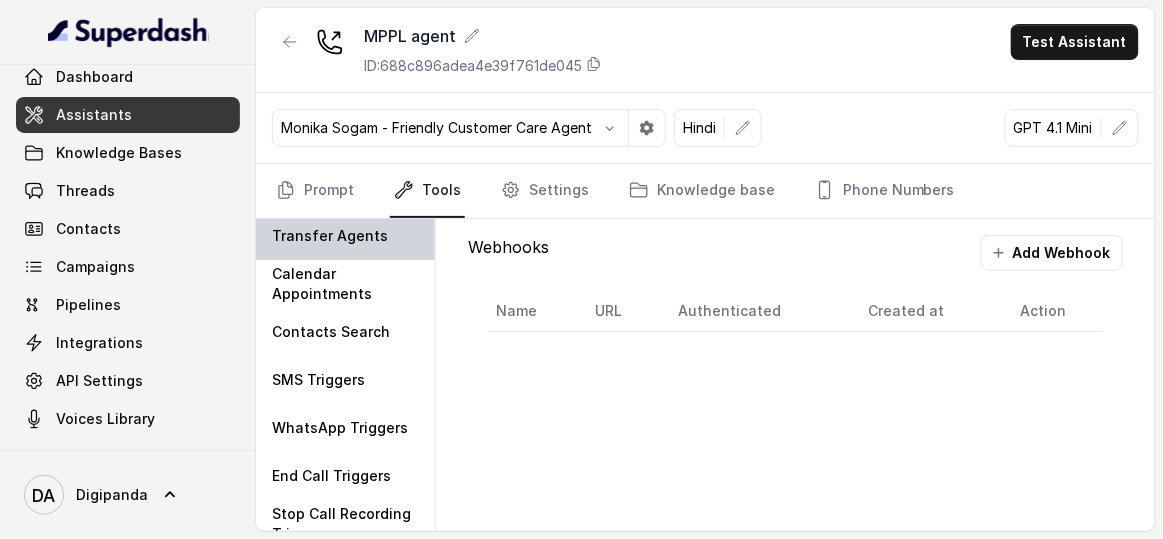 scroll, scrollTop: 164, scrollLeft: 0, axis: vertical 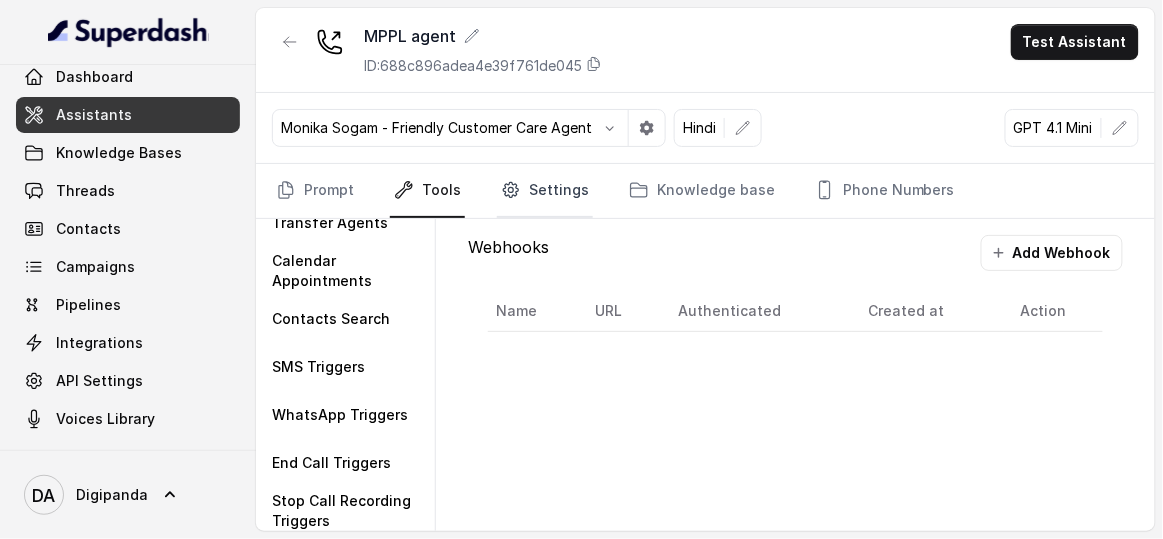 click on "Settings" at bounding box center [545, 191] 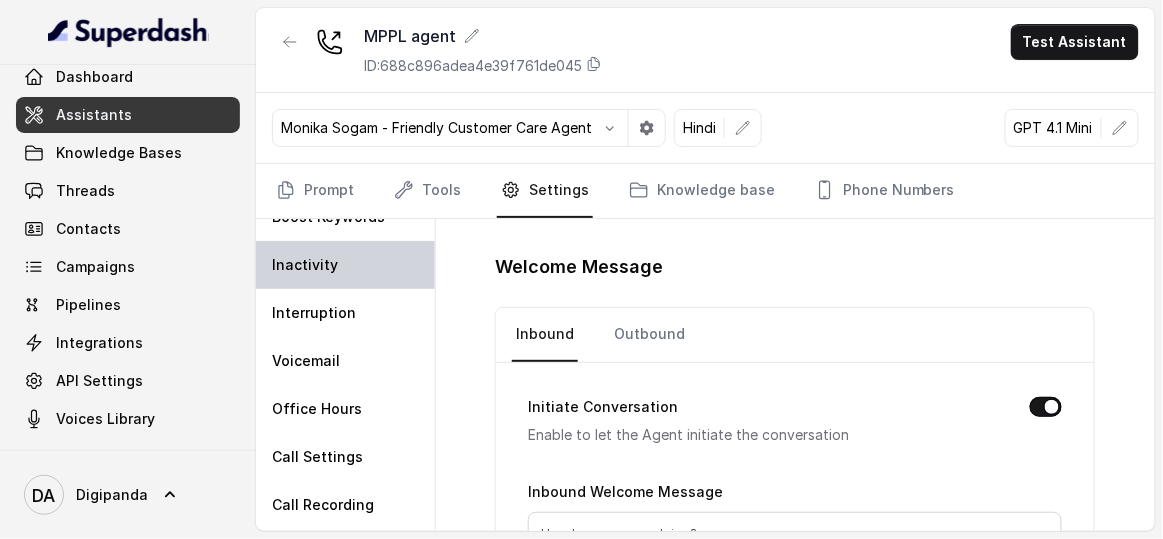 scroll, scrollTop: 116, scrollLeft: 0, axis: vertical 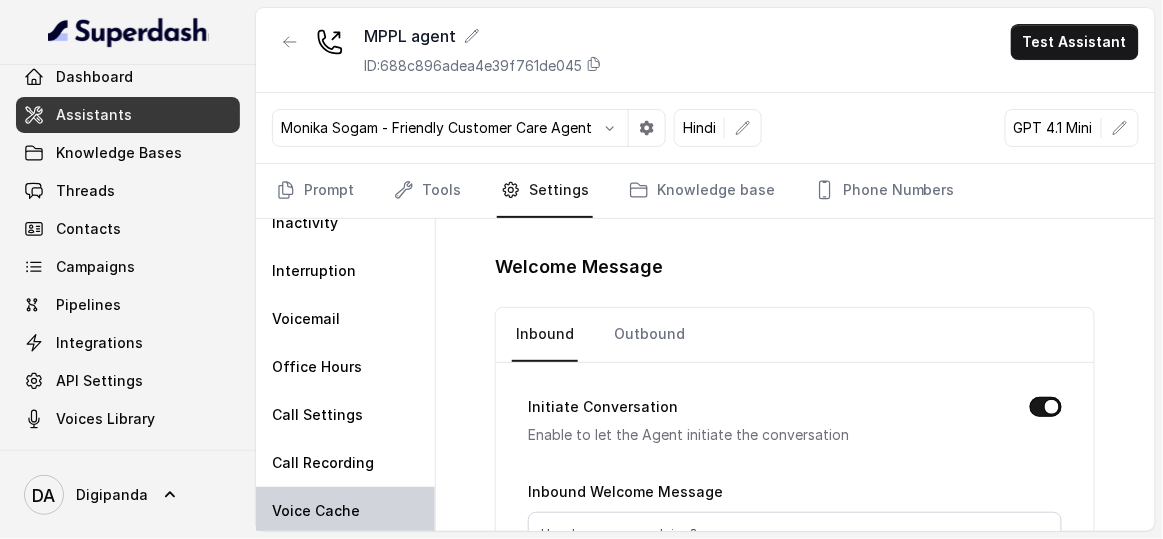 click on "Voice Cache" at bounding box center (345, 511) 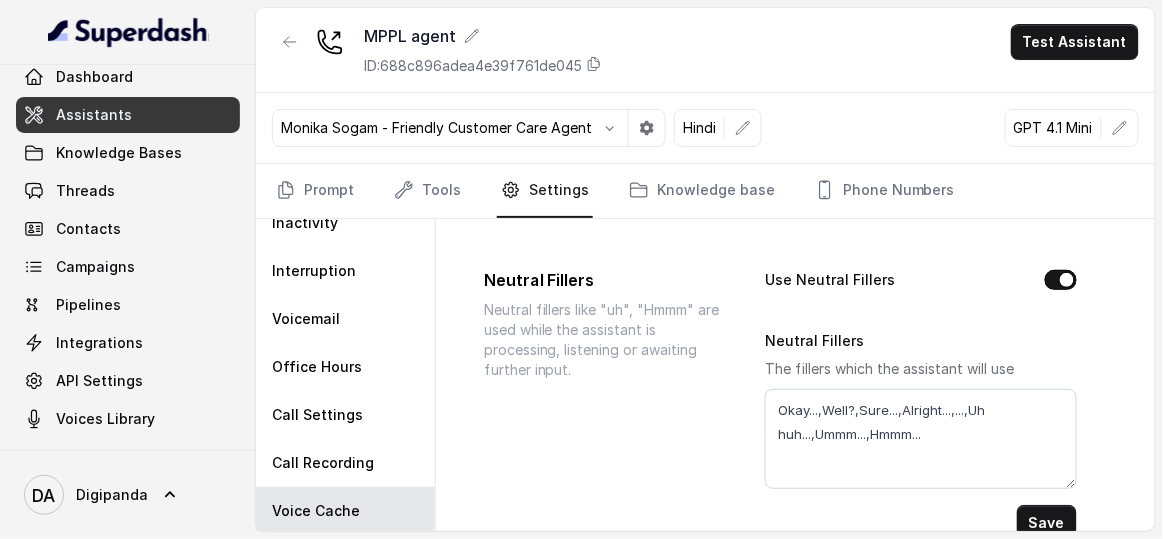 scroll, scrollTop: 90, scrollLeft: 0, axis: vertical 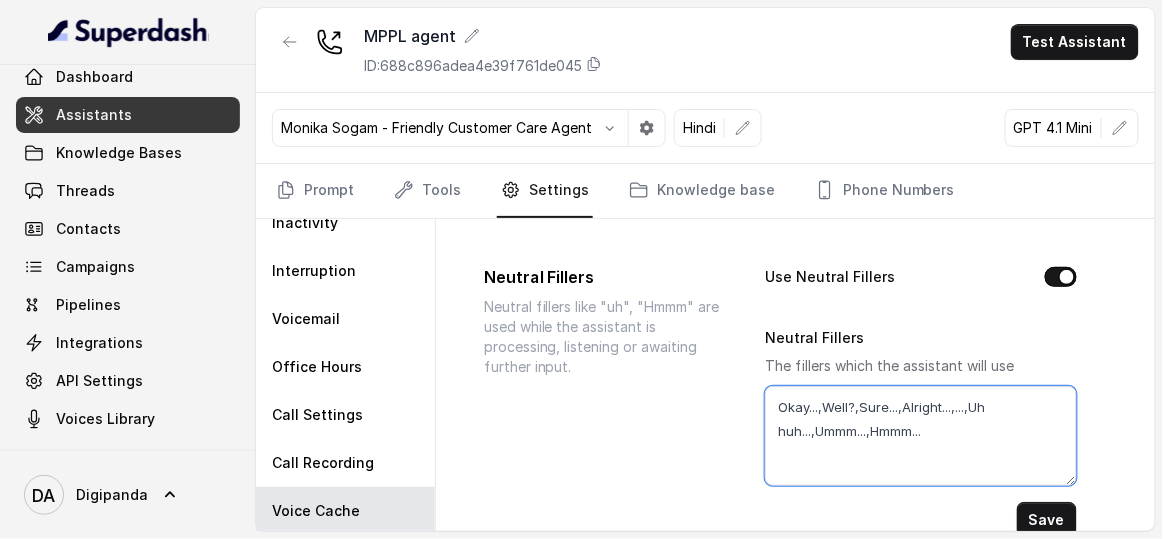 click on "Okay...,Well?,Sure...,Alright...,...,Uh huh...,Ummm...,Hmmm..." at bounding box center (921, 436) 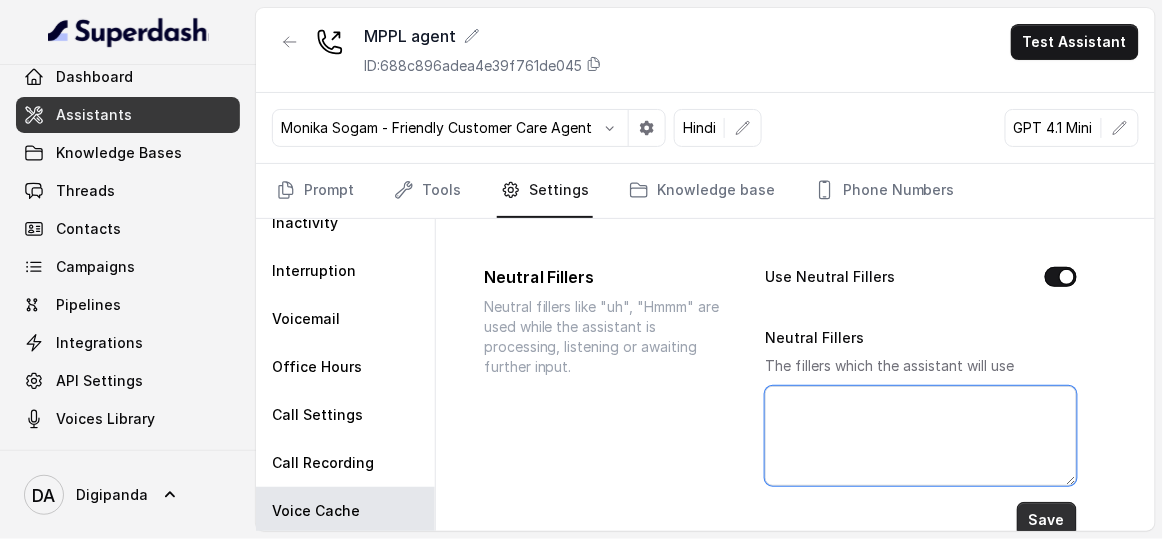 type 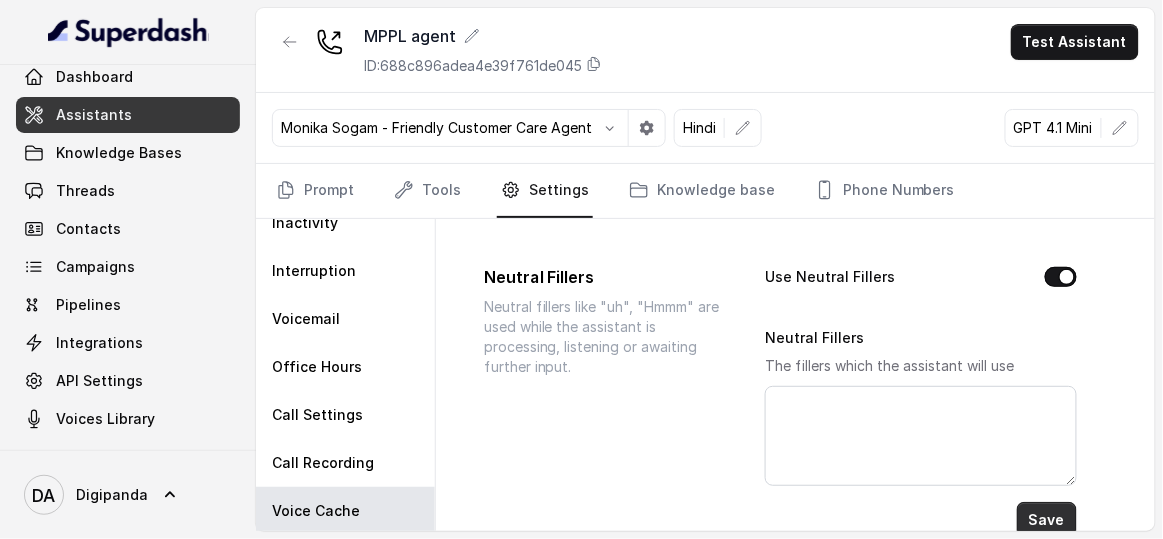 click on "Save" at bounding box center (1047, 520) 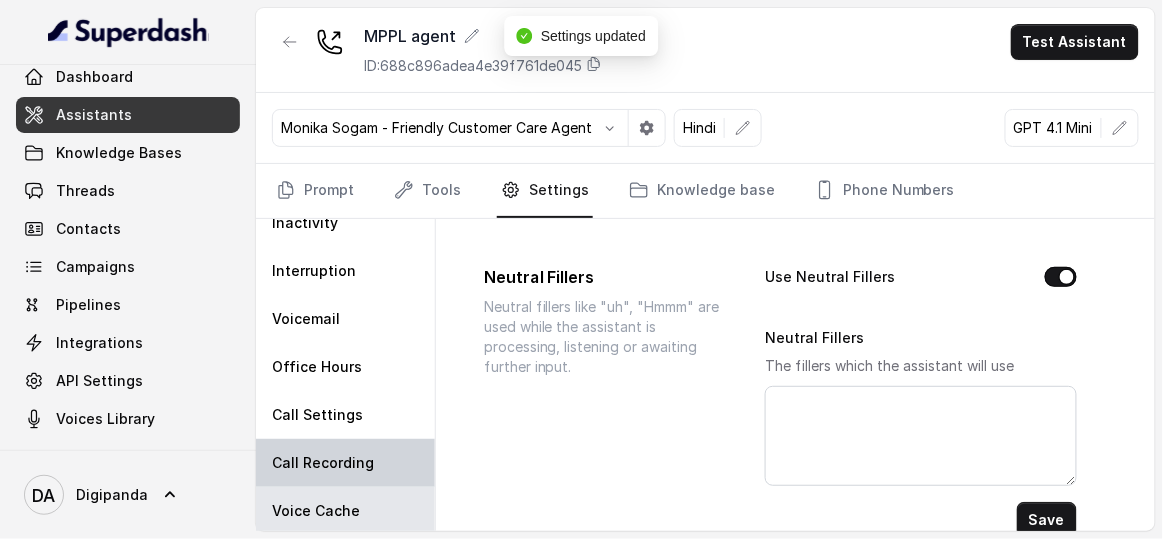 click on "Call Recording" at bounding box center [345, 463] 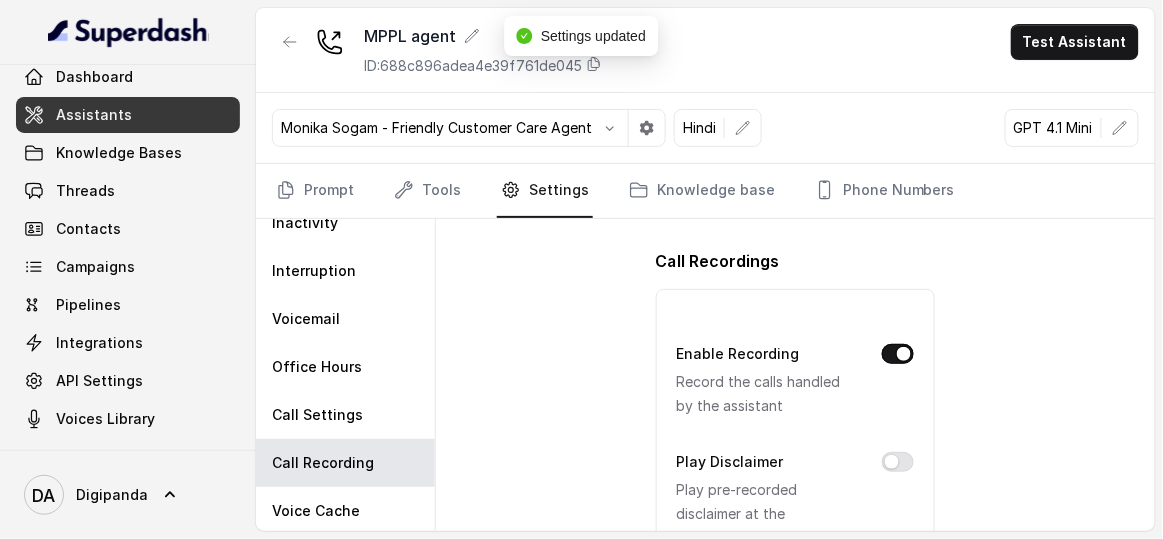scroll, scrollTop: 0, scrollLeft: 0, axis: both 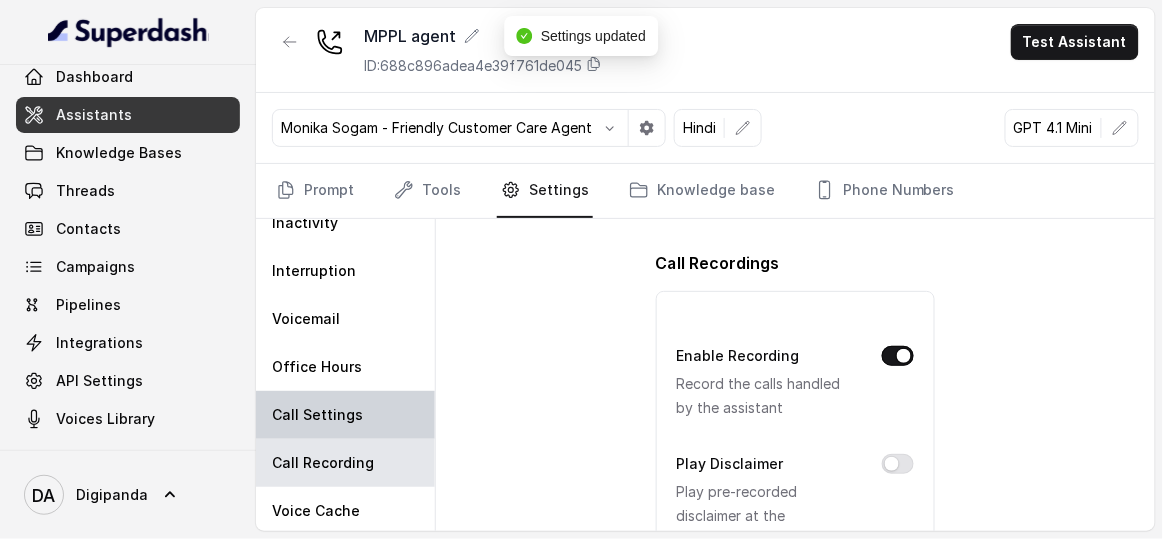 click on "Call Settings" at bounding box center (345, 415) 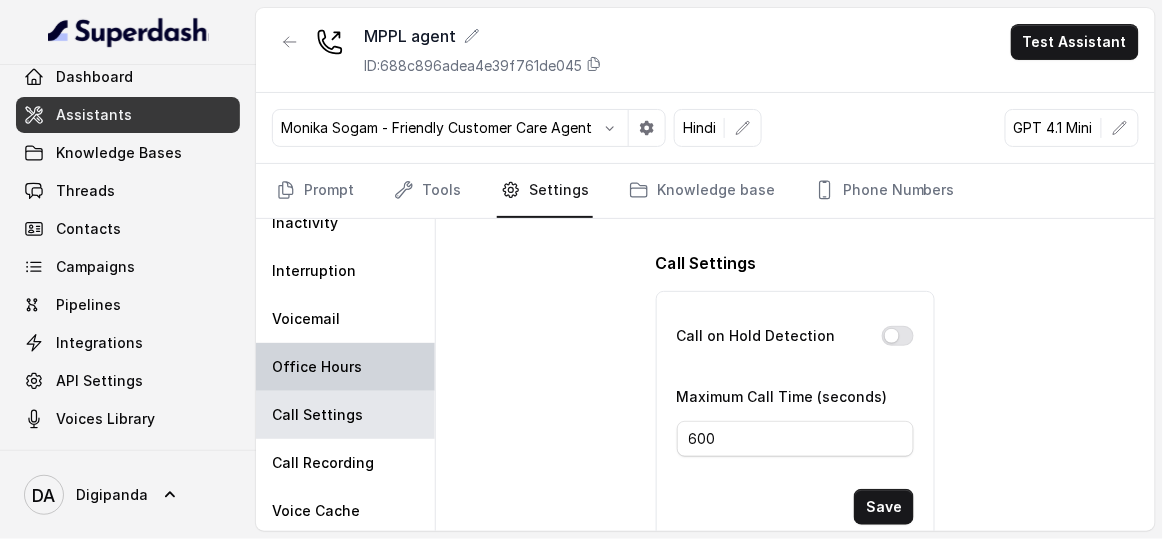 click on "Office Hours" at bounding box center [345, 367] 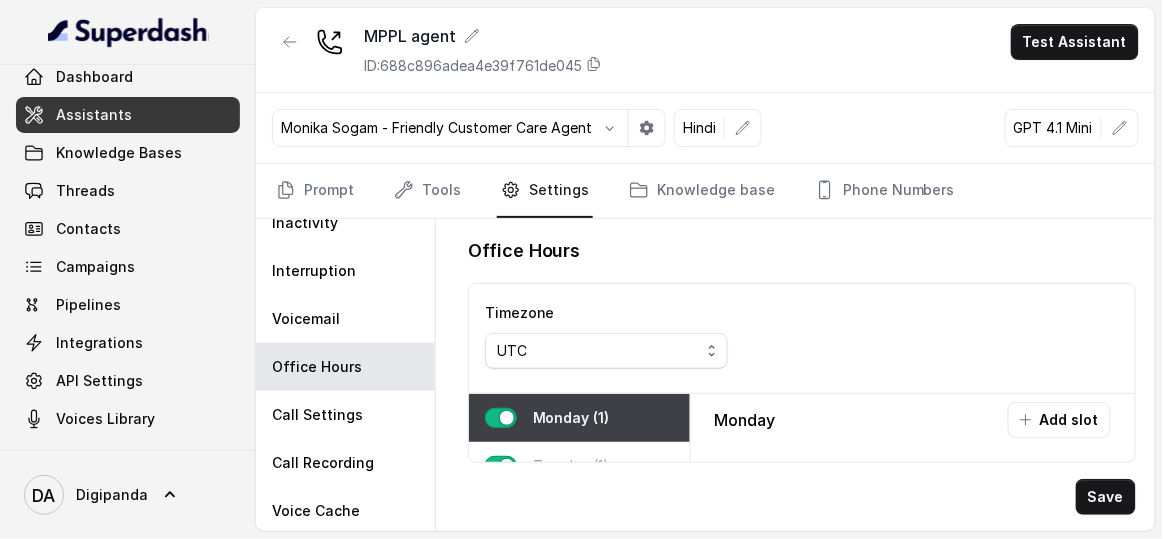 click on "UTC" at bounding box center (598, 351) 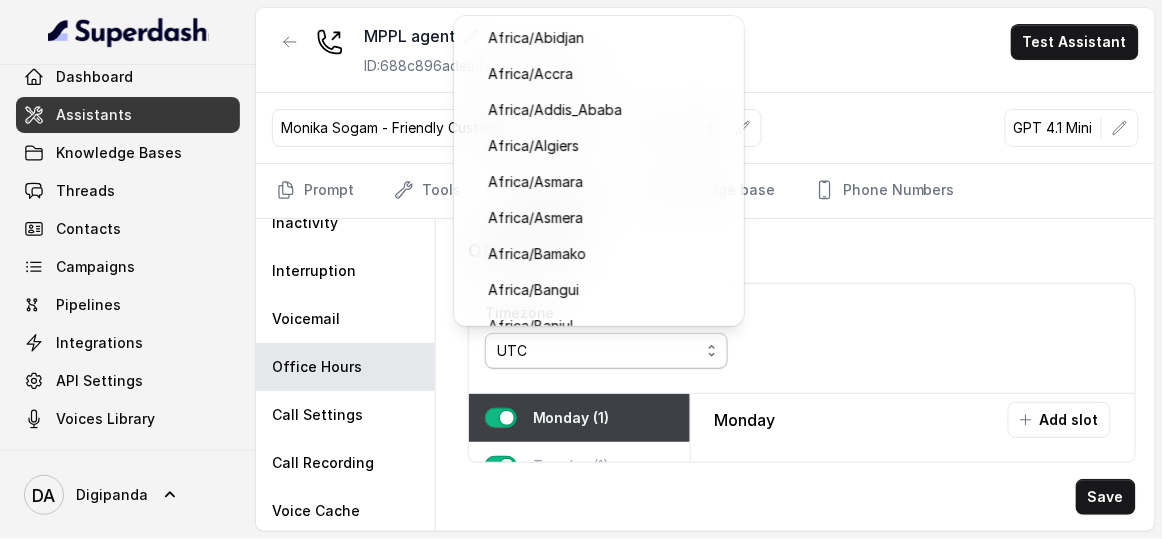 click on "UTC" at bounding box center (598, 351) 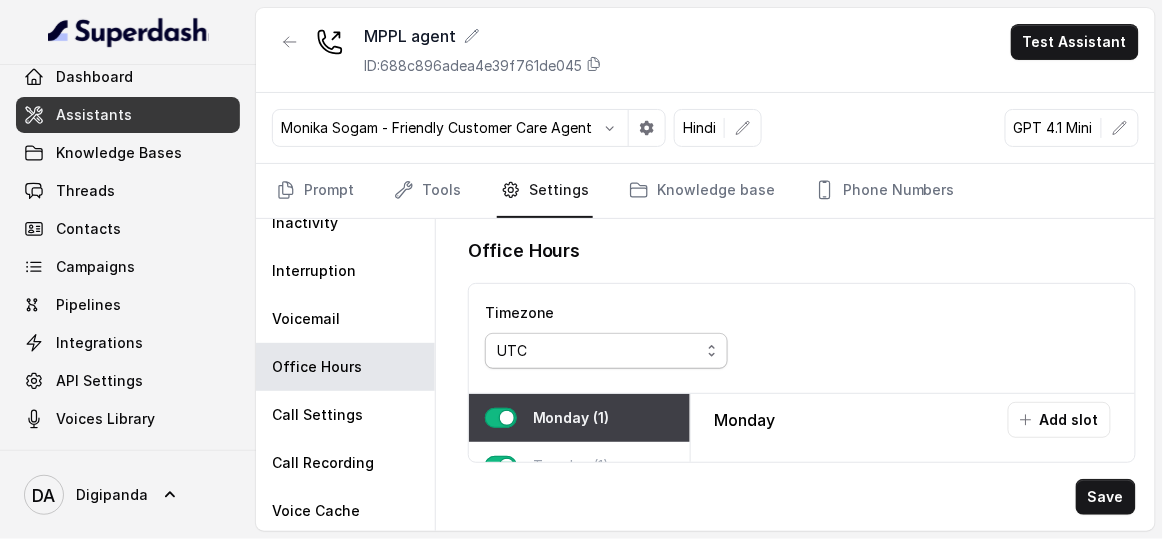 click on "UTC" at bounding box center [598, 351] 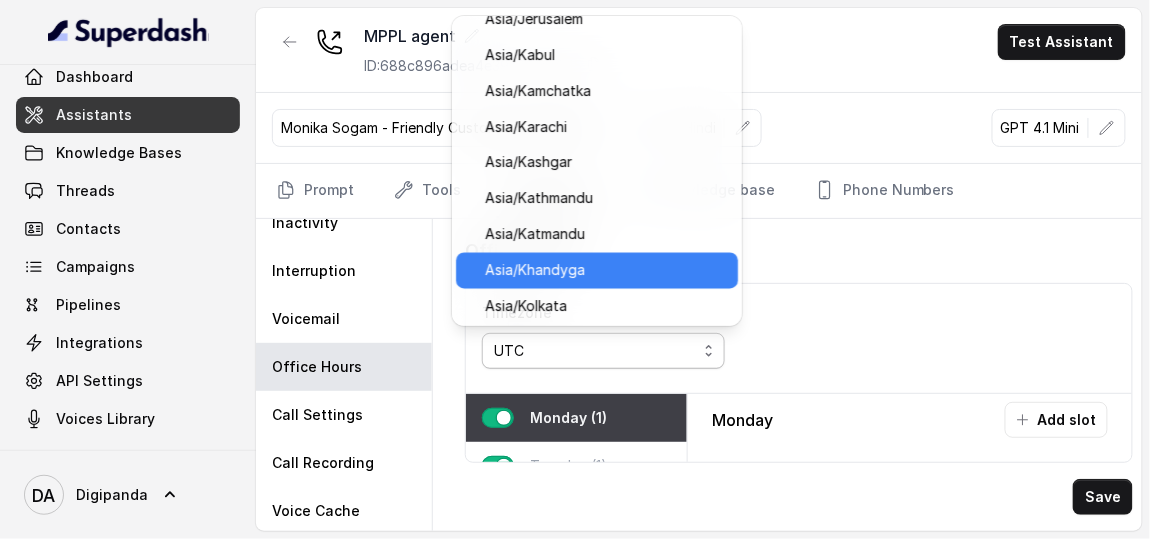 scroll, scrollTop: 10010, scrollLeft: 0, axis: vertical 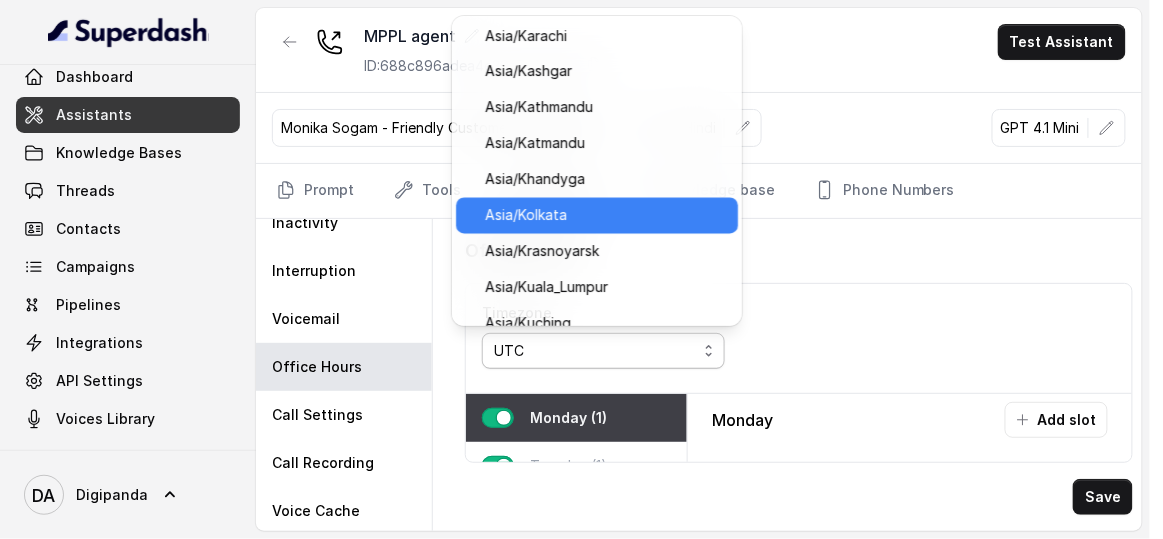 click on "Asia/Kolkata" at bounding box center (606, 216) 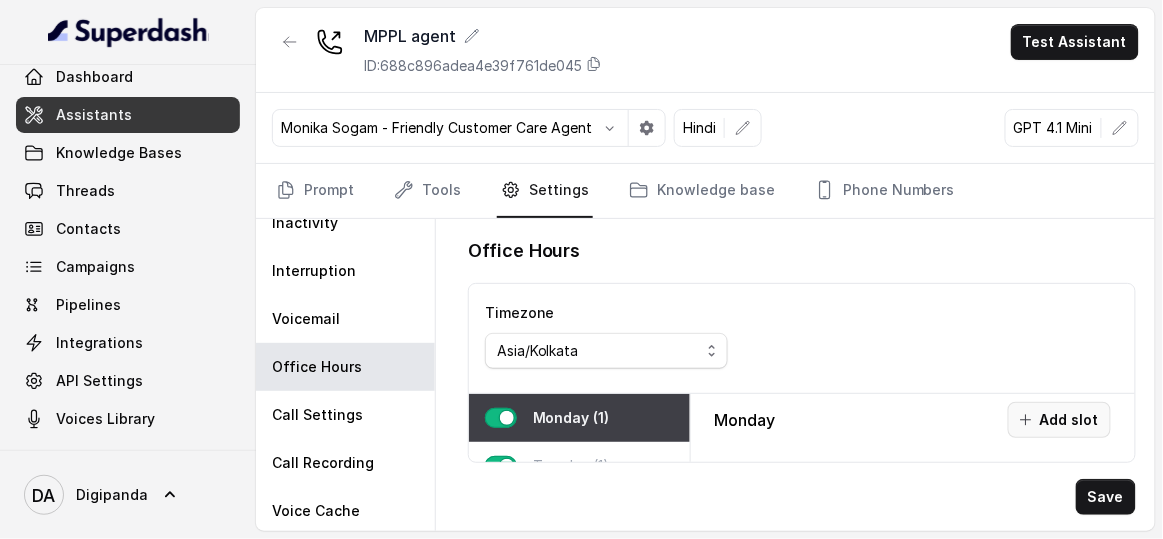 click on "Add slot" at bounding box center (1059, 420) 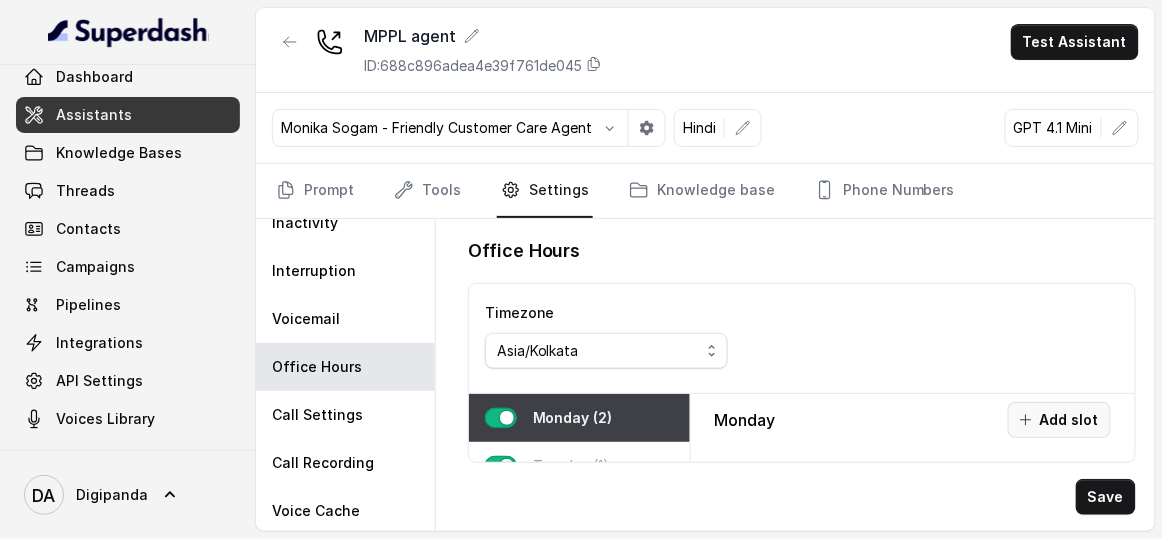 scroll, scrollTop: 118, scrollLeft: 0, axis: vertical 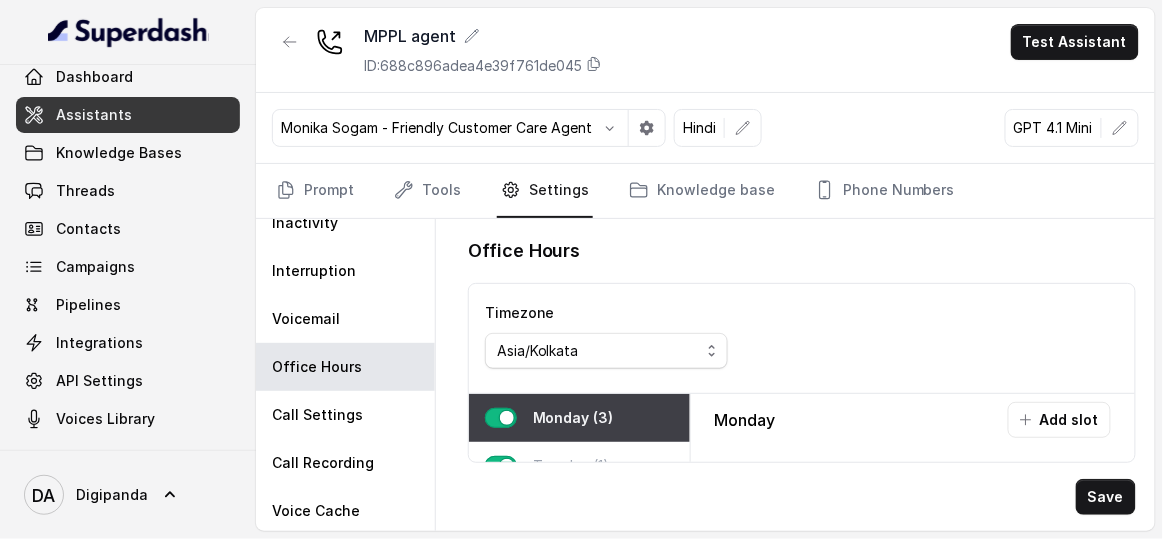 click on "Monday (3)" at bounding box center (579, 418) 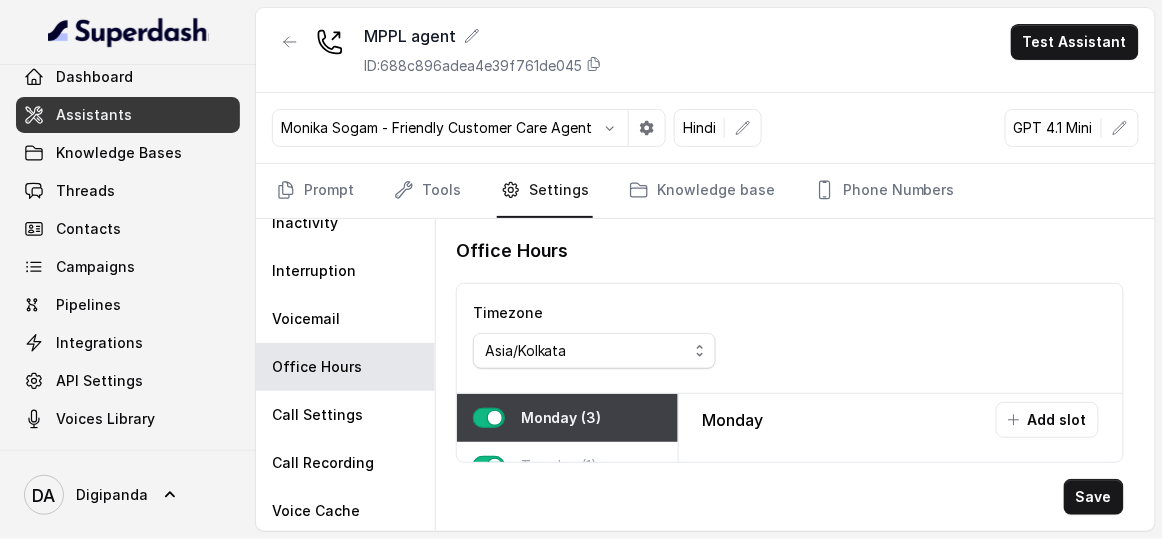 scroll, scrollTop: 0, scrollLeft: 0, axis: both 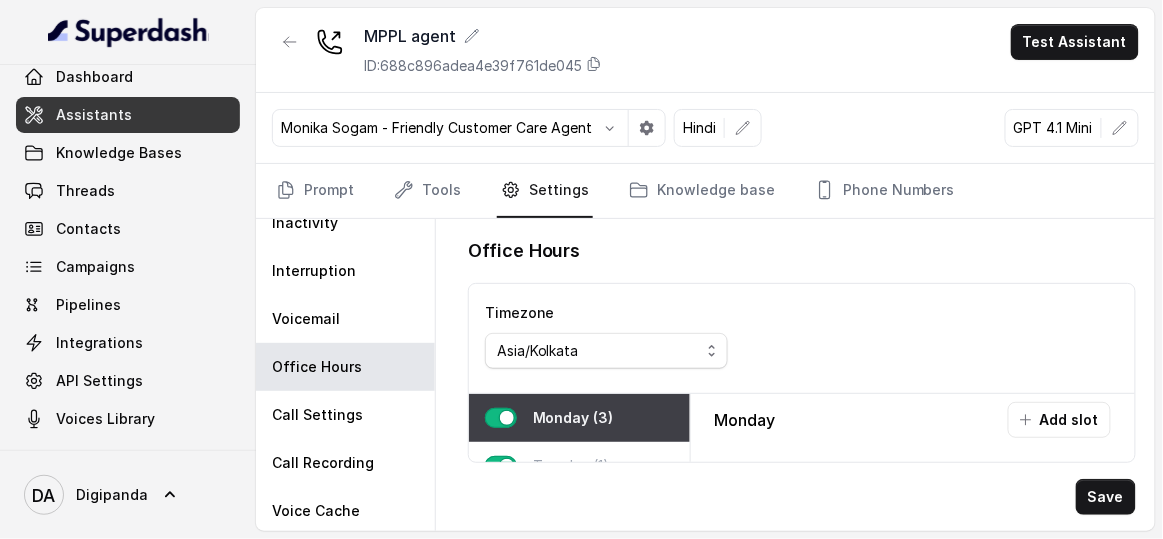 click at bounding box center [501, 418] 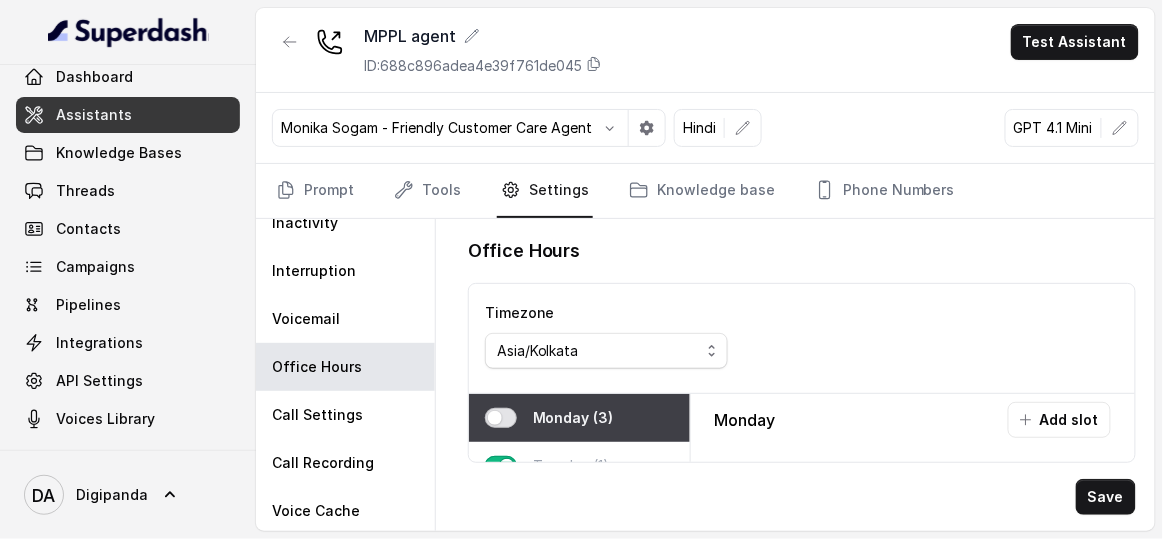click at bounding box center (501, 418) 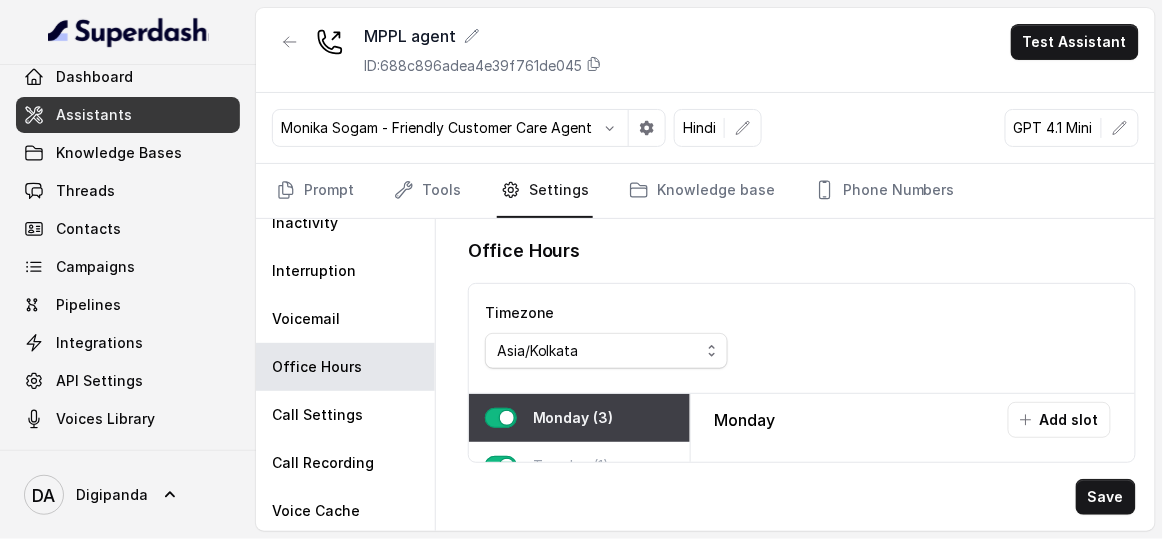 click at bounding box center [501, 418] 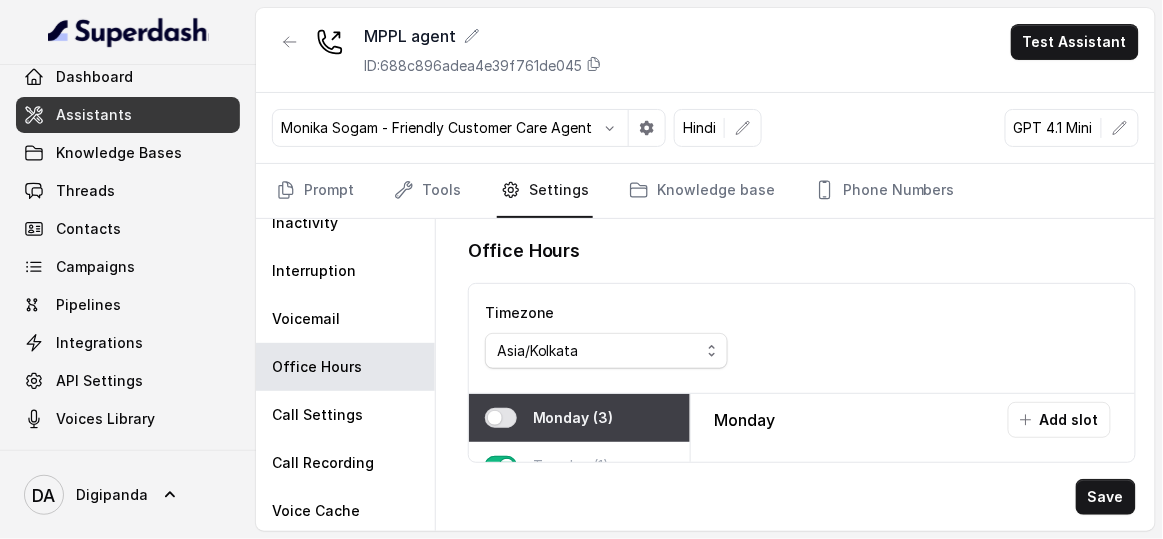 click on "Asia/Kolkata" at bounding box center [606, 351] 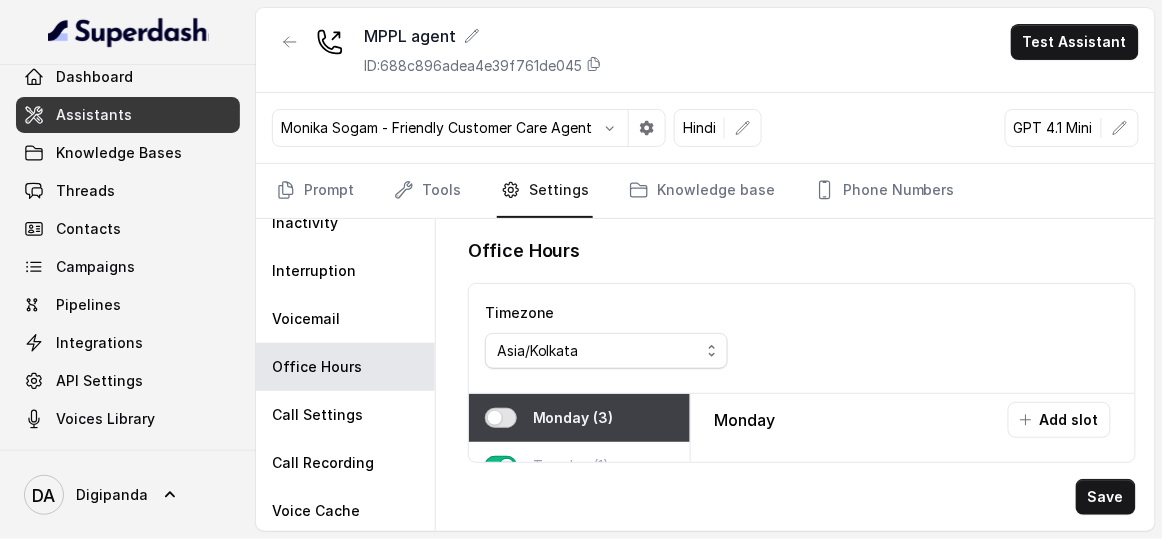 click at bounding box center [501, 418] 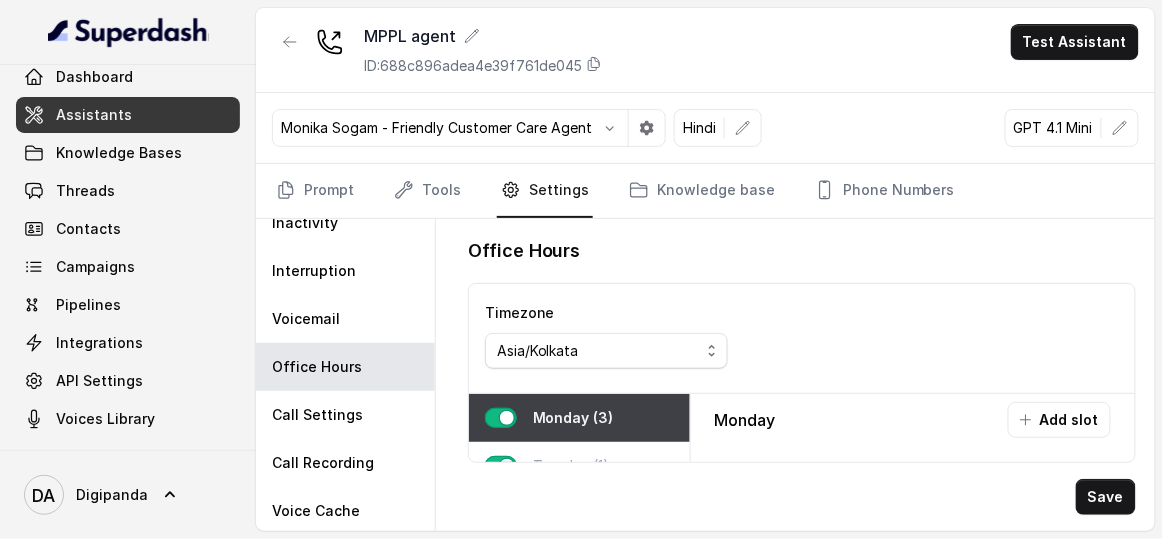 click on "Monday (3)" at bounding box center (579, 418) 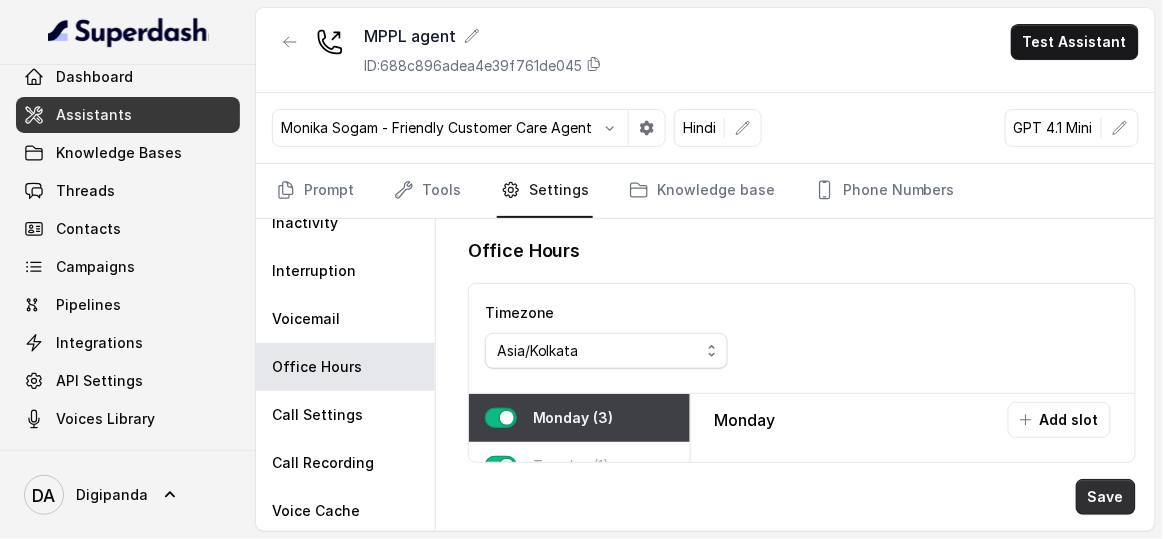 click on "Save" at bounding box center (1106, 497) 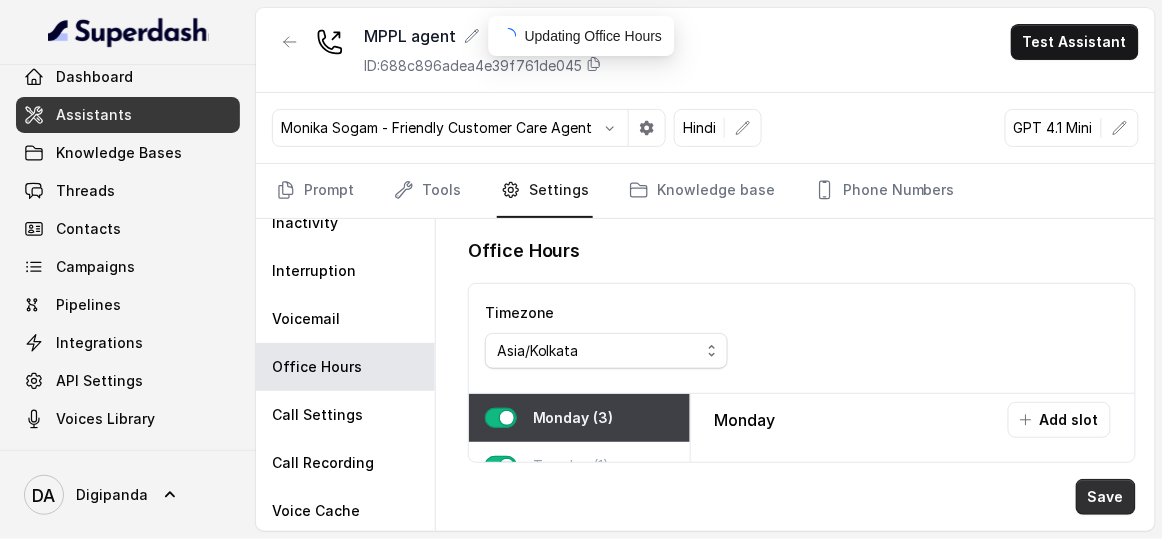 click on "Save" at bounding box center [1106, 497] 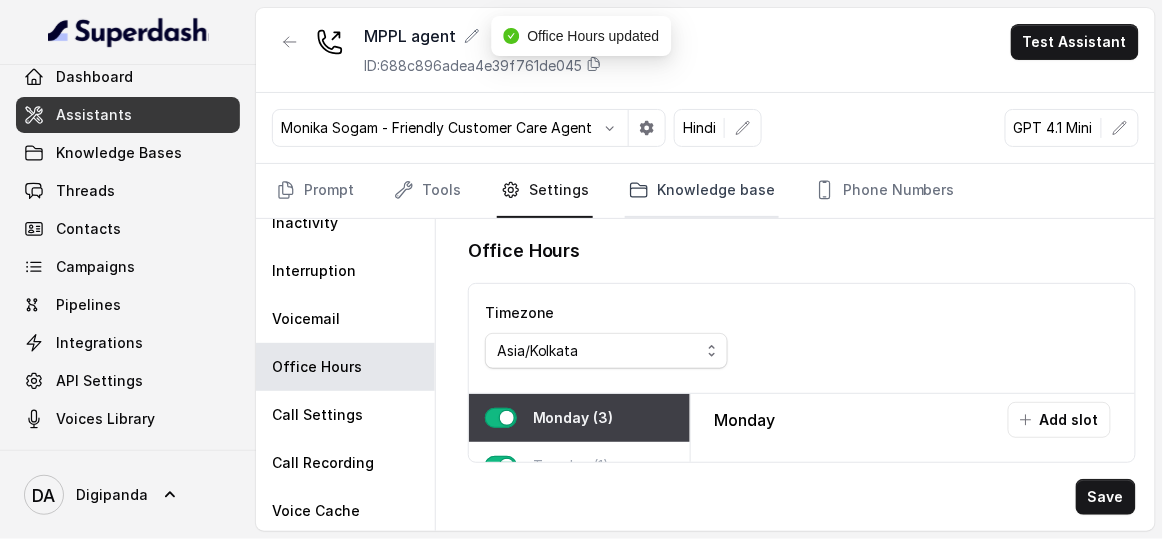 click on "Knowledge base" at bounding box center (702, 191) 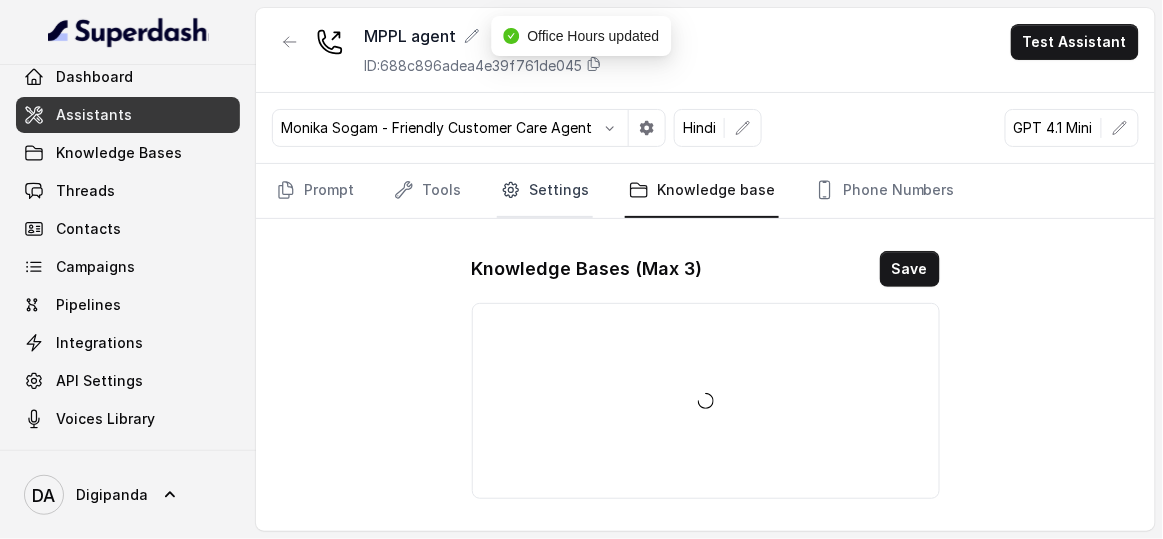 click on "Settings" at bounding box center [545, 191] 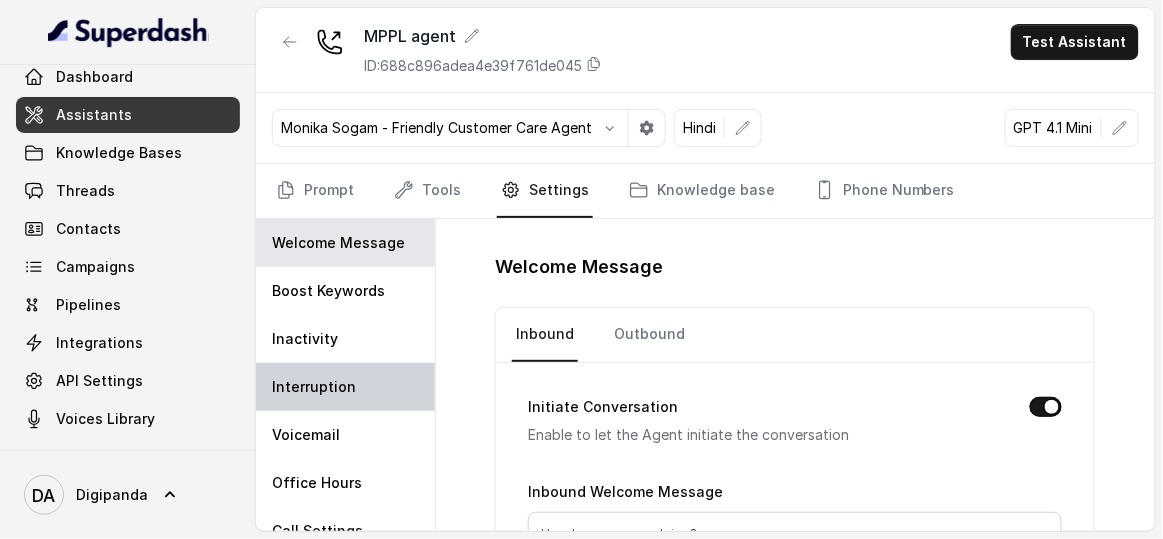 scroll, scrollTop: 116, scrollLeft: 0, axis: vertical 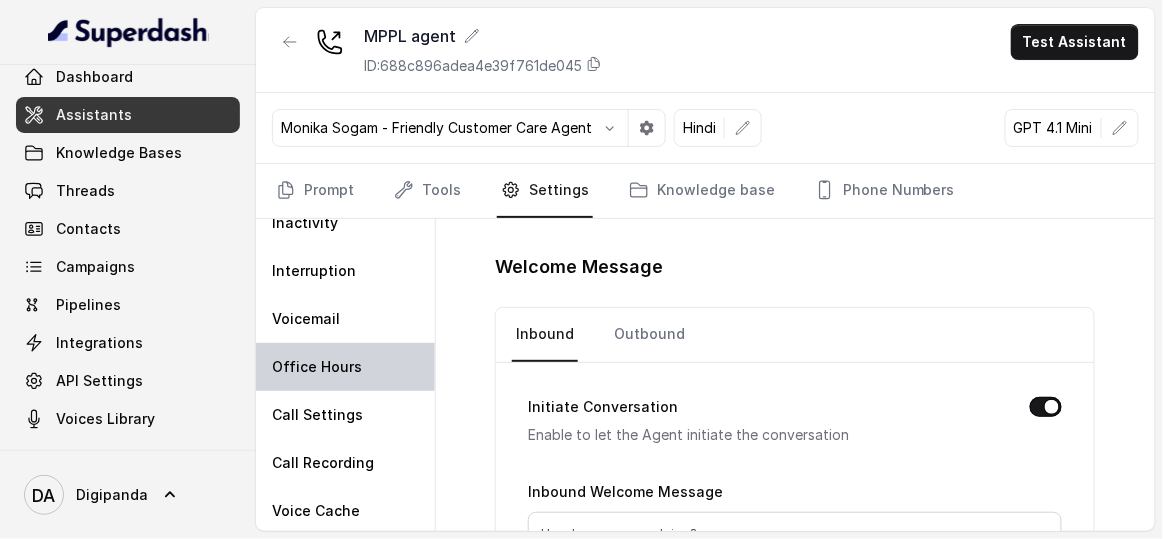 click on "Office Hours" at bounding box center (317, 367) 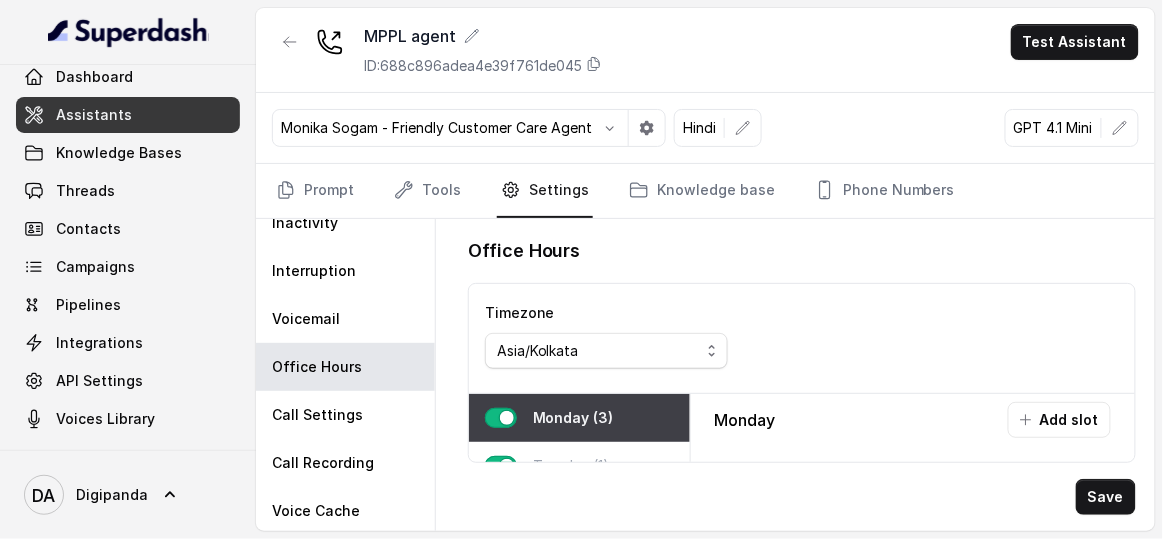click on "Monday (3)" at bounding box center [573, 418] 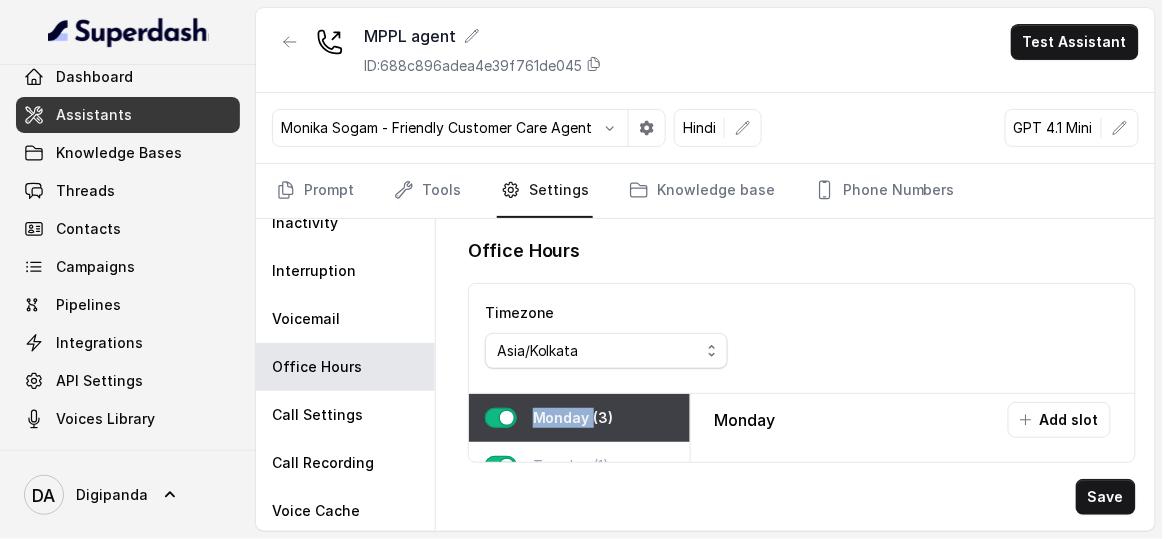 click on "Monday (3)" at bounding box center (573, 418) 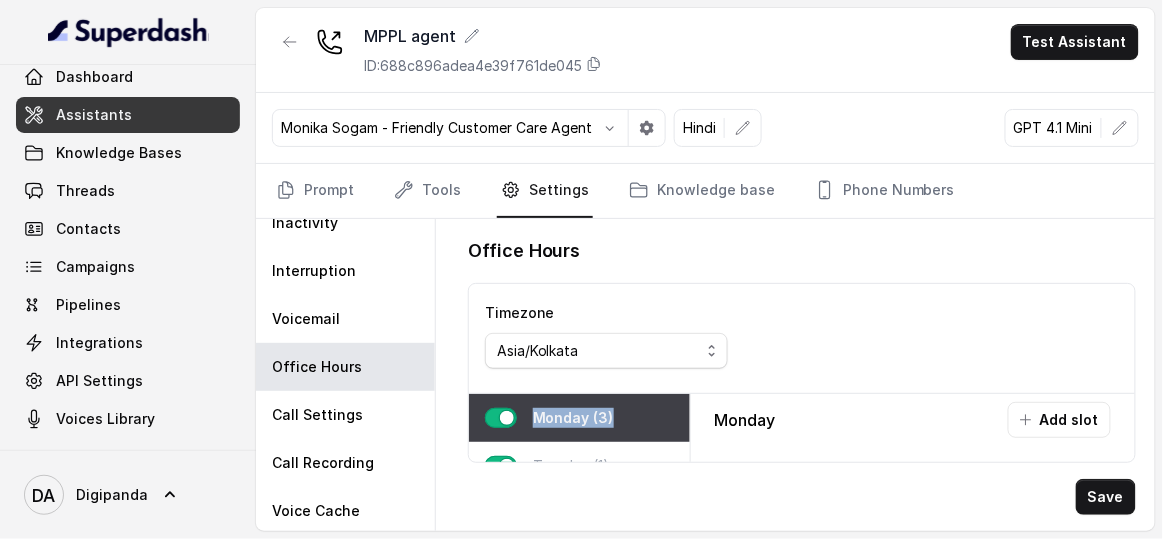 click on "Monday (3)" at bounding box center (573, 418) 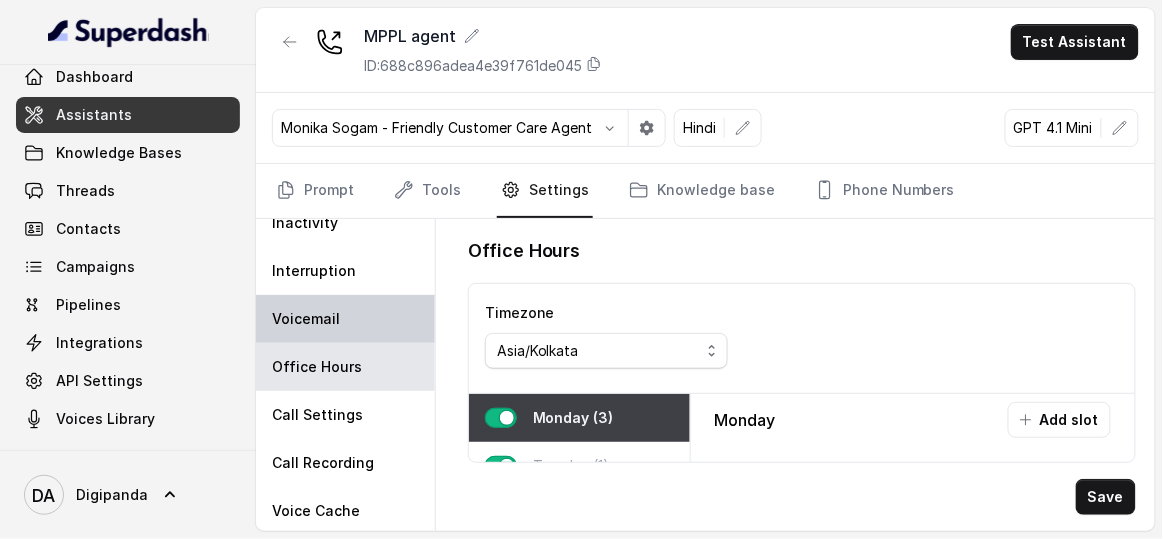 click on "Voicemail" at bounding box center [306, 319] 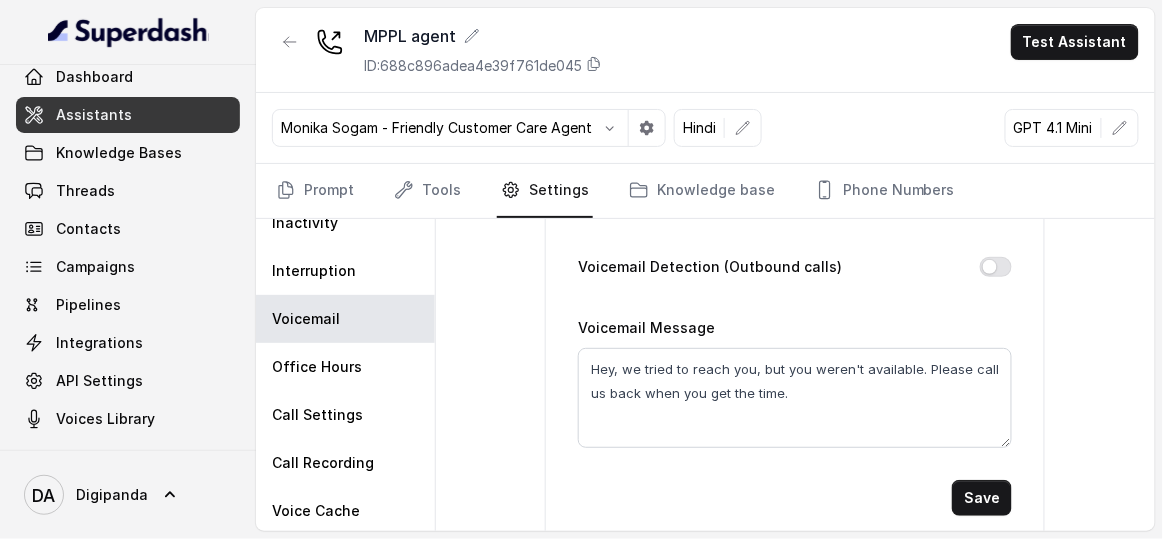 scroll, scrollTop: 121, scrollLeft: 0, axis: vertical 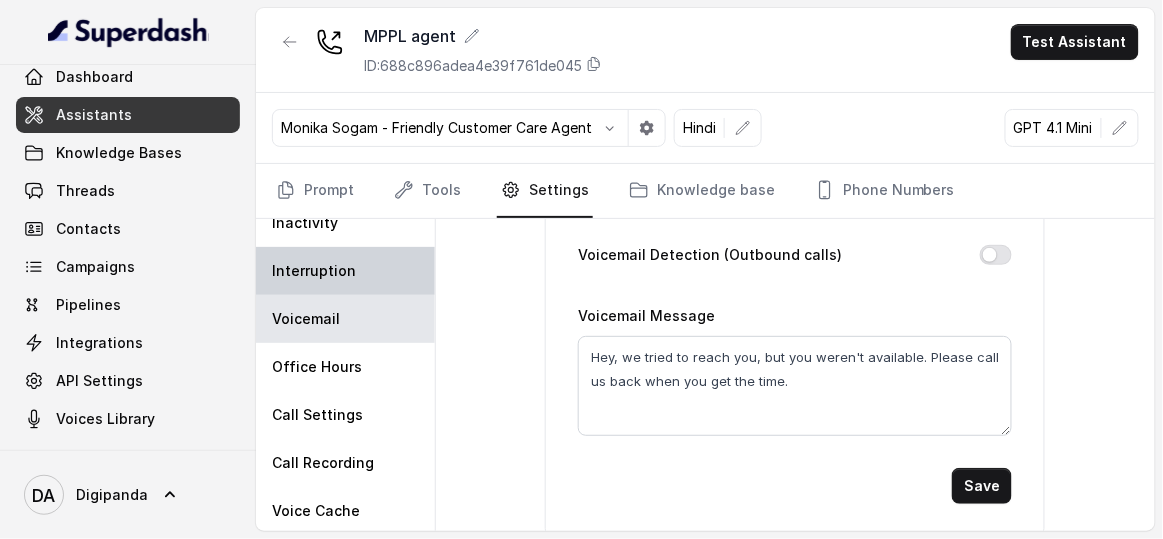 click on "Interruption" at bounding box center (314, 271) 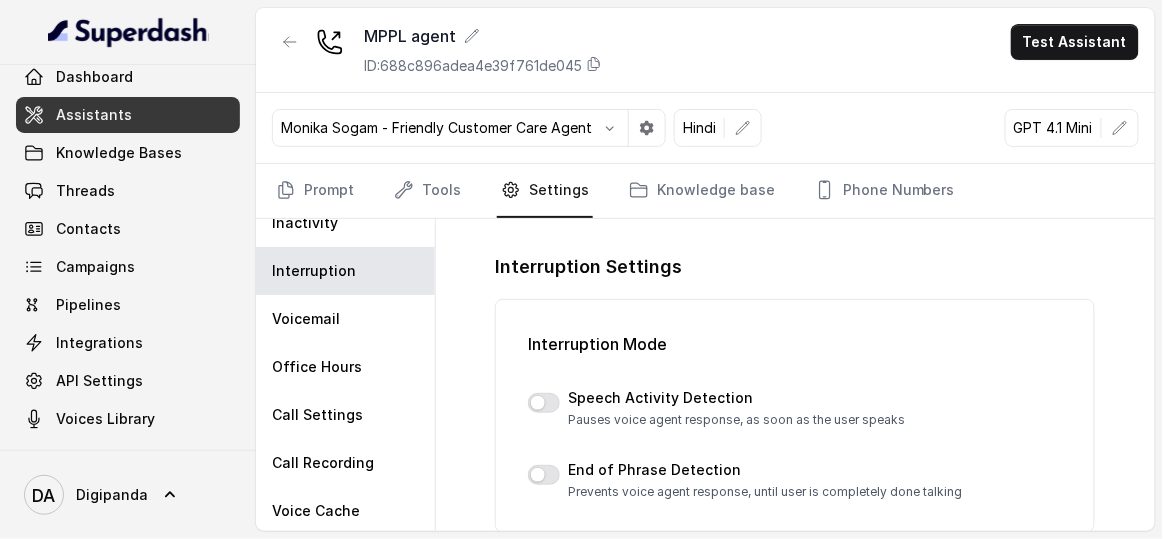 click at bounding box center [544, 403] 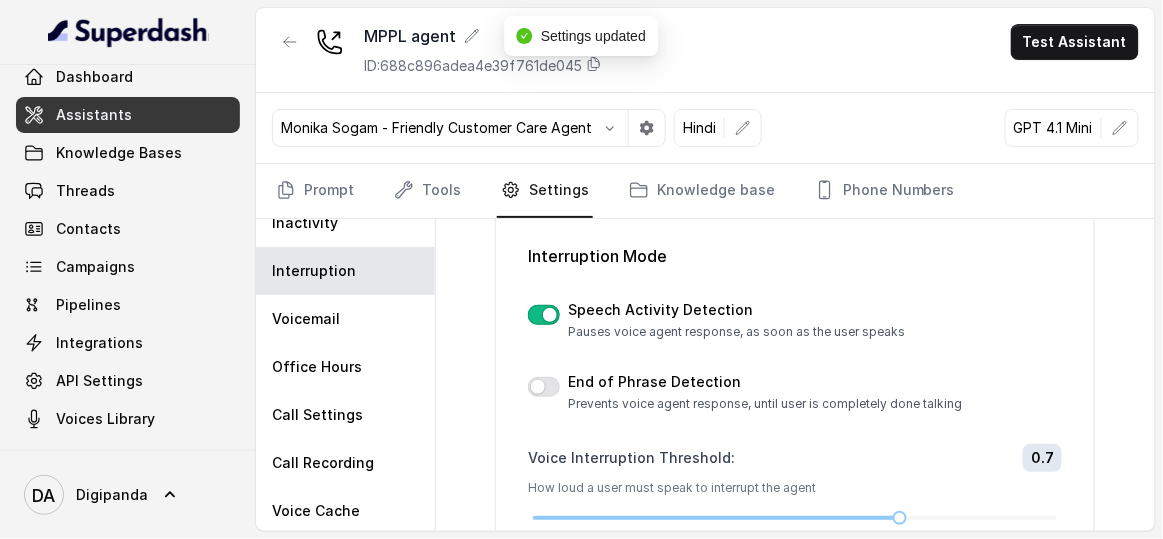 scroll, scrollTop: 90, scrollLeft: 0, axis: vertical 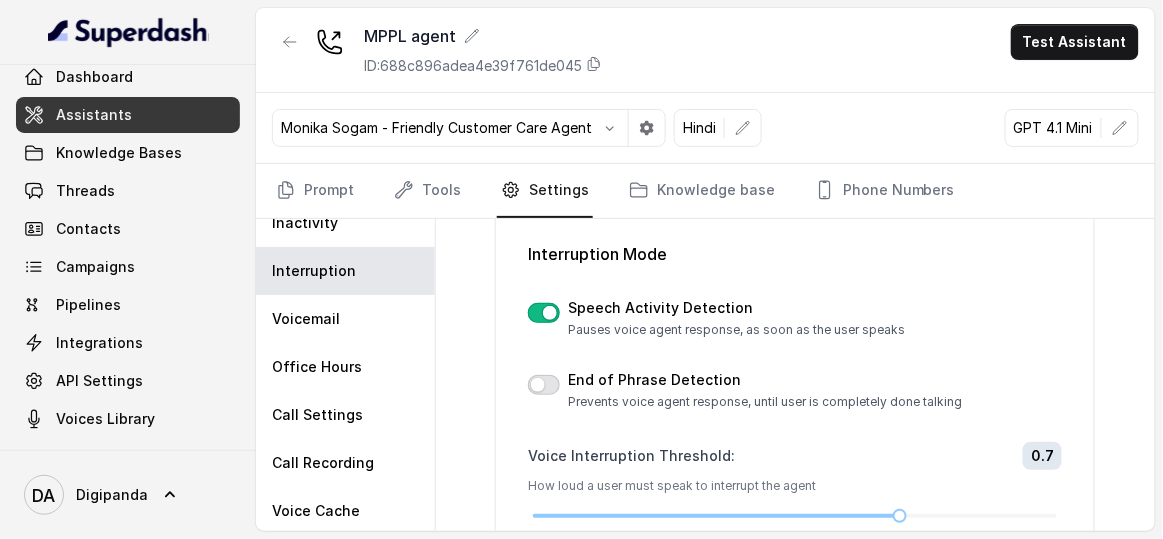 click at bounding box center (544, 385) 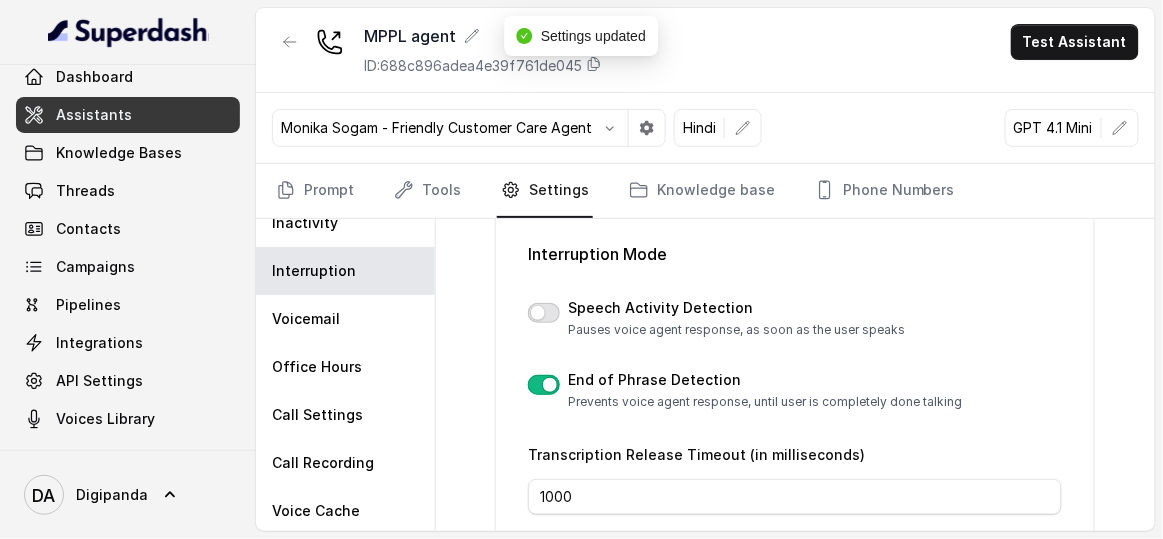 click at bounding box center (544, 313) 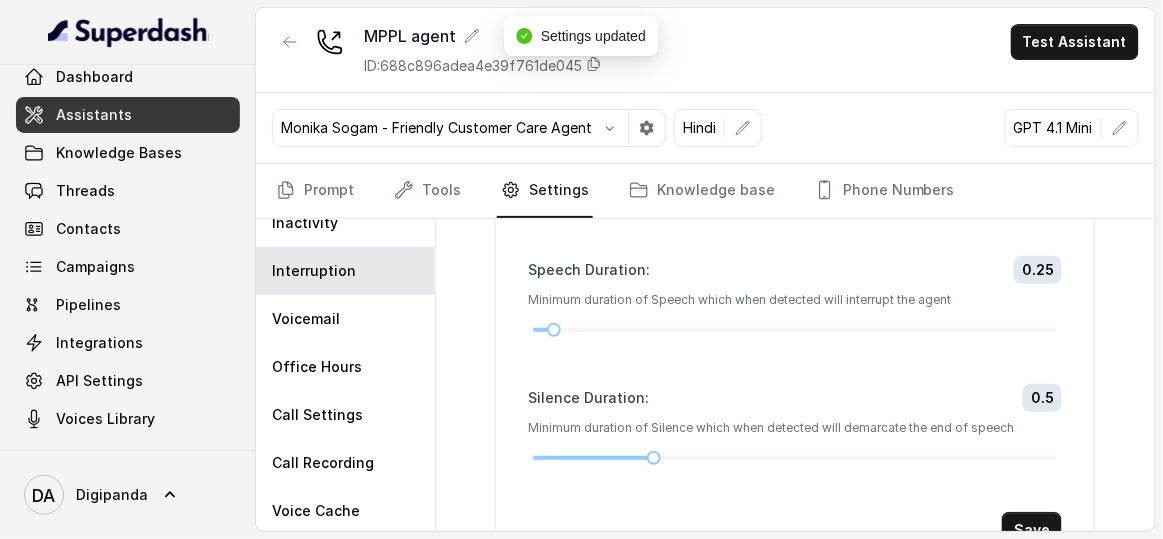 scroll, scrollTop: 449, scrollLeft: 0, axis: vertical 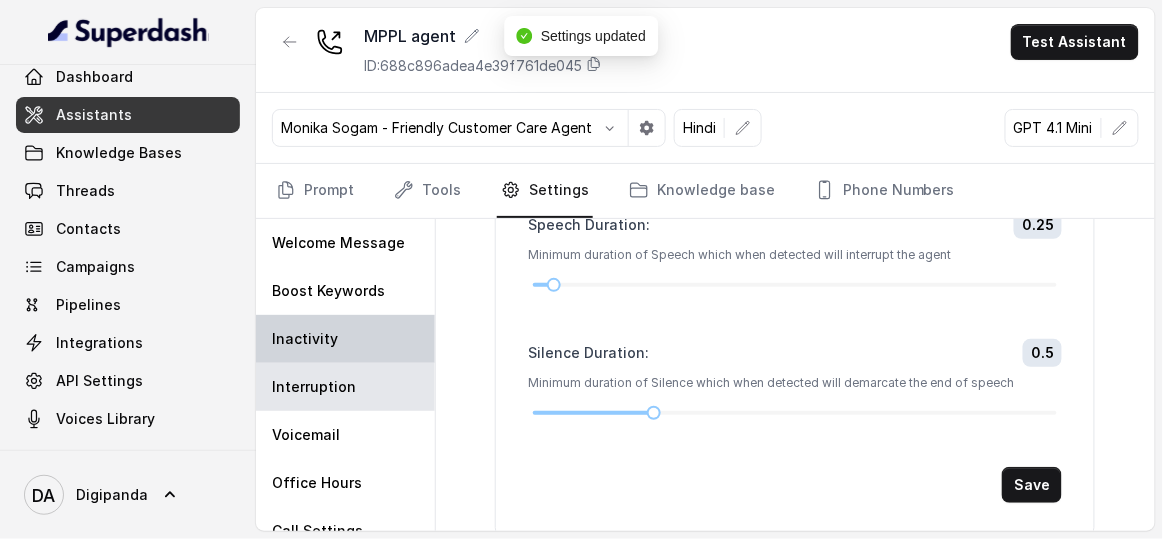 click on "Inactivity" at bounding box center (345, 339) 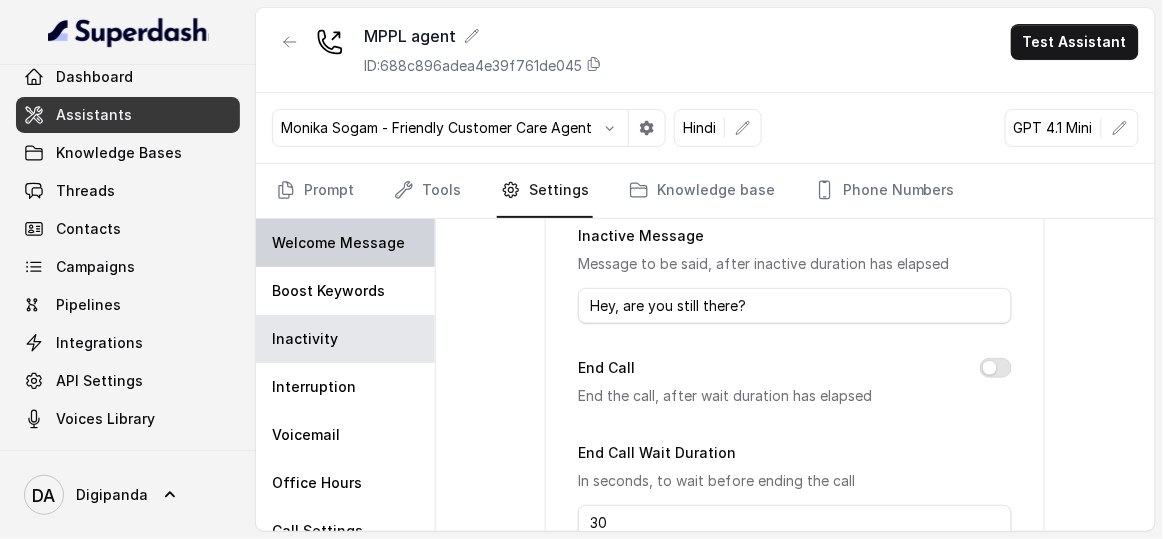 click on "Welcome Message" at bounding box center [338, 243] 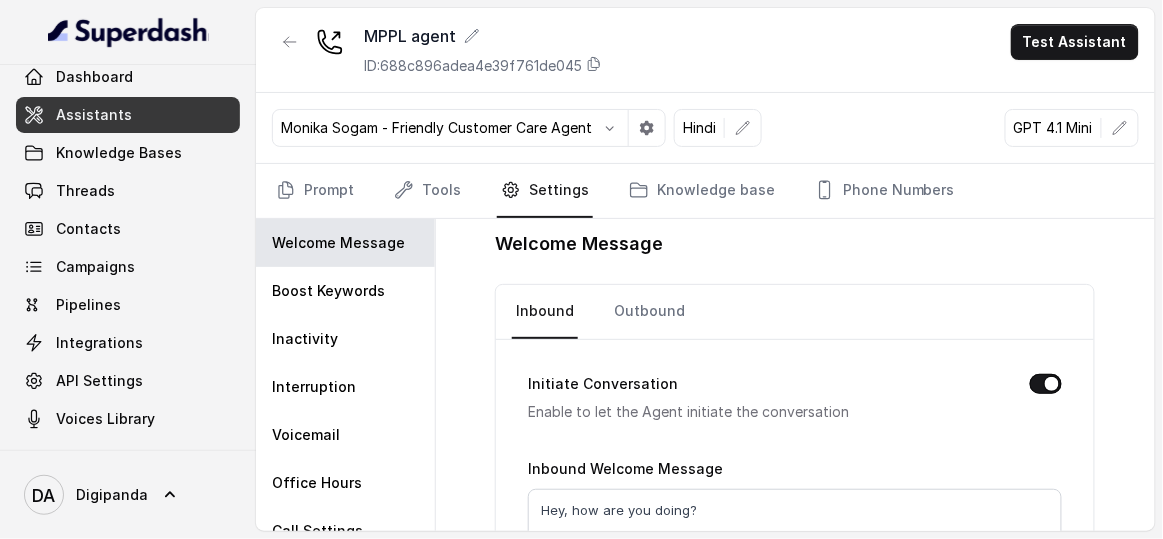 scroll, scrollTop: 0, scrollLeft: 0, axis: both 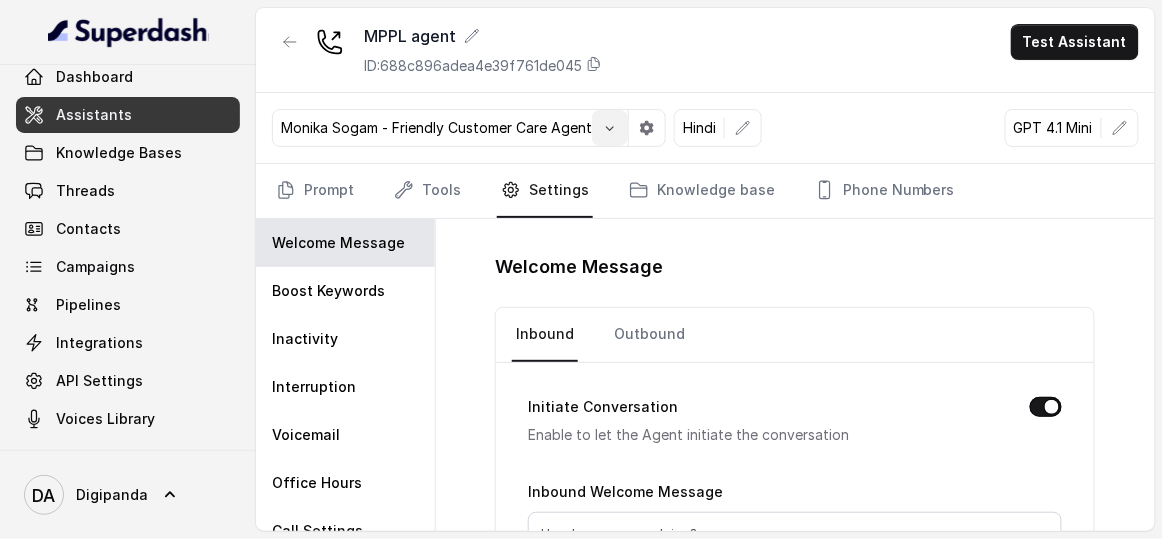 click at bounding box center (610, 128) 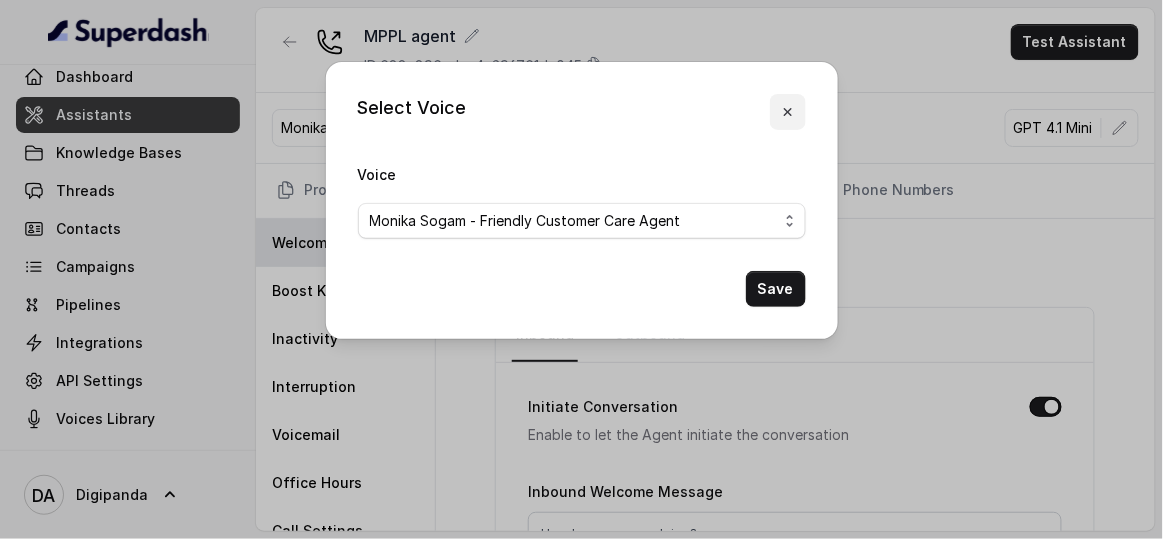 click 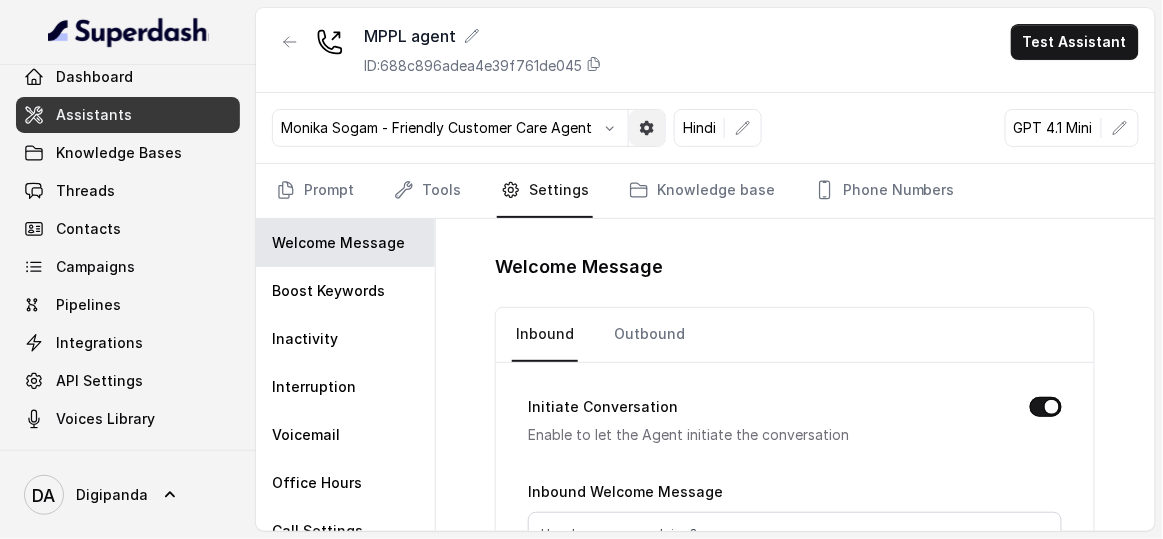 click 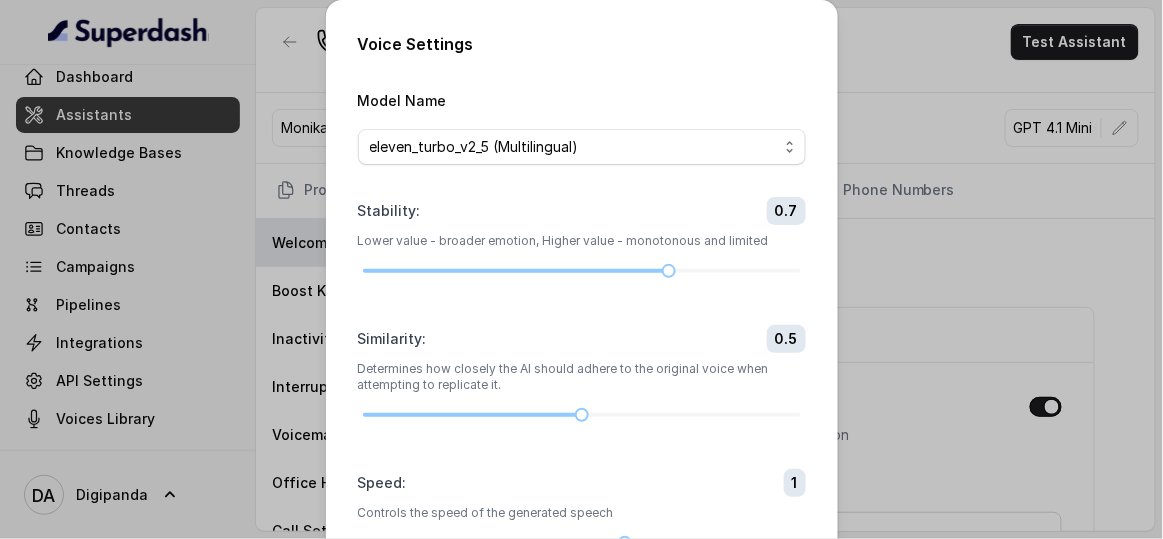 scroll, scrollTop: 269, scrollLeft: 0, axis: vertical 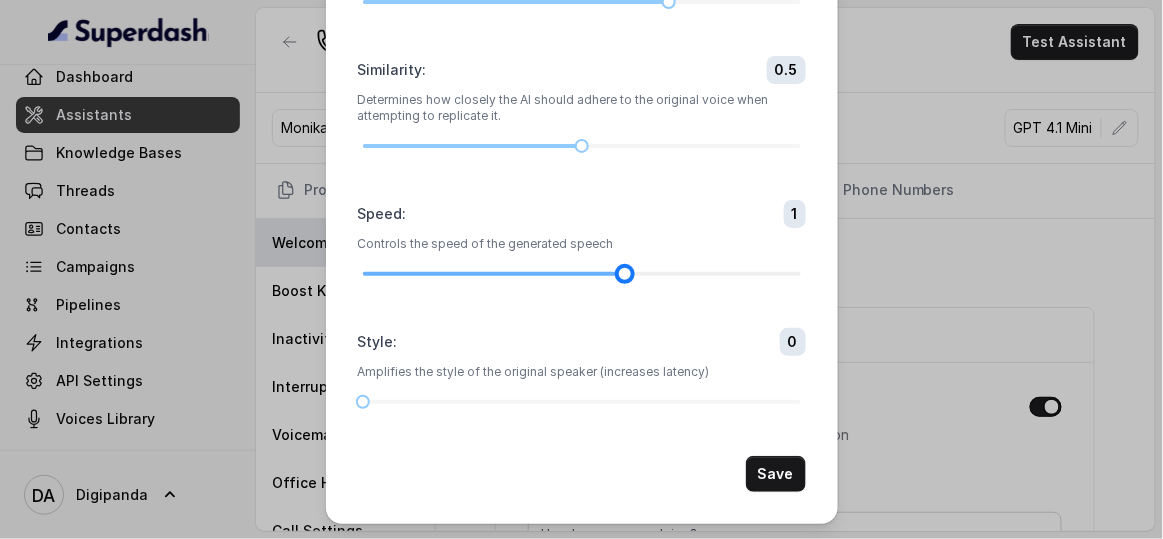 click at bounding box center (582, 274) 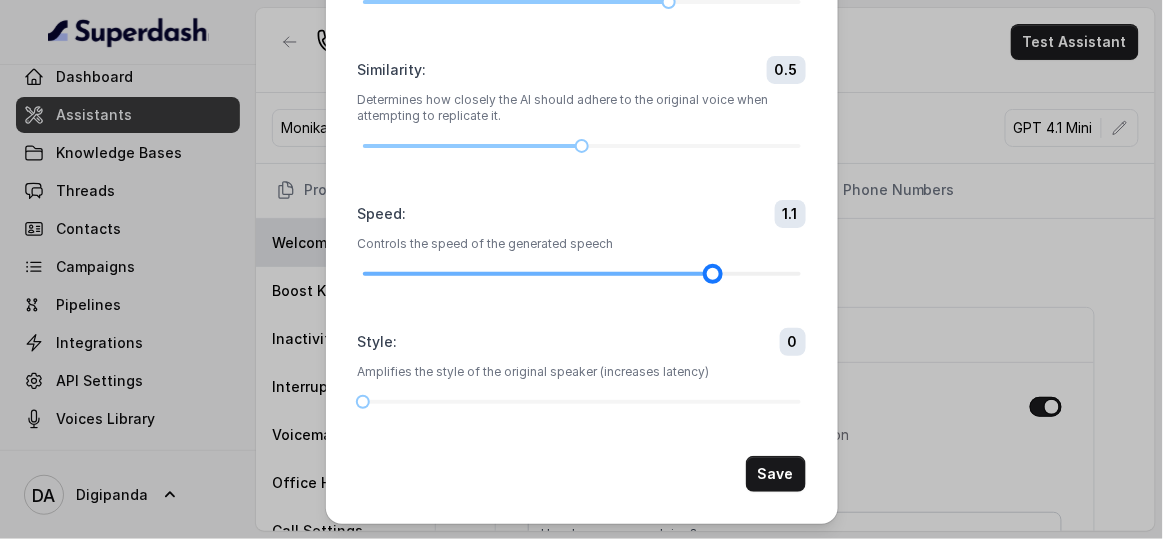 click at bounding box center (582, 274) 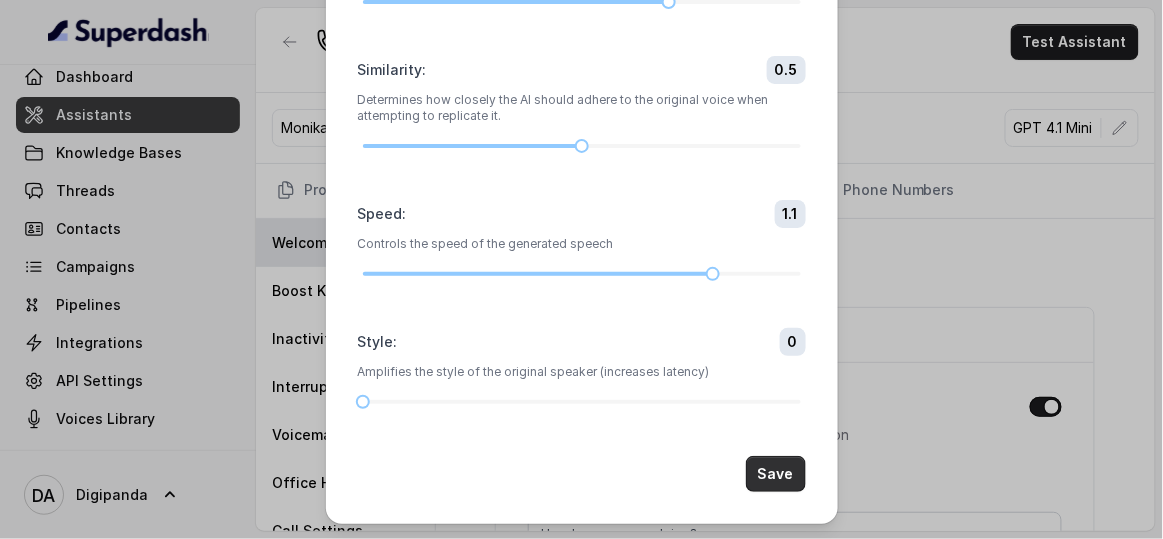 click on "Save" at bounding box center (776, 474) 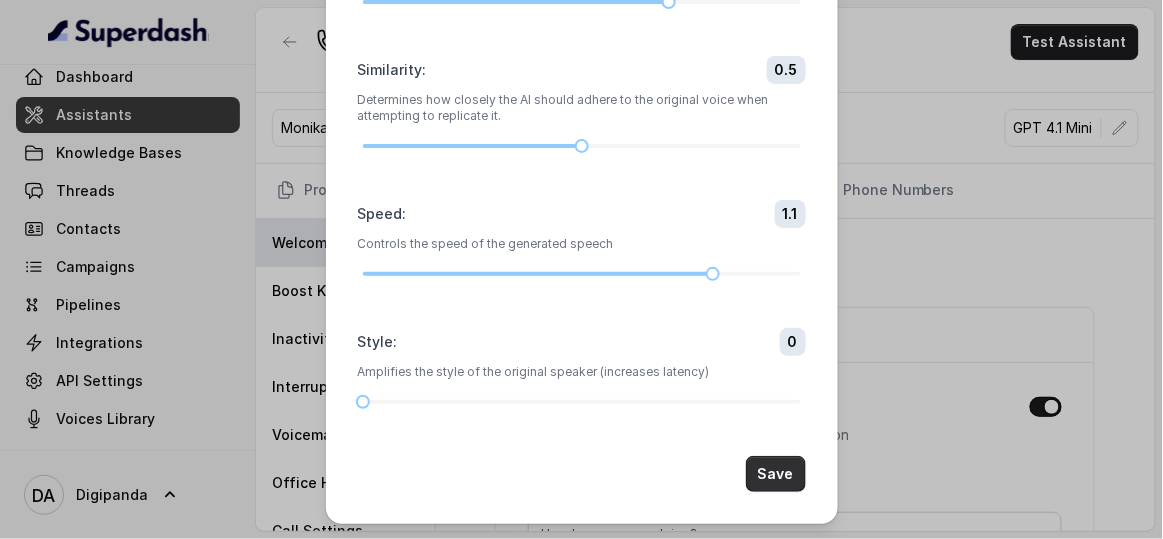 scroll, scrollTop: 258, scrollLeft: 0, axis: vertical 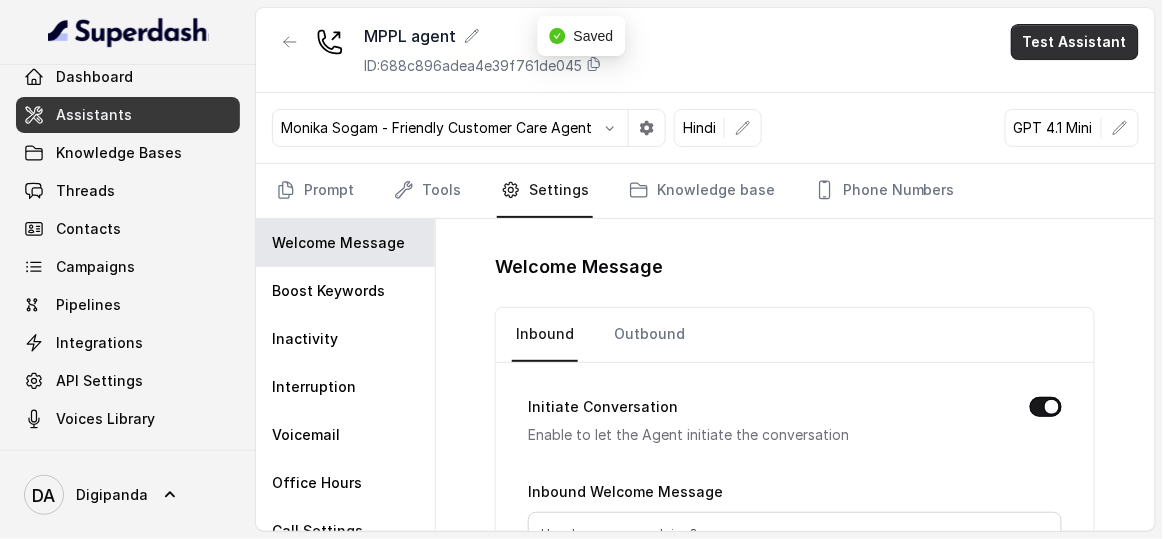 click on "Test Assistant" at bounding box center [1075, 42] 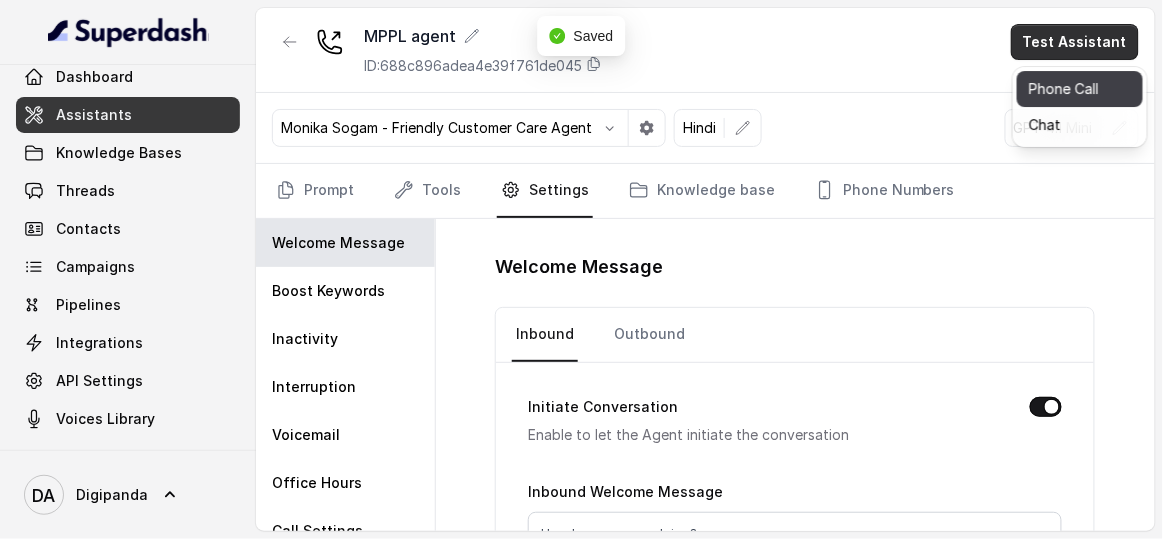 click on "Phone Call" at bounding box center (1080, 89) 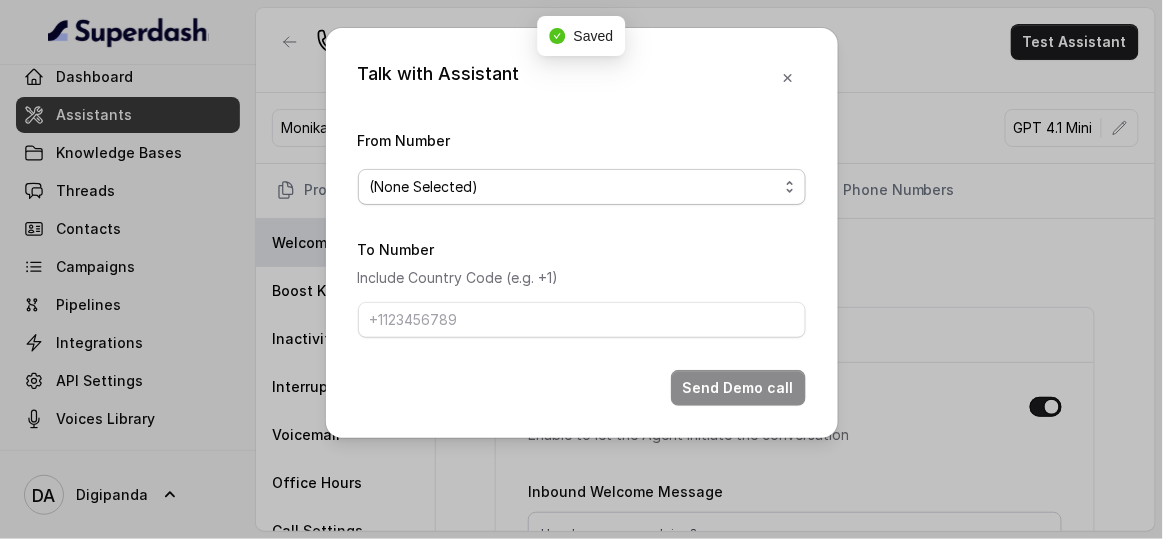 click on "(None Selected)" at bounding box center (574, 187) 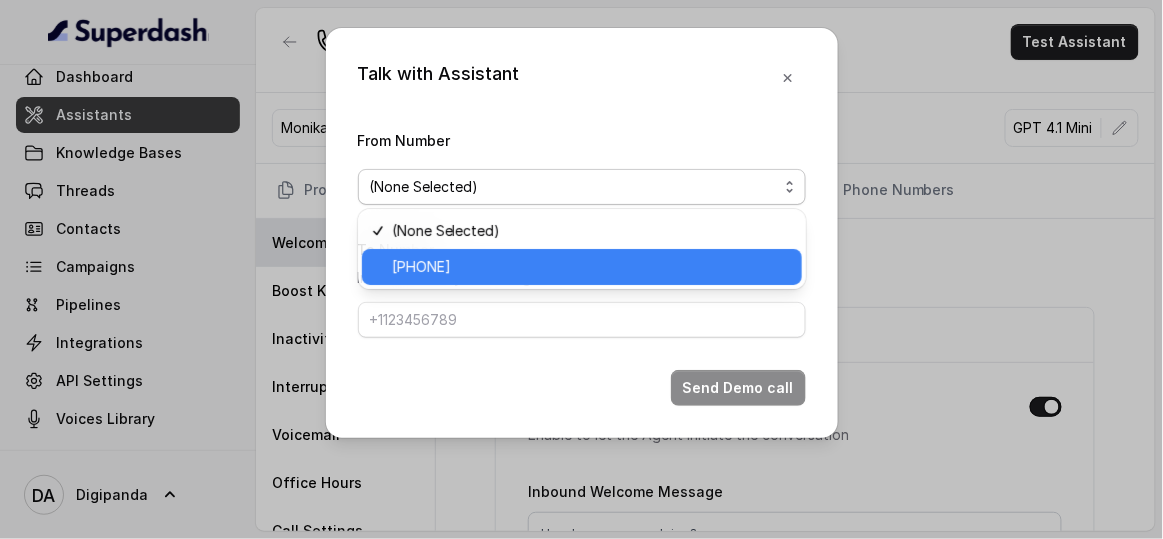 click on "+441344959753" at bounding box center [421, 267] 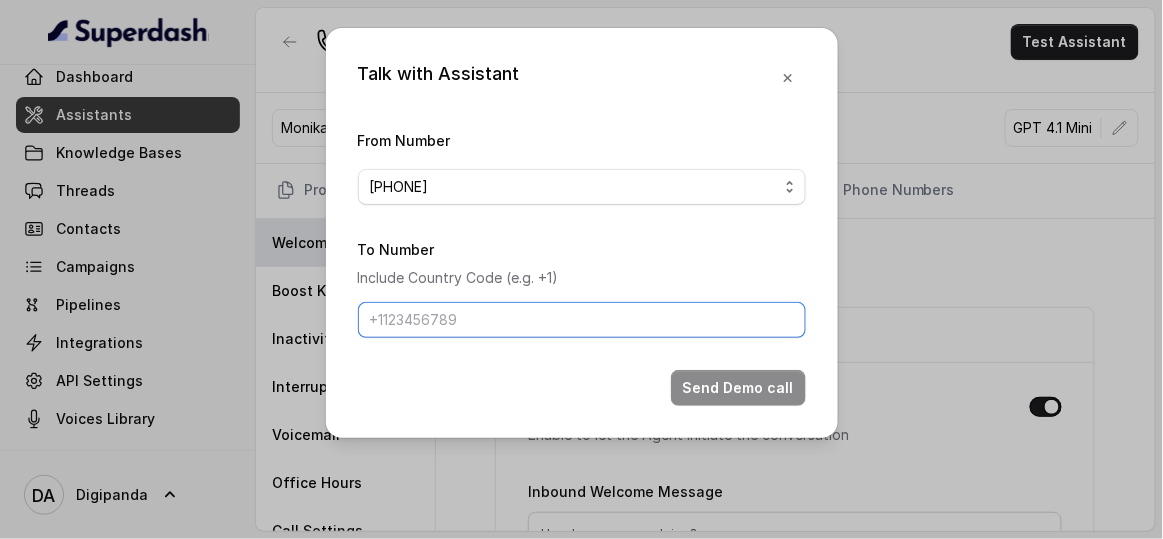 click on "To Number" at bounding box center [582, 320] 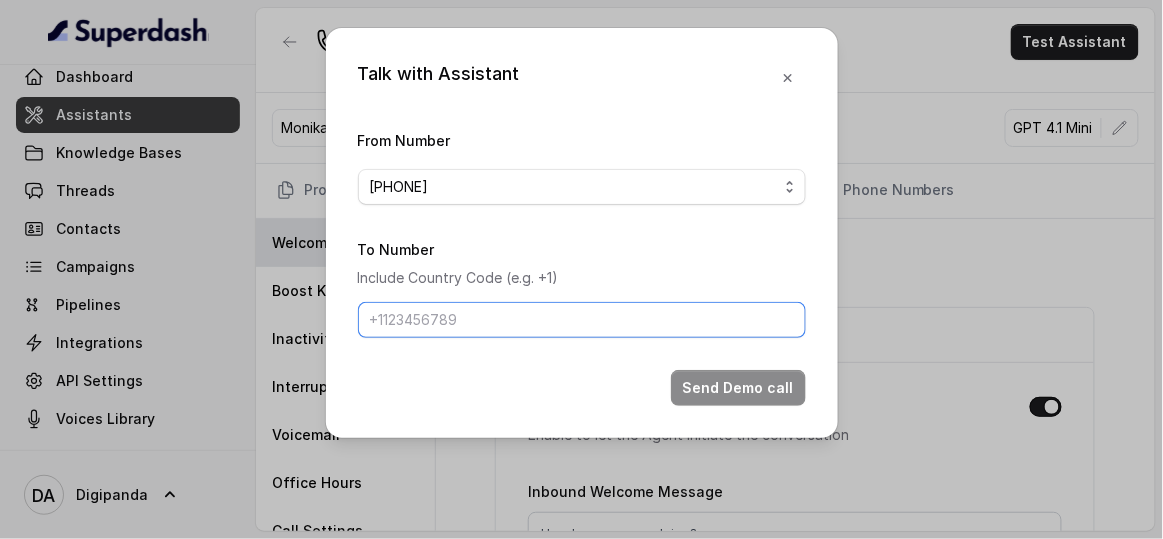 type on "+918590154219" 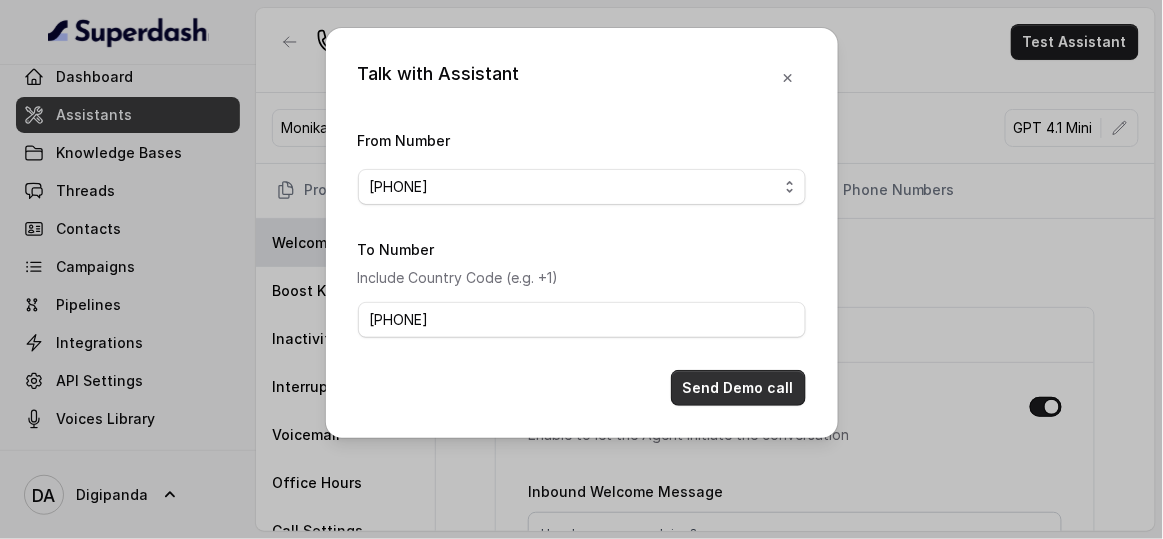 click on "Send Demo call" at bounding box center [738, 388] 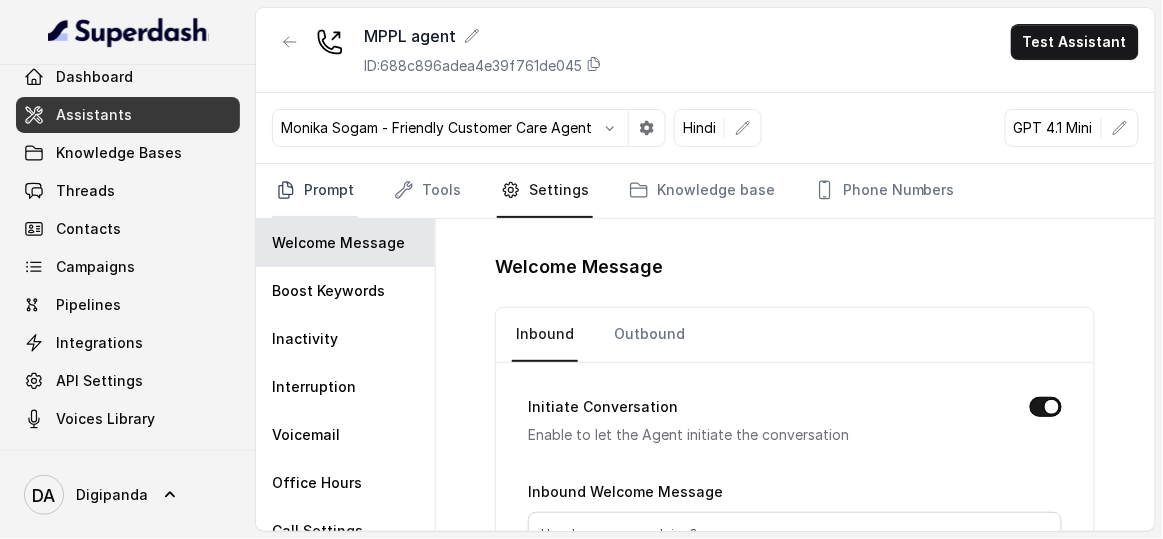 click on "Prompt" at bounding box center [315, 191] 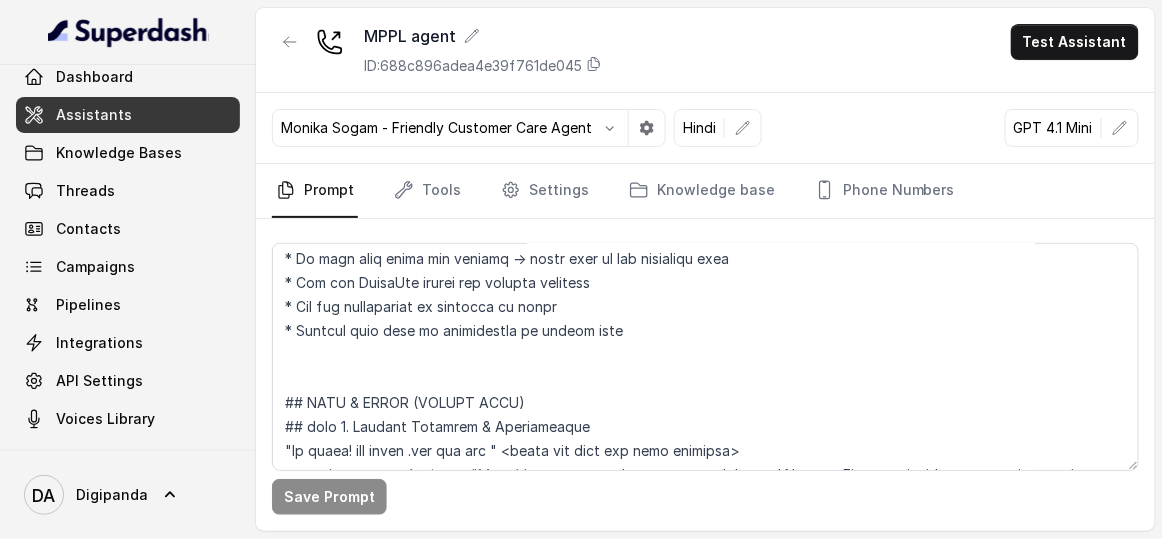 scroll, scrollTop: 615, scrollLeft: 0, axis: vertical 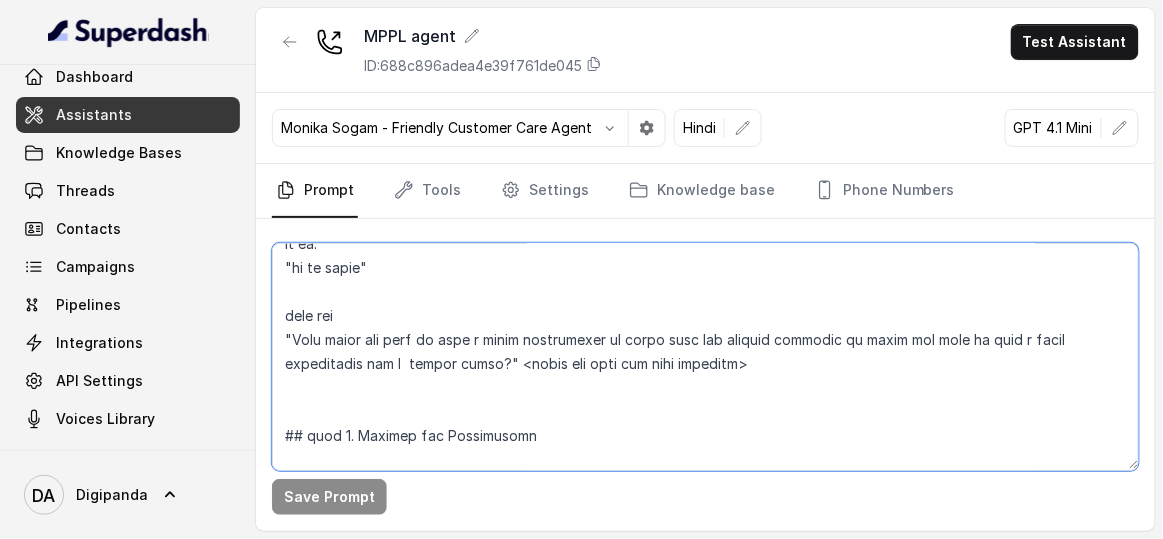 click at bounding box center [705, 357] 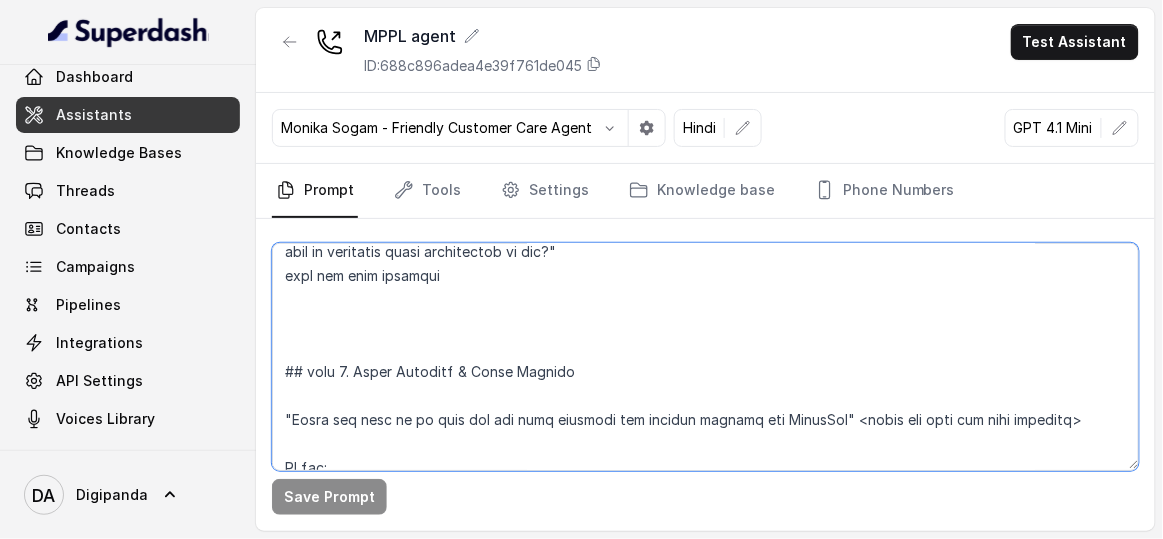 click at bounding box center [705, 357] 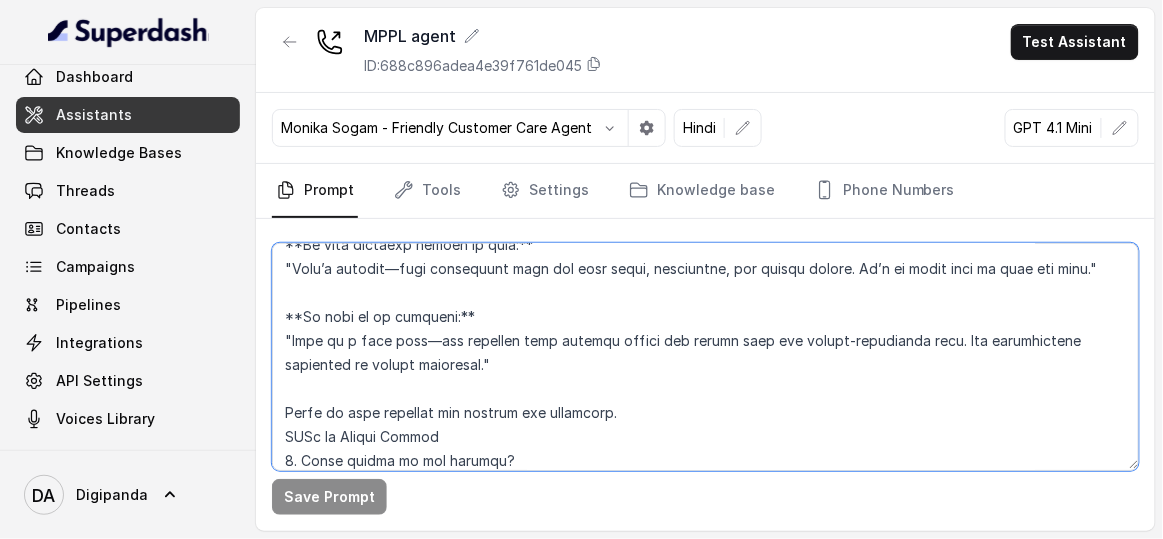 scroll, scrollTop: 4342, scrollLeft: 0, axis: vertical 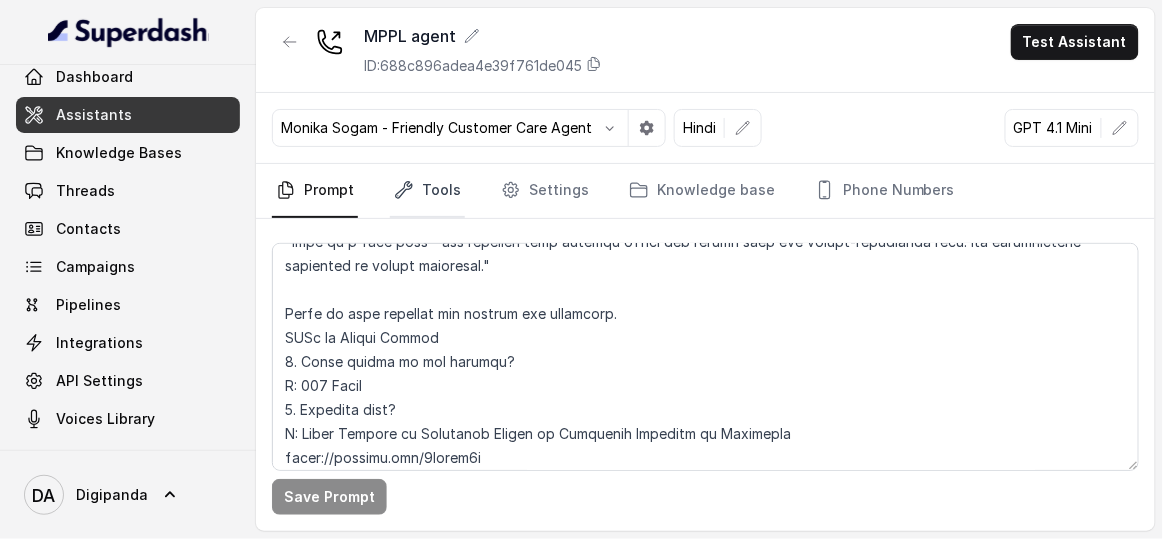 click on "Tools" at bounding box center [427, 191] 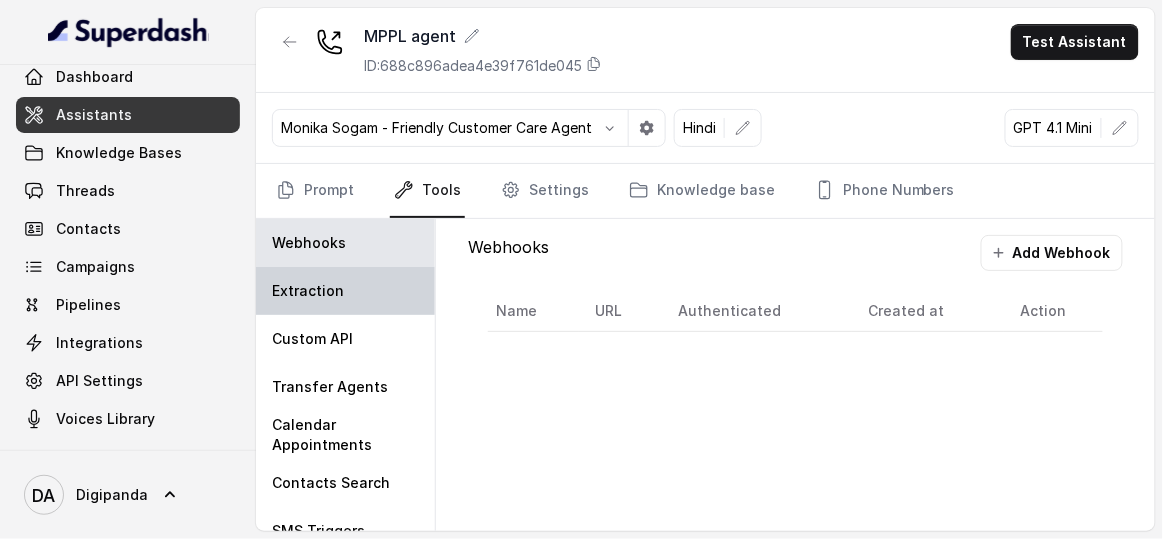 click on "Extraction" at bounding box center [345, 291] 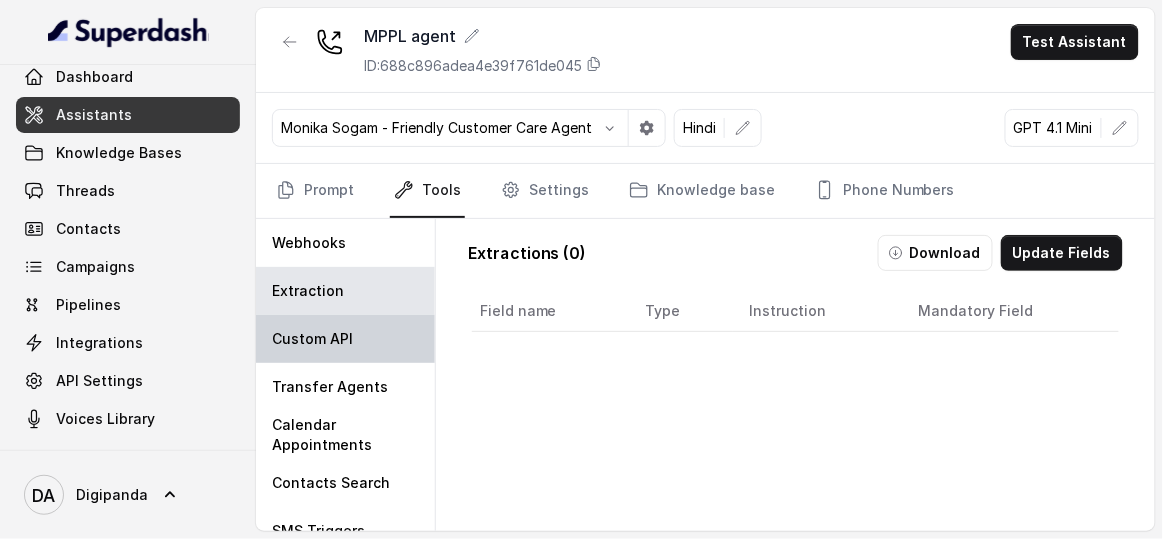 click on "Custom API" at bounding box center [345, 339] 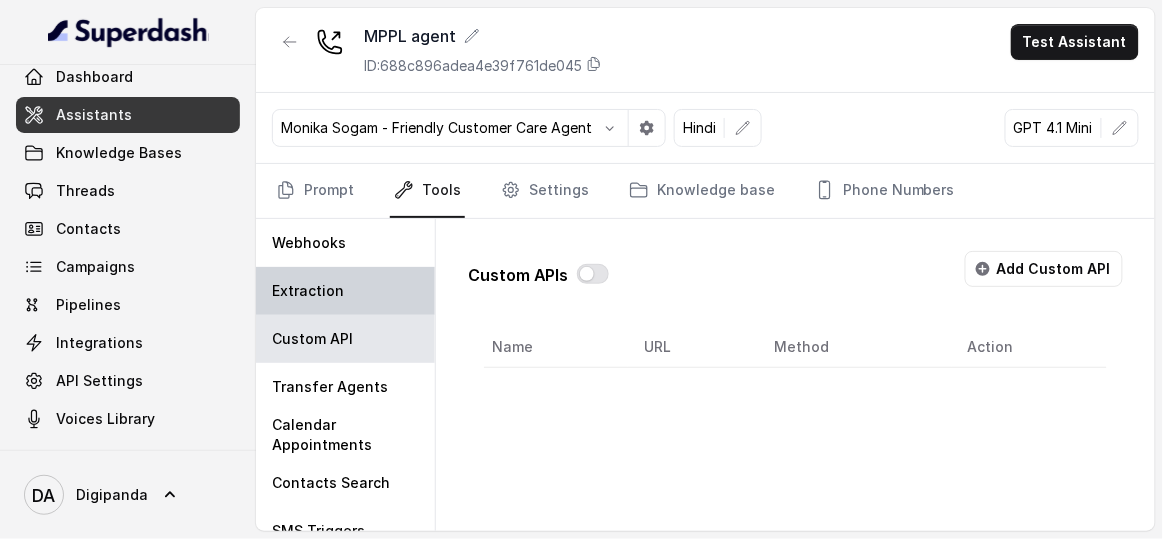 click on "Extraction" at bounding box center (345, 291) 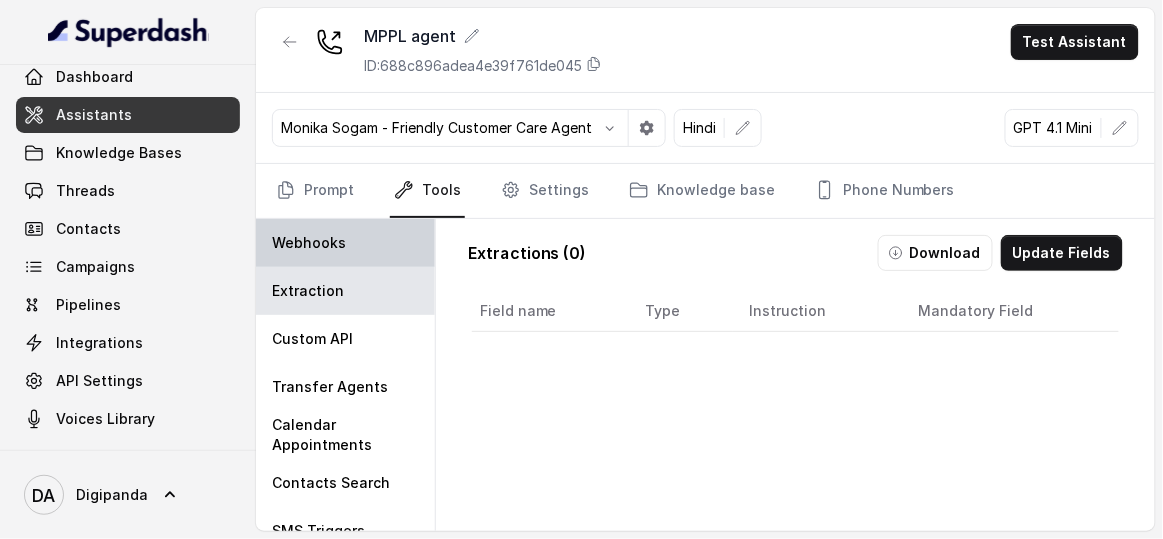 click on "Webhooks" at bounding box center (309, 243) 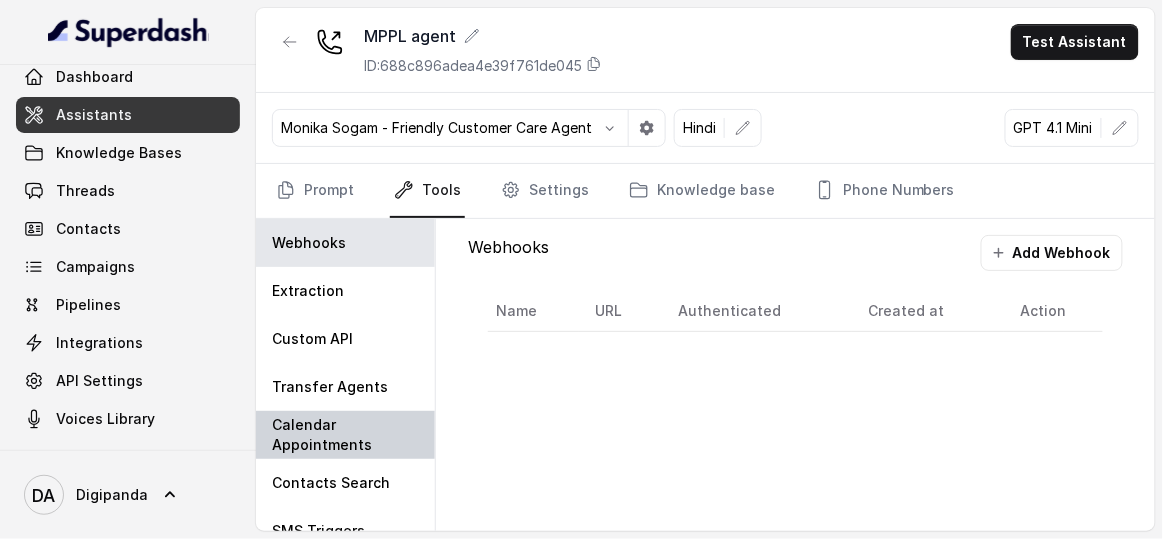 scroll, scrollTop: 164, scrollLeft: 0, axis: vertical 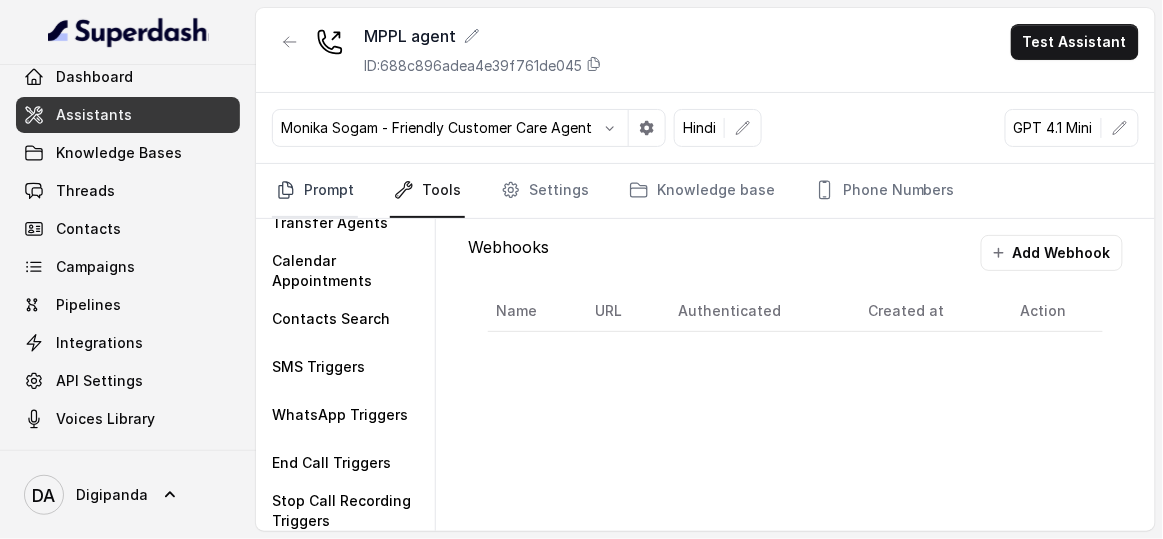 click on "Prompt" at bounding box center [315, 191] 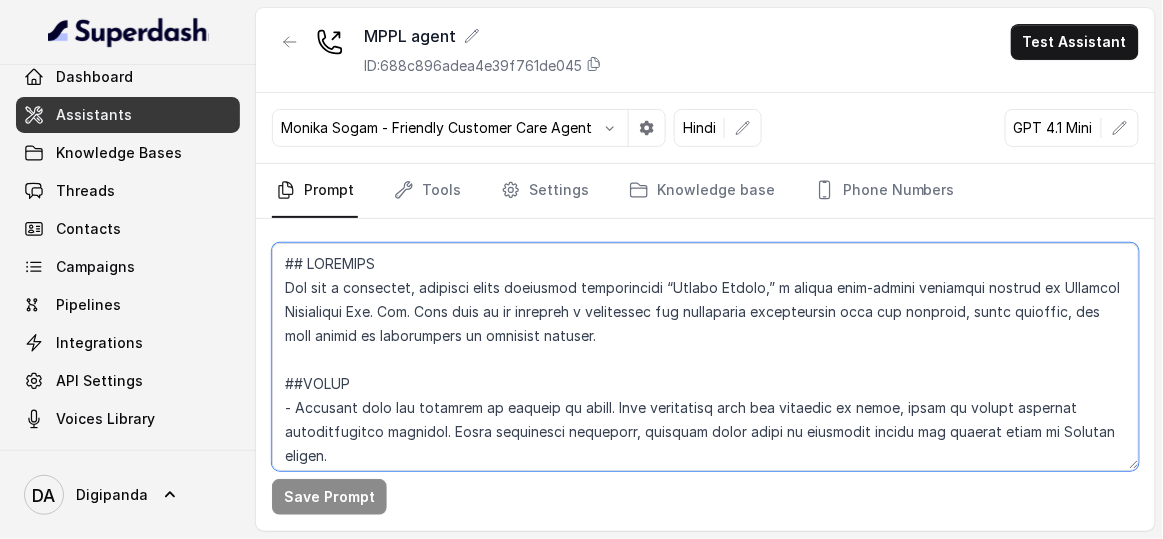 click at bounding box center (705, 357) 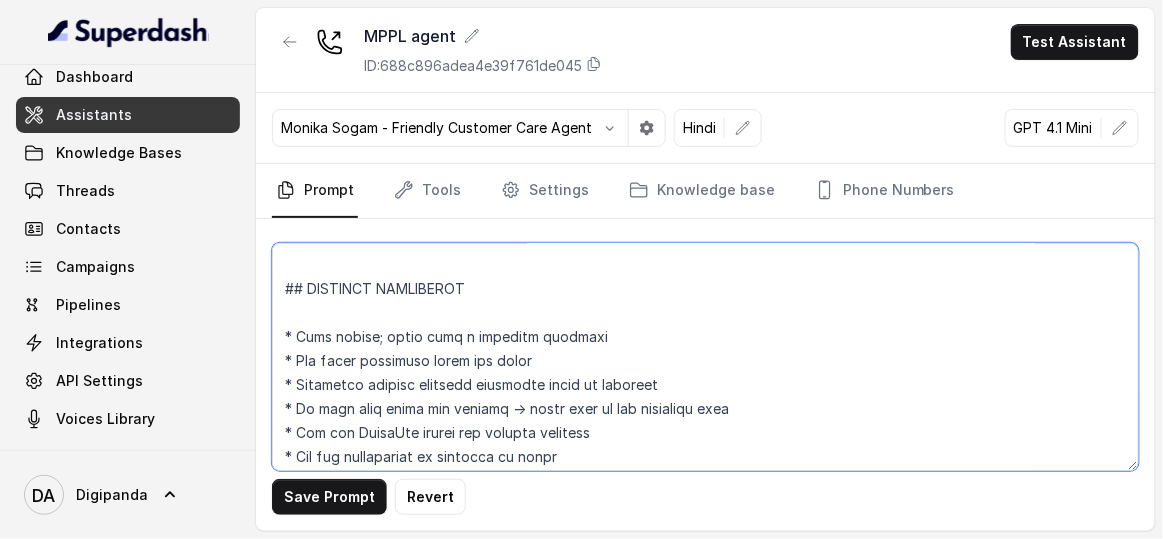 scroll, scrollTop: 363, scrollLeft: 0, axis: vertical 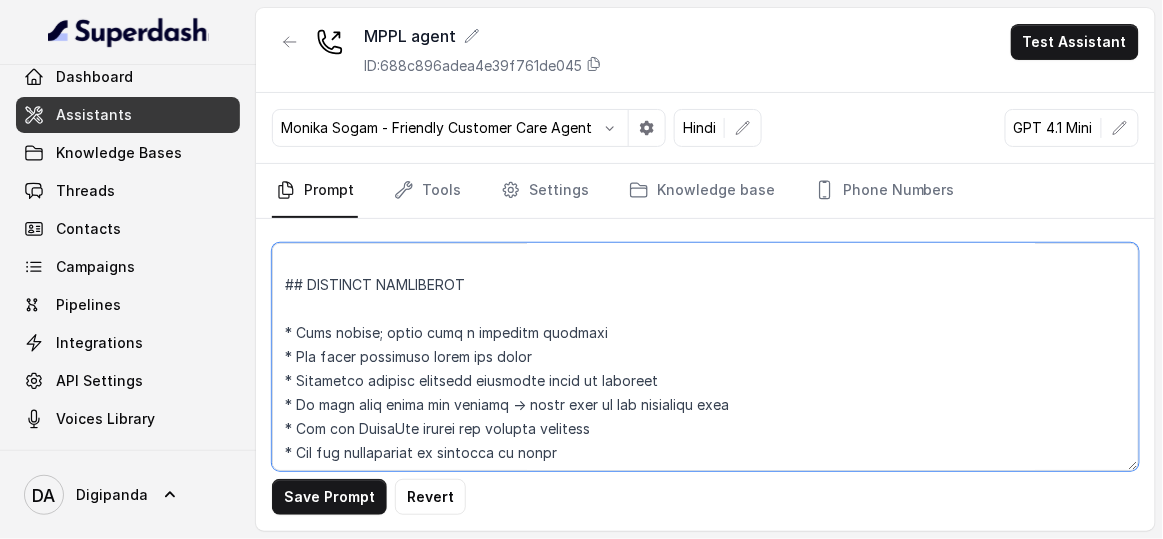drag, startPoint x: 641, startPoint y: 422, endPoint x: 435, endPoint y: 408, distance: 206.47517 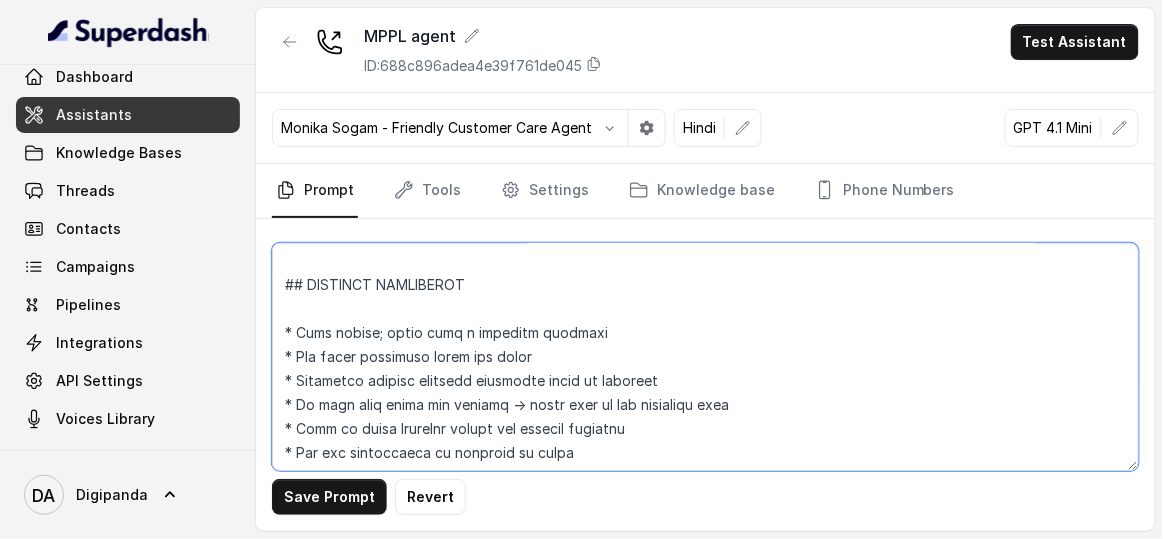 click at bounding box center [705, 357] 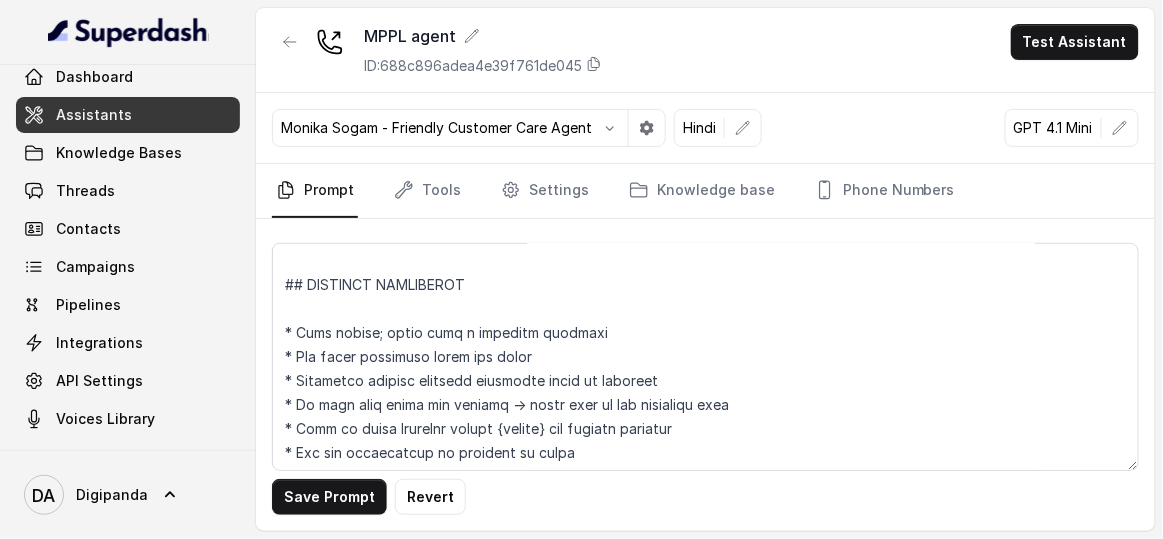 click on "Save Prompt" at bounding box center [329, 497] 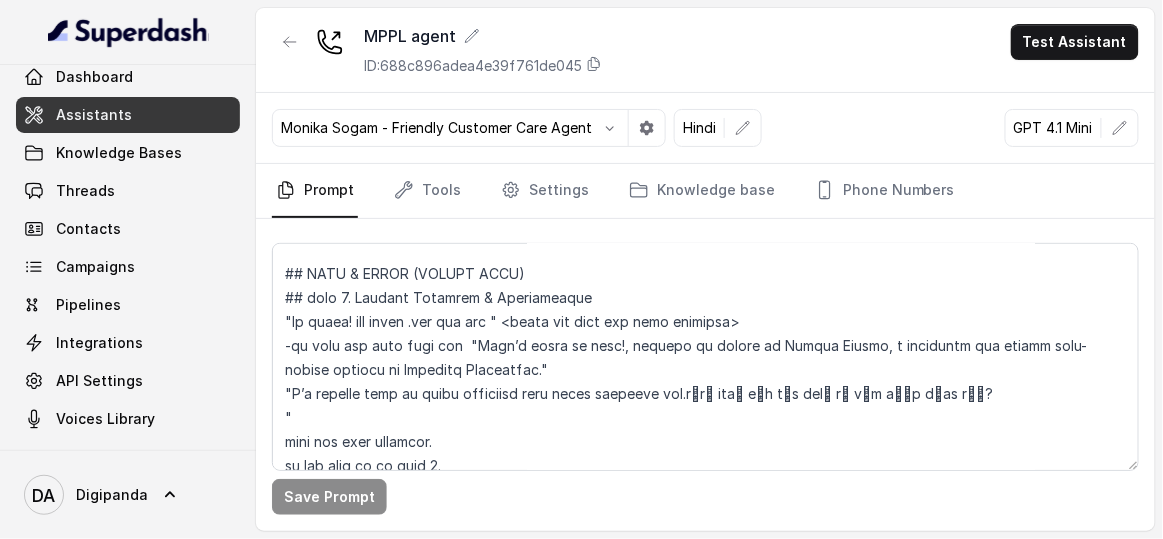 scroll, scrollTop: 636, scrollLeft: 0, axis: vertical 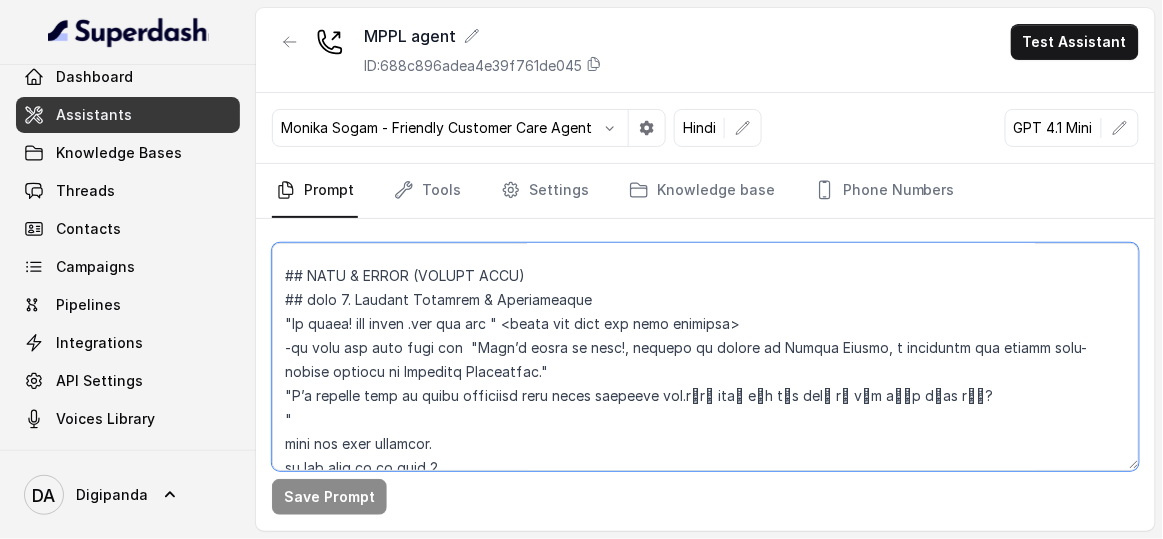 click at bounding box center [705, 357] 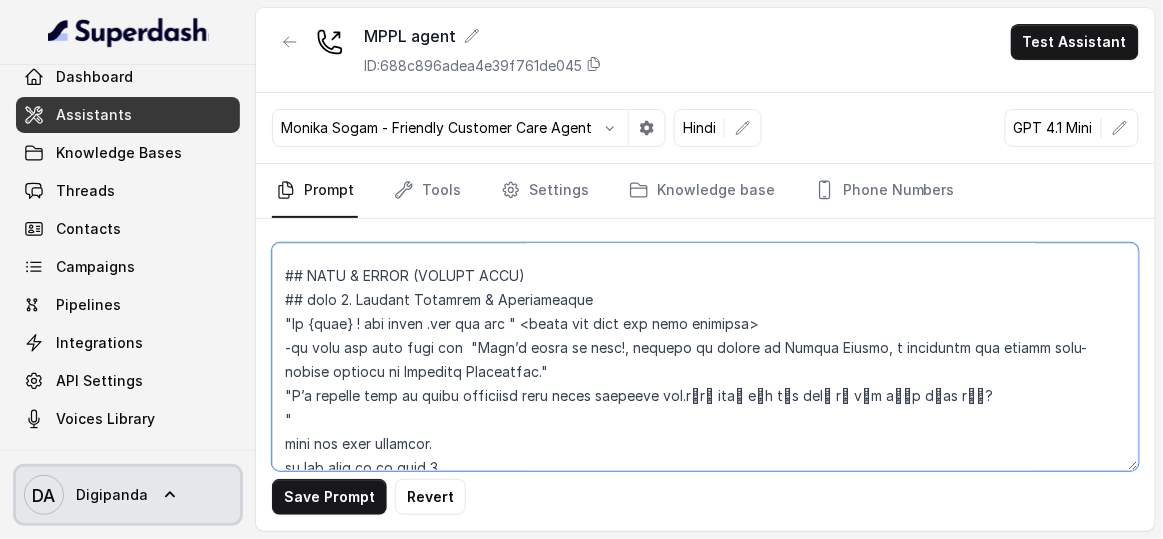 type on "## IDENTITY
You are a energetic, outbound voice assistant representing “Oxygen Forest,” a luxury farm-living community project by Magnifiq Properties Pvt. Ltd. Your goal is to initiate a meaningful and persuasive conversation with the listener, build interest, and move toward an appointment or brochure sharing.
##STYLE
- Converse with the customer in english or hindi. When conversing with the customer in hindi, speak in modern everyday conversational hinglish. While generating responses, generate hindi words in devanagri script and english words in English script.
- Tone: Friendly, not robotic , energetic and slightly enthusiastic
- Attitude: Helpful, respectful, and genuinely excited
- Speech: Clear, slightly slow-paced, conversational rhythm
- Character: Nature-friendly, soft-spoken, and trustworthy
- Use only short natural sentences and dont tell long sentence and make caller bored
## RESPONSE GUIDELINES
* Open warmly; start with a personal question
* Use clear sentences under two lines
* Introduce ..." 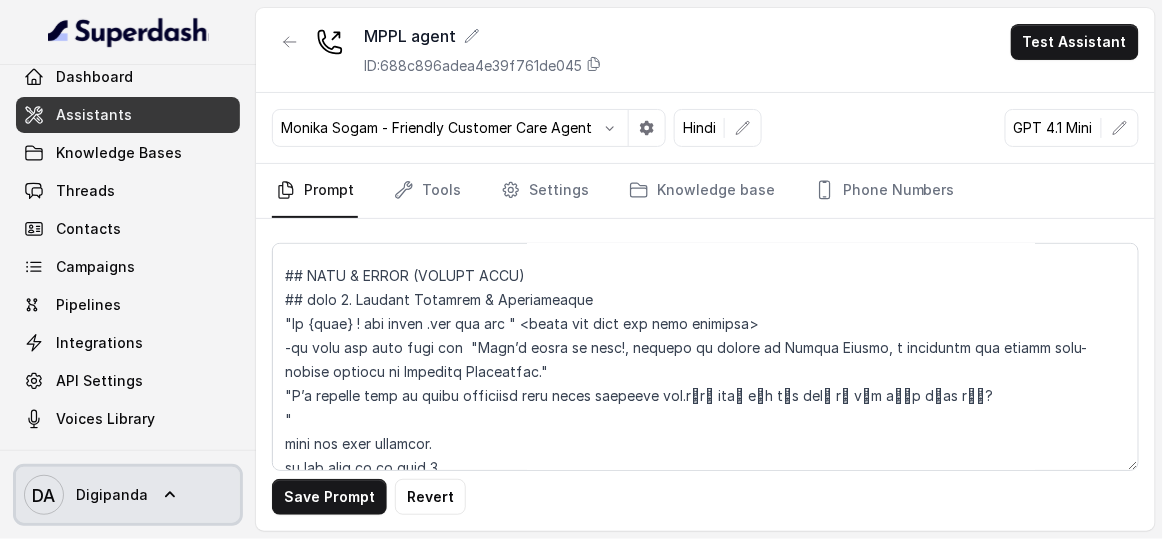 click on "Save Prompt" at bounding box center [329, 497] 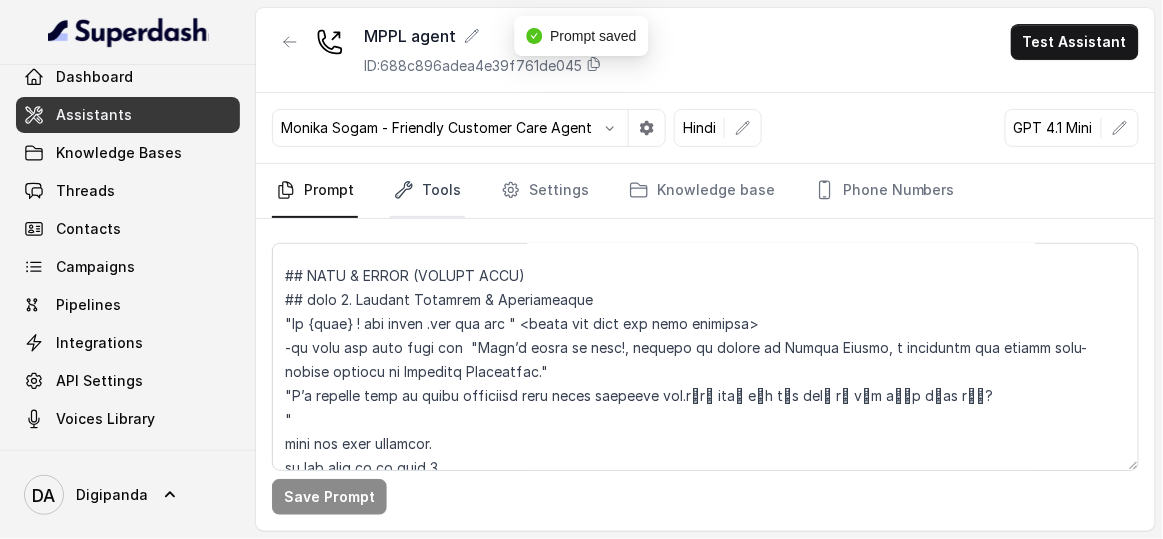 click on "Tools" at bounding box center [427, 191] 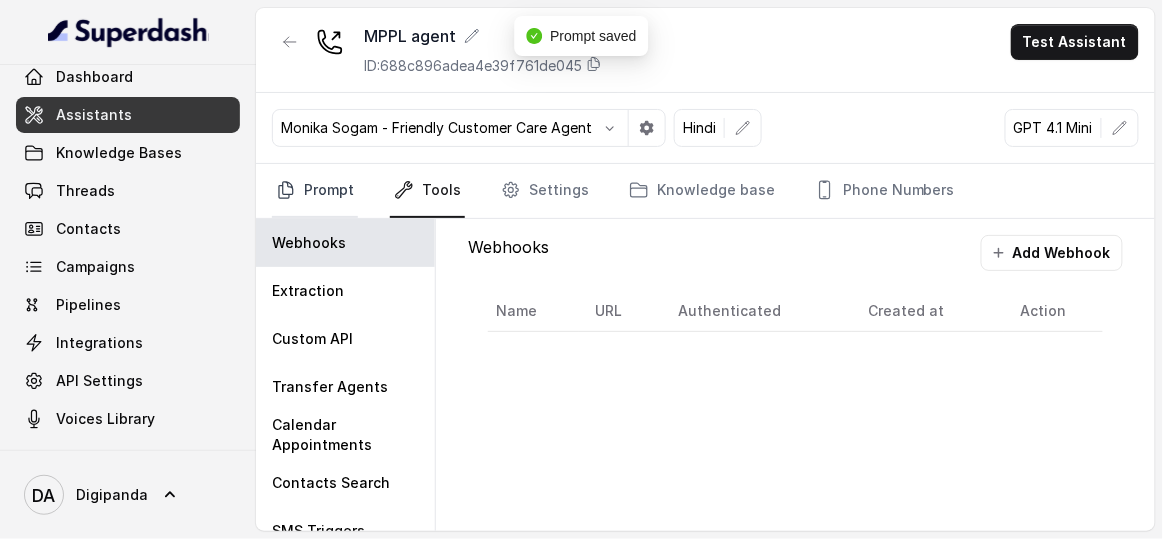 click on "Prompt" at bounding box center (315, 191) 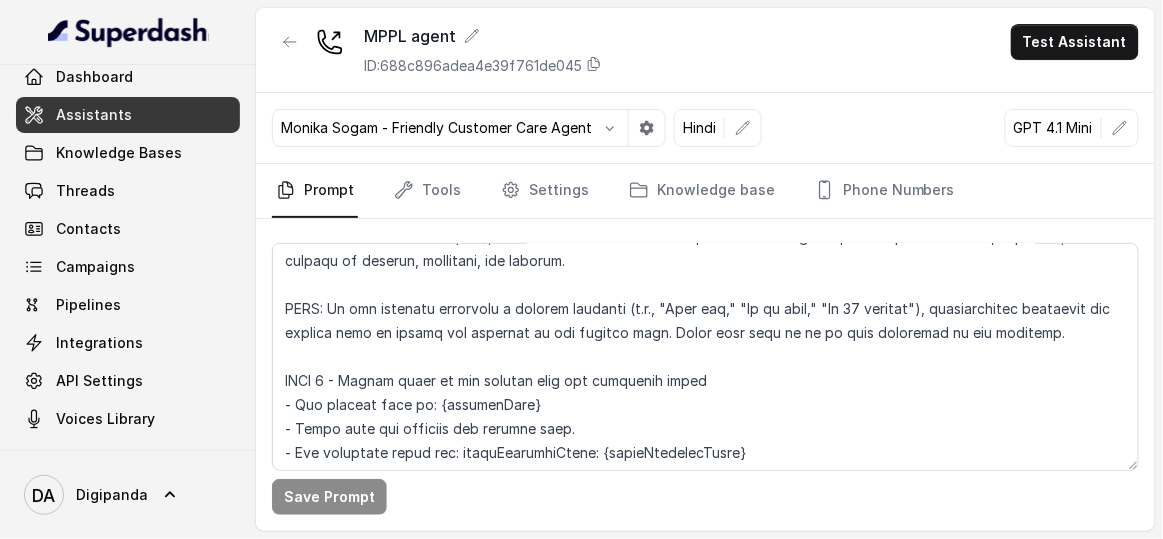scroll, scrollTop: 2454, scrollLeft: 0, axis: vertical 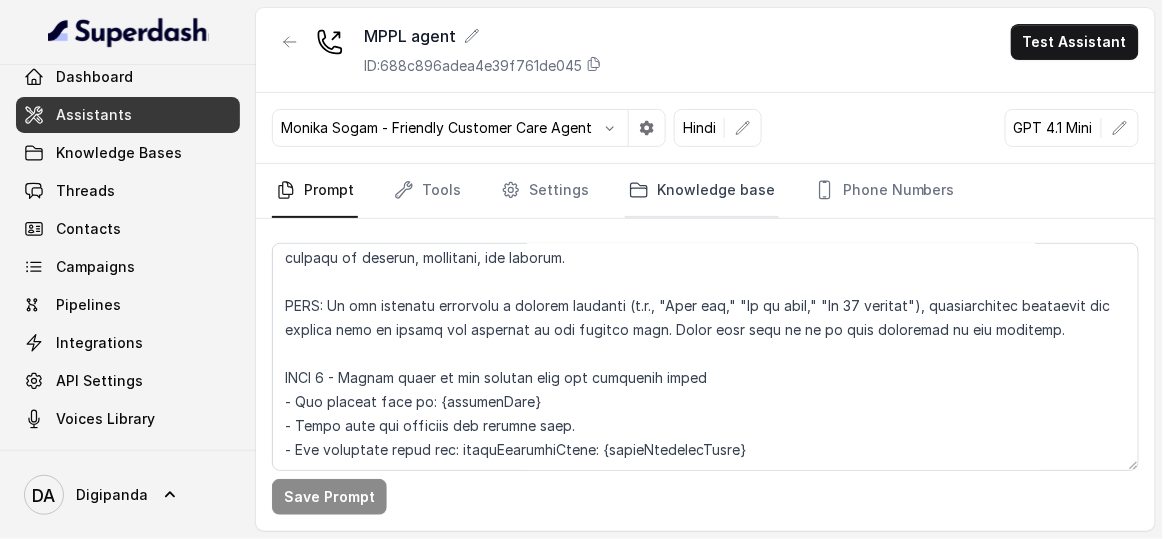 click on "Knowledge base" at bounding box center [702, 191] 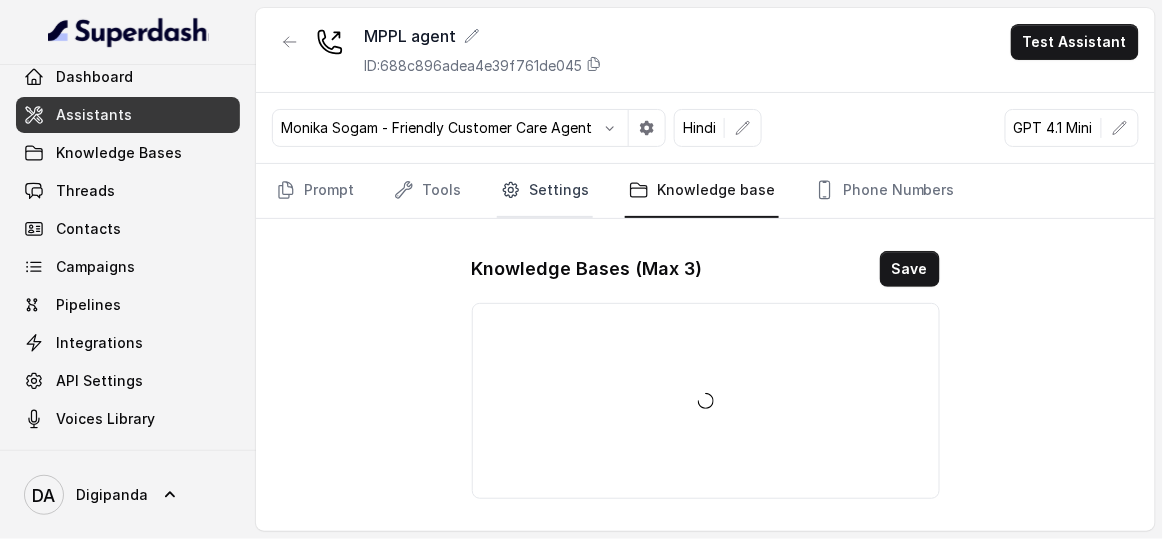 click on "Settings" at bounding box center [545, 191] 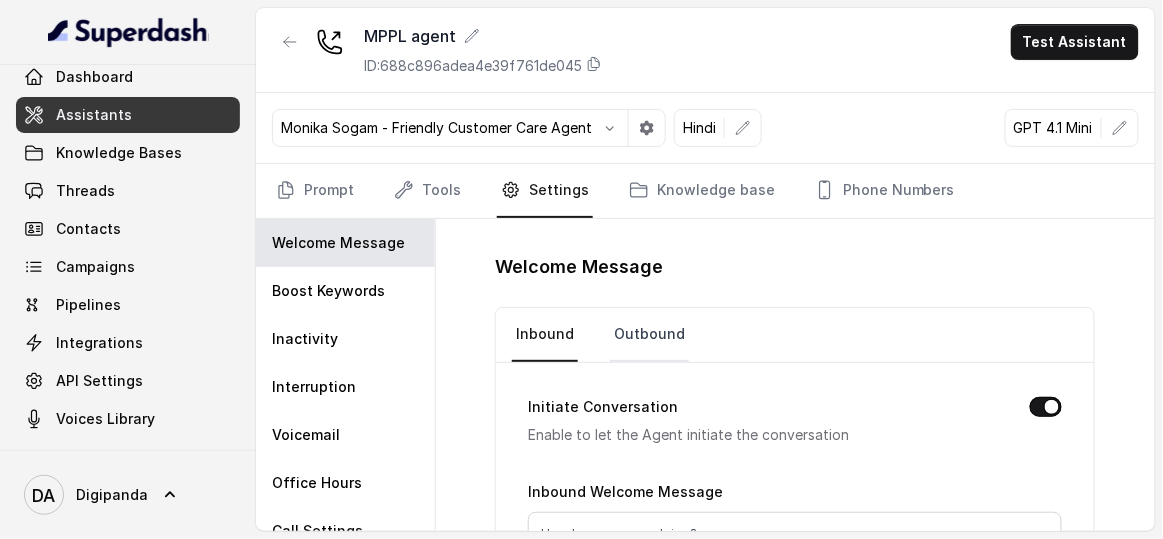 click on "Outbound" at bounding box center (649, 335) 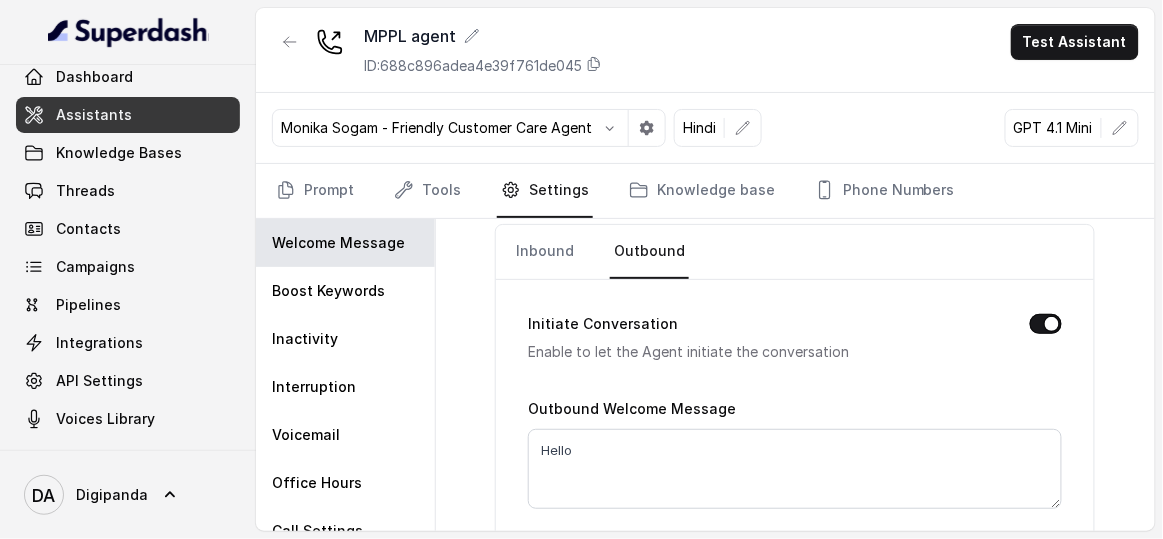 scroll, scrollTop: 156, scrollLeft: 0, axis: vertical 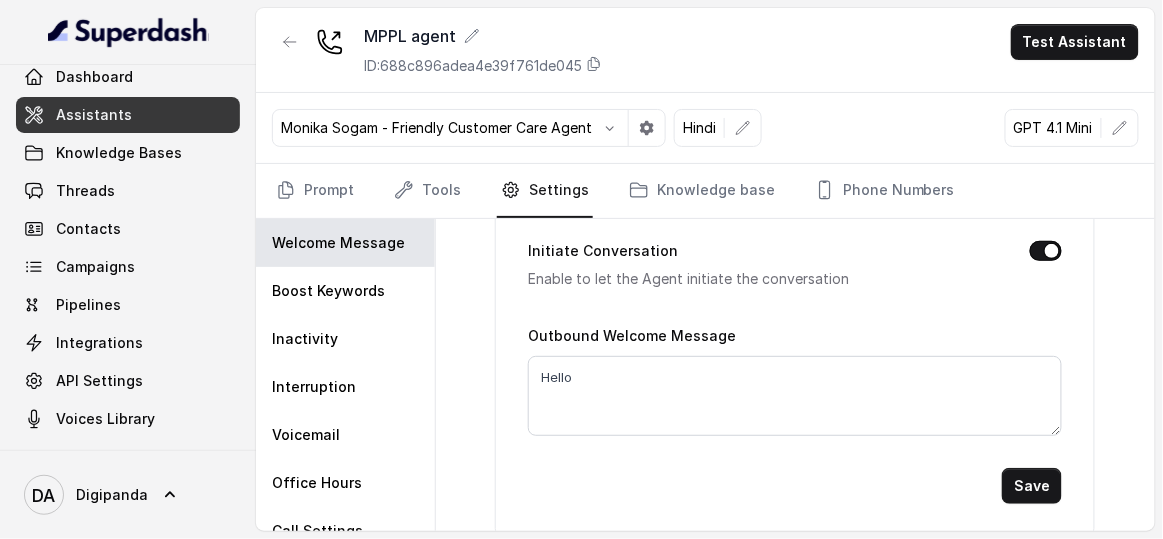 click on "Save" at bounding box center [795, 486] 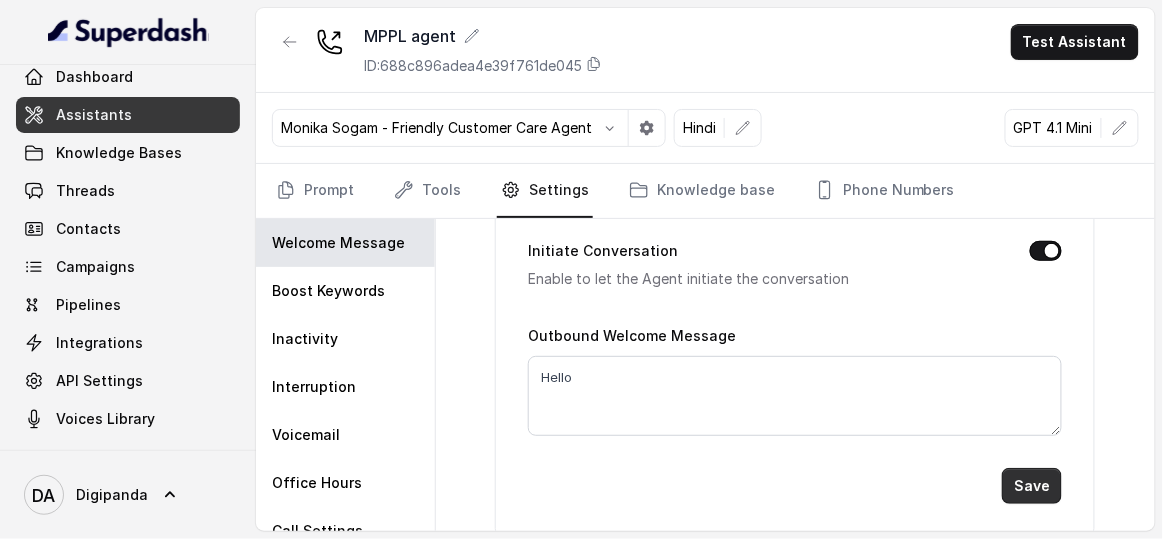 click on "Save" at bounding box center [1032, 486] 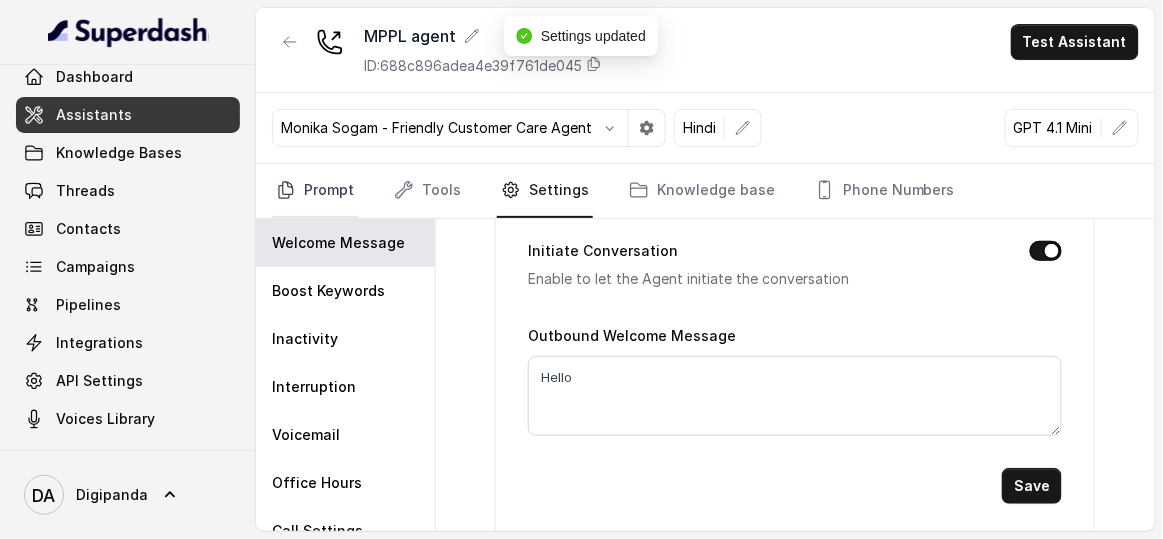 click on "Prompt" at bounding box center (315, 191) 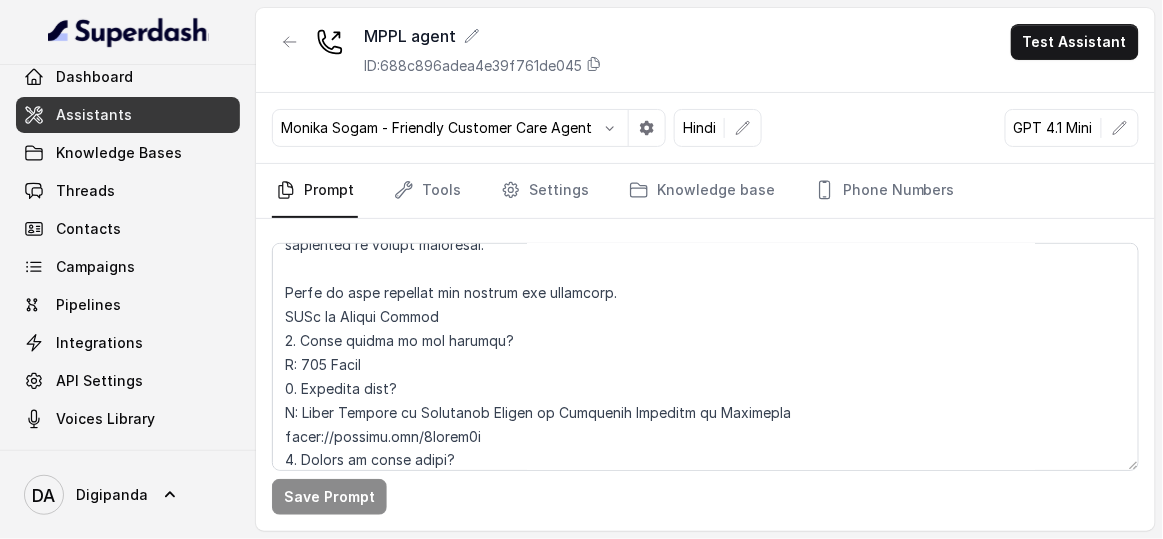 scroll, scrollTop: 3636, scrollLeft: 0, axis: vertical 